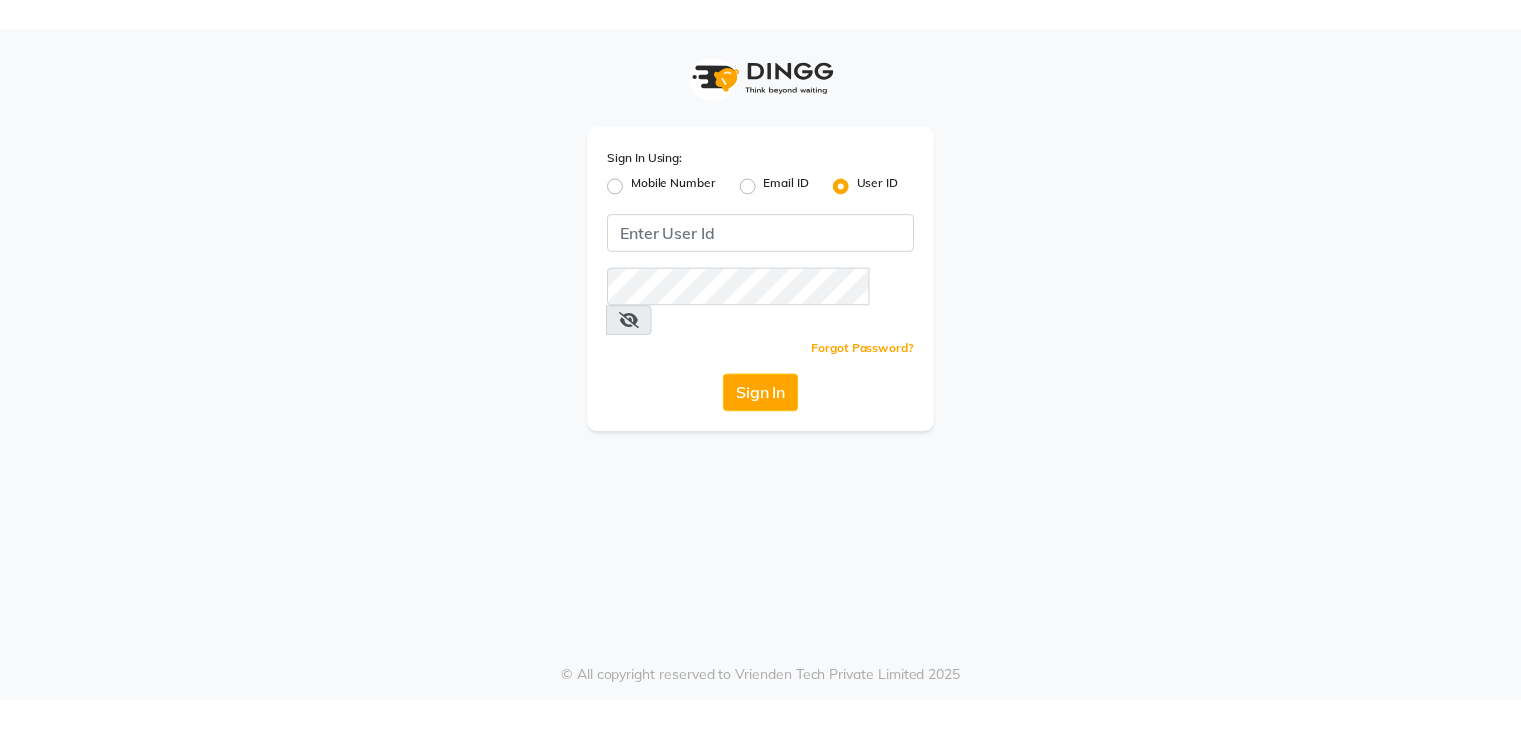 scroll, scrollTop: 0, scrollLeft: 0, axis: both 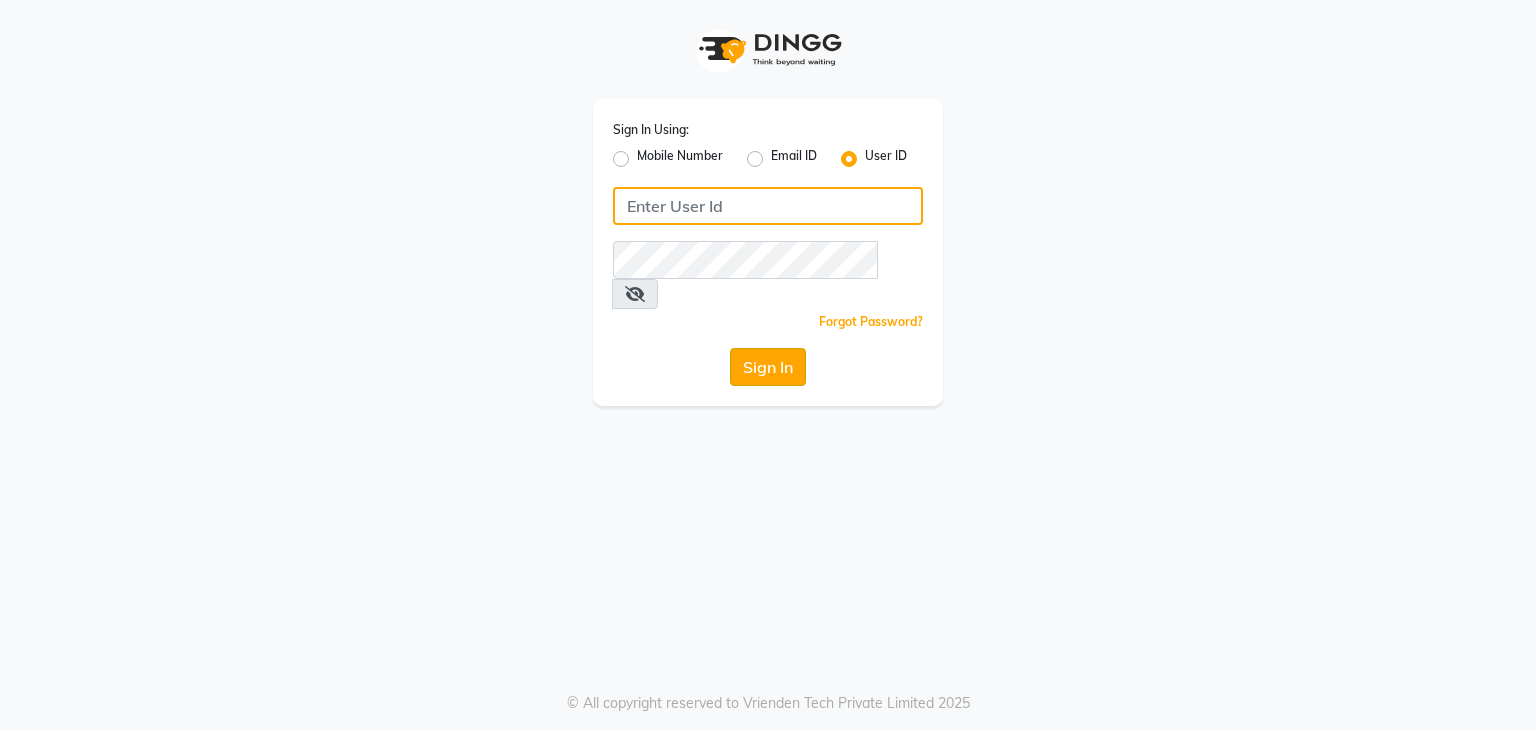 type on "[EMAIL]" 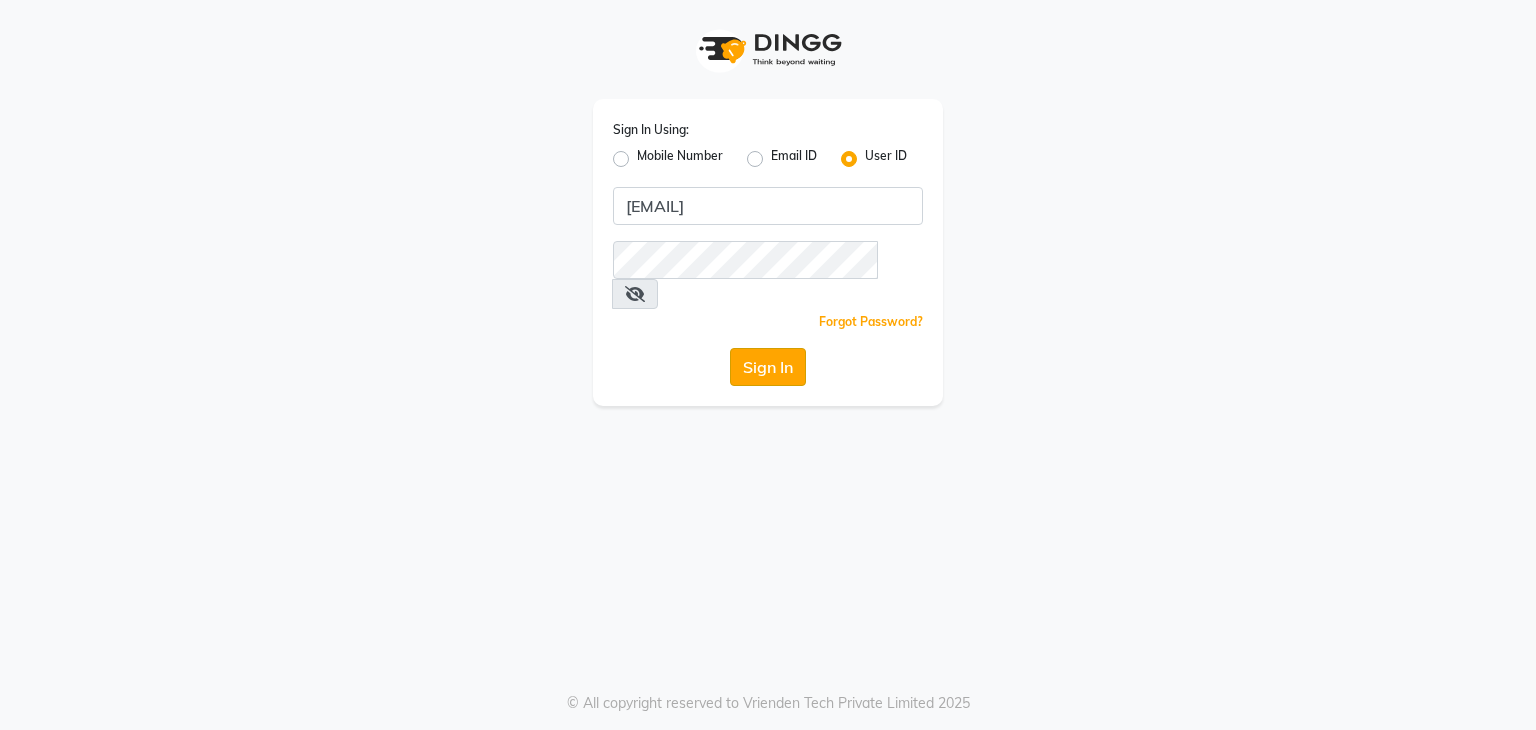 click on "Sign In" 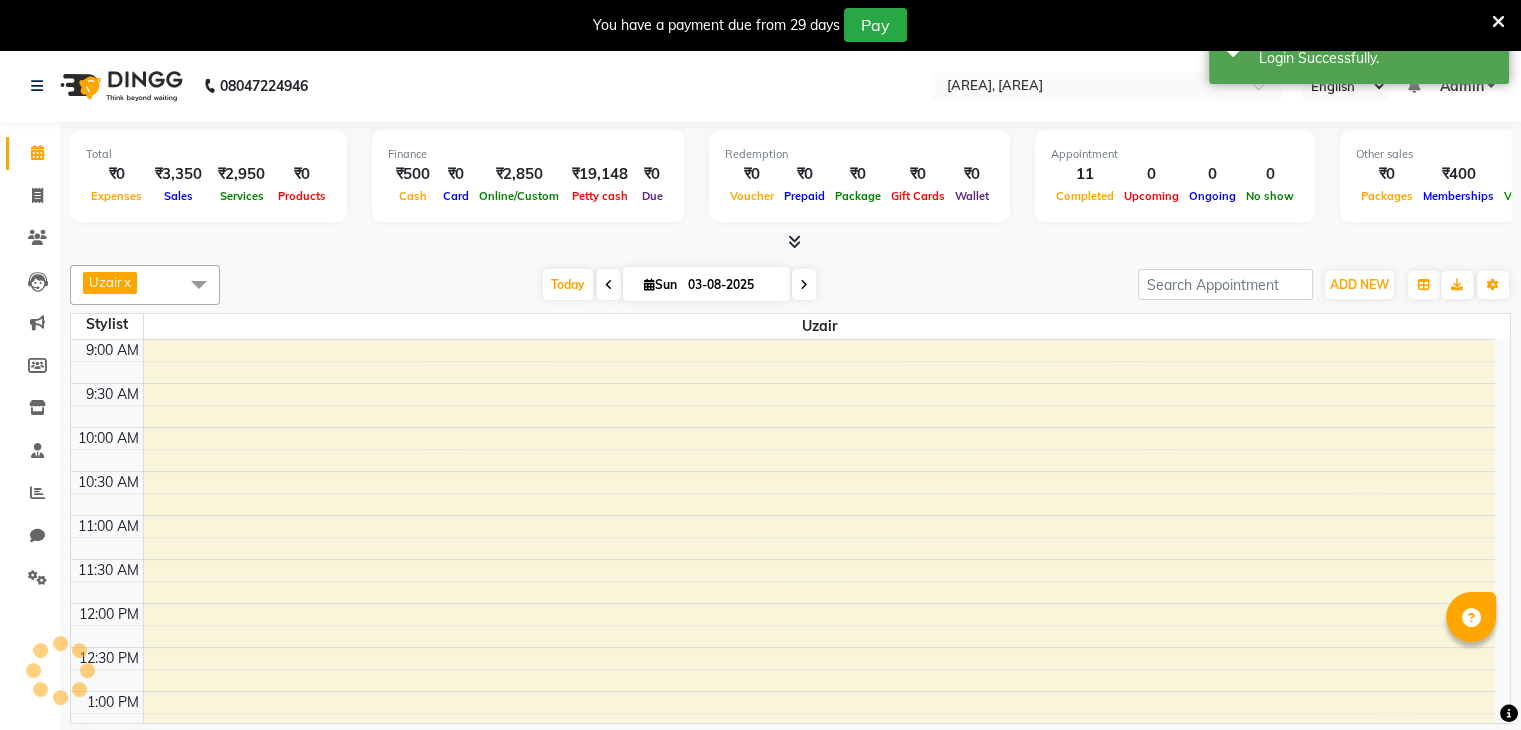 scroll, scrollTop: 0, scrollLeft: 0, axis: both 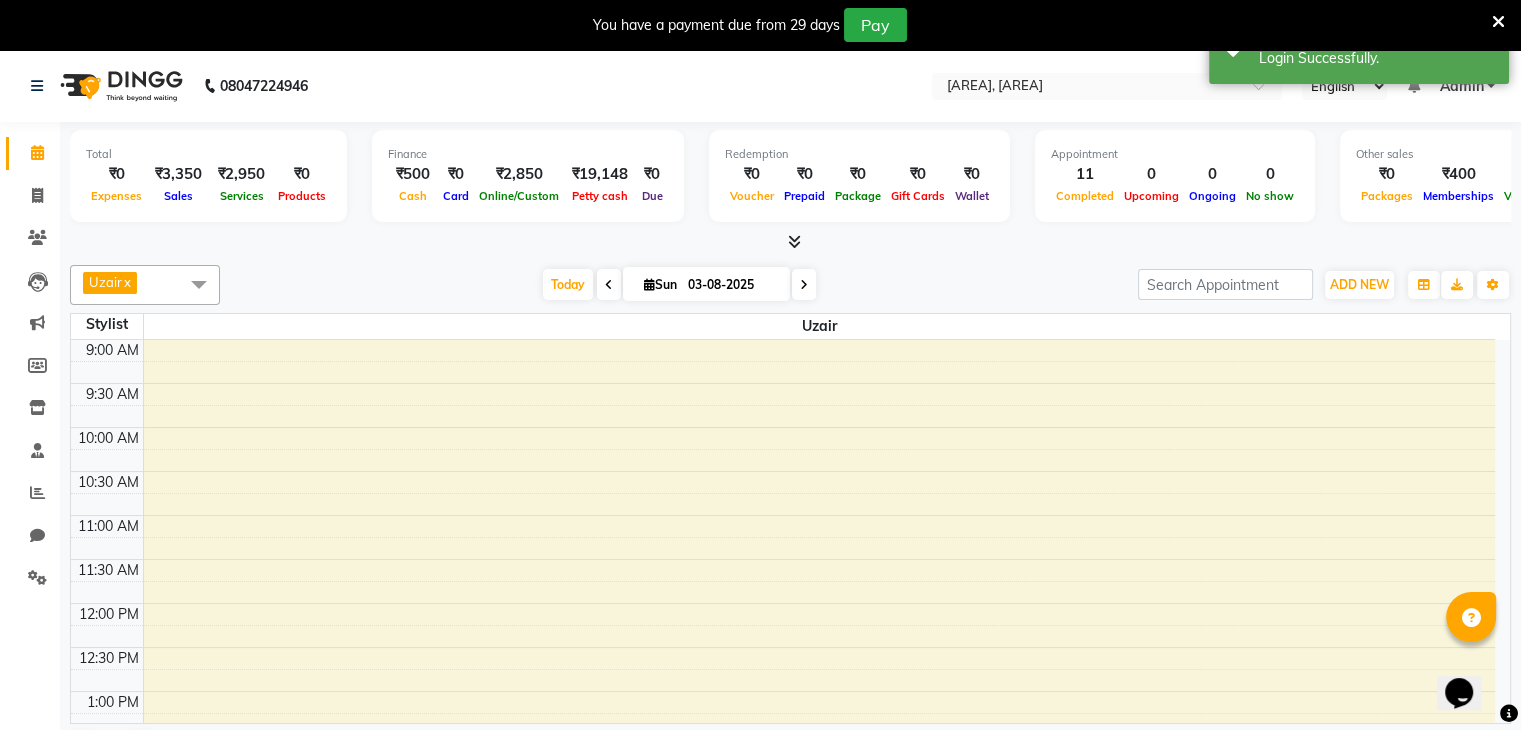 click on "x" at bounding box center (126, 282) 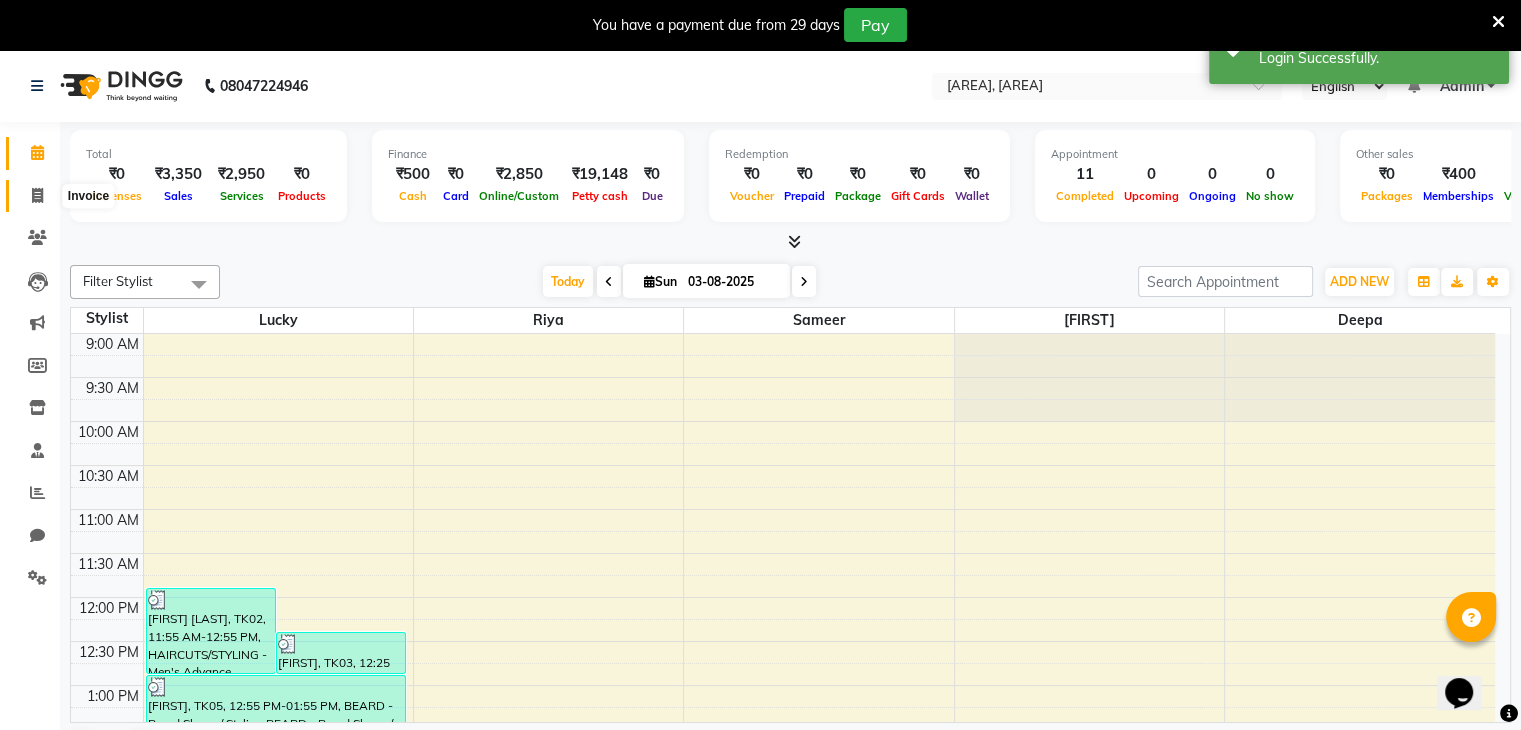 click 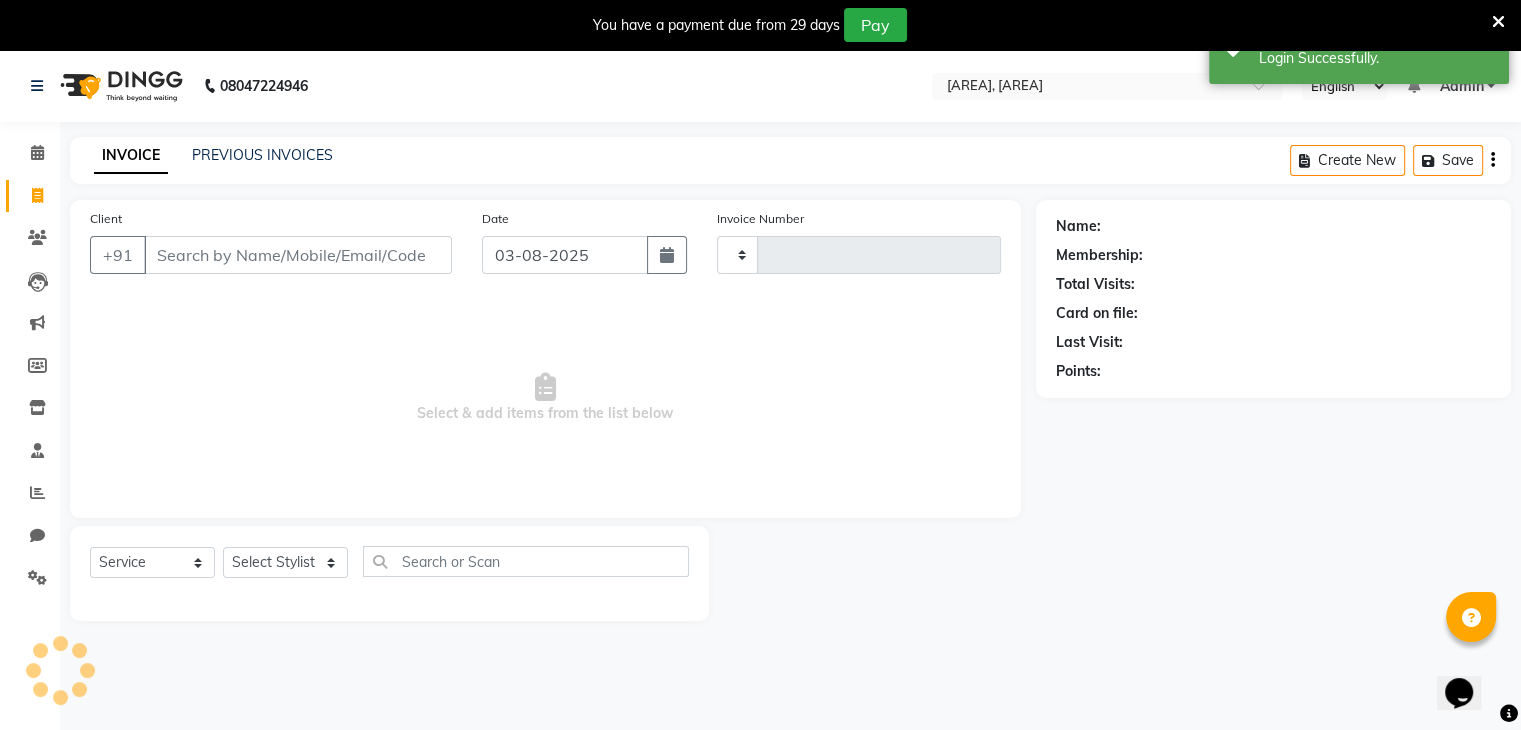 type on "0123" 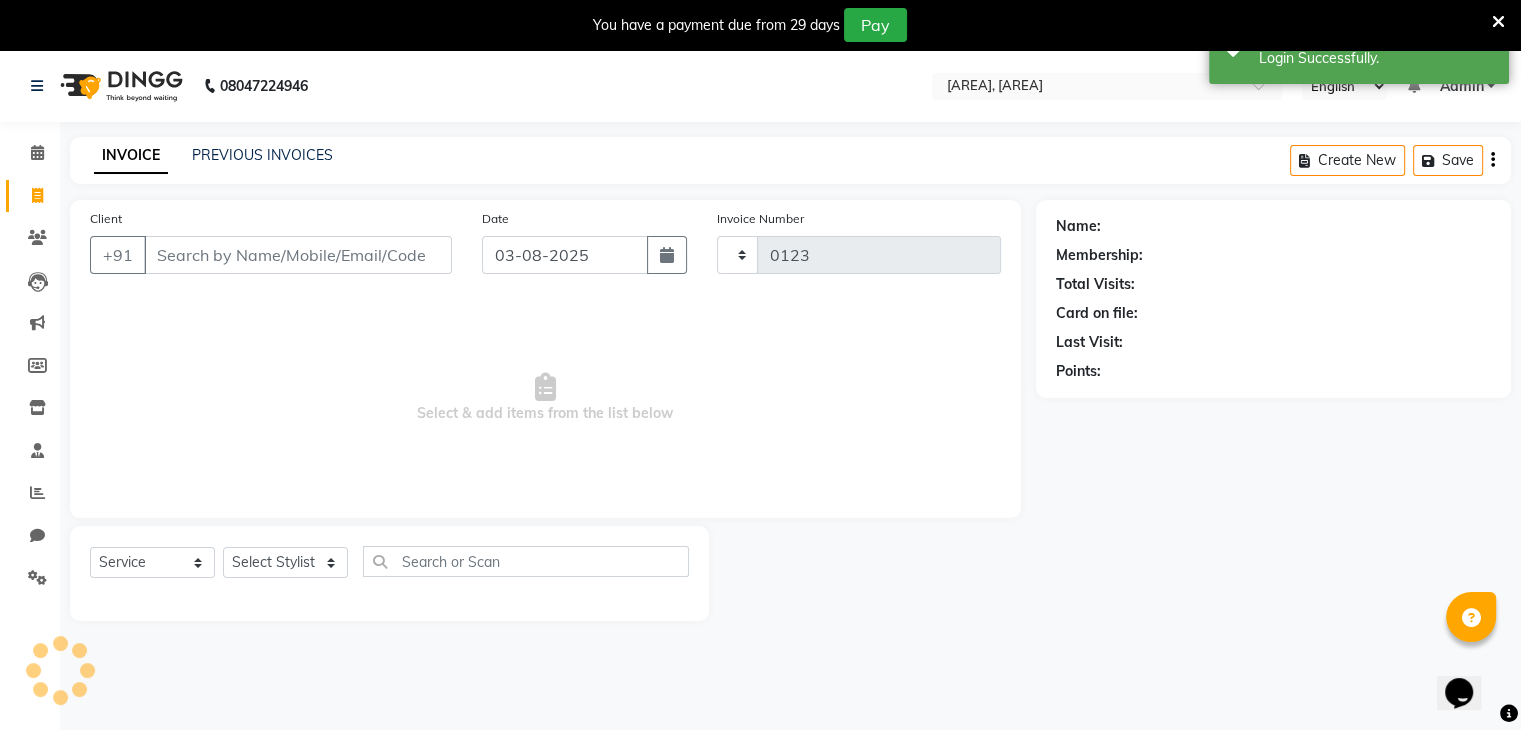 select on "8446" 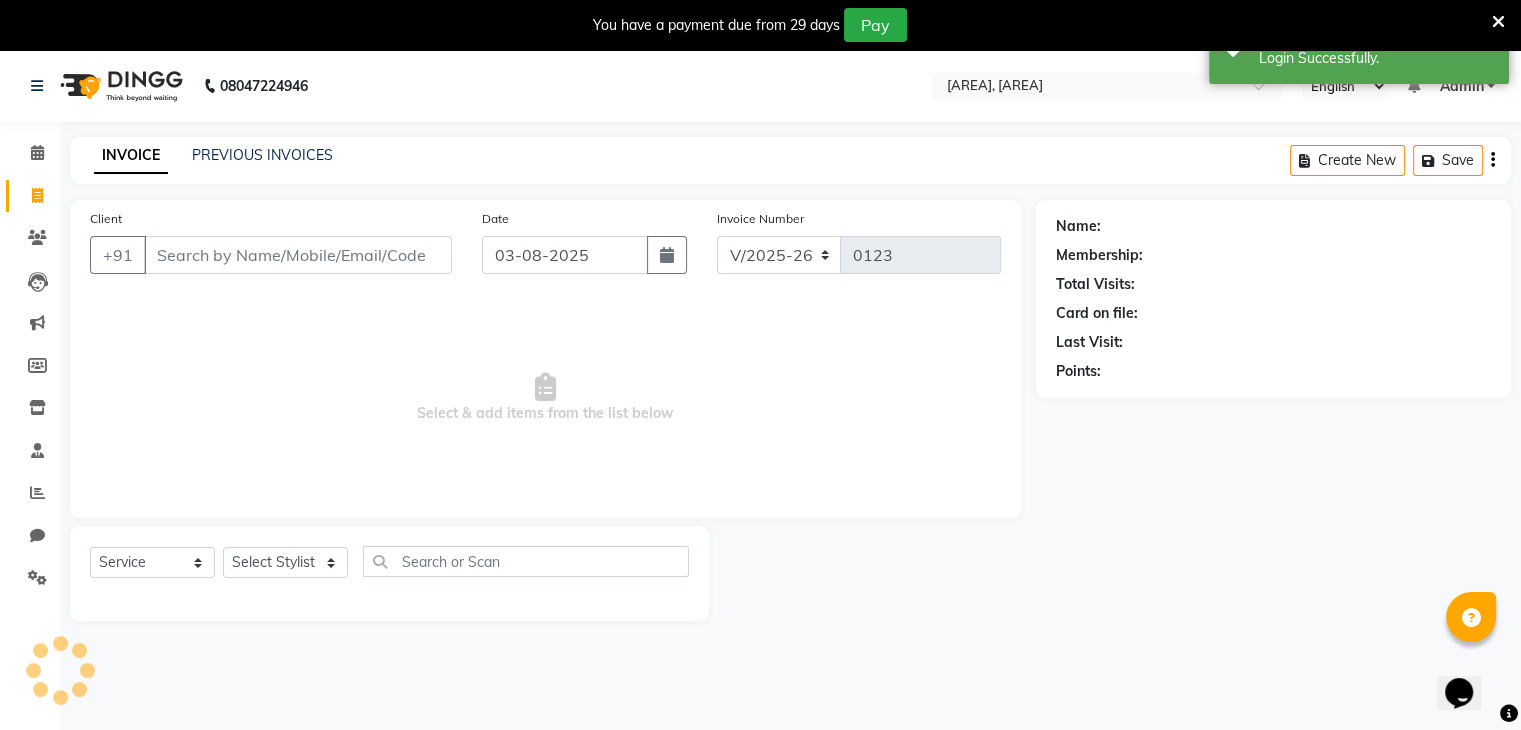 click on "Client" at bounding box center [298, 255] 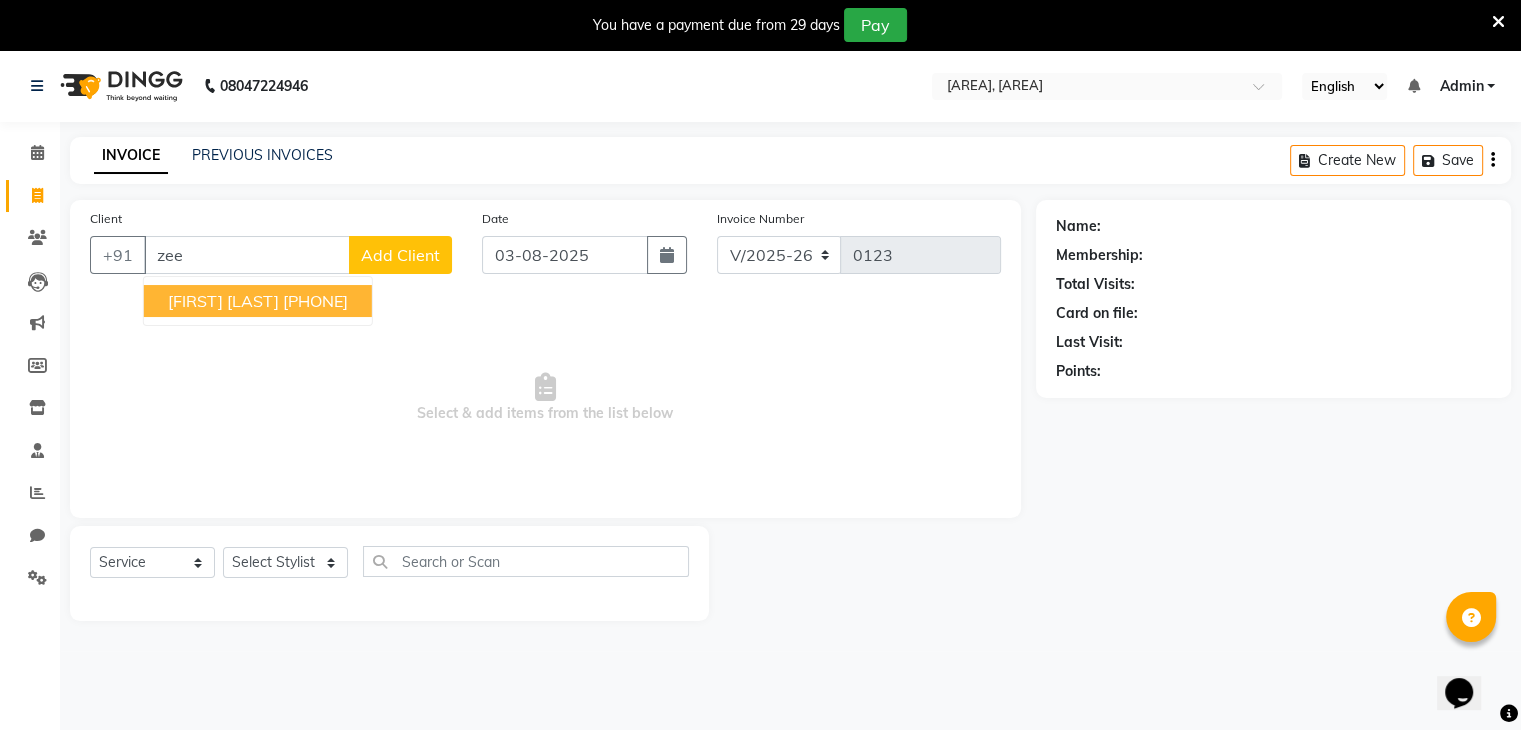 click on "[FIRST] [LAST]" at bounding box center (223, 301) 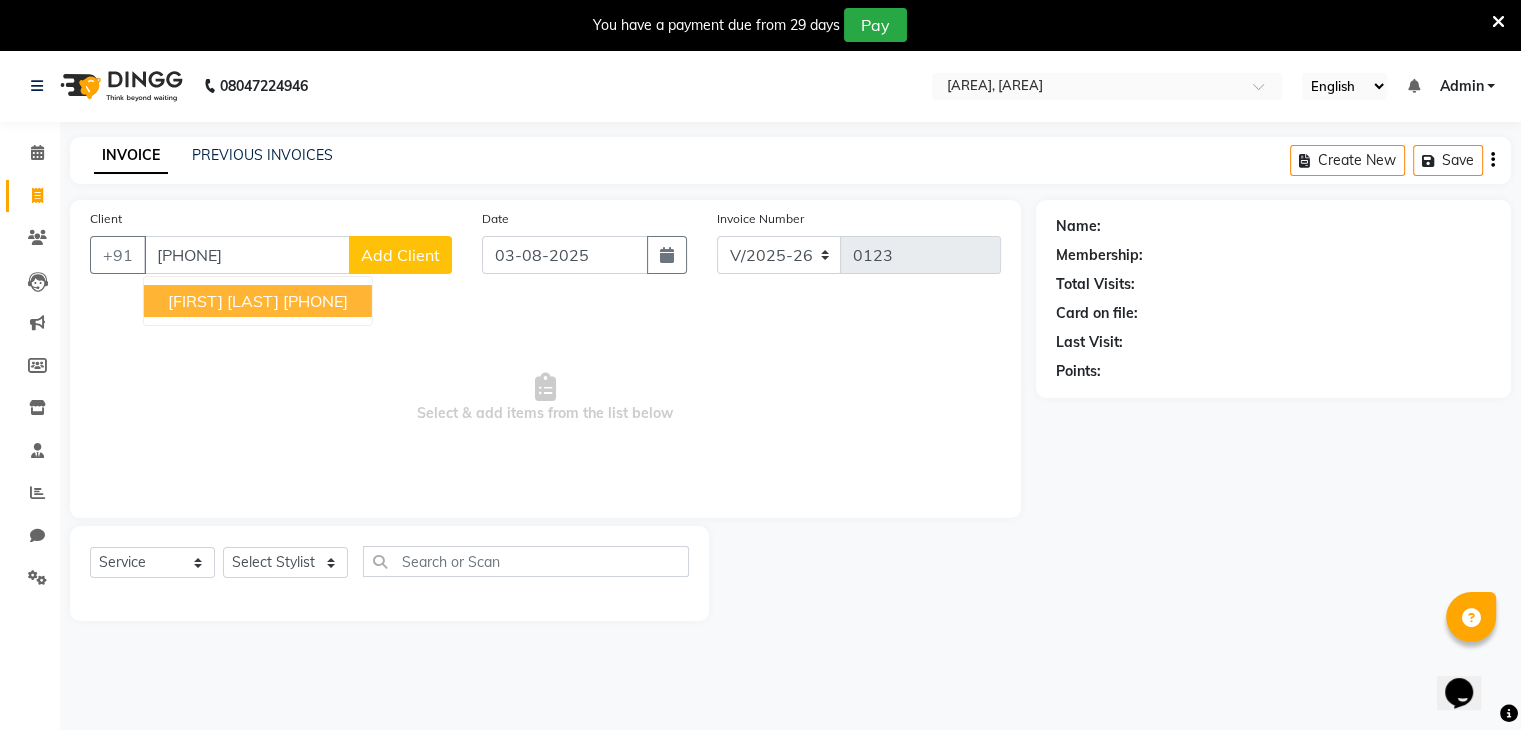 type on "[PHONE]" 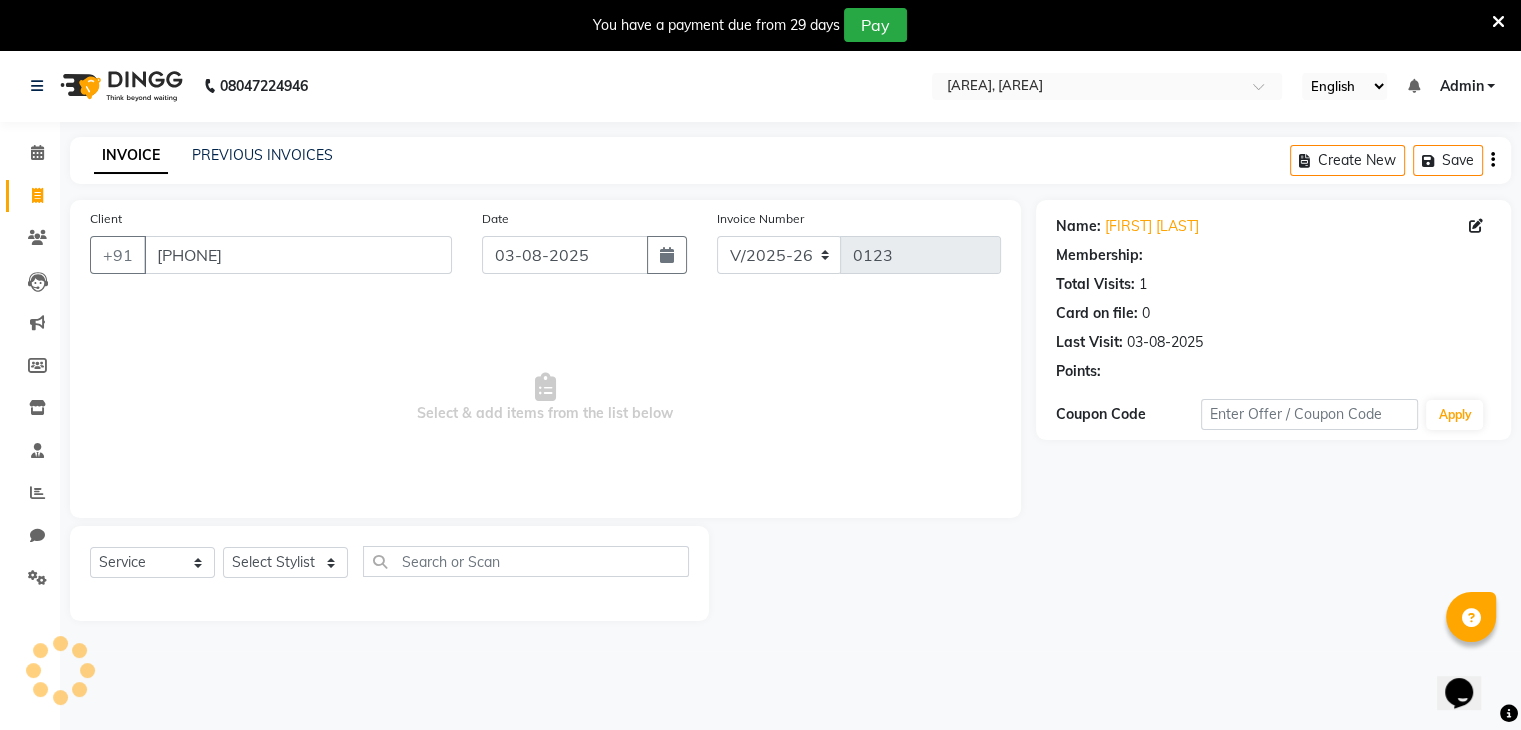 select on "1: Object" 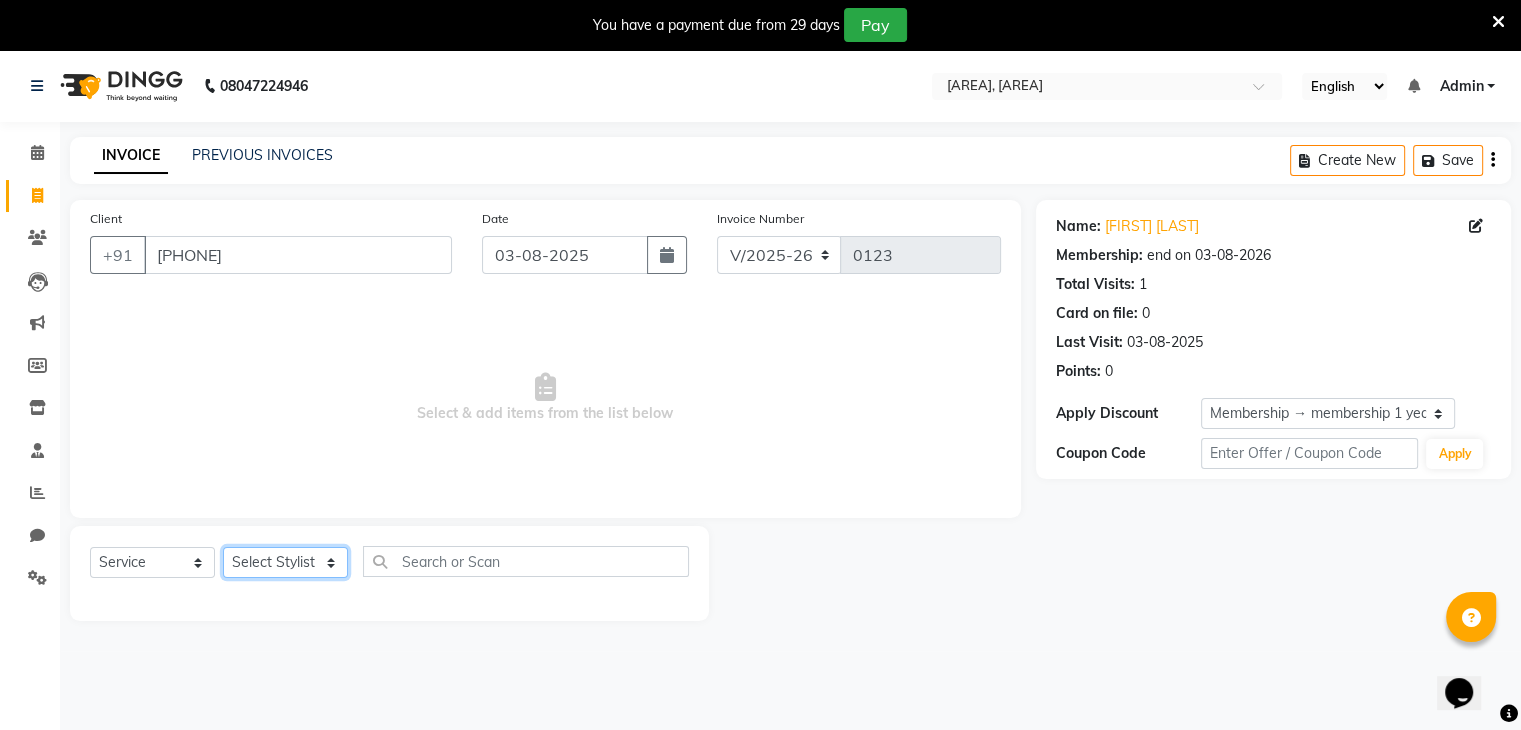 click on "Select Stylist deepa Lucky nadeem Riya Sameer Shivam Tas bina Uzair Vinita" 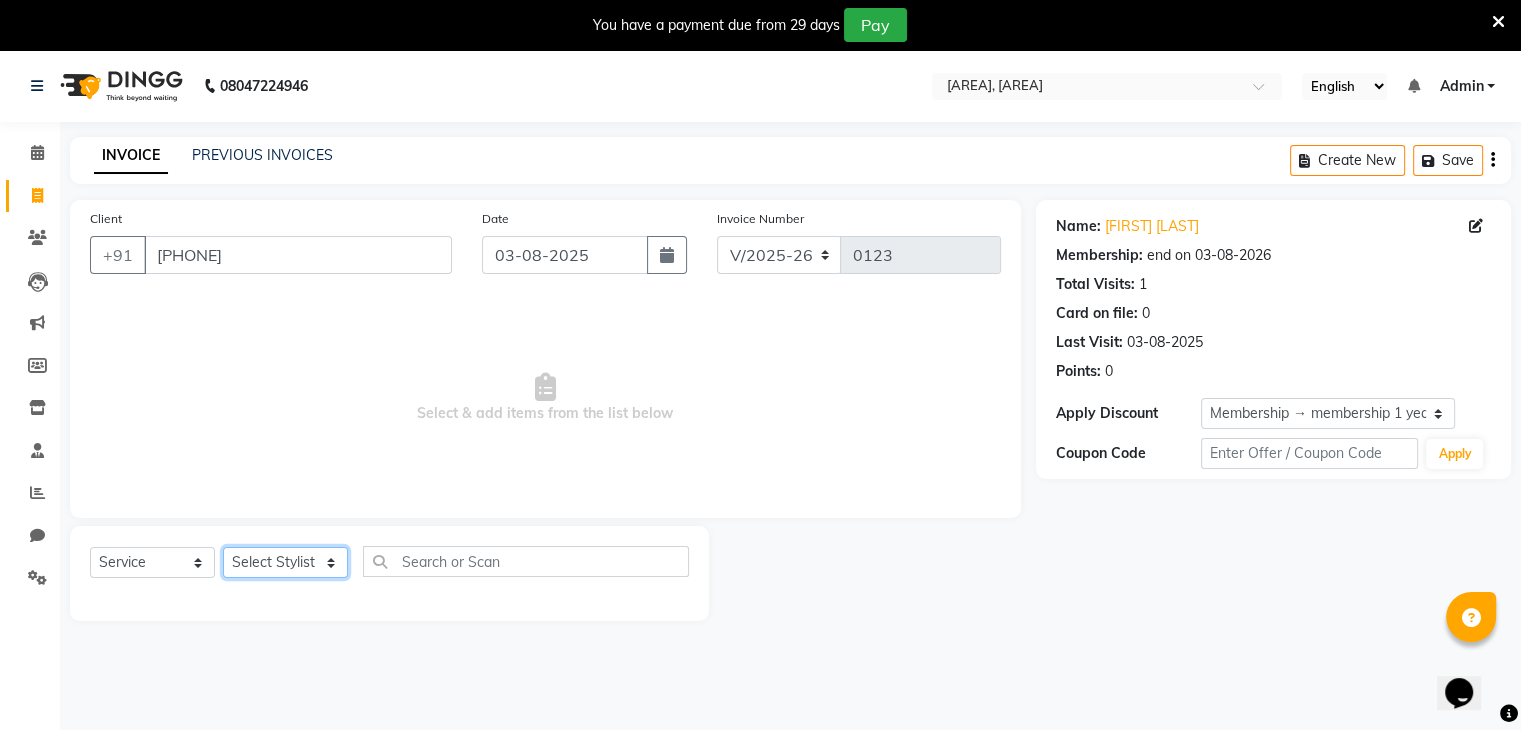 select on "81970" 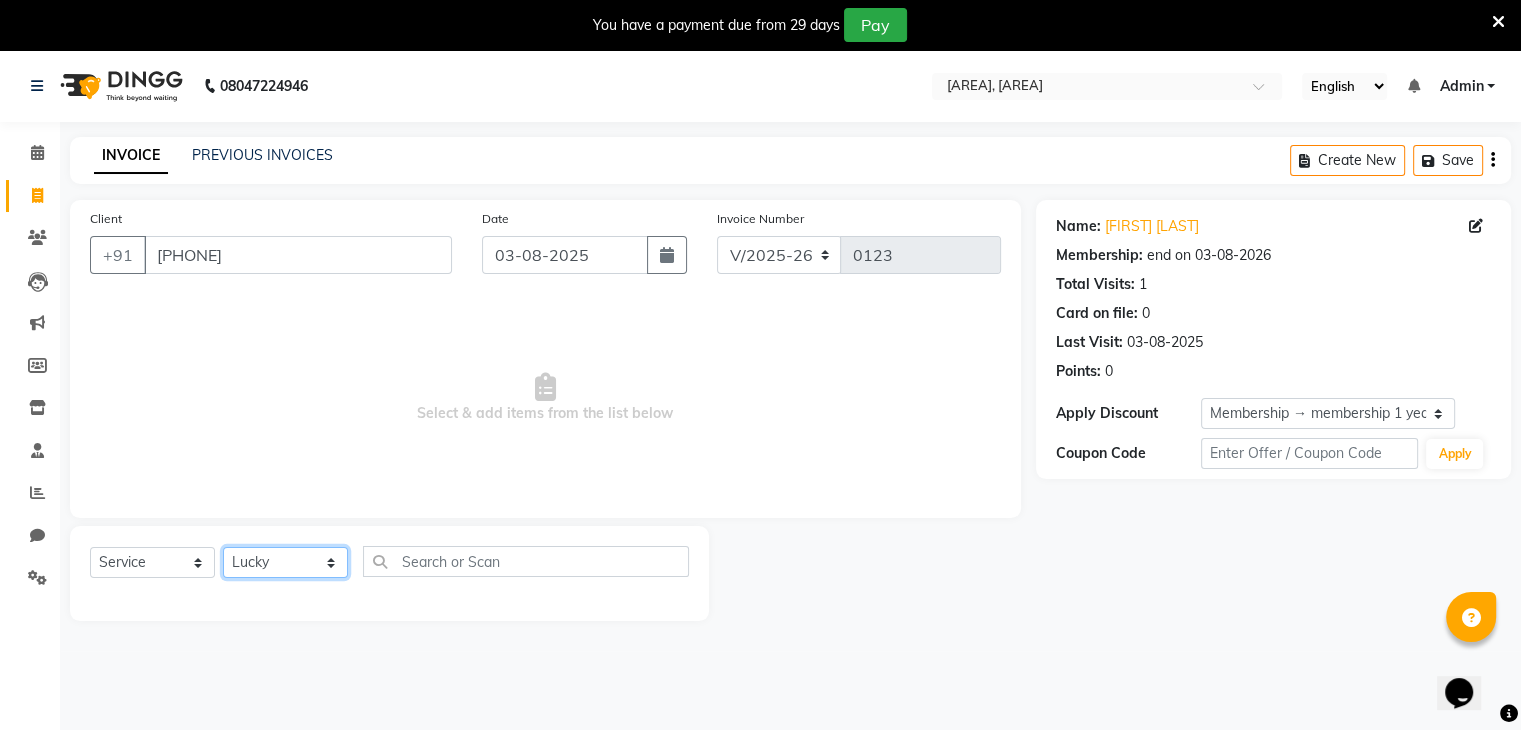 click on "Select Stylist deepa Lucky nadeem Riya Sameer Shivam Tas bina Uzair Vinita" 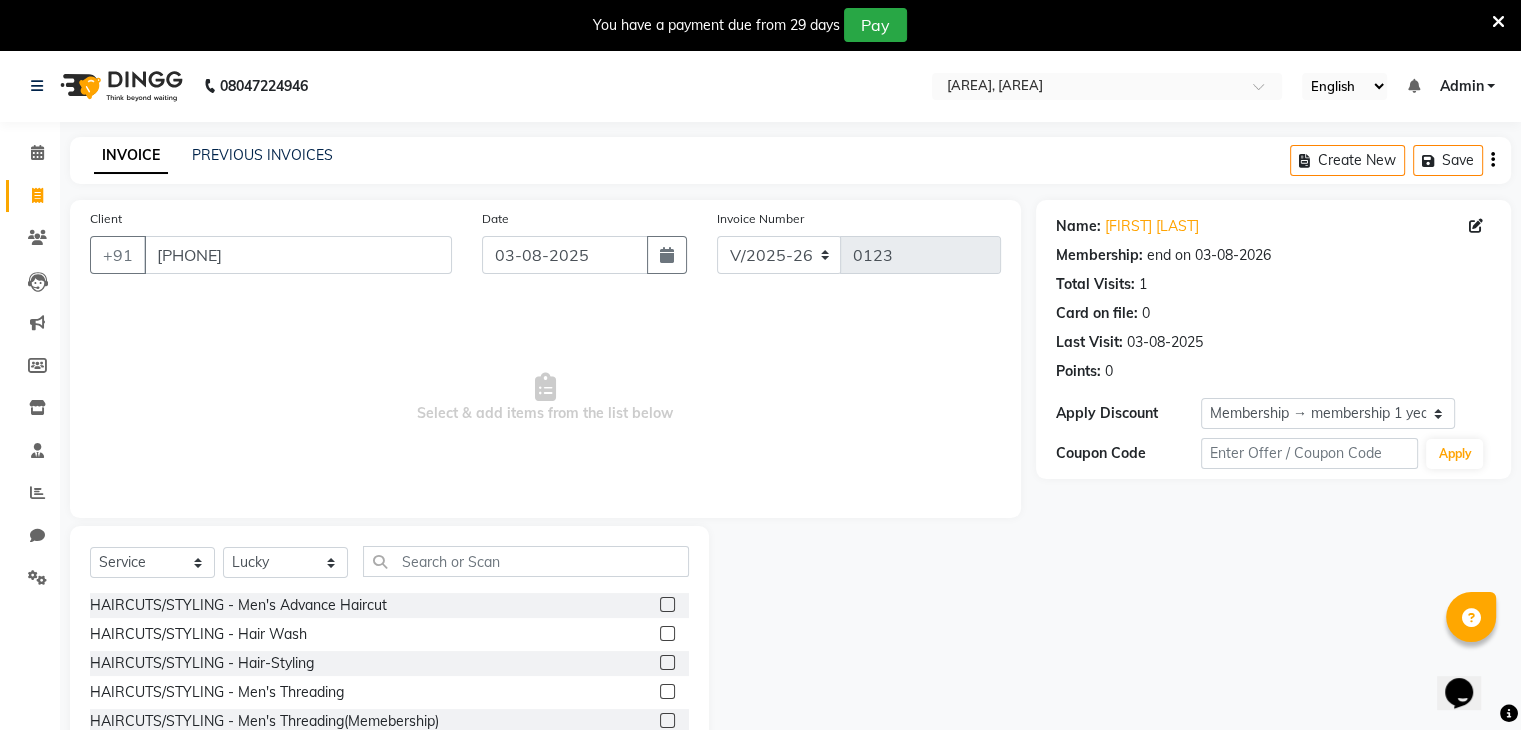 click 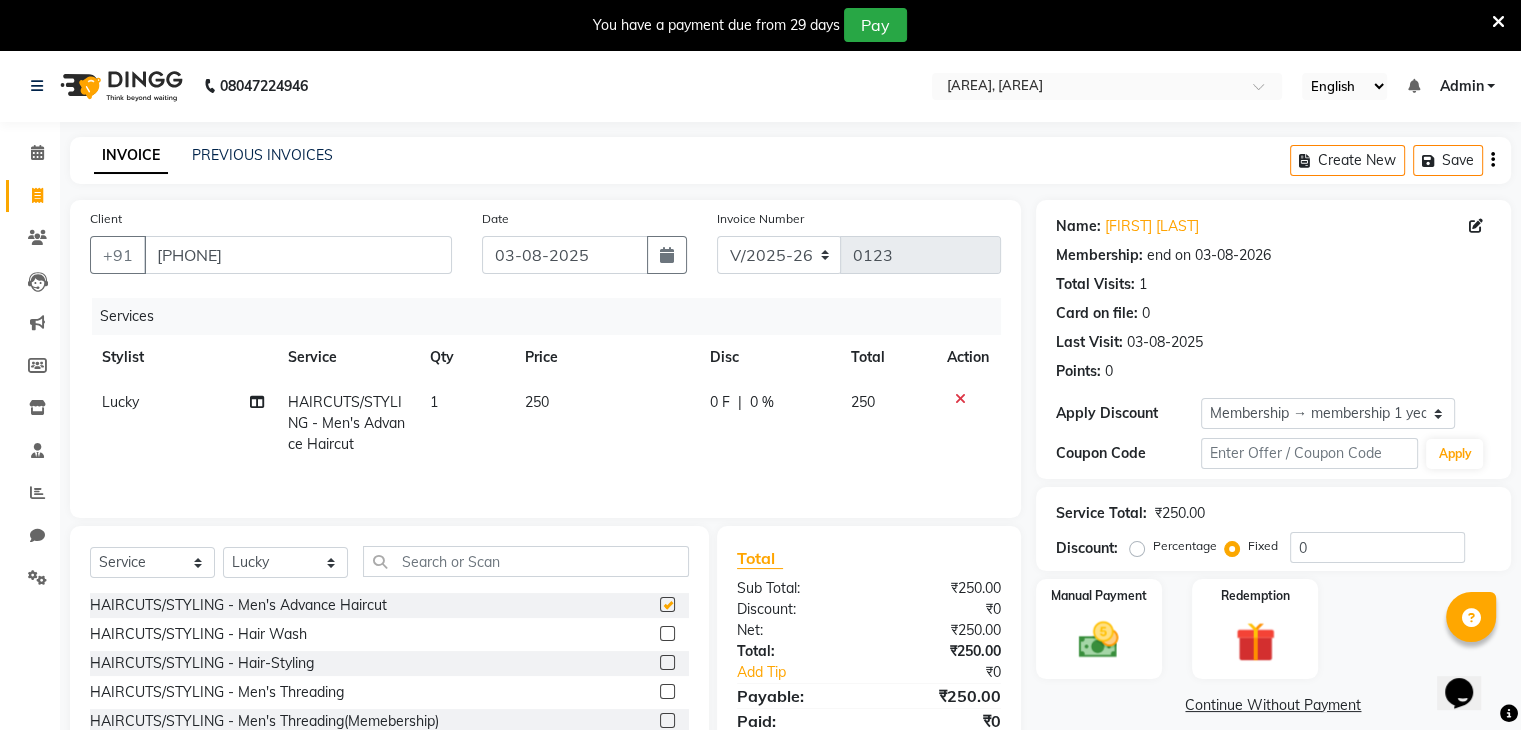 checkbox on "false" 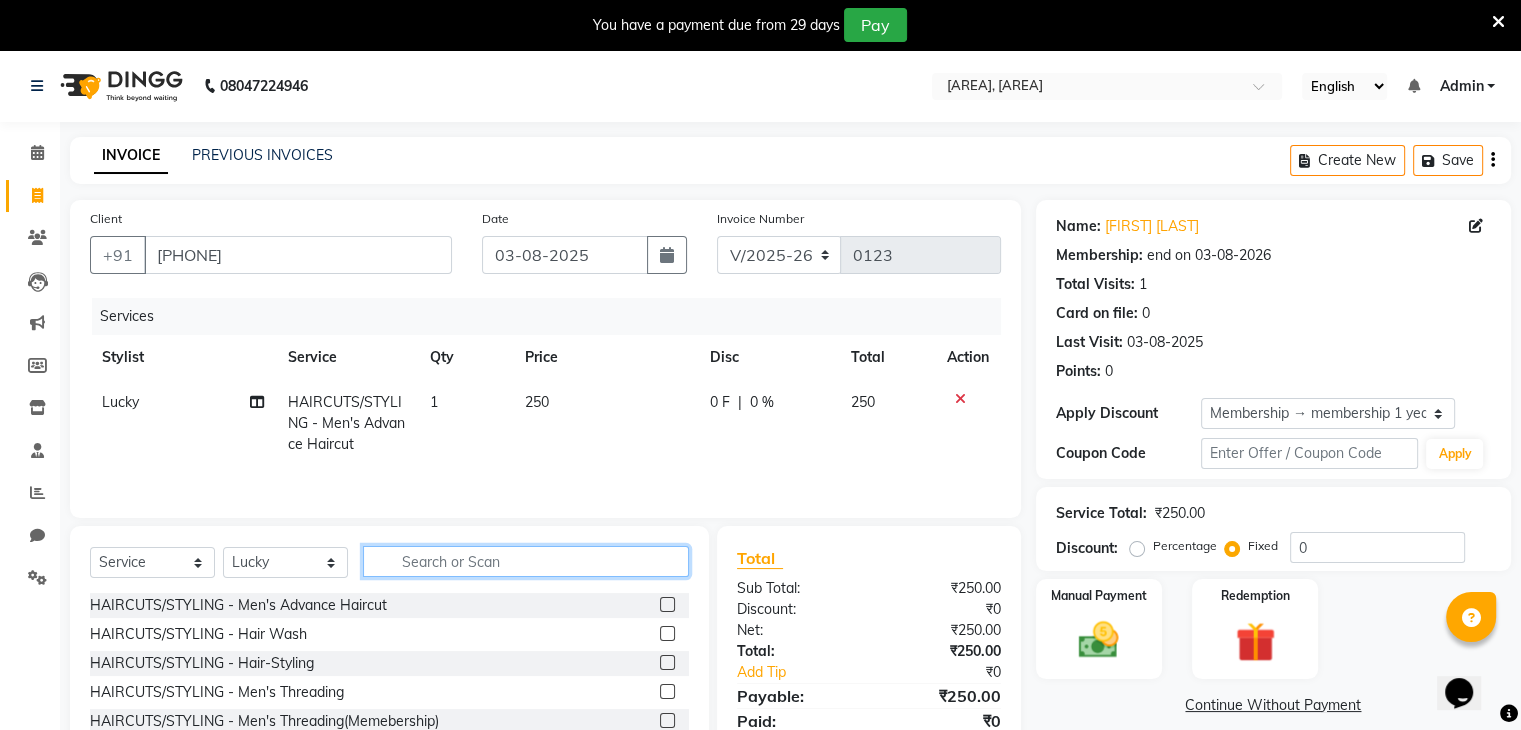 click 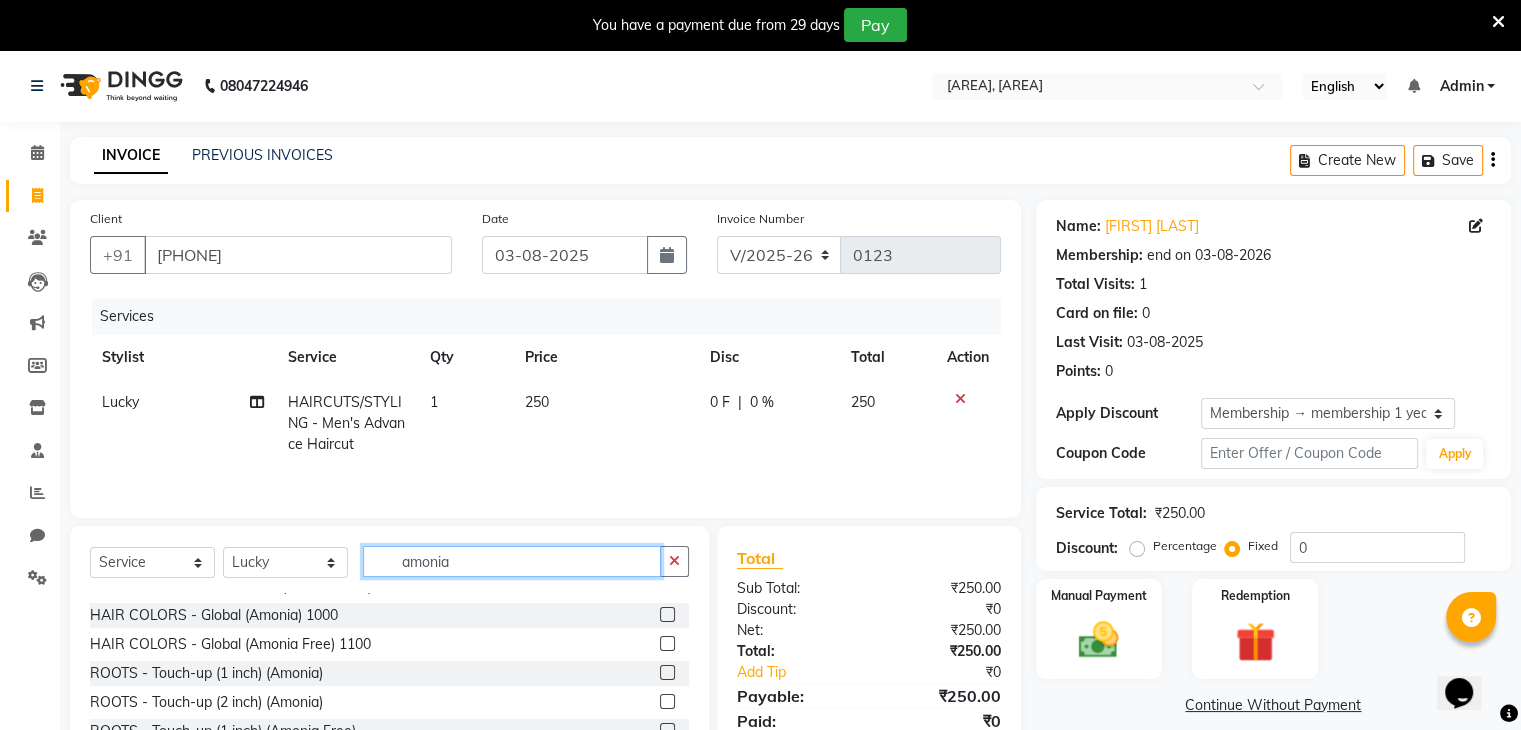 scroll, scrollTop: 51, scrollLeft: 0, axis: vertical 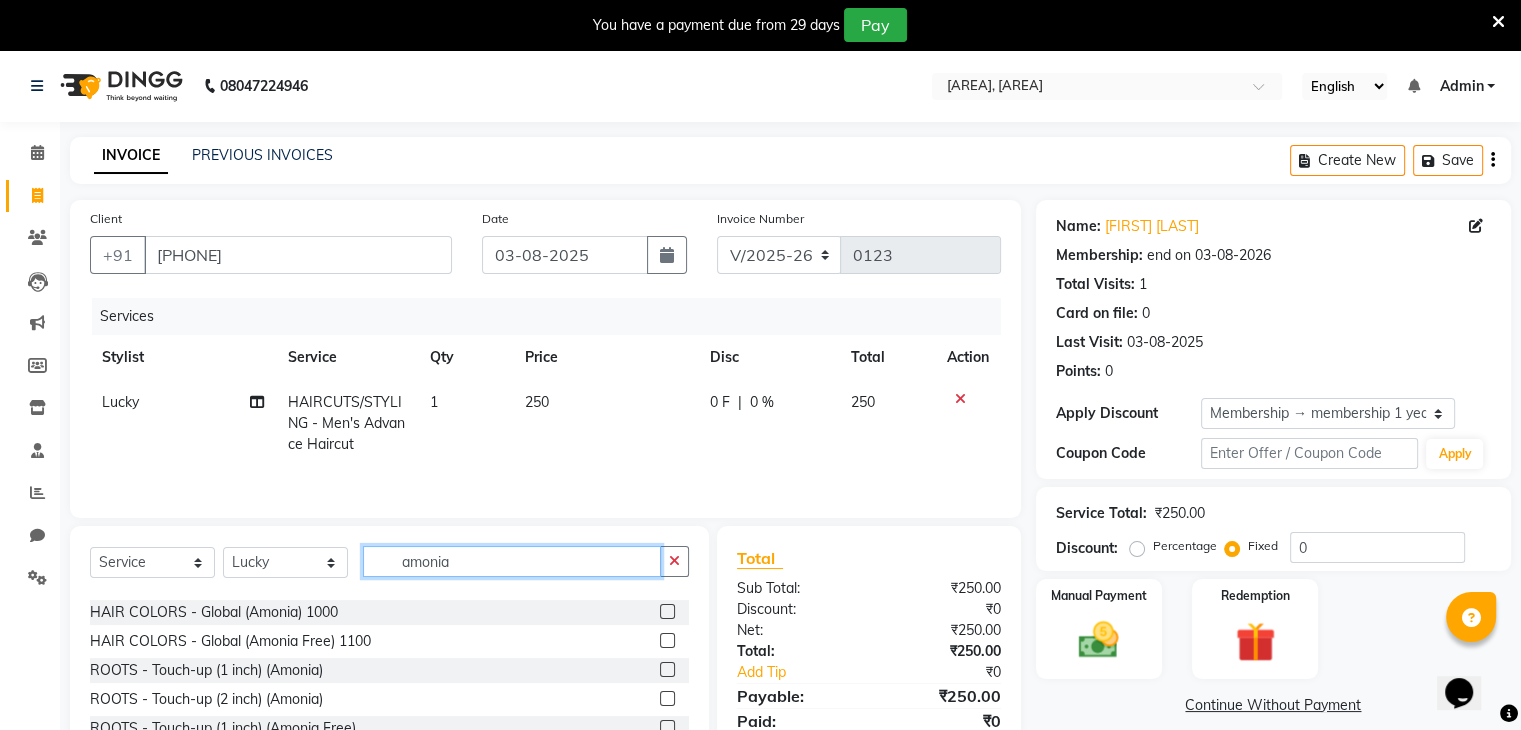 type on "amonia" 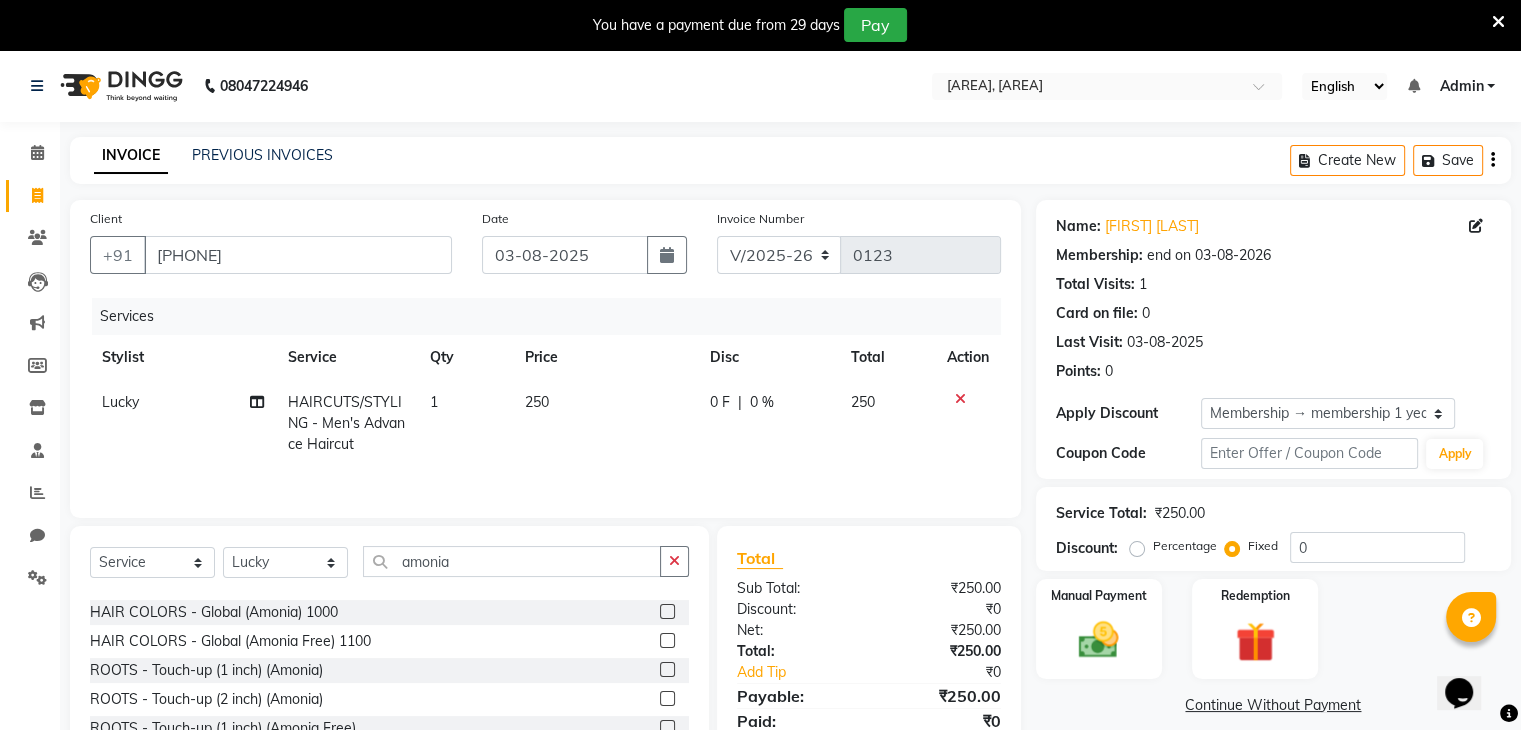 click 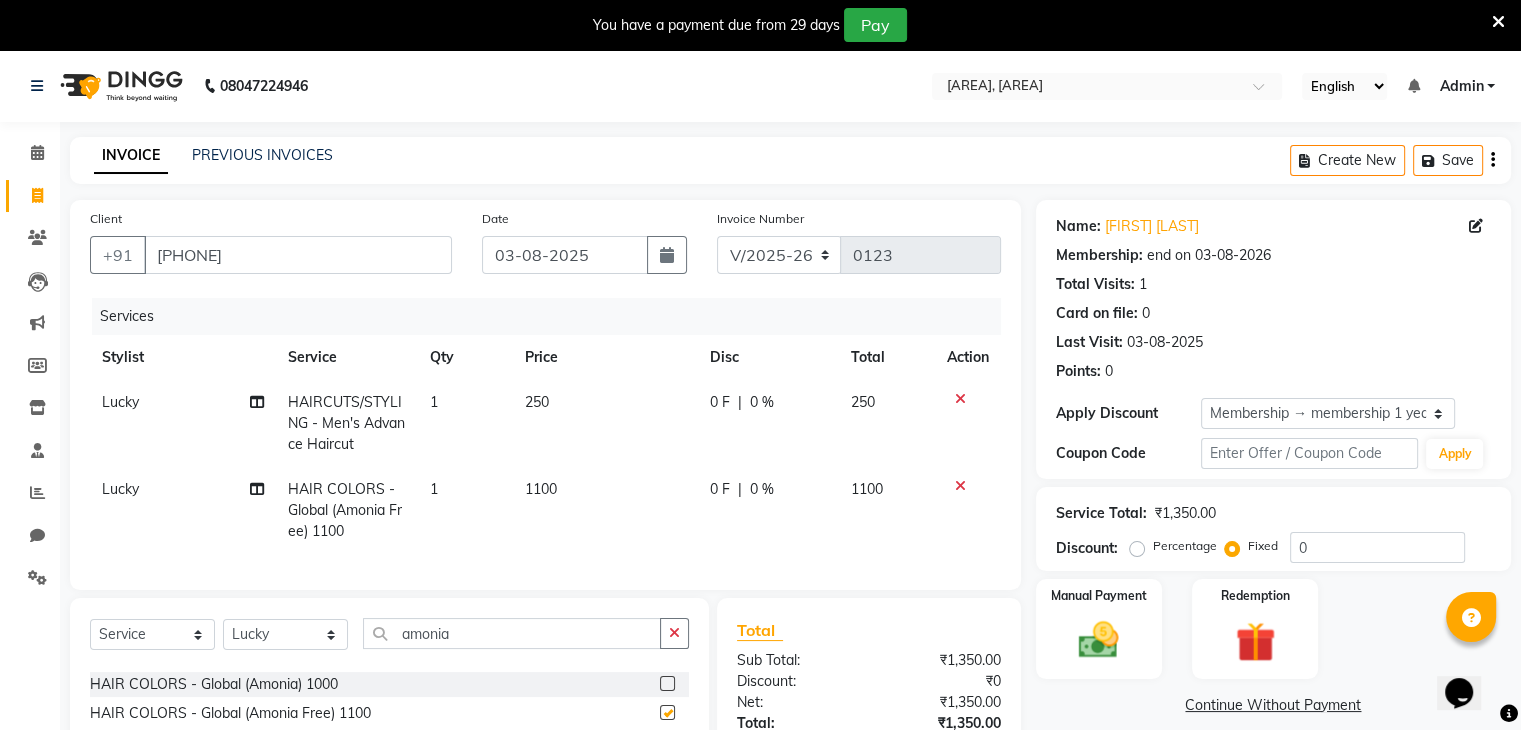 checkbox on "false" 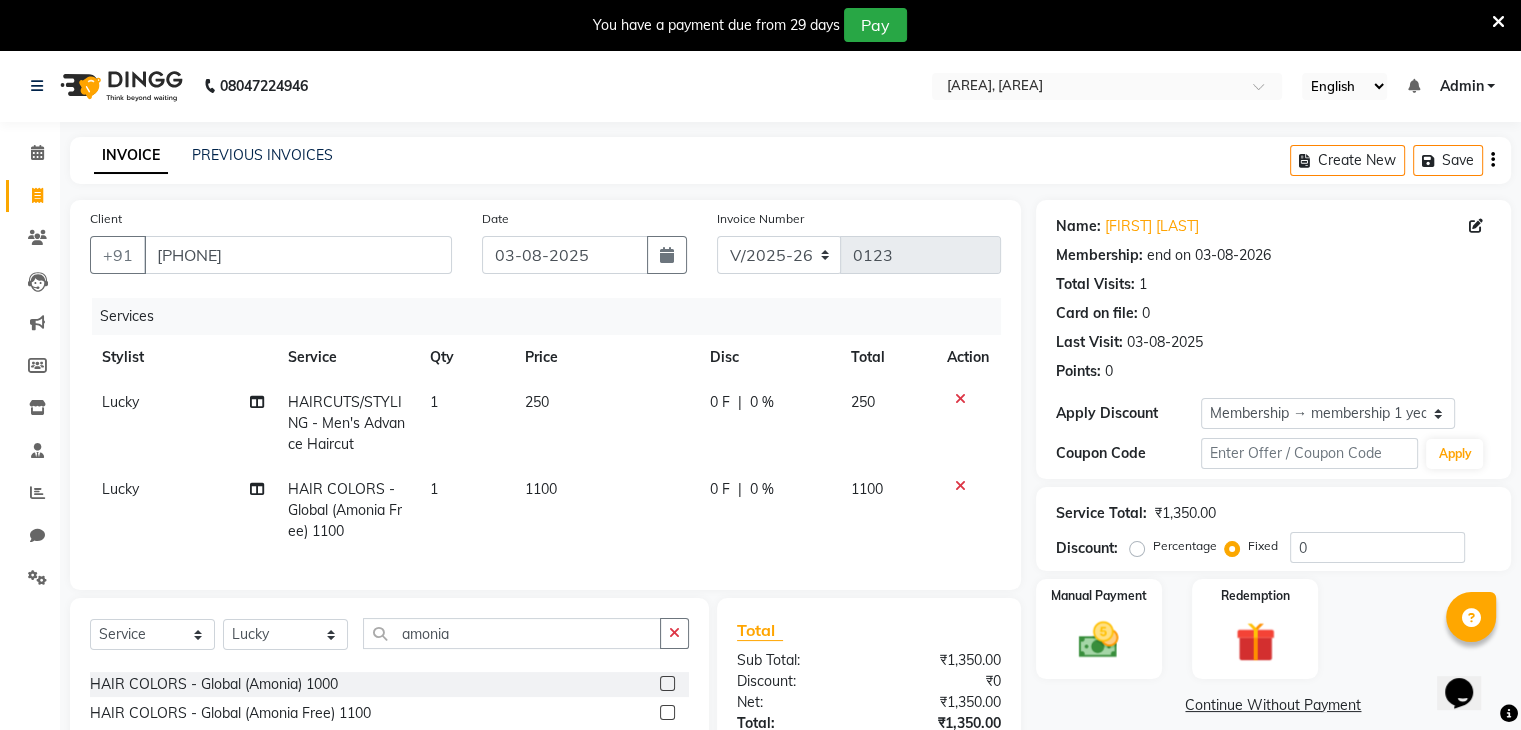 click on "0 F" 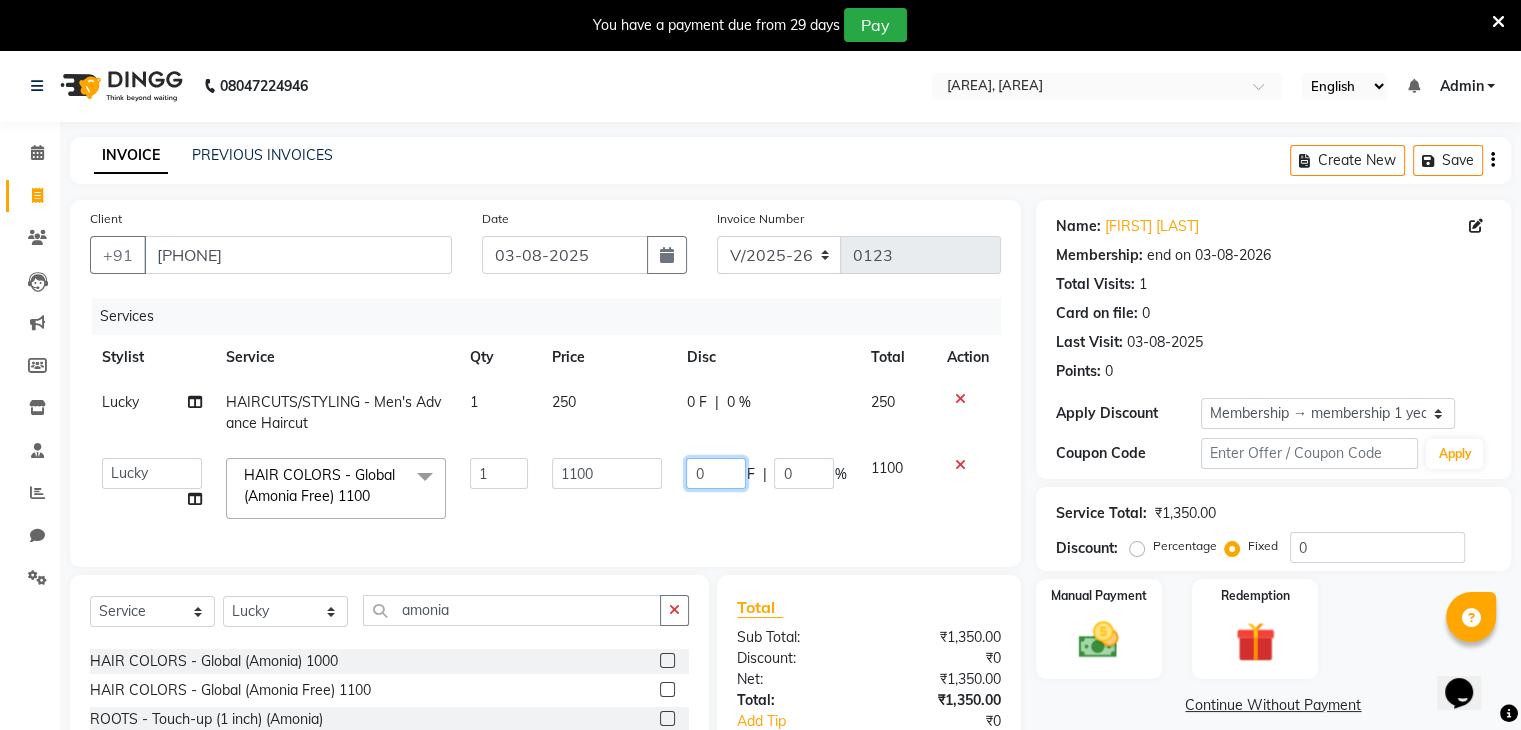click on "0" 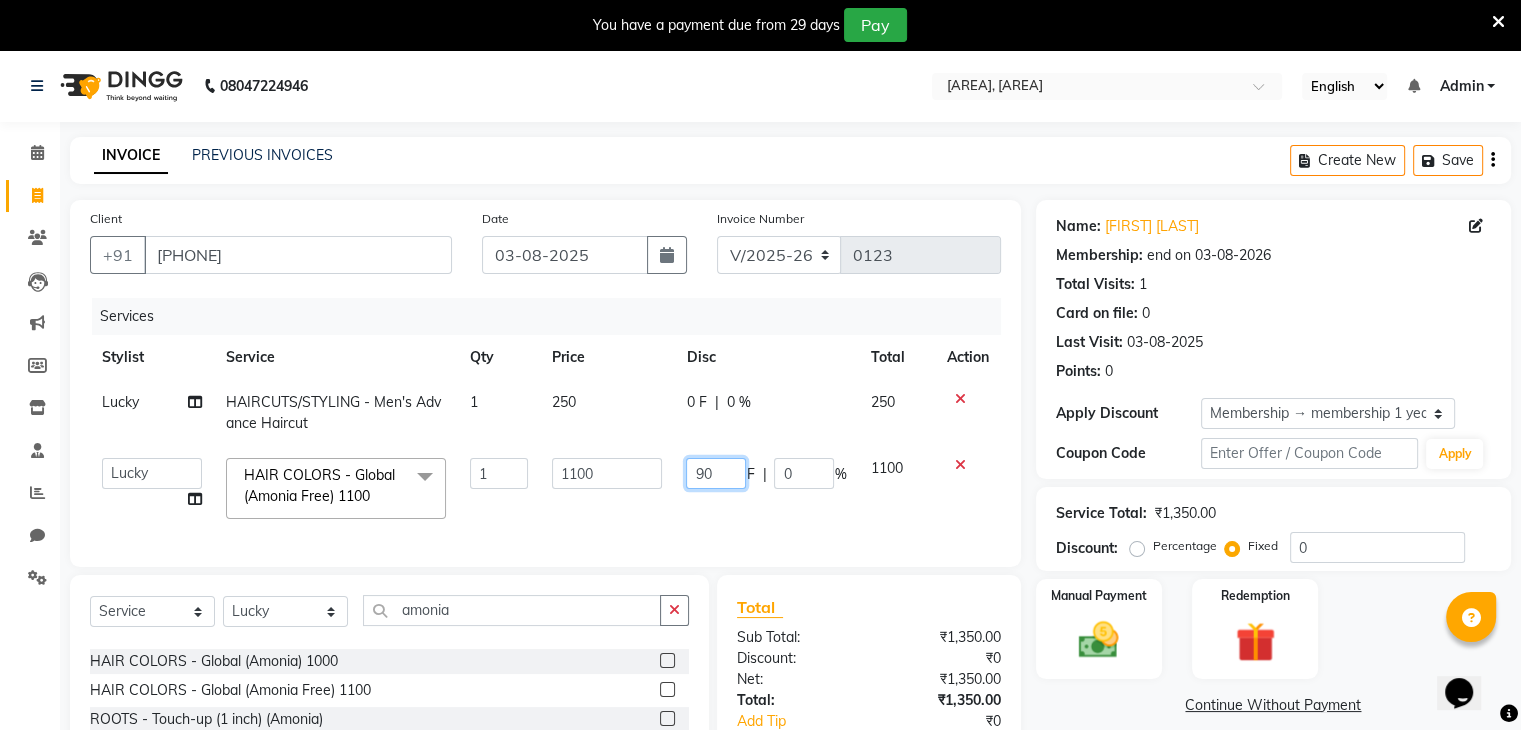 type on "900" 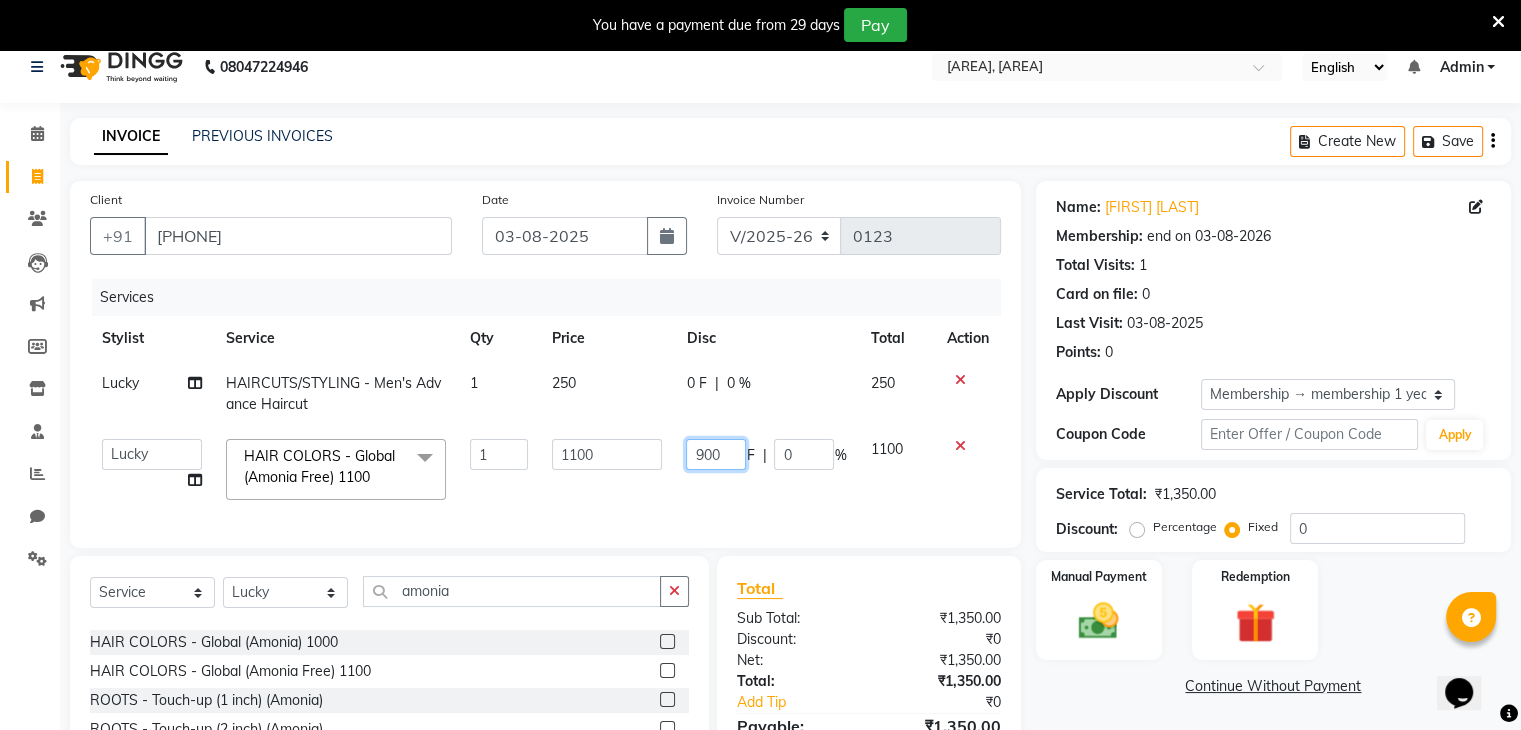 scroll, scrollTop: 20, scrollLeft: 0, axis: vertical 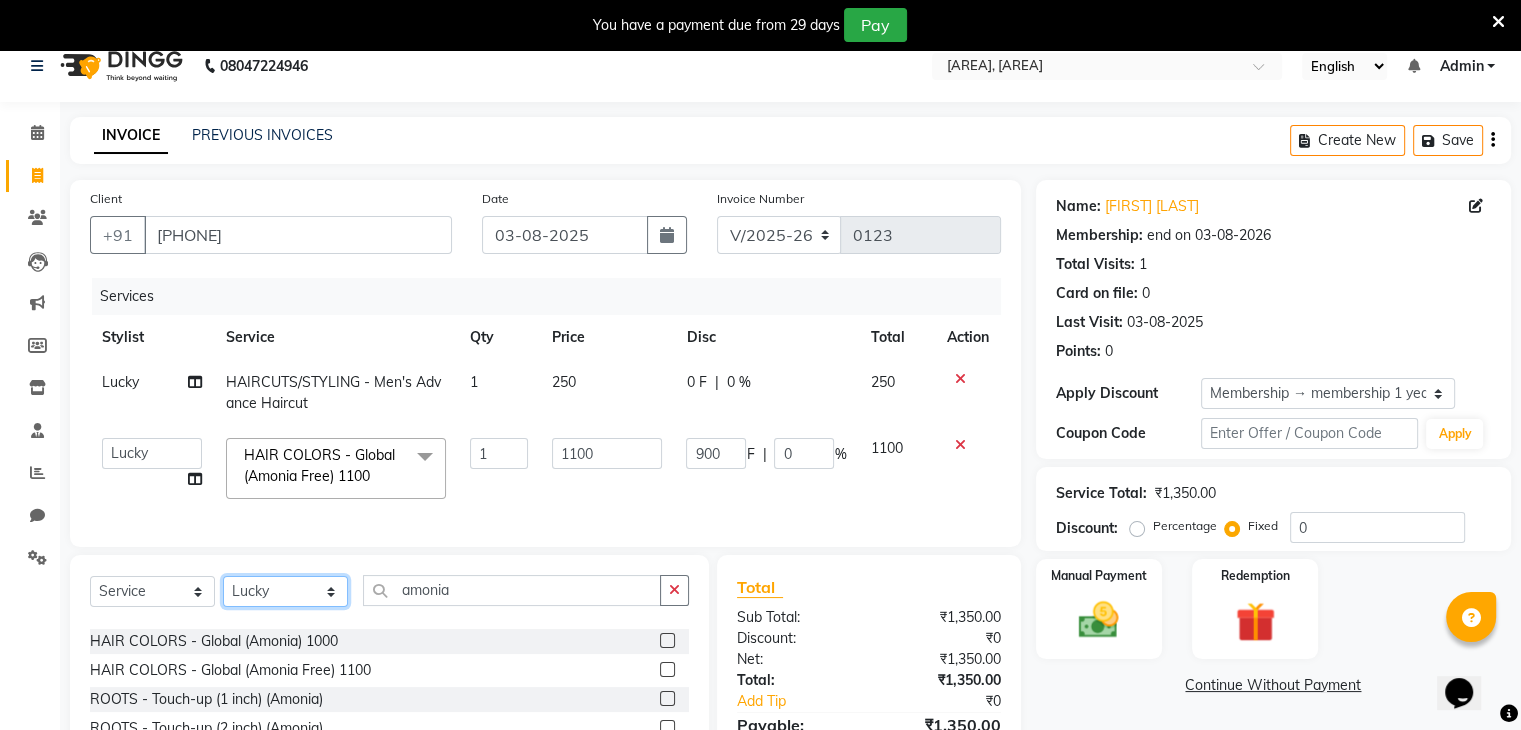 click on "Select  Service  Product  Membership  Package Voucher Prepaid Gift Card  Select Stylist deepa Lucky nadeem Riya Sameer Shivam Tas bina Uzair Vinita amonia HAIR COLORS - Beard Color (Amonia) 400  HAIR COLORS - Beard Color (Amonia Free) 500  HAIR COLORS - Global (Amonia) 1000  HAIR COLORS - Global (Amonia Free) 1100  ROOTS - Touch-up (1 inch) (Amonia)  ROOTS - Touch-up (2 inch) (Amonia)  ROOTS - Touch-up (1 inch) (Amonia Free)  ROOTS - Touch-up (2 inch) (Amonia Free)  MALE HAIR COLORS - Beard Color (Amonia)  MEMBERSHIP 350  MALE HAIR COLORS - Beard Color (Amonia Free)  MEMBERSHIP 450  MALE HAIR COLORS - Global (Amonia)  MEMBERSHIP 900  MALE HAIR COLORS - Global (Amonia Free)  MEMBERSHIP 1000  FEMALE ROOTS - Touch-up (1 inch) (Amonia)  MEMBERSHIP 900  FEMALE ROOTS - Touch-up (2 inch) (Amonia)  MEMBERSHIP 1100  FEMALE ROOTS - Touch-up (1 inch) (Amonia Free)  MEMBERSHIP 1000  FEMALE ROOTS - Touch-up (2 inch) (Amonia Free)  MEMBERSHIP 1200" 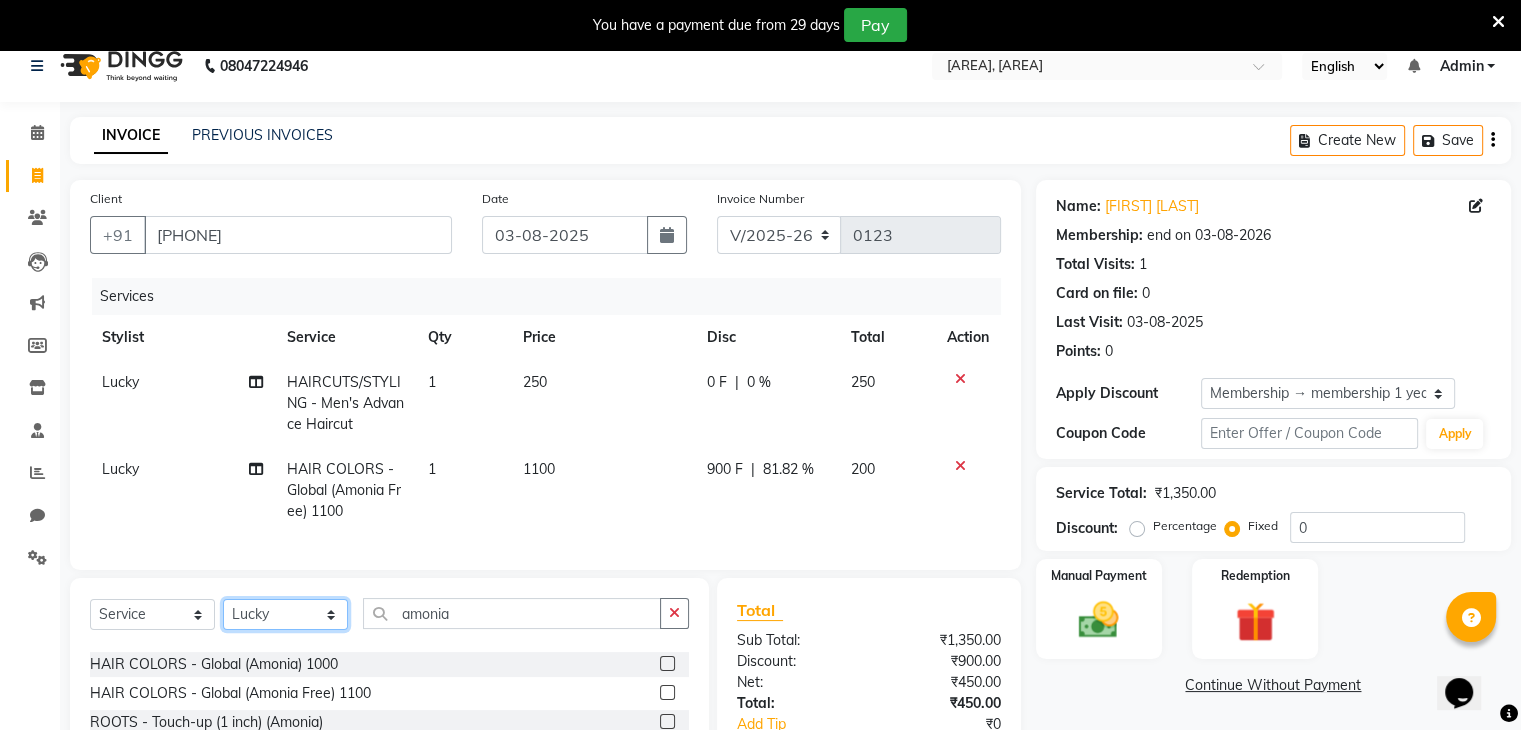 select on "86842" 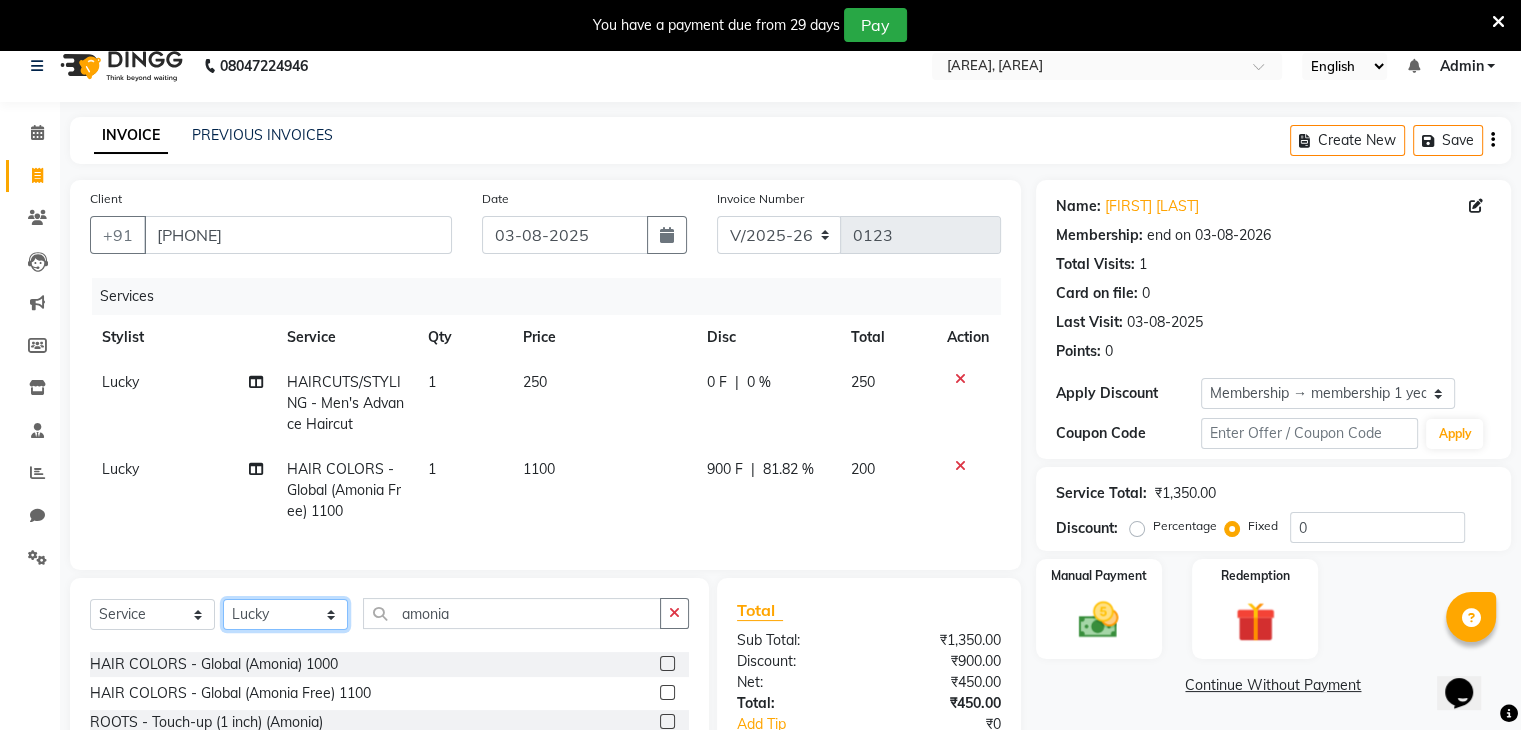click on "Select Stylist deepa Lucky nadeem Riya Sameer Shivam Tas bina Uzair Vinita" 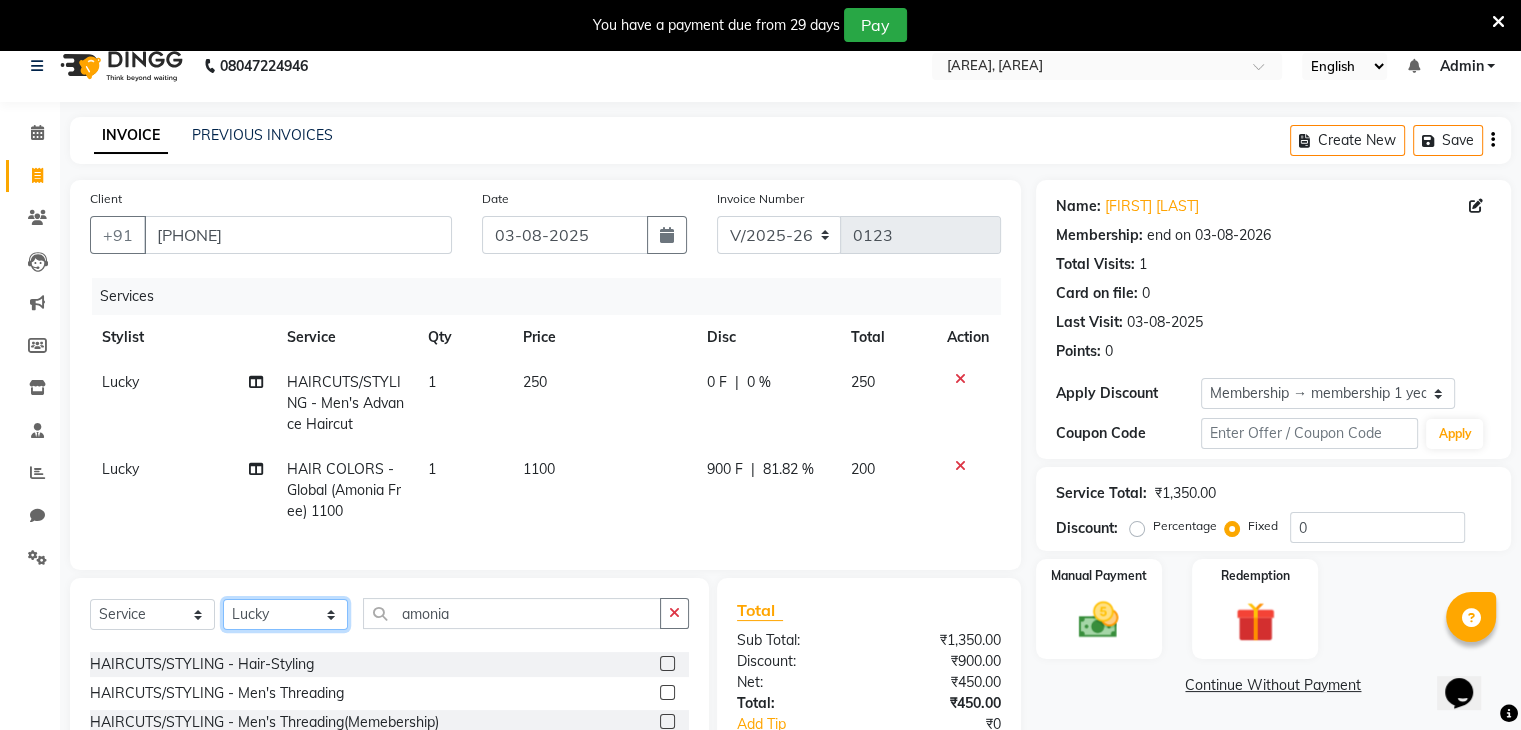 scroll, scrollTop: 0, scrollLeft: 12, axis: horizontal 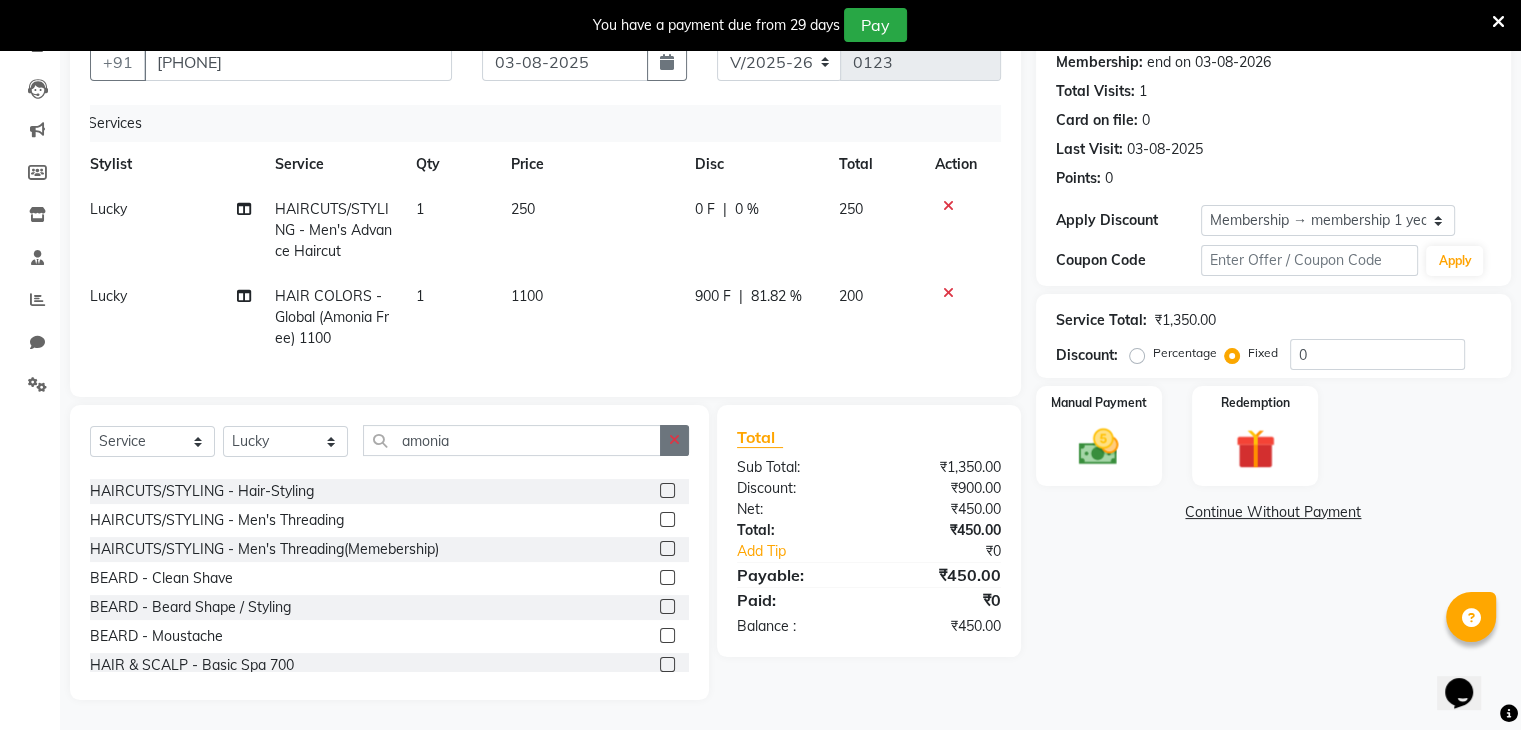 click 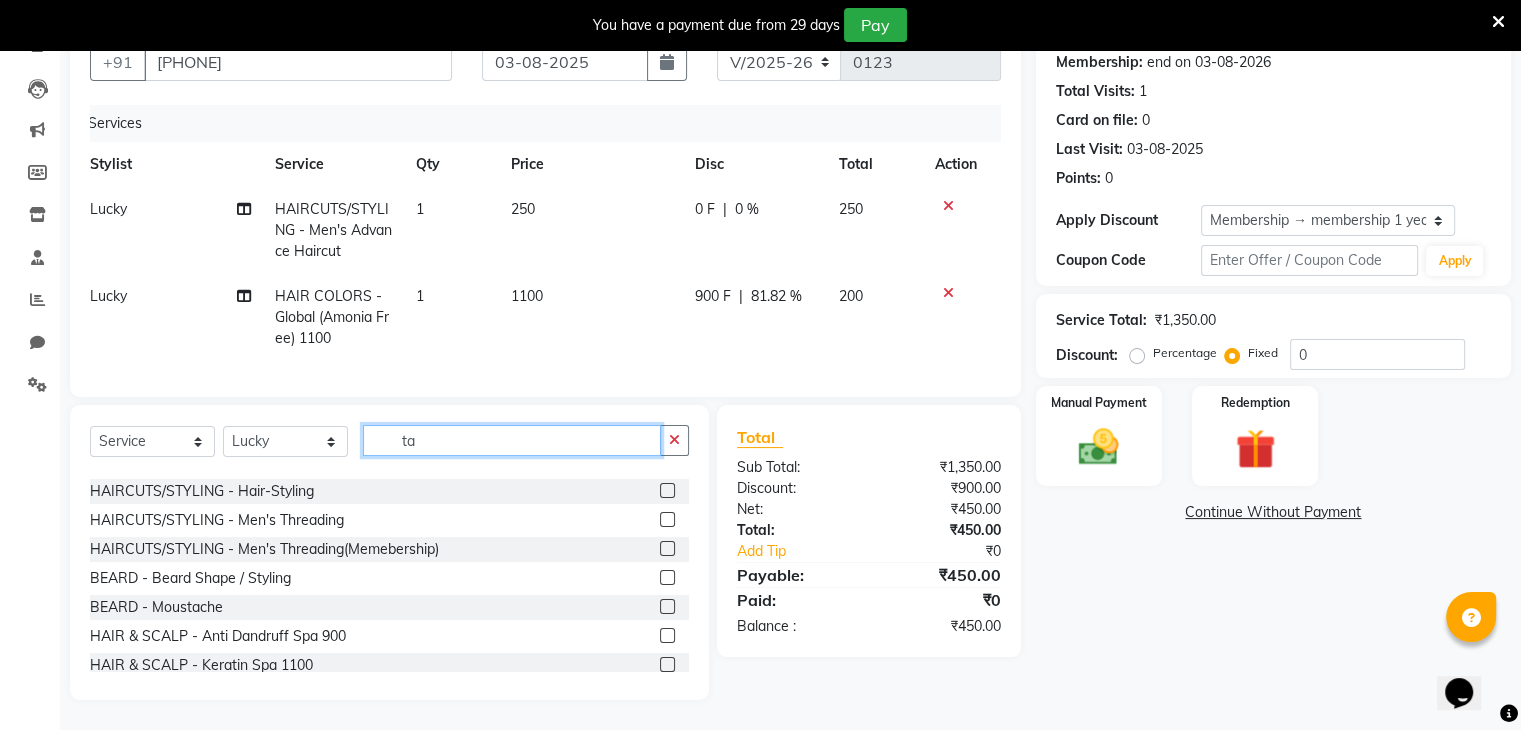 scroll, scrollTop: 0, scrollLeft: 0, axis: both 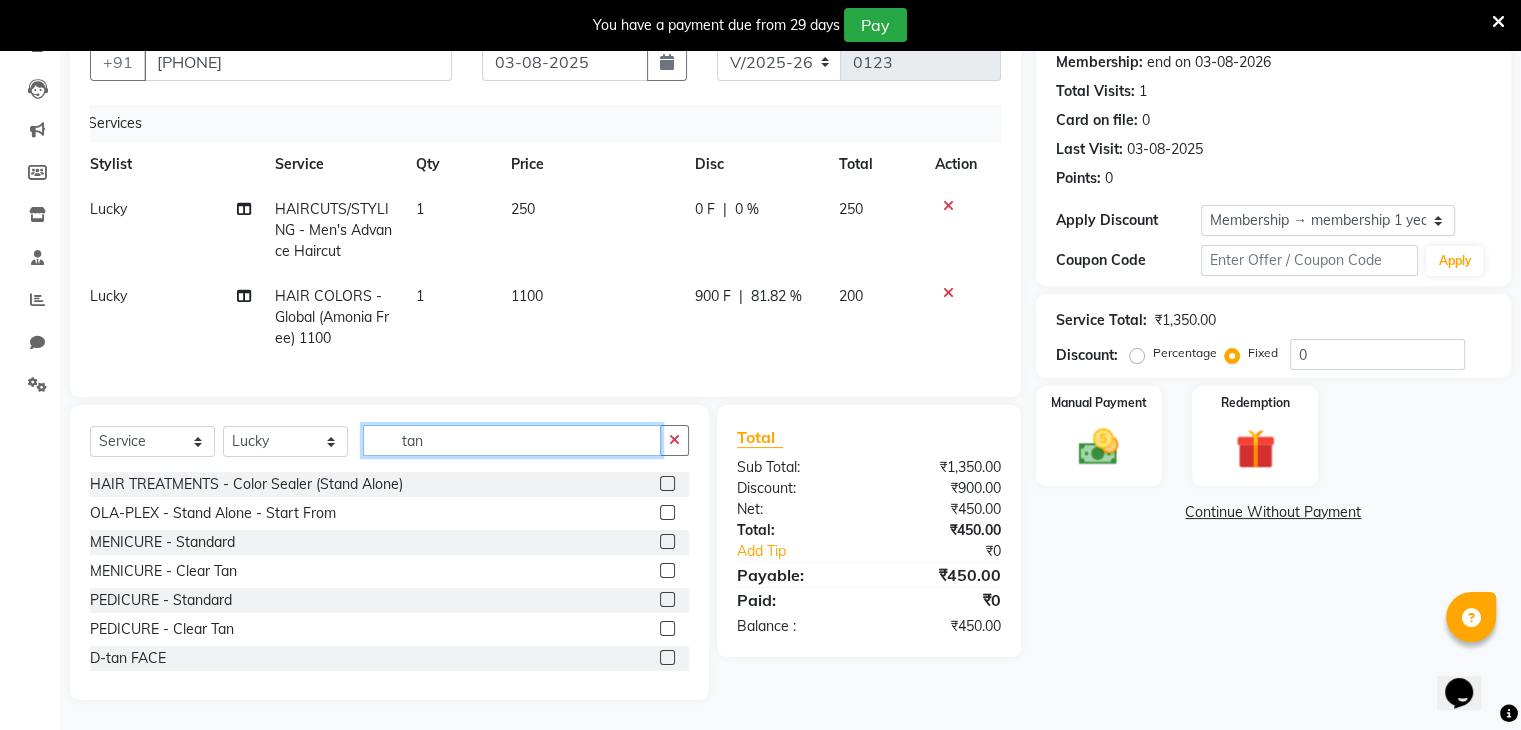 type on "tan" 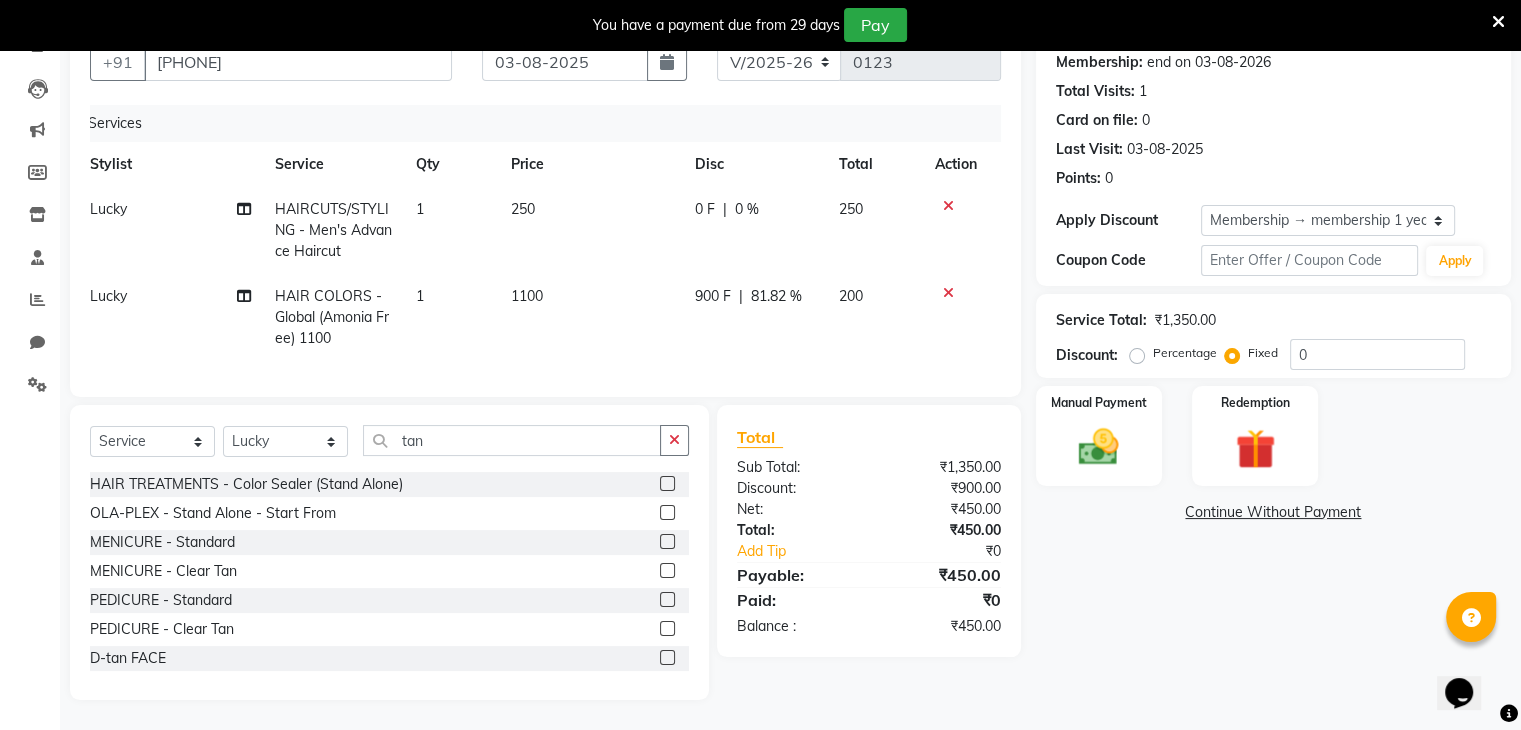 click 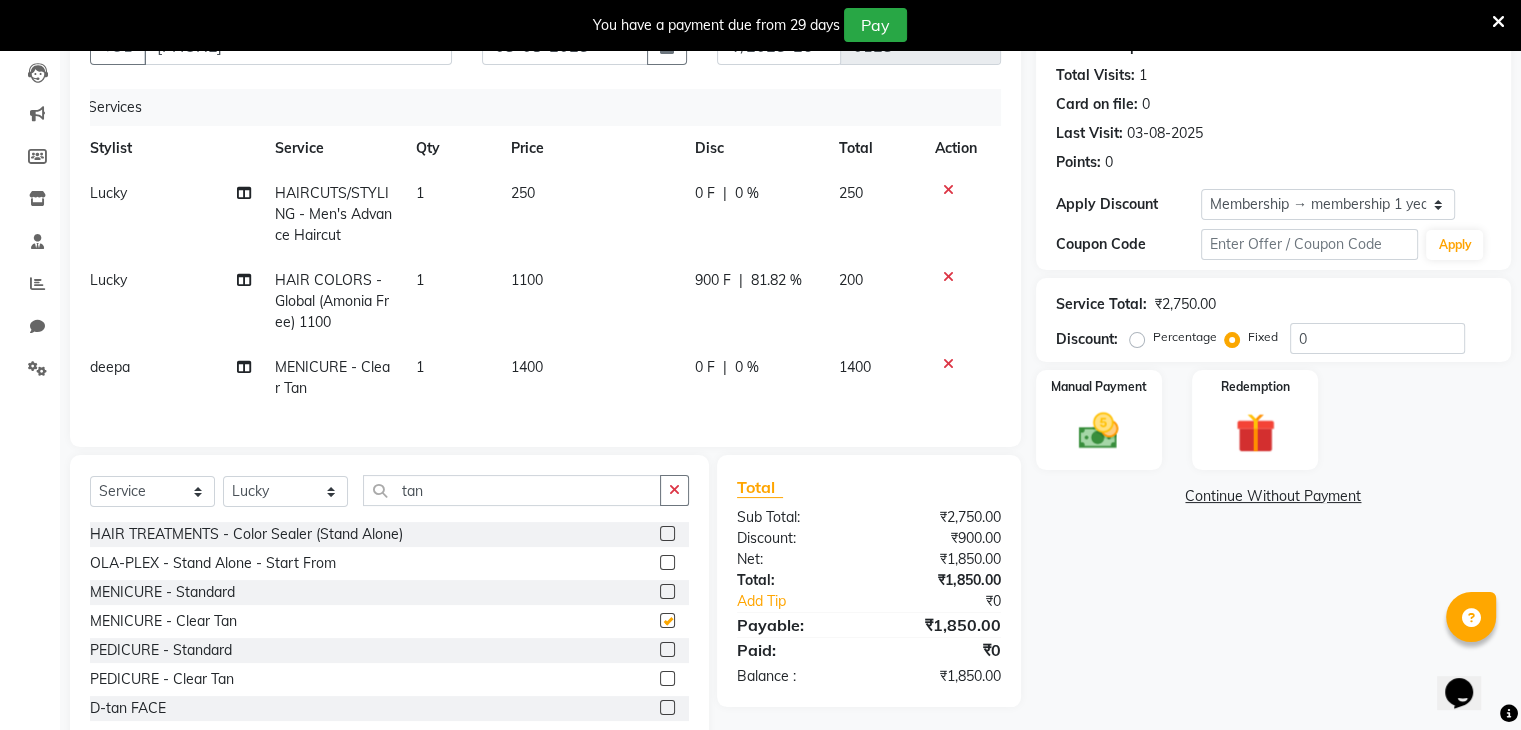 checkbox on "false" 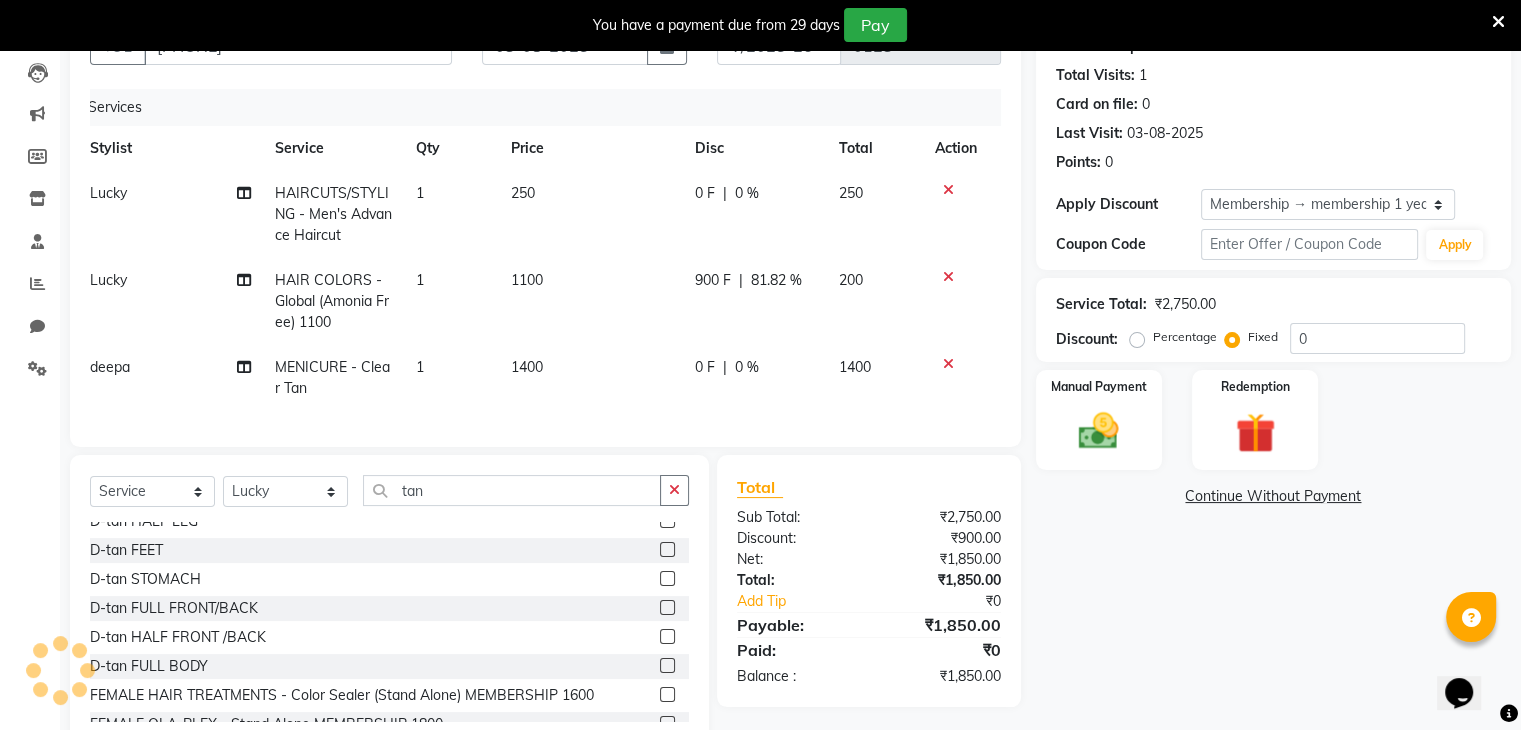 scroll, scrollTop: 340, scrollLeft: 0, axis: vertical 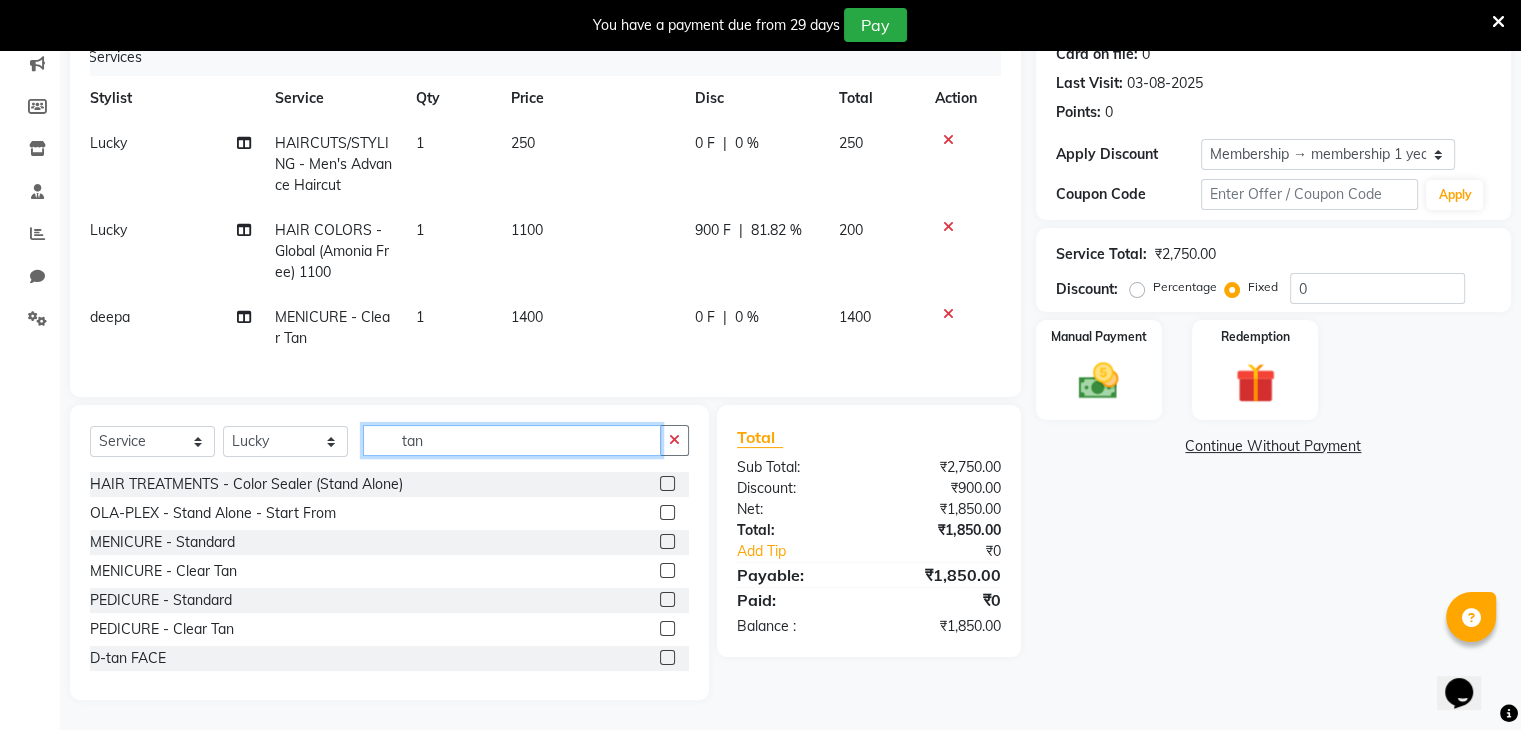click on "tan" 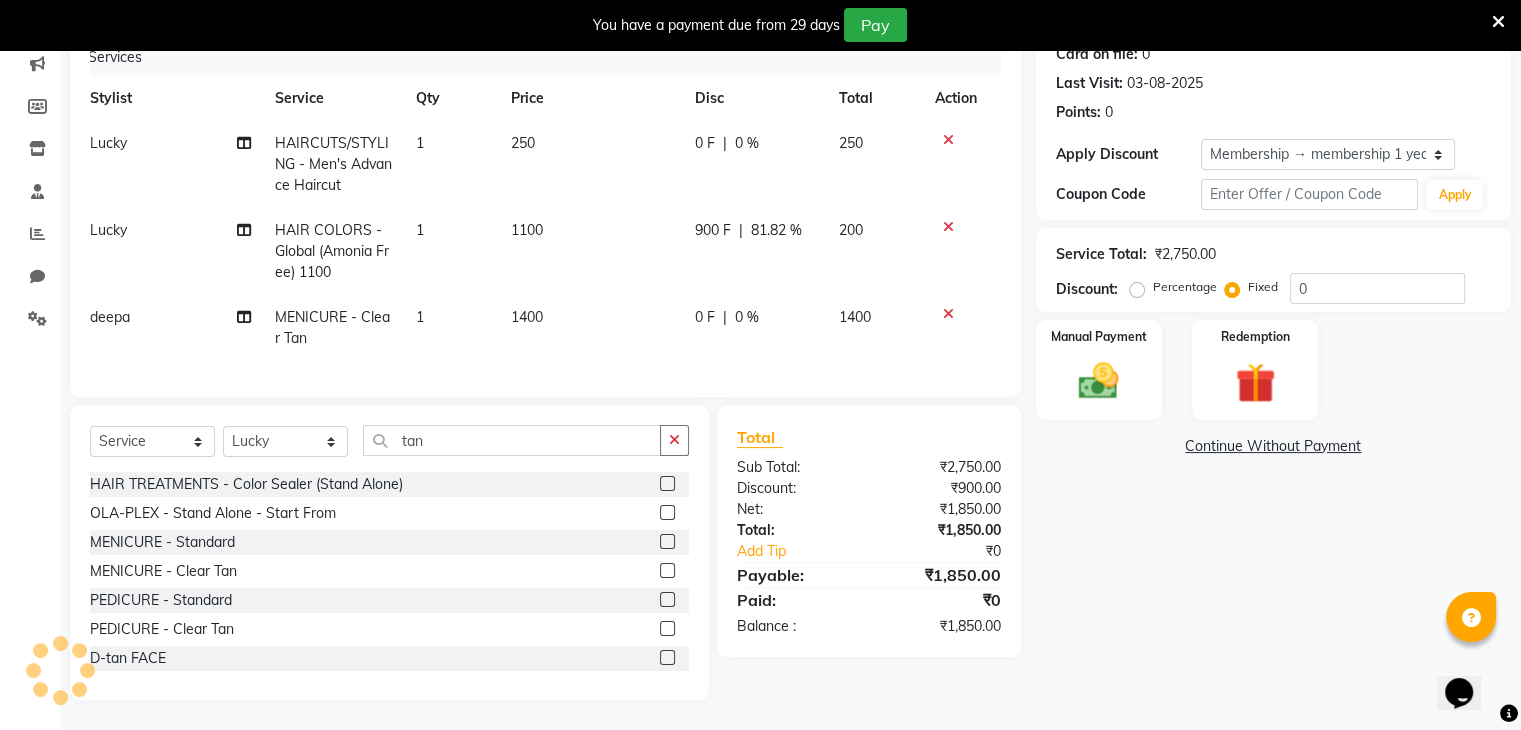 click 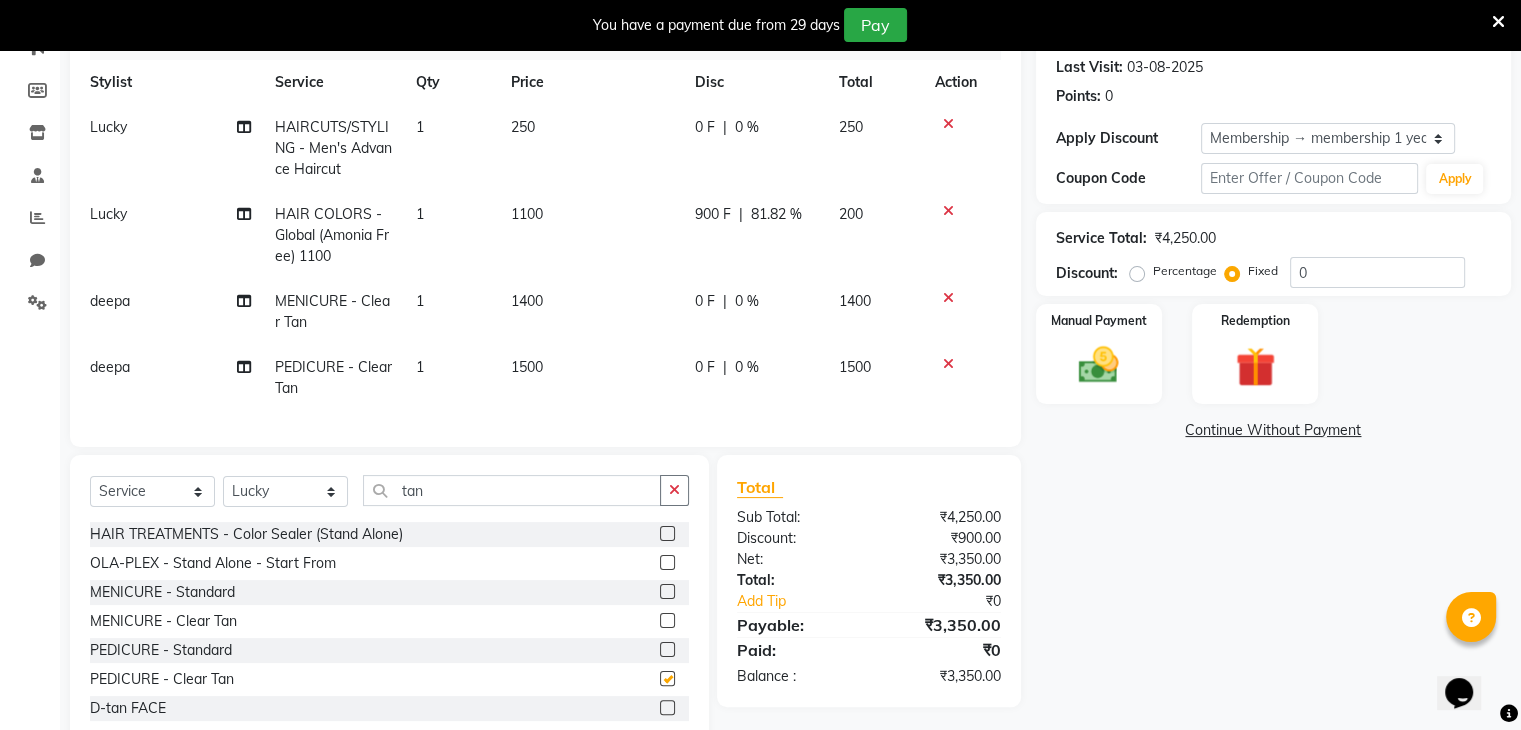 checkbox on "false" 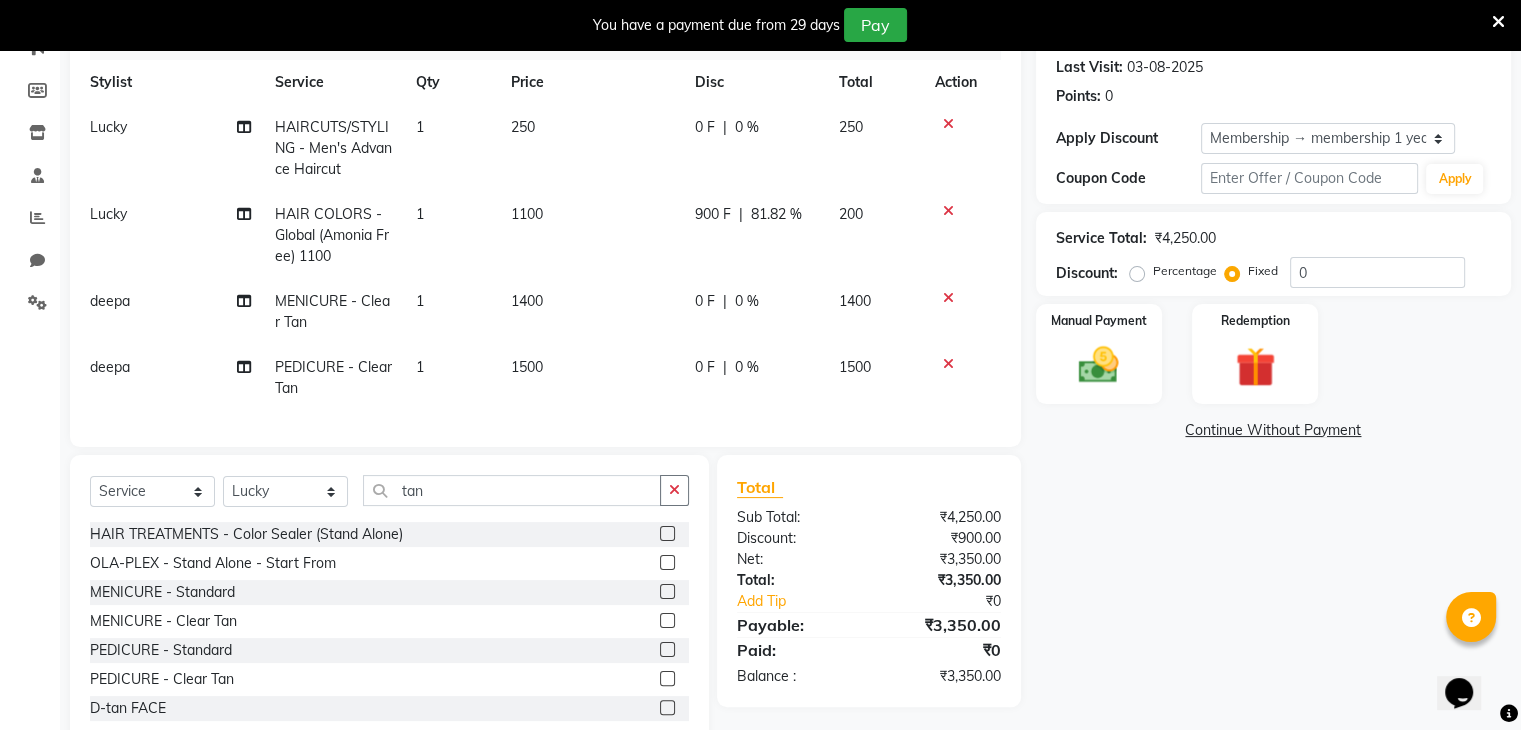click on "0 F" 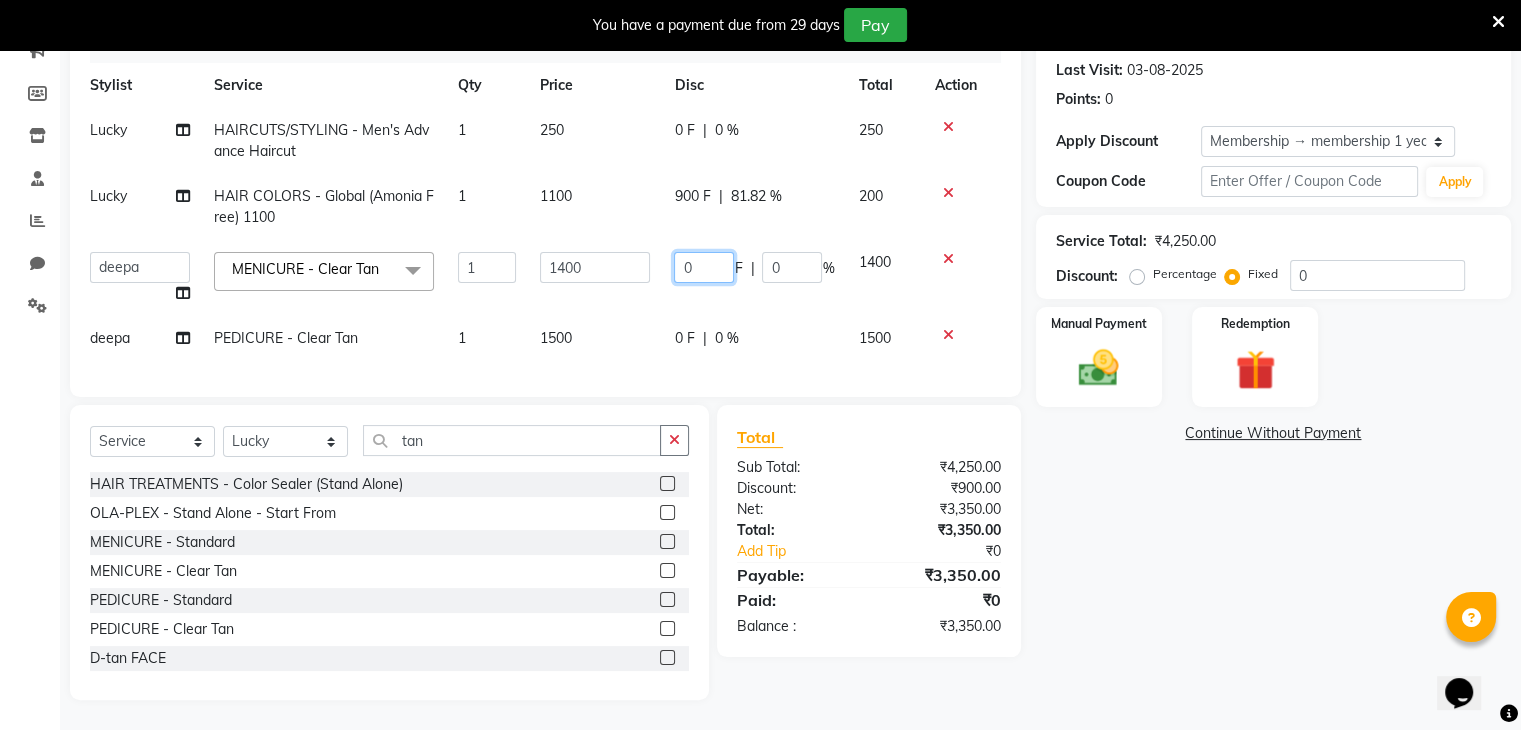 click on "0" 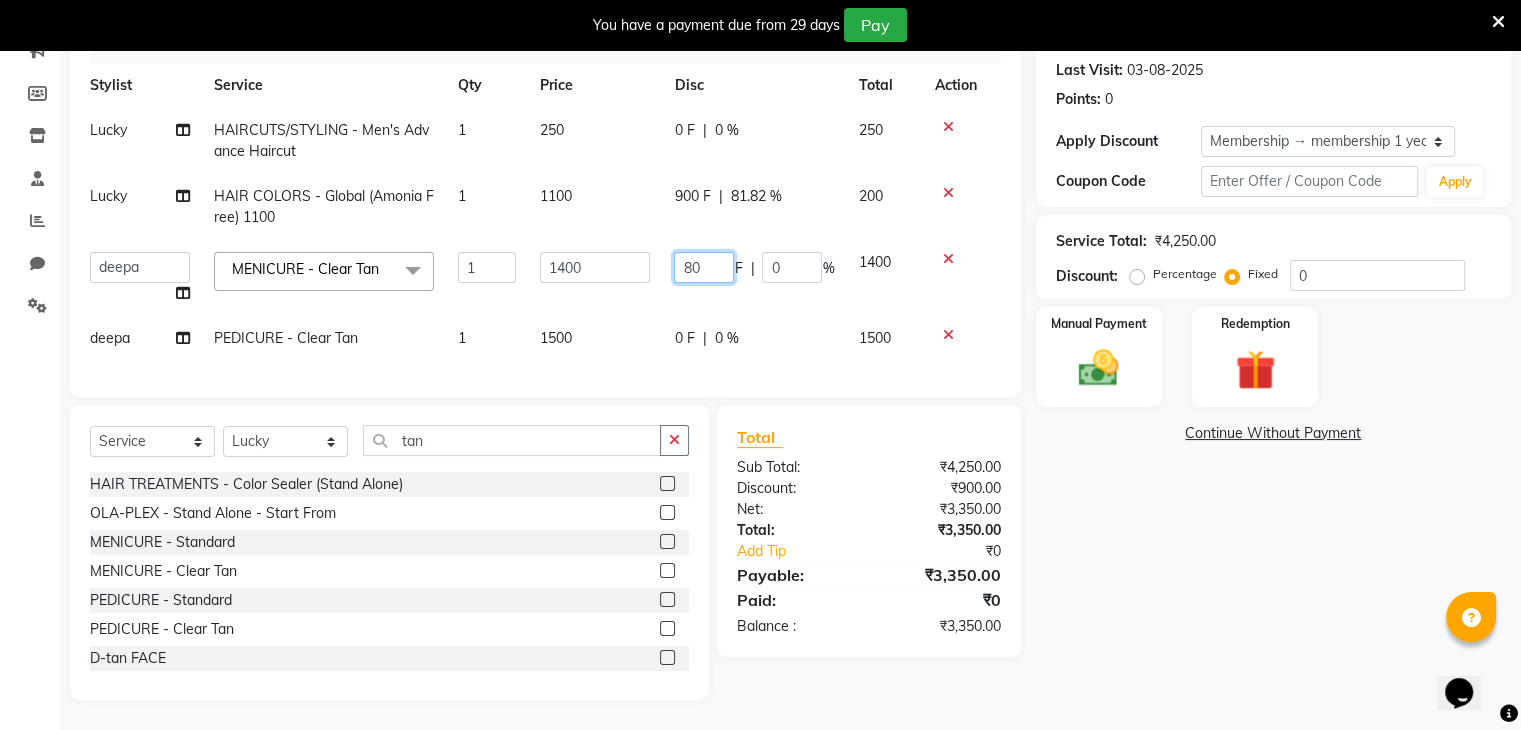 type on "800" 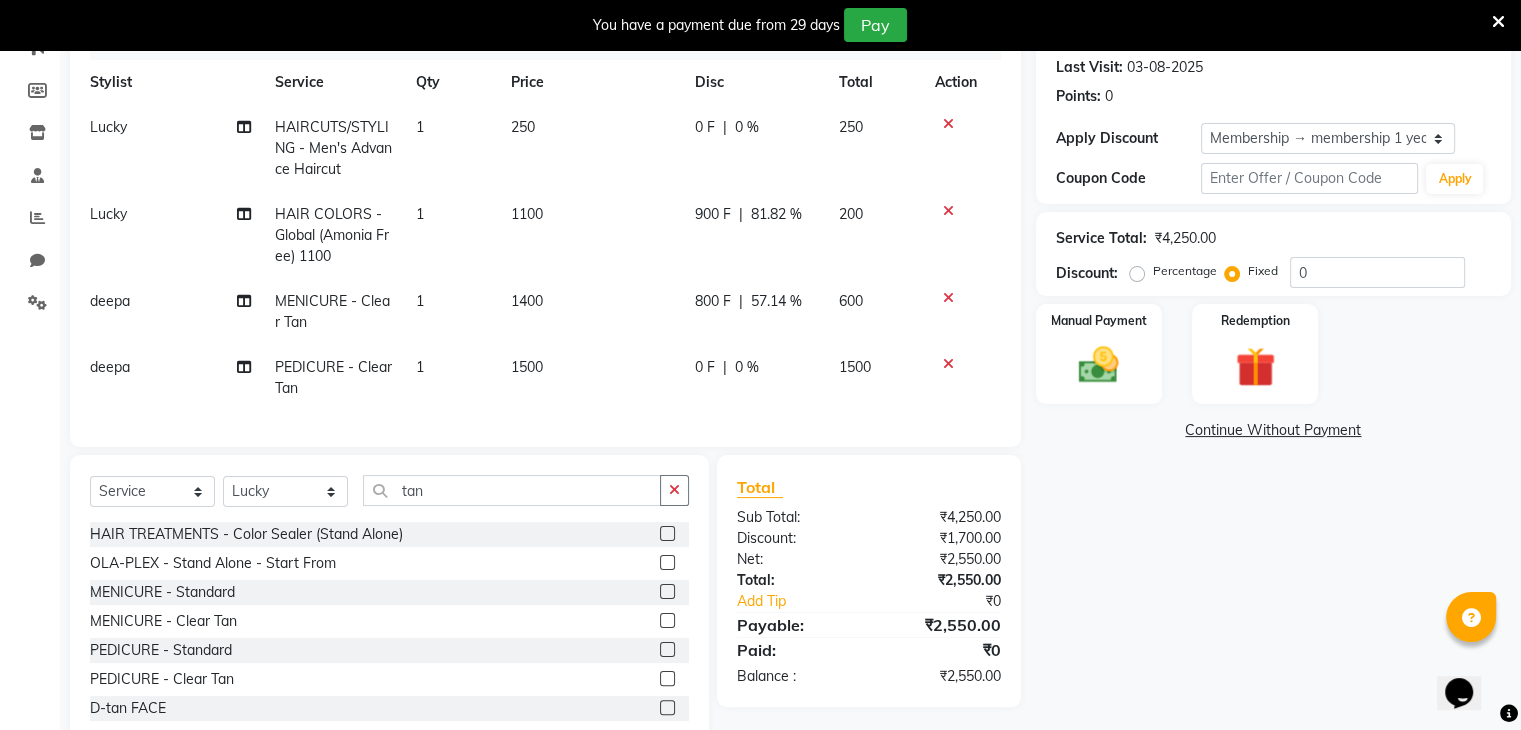 click on "1500" 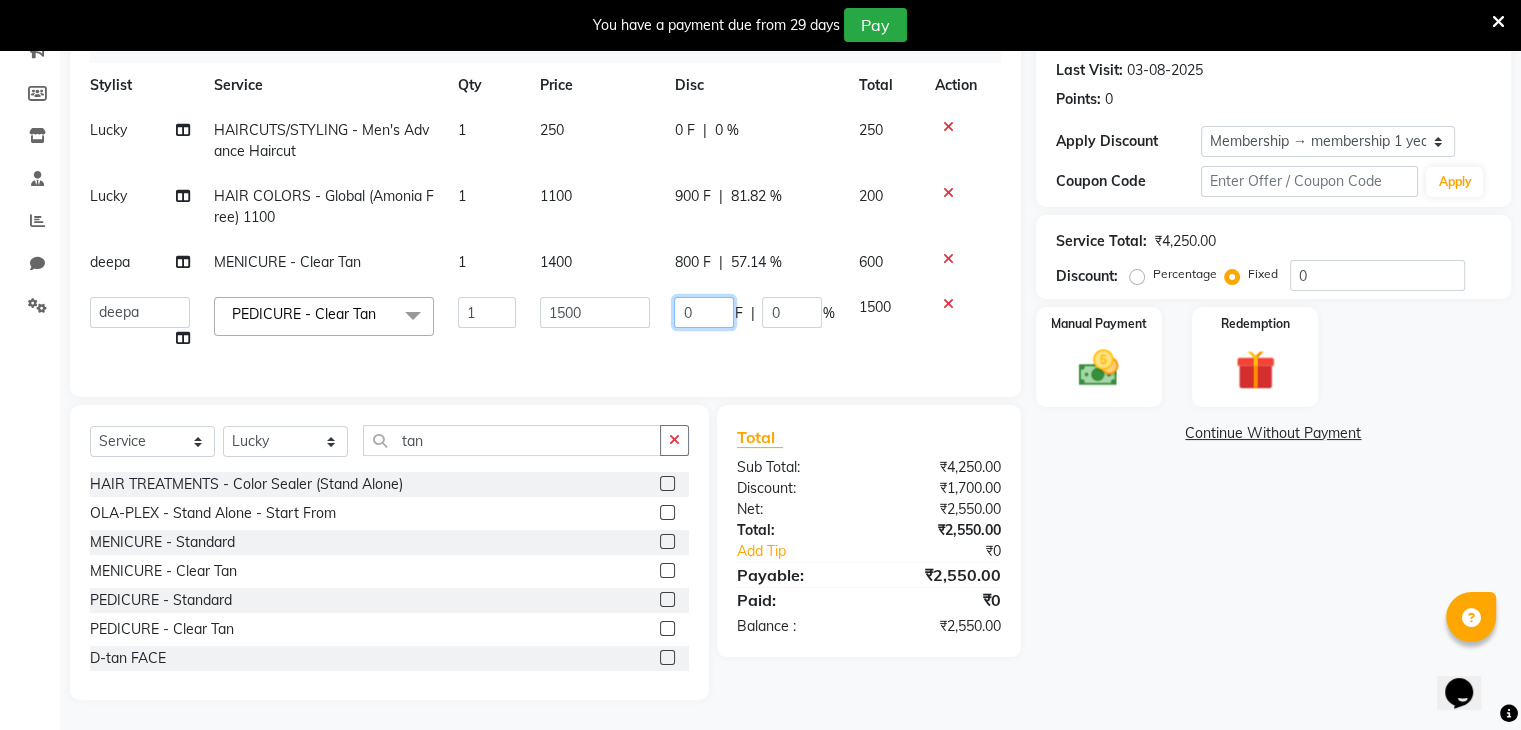 click on "0" 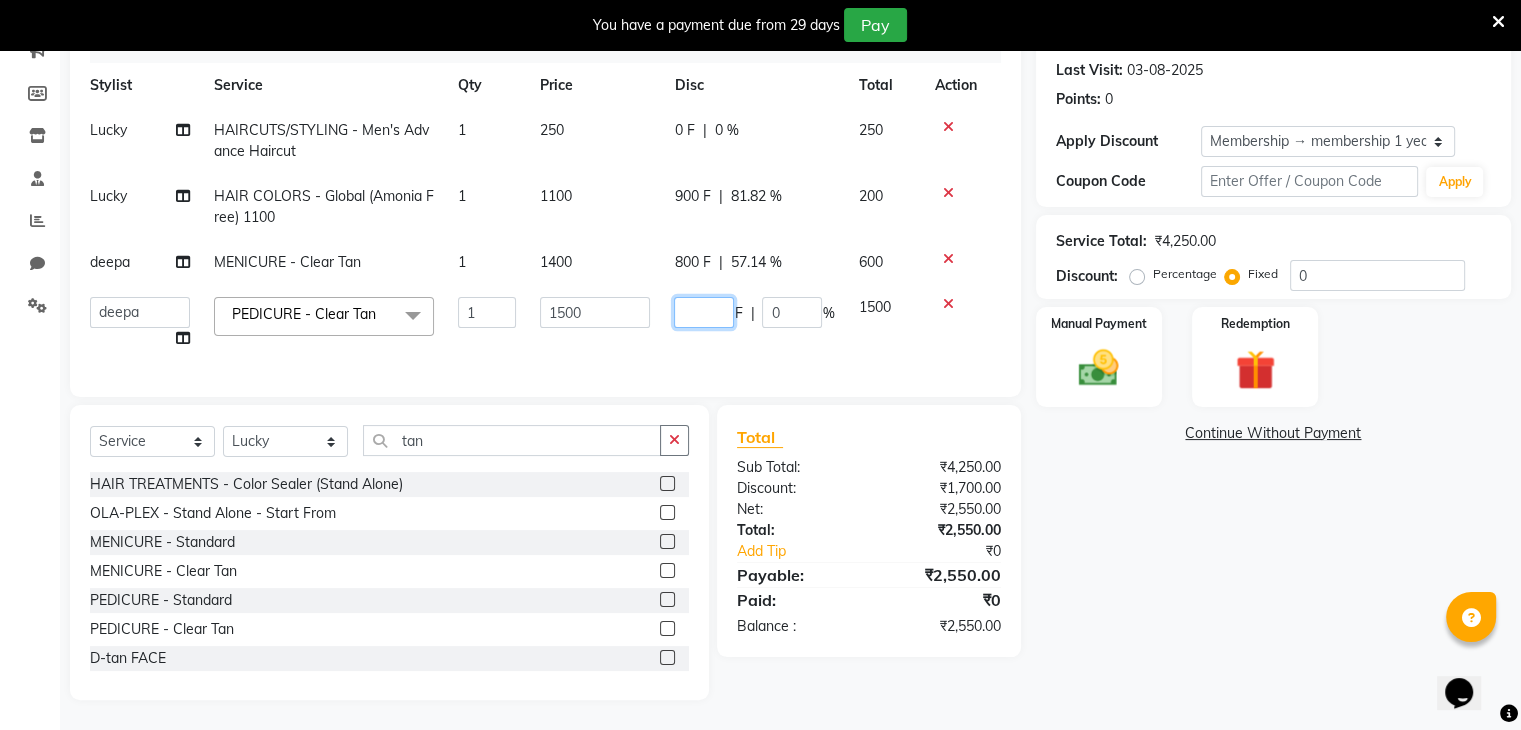 type on "9" 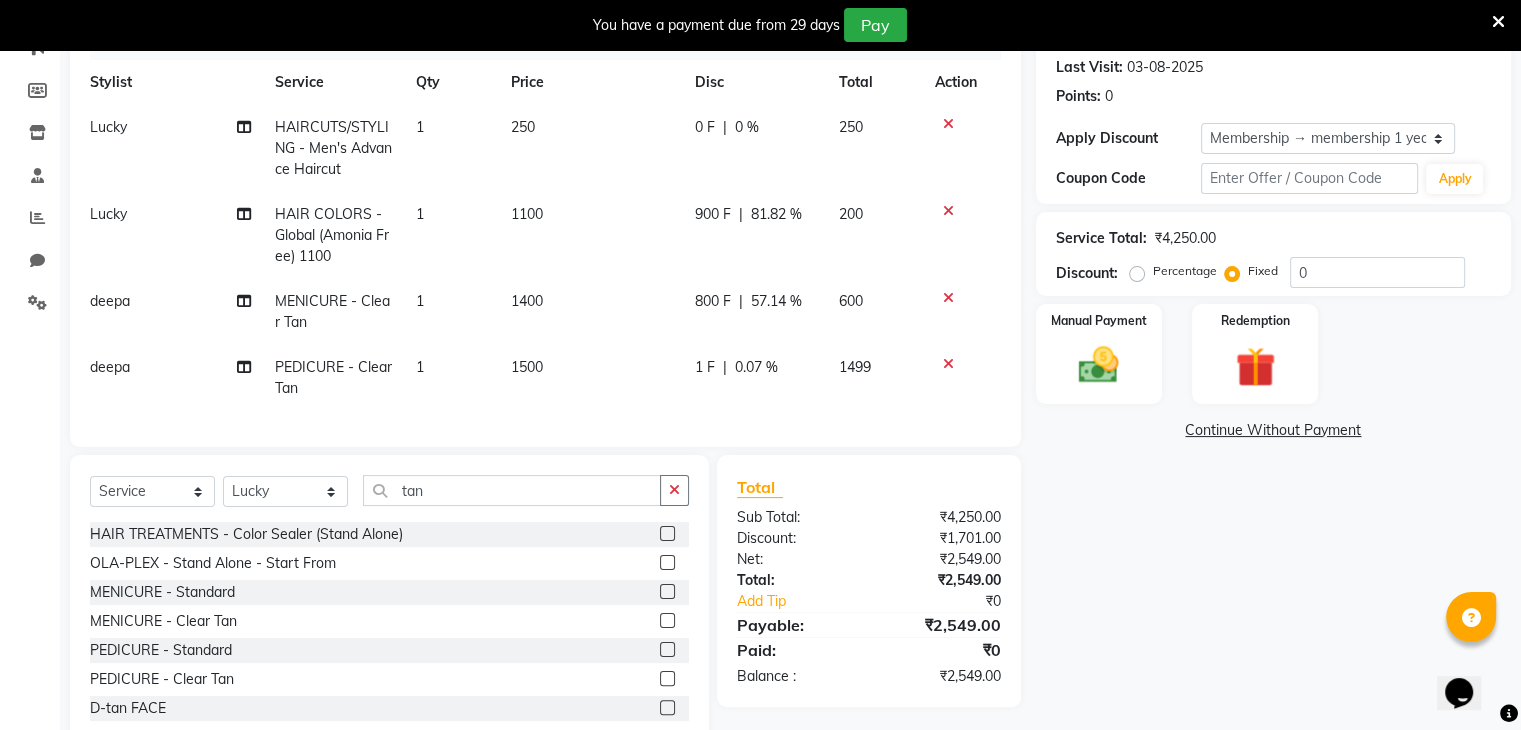click on "Lucky HAIRCUTS/STYLING - Men's Advance Haircut 1 250 0 F | 0 % 250 Lucky HAIR COLORS - Global (Amonia Free) 1100 1 1100 900 F | 81.82 % 200 deepa MENICURE - Clear Tan 1 1400 800 F | 57.14 % 600 deepa PEDICURE - Clear Tan 1 1500 1 F | 0.07 % 1499" 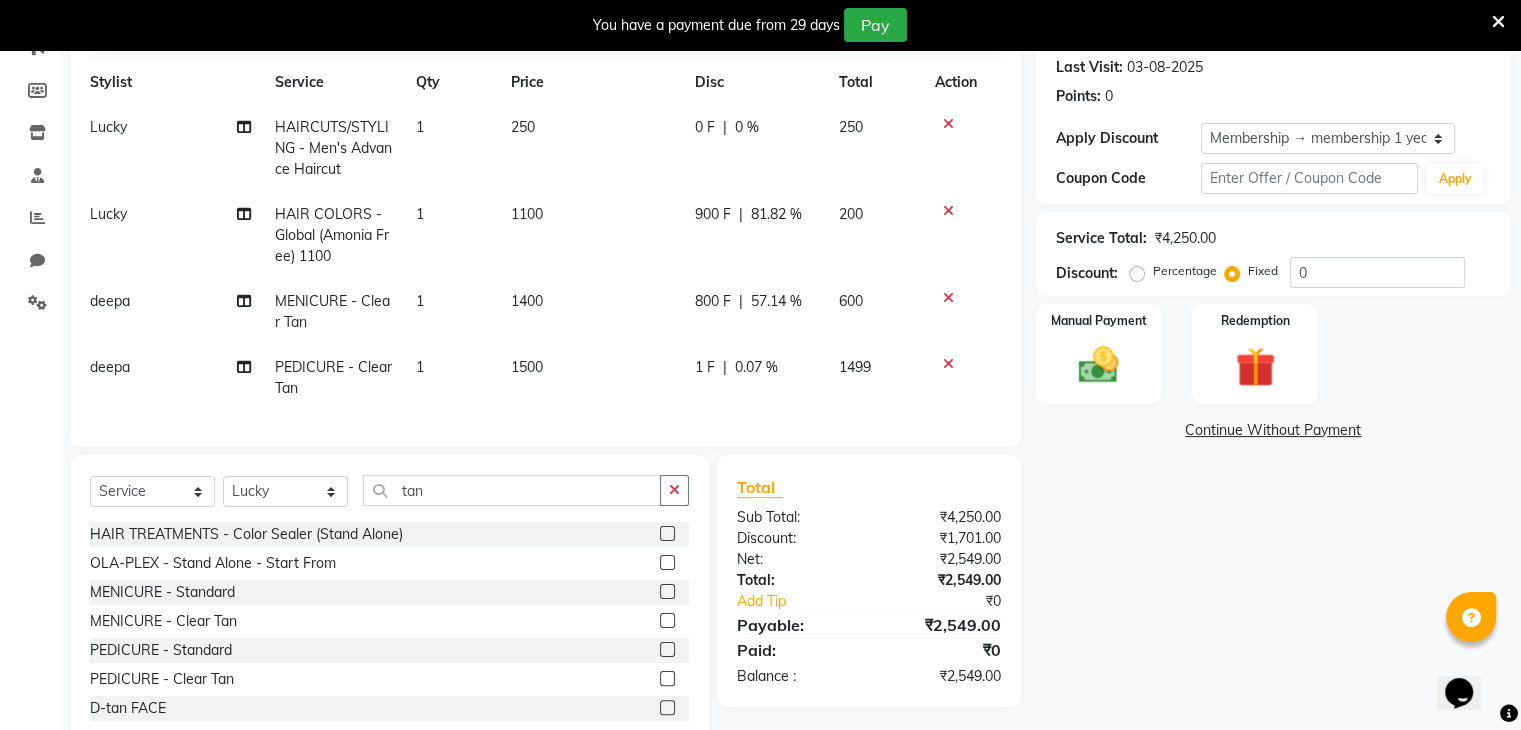 click 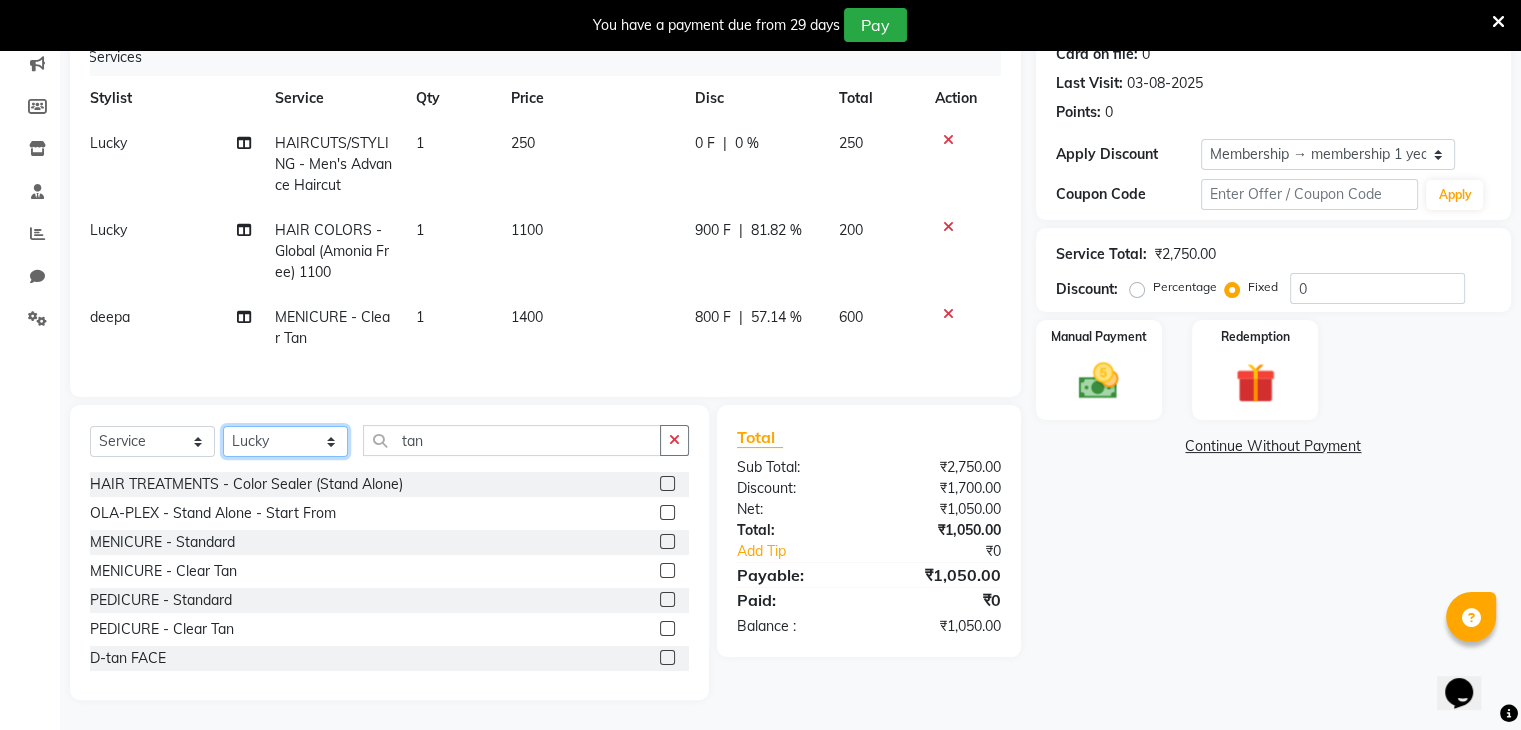click on "Select Stylist deepa Lucky nadeem Riya Sameer Shivam Tas bina Uzair Vinita" 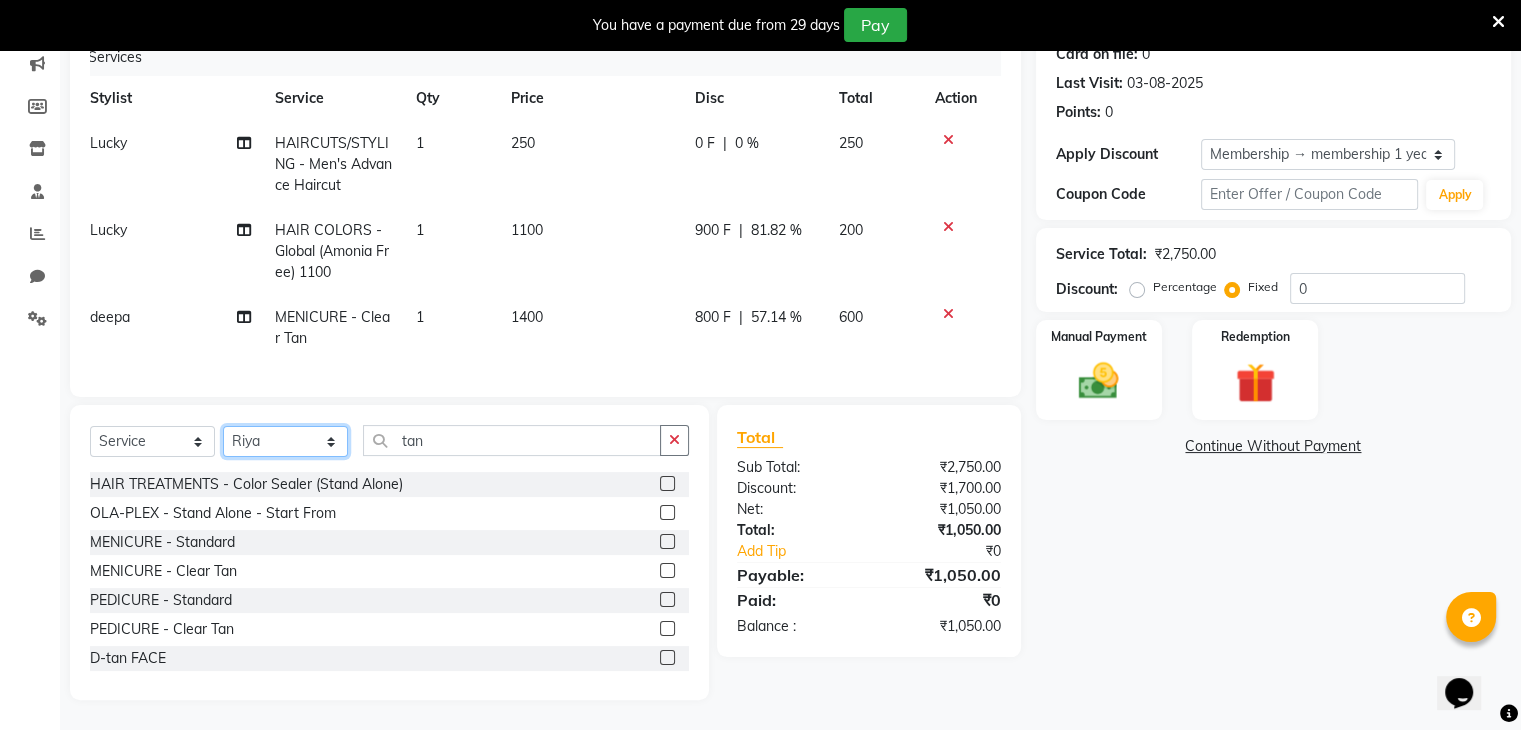 click on "Select Stylist deepa Lucky nadeem Riya Sameer Shivam Tas bina Uzair Vinita" 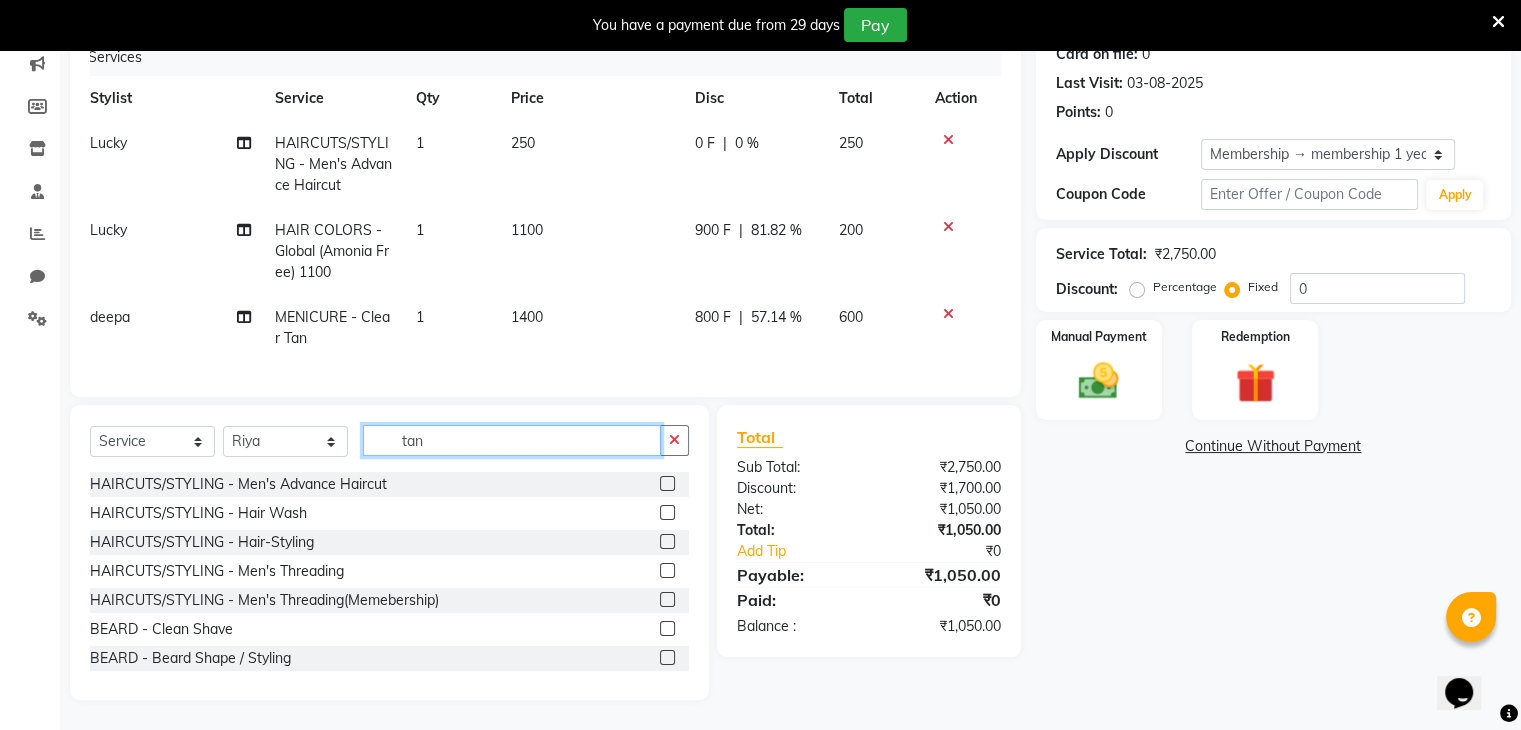 click on "tan" 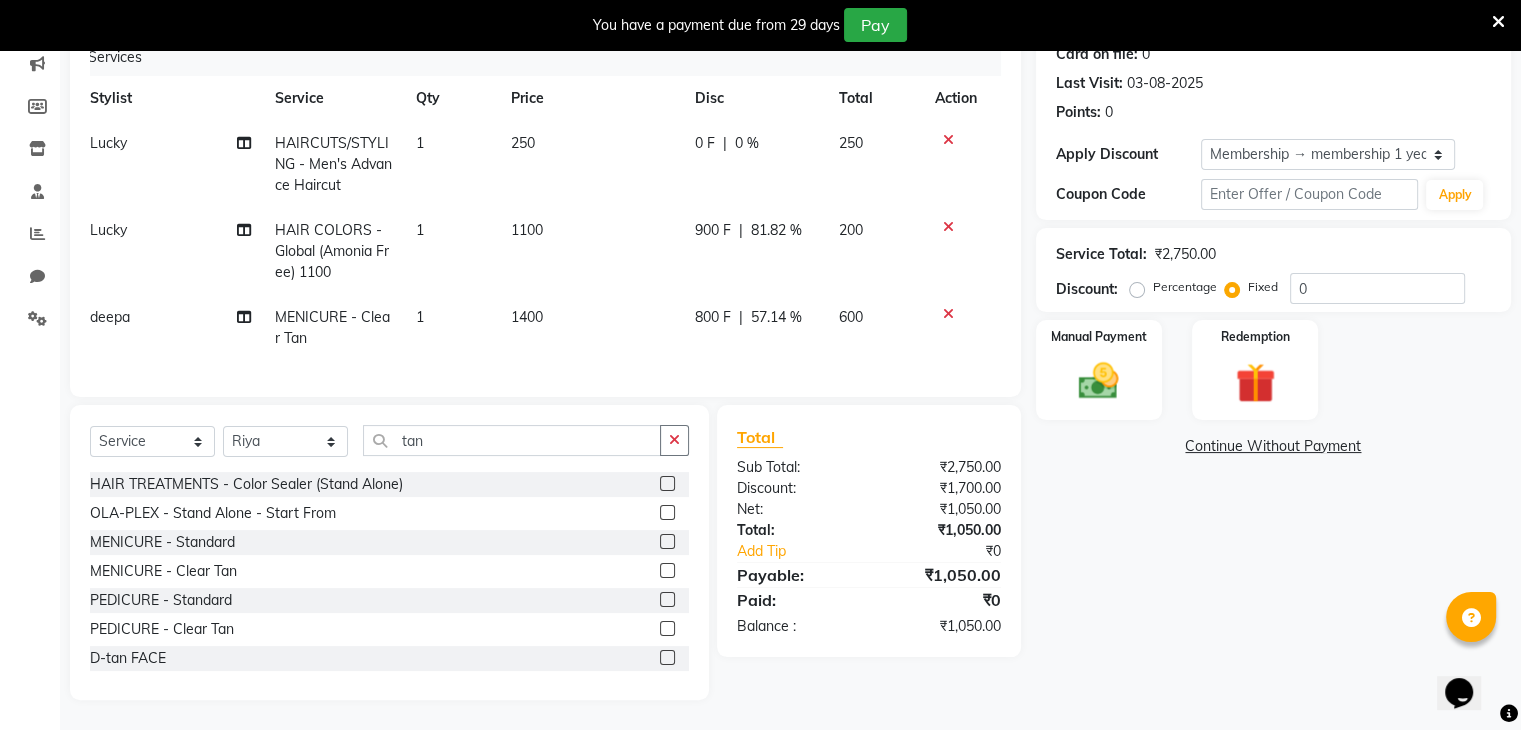 click 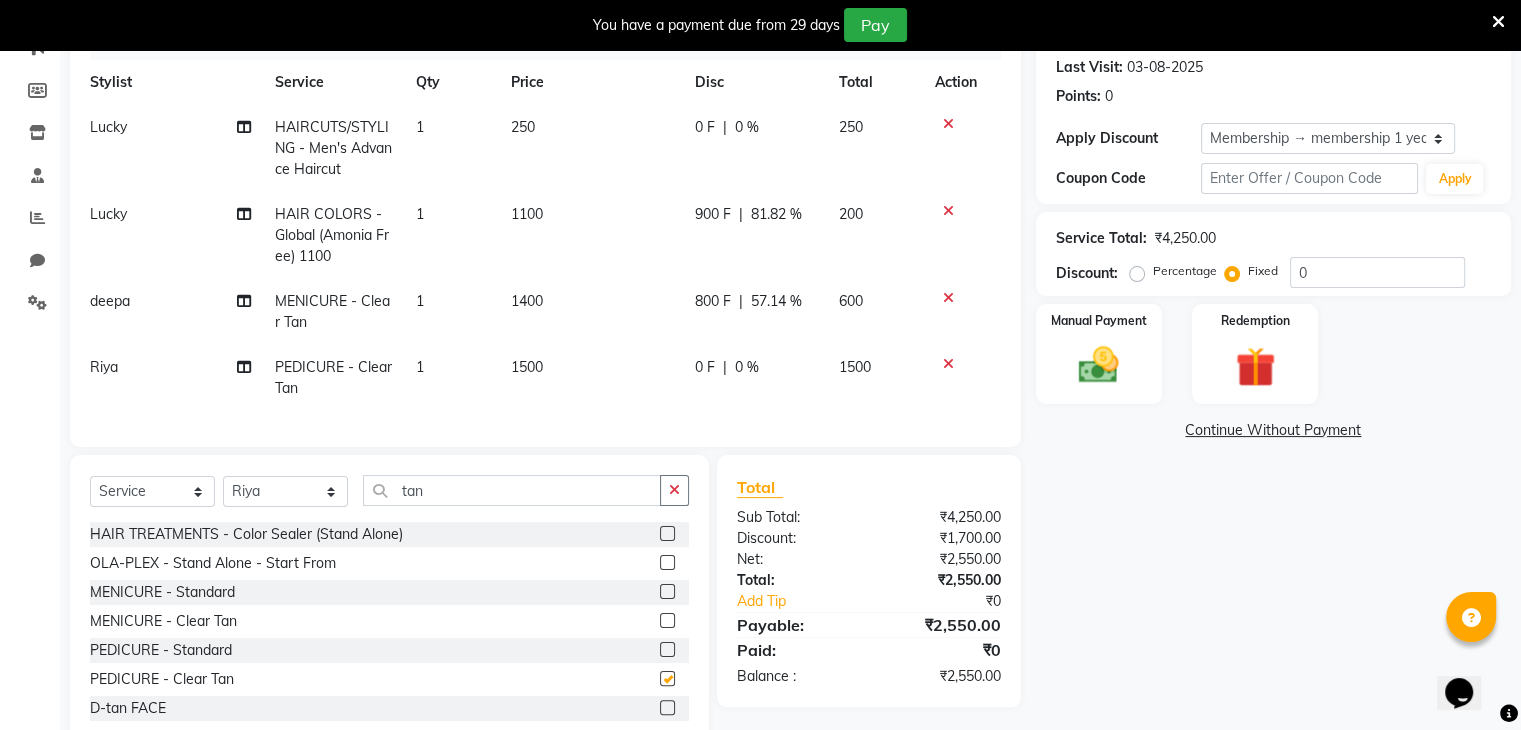 checkbox on "false" 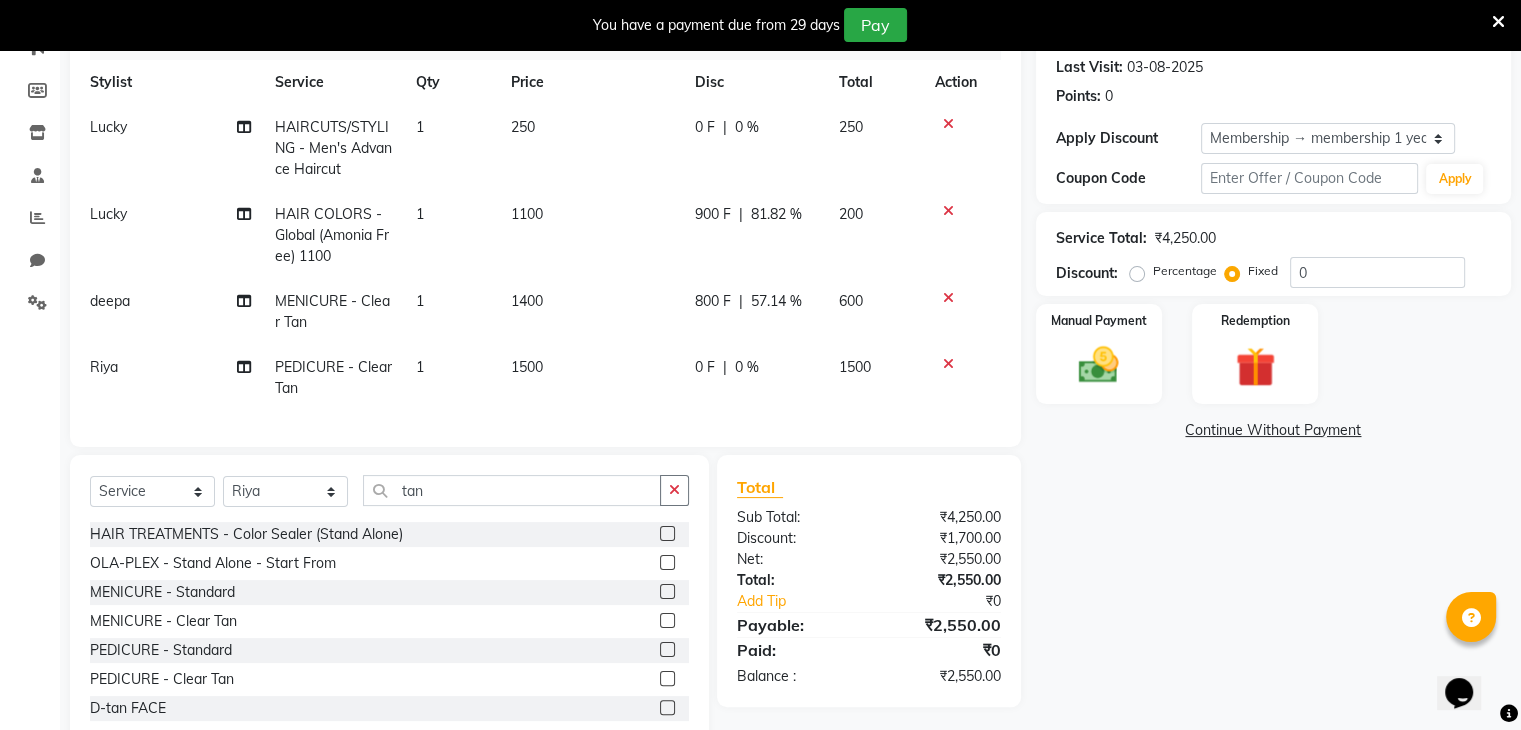 click on "800 F" 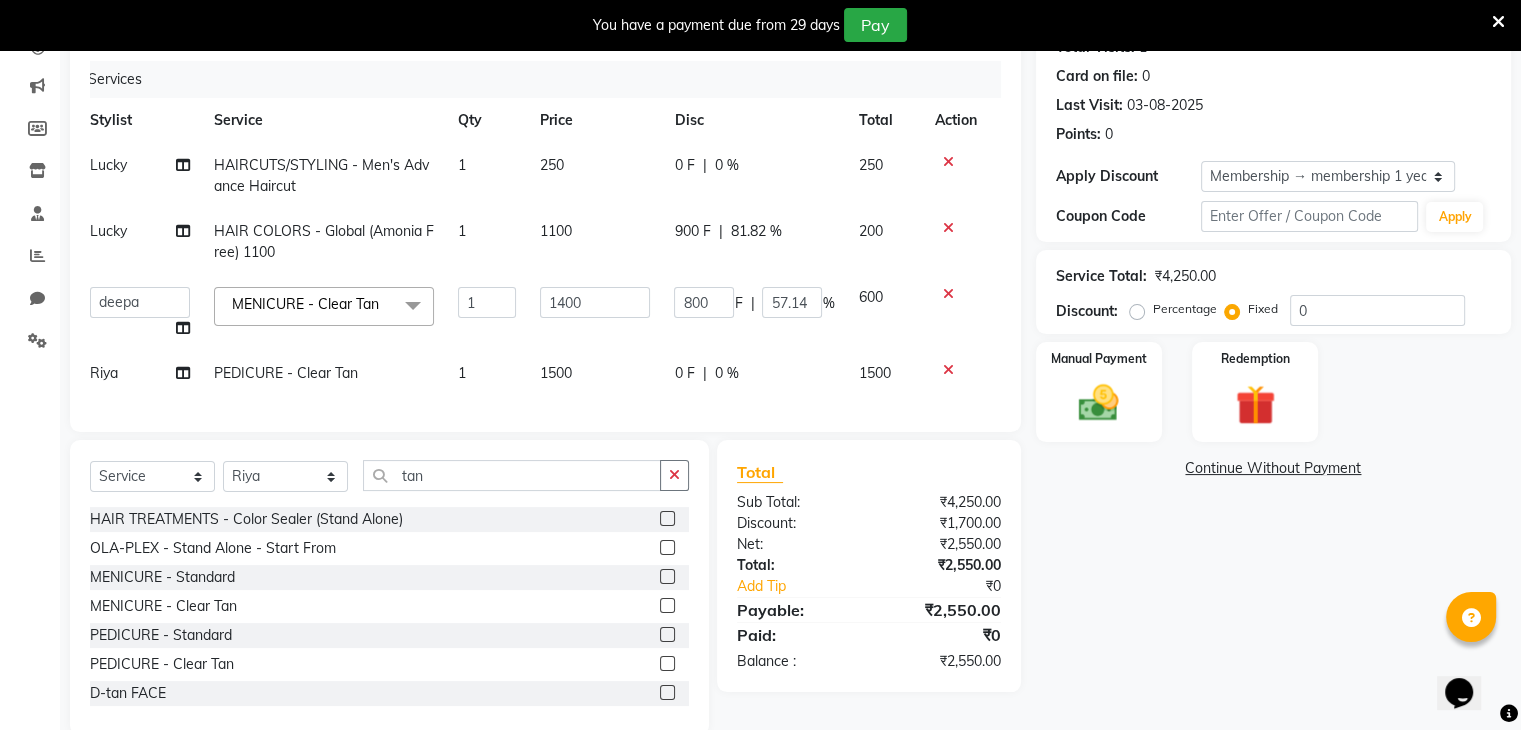 scroll, scrollTop: 238, scrollLeft: 0, axis: vertical 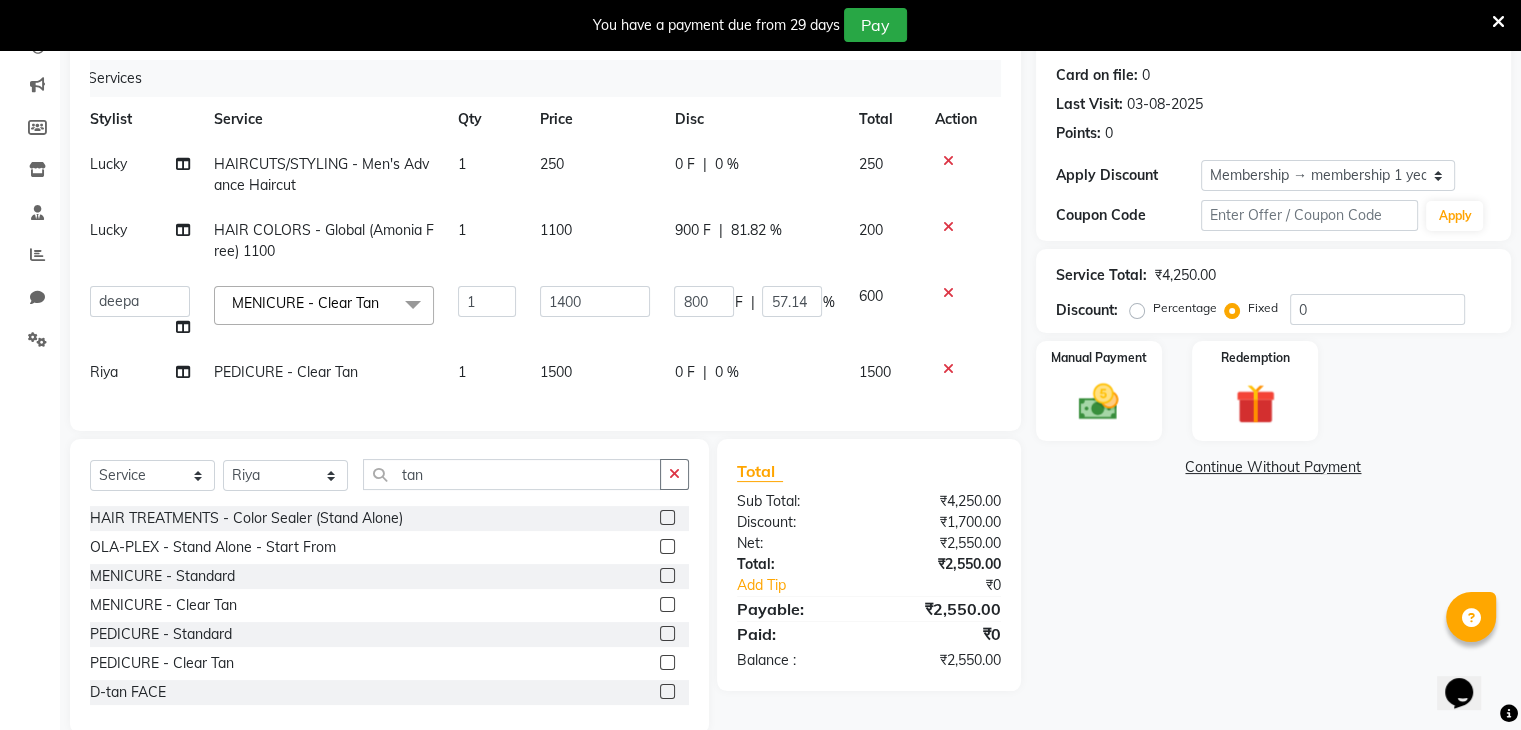 click on "0 F" 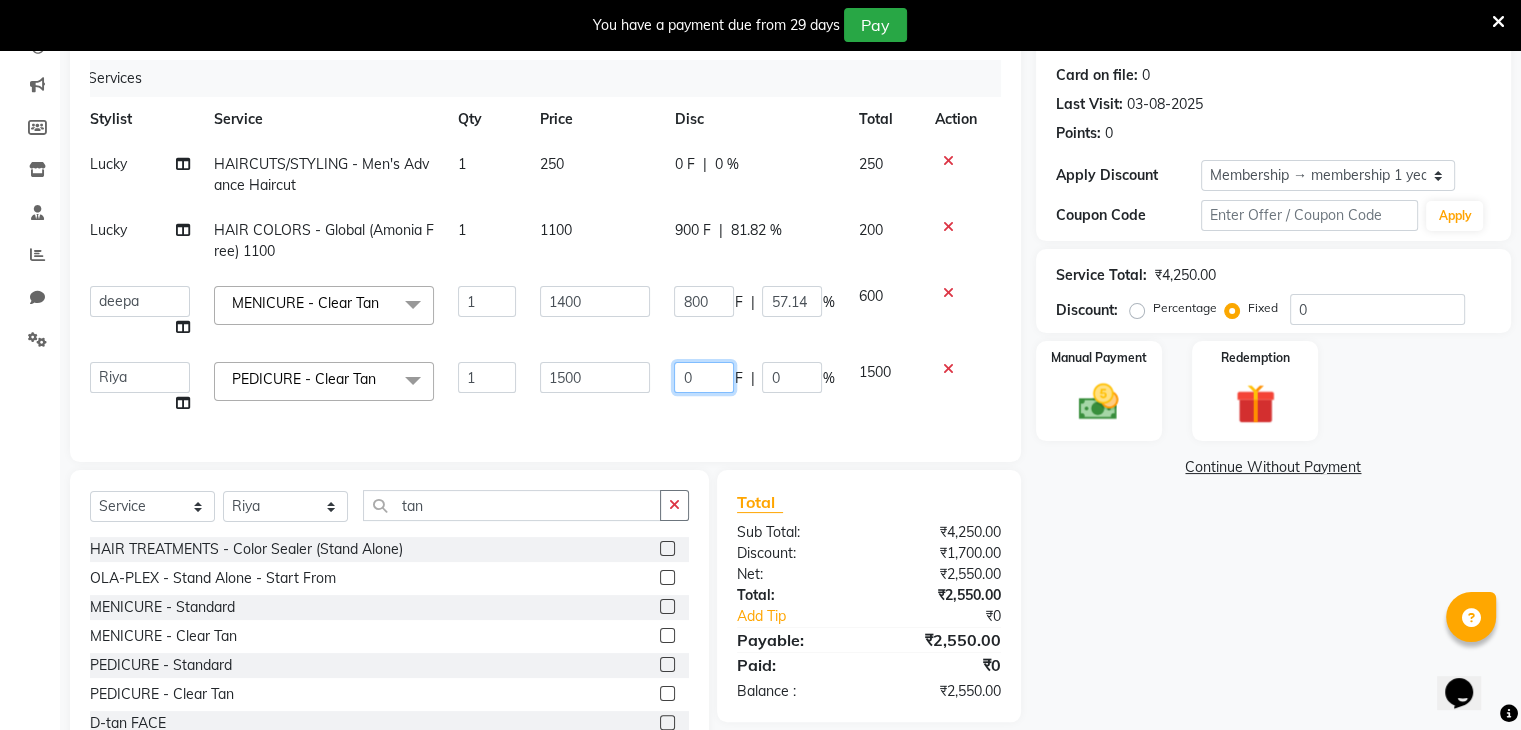 click on "0" 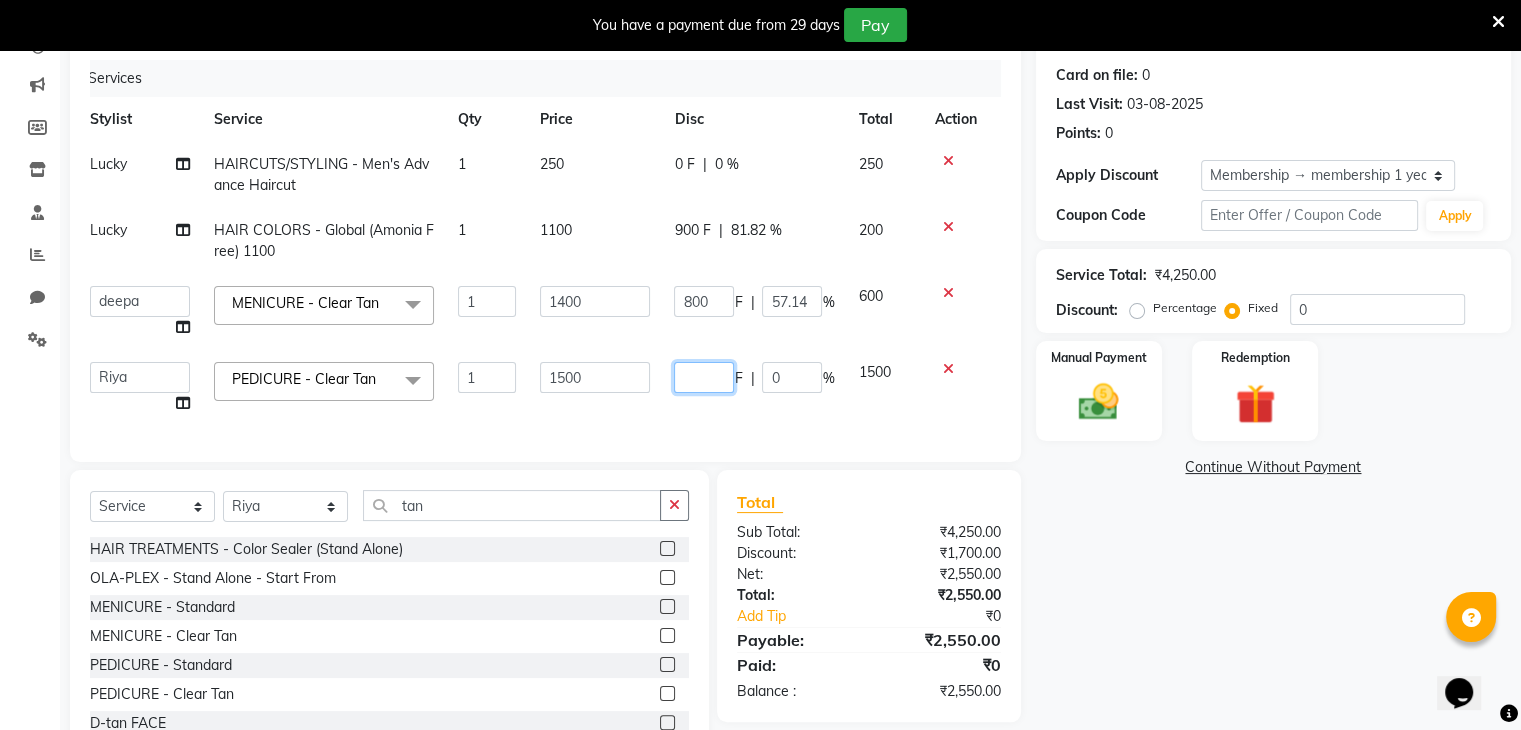 scroll, scrollTop: 0, scrollLeft: 0, axis: both 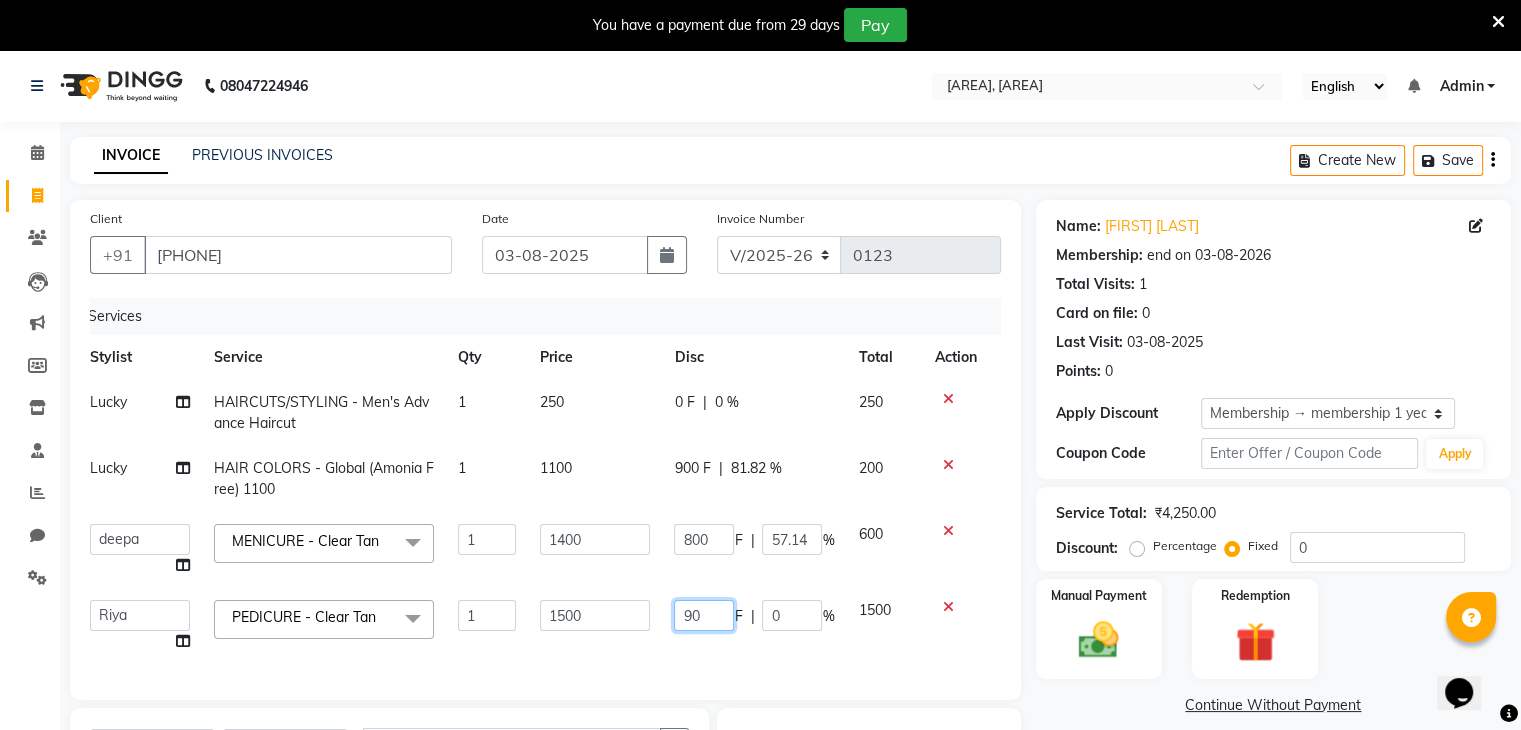 type on "900" 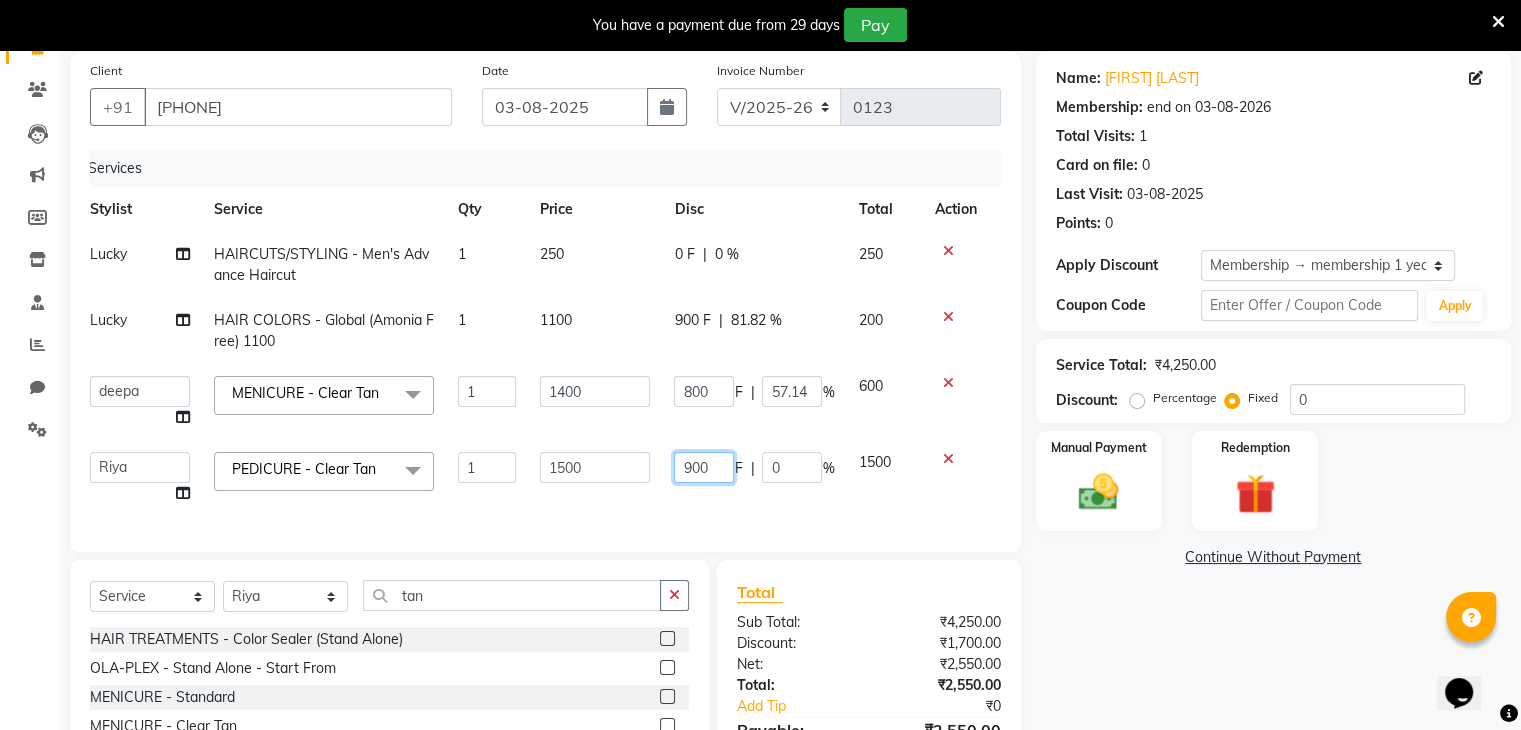 scroll, scrollTop: 148, scrollLeft: 0, axis: vertical 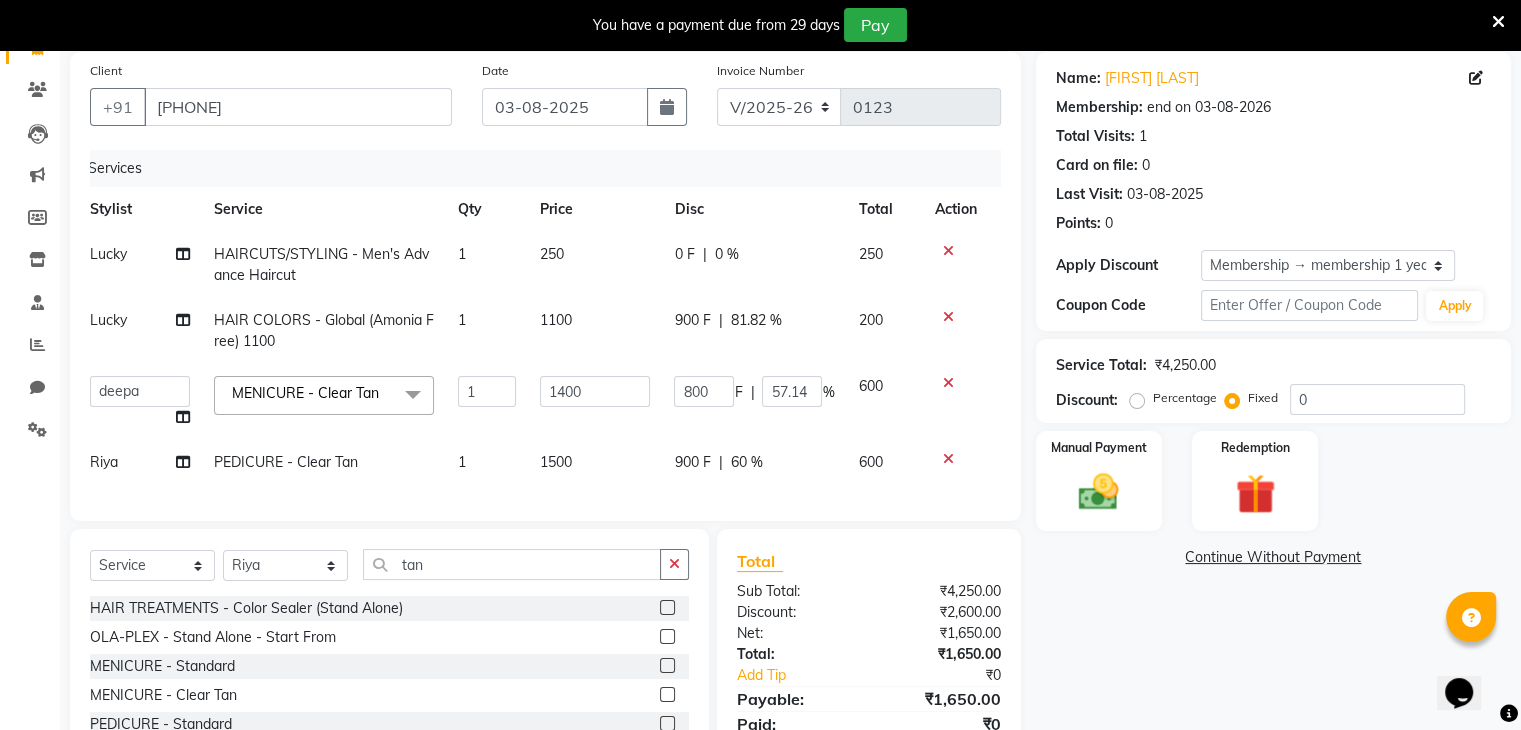 click on "900 F | 60 %" 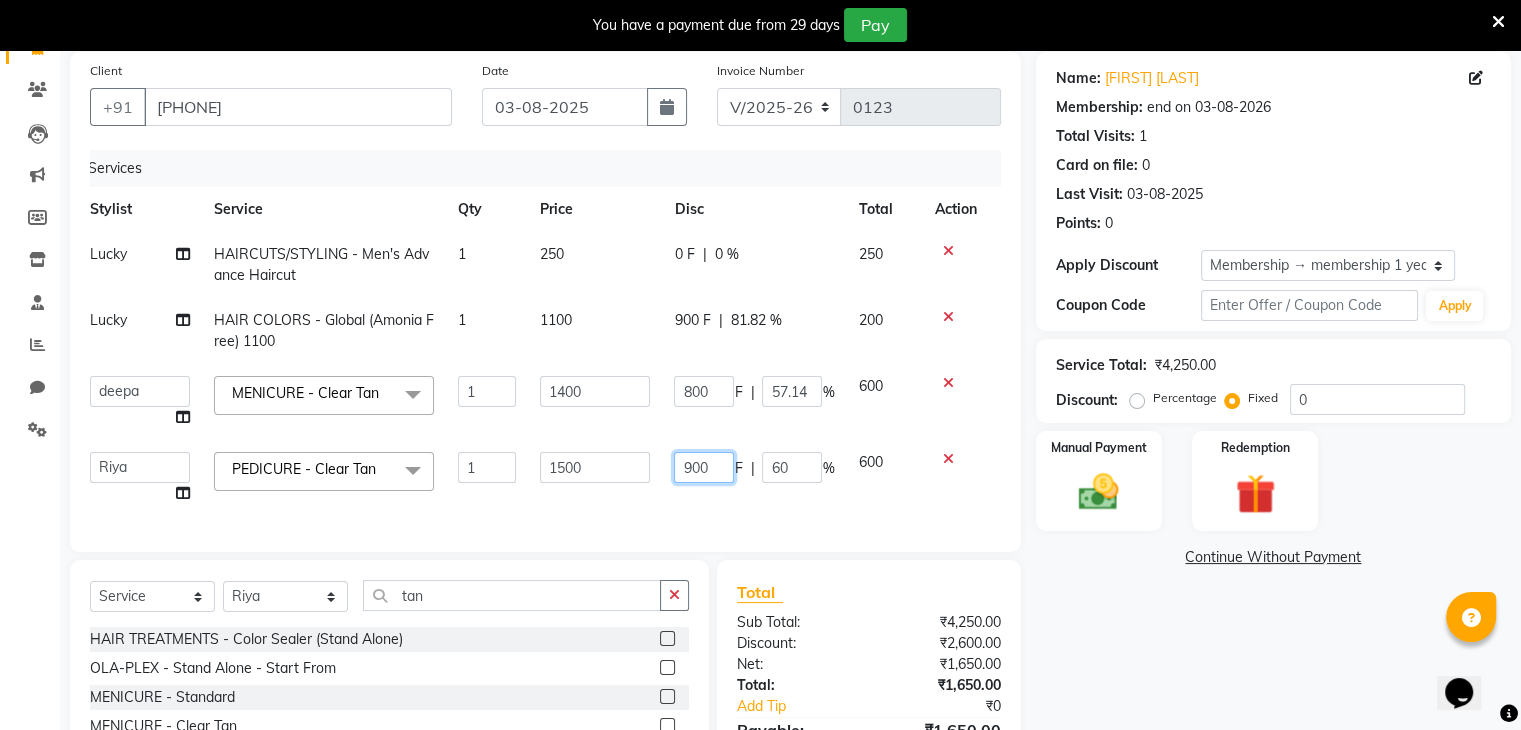 click on "900" 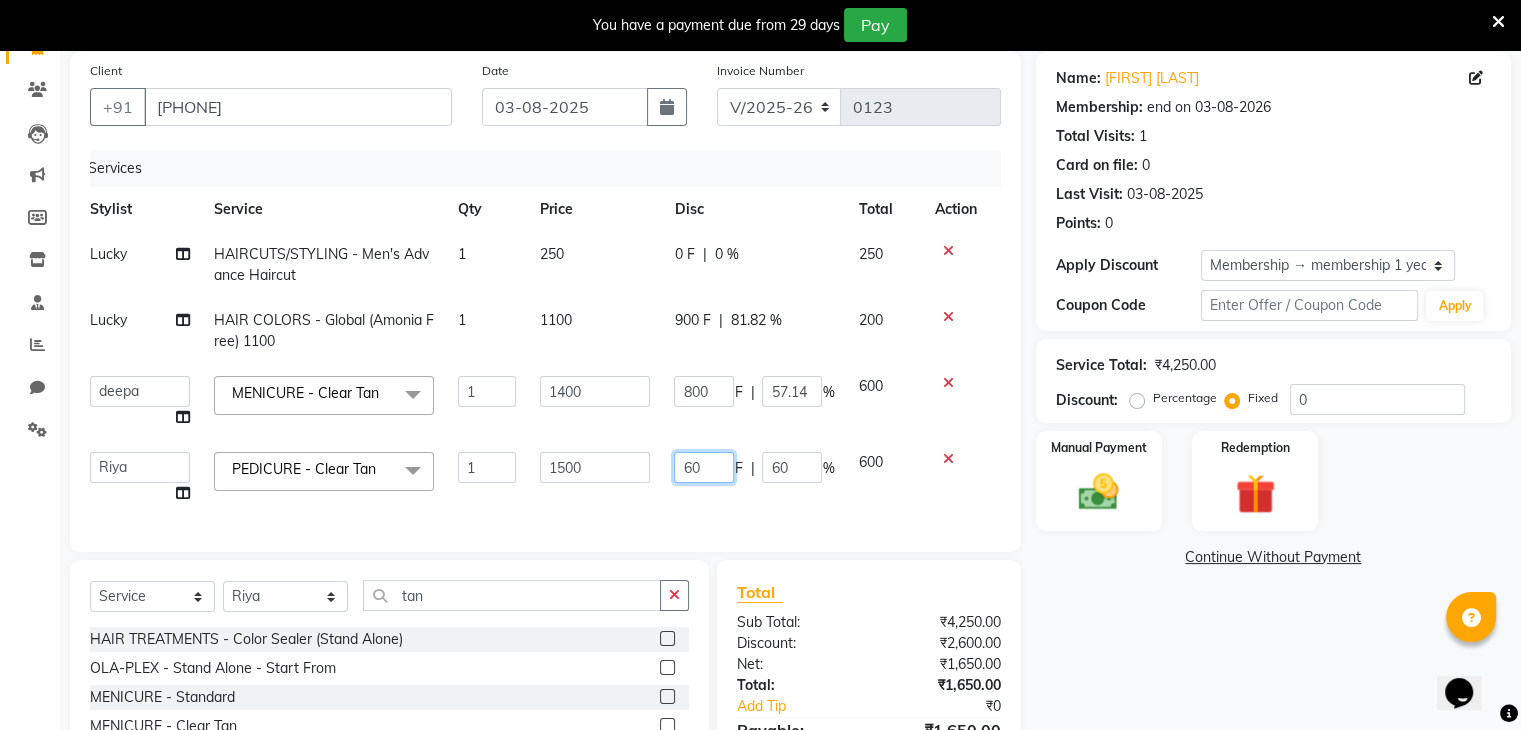 type on "600" 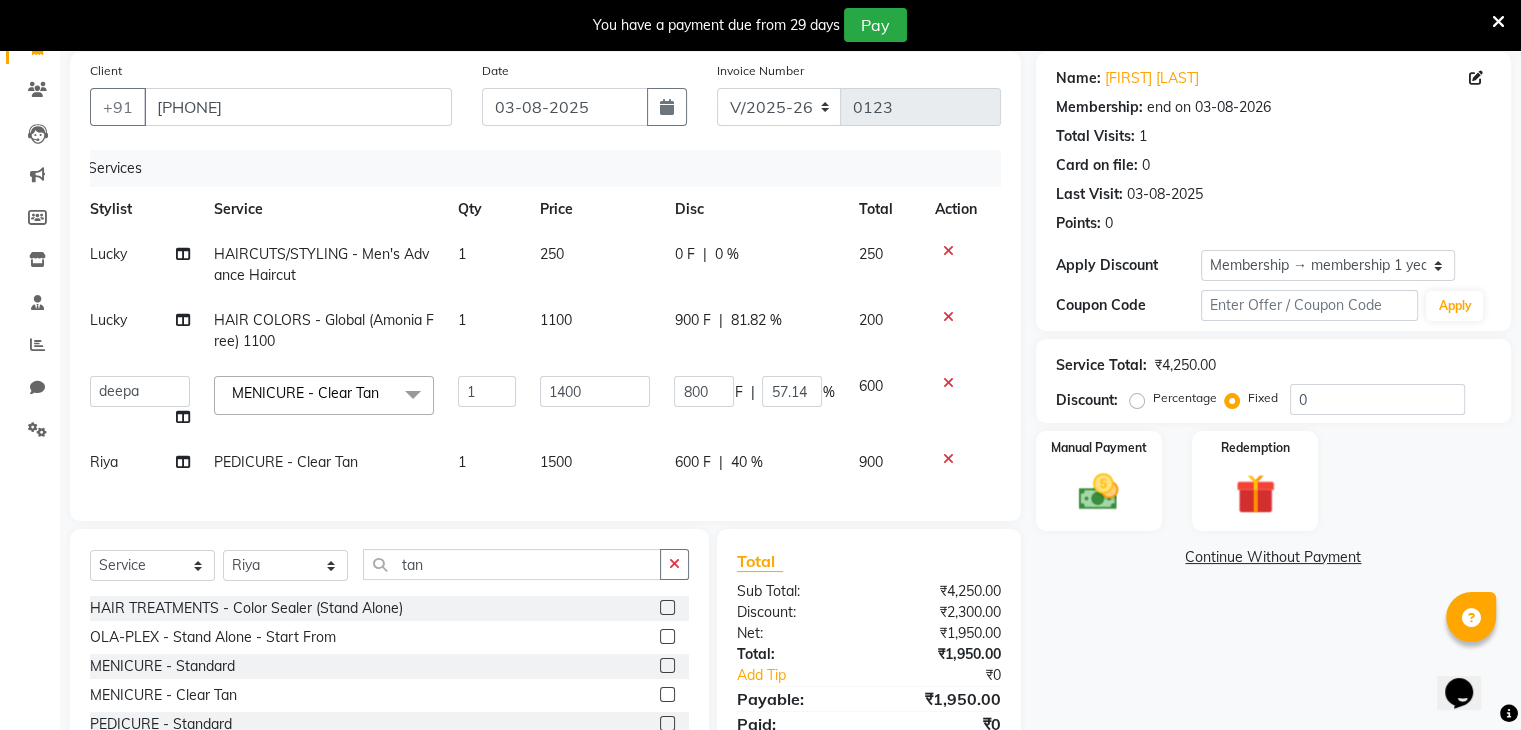 click on "800 F | 57.14 %" 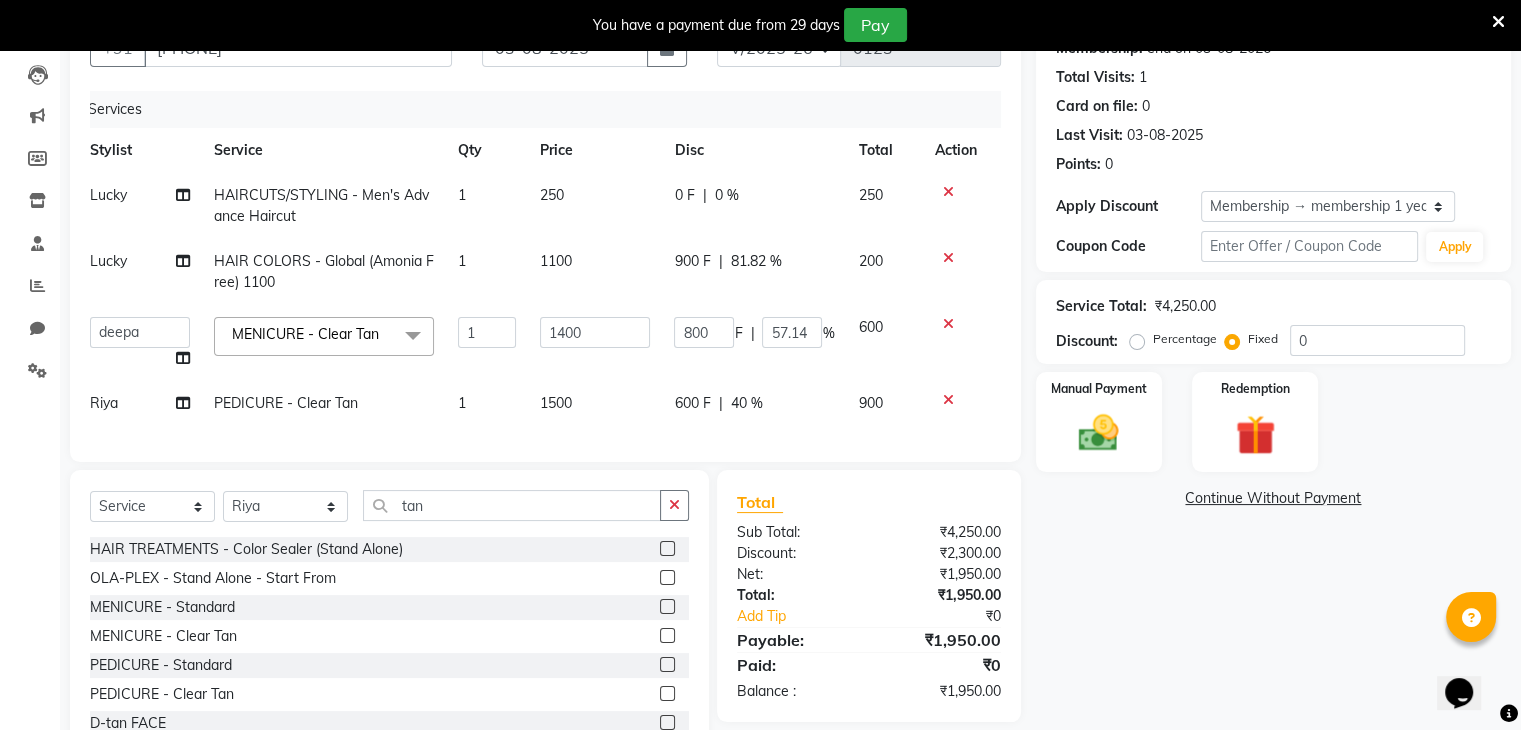 scroll, scrollTop: 208, scrollLeft: 0, axis: vertical 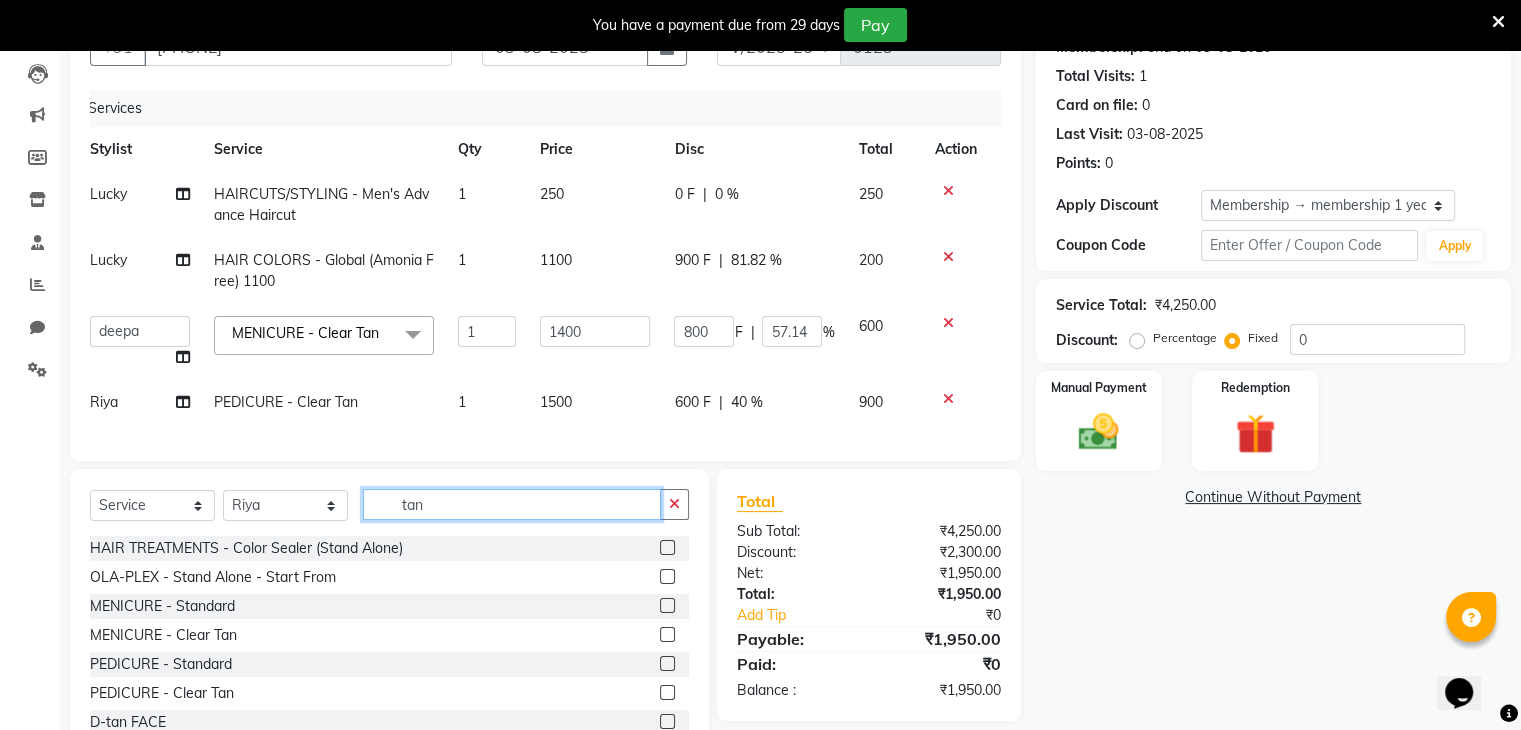 click on "tan" 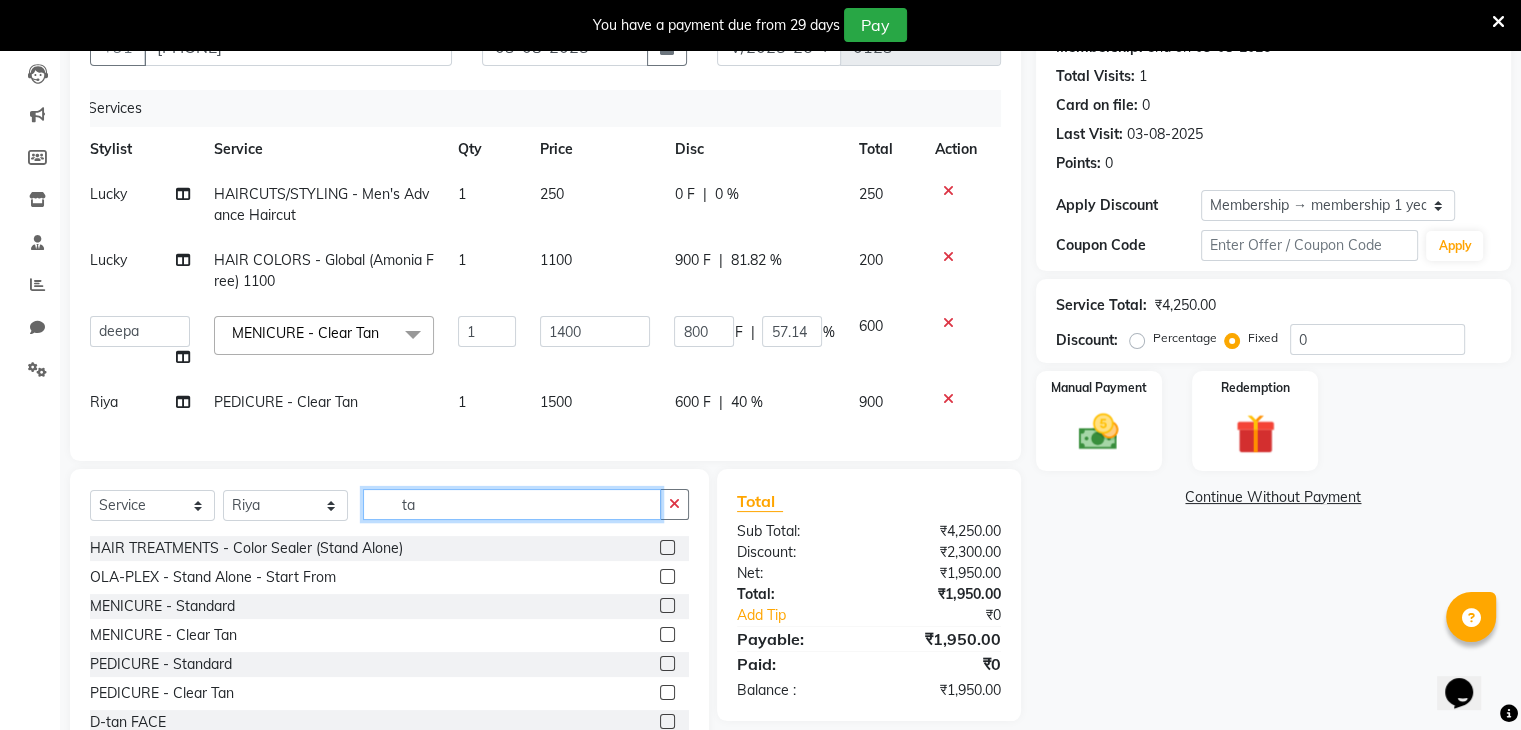 type on "t" 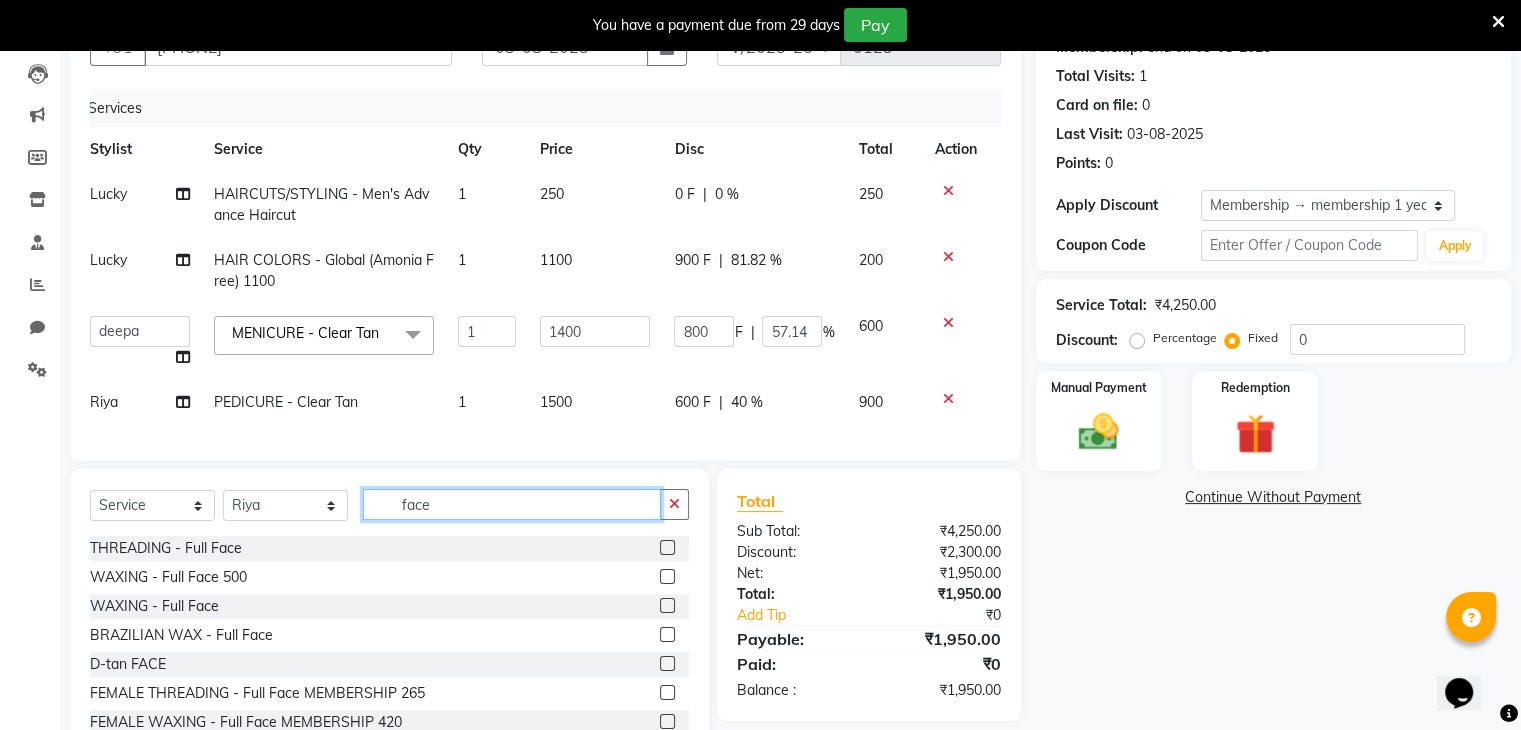 type on "face" 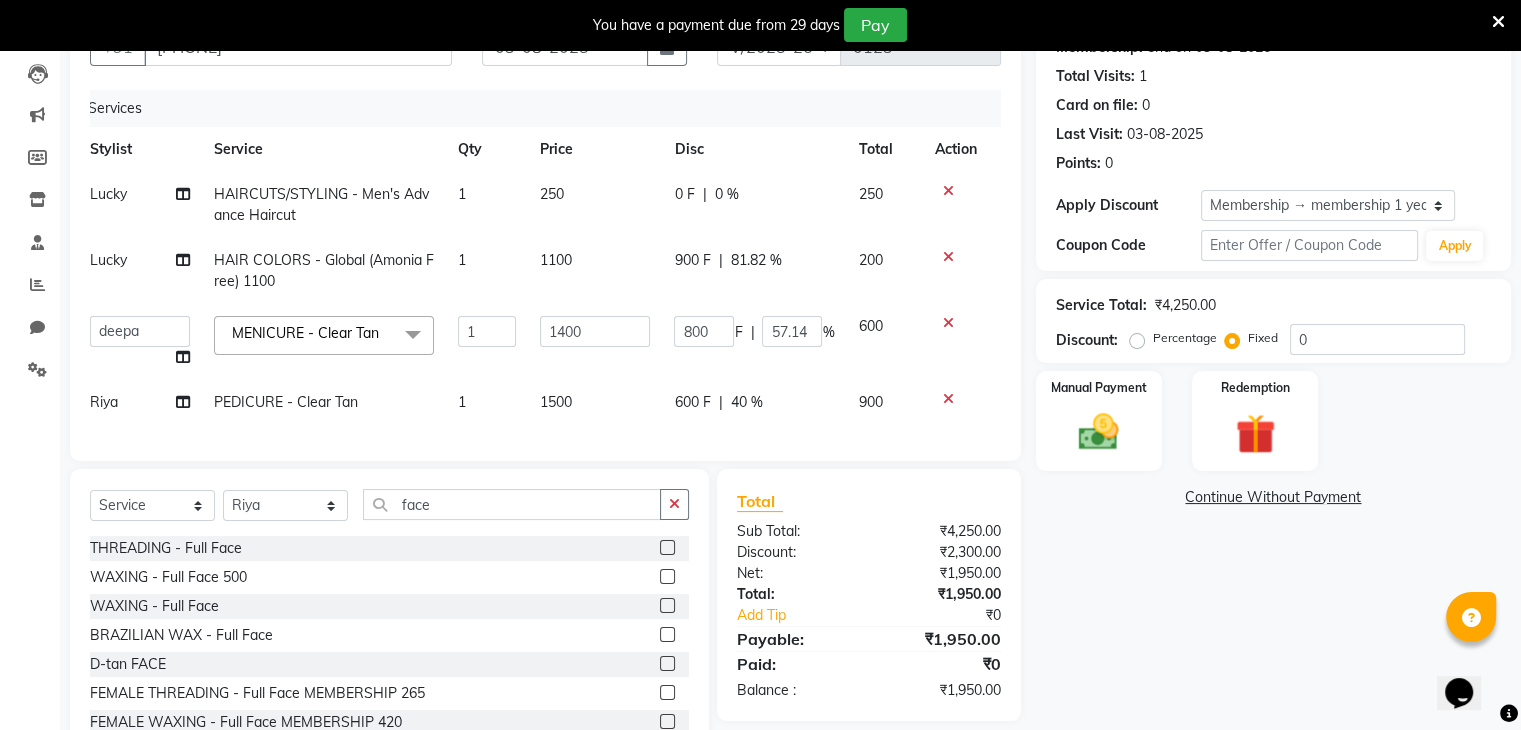 click on "WAXING - Full Face" 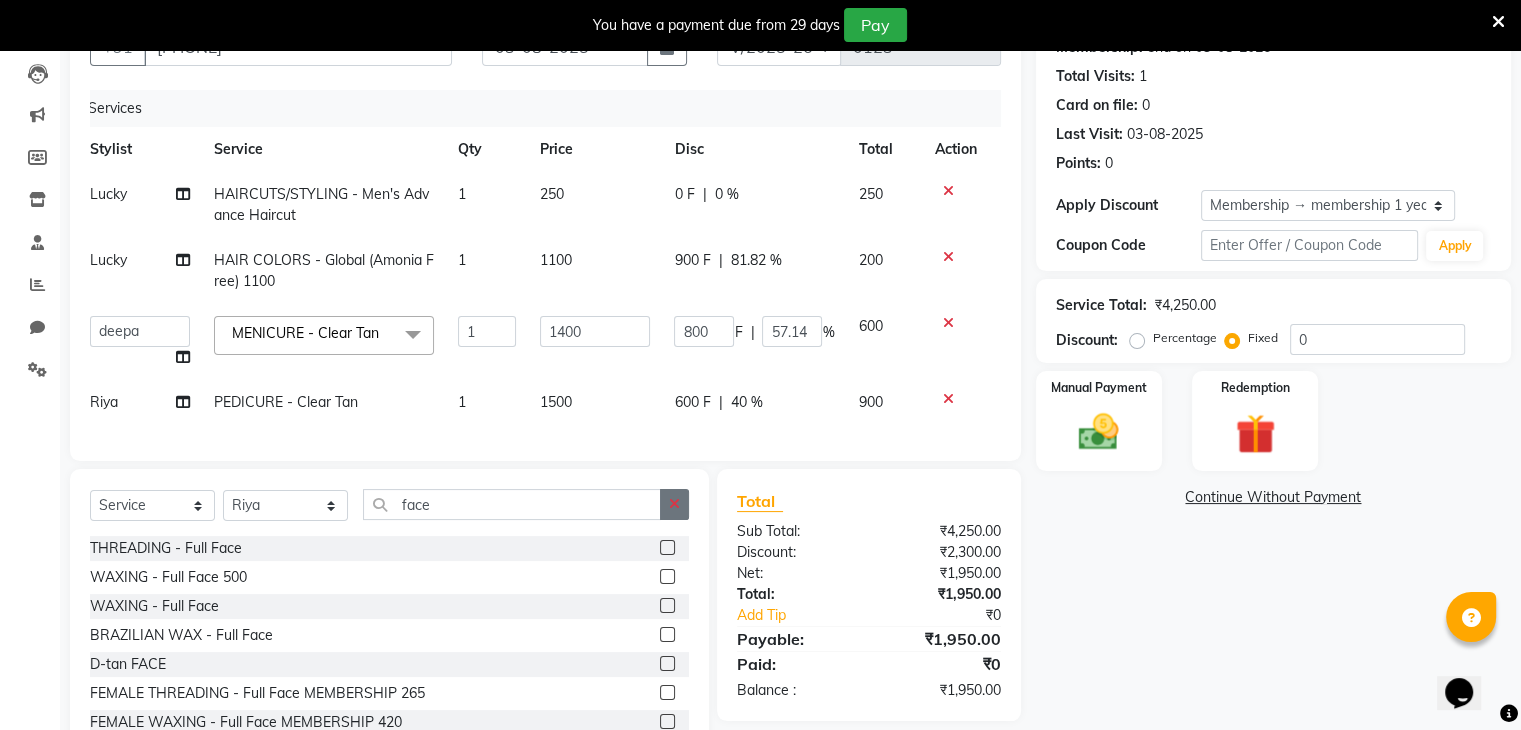 click 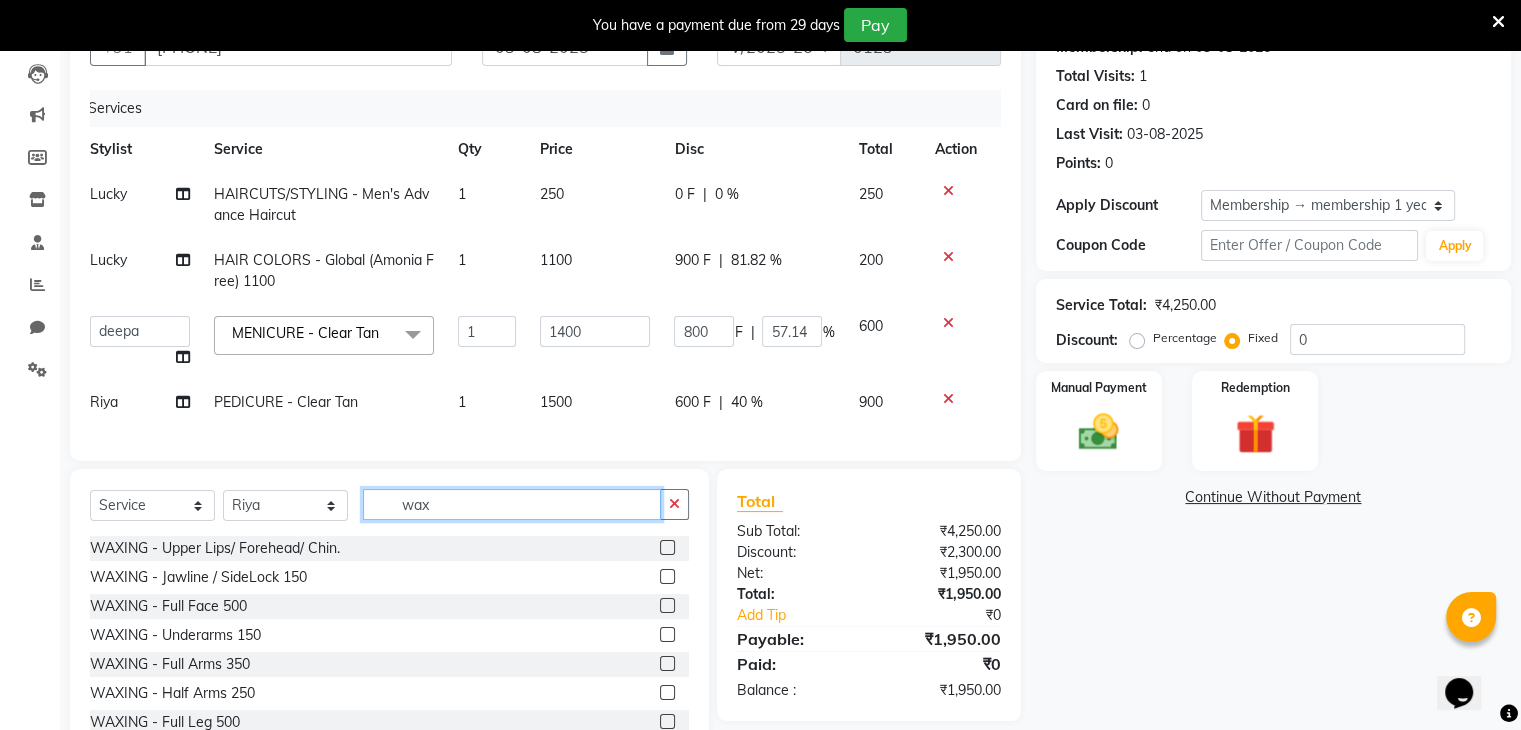 type on "wax" 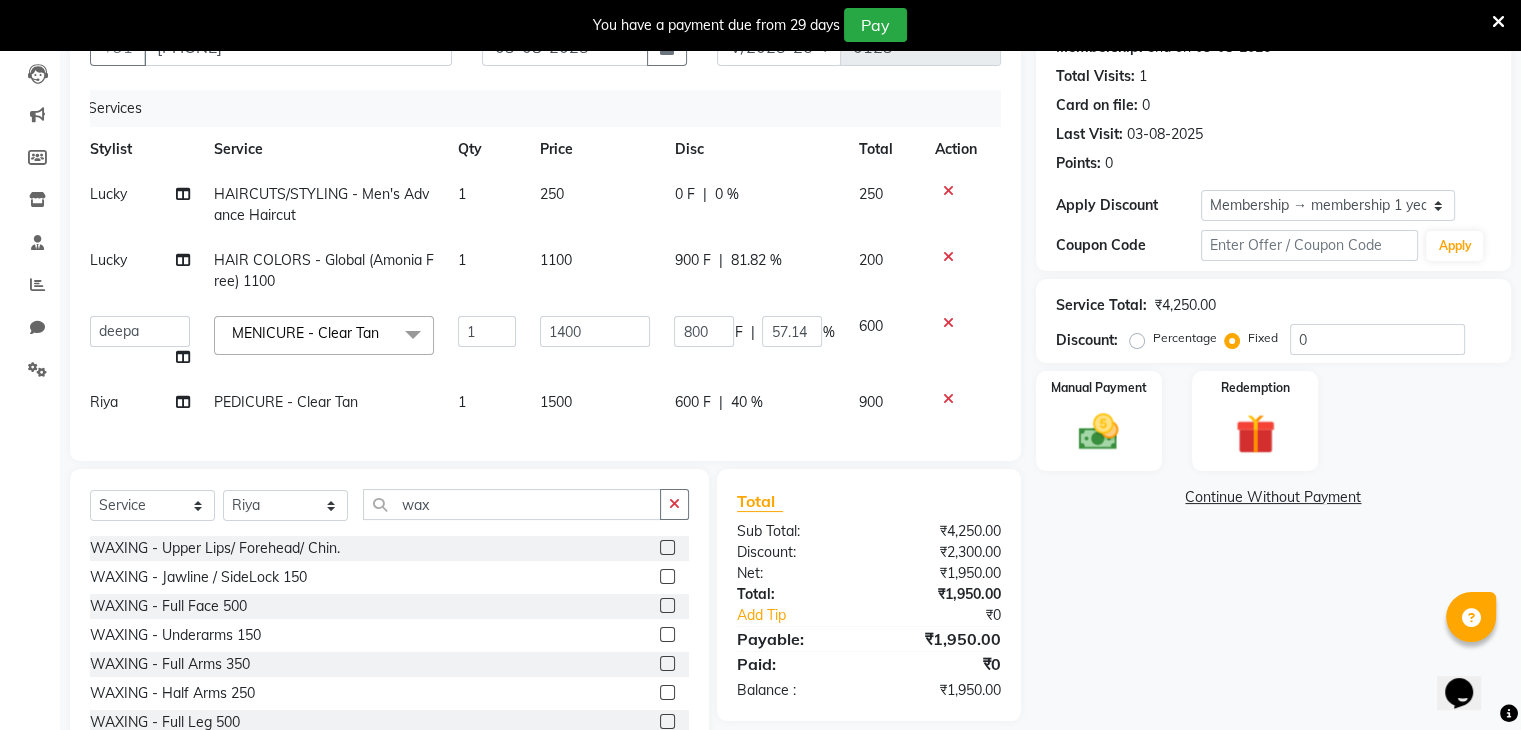 click 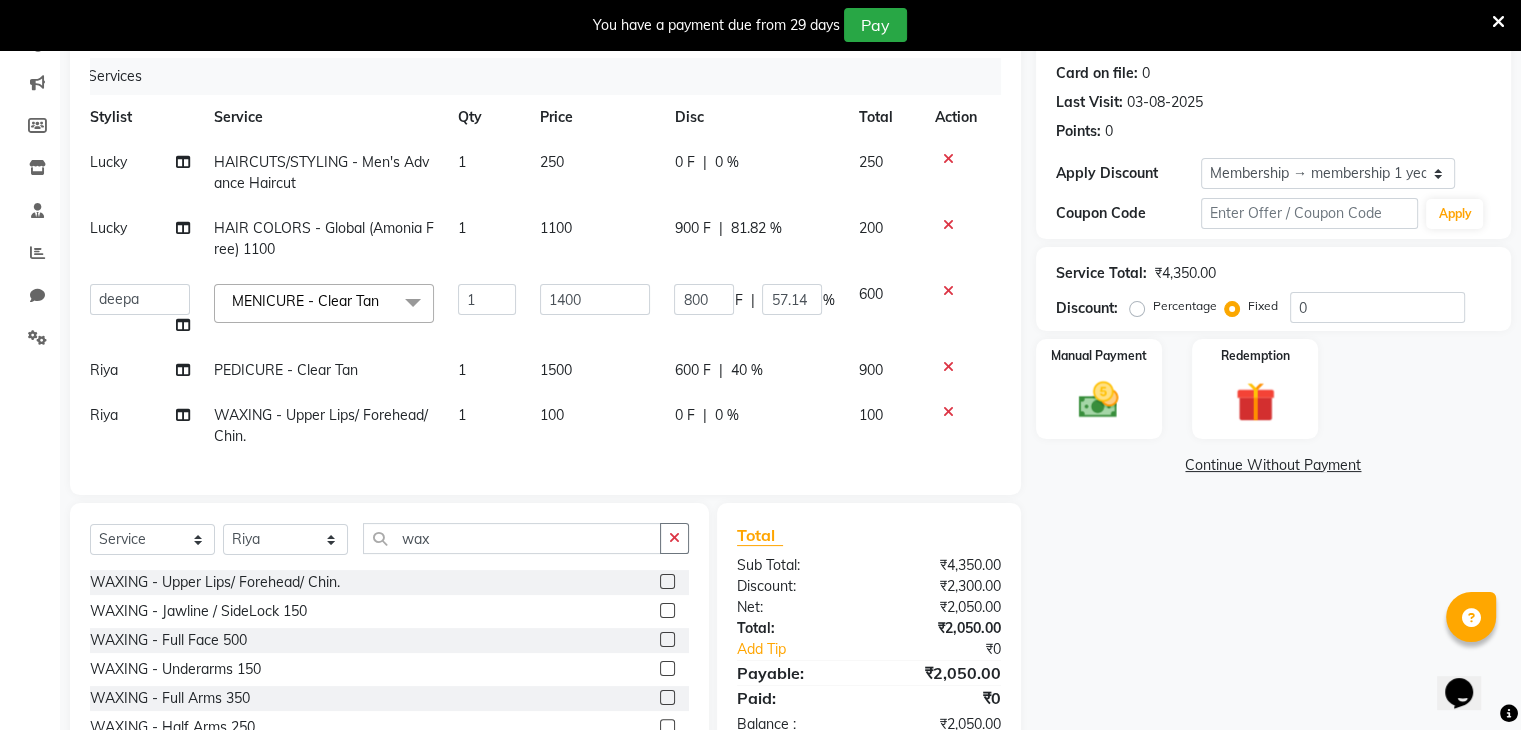 scroll, scrollTop: 252, scrollLeft: 0, axis: vertical 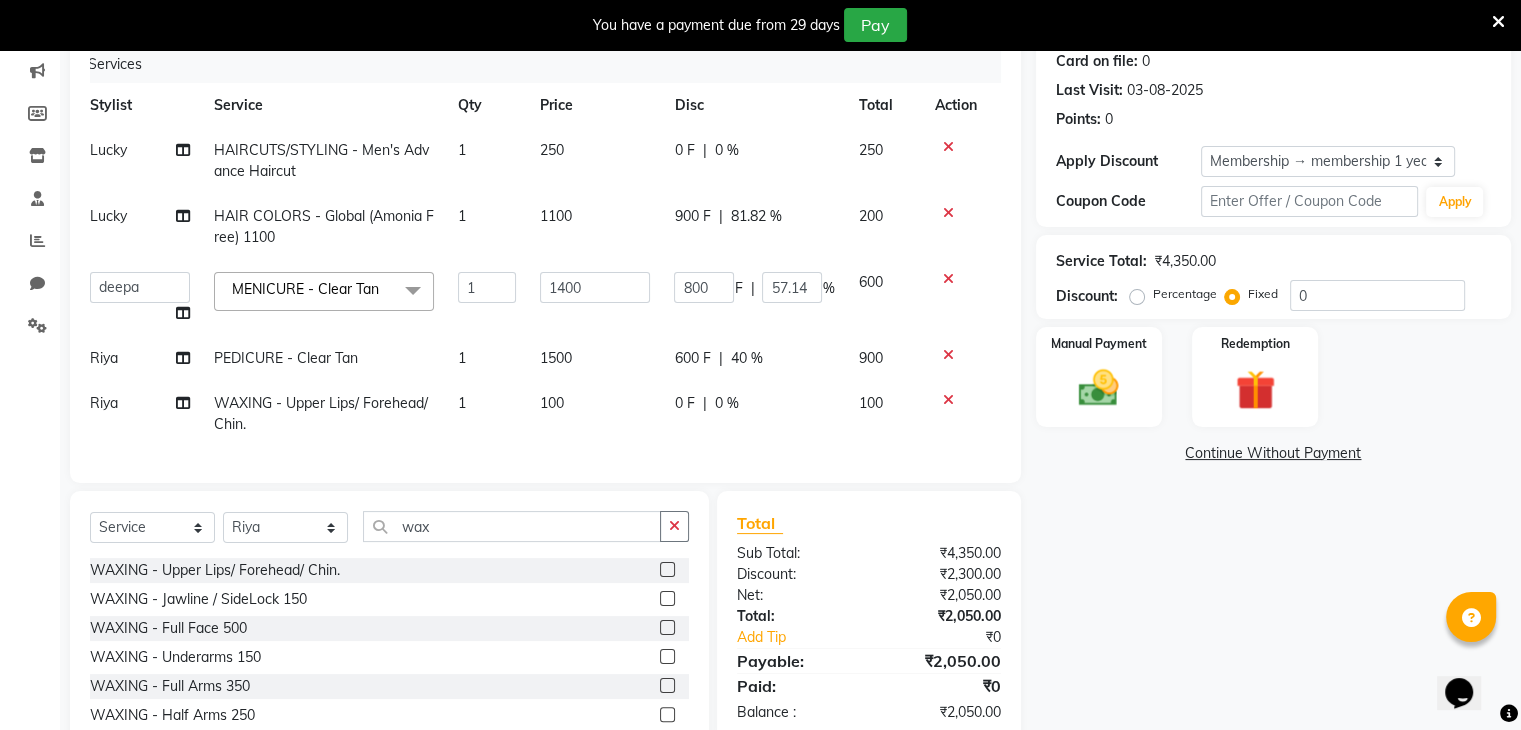 click 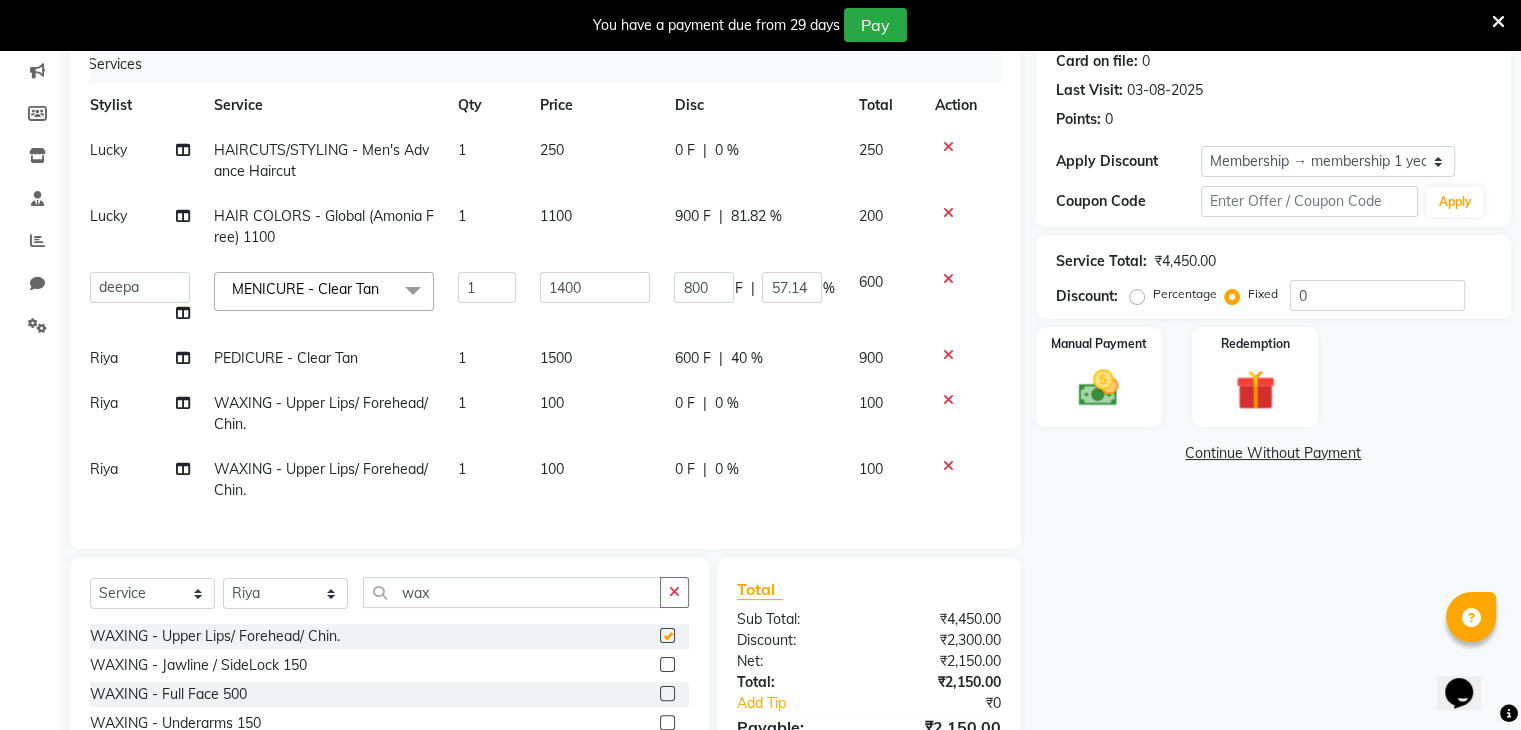 checkbox on "false" 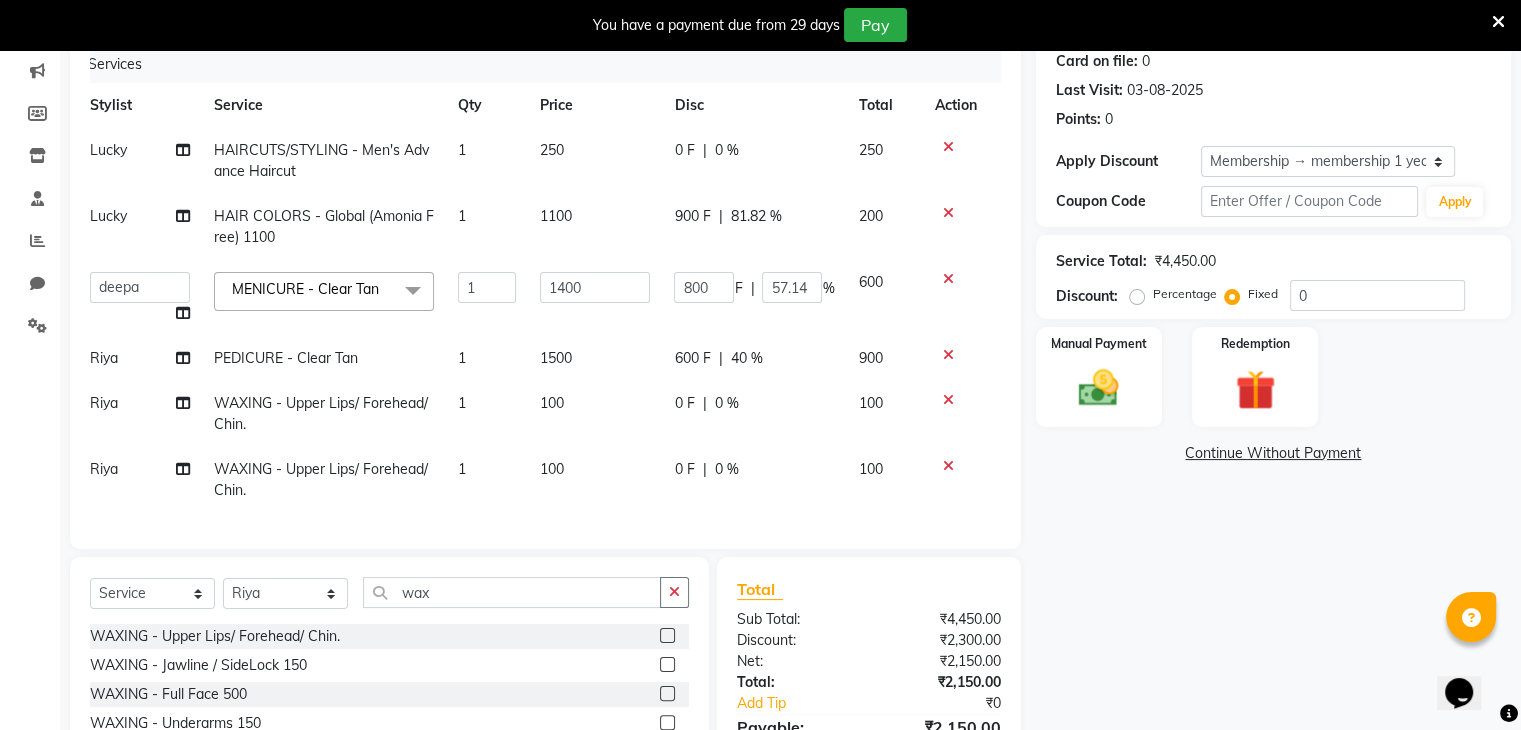 click on "100" 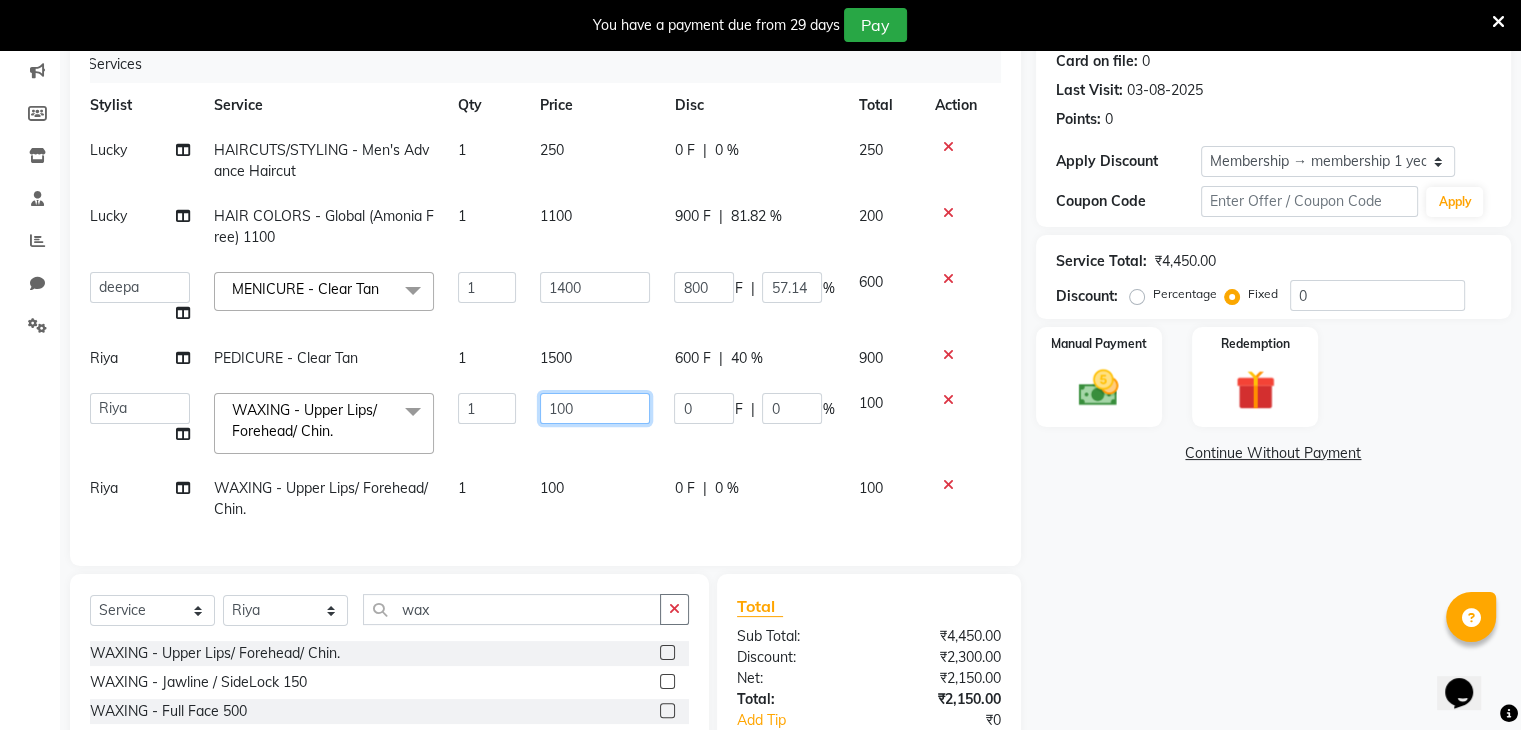 click on "100" 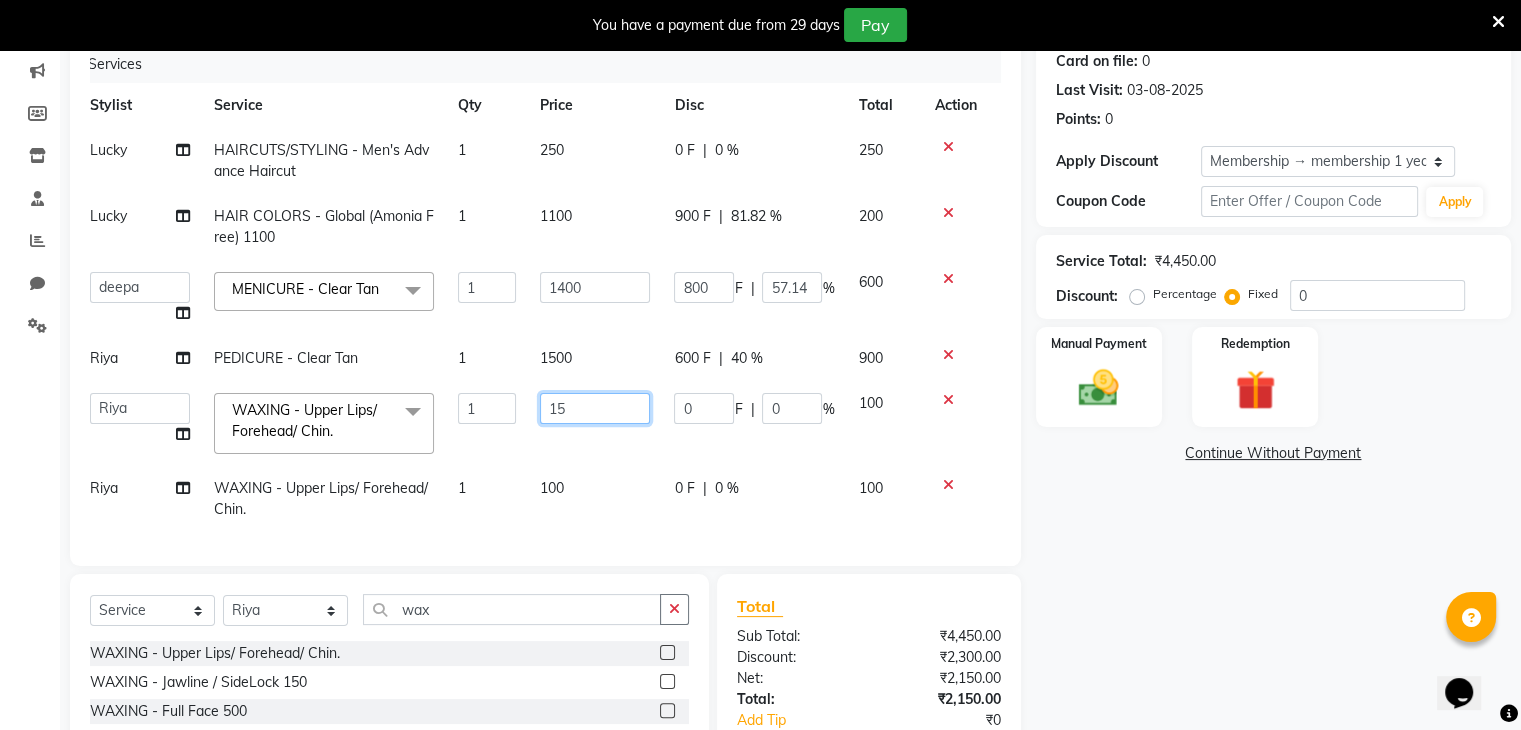 type on "150" 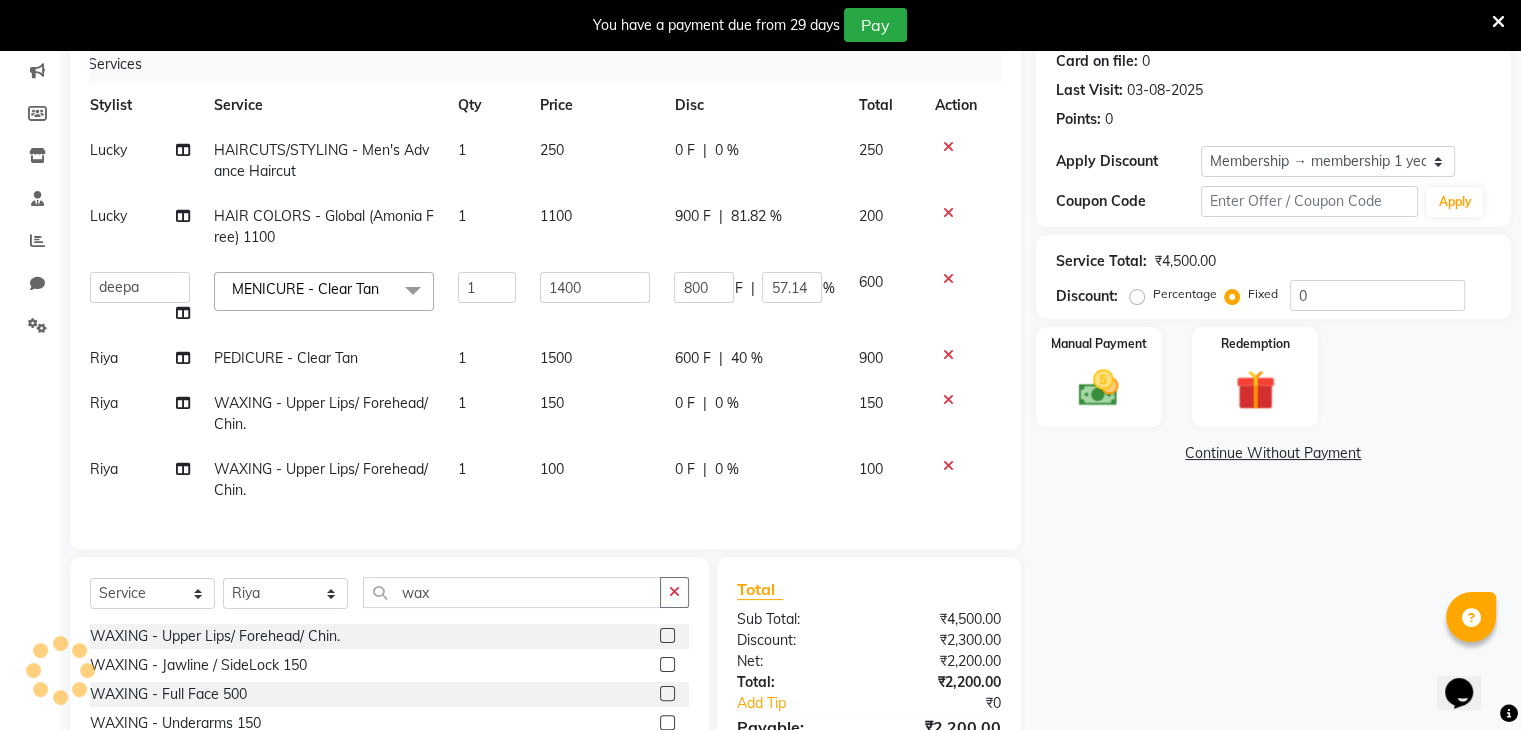 click on "100" 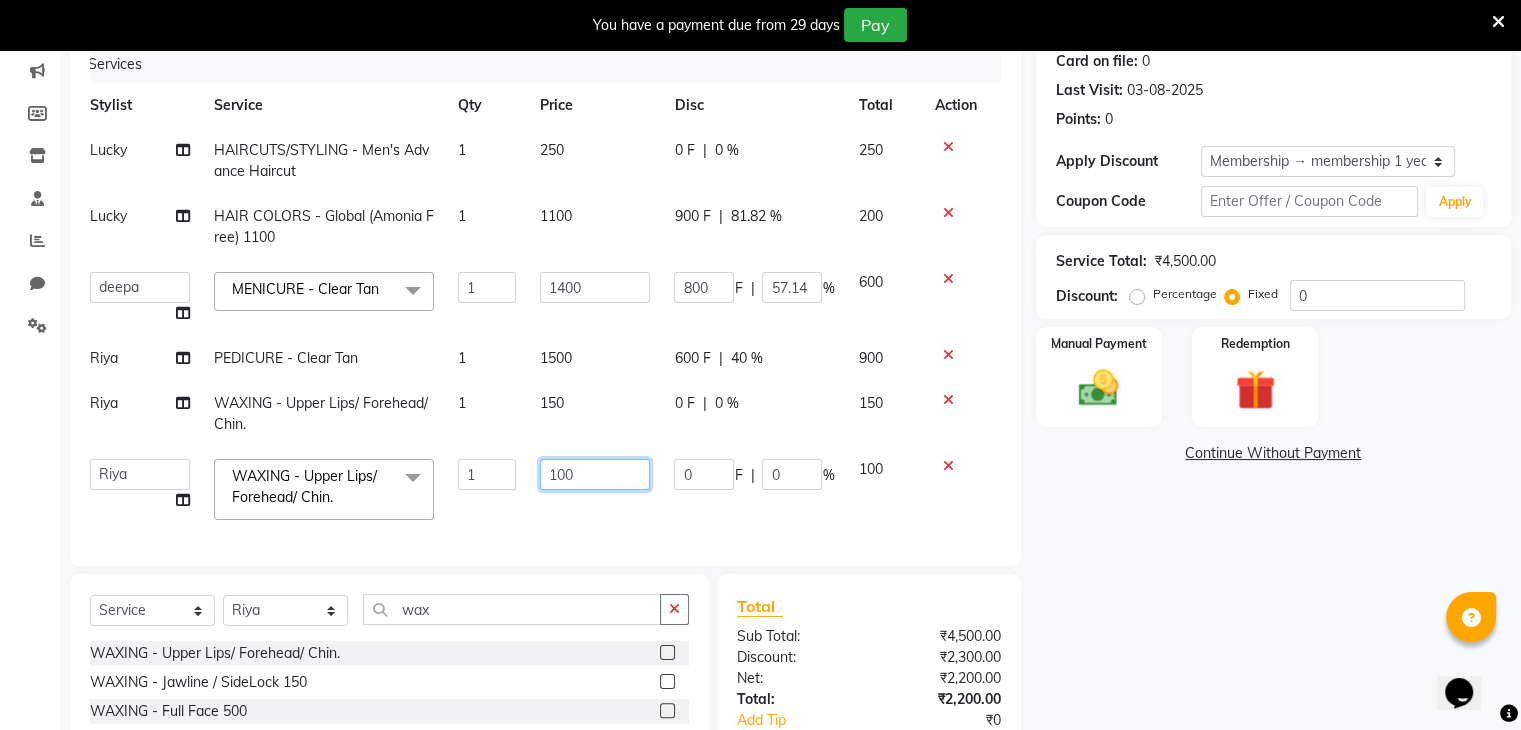 click on "100" 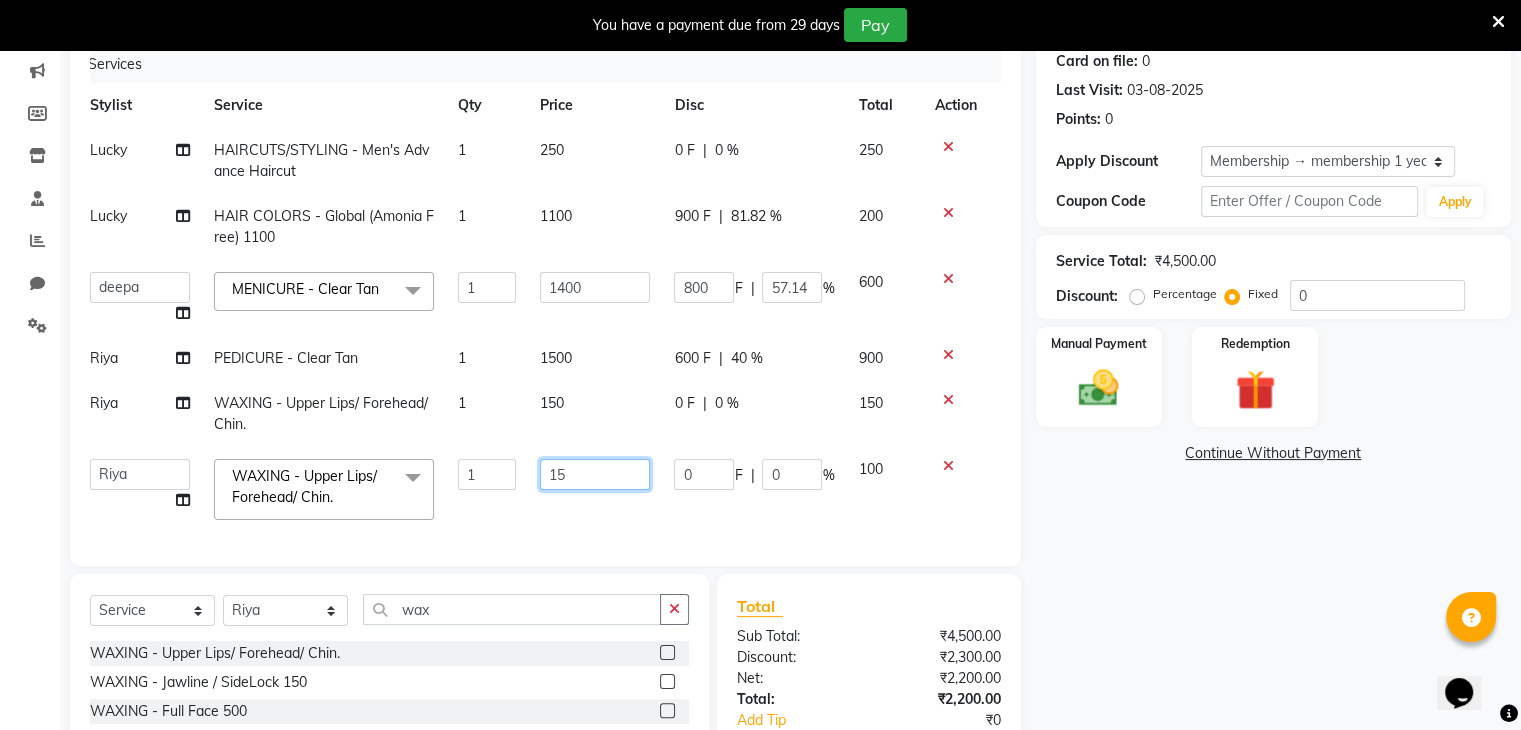 type on "150" 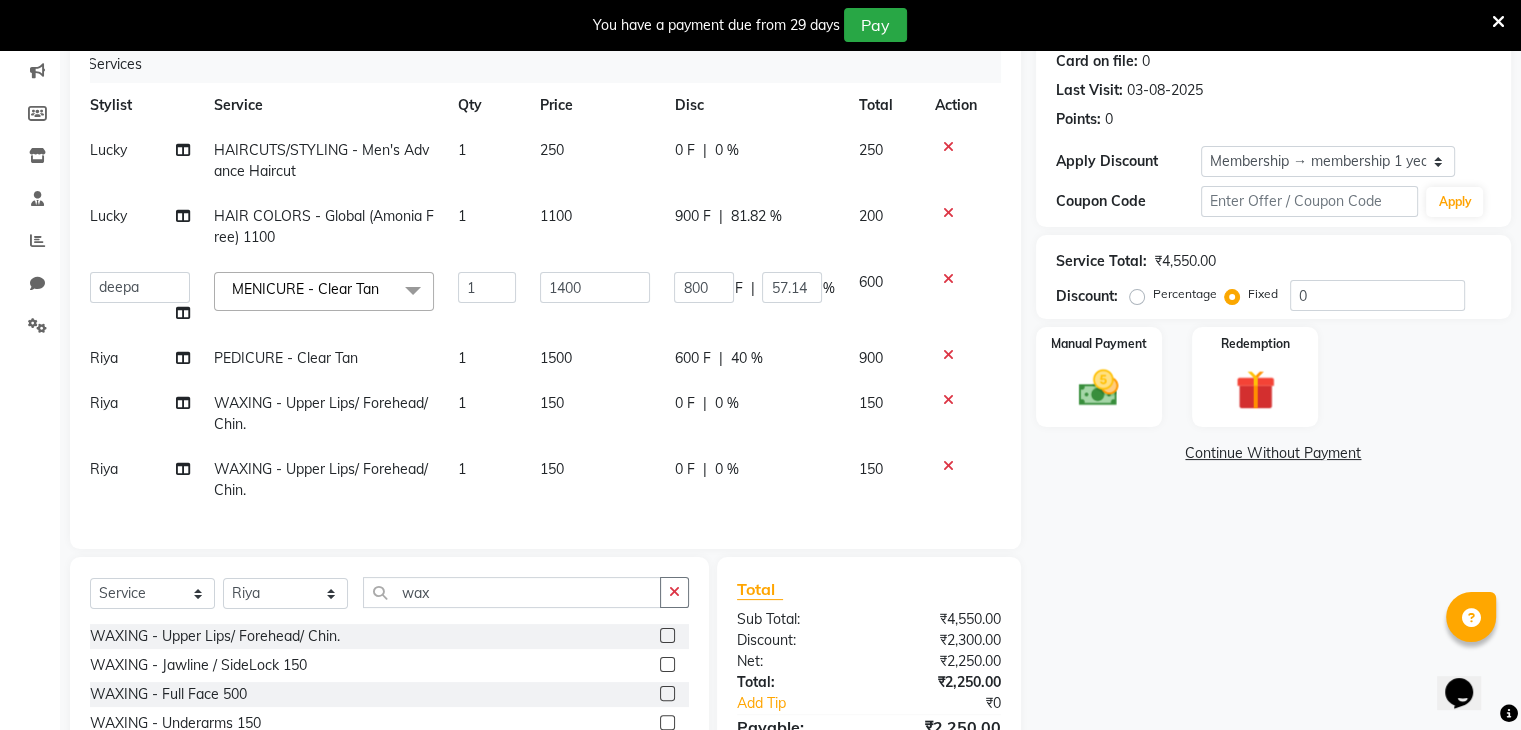 click on "150" 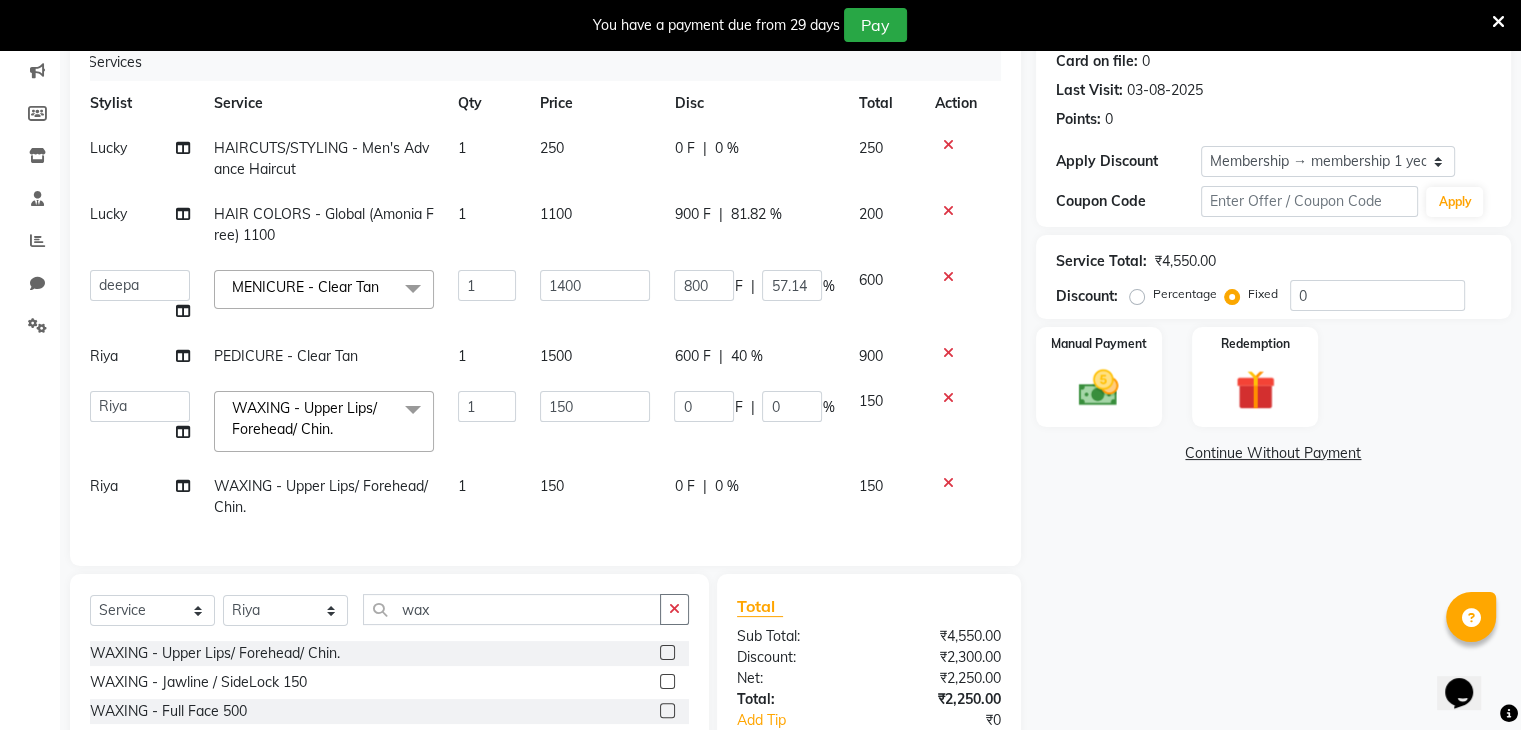 scroll, scrollTop: 16, scrollLeft: 13, axis: both 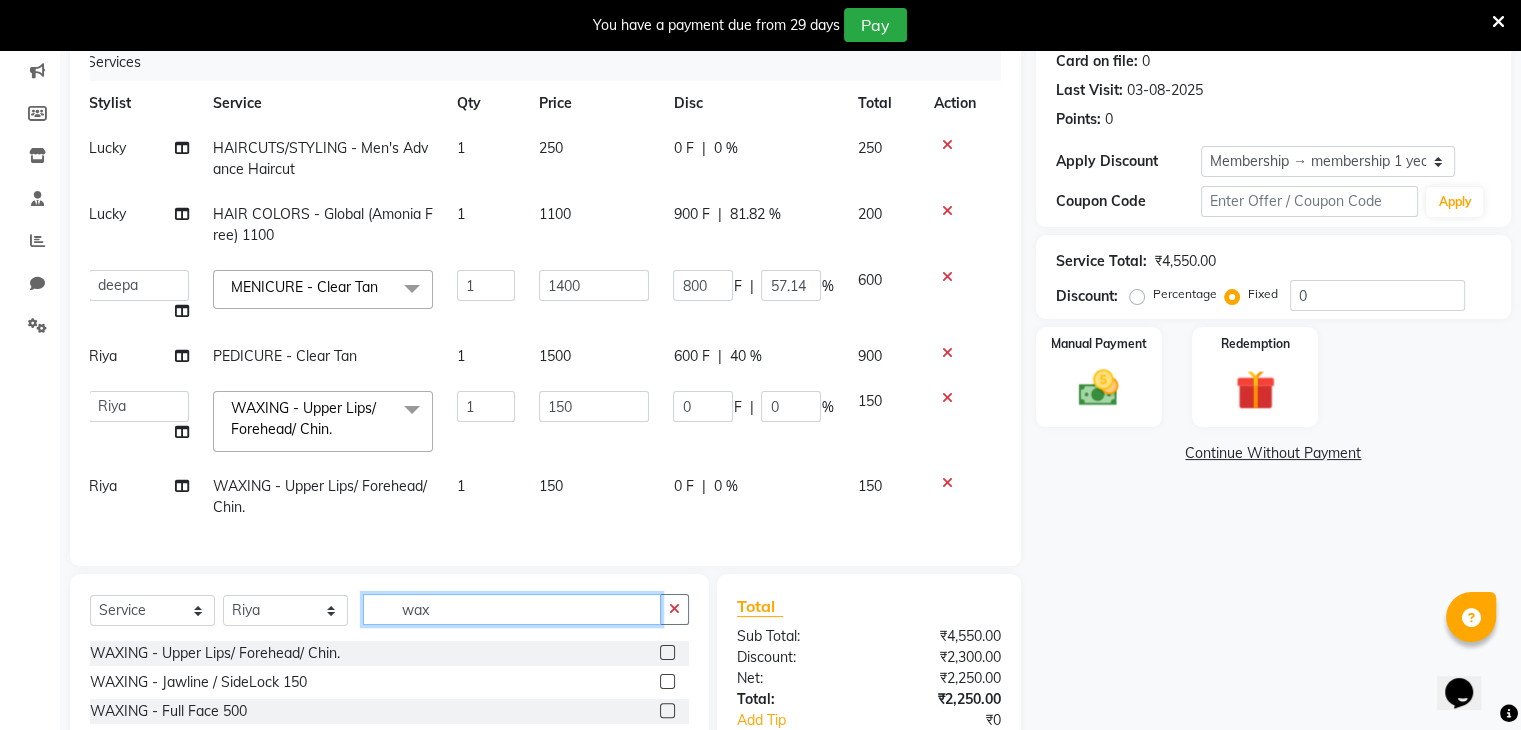 click on "wax" 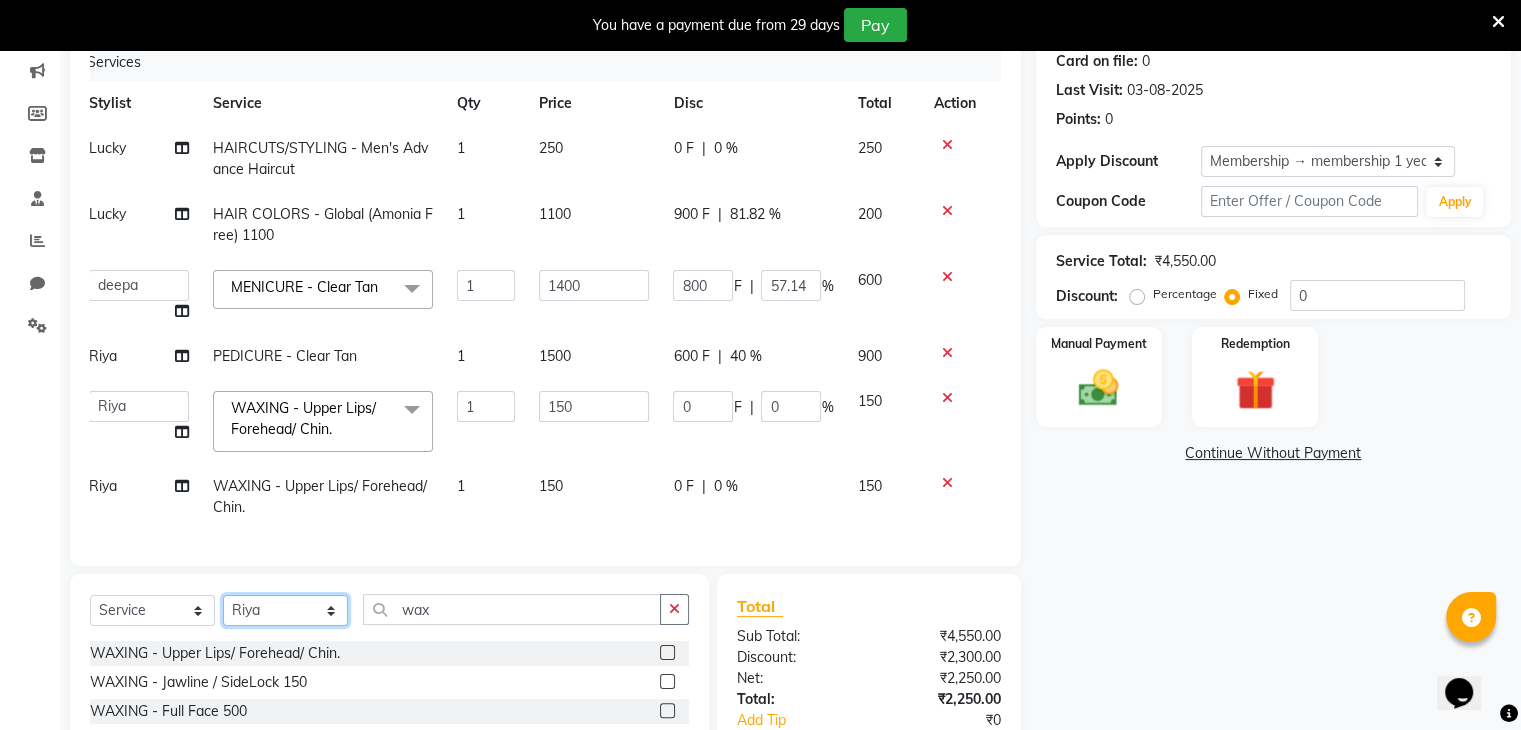 click on "Select Stylist deepa Lucky nadeem Riya Sameer Shivam Tas bina Uzair Vinita" 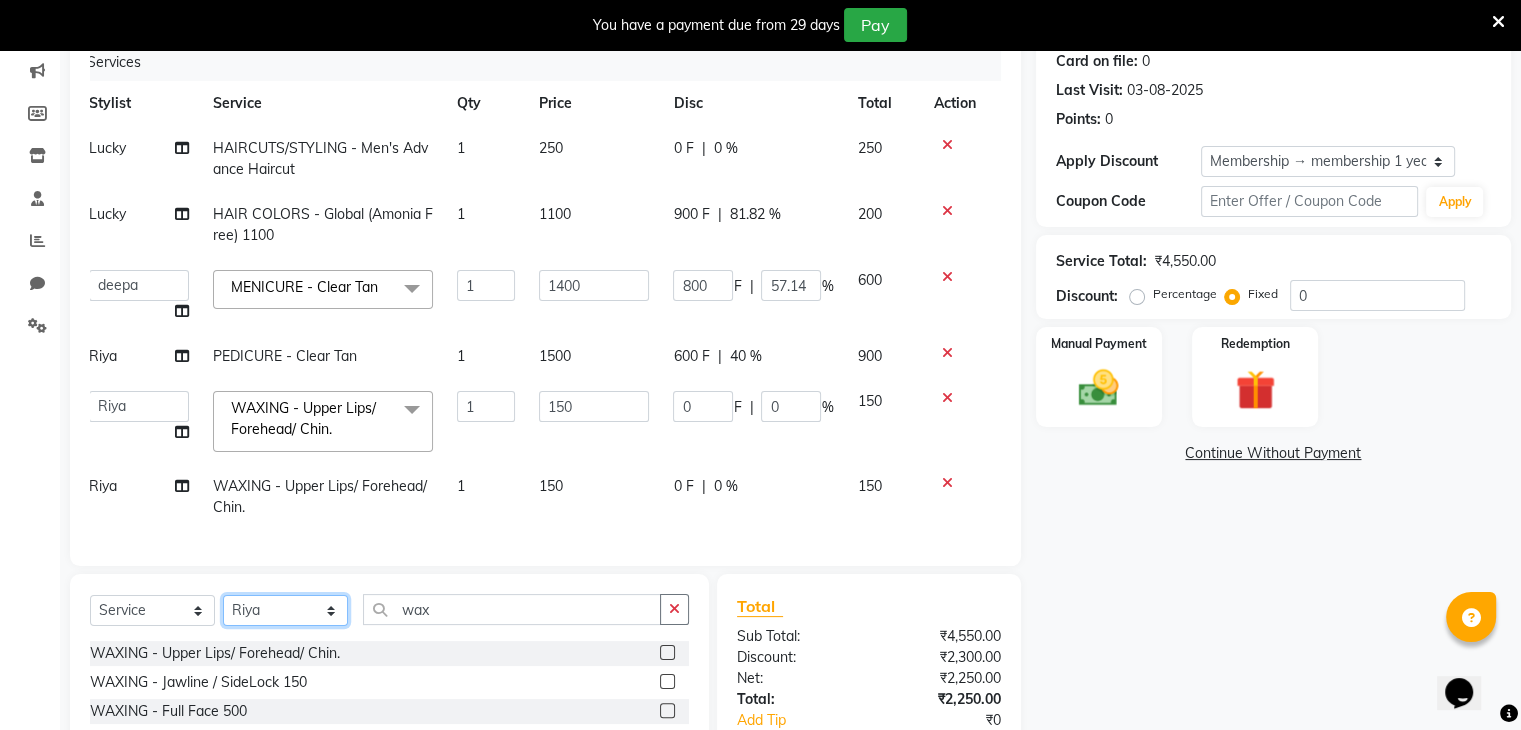 select on "86841" 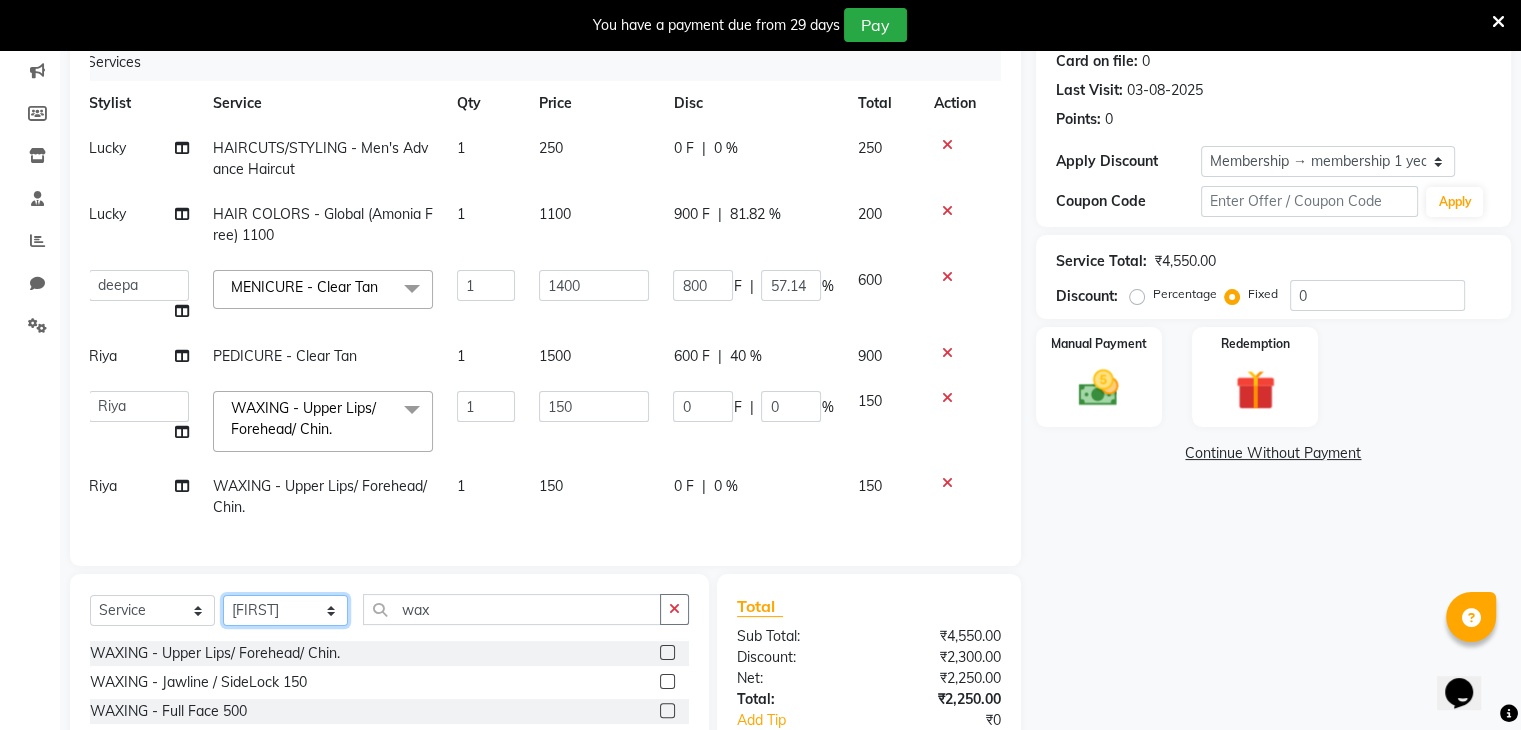 click on "Select Stylist deepa Lucky nadeem Riya Sameer Shivam Tas bina Uzair Vinita" 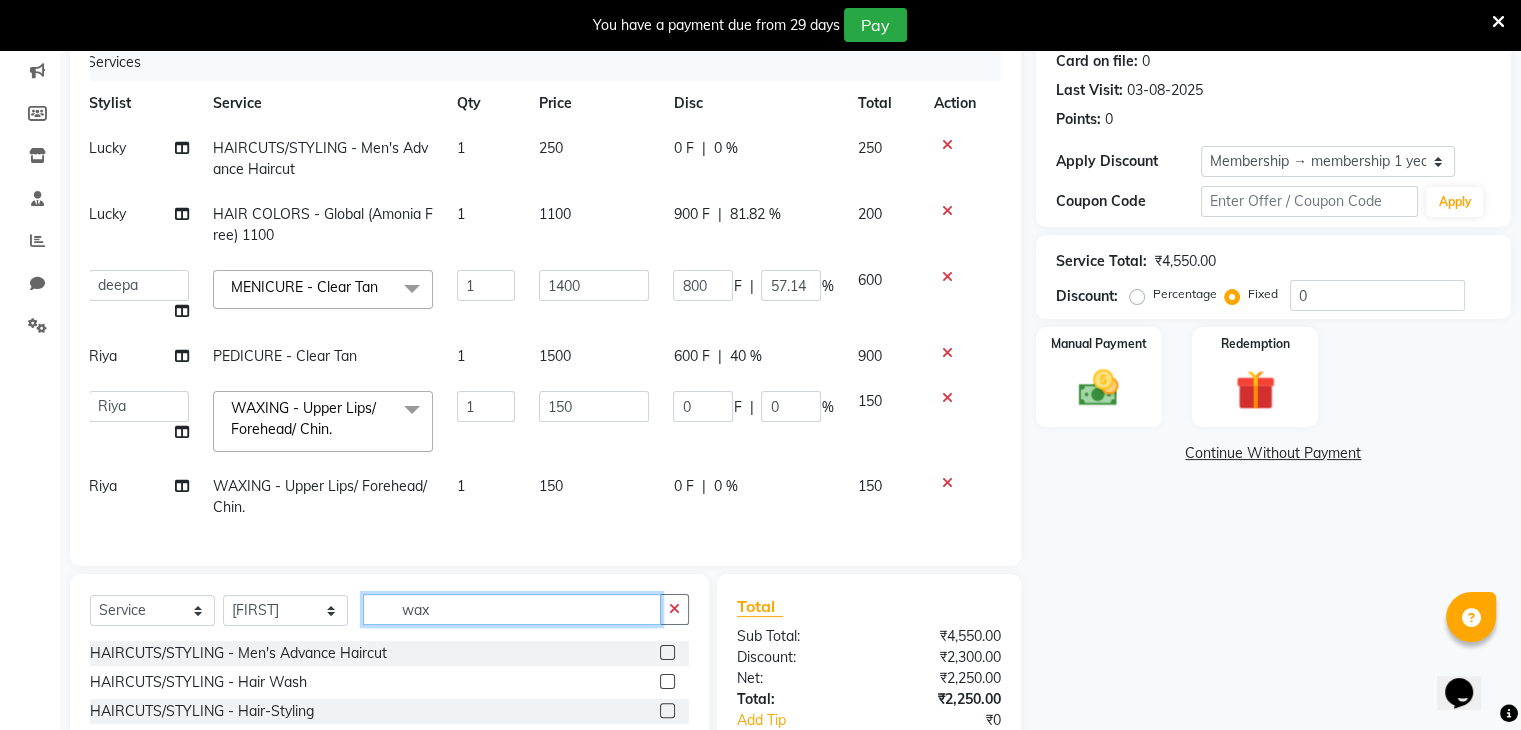 click on "wax" 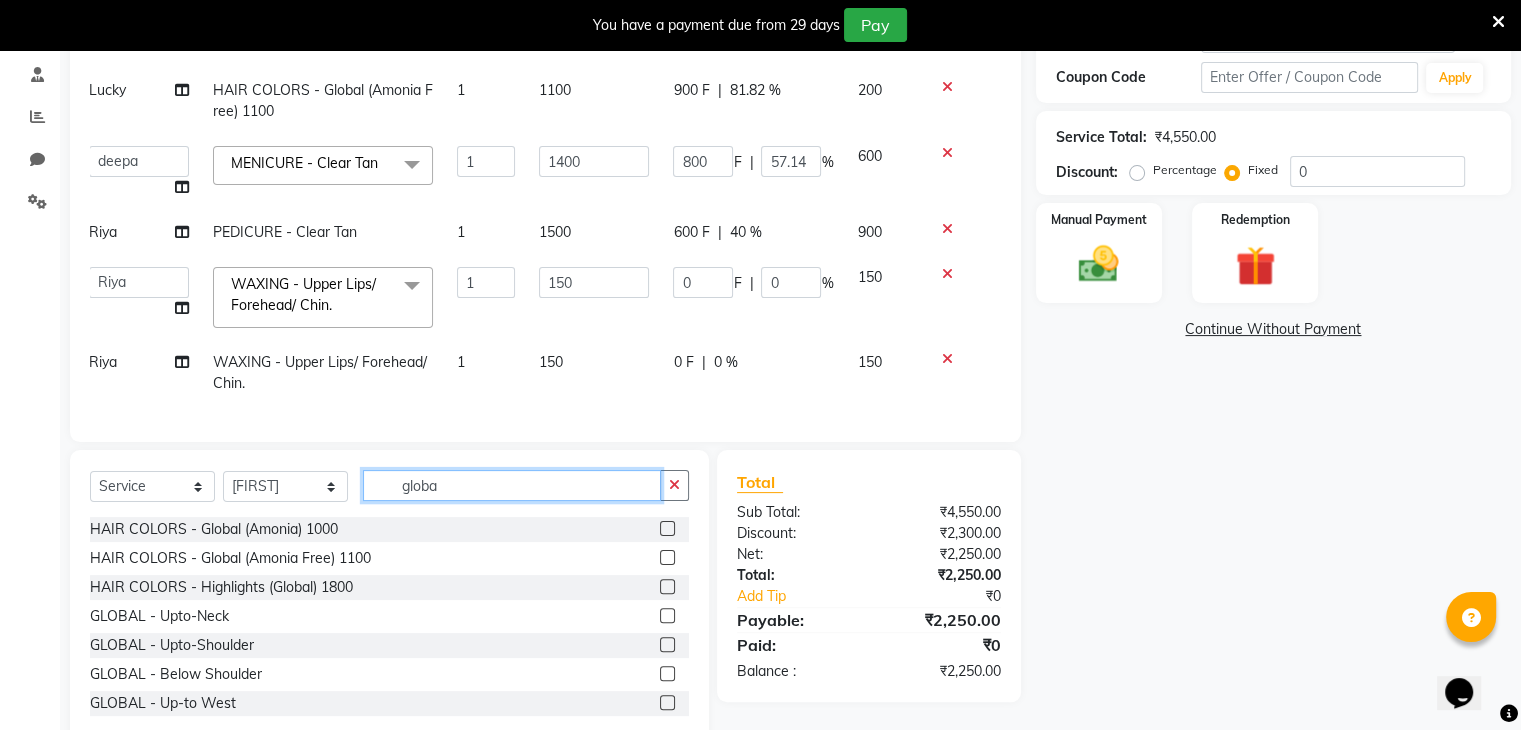 scroll, scrollTop: 380, scrollLeft: 0, axis: vertical 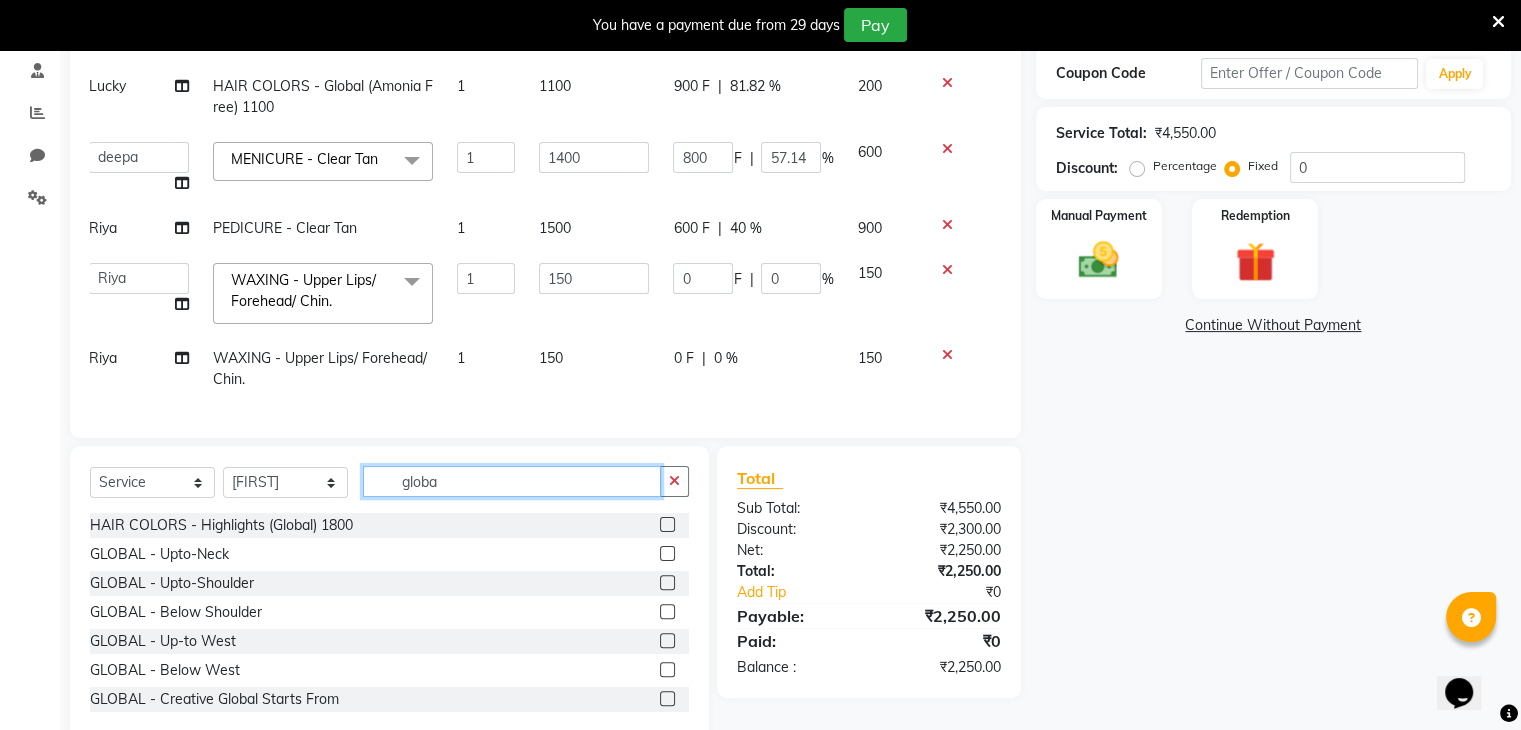 type on "globa" 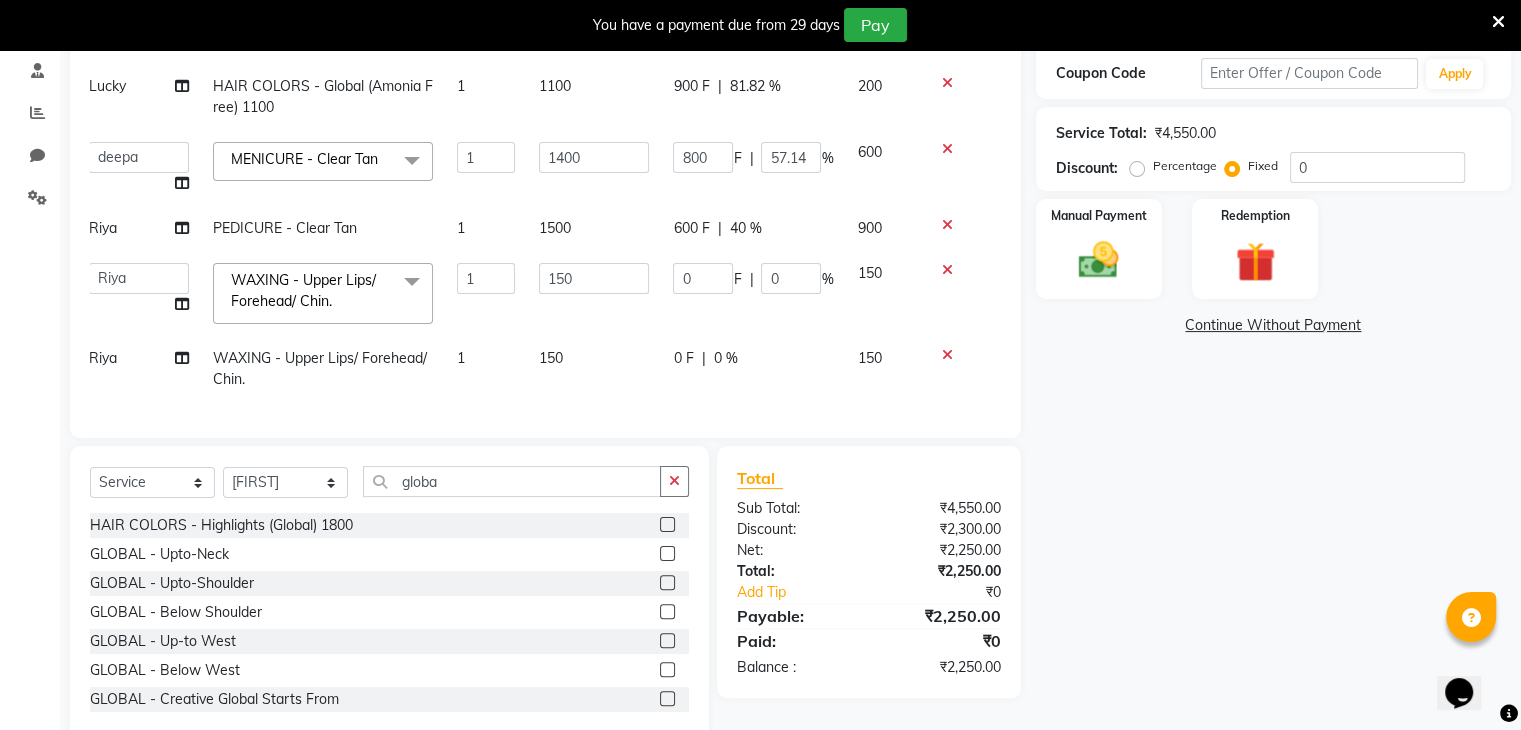 click 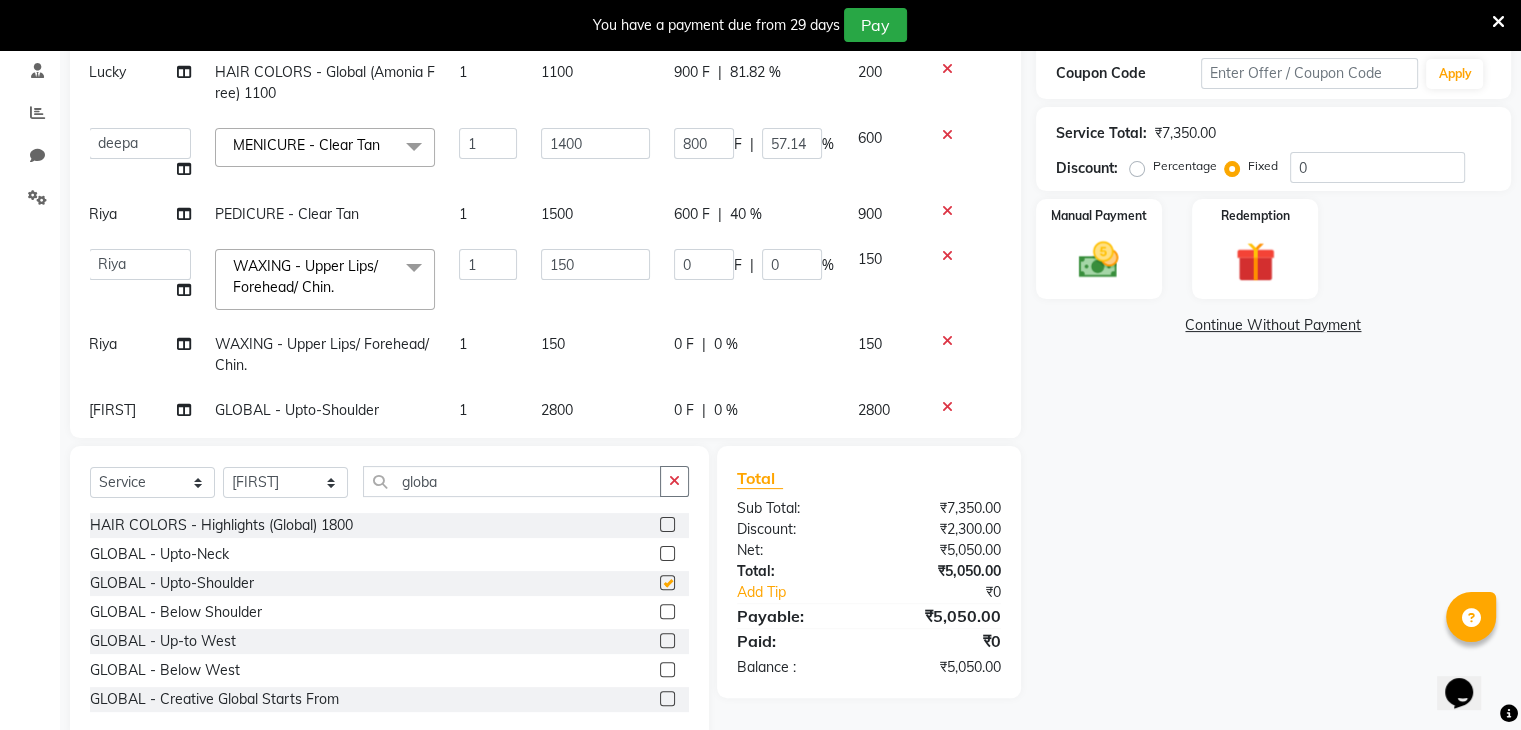 checkbox on "false" 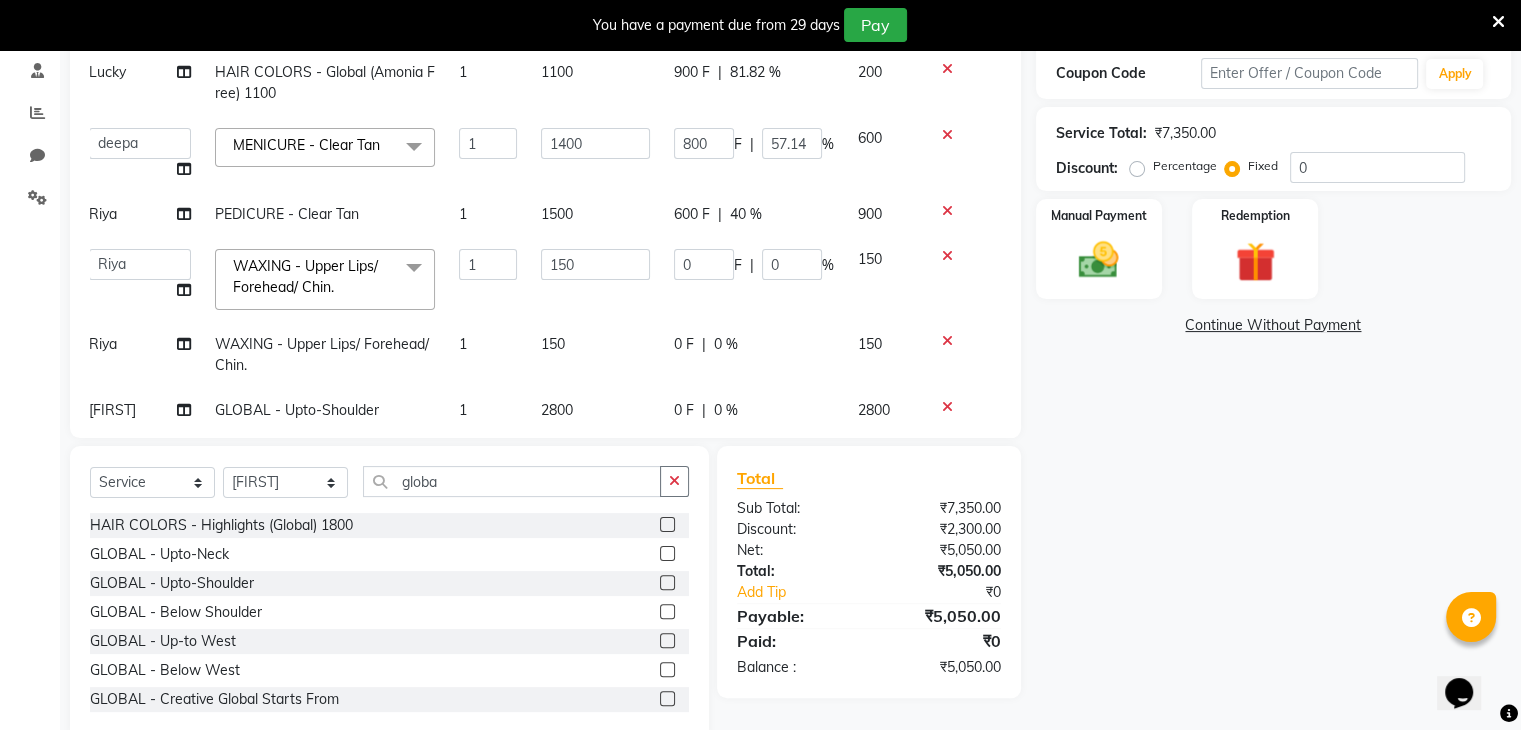 scroll, scrollTop: 0, scrollLeft: 13, axis: horizontal 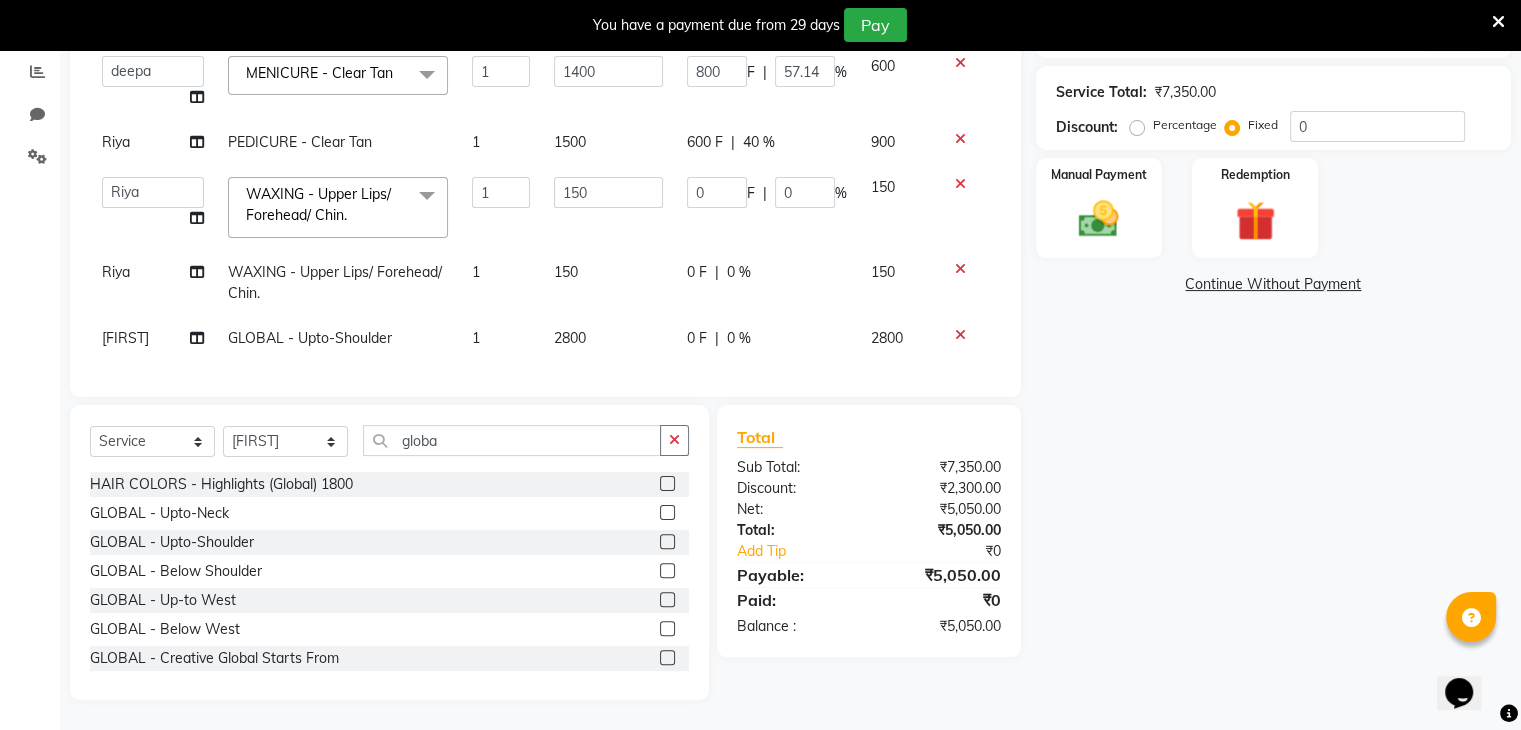 click 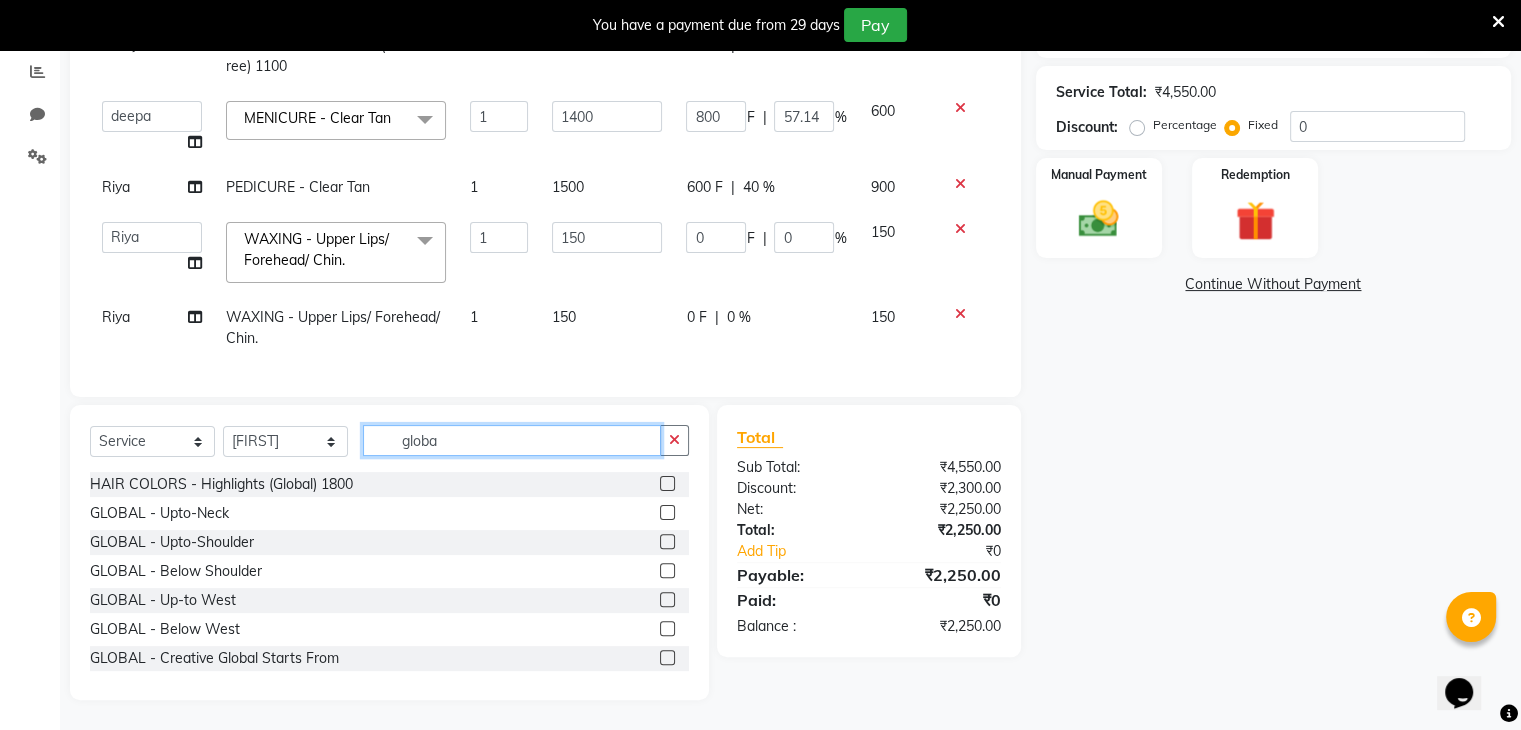 click on "globa" 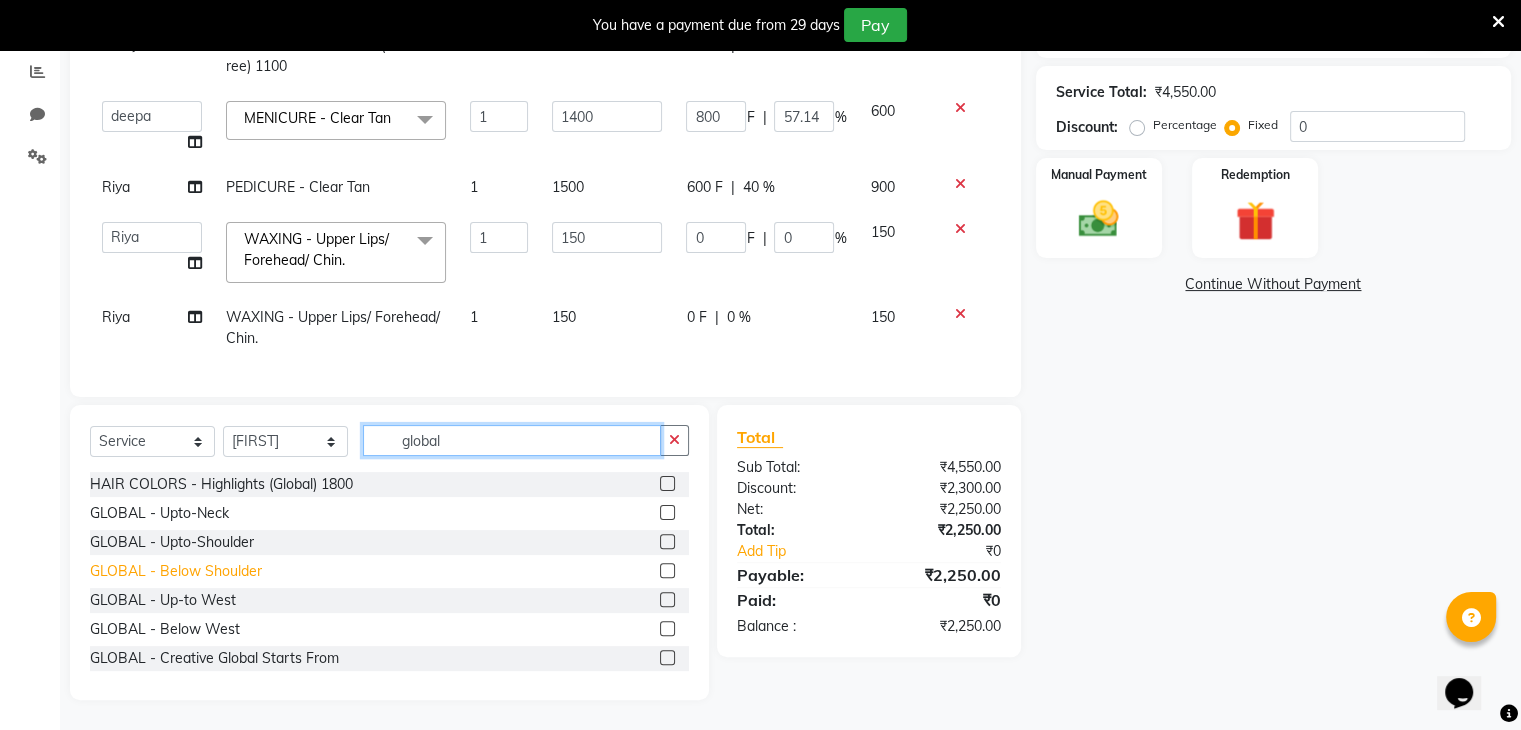 type on "global" 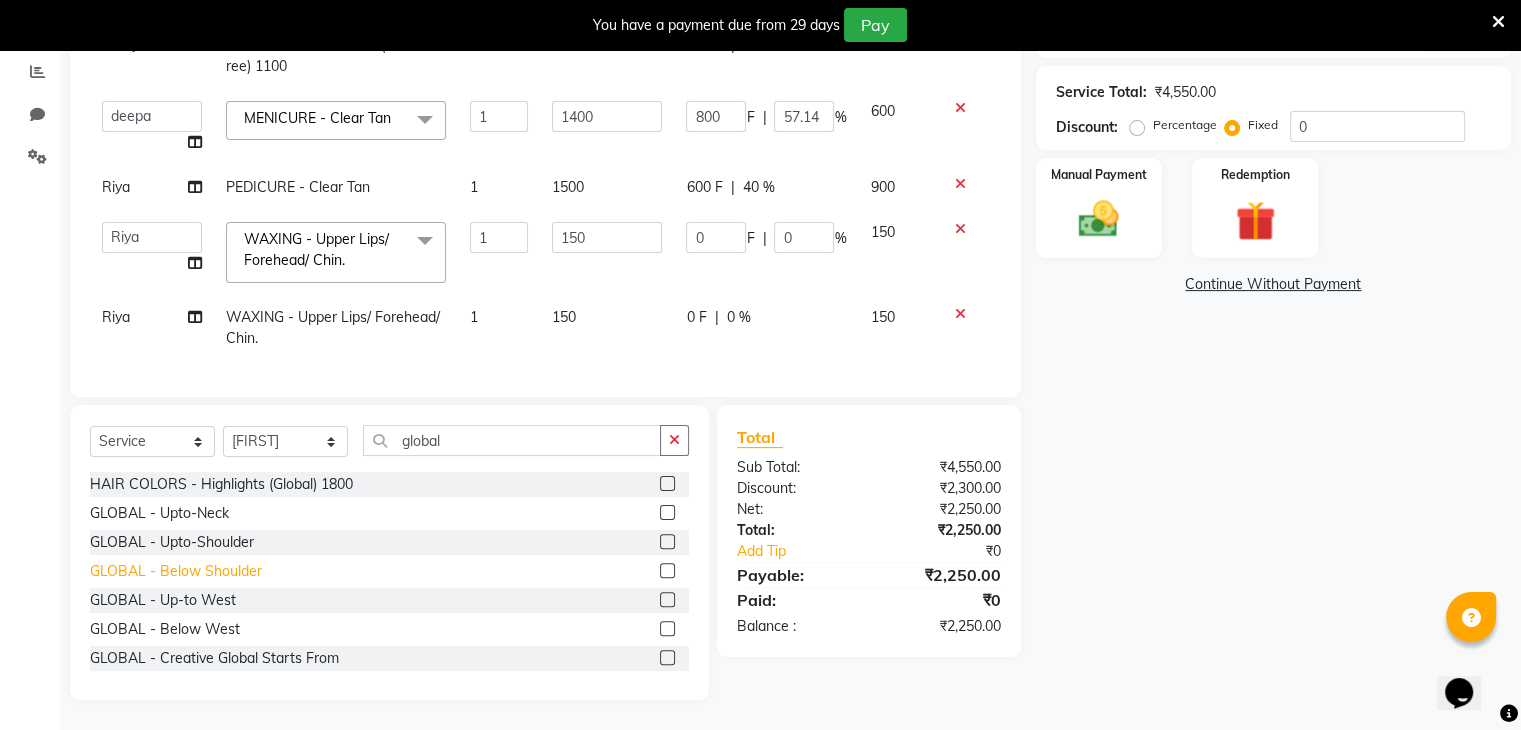 click on "GLOBAL - Below Shoulder" 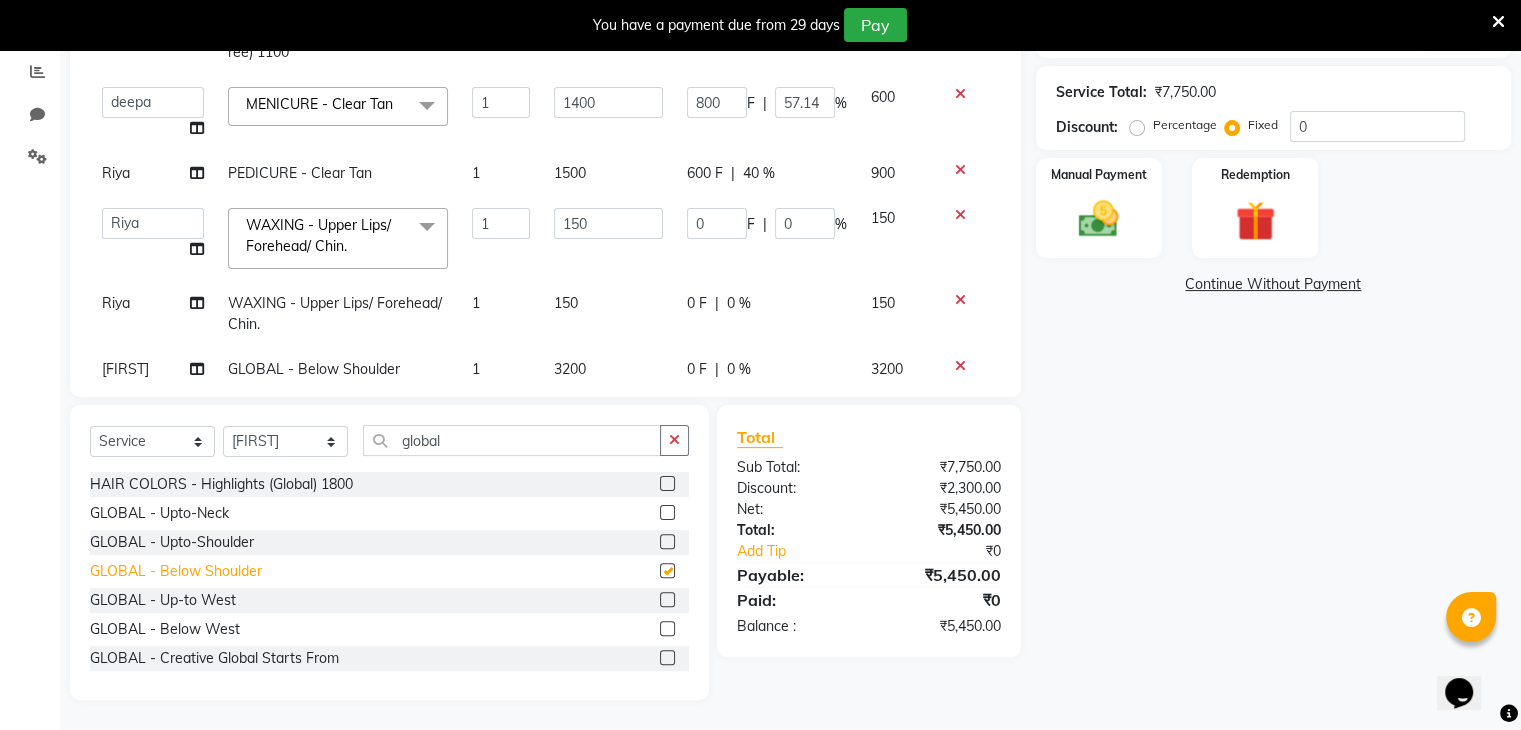scroll, scrollTop: 61, scrollLeft: 0, axis: vertical 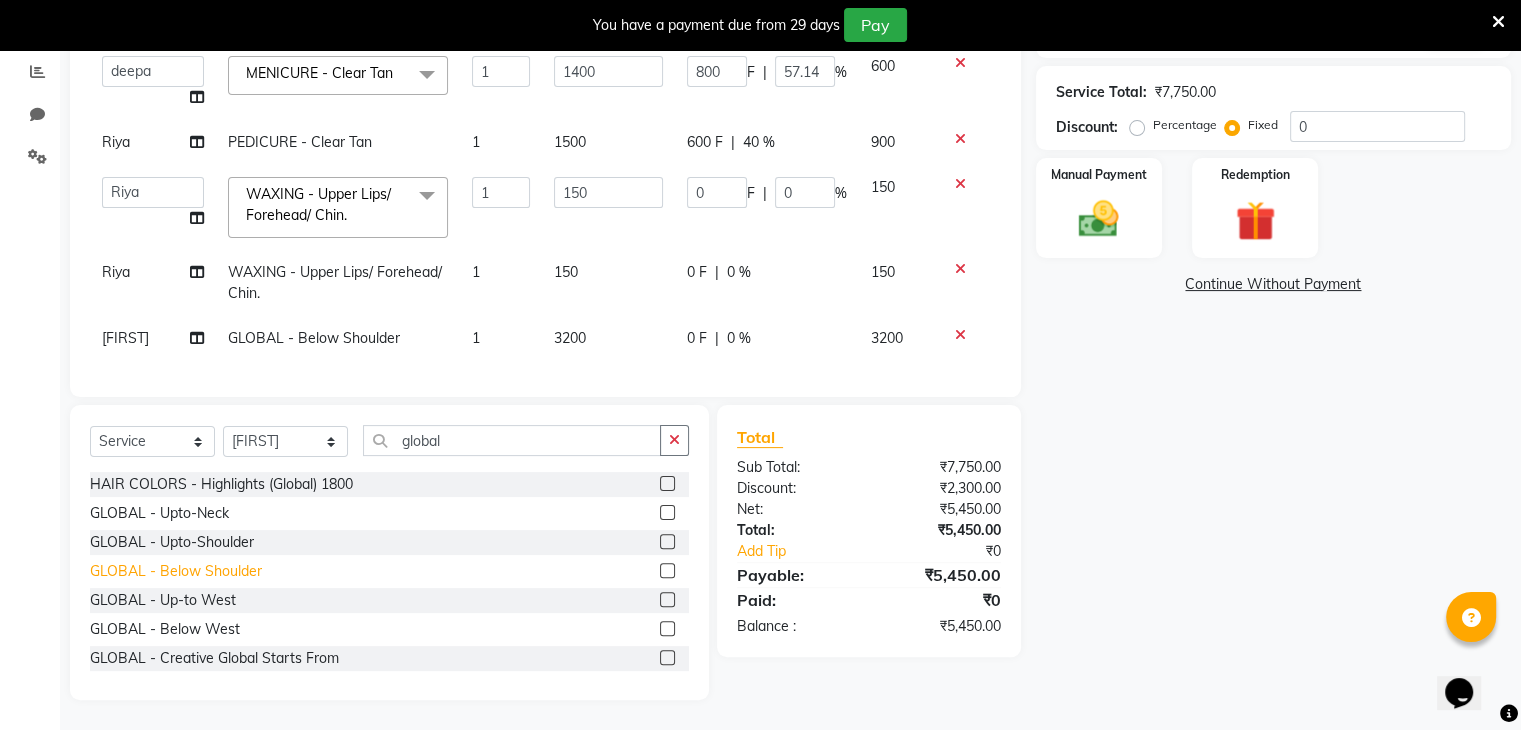 checkbox on "false" 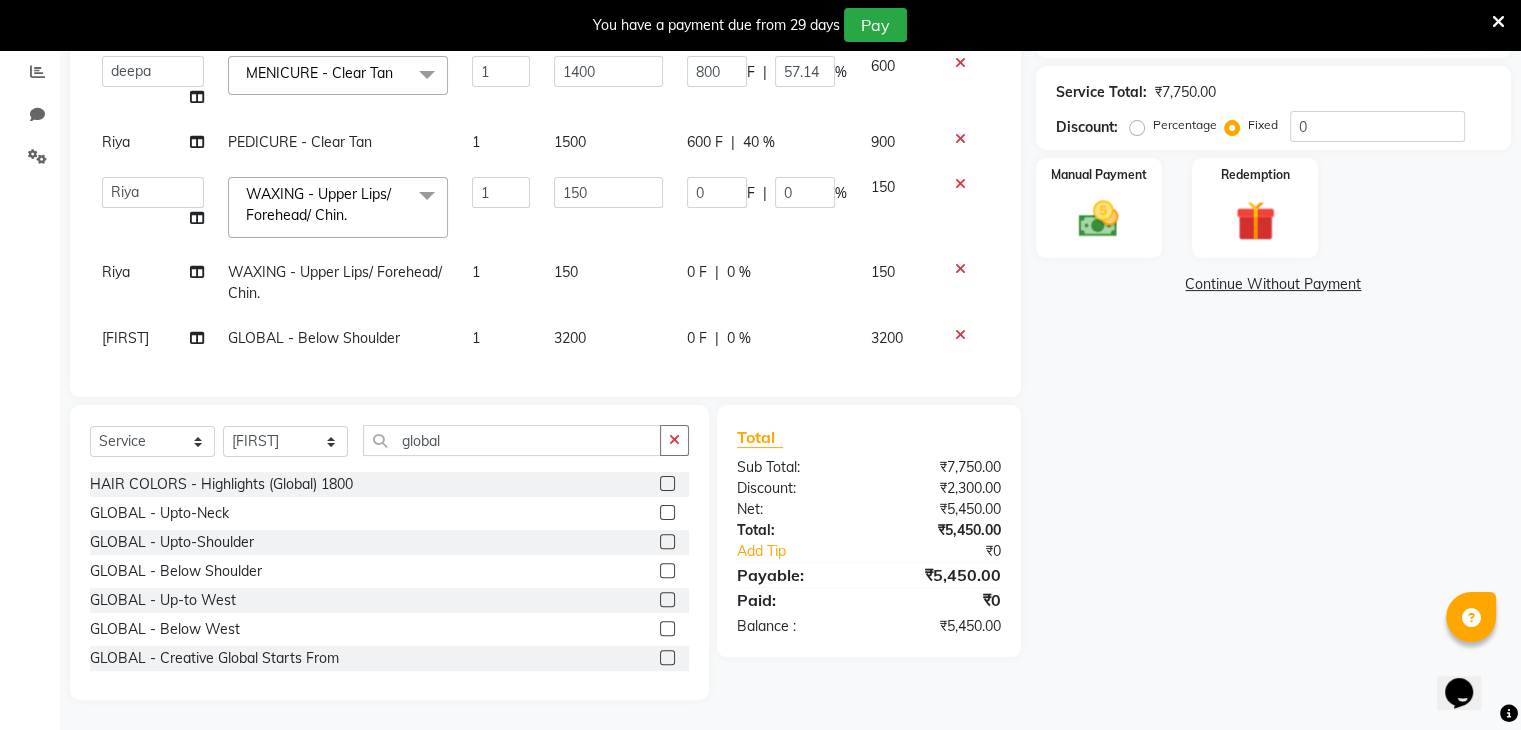 click on "3200" 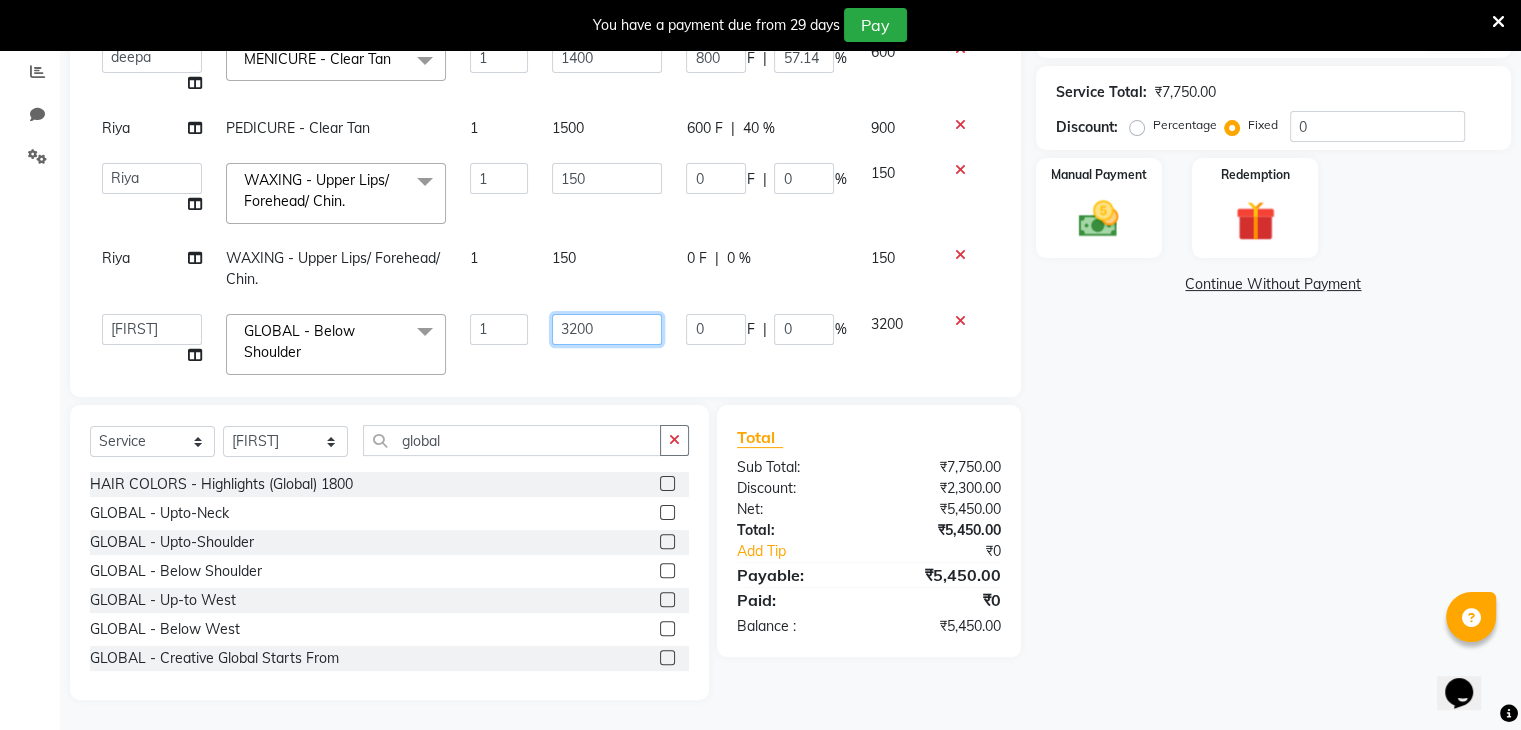 click on "3200" 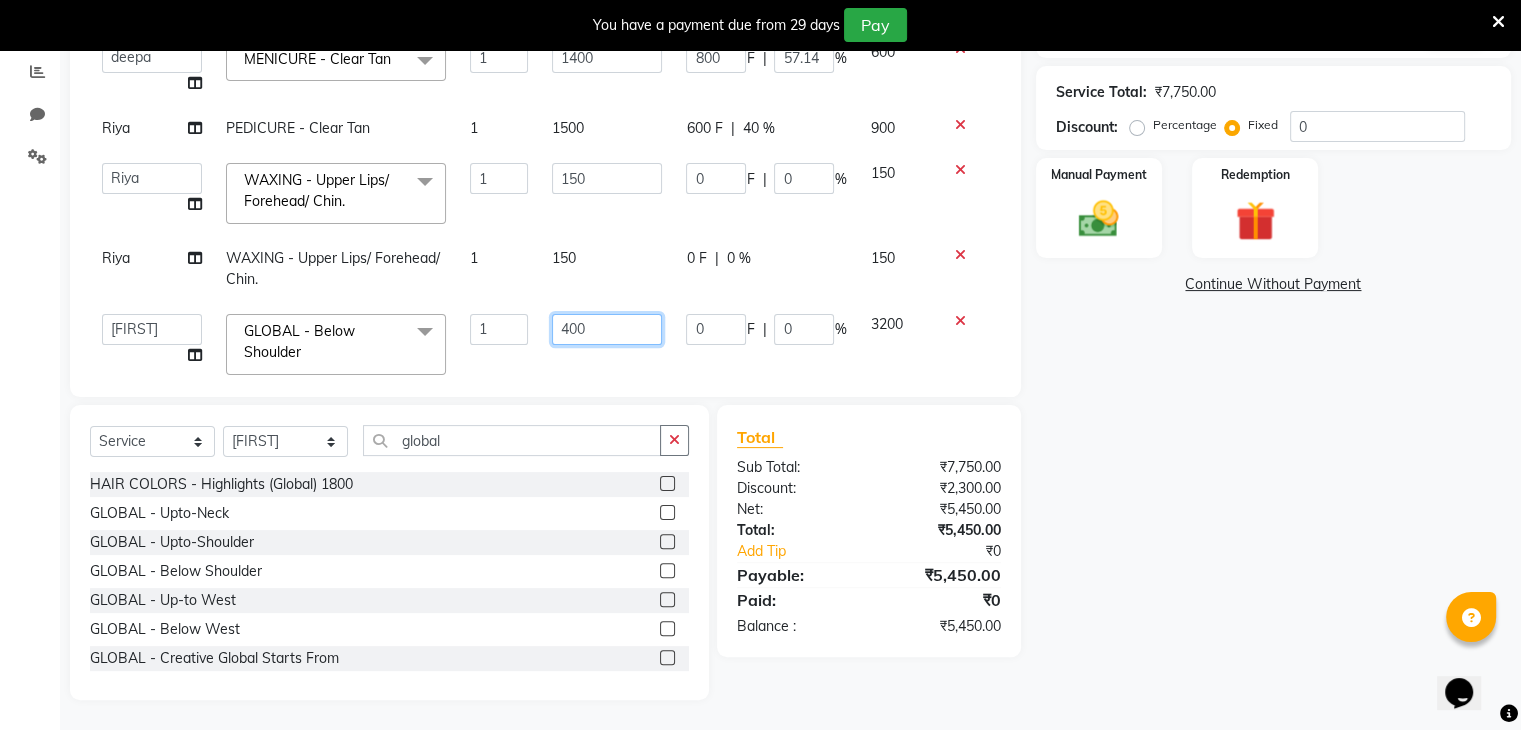 type on "4000" 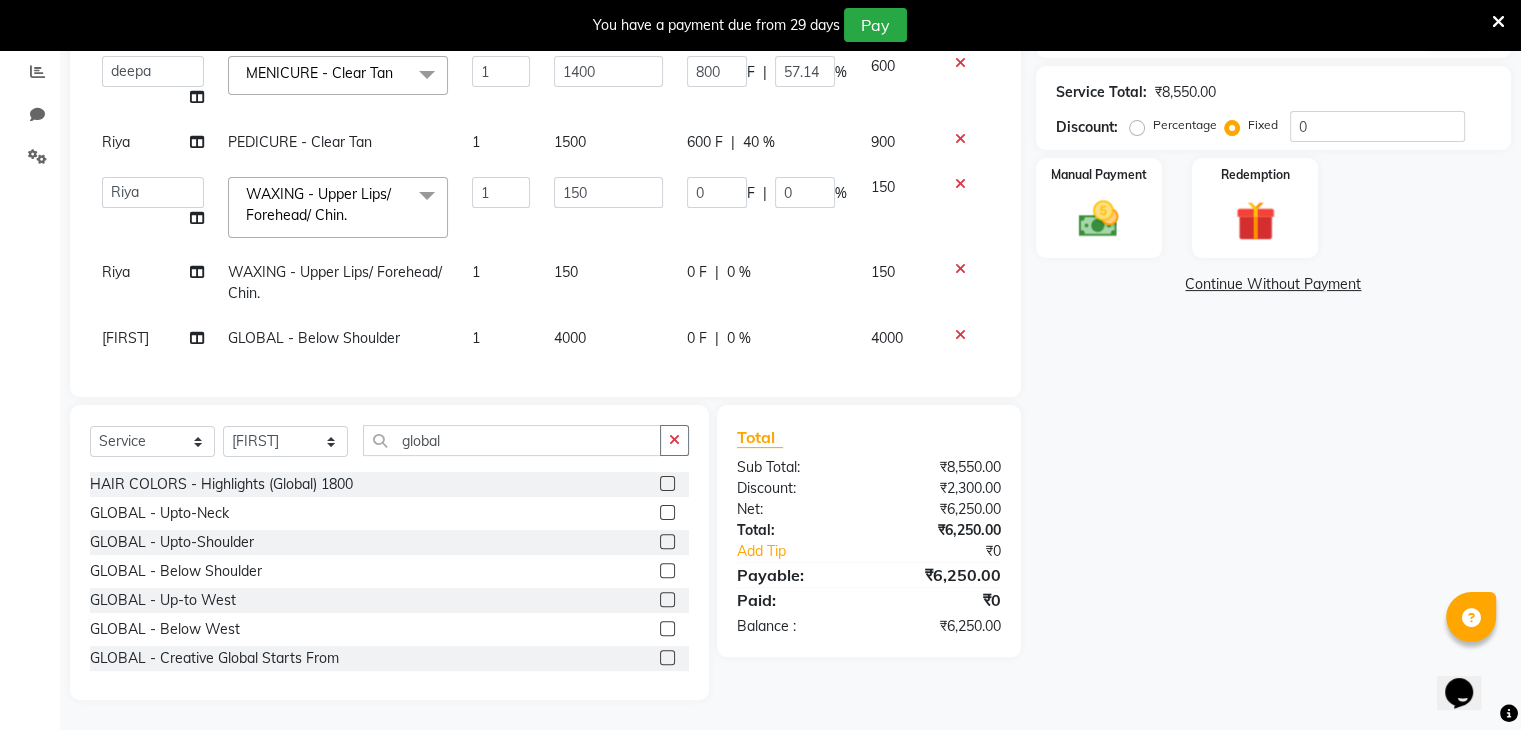 click on "0 F" 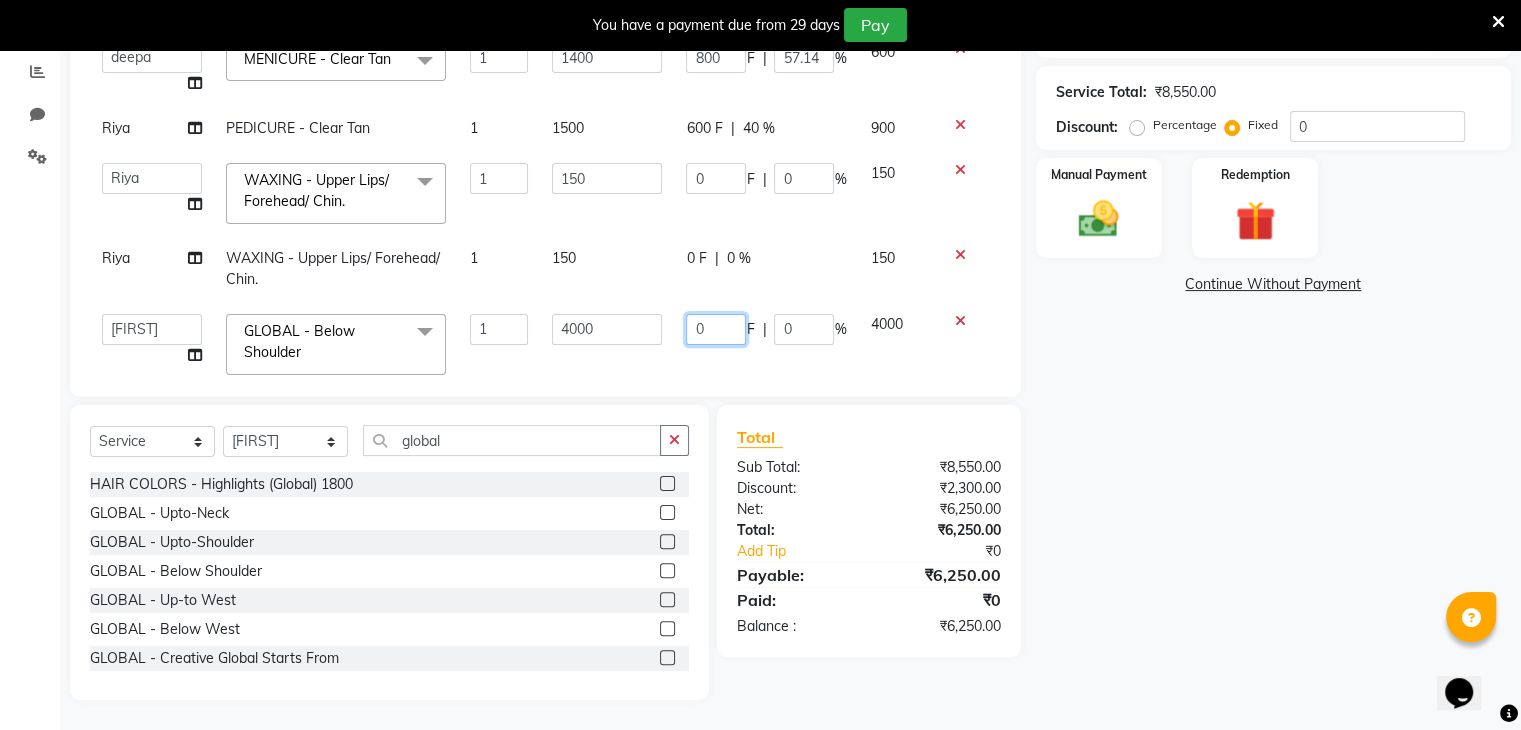 click on "0" 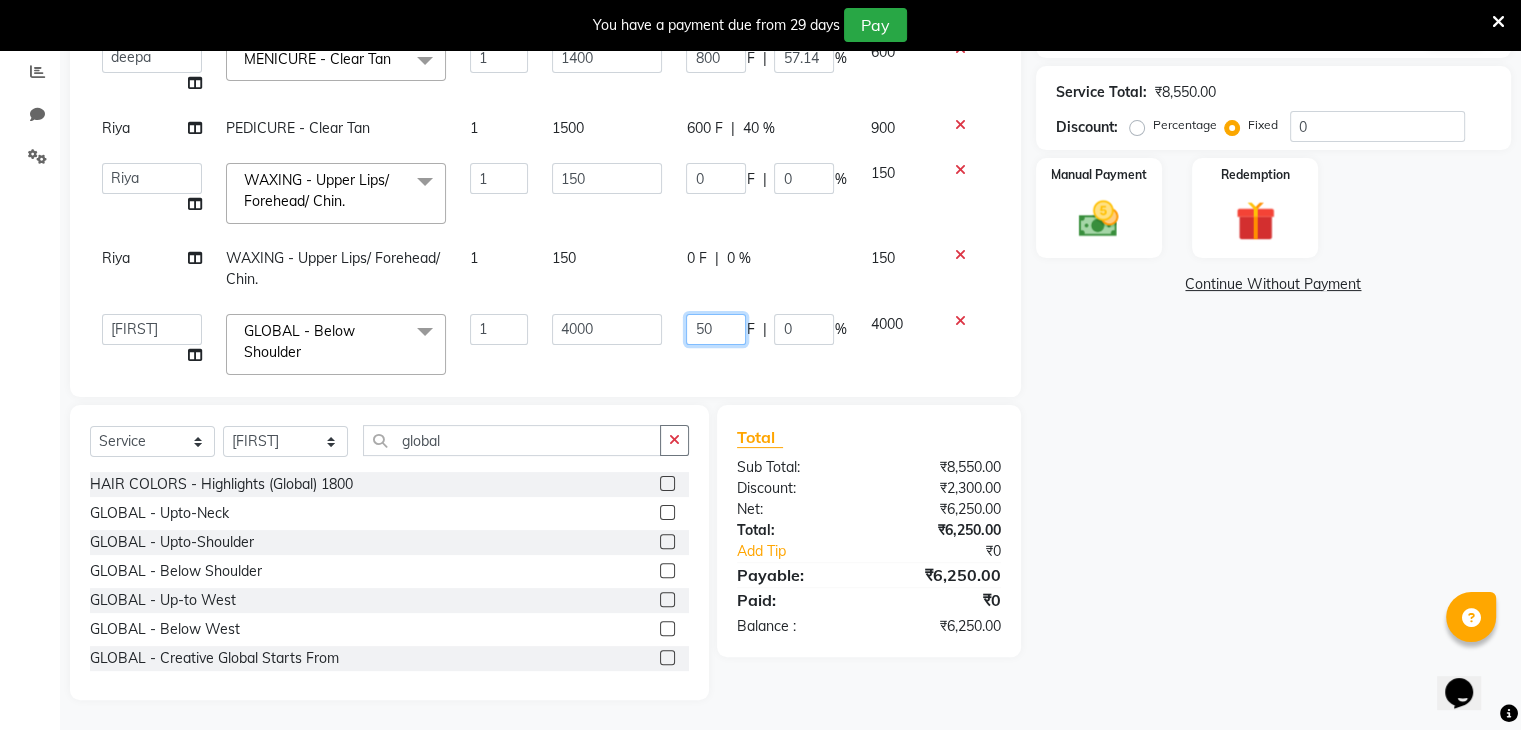 type on "500" 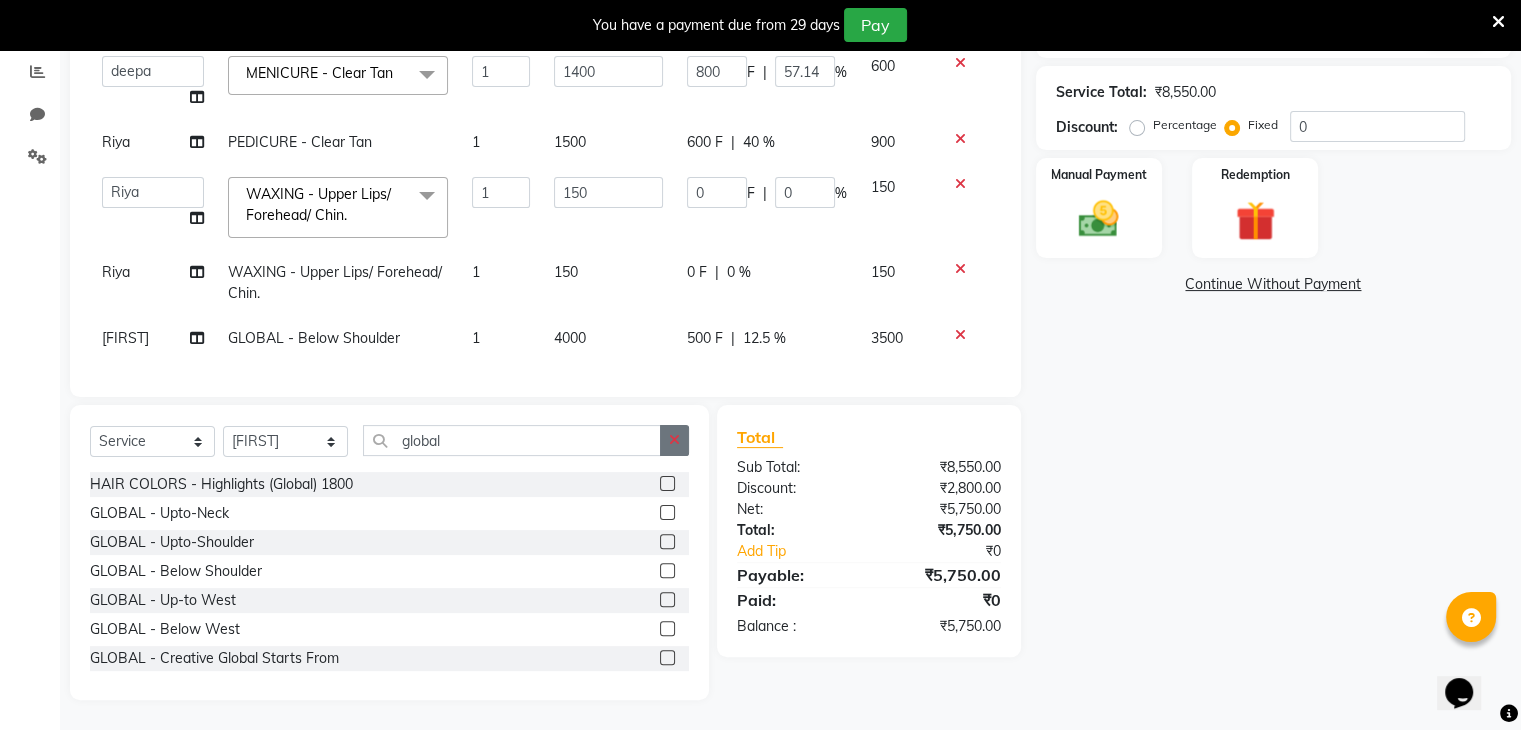 click 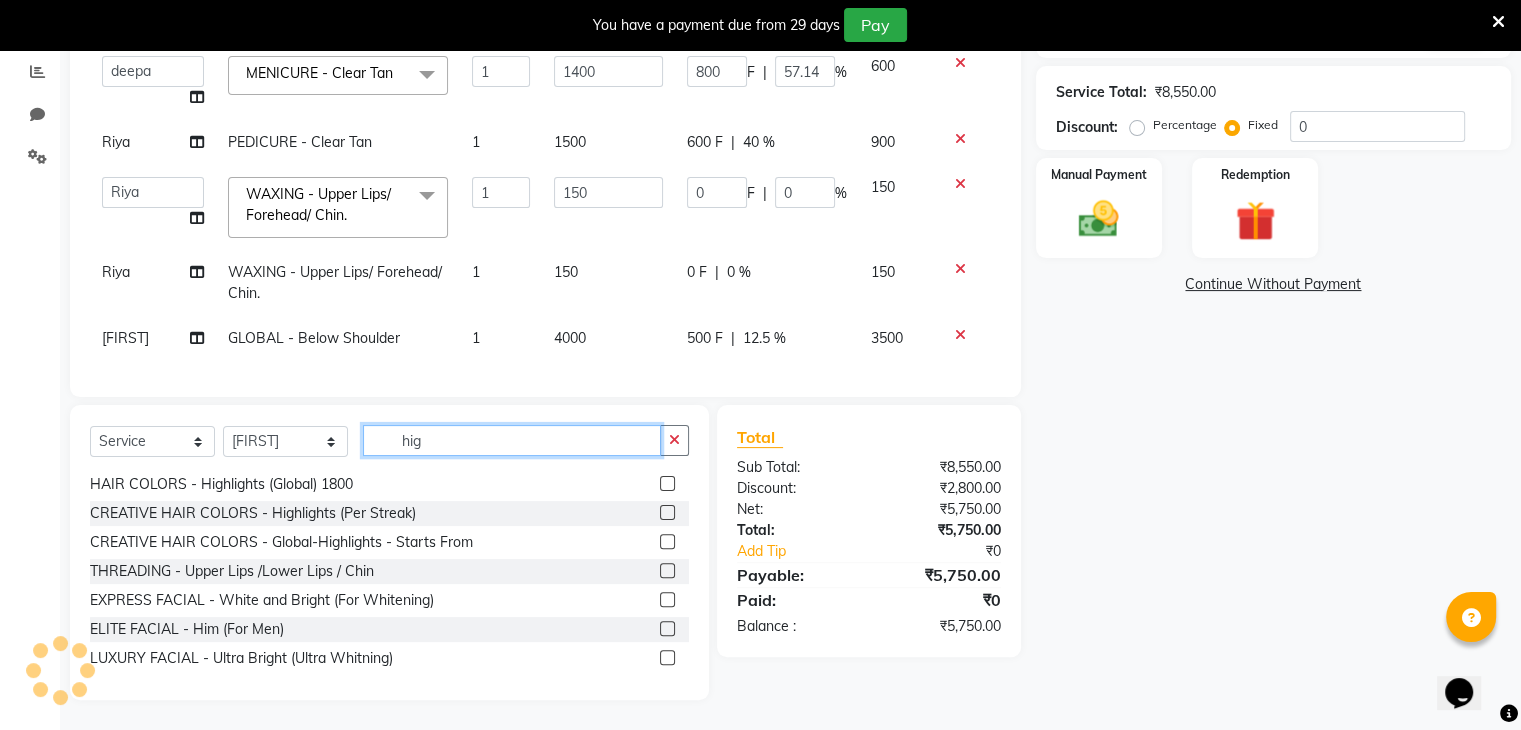 scroll, scrollTop: 0, scrollLeft: 0, axis: both 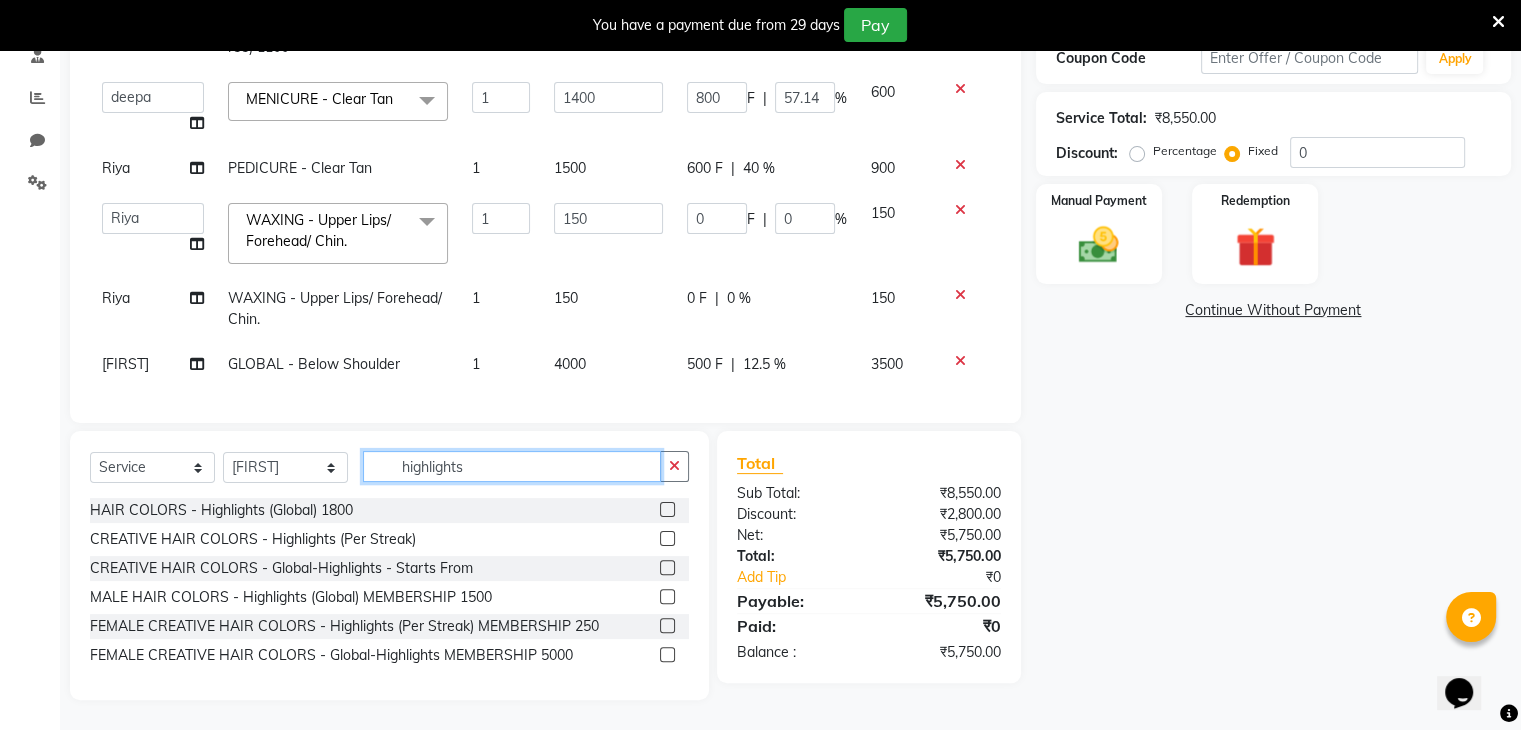 type on "highlights" 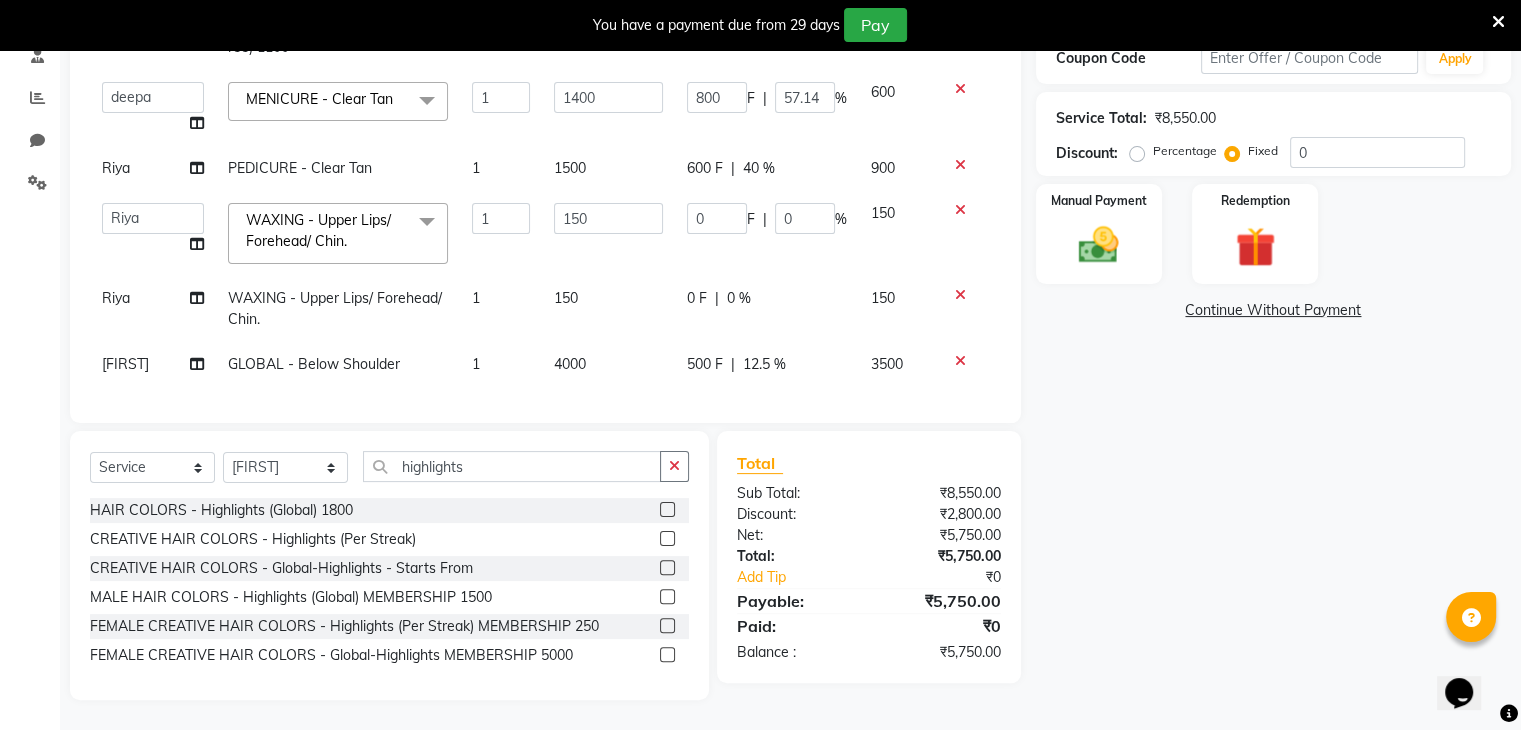 click 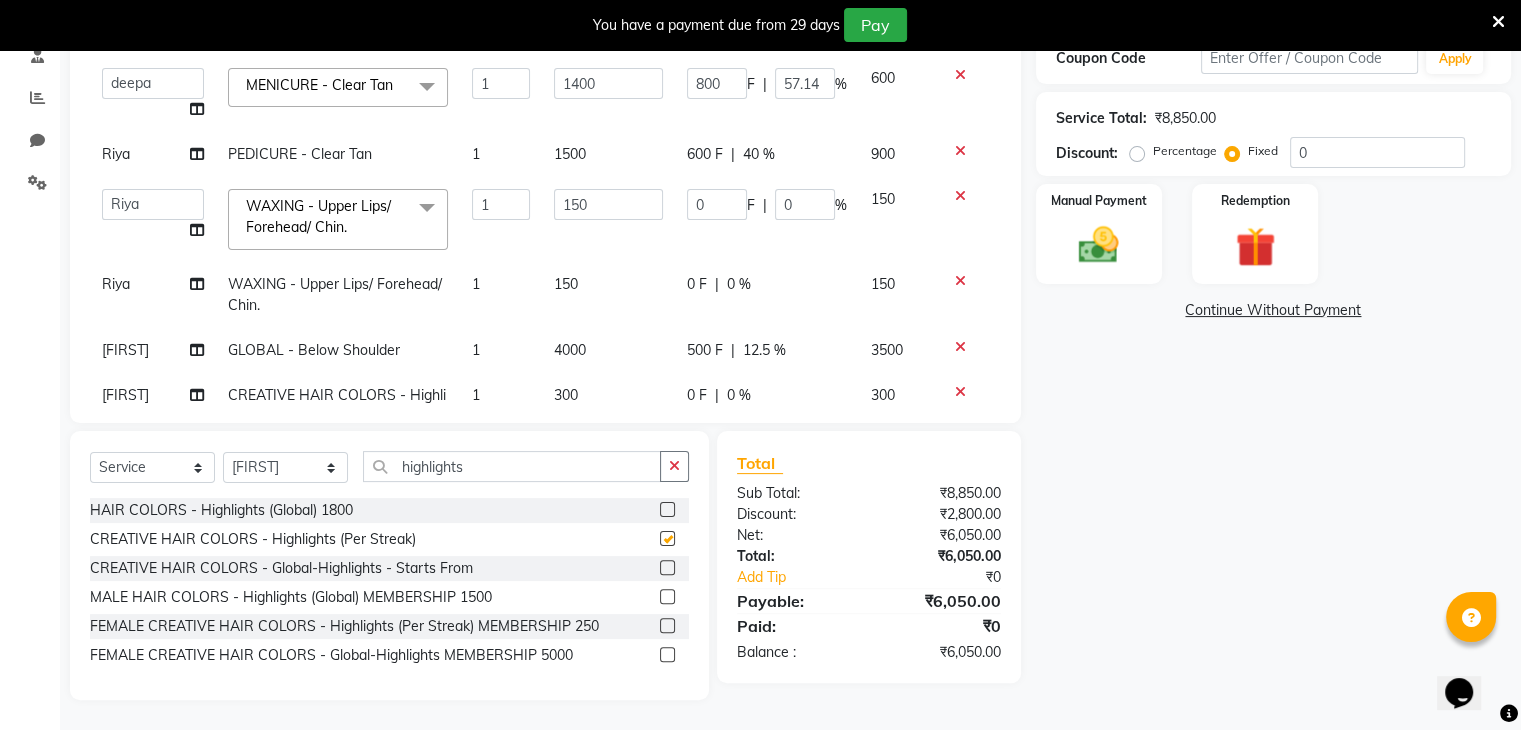 checkbox on "false" 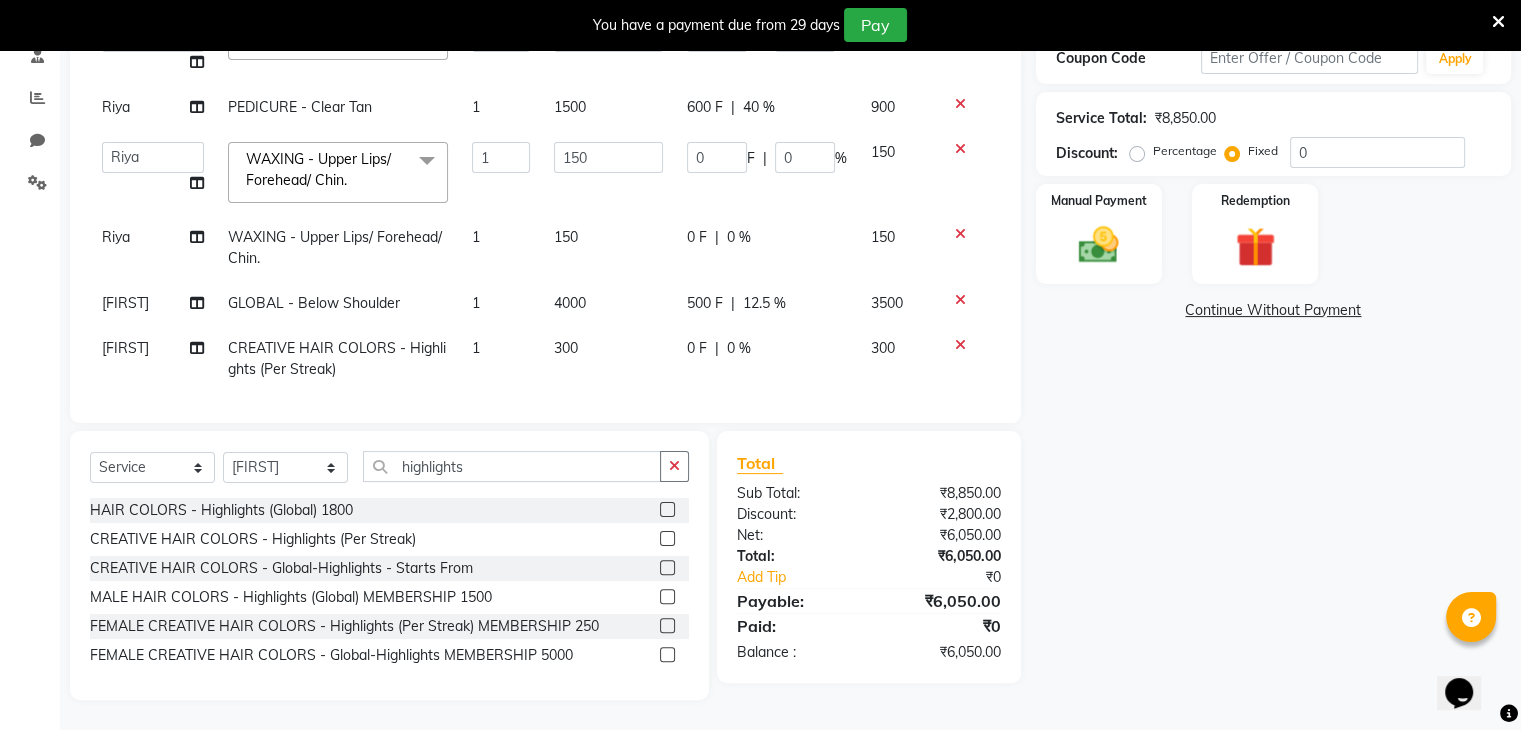 scroll, scrollTop: 127, scrollLeft: 0, axis: vertical 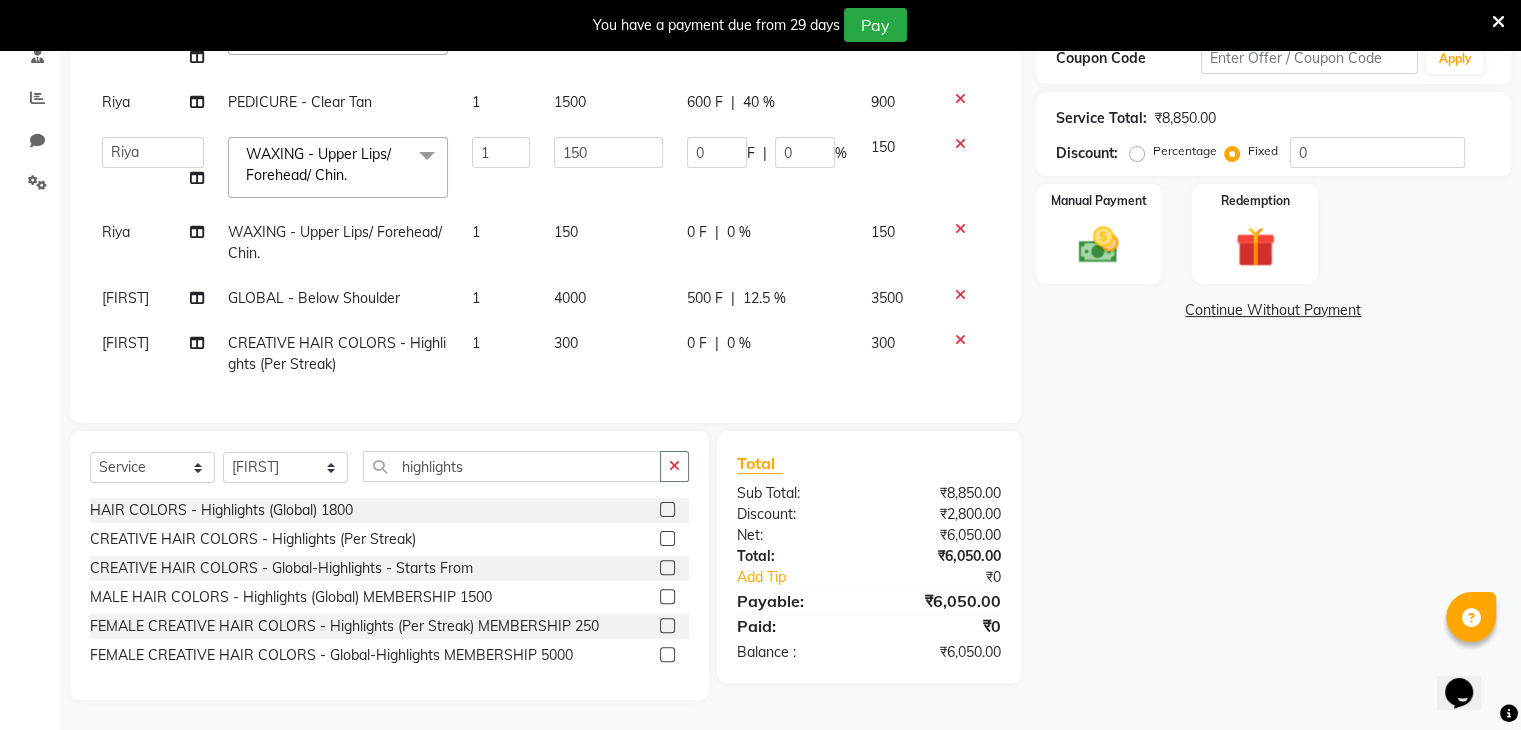click on "CREATIVE HAIR COLORS - Highlights (Per Streak)" 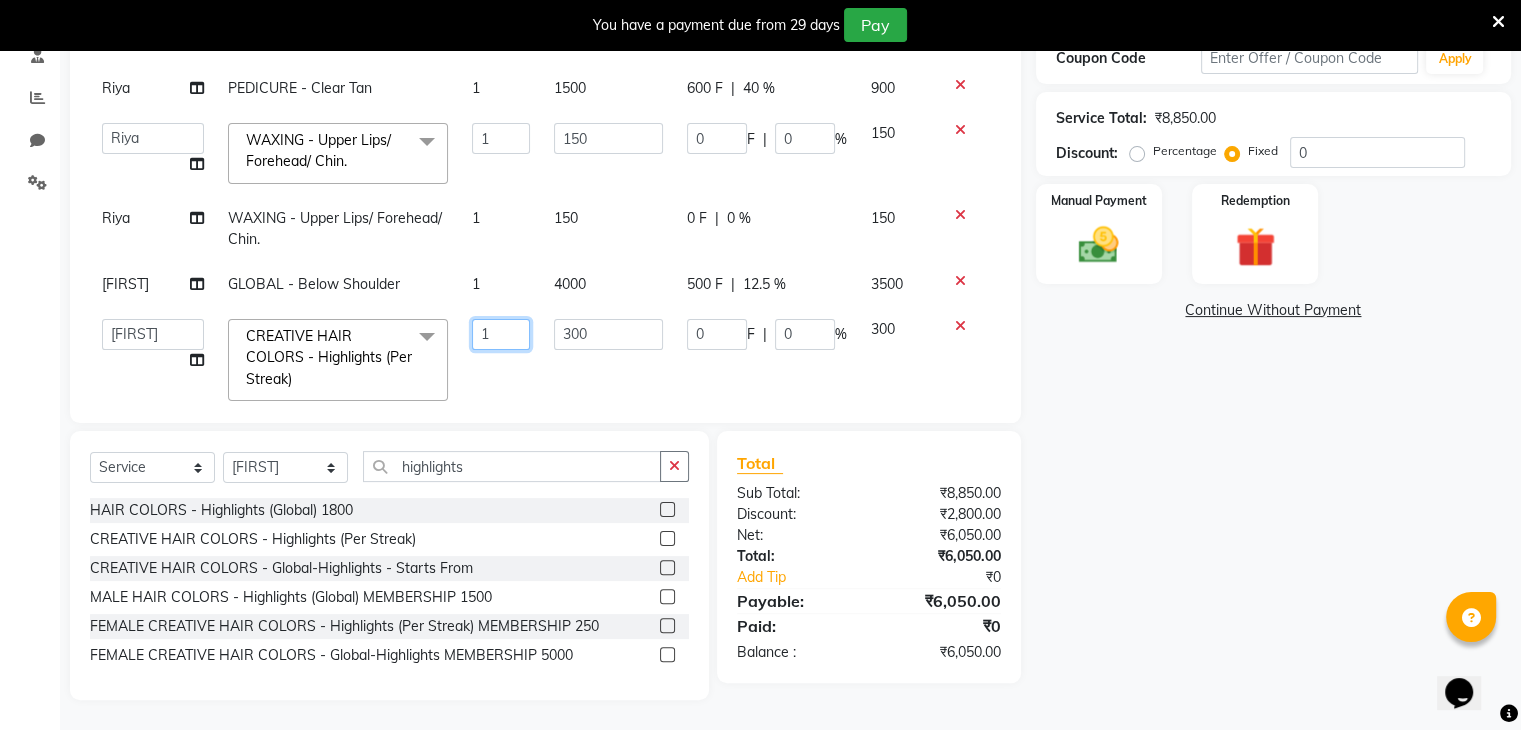 click on "1" 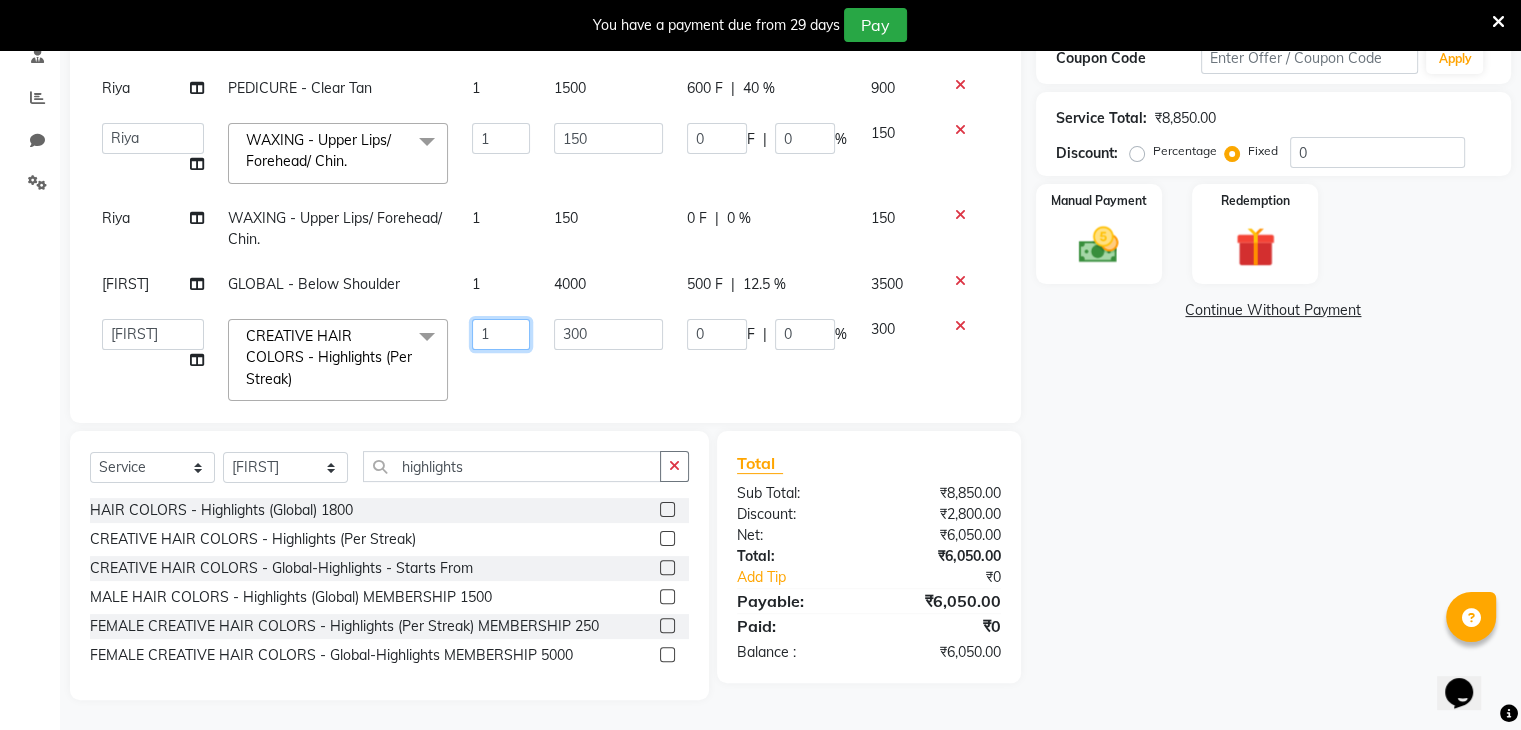 type on "19" 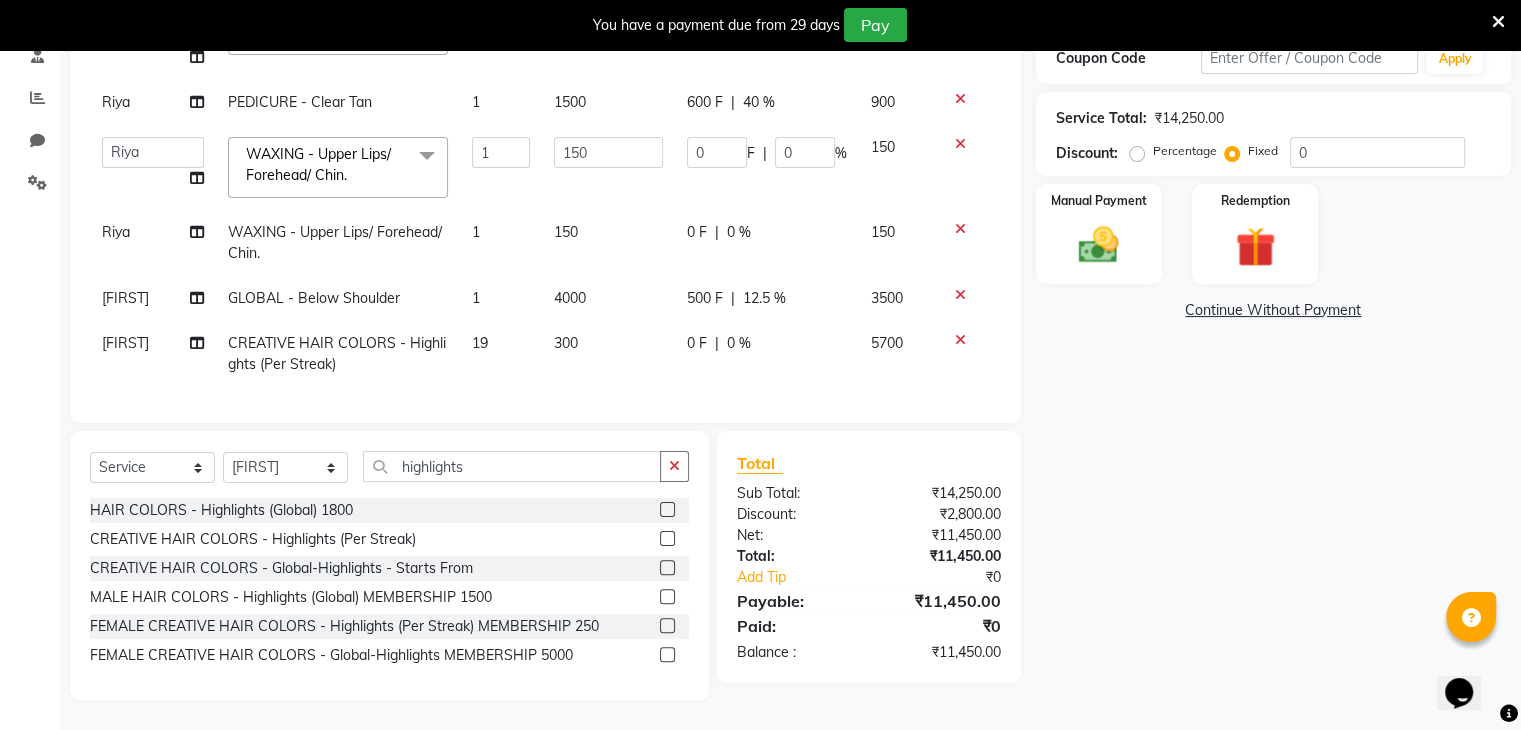 click on "300" 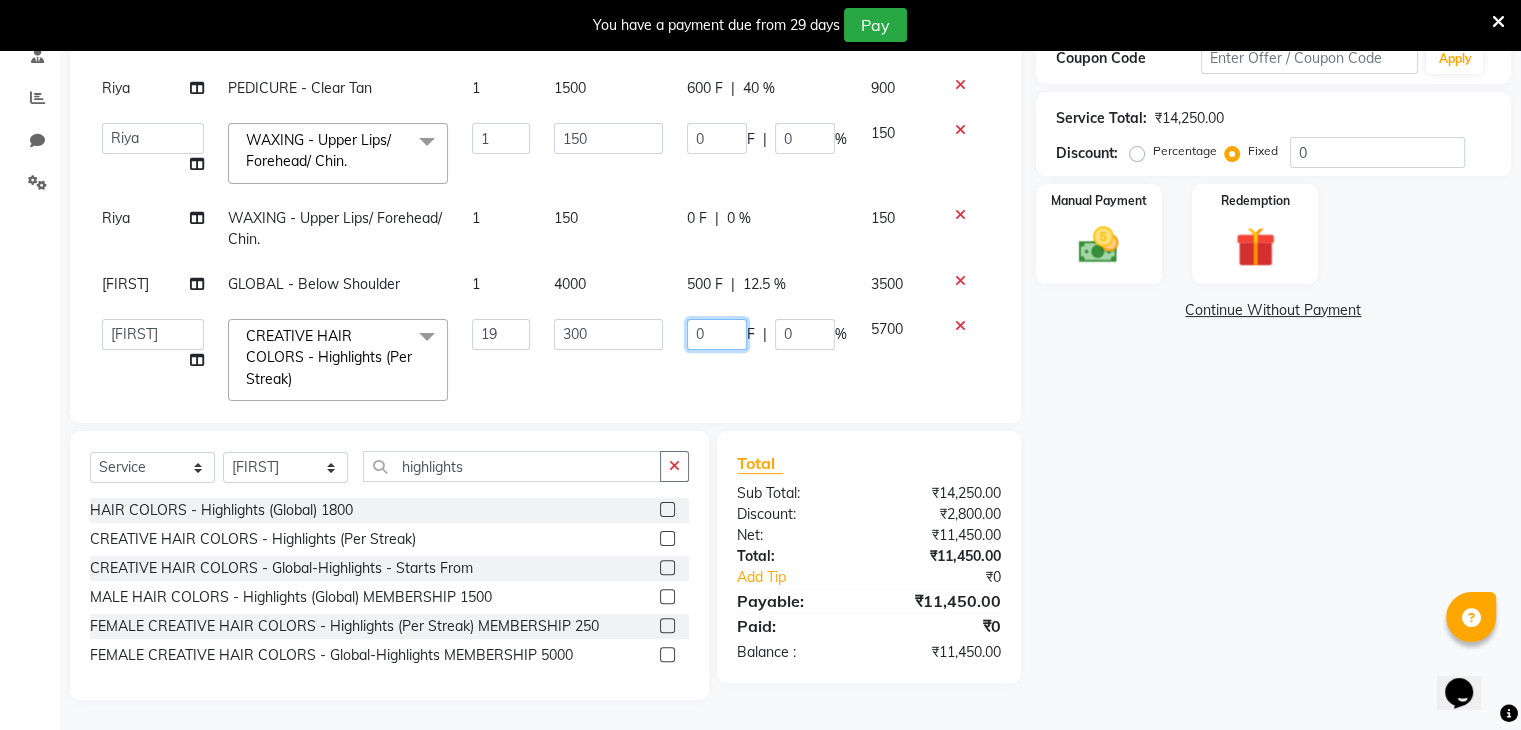 click on "0" 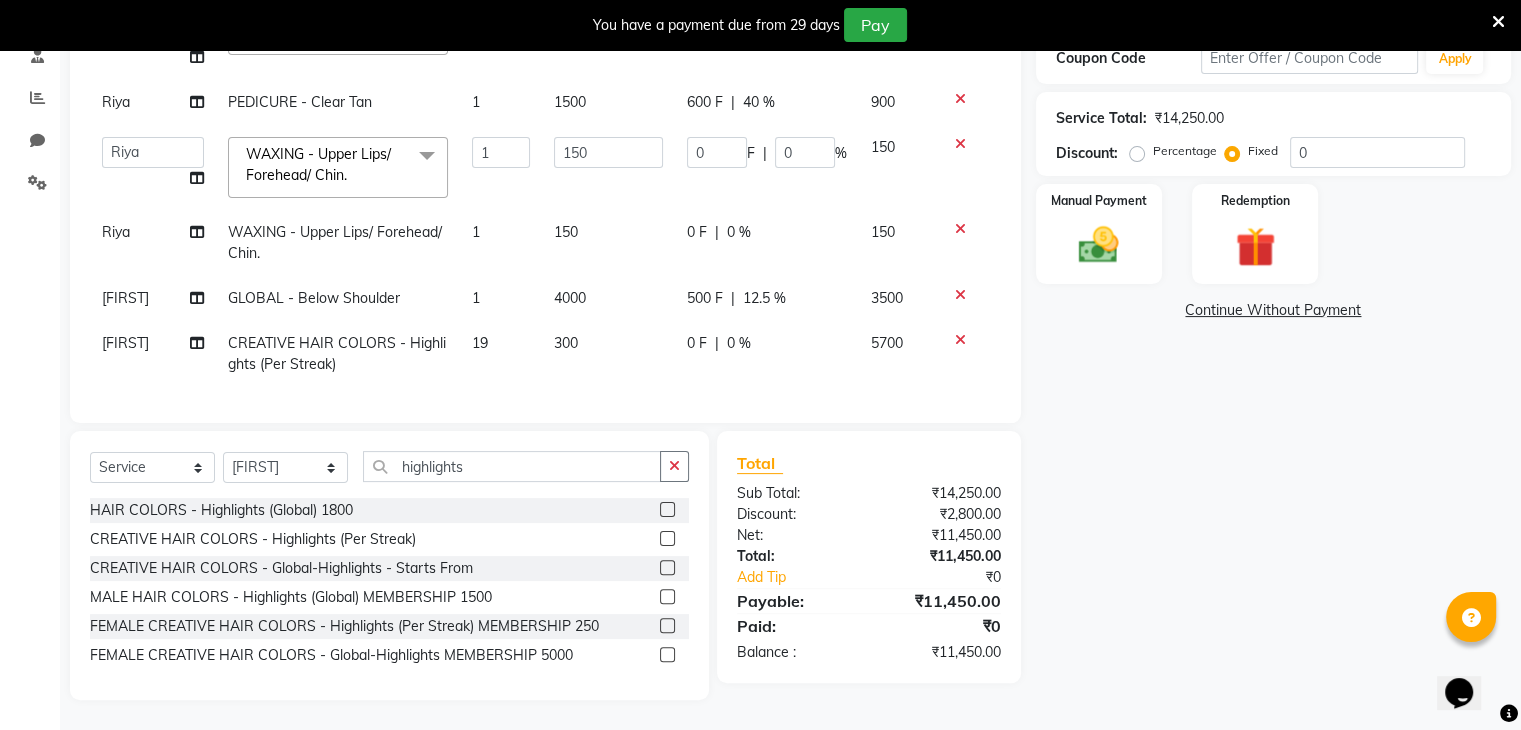 click on "500 F" 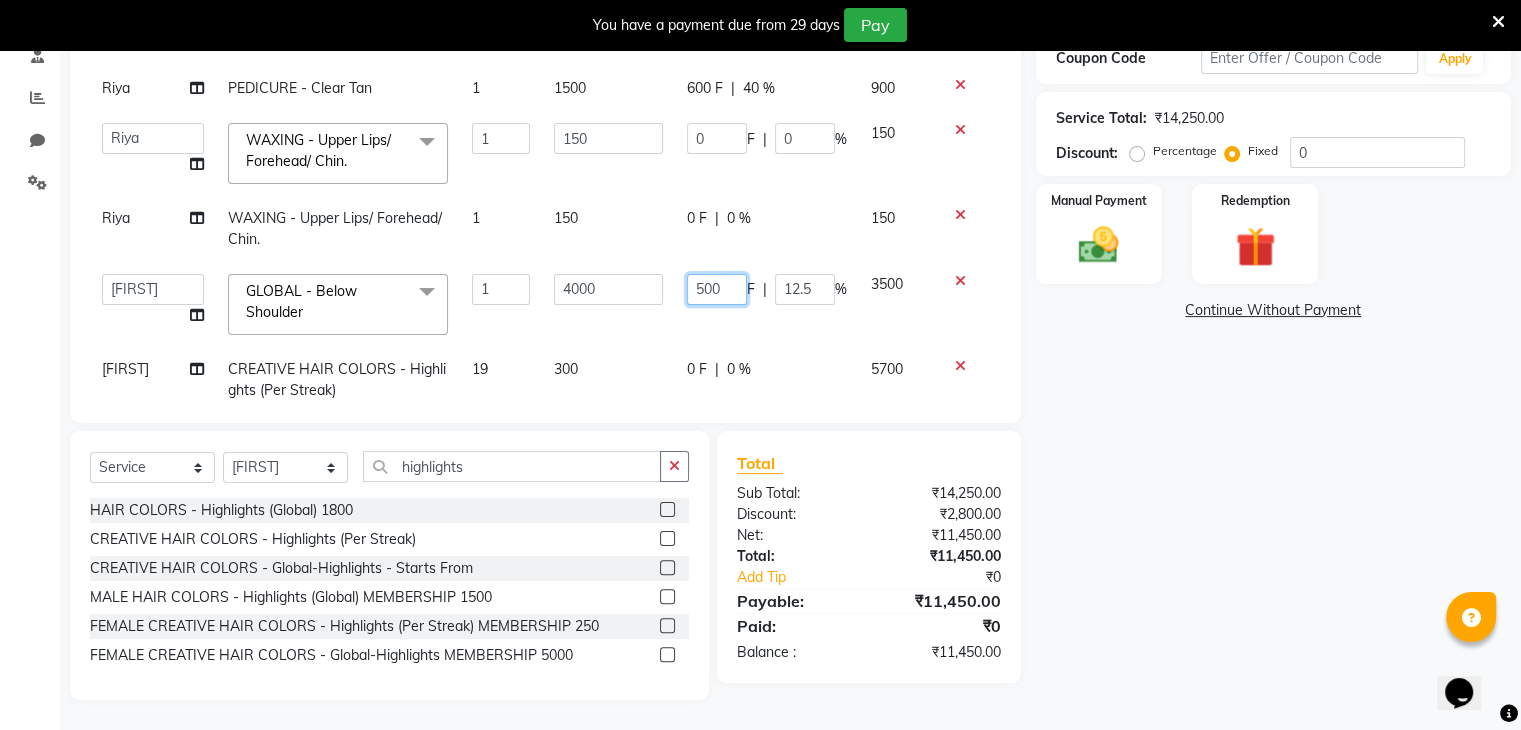 click on "500" 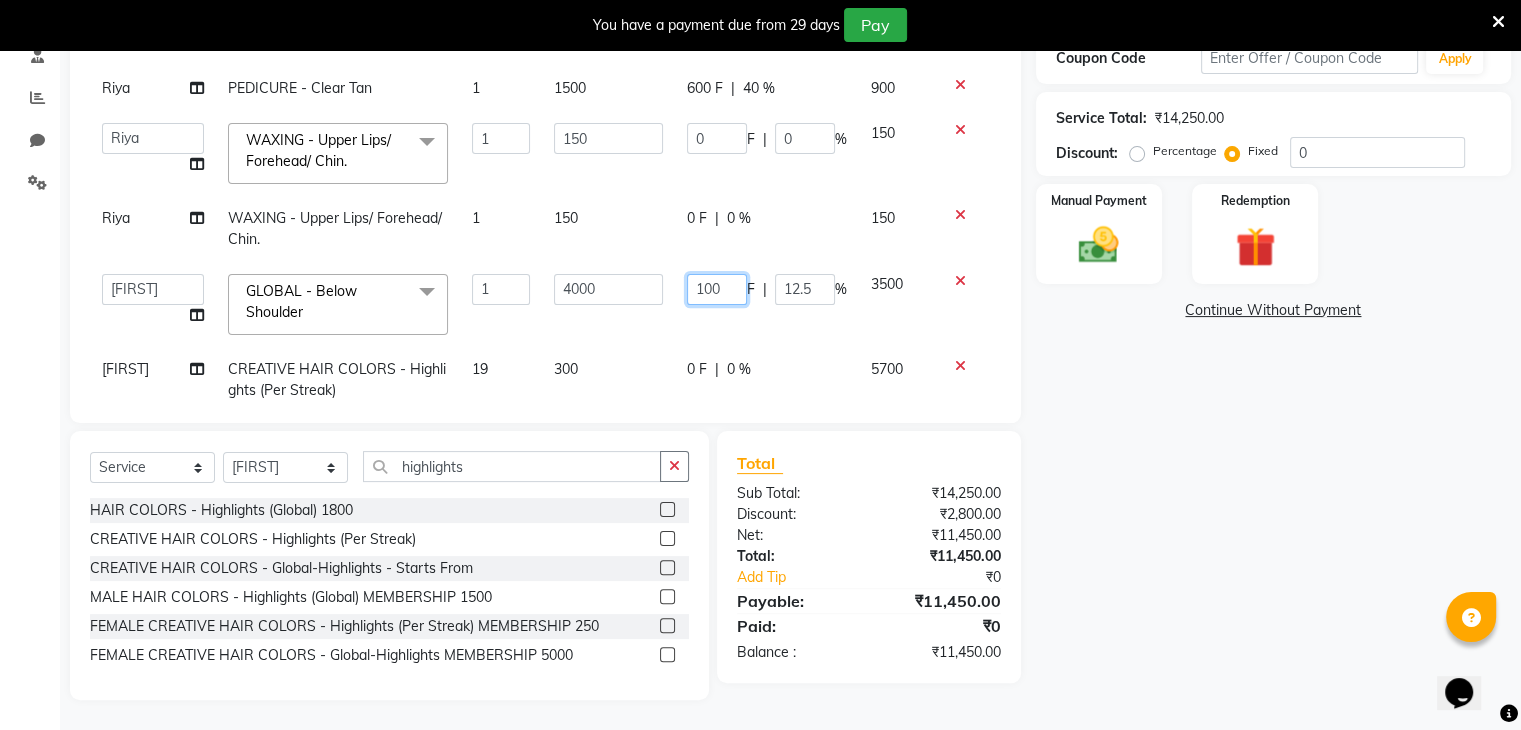 type on "1000" 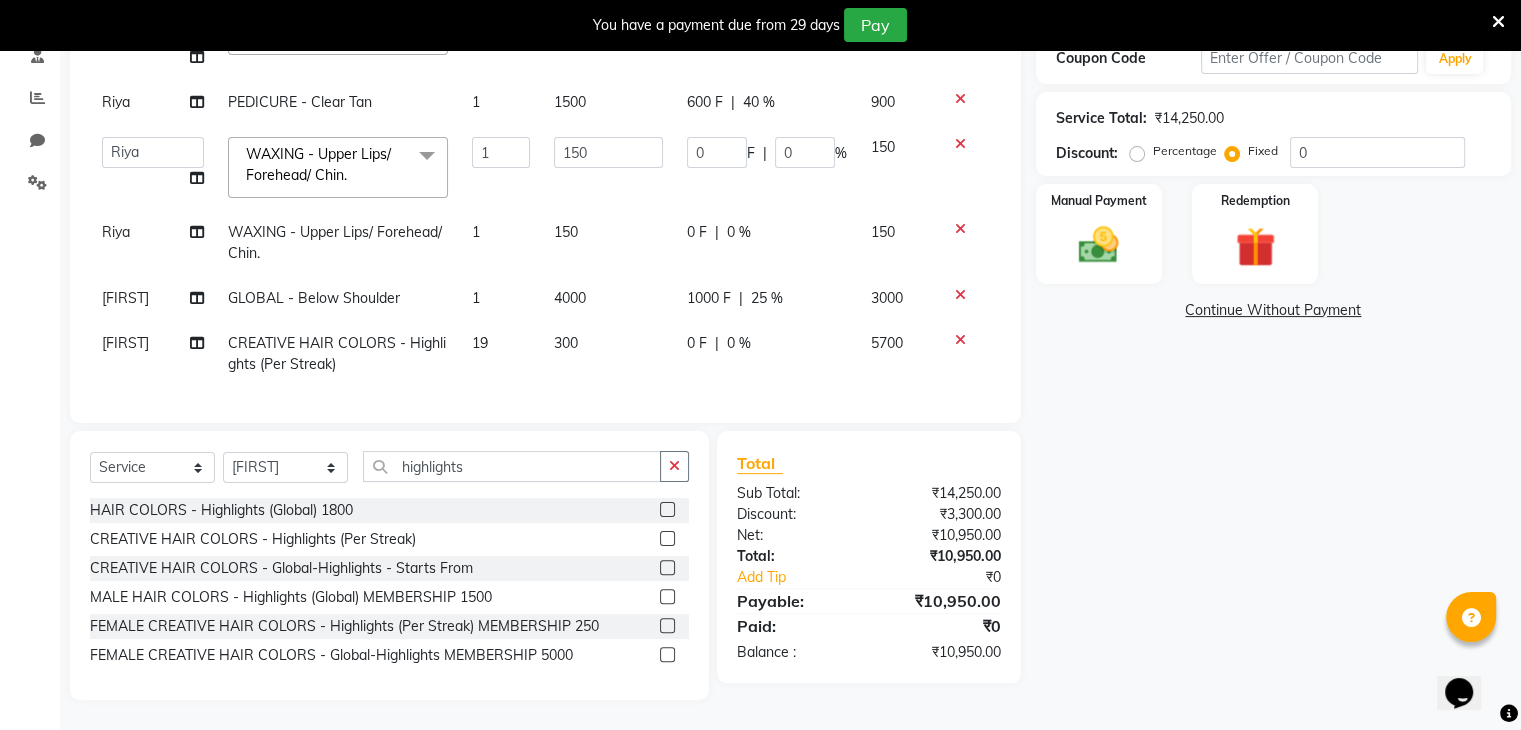 click on "Lucky HAIRCUTS/STYLING - Men's Advance Haircut 1 250 0 F | 0 % 250 Lucky HAIR COLORS - Global (Amonia Free) 1100 1 1100 900 F | 81.82 % 200  deepa   Lucky   nadeem   Riya   Sameer   Shivam   Tas bina   Uzair   Vinita  MENICURE - Clear Tan  x HAIRCUTS/STYLING - Men's Advance Haircut HAIRCUTS/STYLING - Hair Wash HAIRCUTS/STYLING - Hair-Styling HAIRCUTS/STYLING - Men's Threading HAIRCUTS/STYLING - Men's Threading(Memebership) BEARD - Clean Shave BEARD - Beard Shape / Styling BEARD - Moustache HAIR & SCALP - Basic Spa 700 HAIR & SCALP - Anti Dandruff Spa 900 HAIR & SCALP - Keratin Spa 1100 HAIR & SCALP - Head Massage Starts From 400 HAIR & SCALP - Basic Spa 900 HAIR & SCALP - Anti Dandruff Spa 1100 HAIR & SCALP - Keratin Spa 1400 HAIR & SCALP - Head Massage Starts From 500 Dandruff Scrub HAIR TREATMENT - Straightening Starts From 120 HAIR TREATMENT - Beard Shape / Styling 120 HAIR TREATMENT - Moustache 60 HAIR COLORS - Beard Color (Amonia) 400 HAIR COLORS - Beard Color (Amonia Free) 500 GLOBAL - Upto-Neck 1 1400" 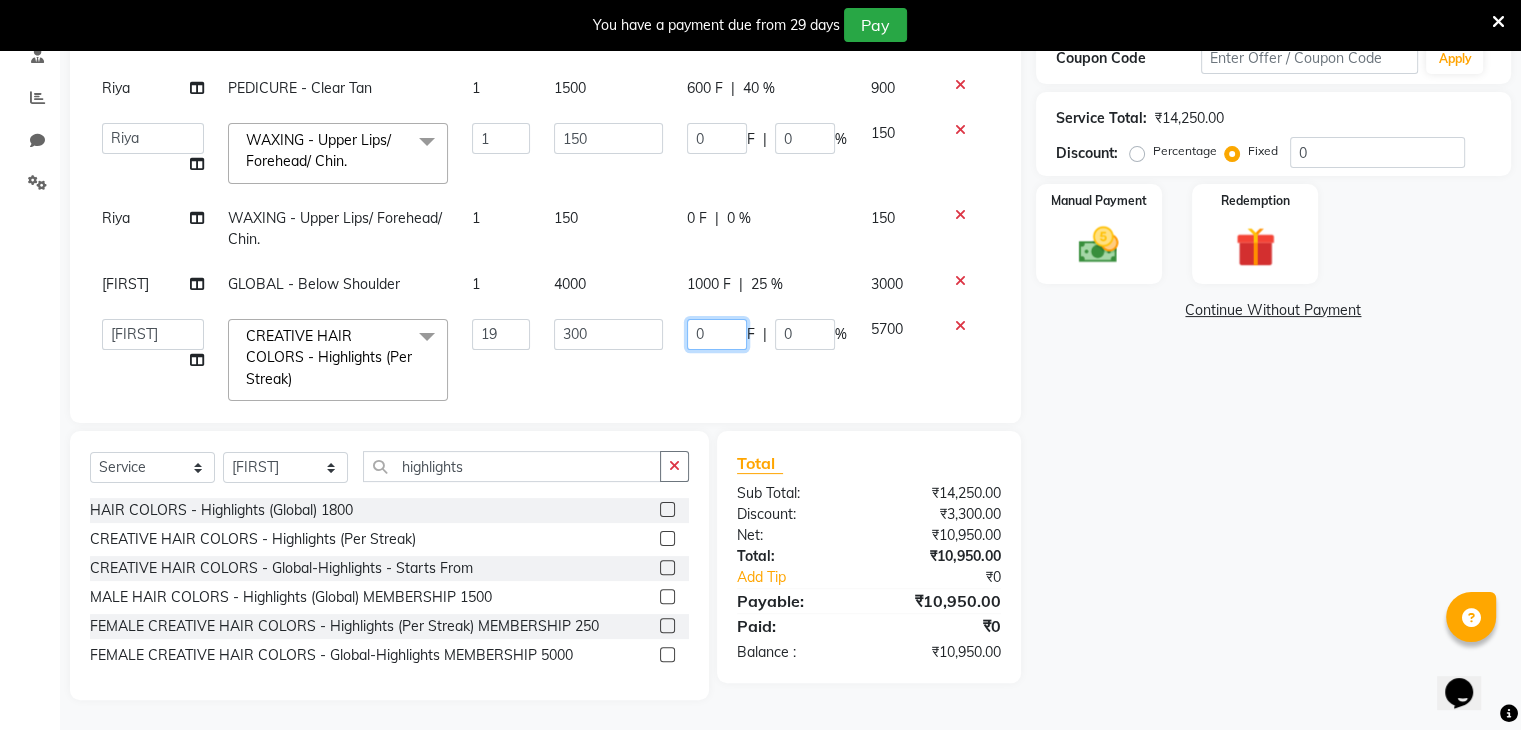 click on "0" 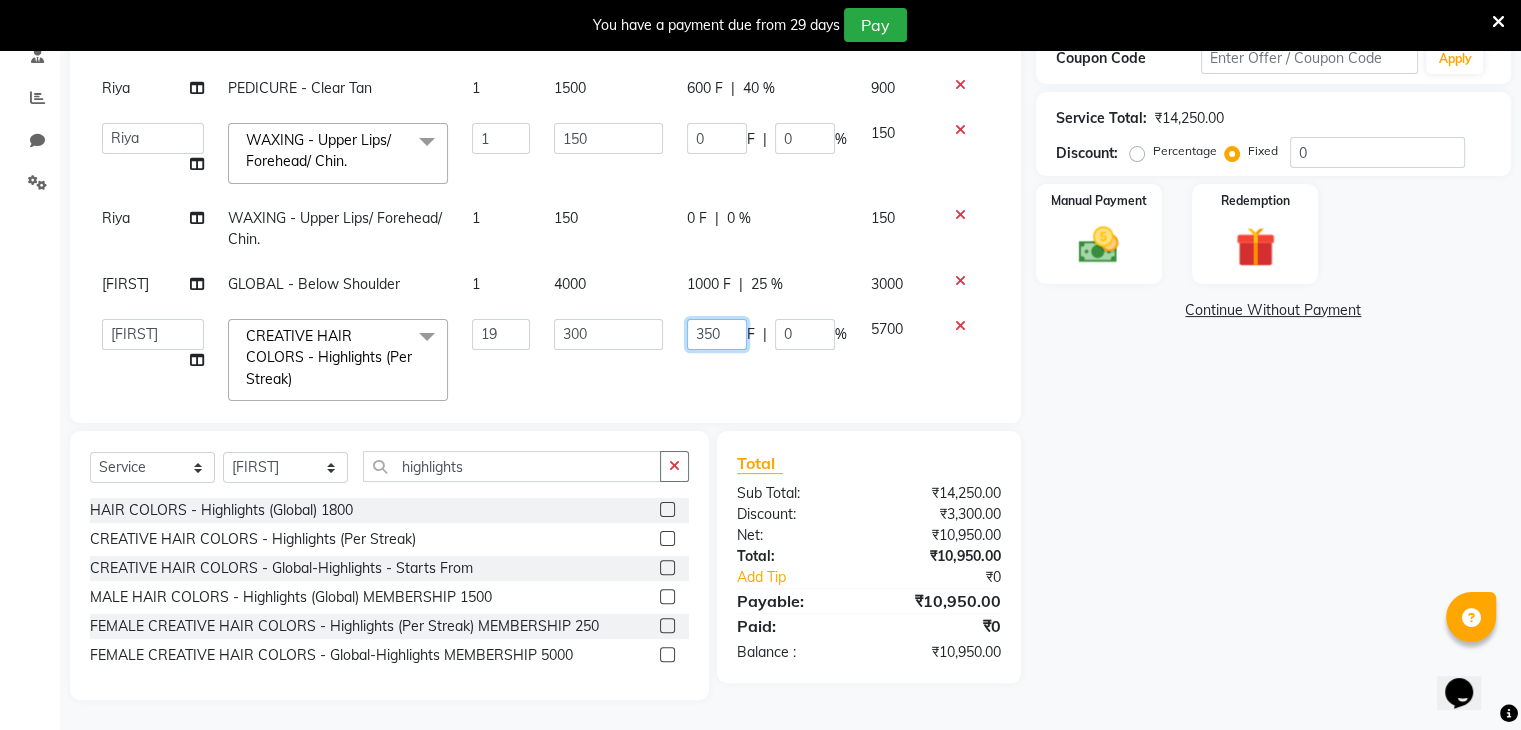 type on "3500" 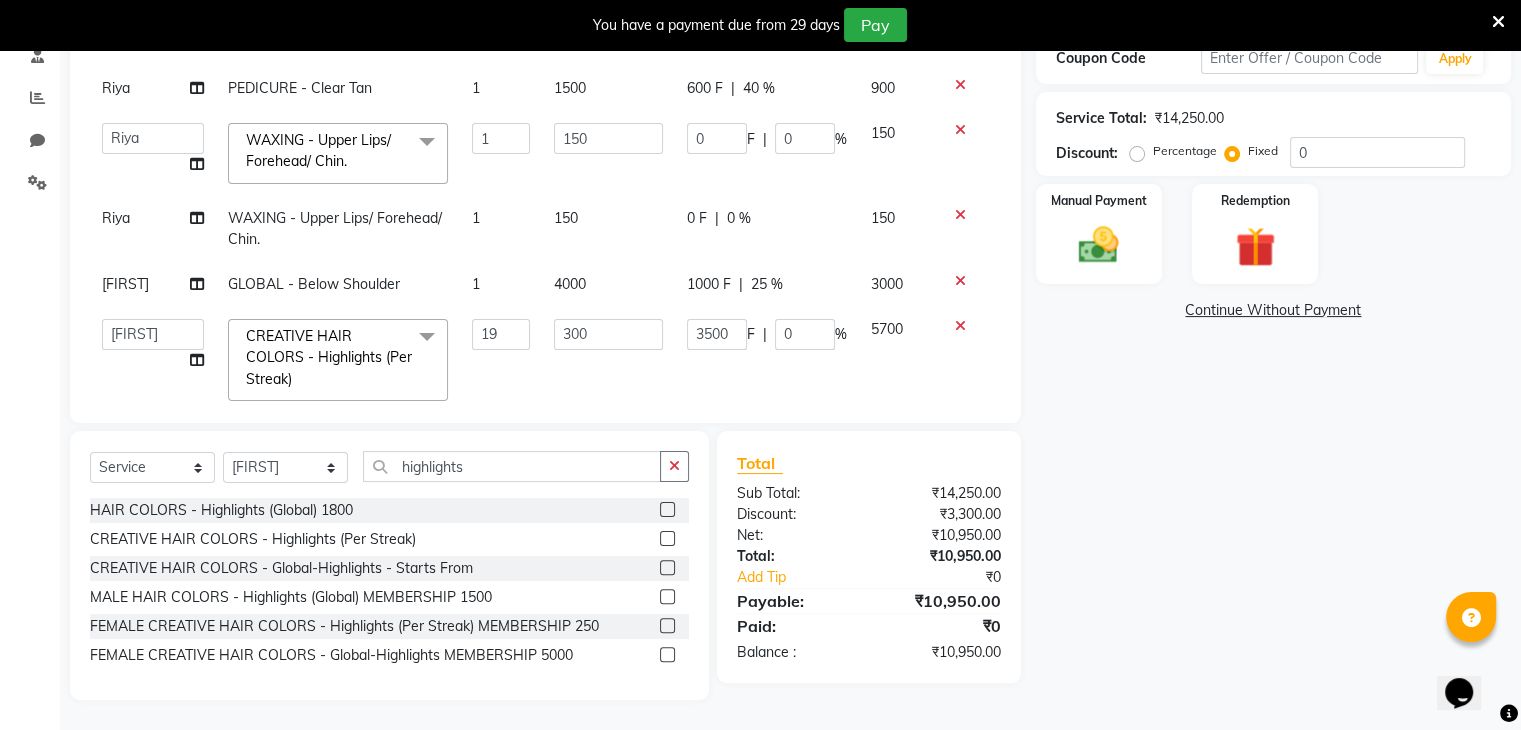 click on "5700" 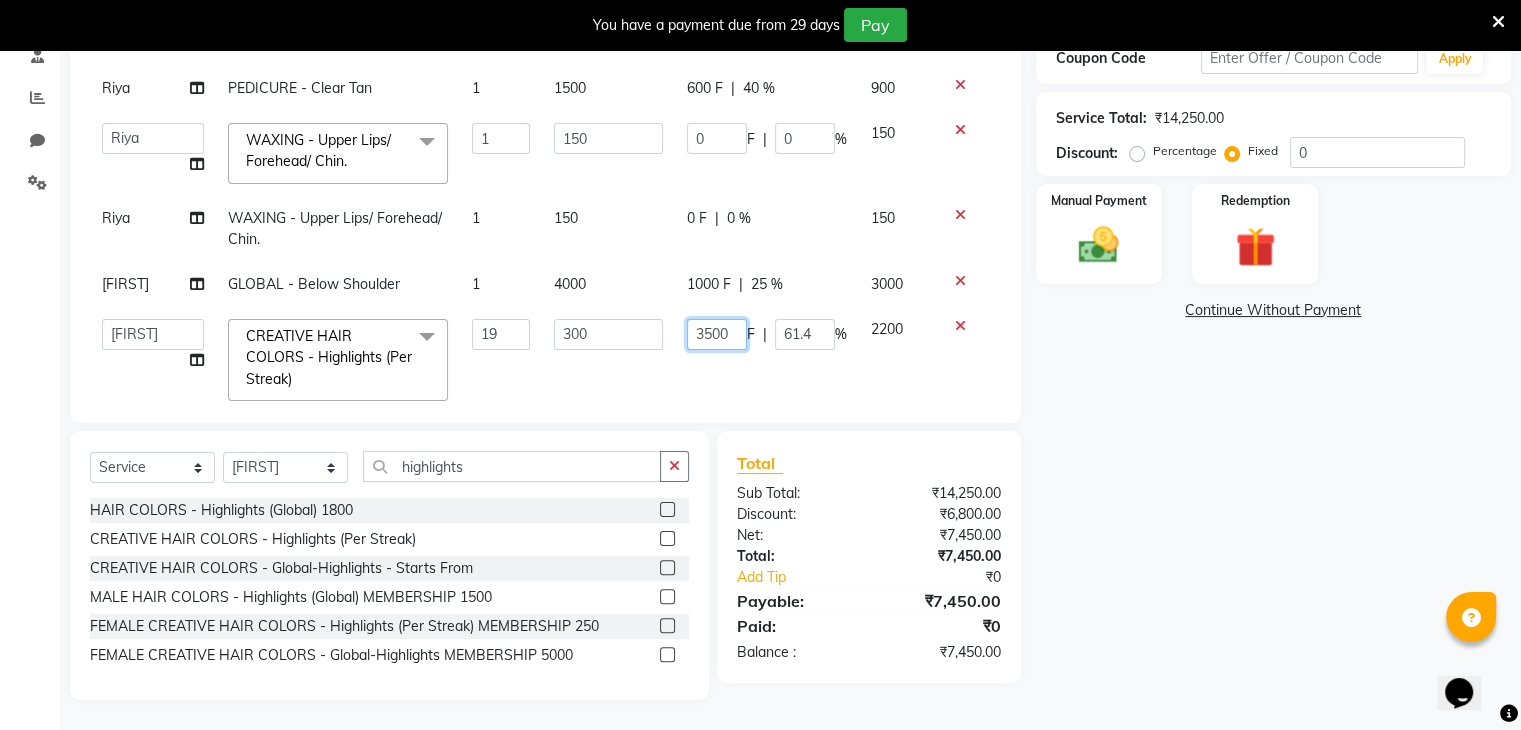 click on "3500" 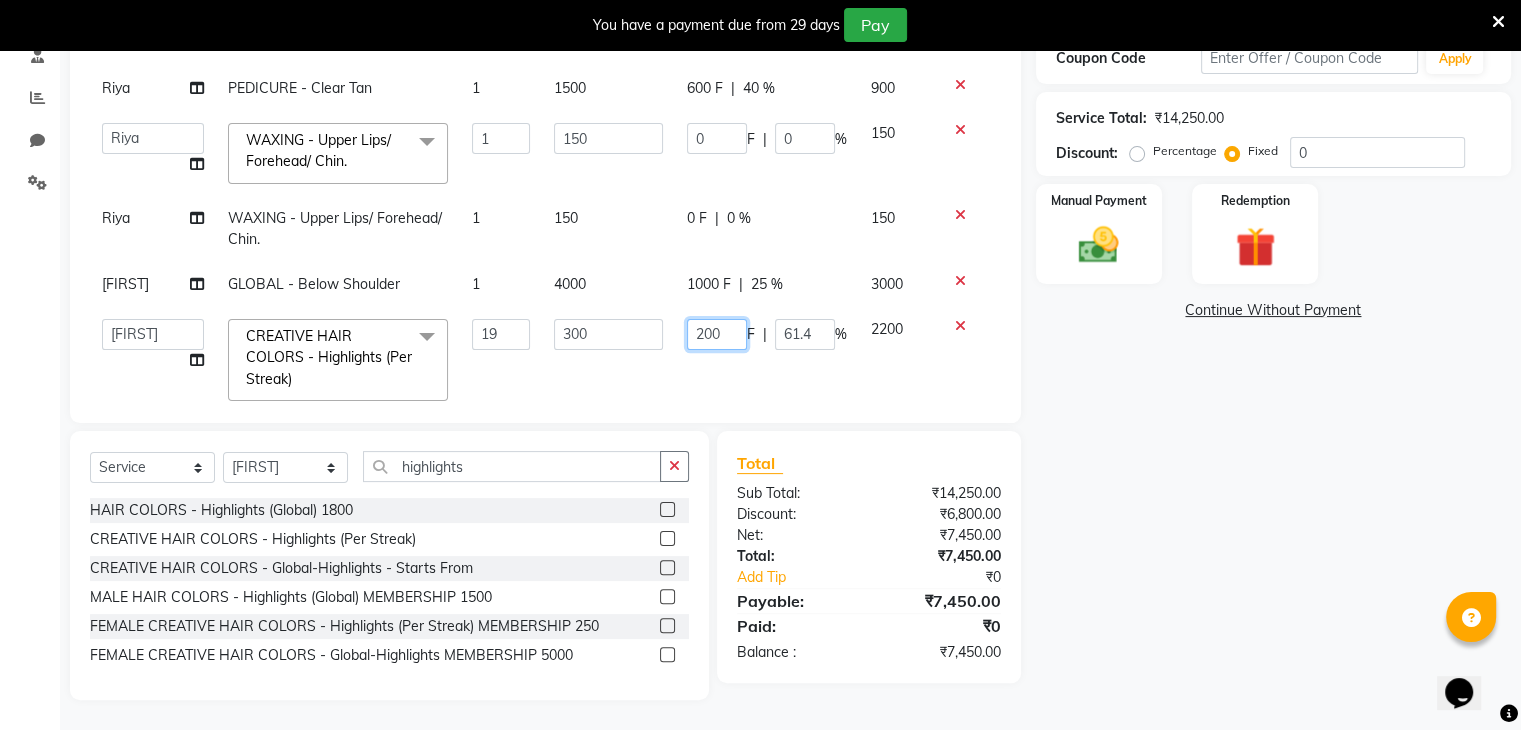type on "2000" 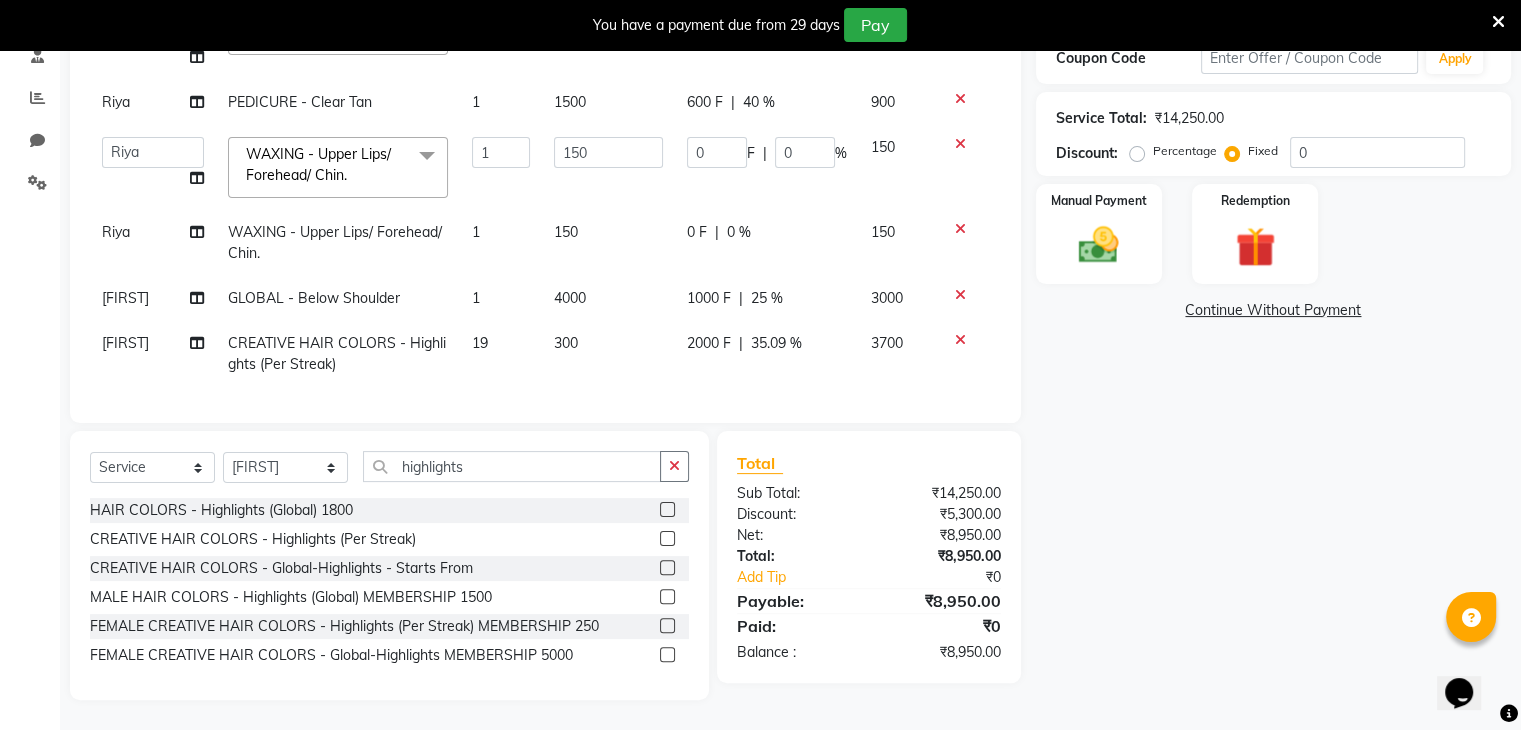 click on "3700" 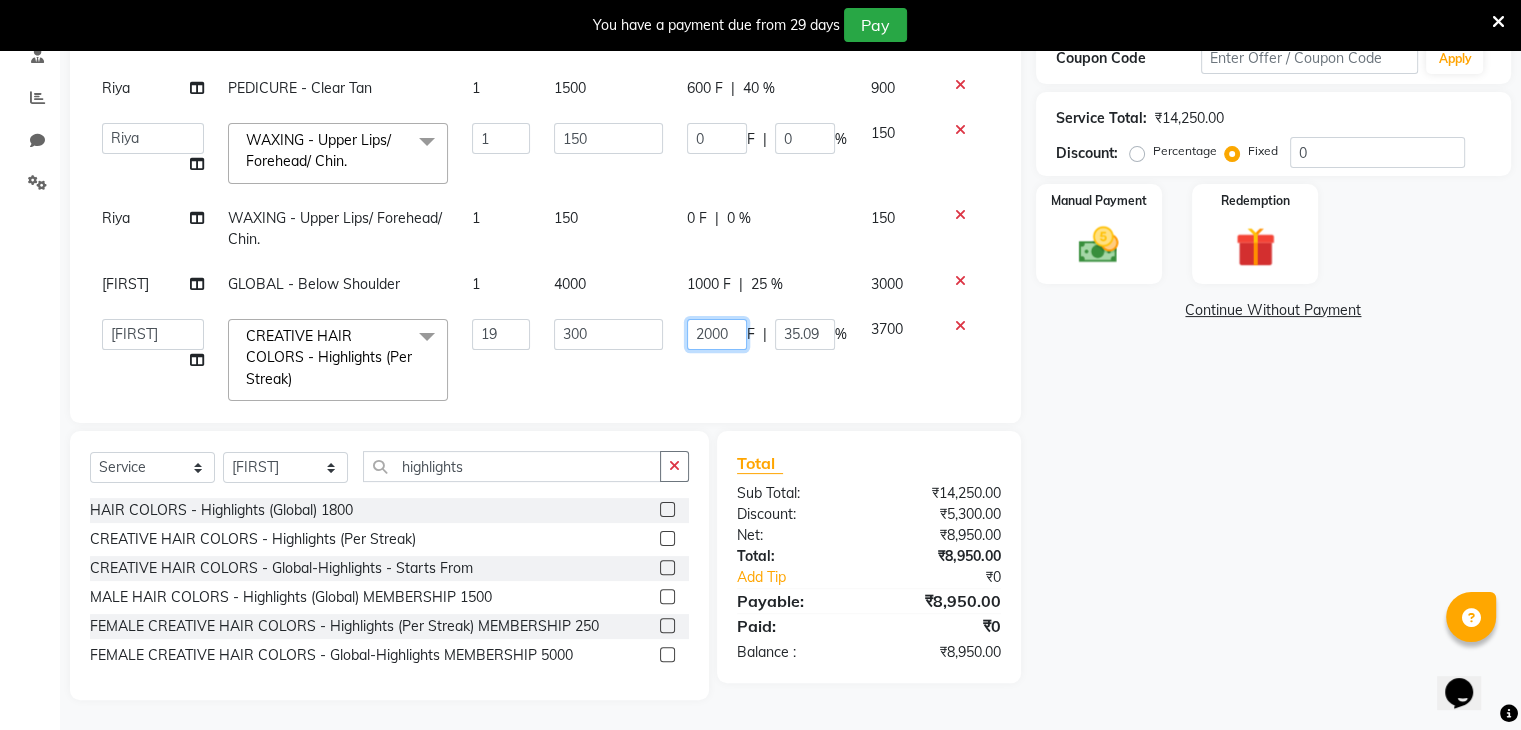 click on "2000" 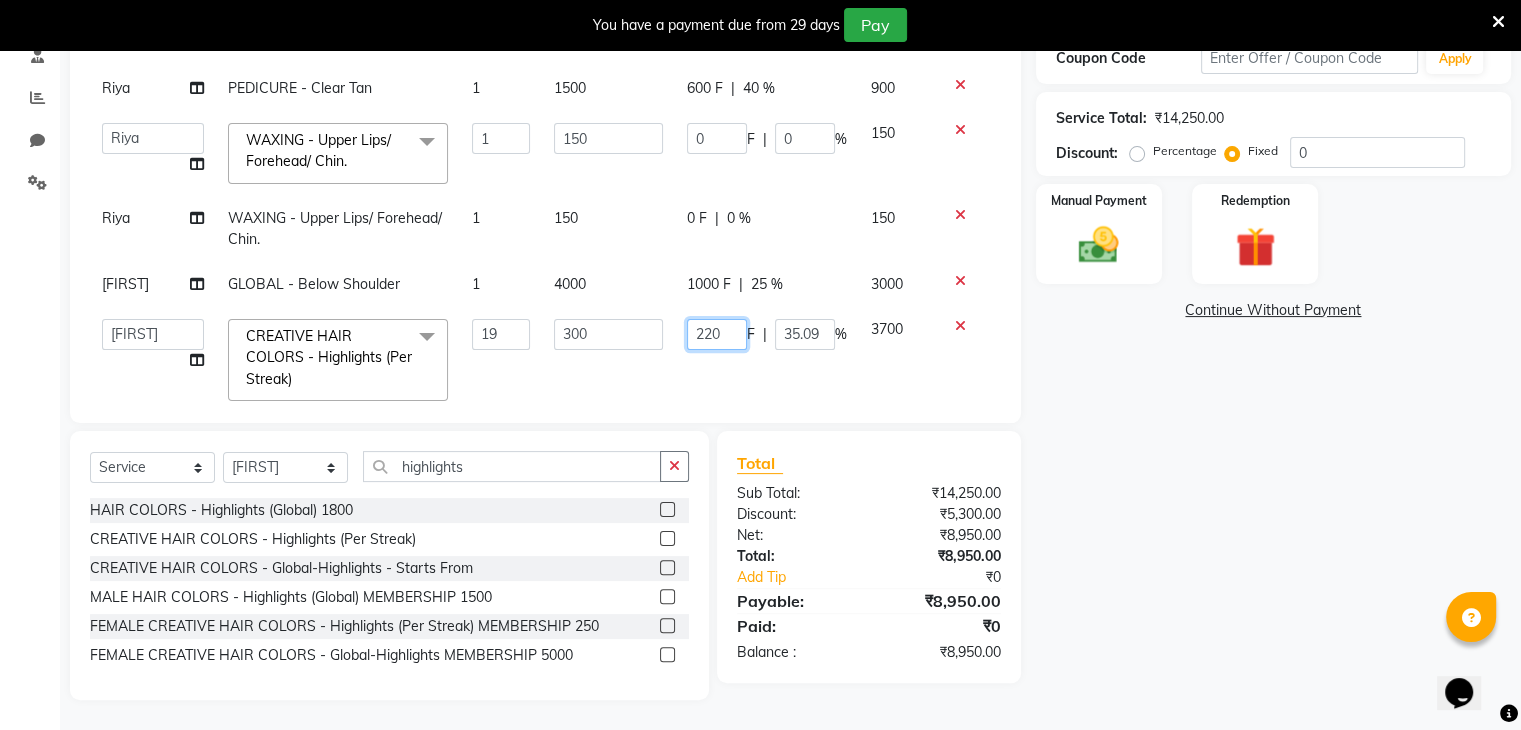 type on "2200" 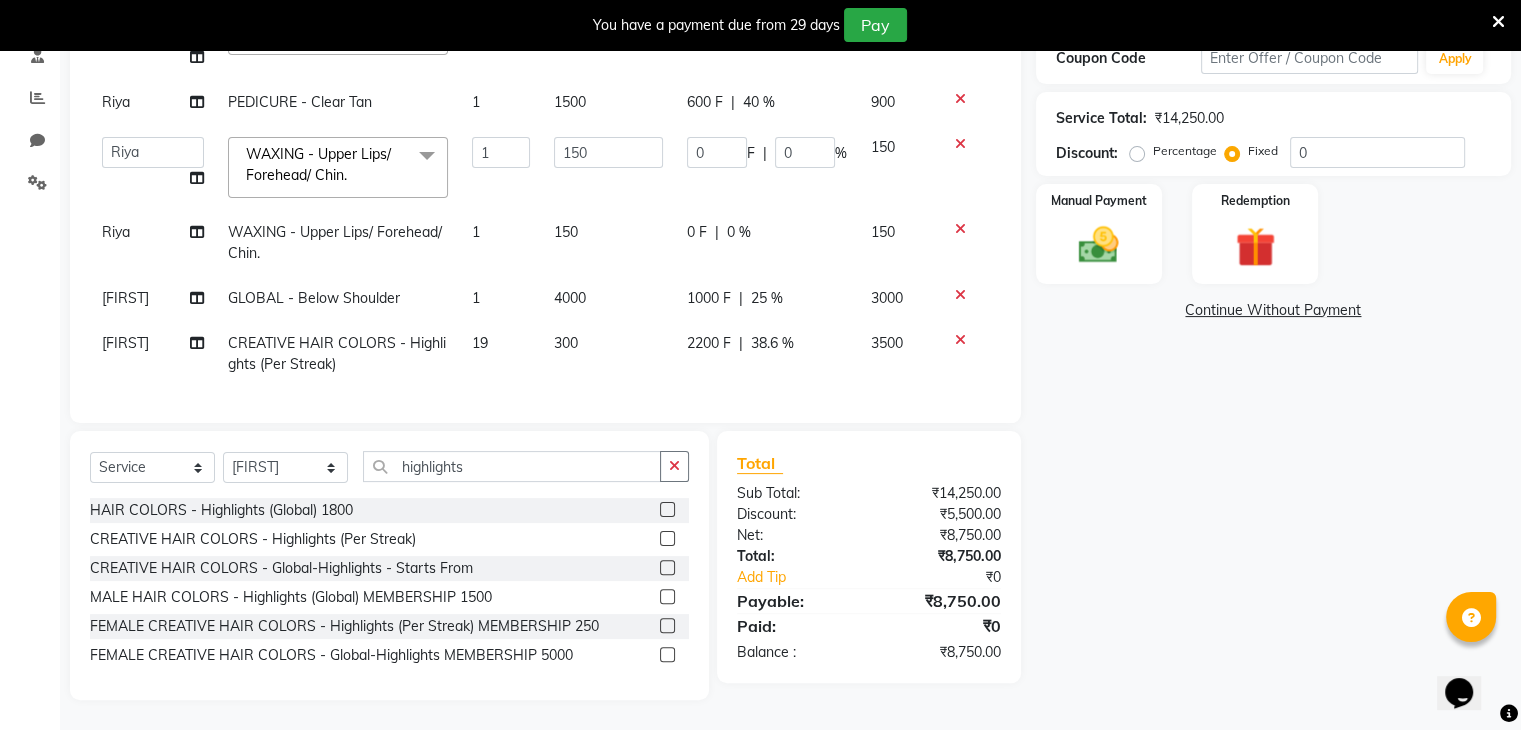 click on "300" 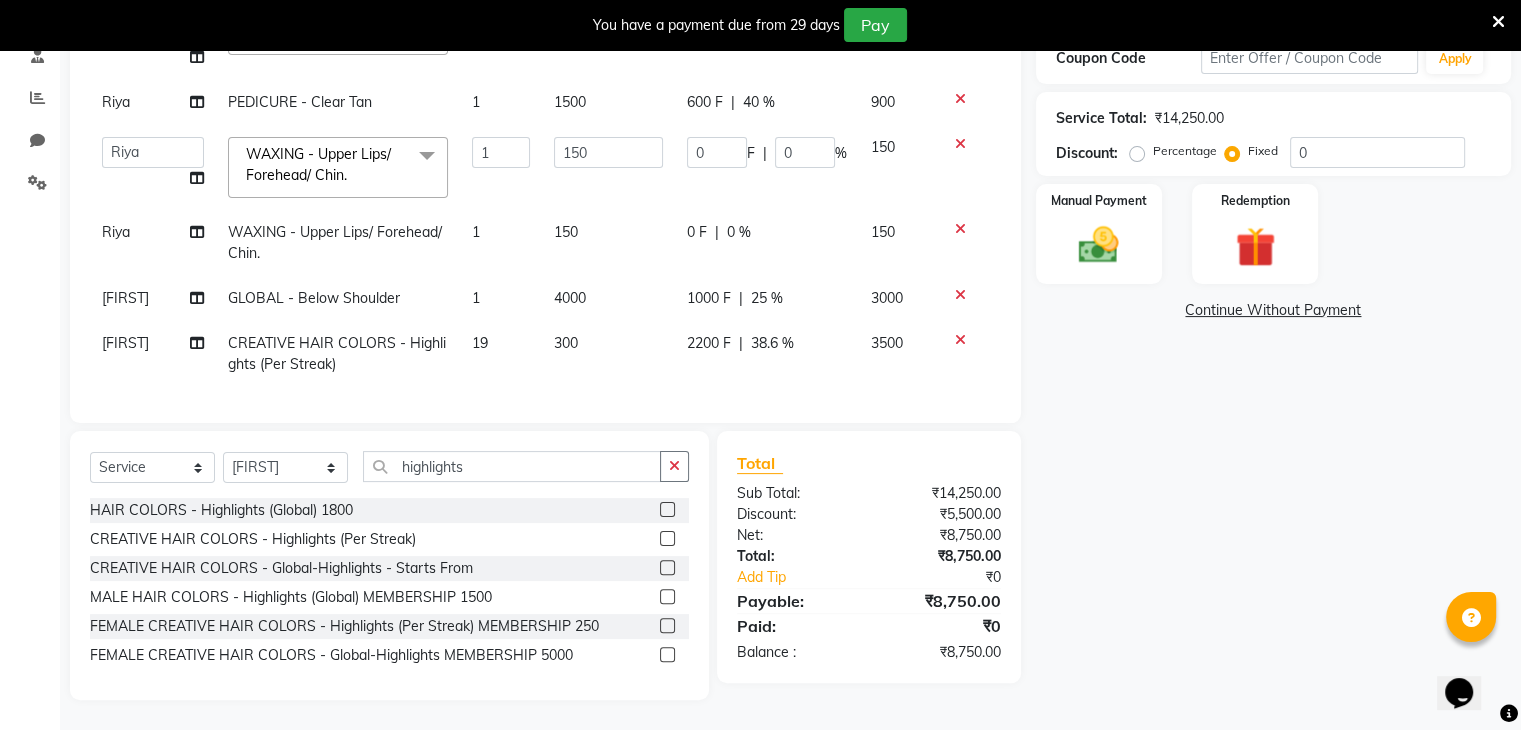 select on "86841" 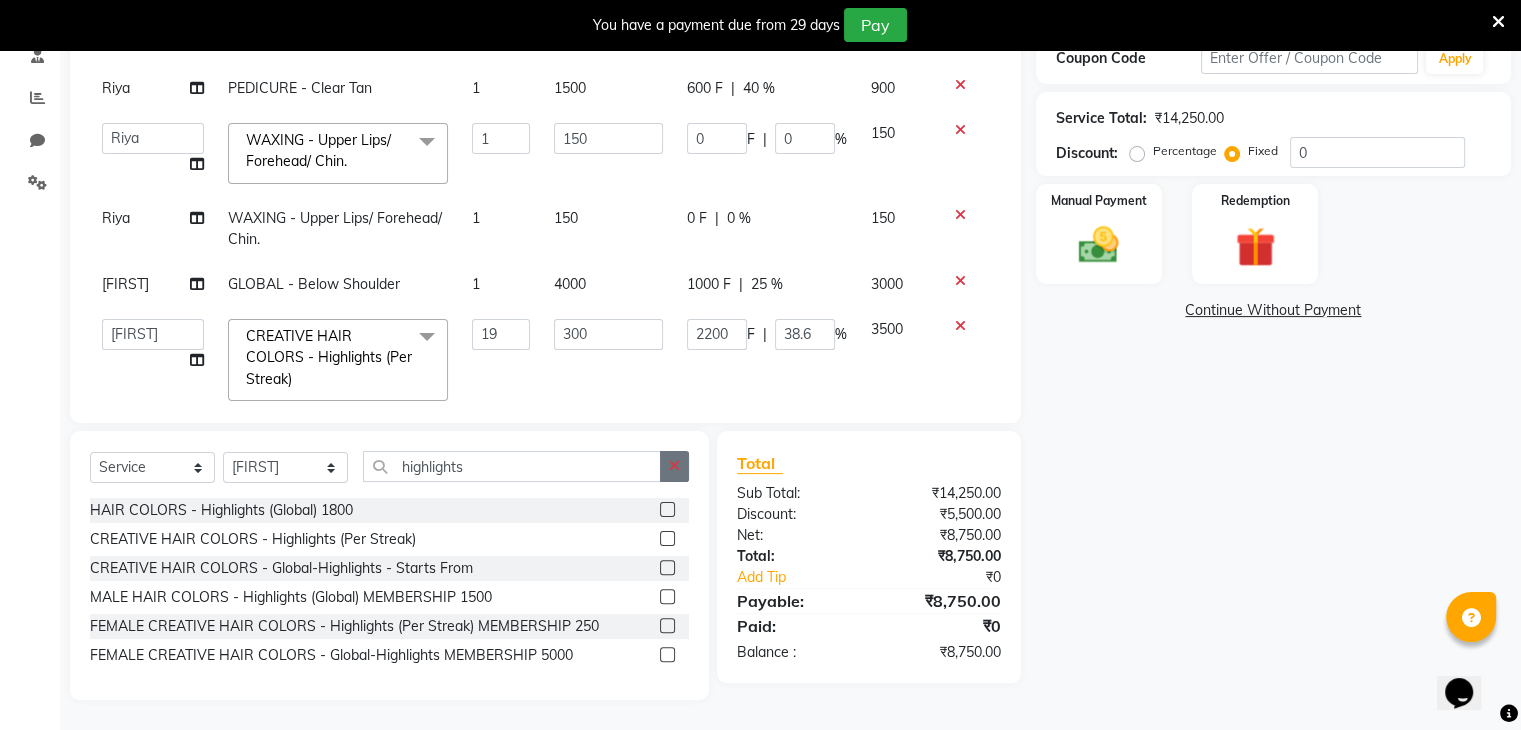click 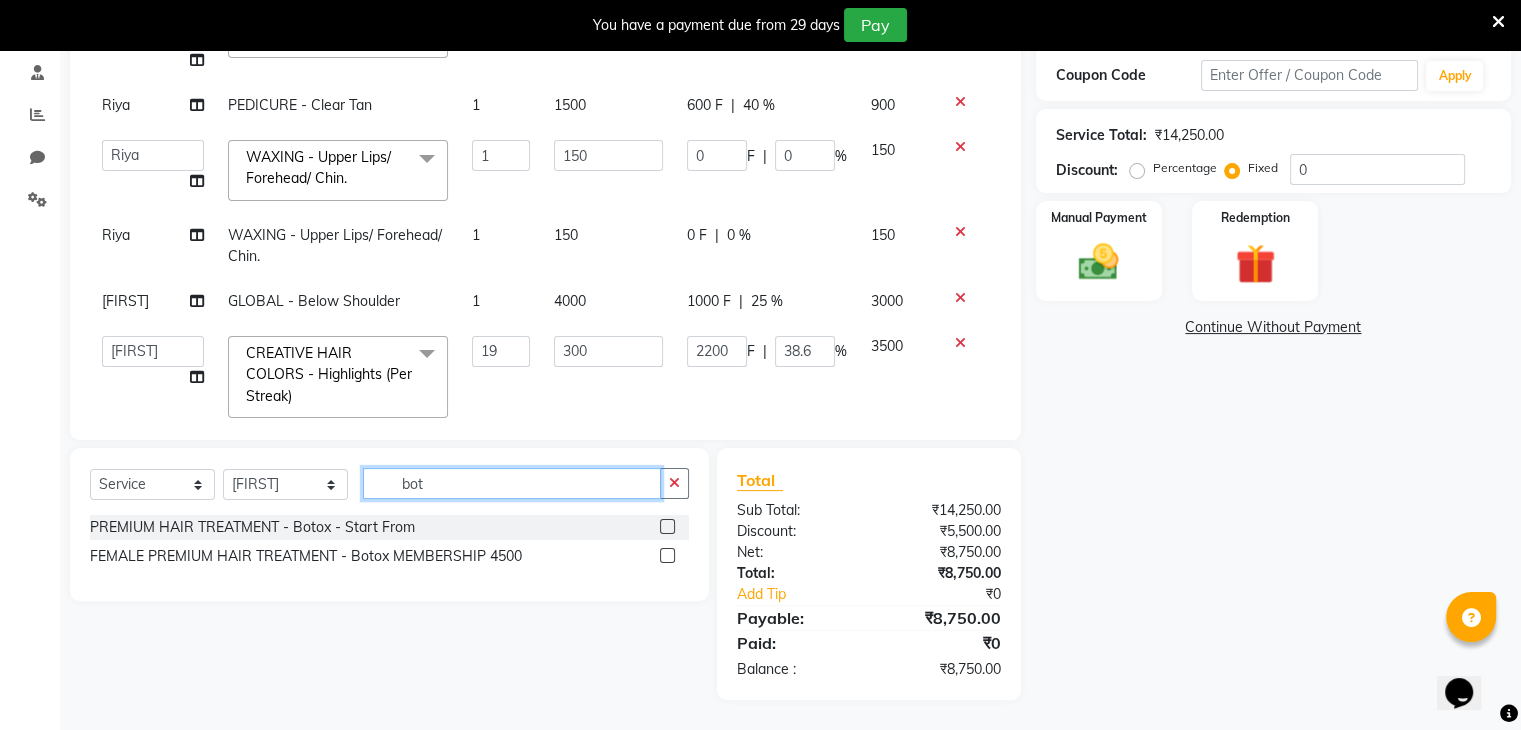 scroll, scrollTop: 379, scrollLeft: 0, axis: vertical 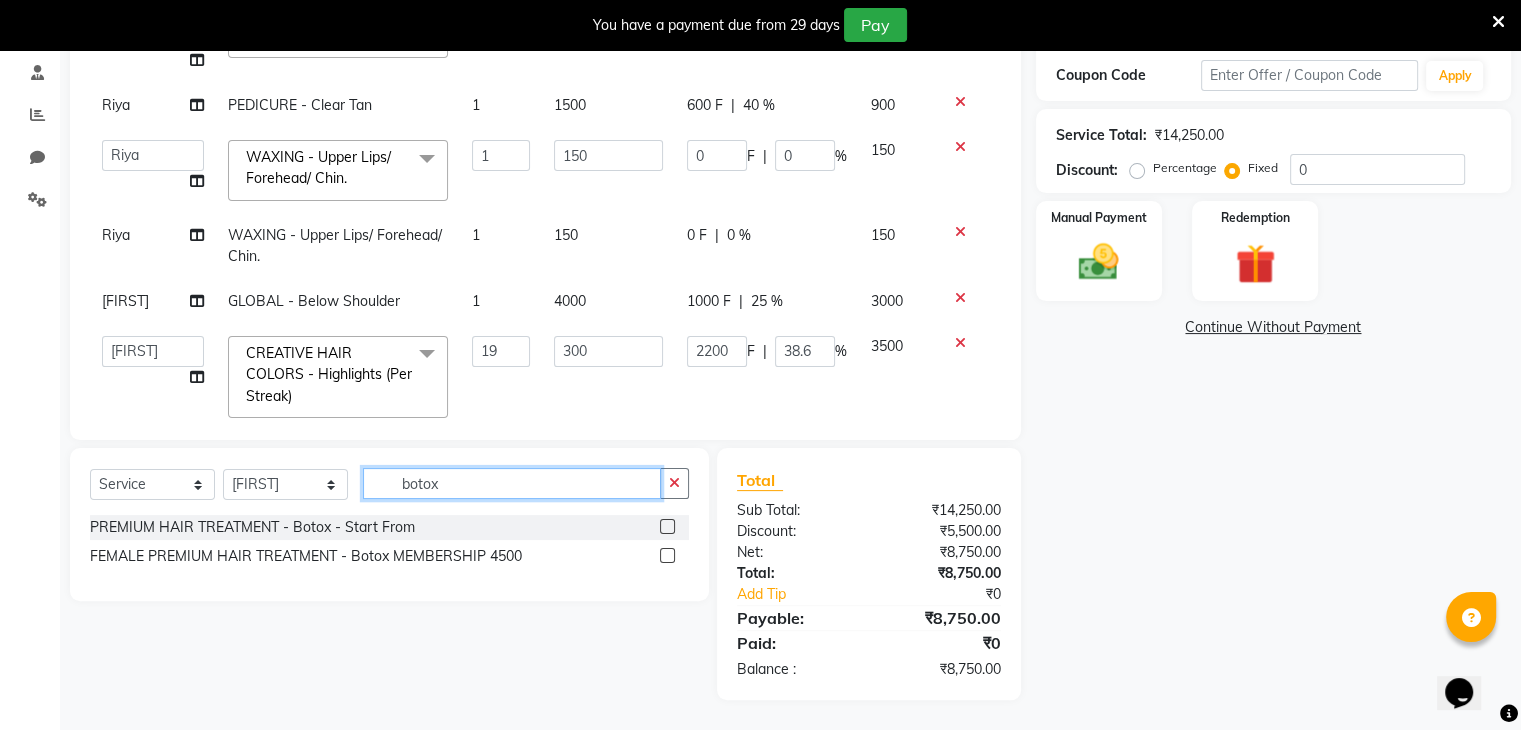 type on "botox" 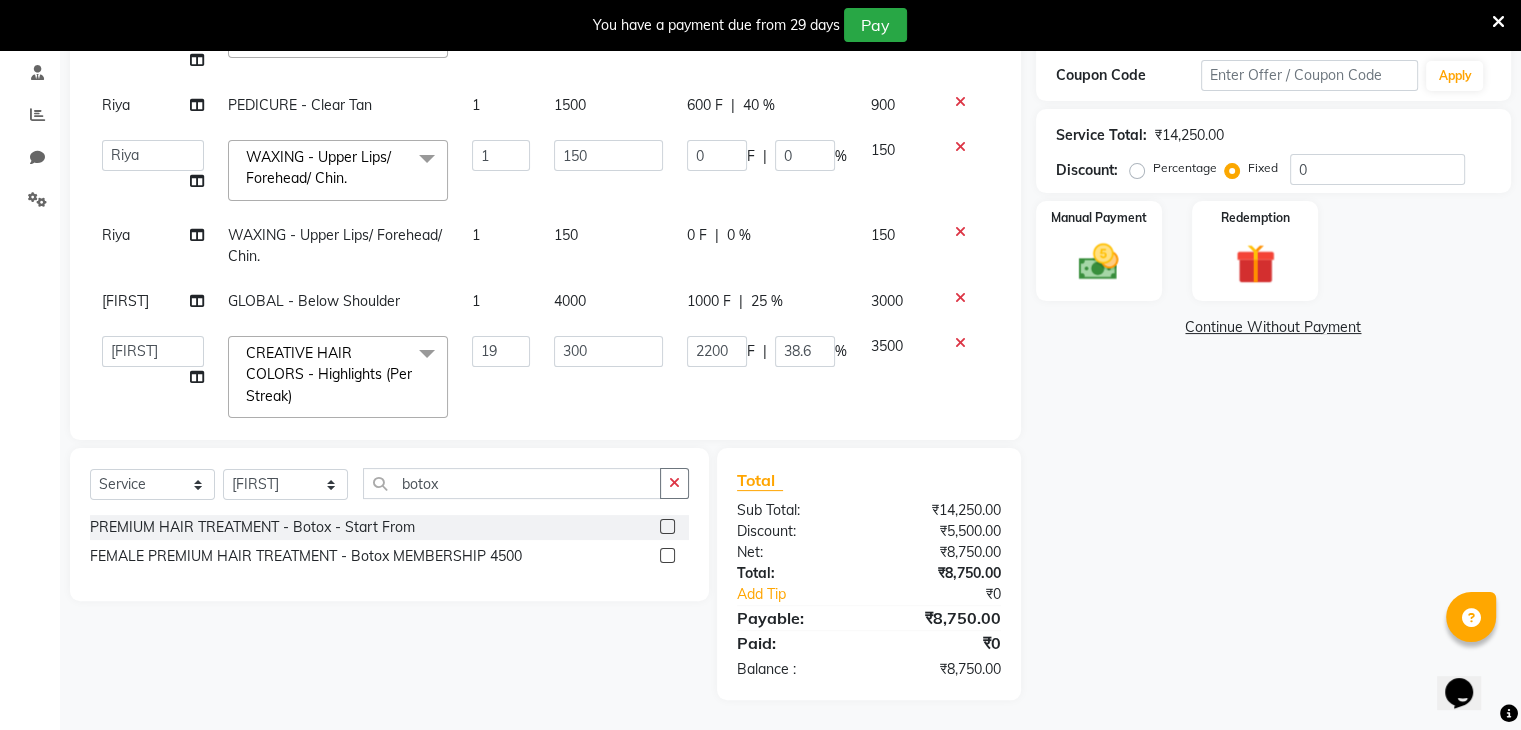 click 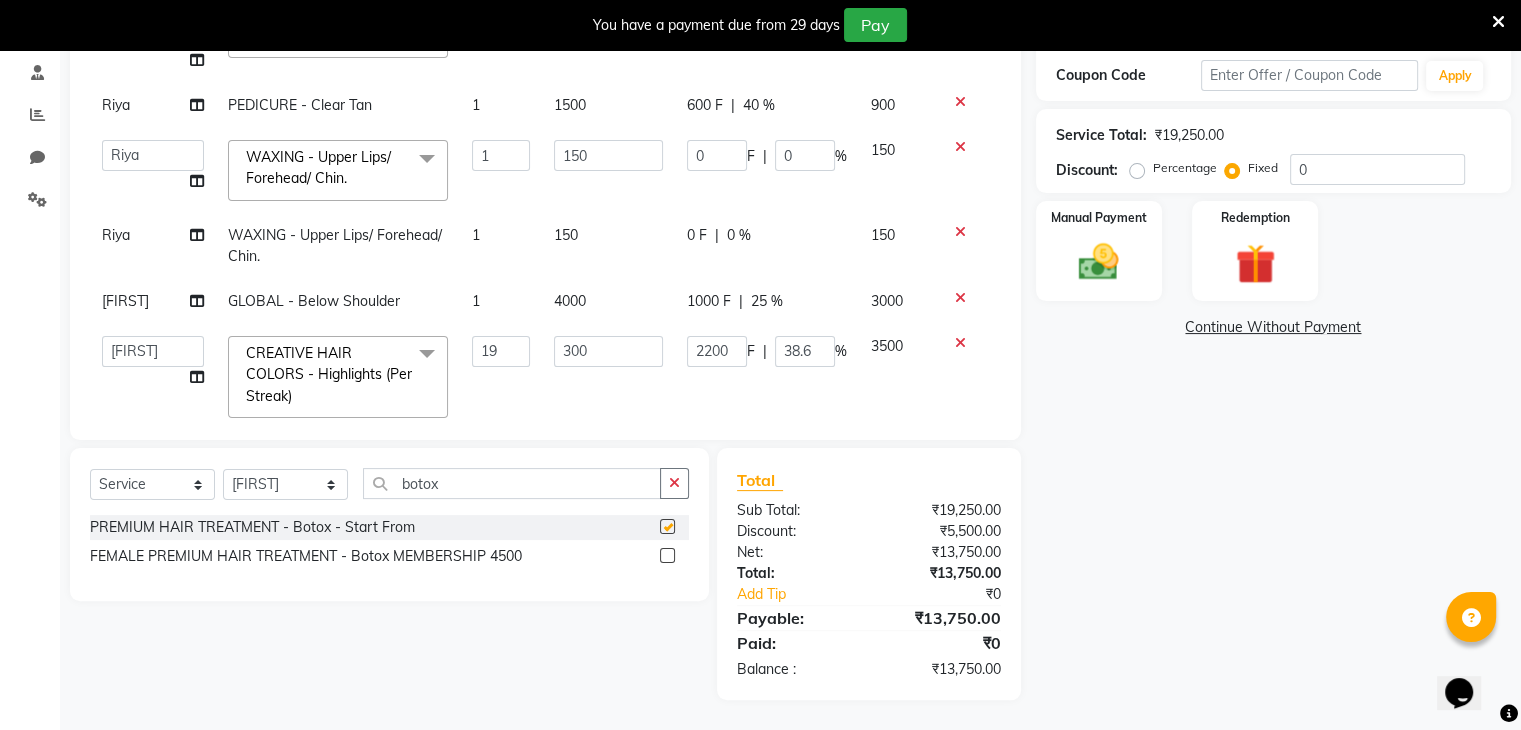 checkbox on "false" 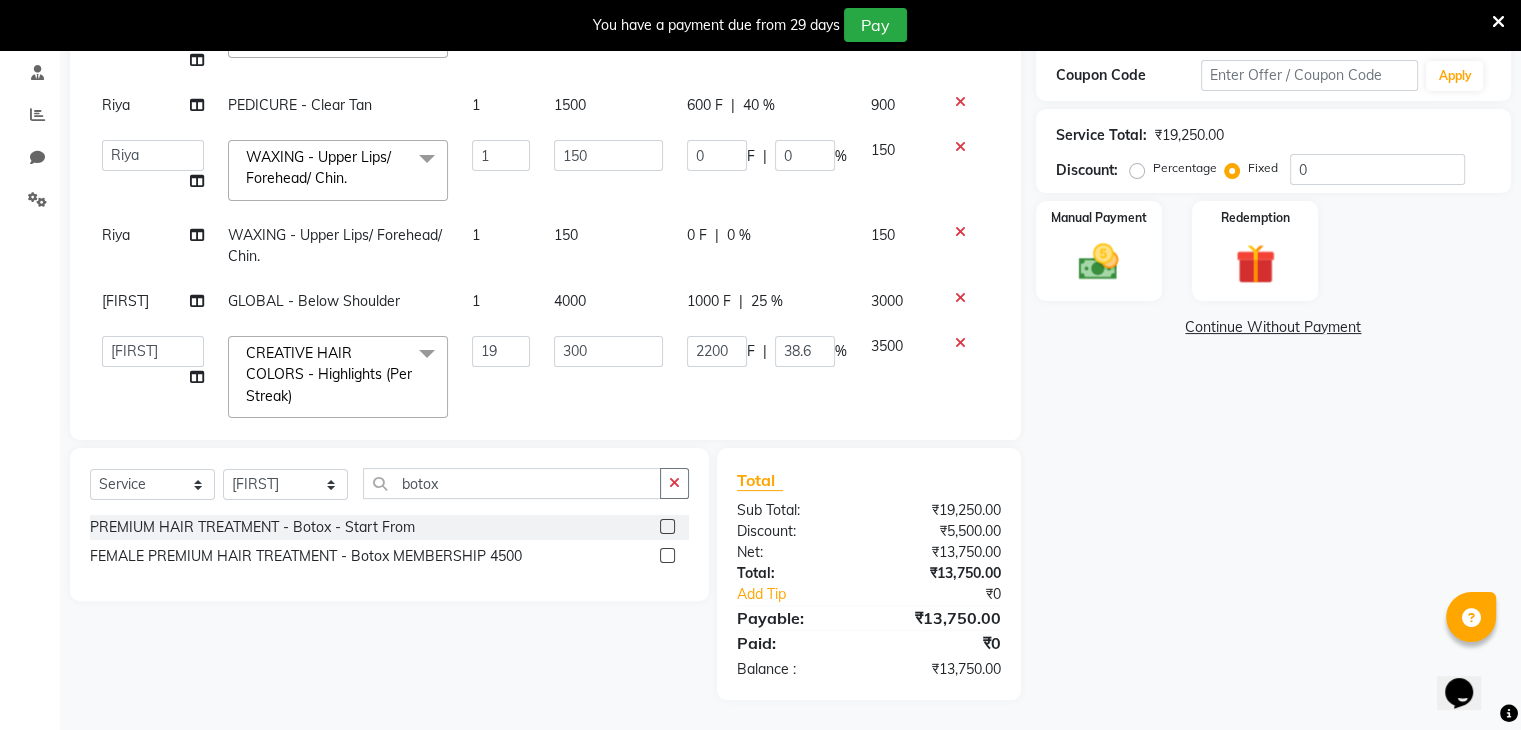 scroll, scrollTop: 232, scrollLeft: 0, axis: vertical 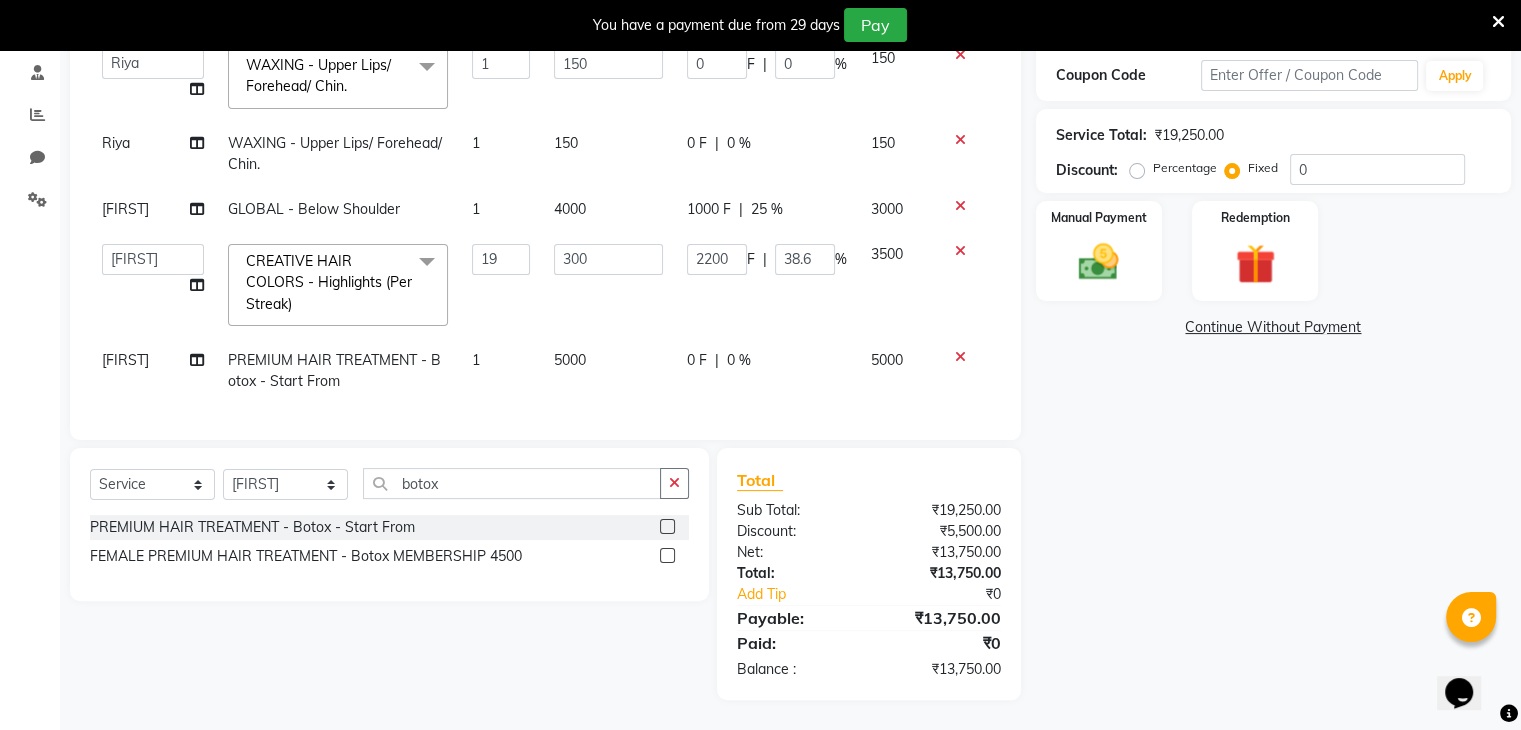 click on "PREMIUM HAIR TREATMENT - Botox - Start From" 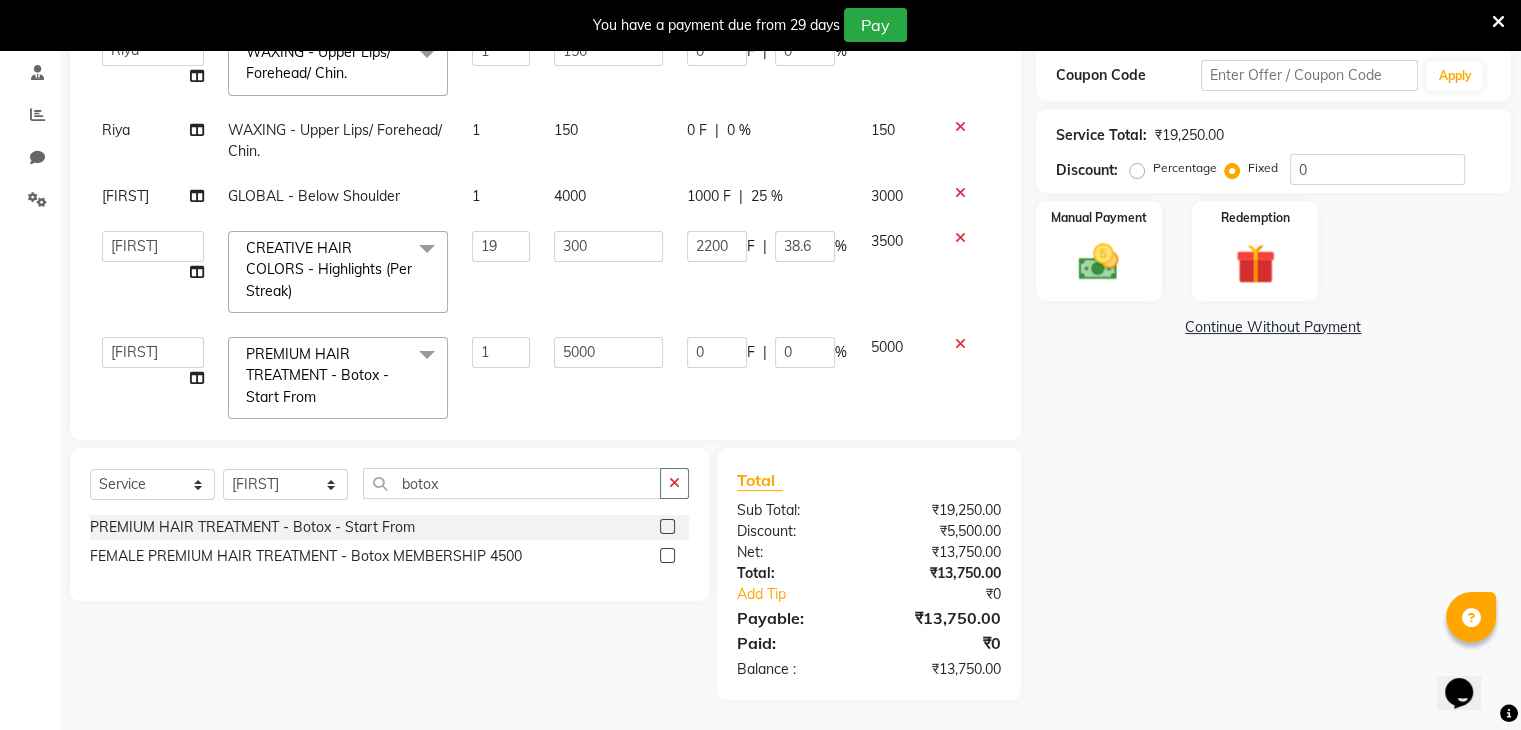 scroll, scrollTop: 272, scrollLeft: 0, axis: vertical 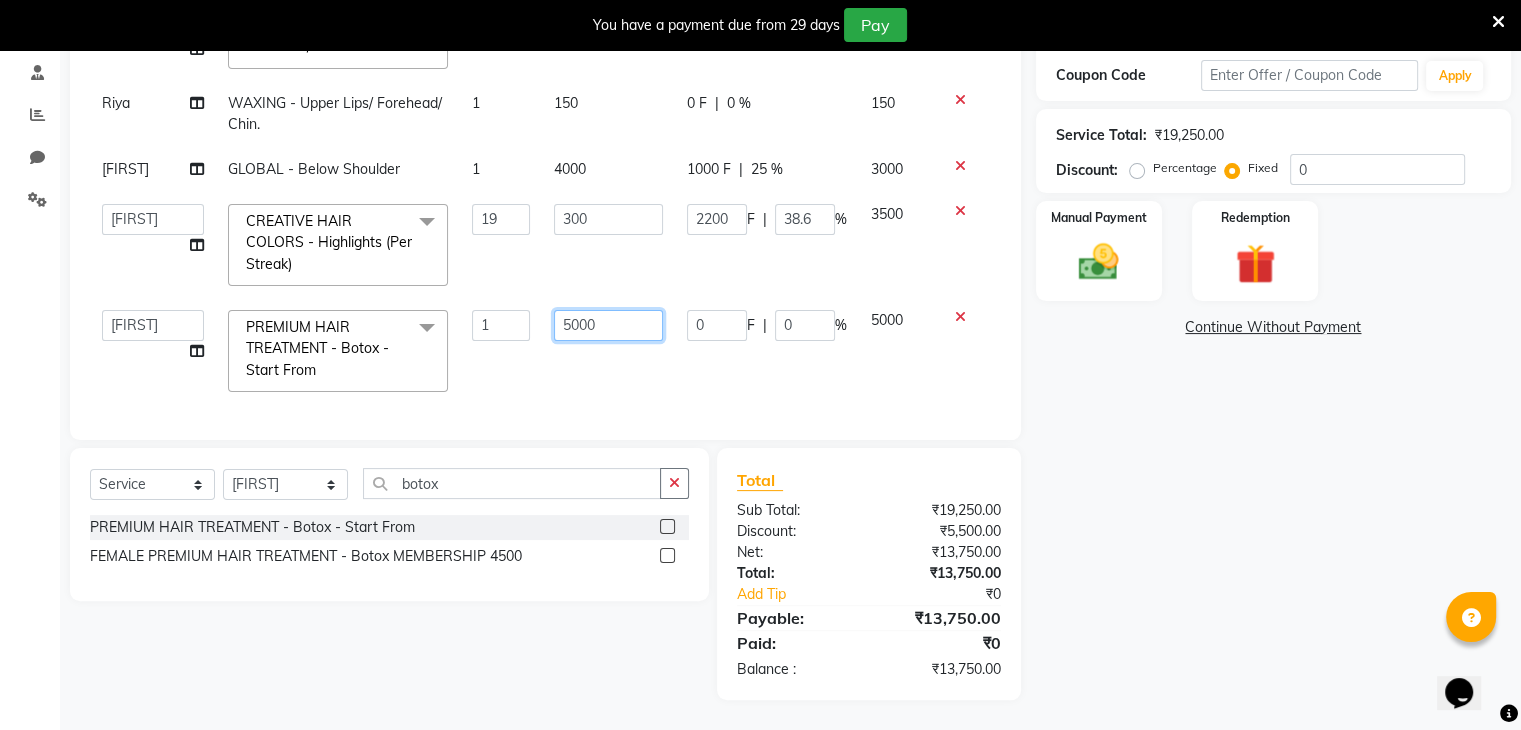 click on "5000" 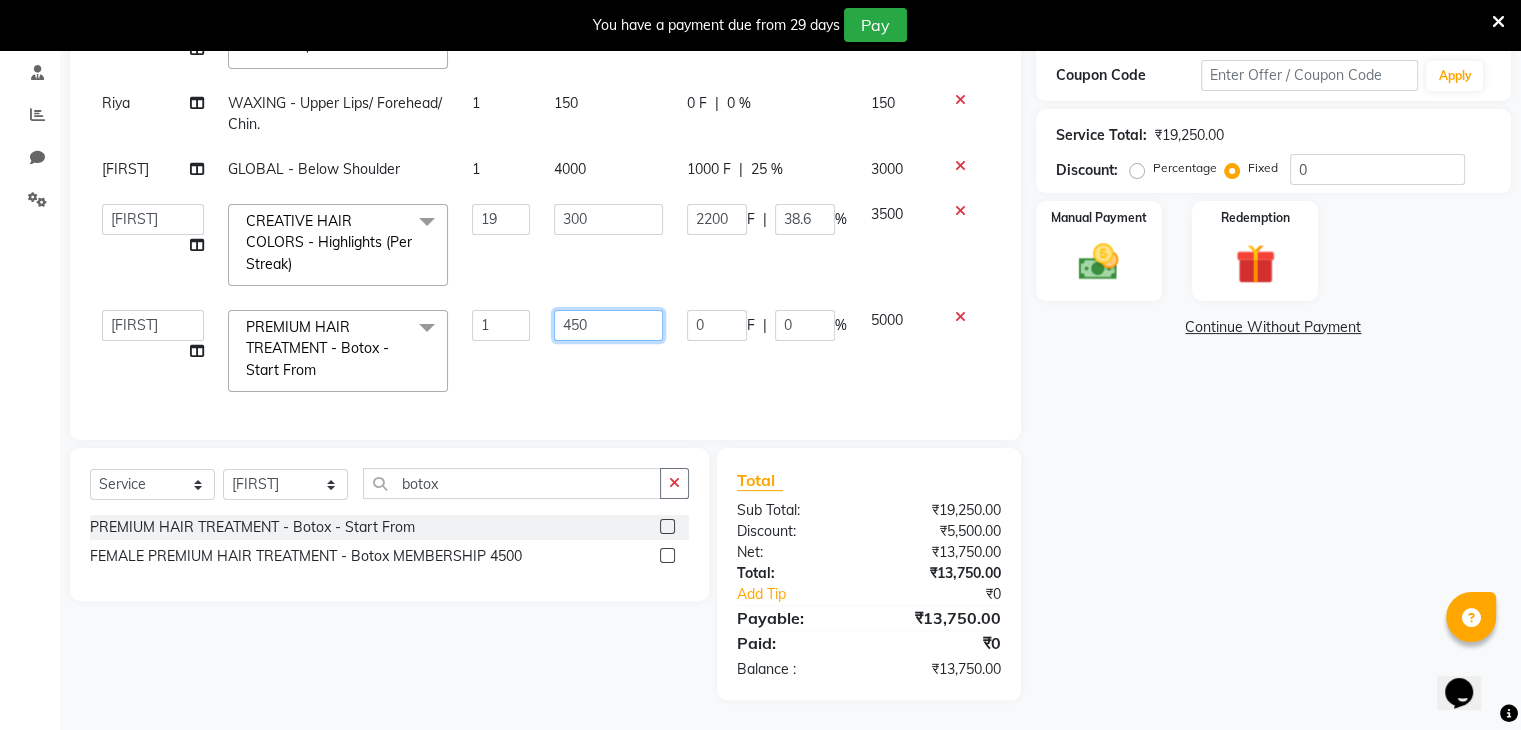 type on "4500" 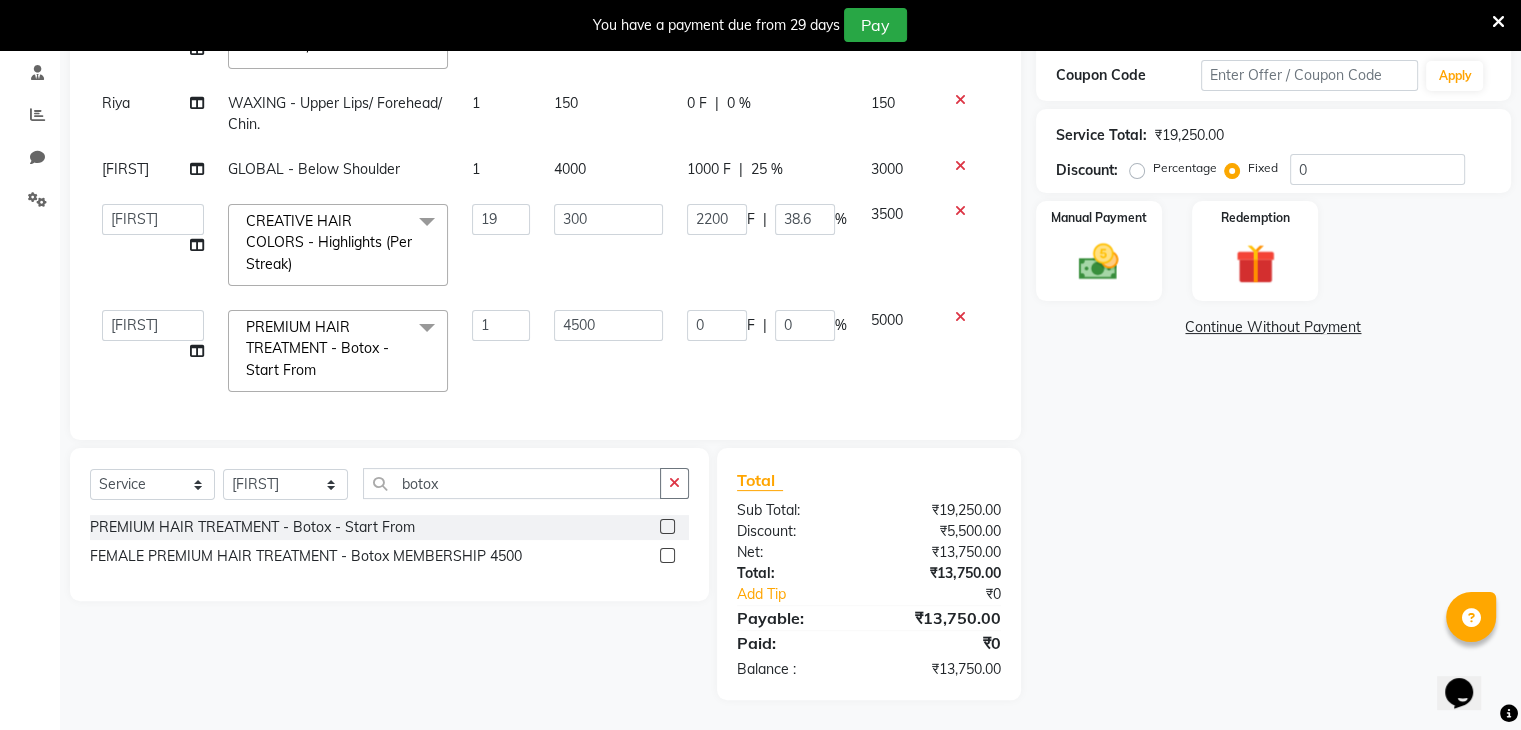 click on "4500" 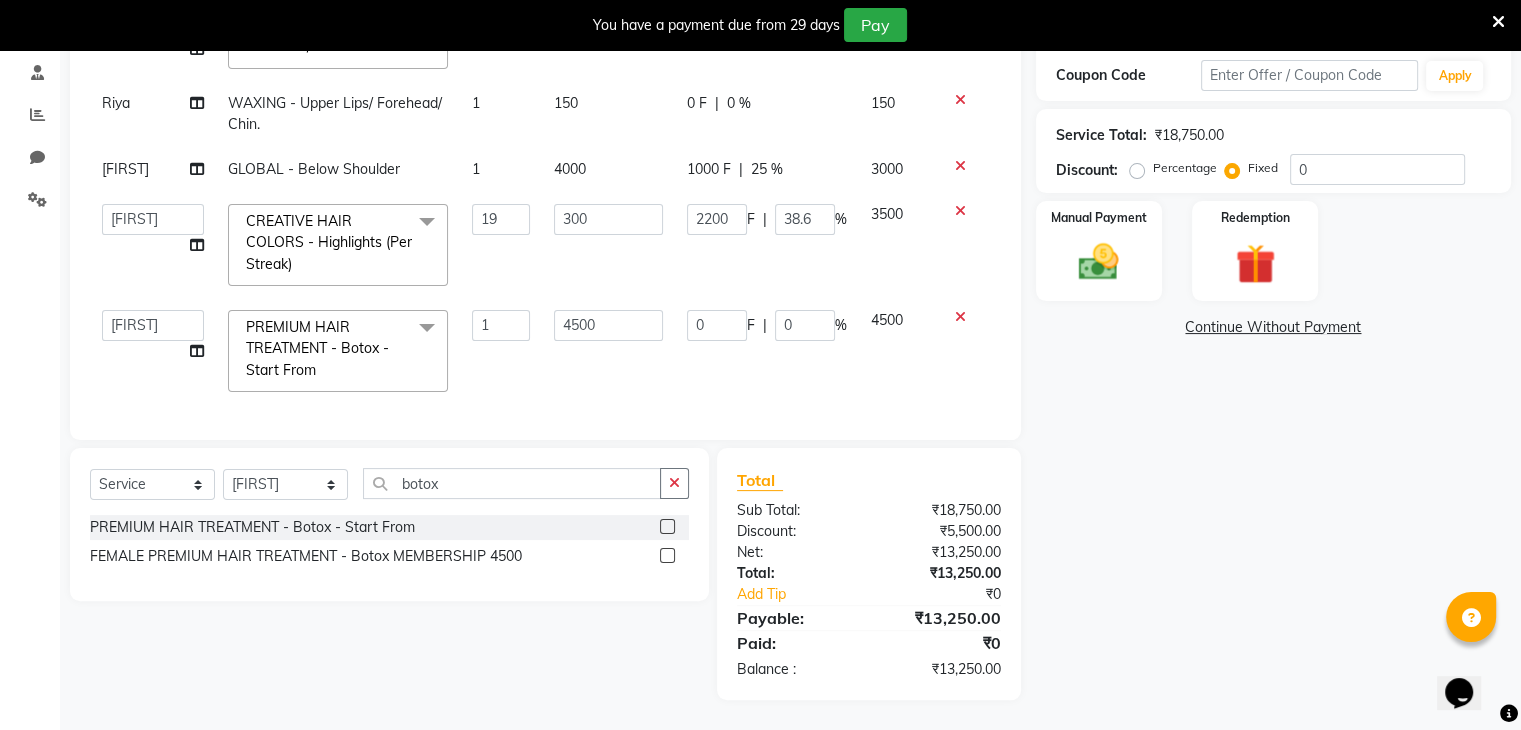 scroll, scrollTop: 0, scrollLeft: 0, axis: both 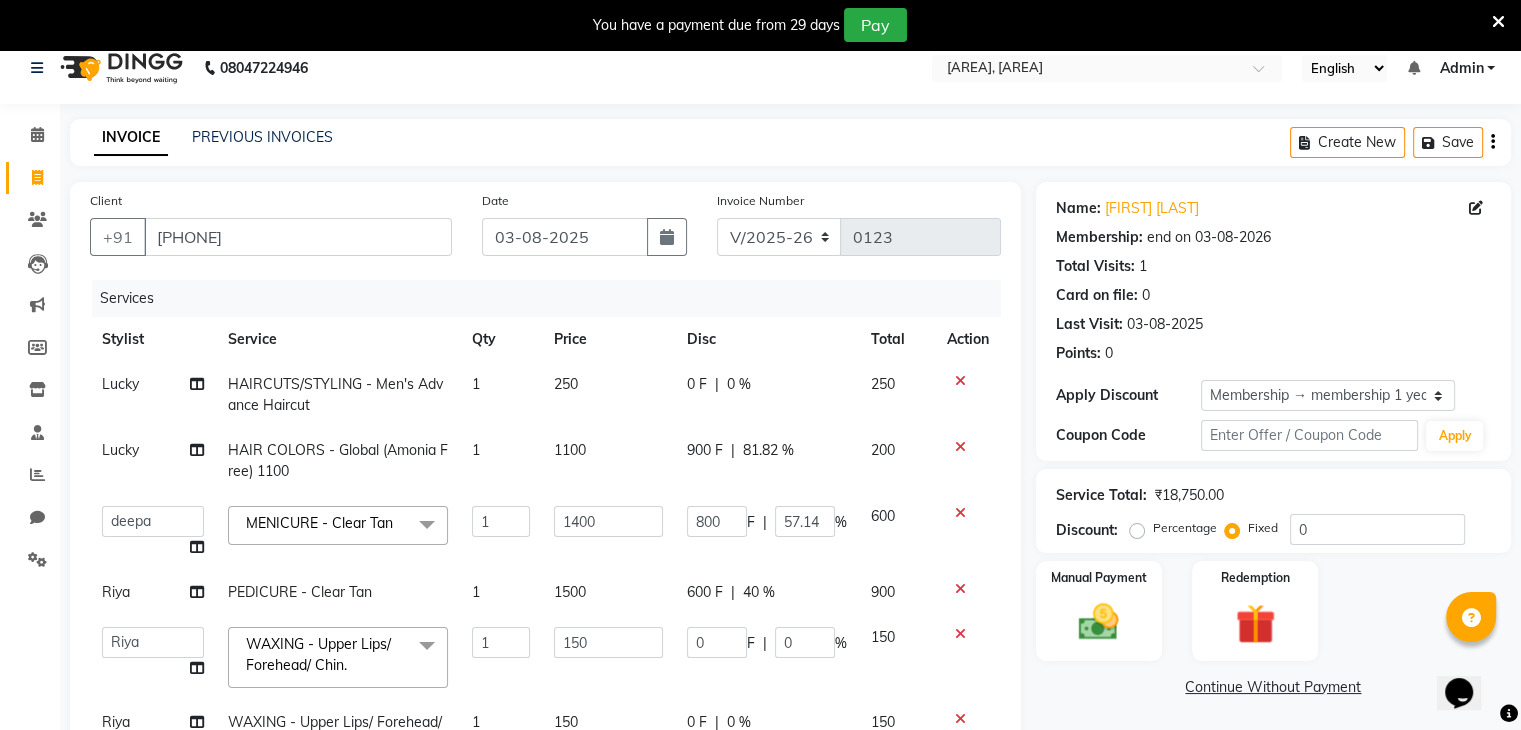 click on "0 F | 0 %" 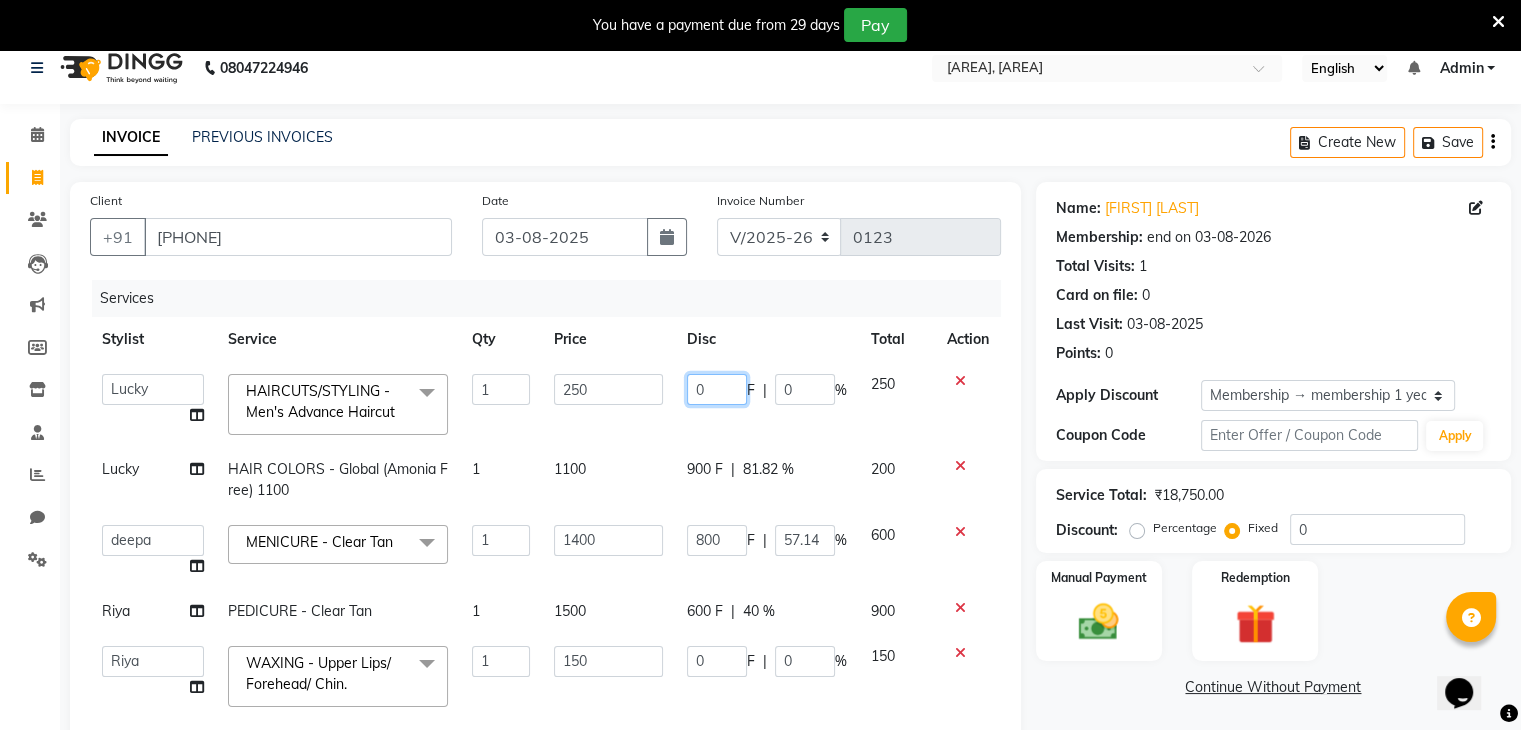 drag, startPoint x: 685, startPoint y: 373, endPoint x: 673, endPoint y: 396, distance: 25.942244 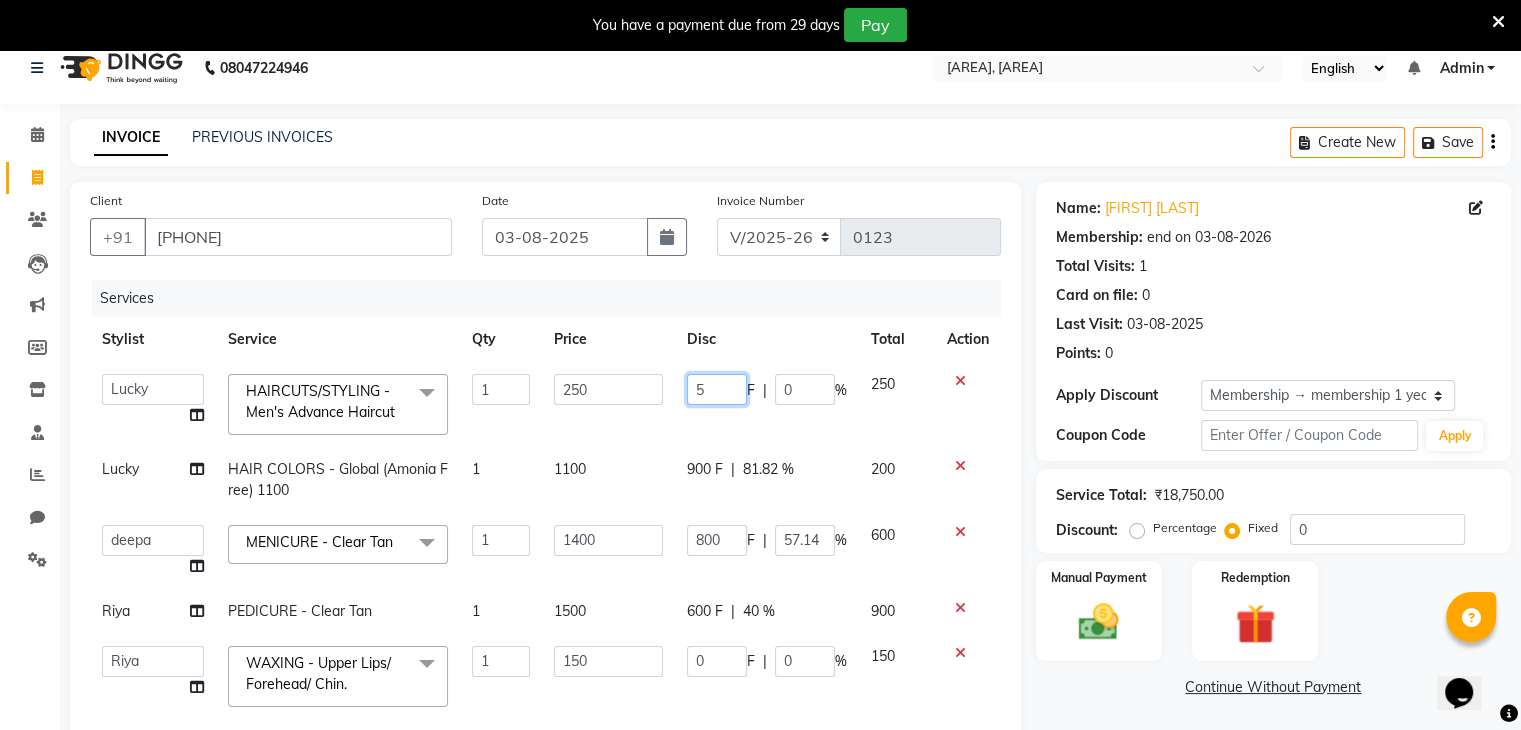 type on "50" 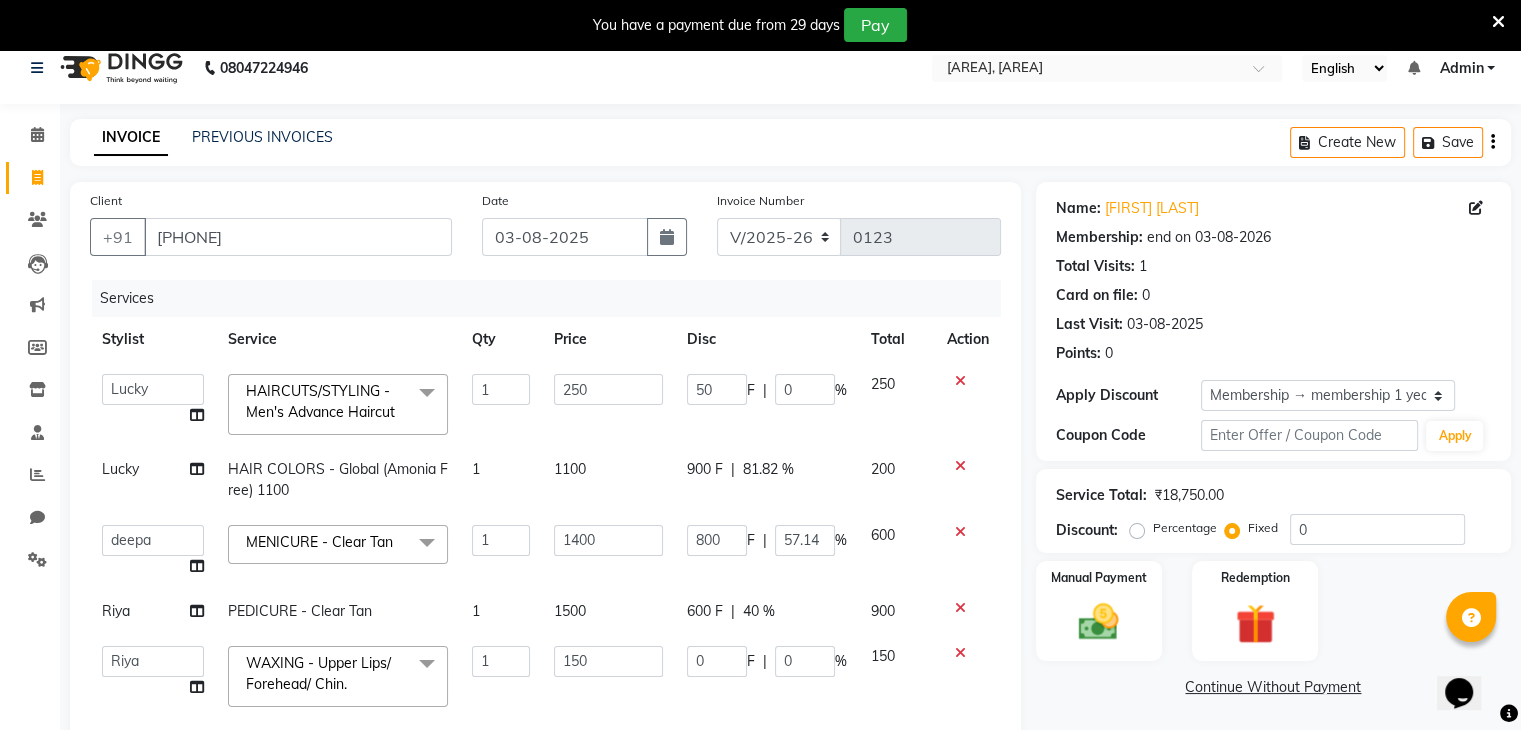 click on "Services" 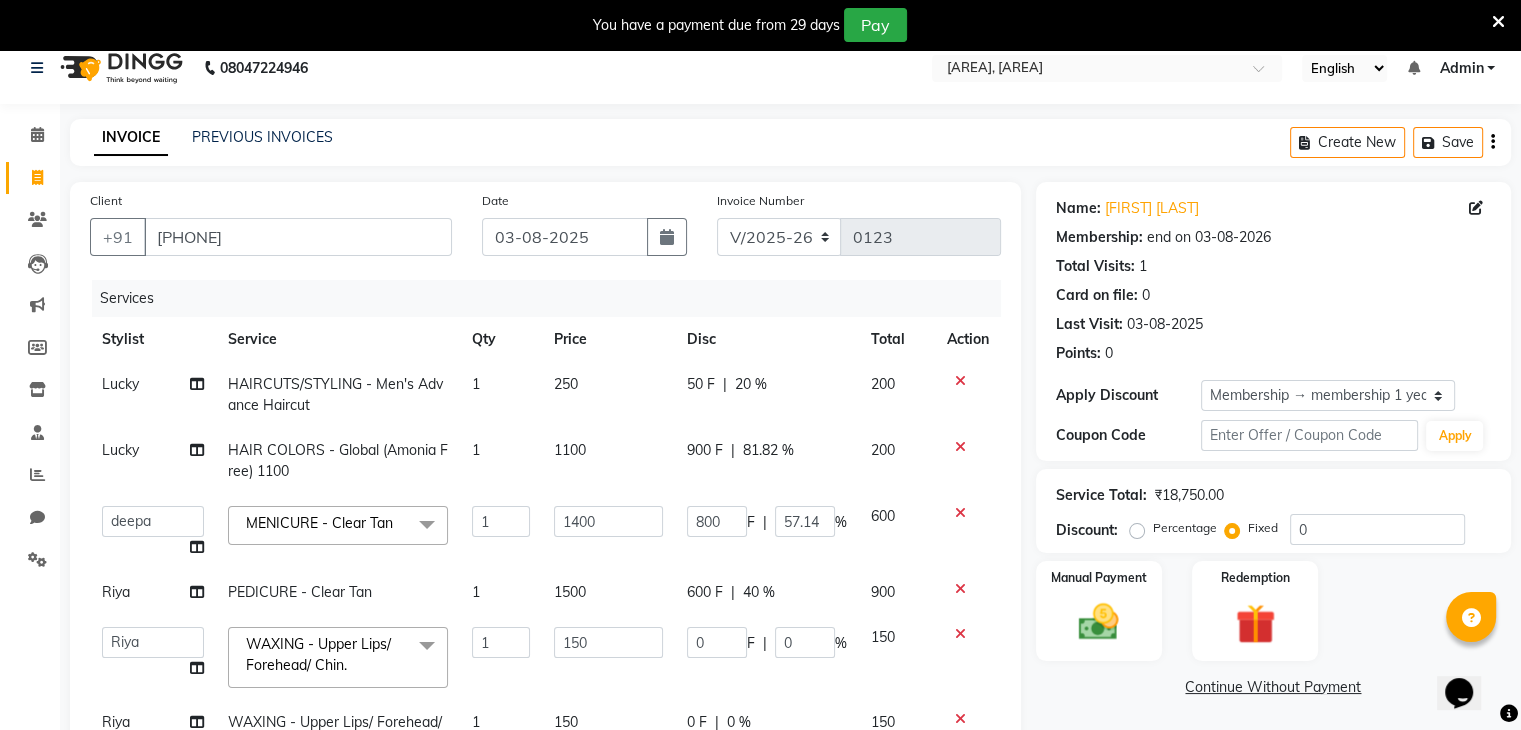 click on "900 F" 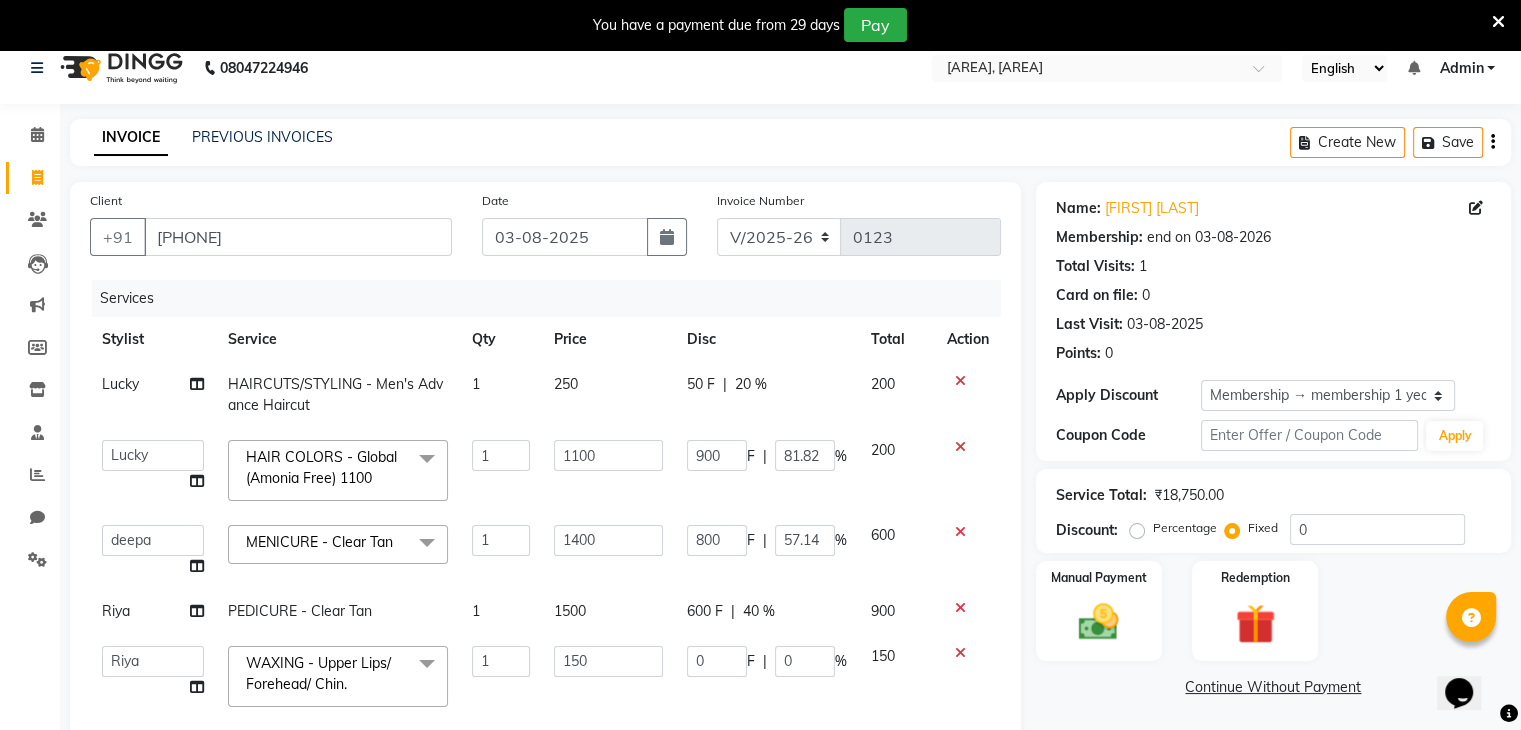 click on "900" 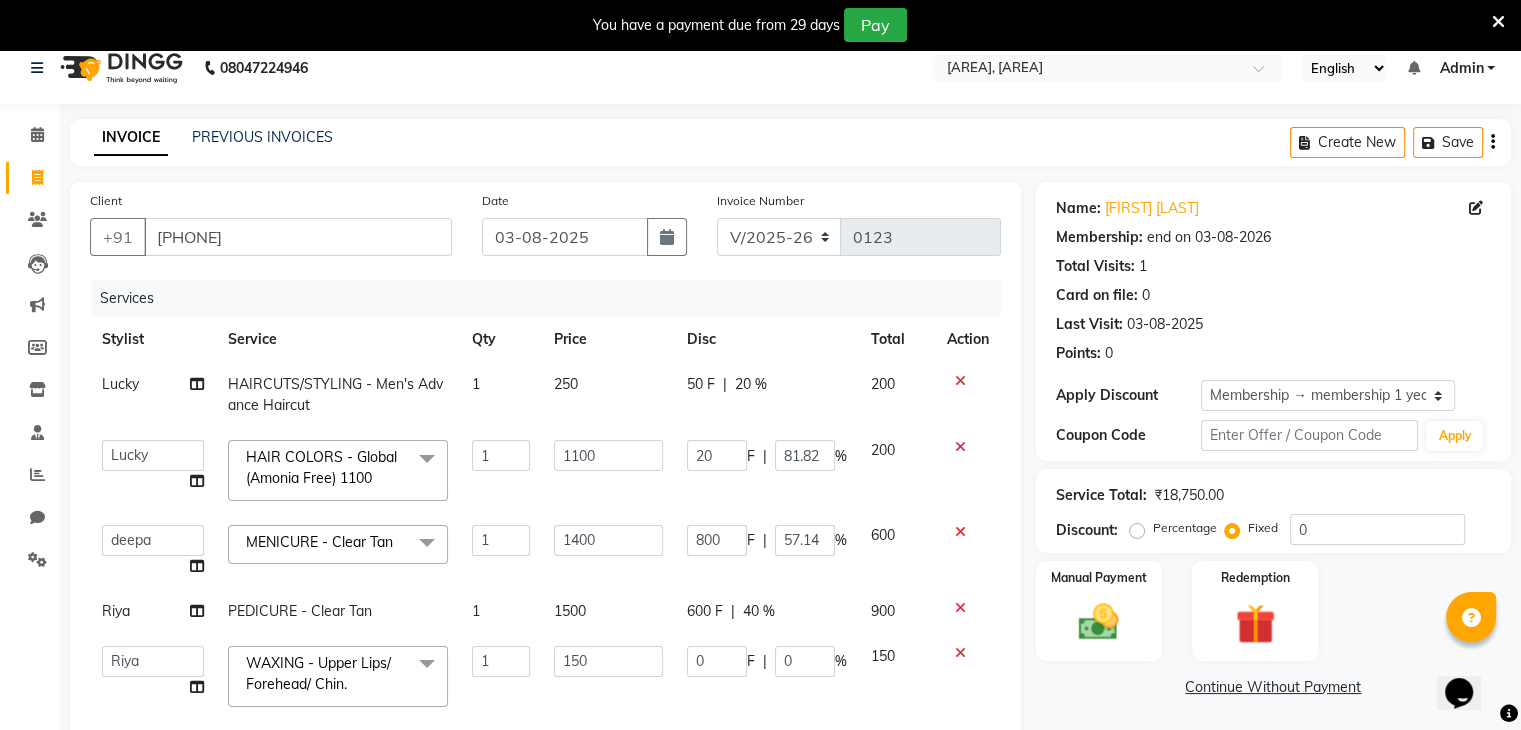 type on "200" 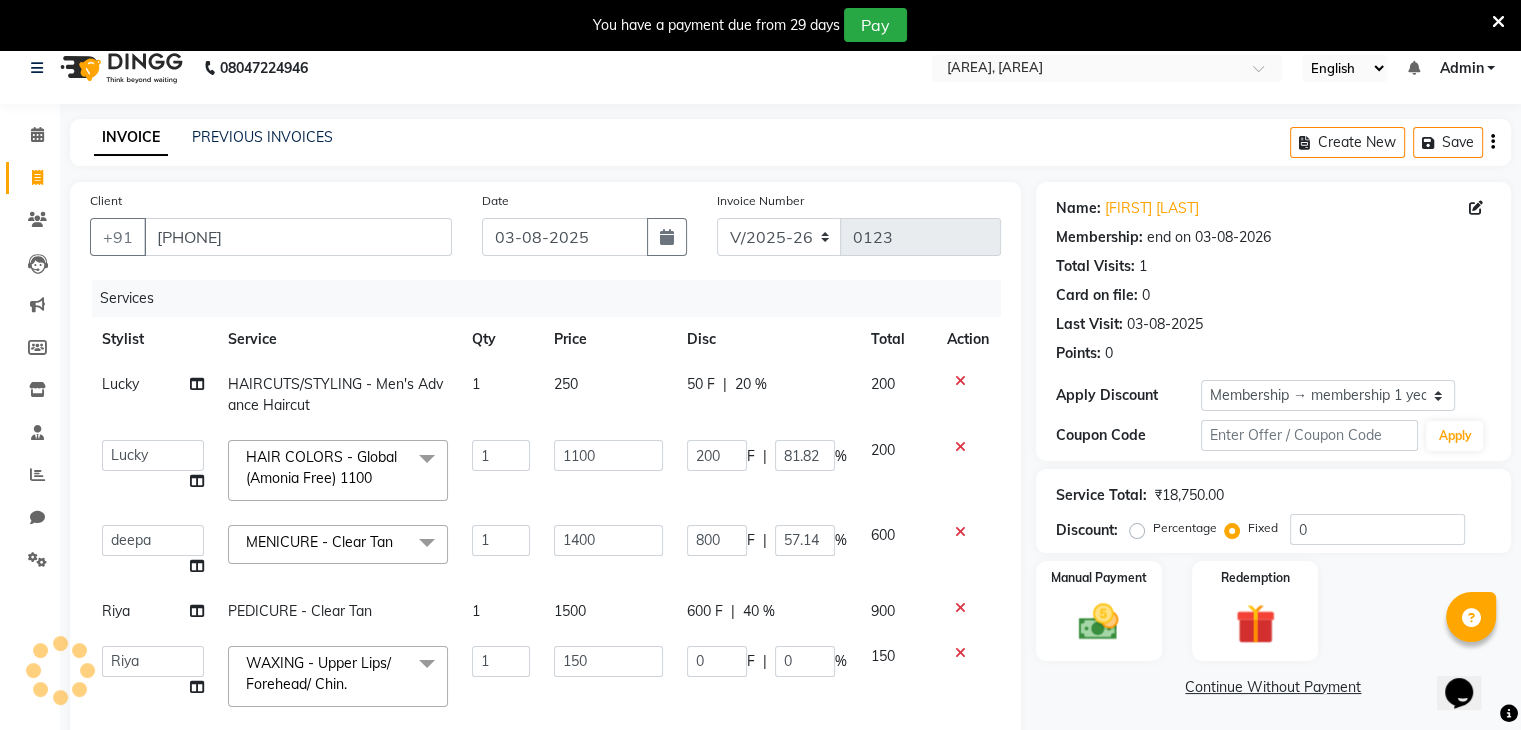 click on "250" 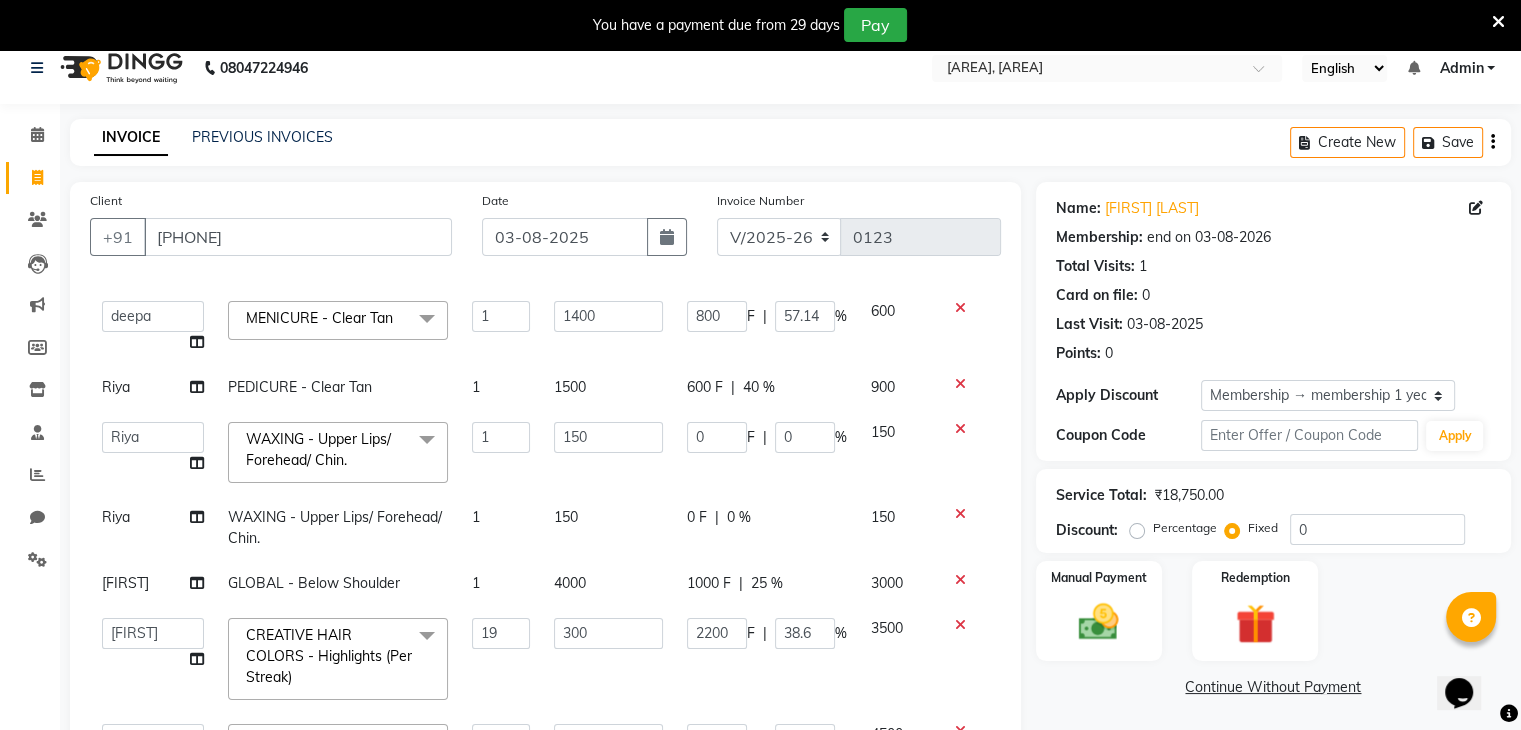 scroll, scrollTop: 291, scrollLeft: 0, axis: vertical 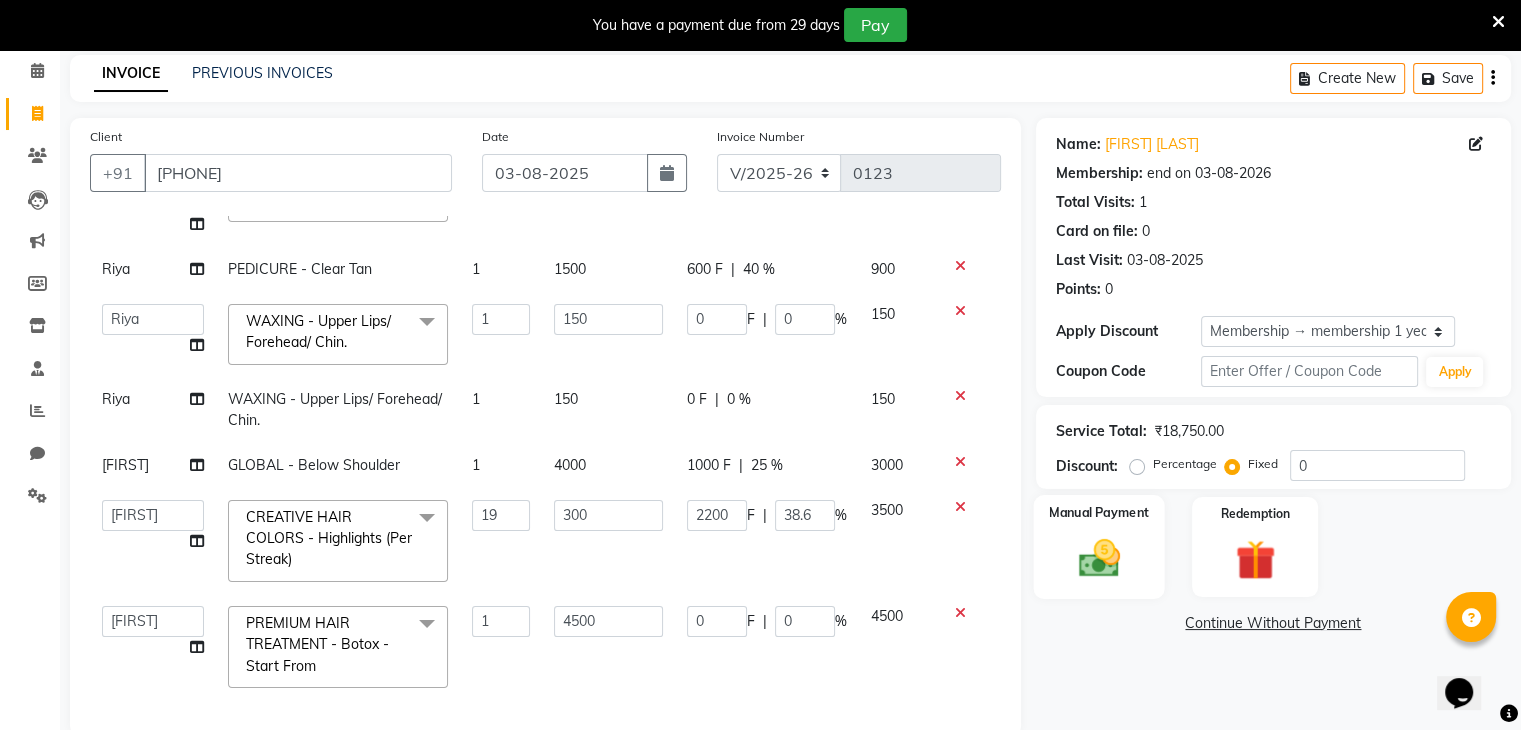 click 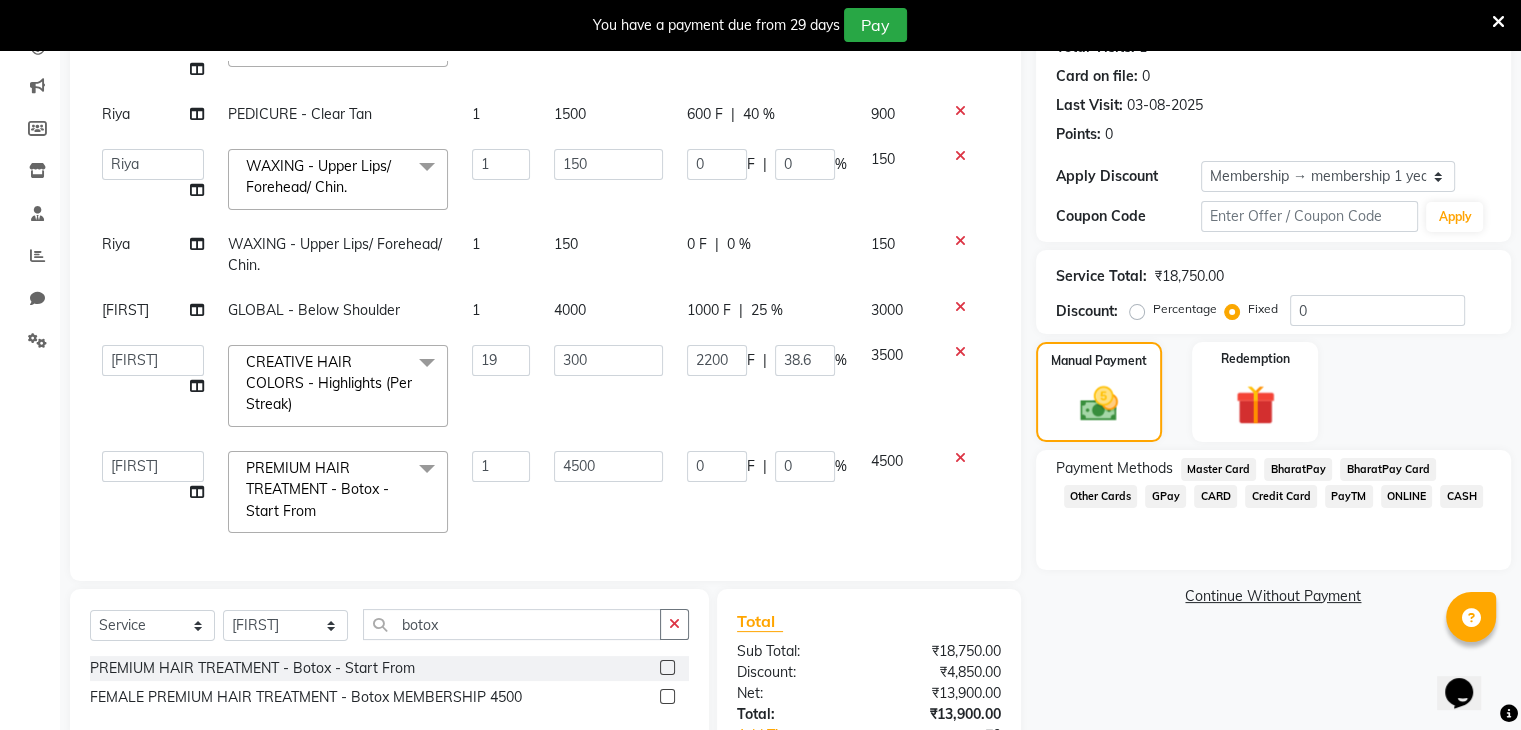 scroll, scrollTop: 238, scrollLeft: 0, axis: vertical 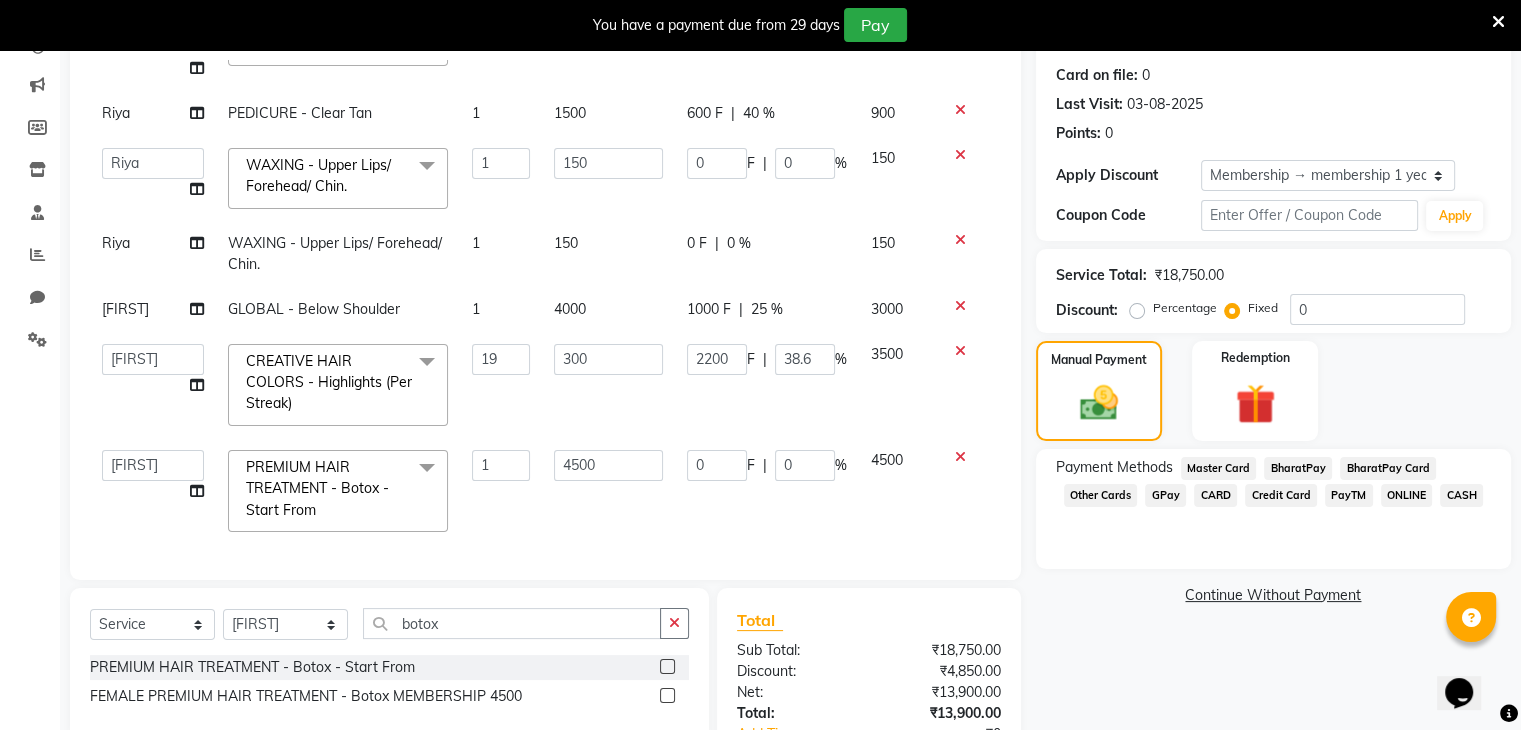 click on "ONLINE" 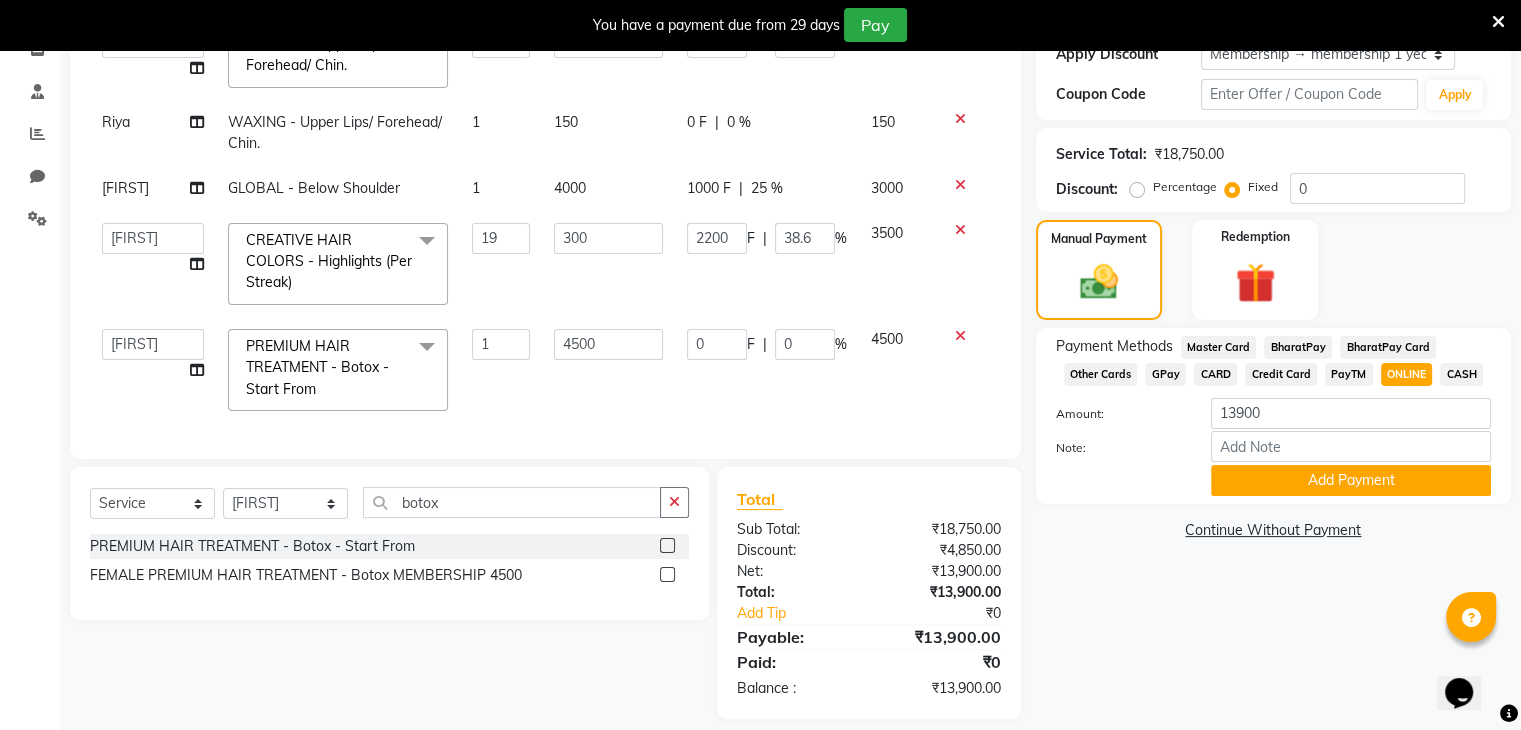 scroll, scrollTop: 379, scrollLeft: 0, axis: vertical 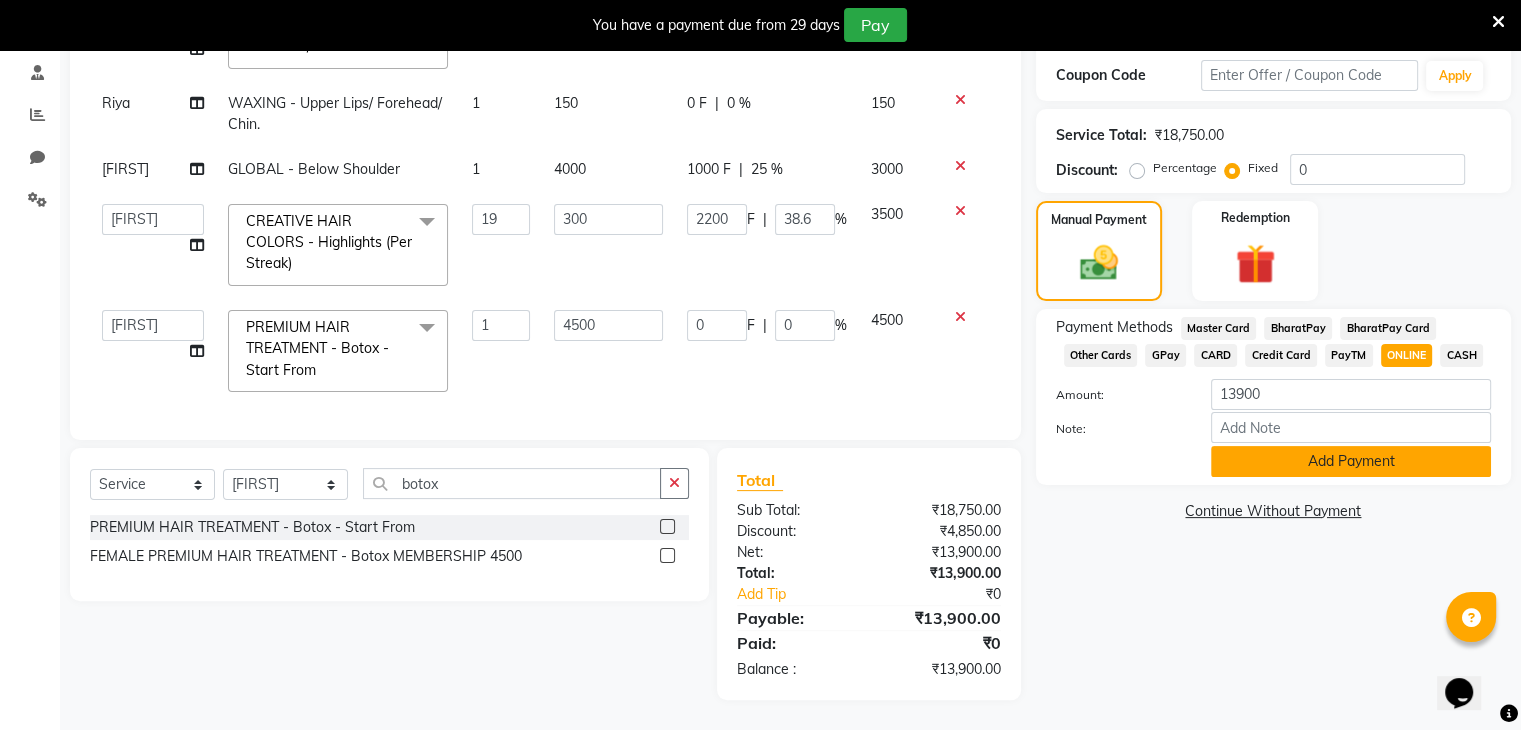 click on "Add Payment" 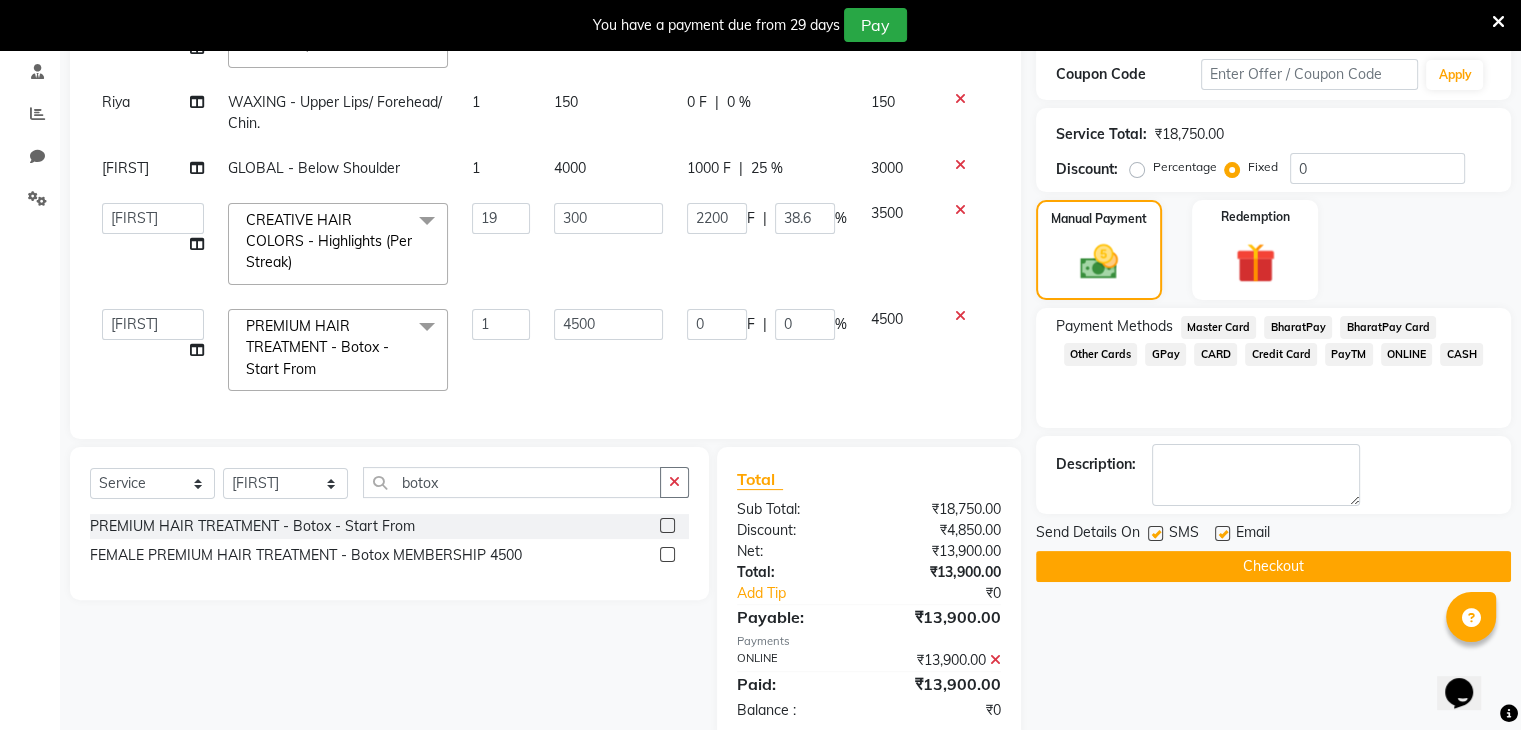 scroll, scrollTop: 420, scrollLeft: 0, axis: vertical 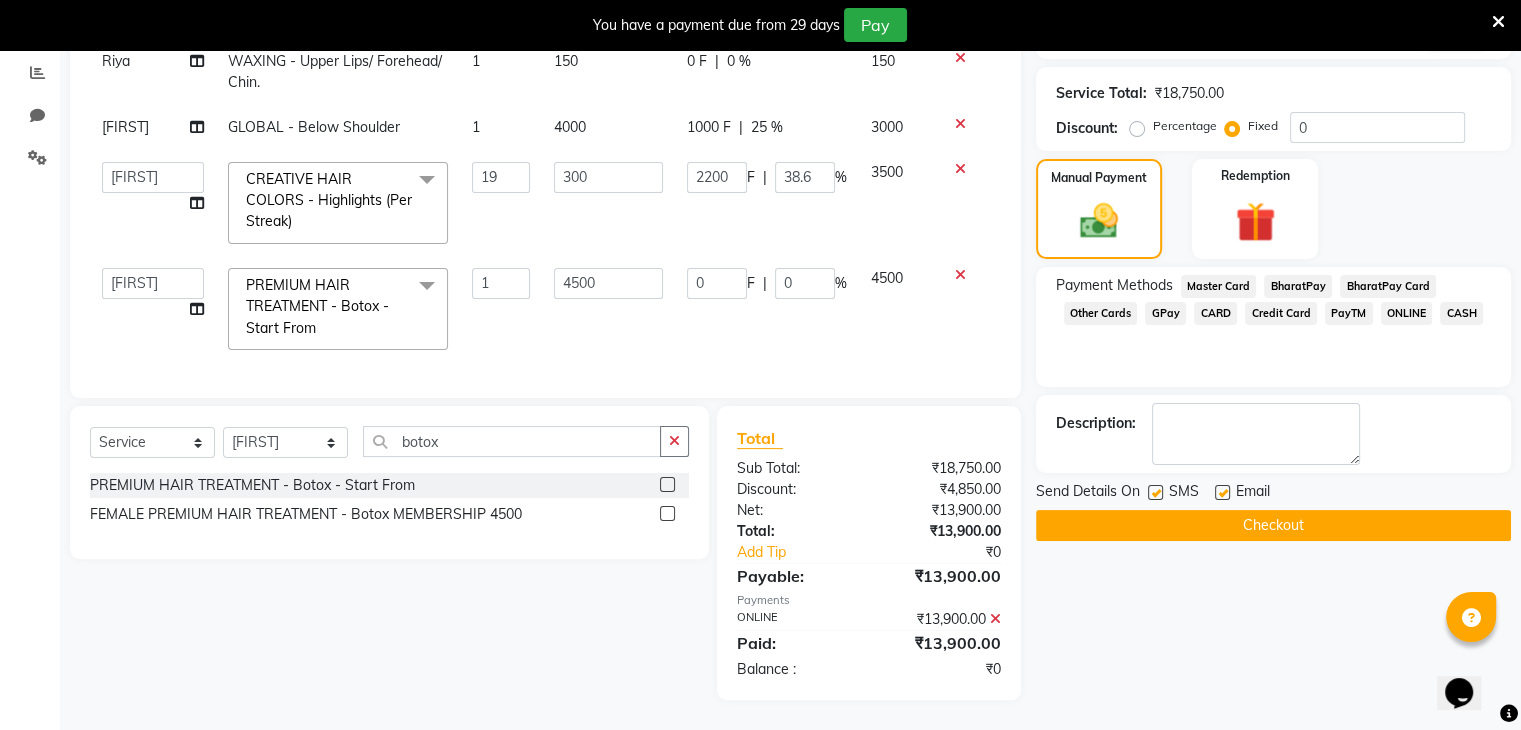 click on "Checkout" 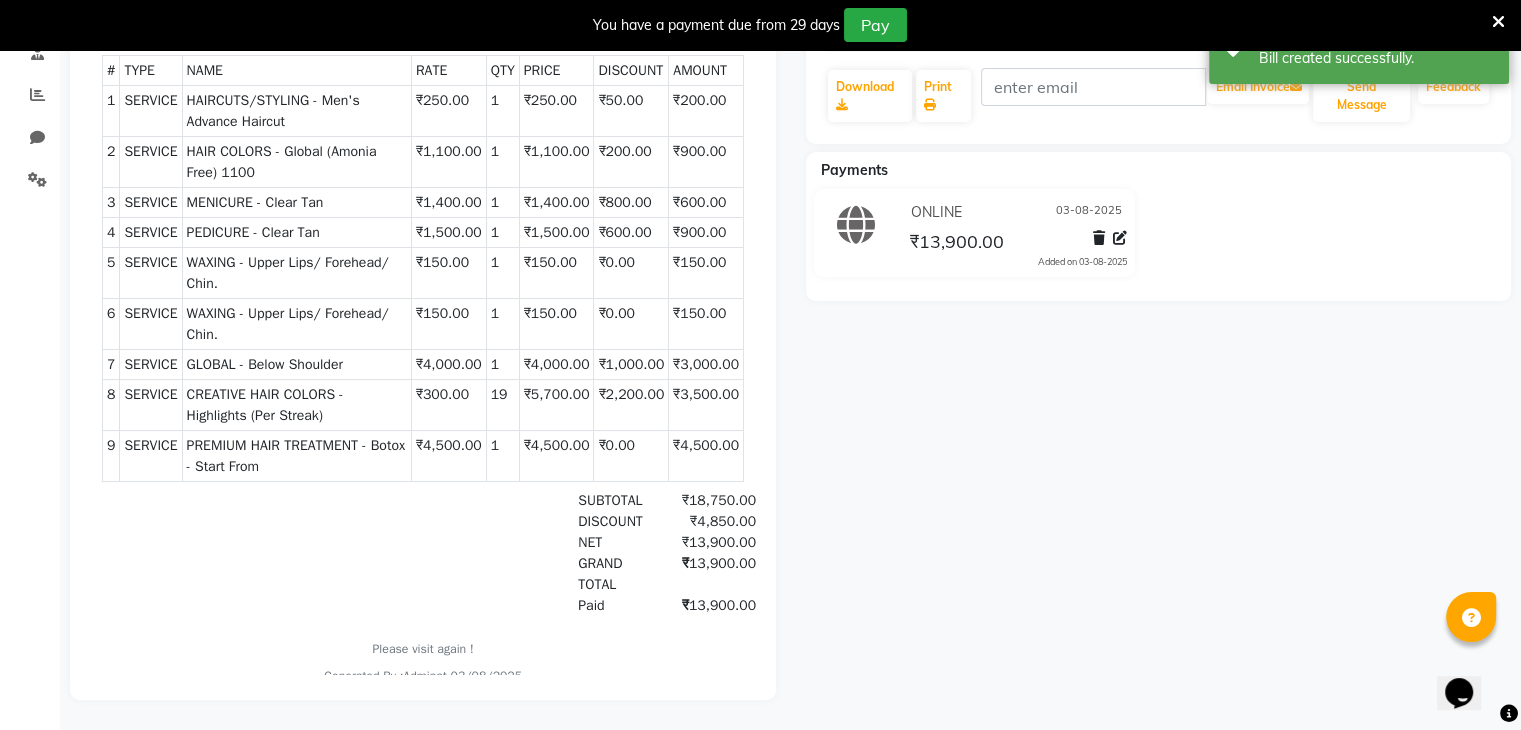scroll, scrollTop: 0, scrollLeft: 0, axis: both 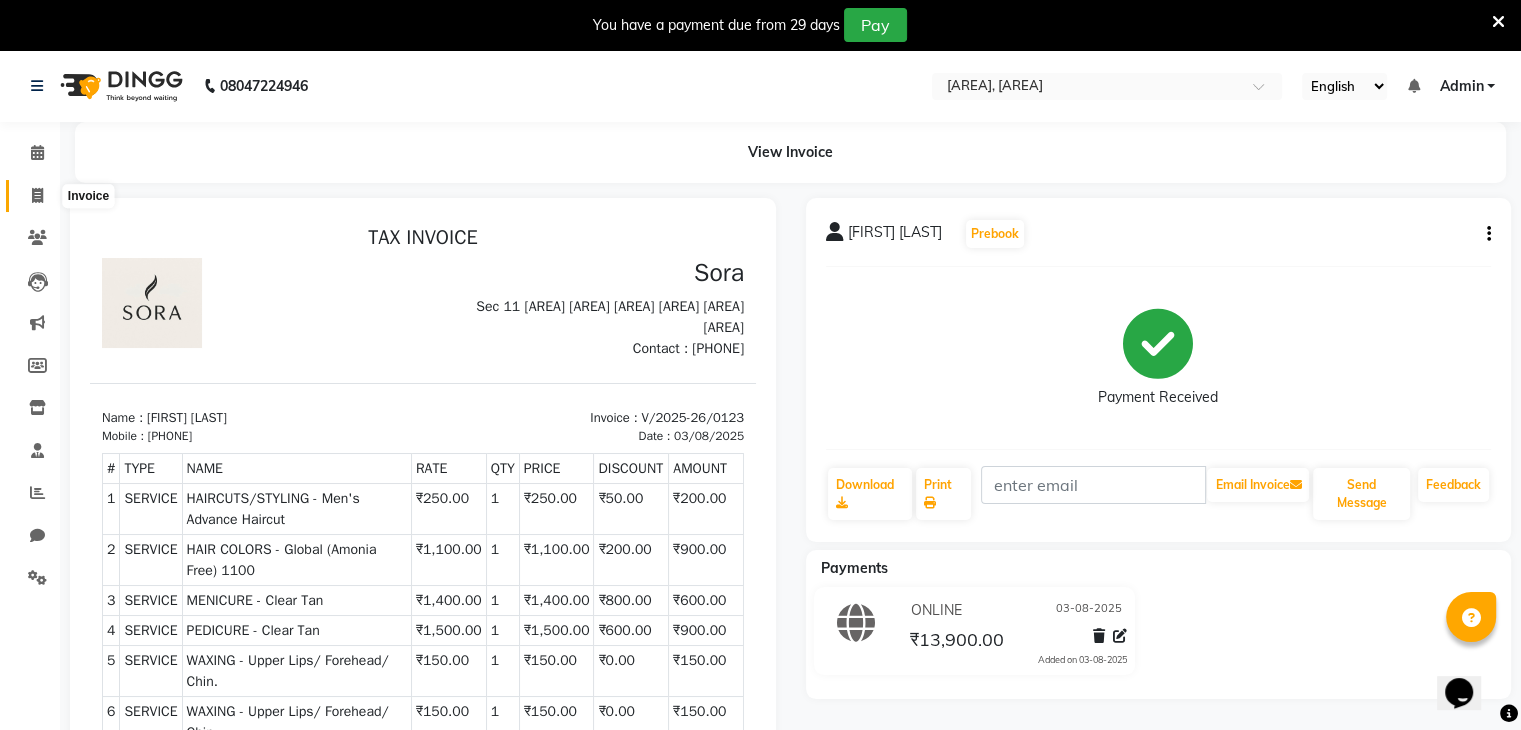 click 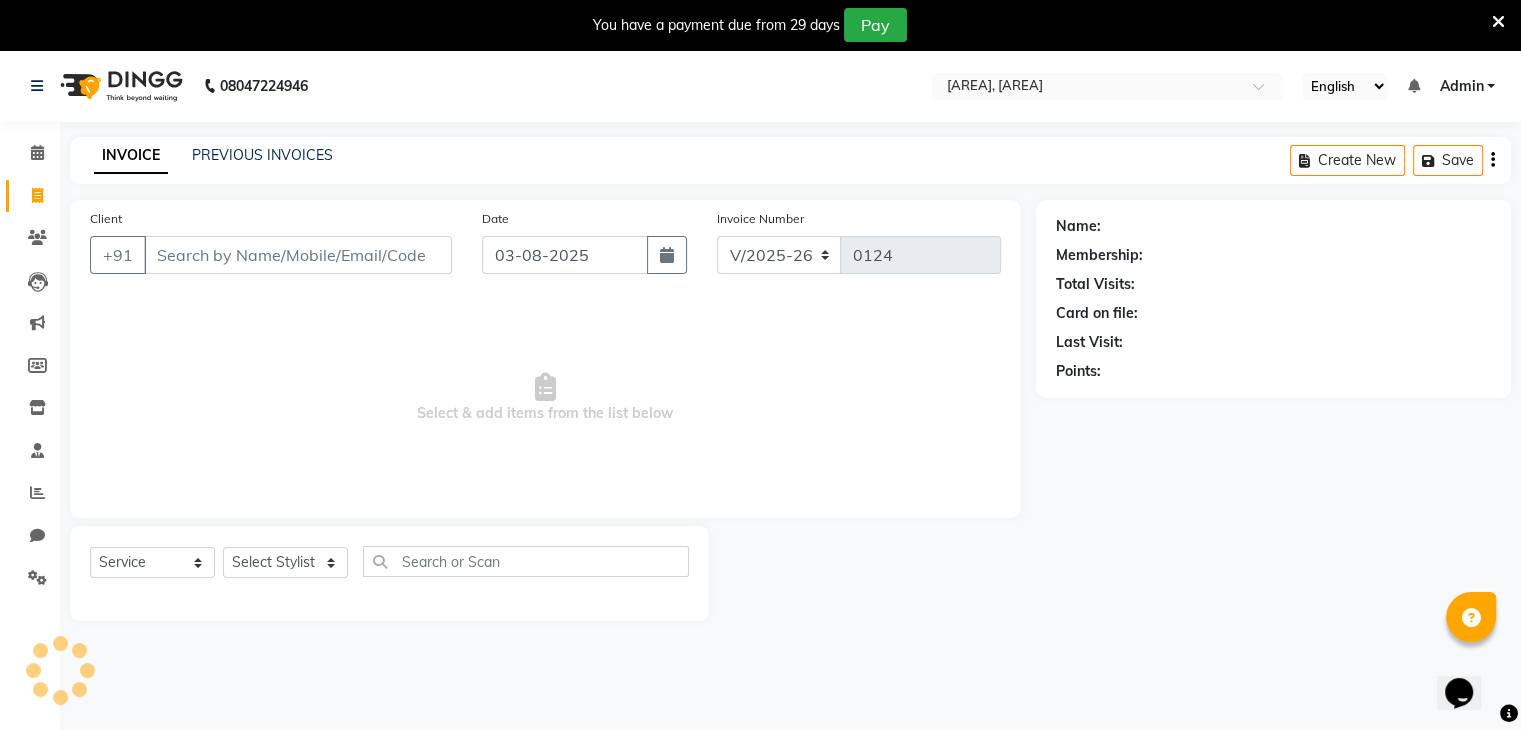 scroll, scrollTop: 50, scrollLeft: 0, axis: vertical 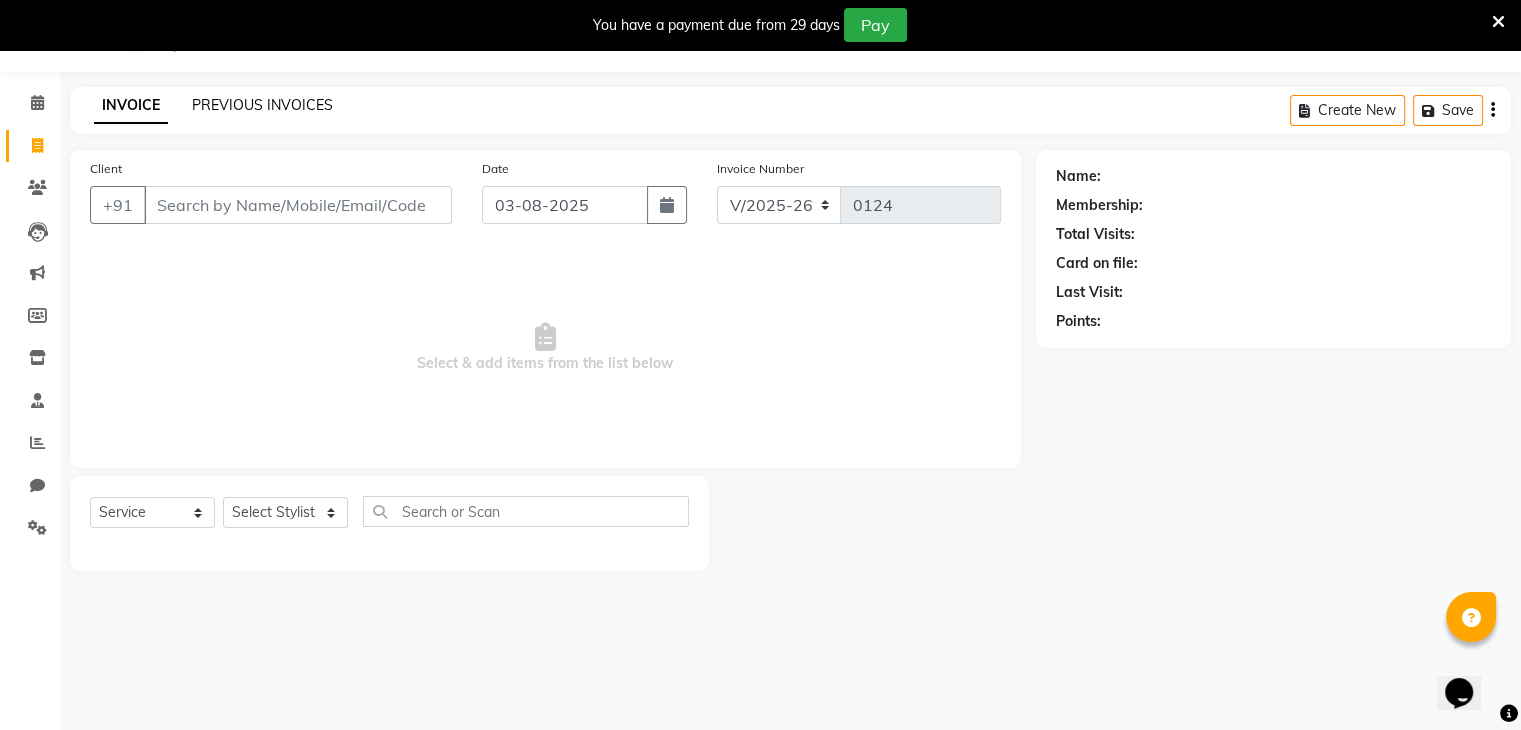 click on "PREVIOUS INVOICES" 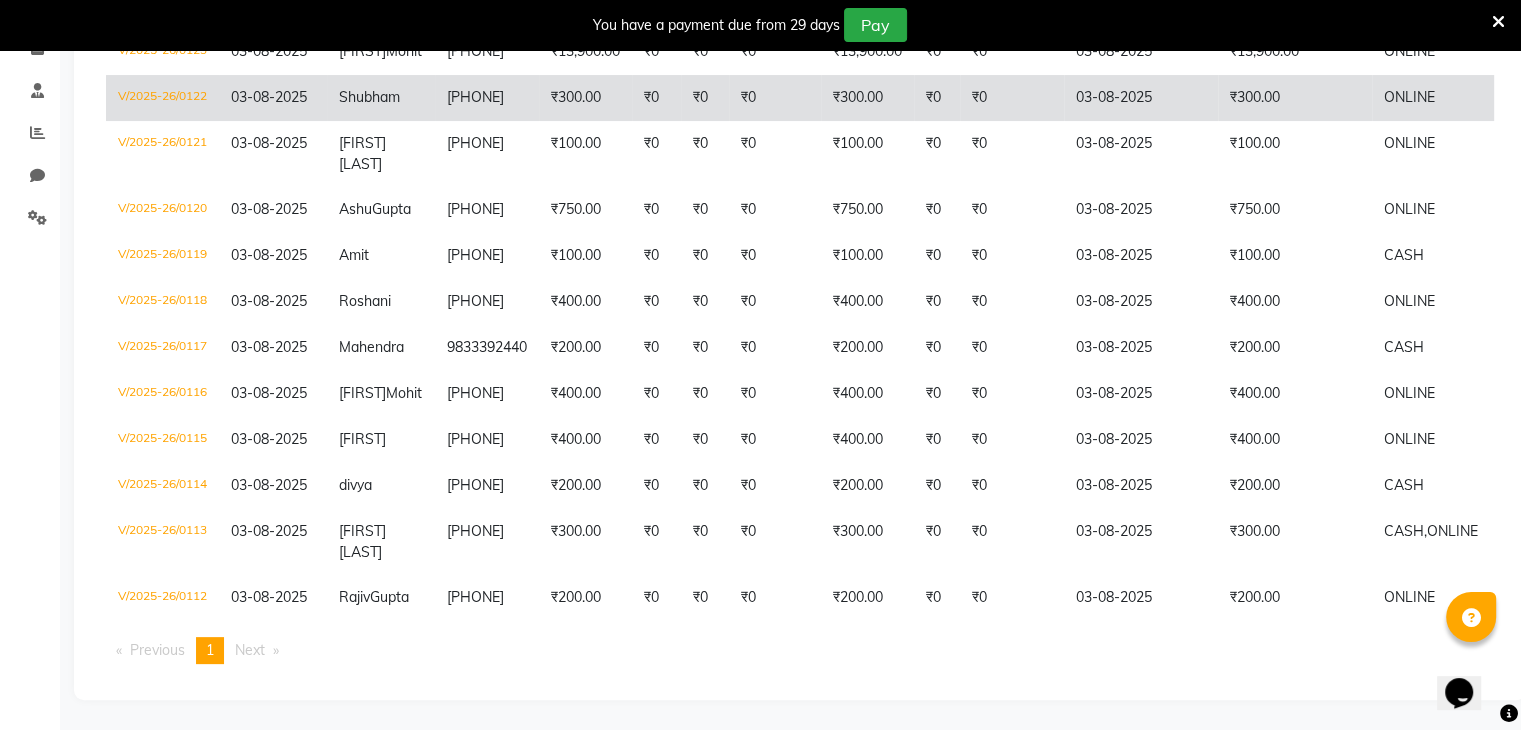 scroll, scrollTop: 393, scrollLeft: 0, axis: vertical 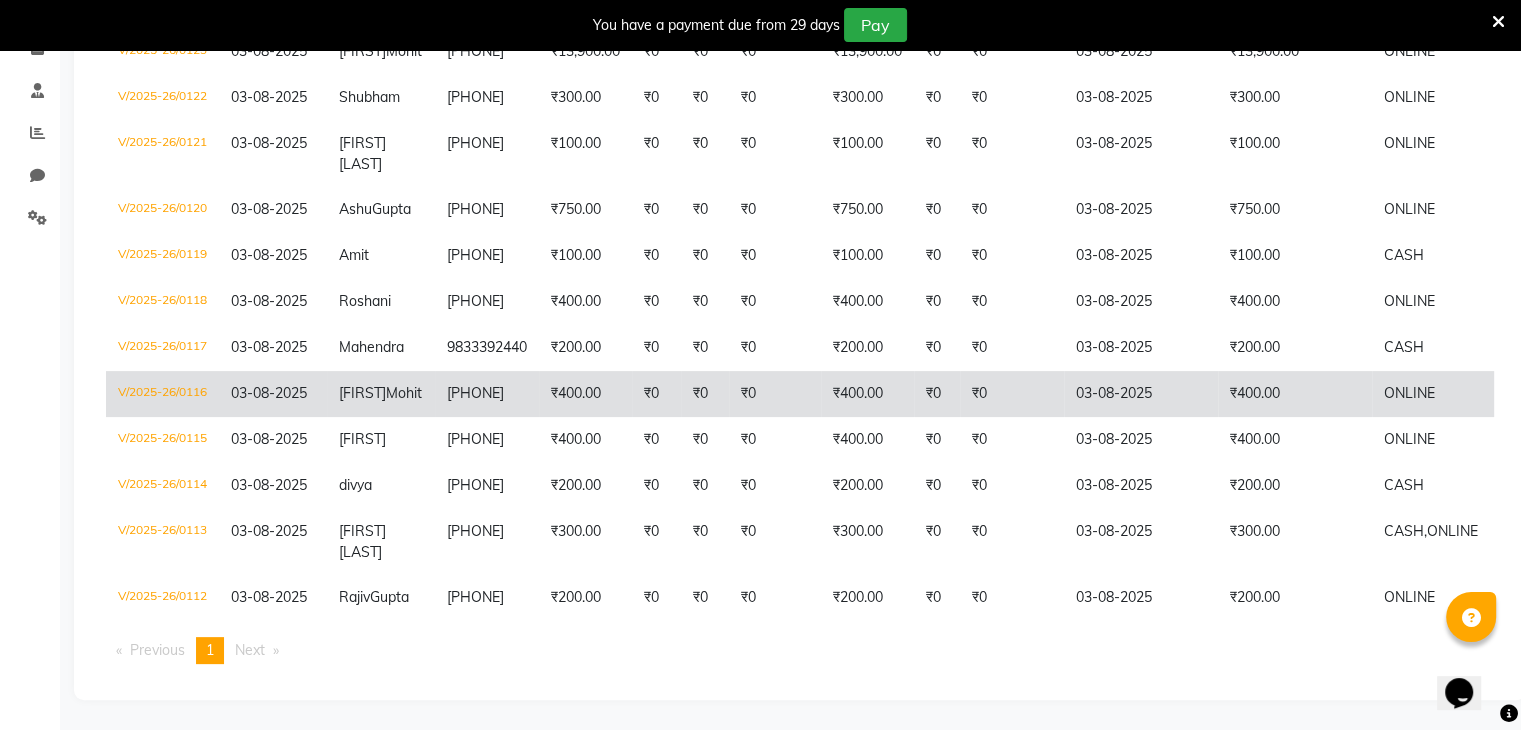 click on "₹400.00" 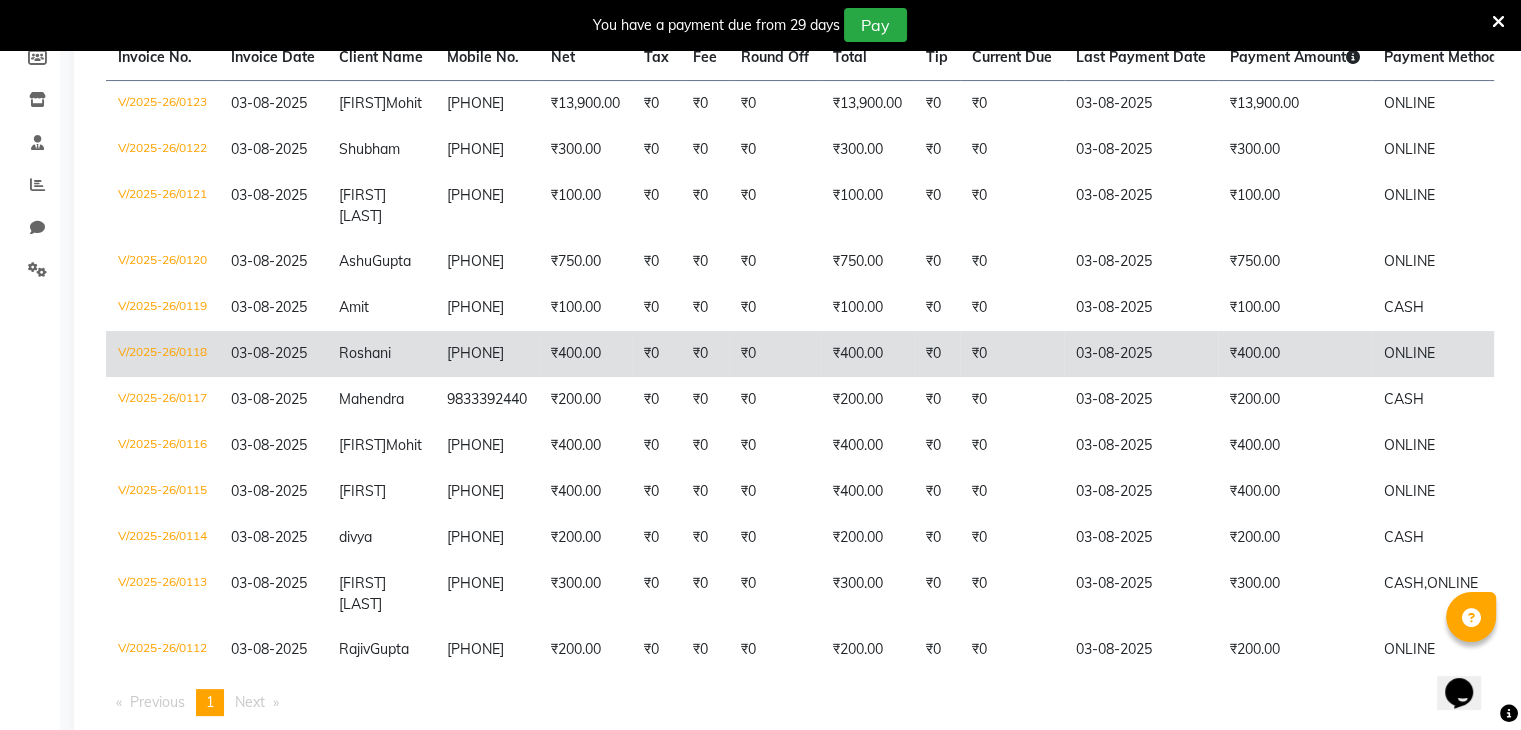scroll, scrollTop: 397, scrollLeft: 0, axis: vertical 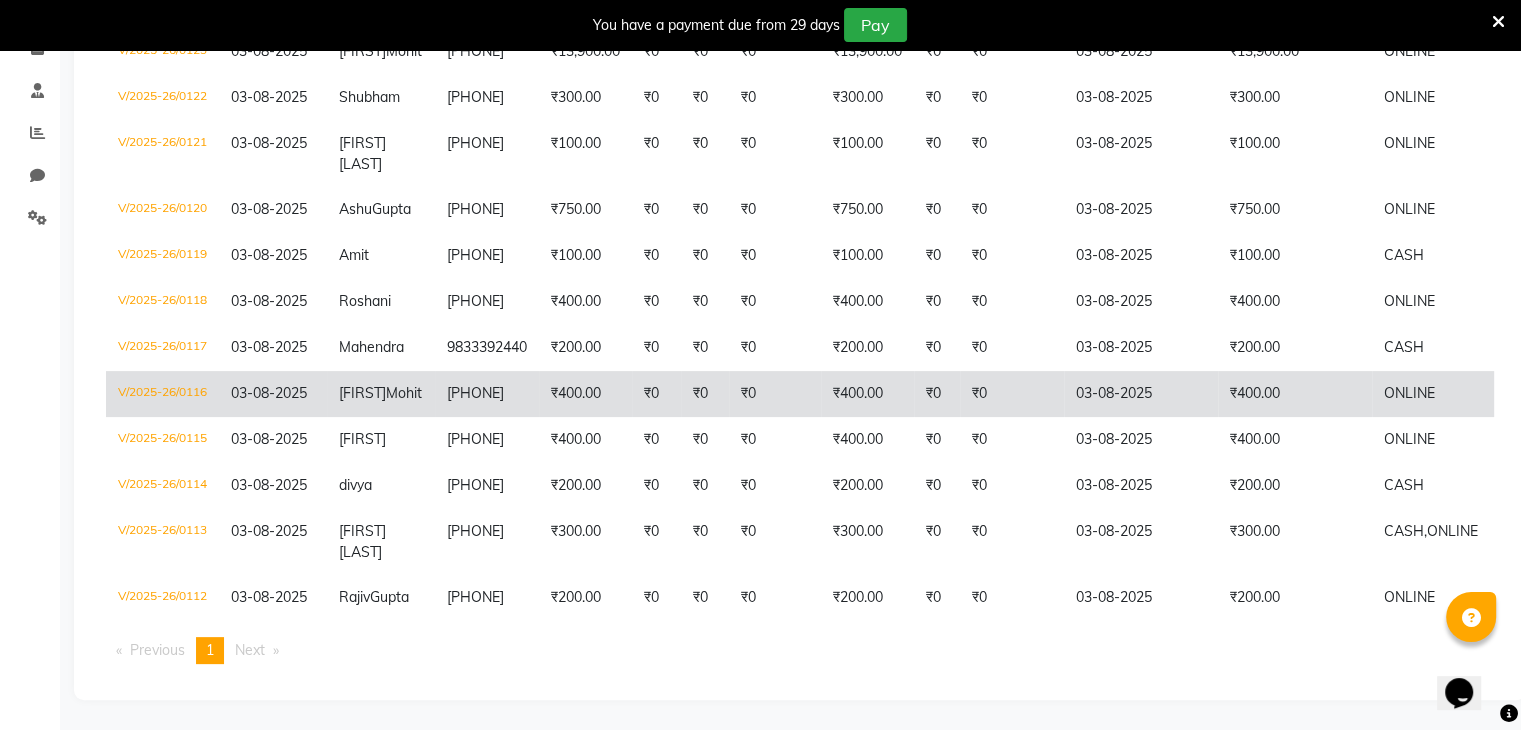 click on "₹400.00" 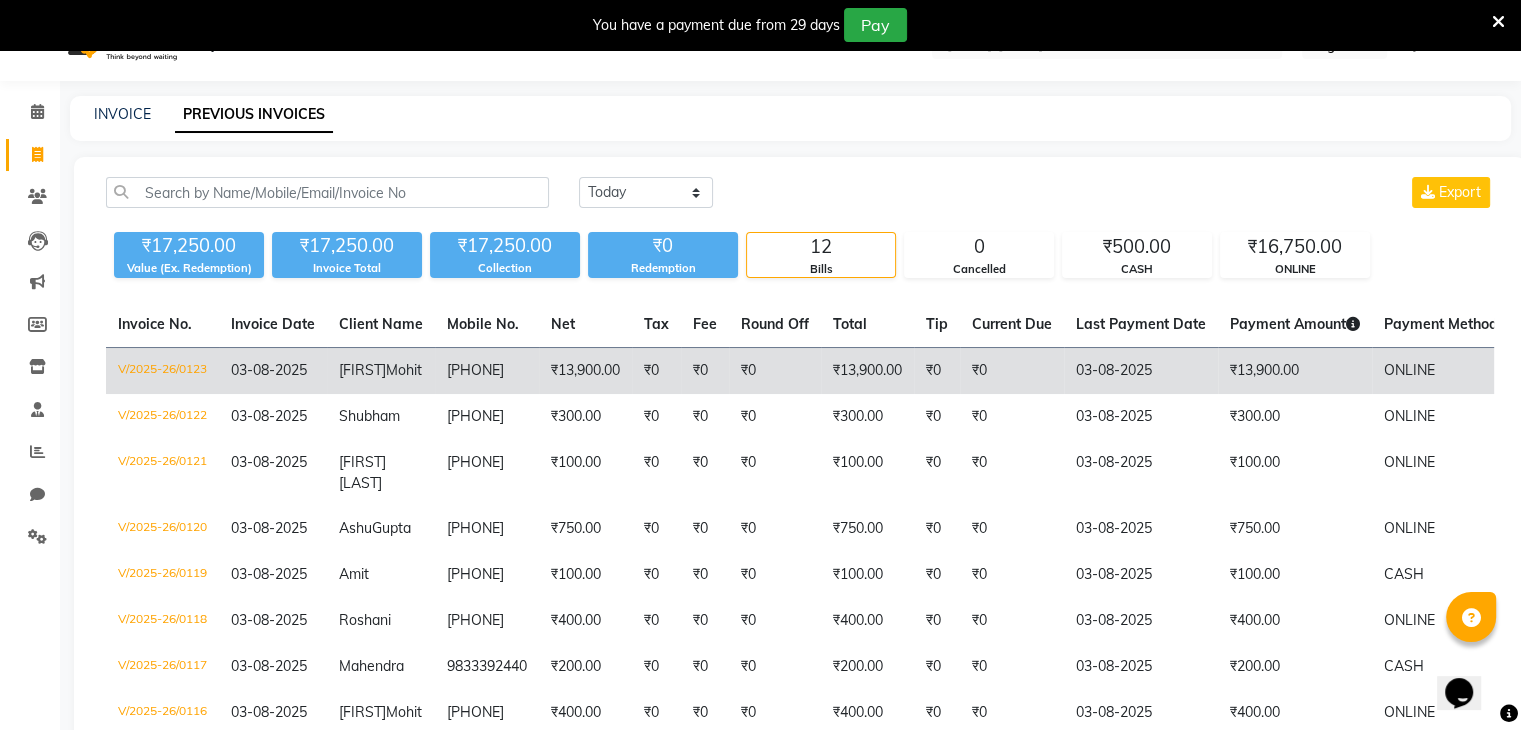 scroll, scrollTop: 34, scrollLeft: 0, axis: vertical 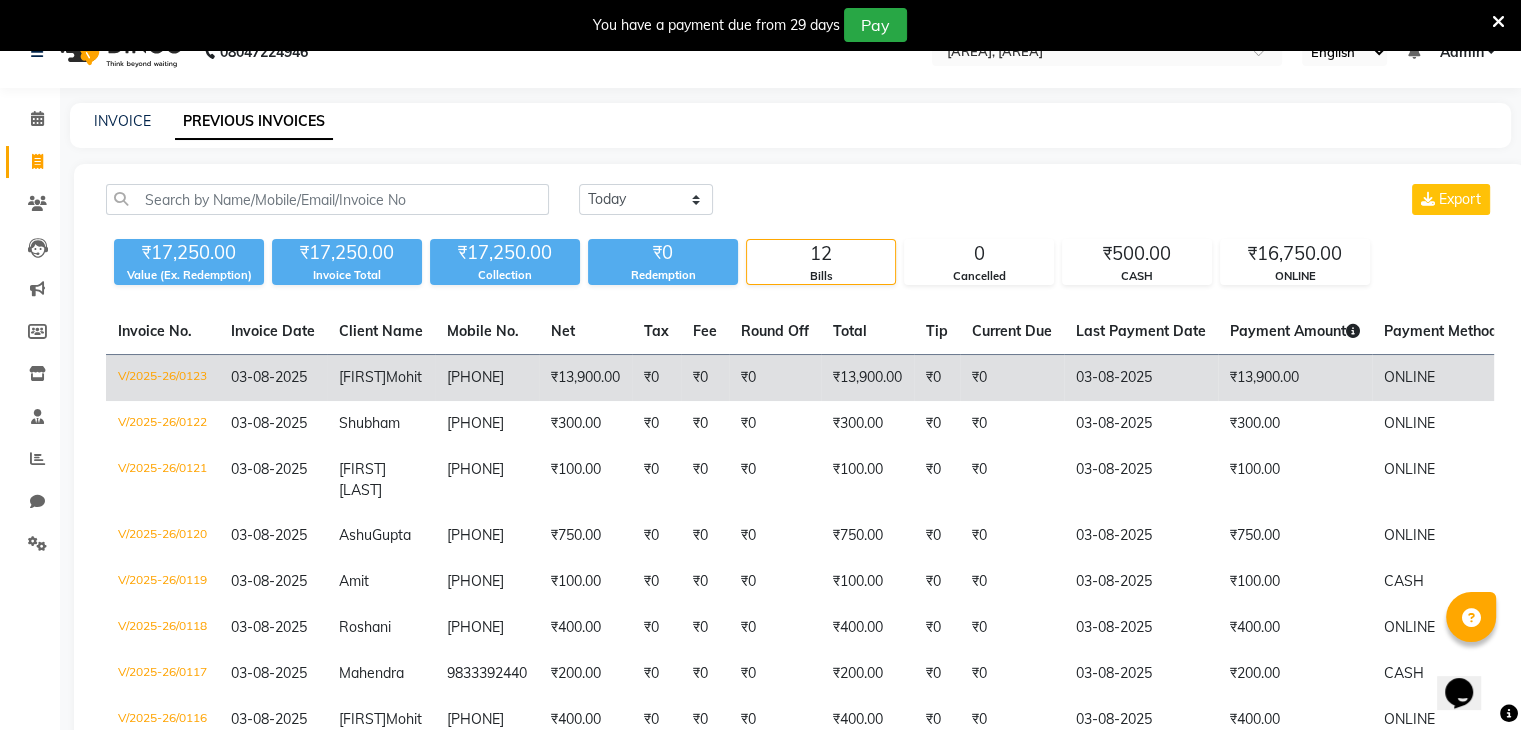 click on "₹13,900.00" 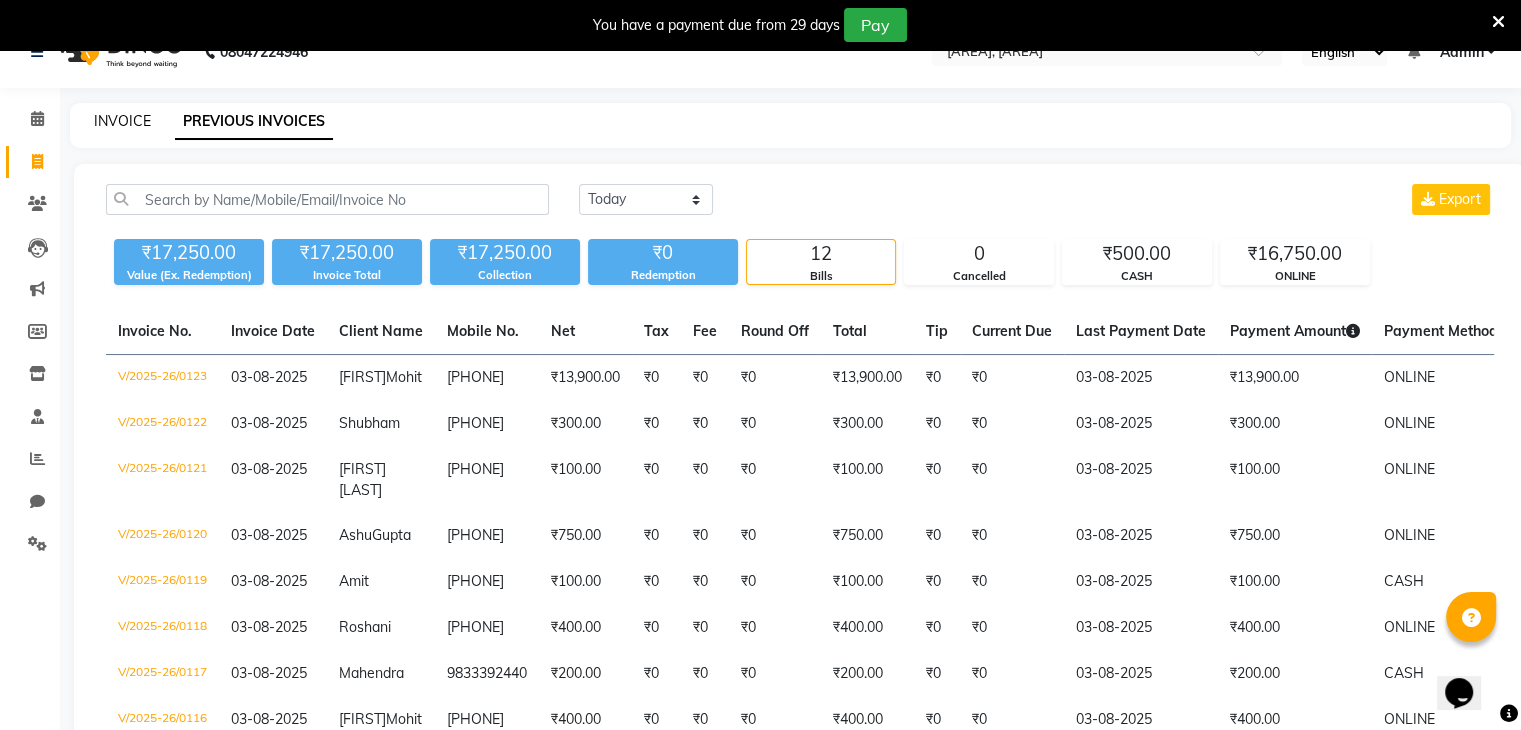 click on "INVOICE" 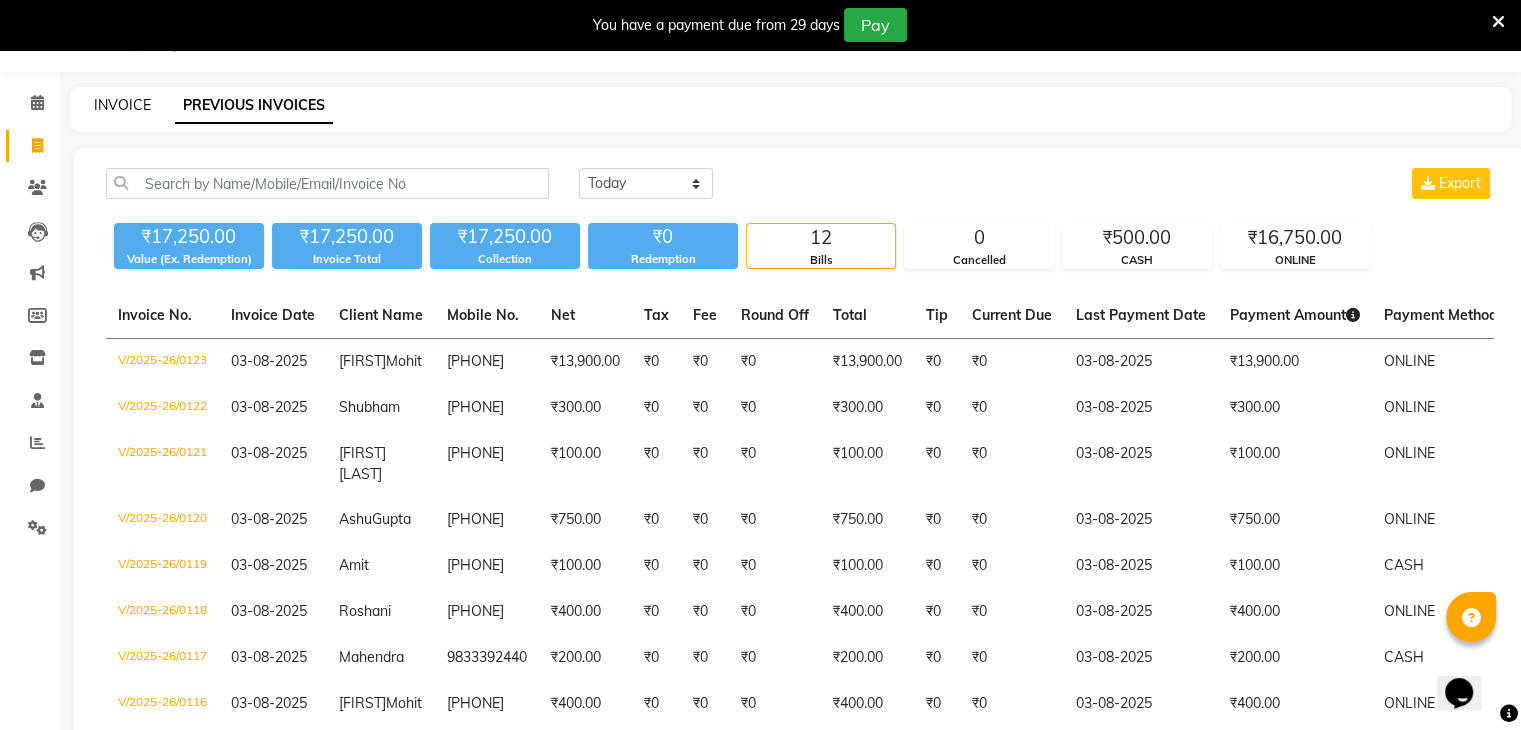 select on "8446" 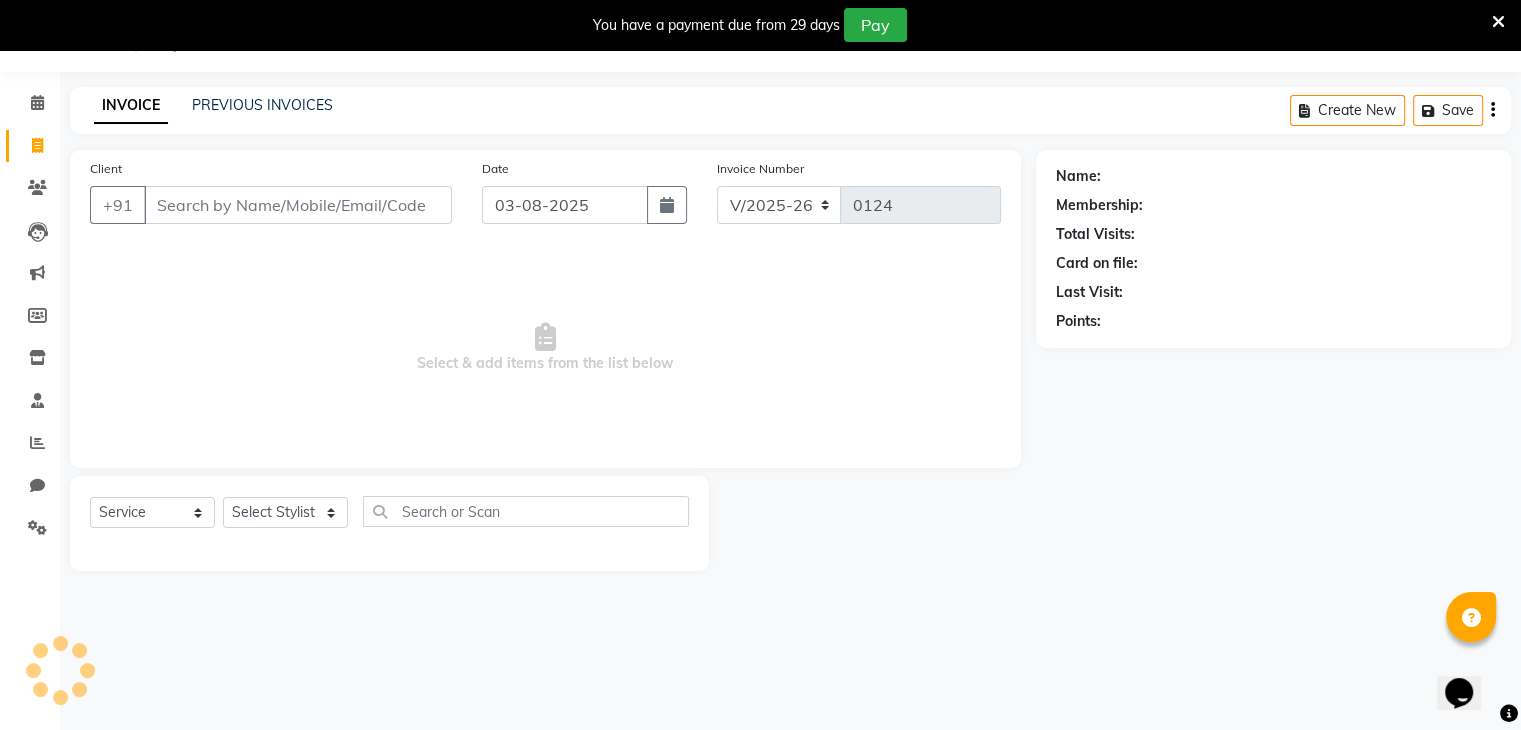 click on "Client" at bounding box center [298, 205] 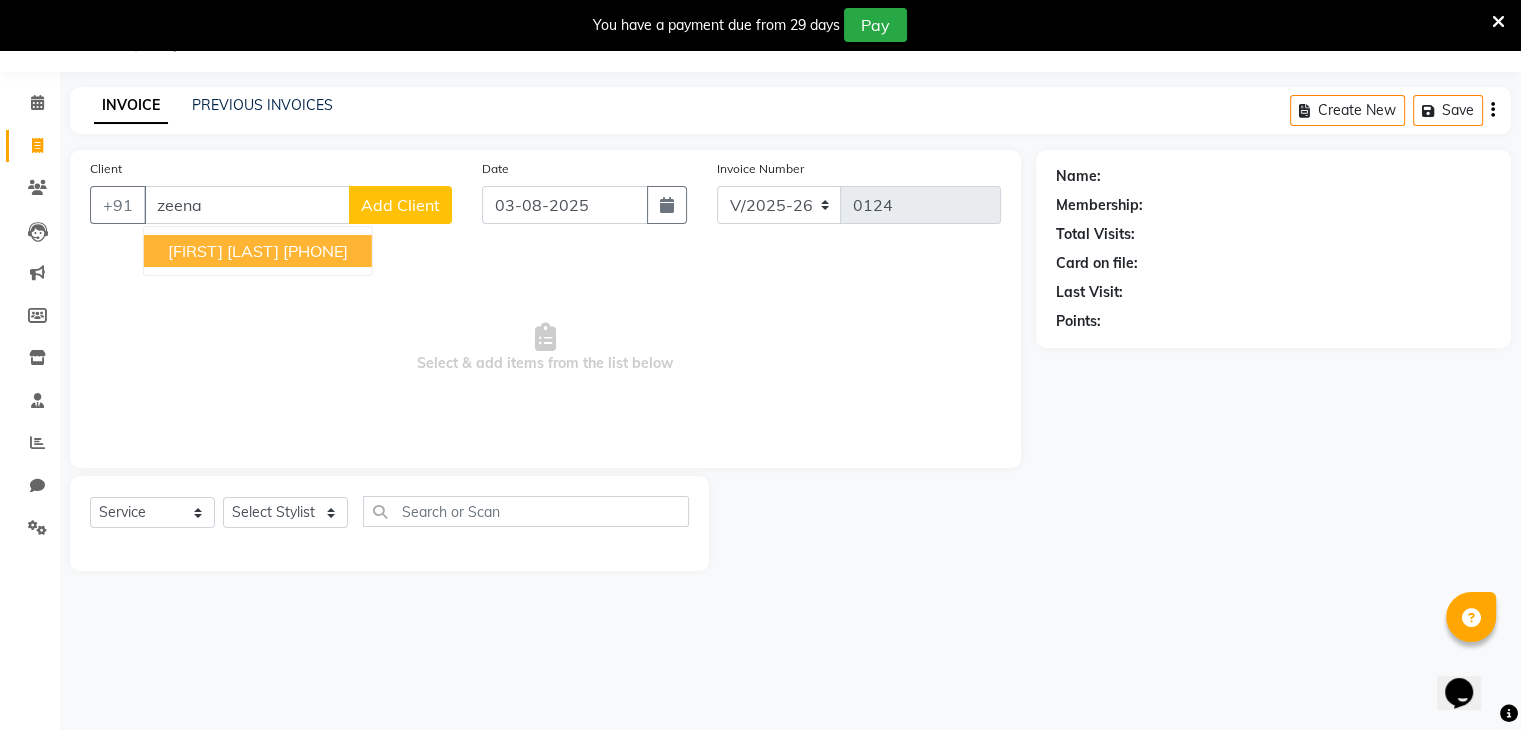 click on "Zeenal Mohit  9833059430" at bounding box center [258, 251] 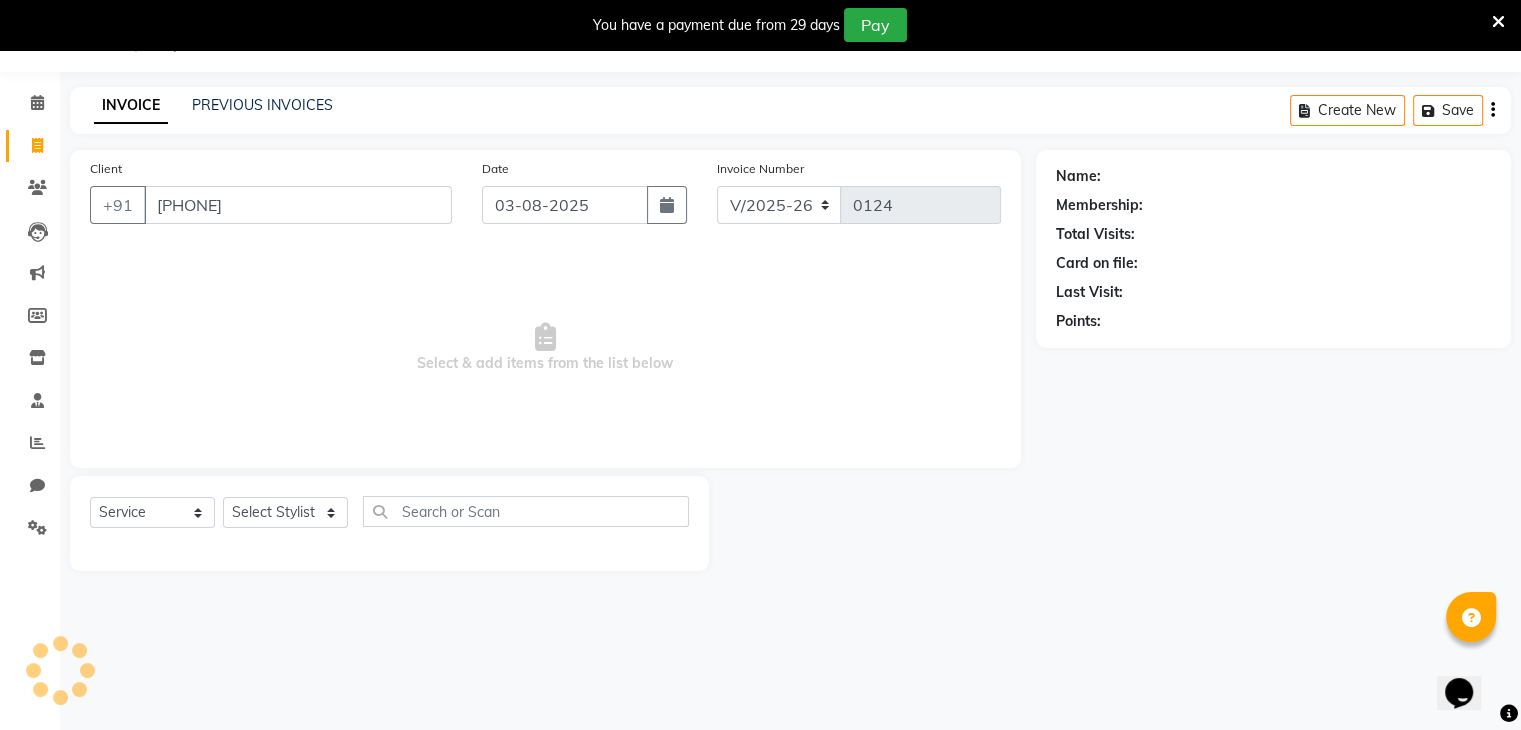 type on "9833059430" 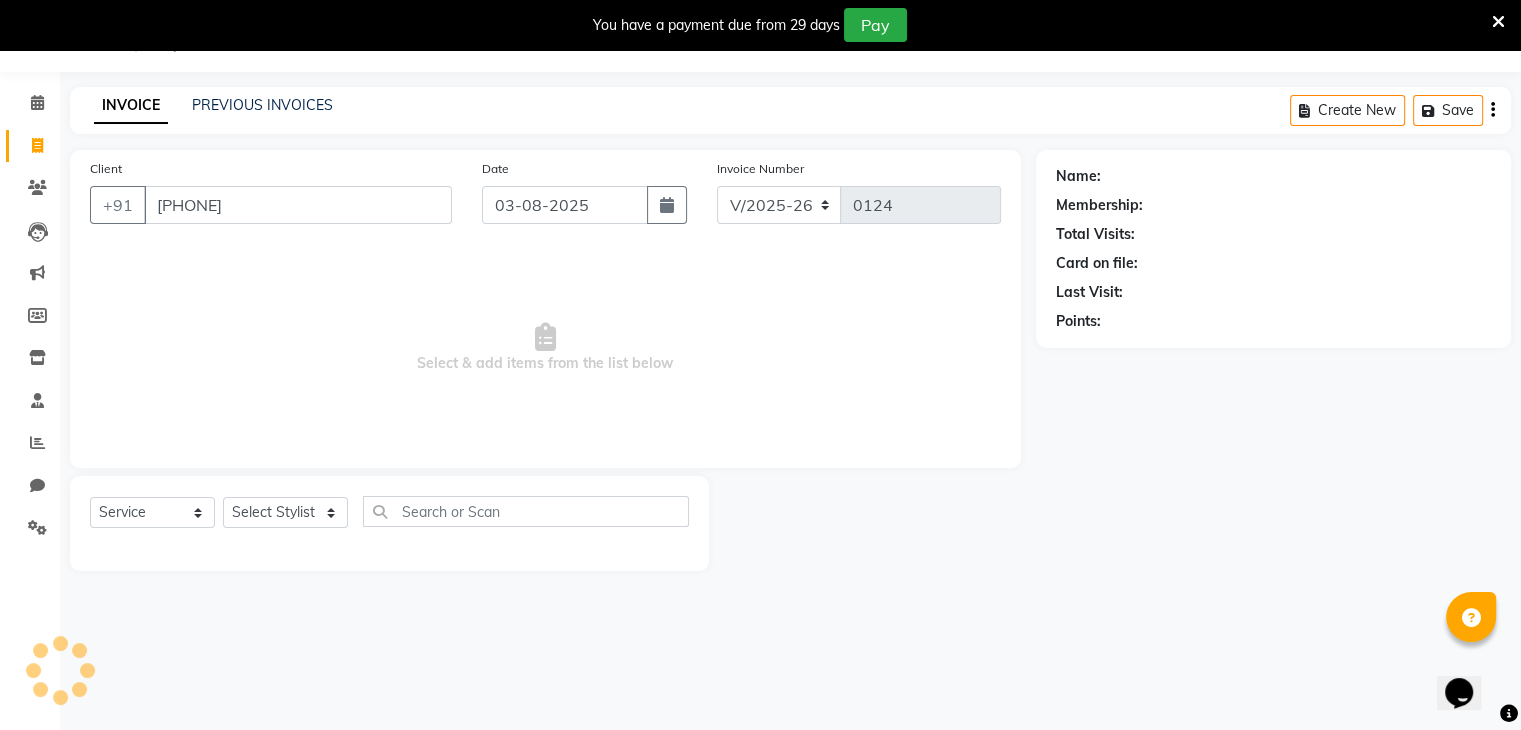 select on "1: Object" 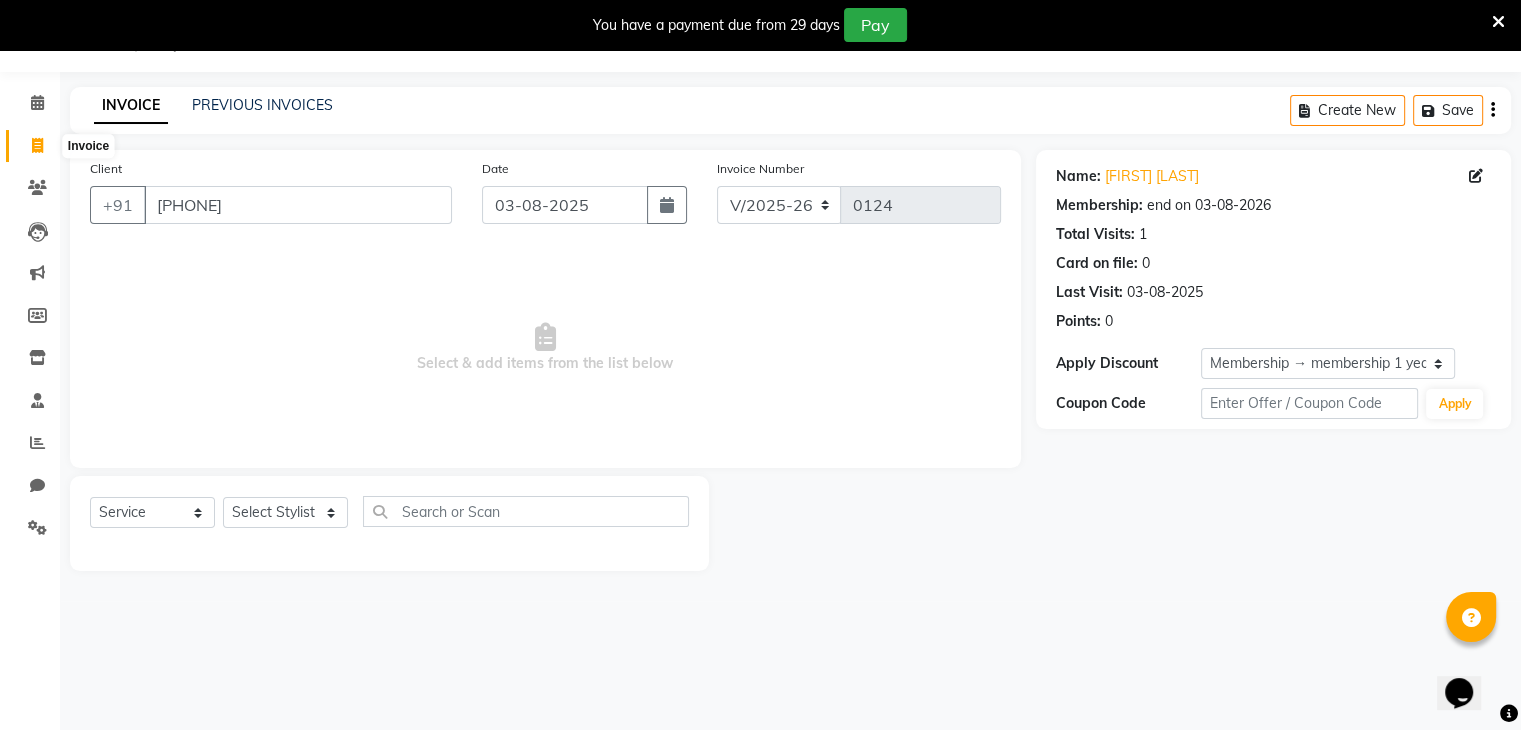 click 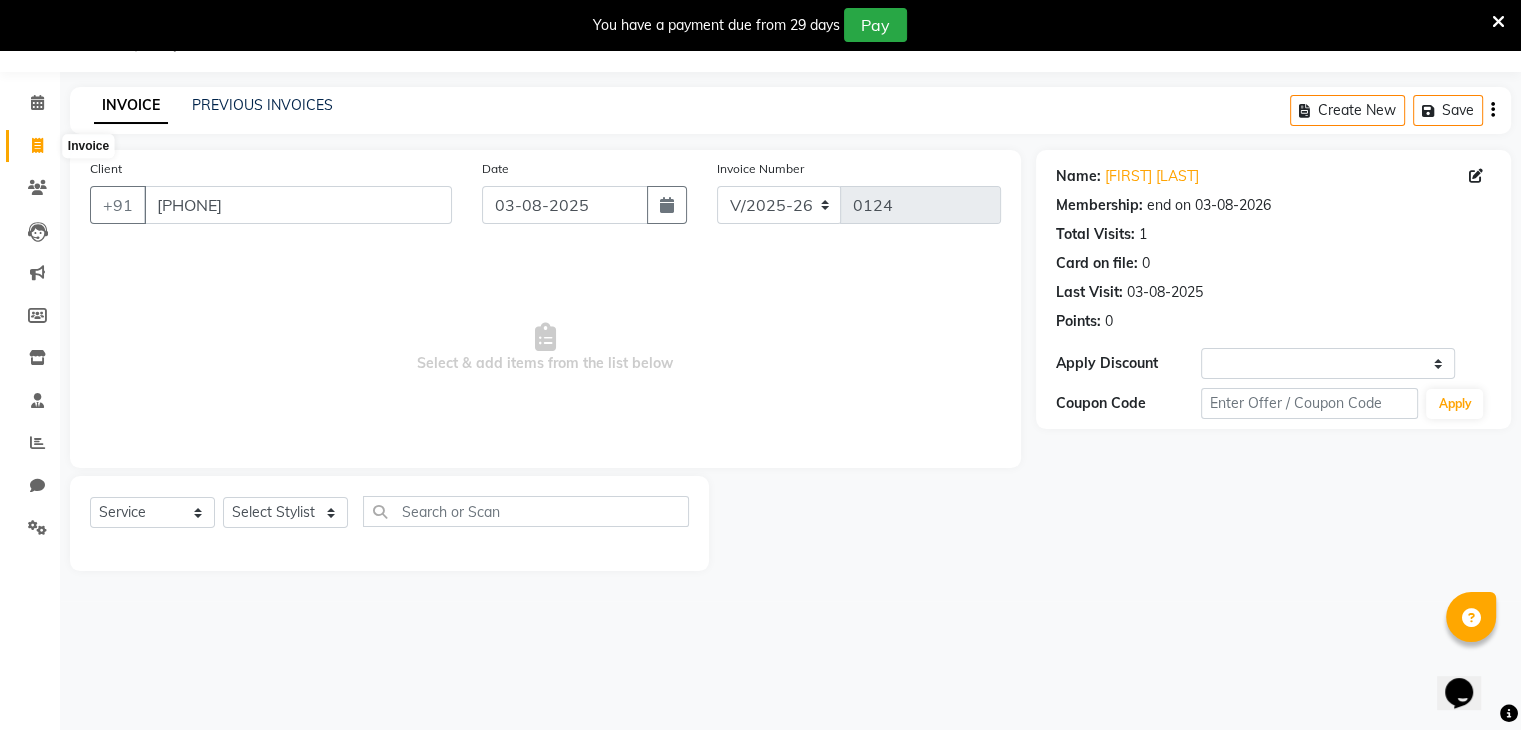 select on "8446" 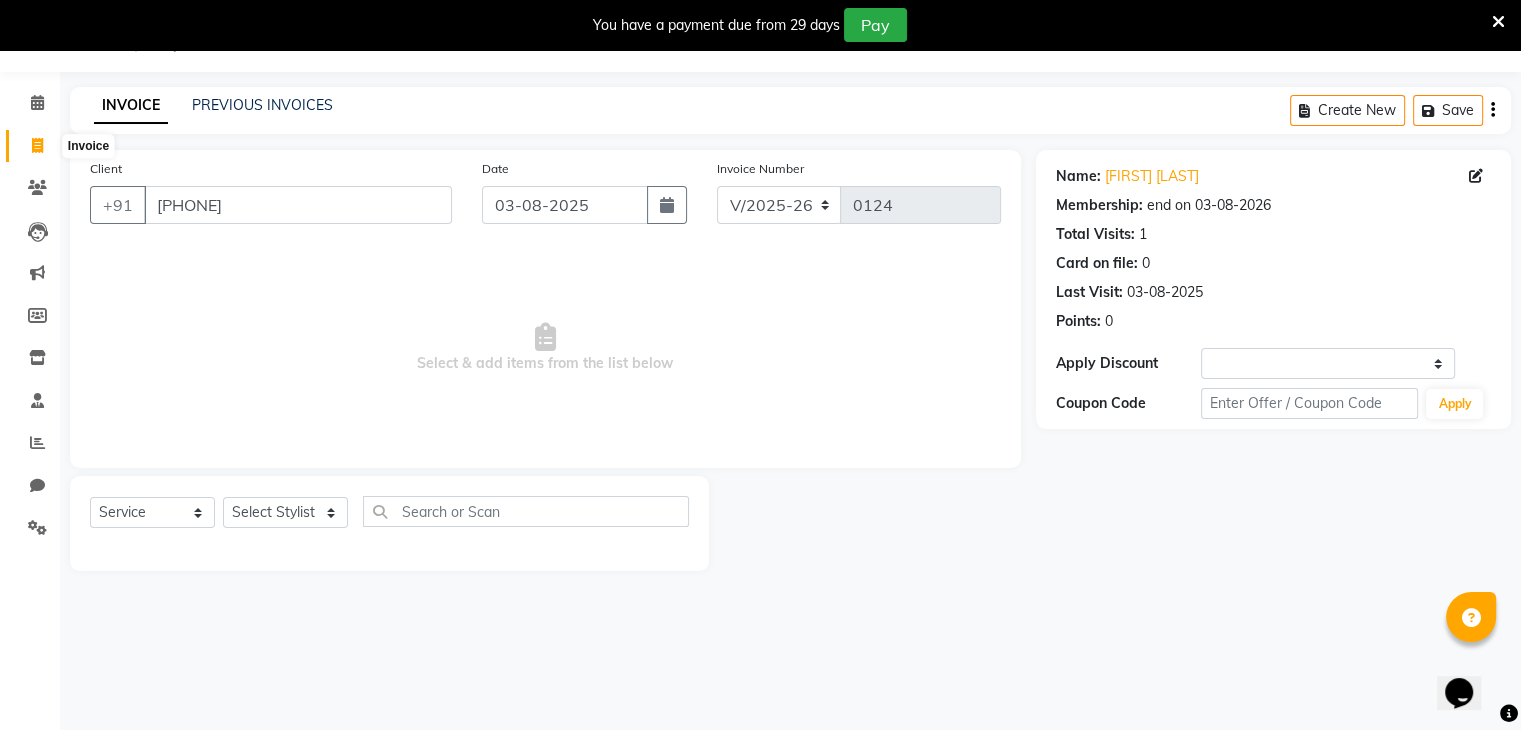 select on "service" 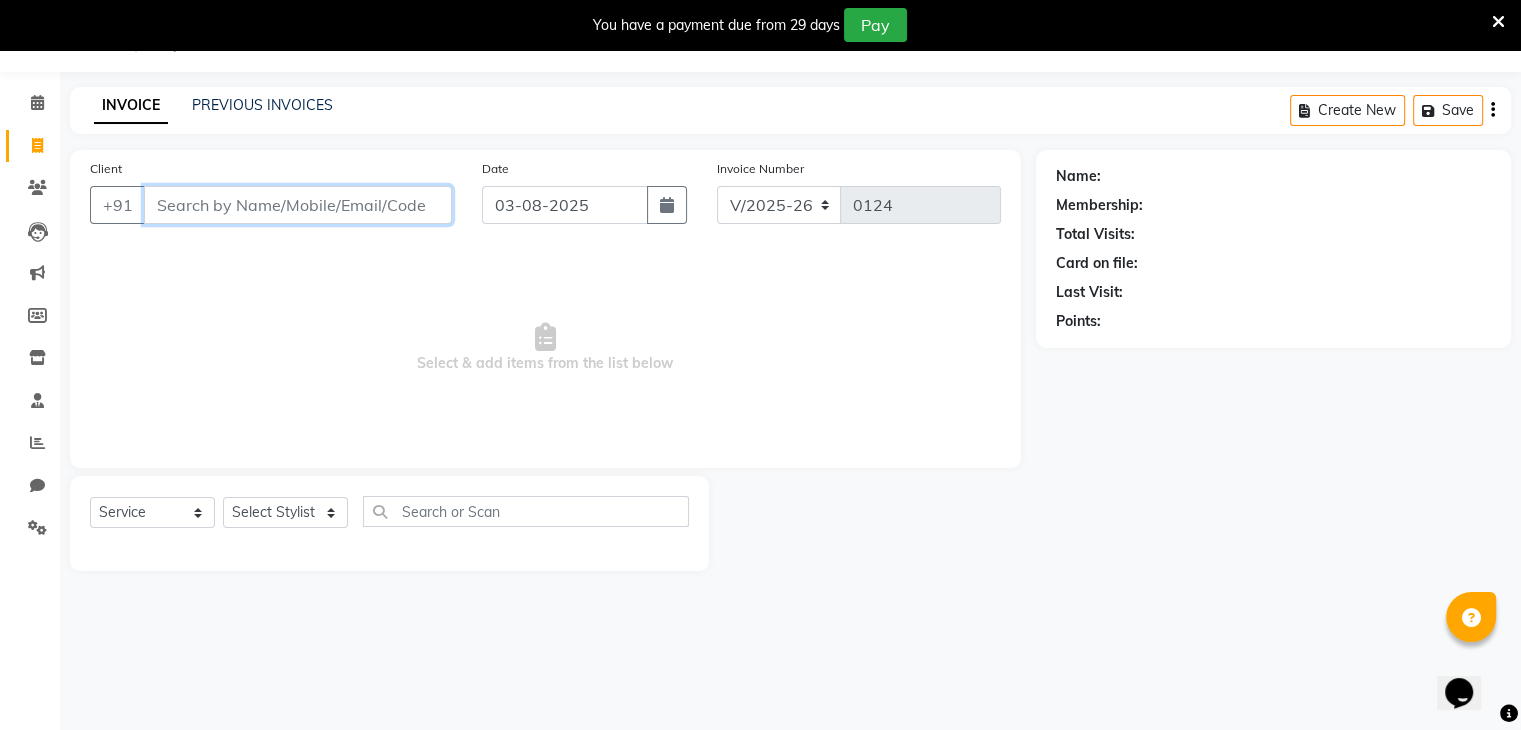 click on "Client" at bounding box center (298, 205) 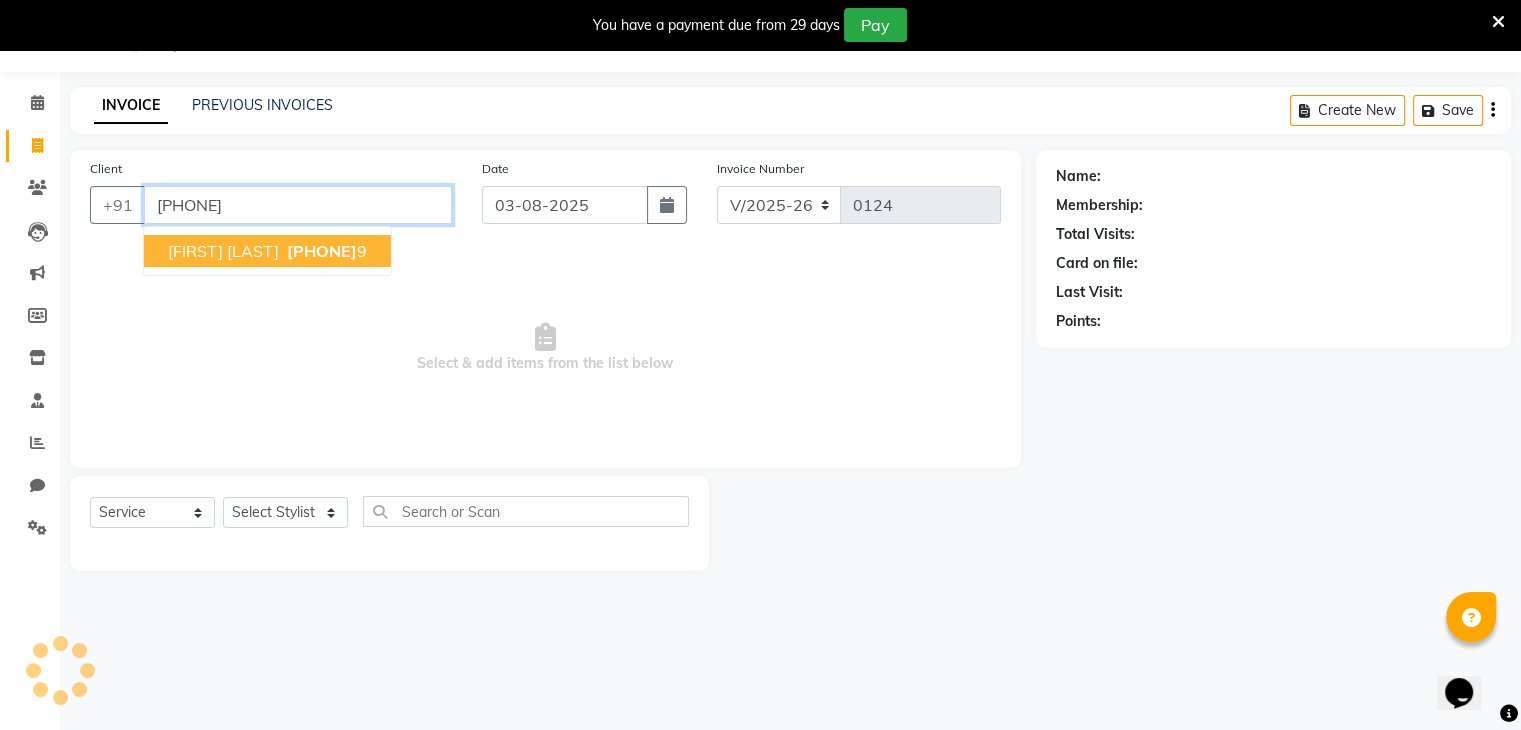 type on "[PHONE]" 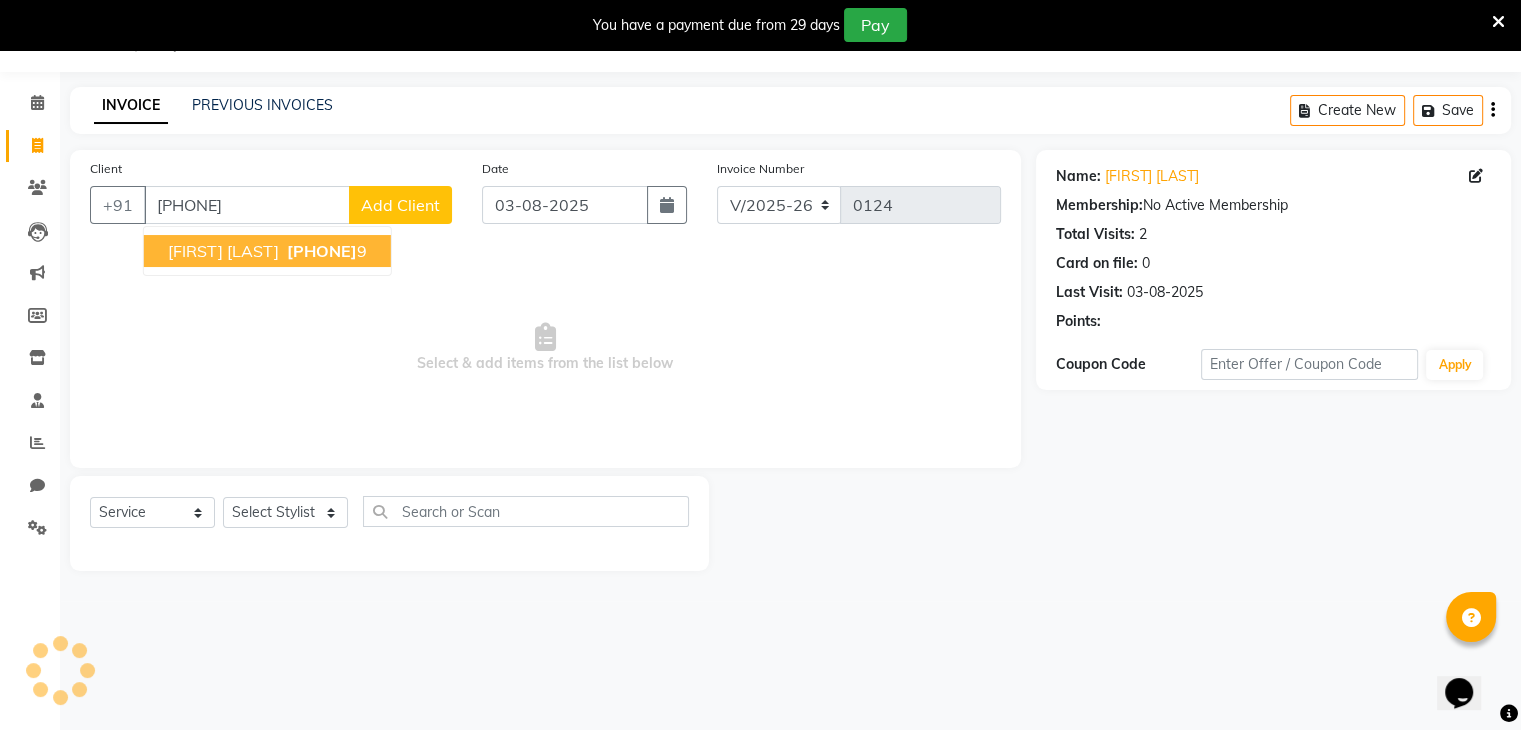 click on "[FIRST] [LAST]" at bounding box center [223, 251] 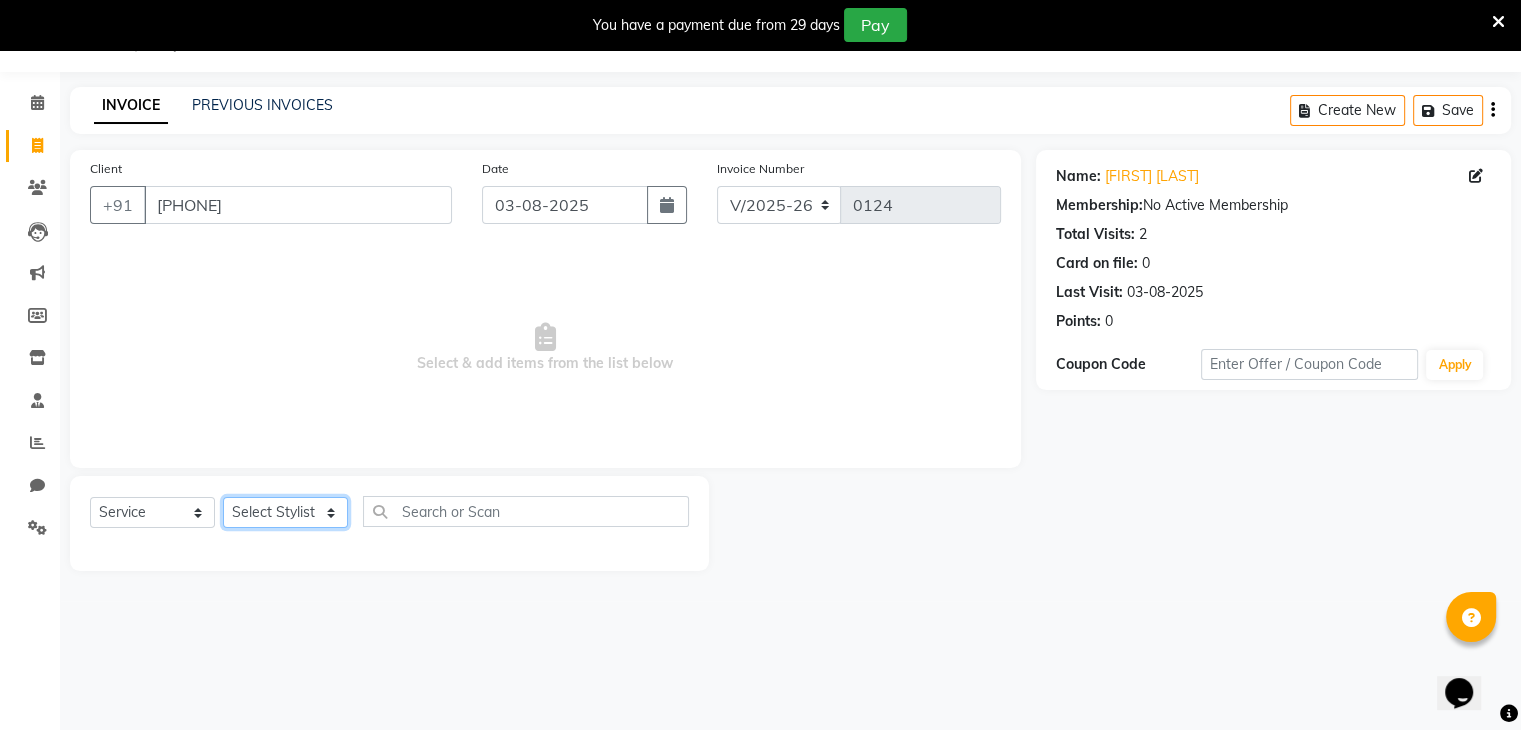 click on "Select Stylist deepa Lucky nadeem Riya Sameer Shivam Tas bina Uzair Vinita" 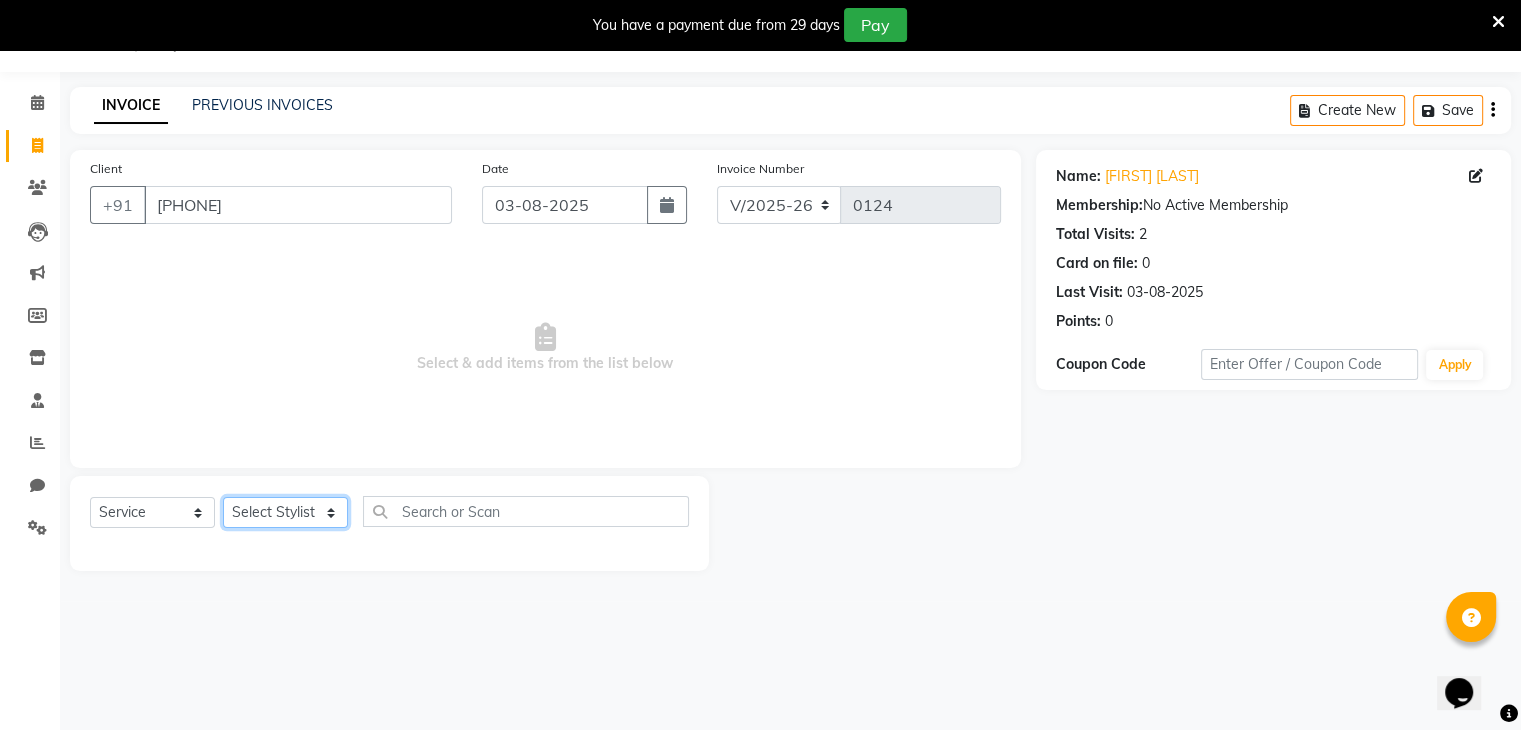 select on "81970" 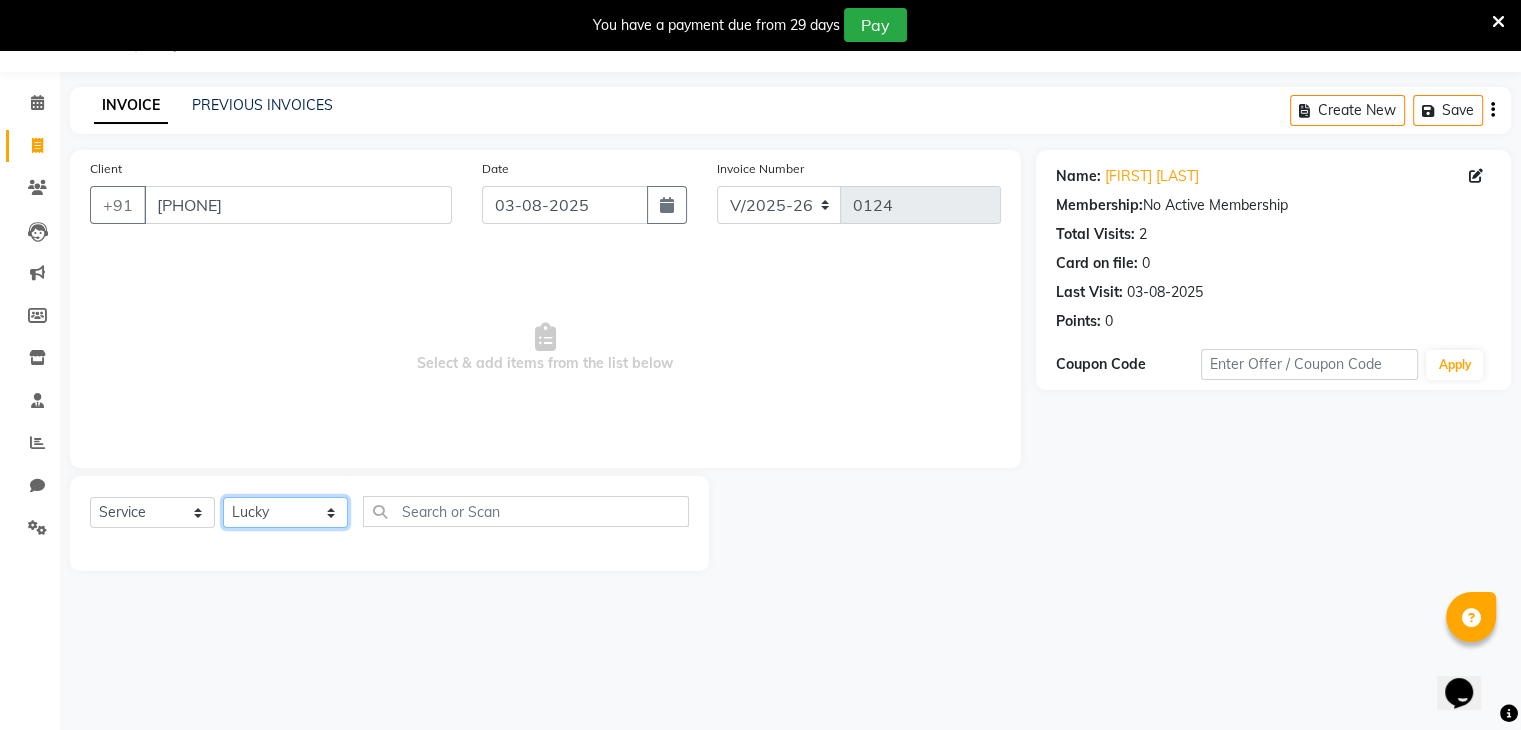 click on "Select Stylist deepa Lucky nadeem Riya Sameer Shivam Tas bina Uzair Vinita" 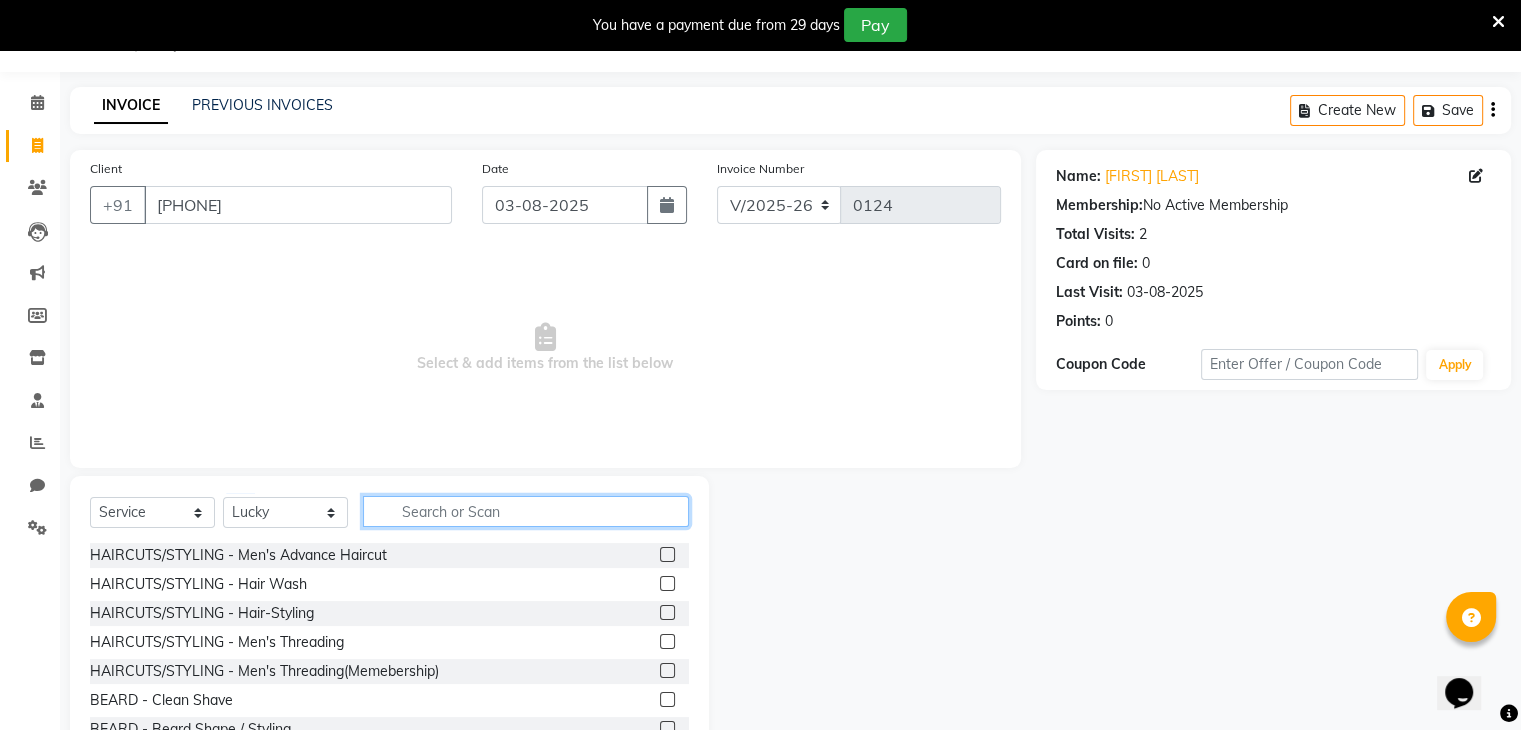 click 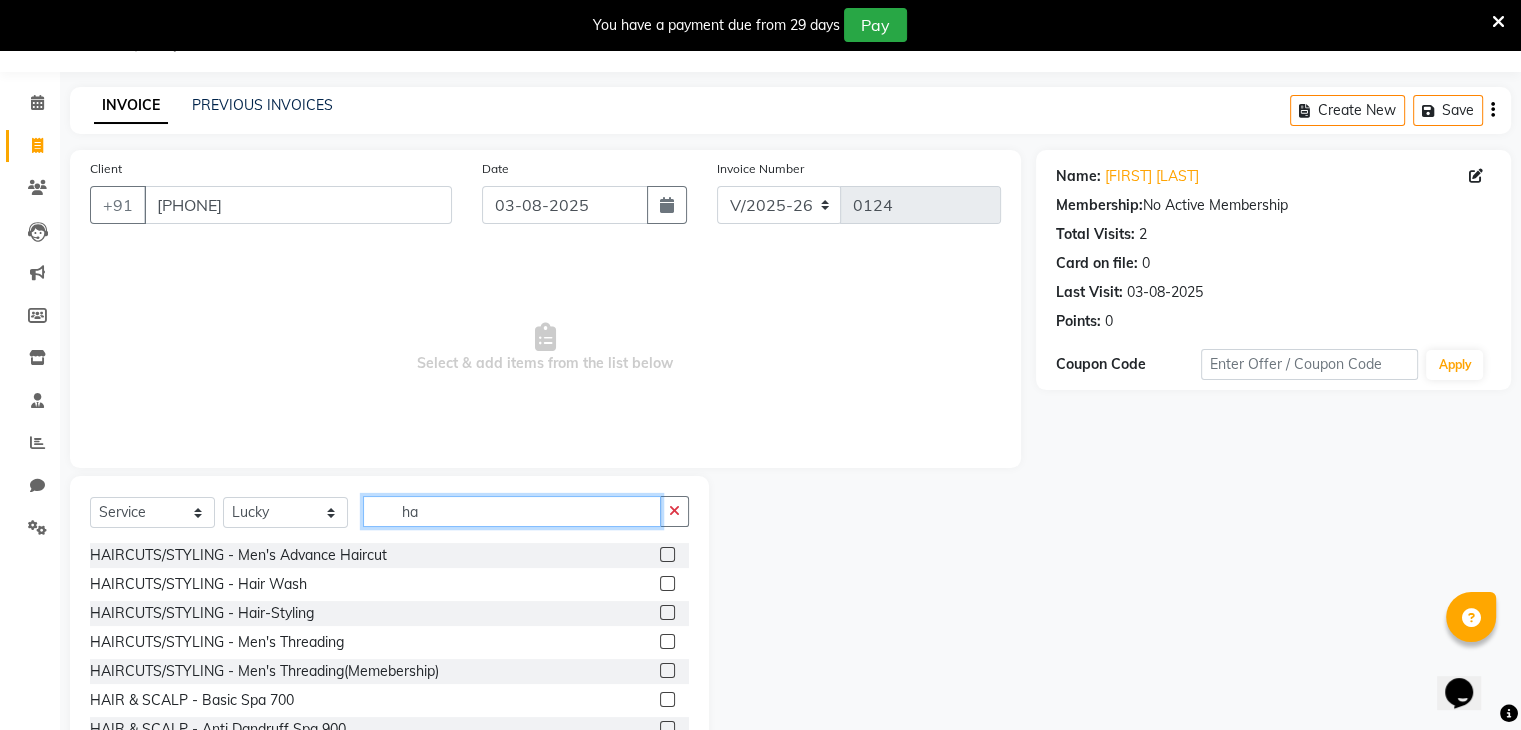 type on "h" 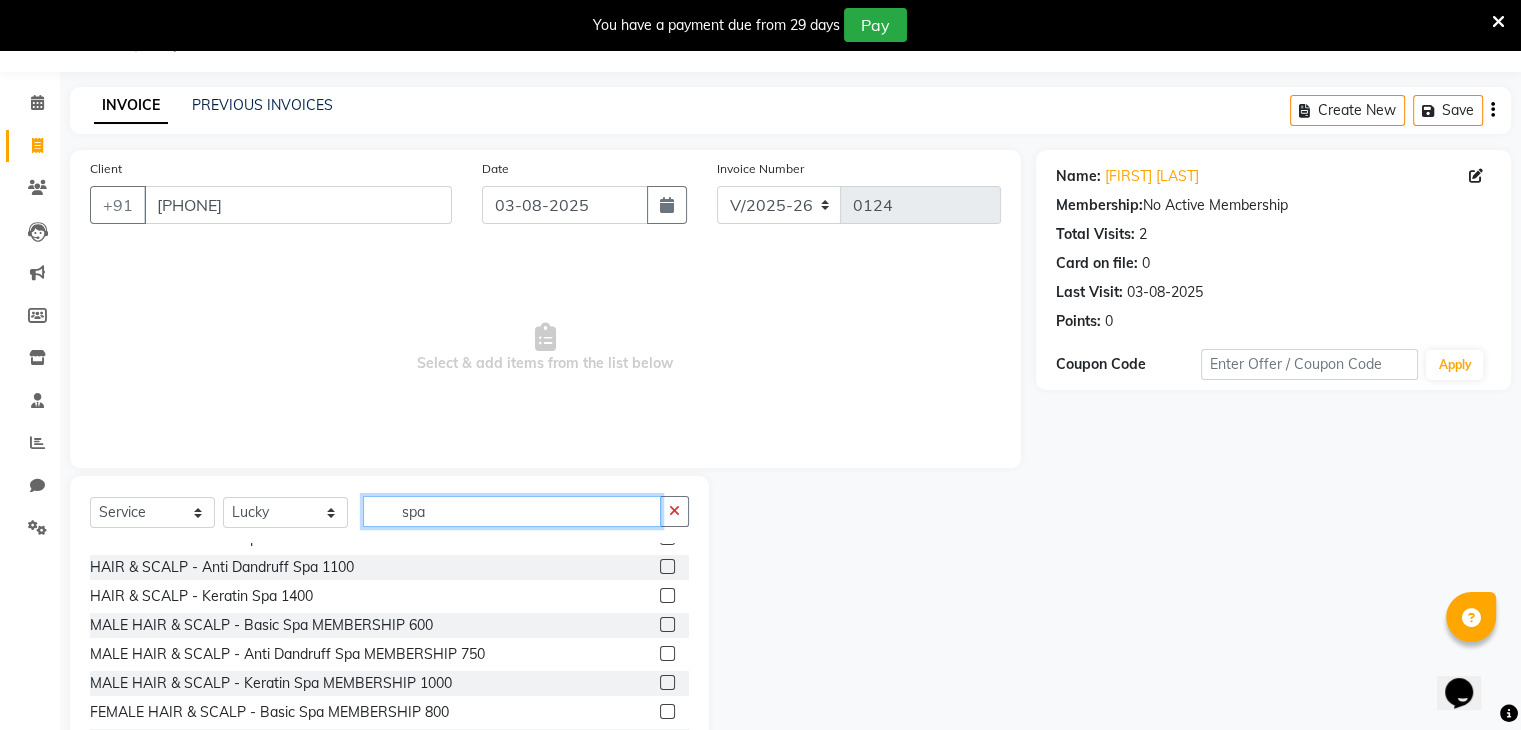scroll, scrollTop: 104, scrollLeft: 0, axis: vertical 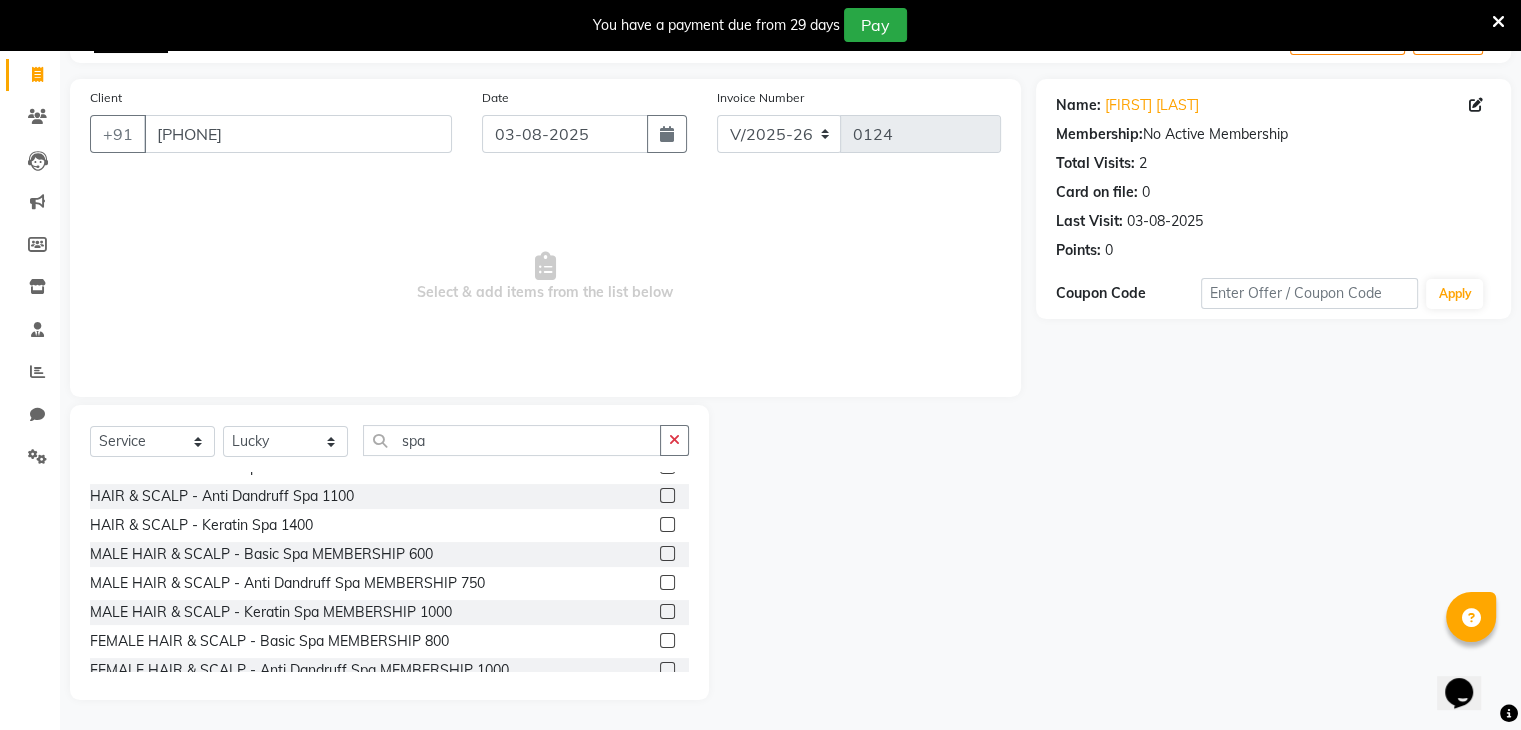 click 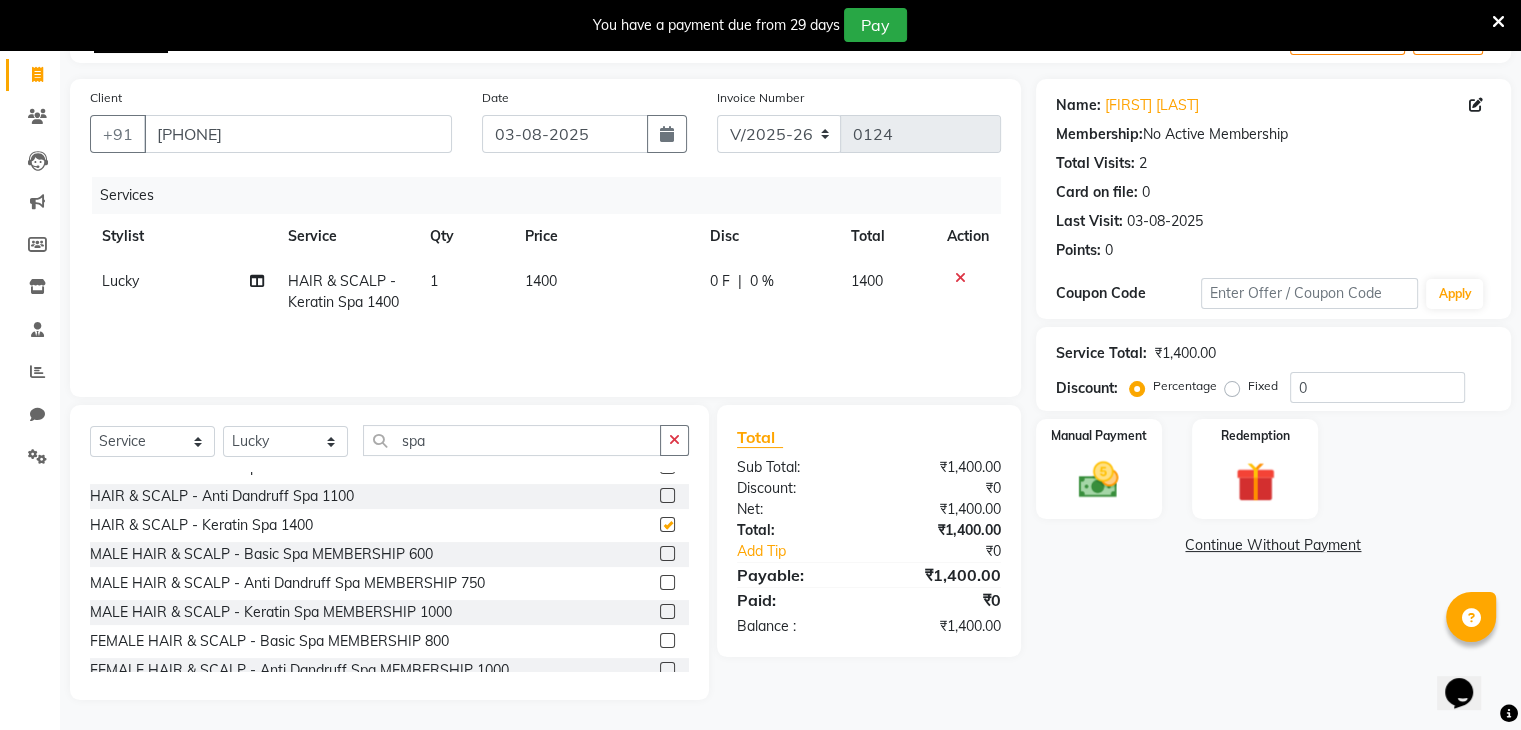 checkbox on "false" 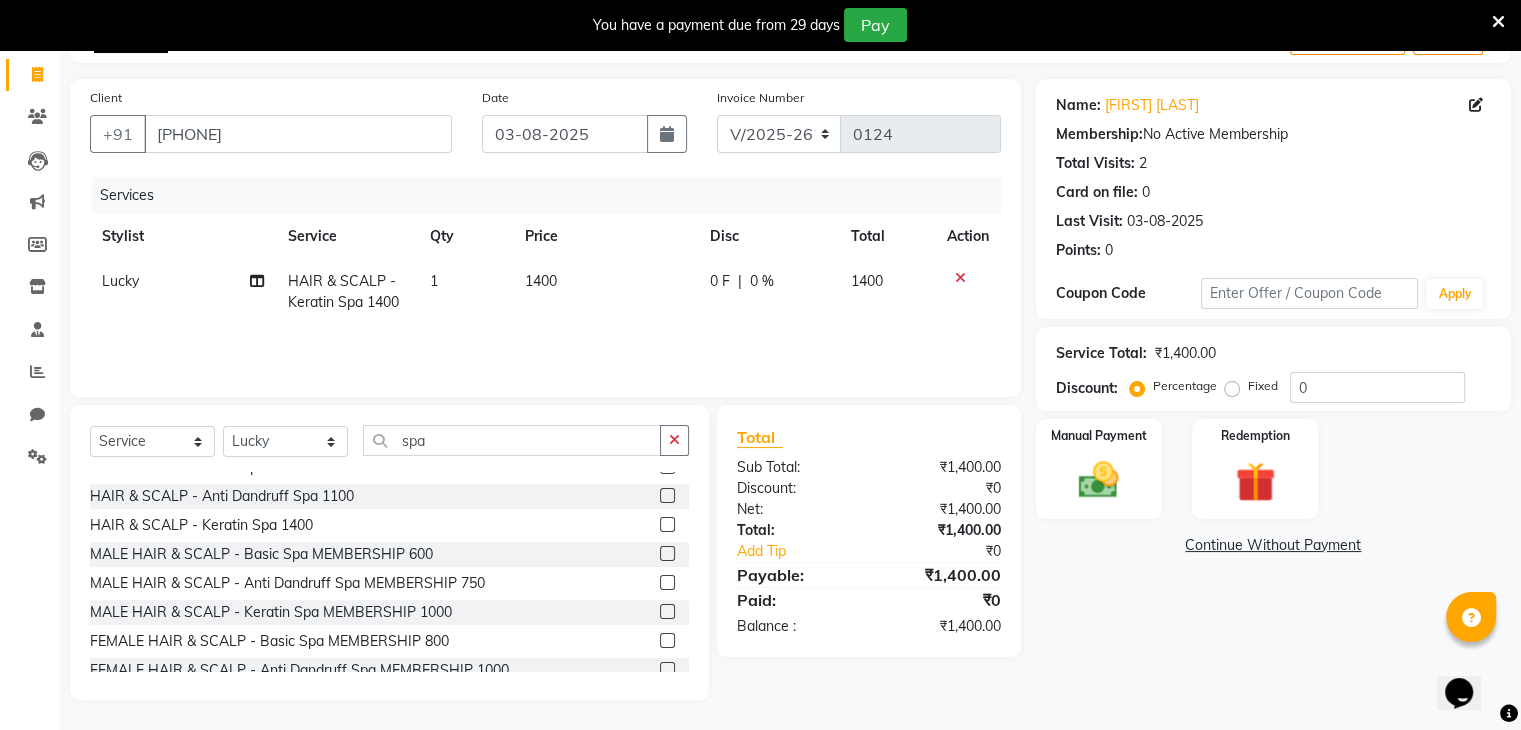 click on "1400" 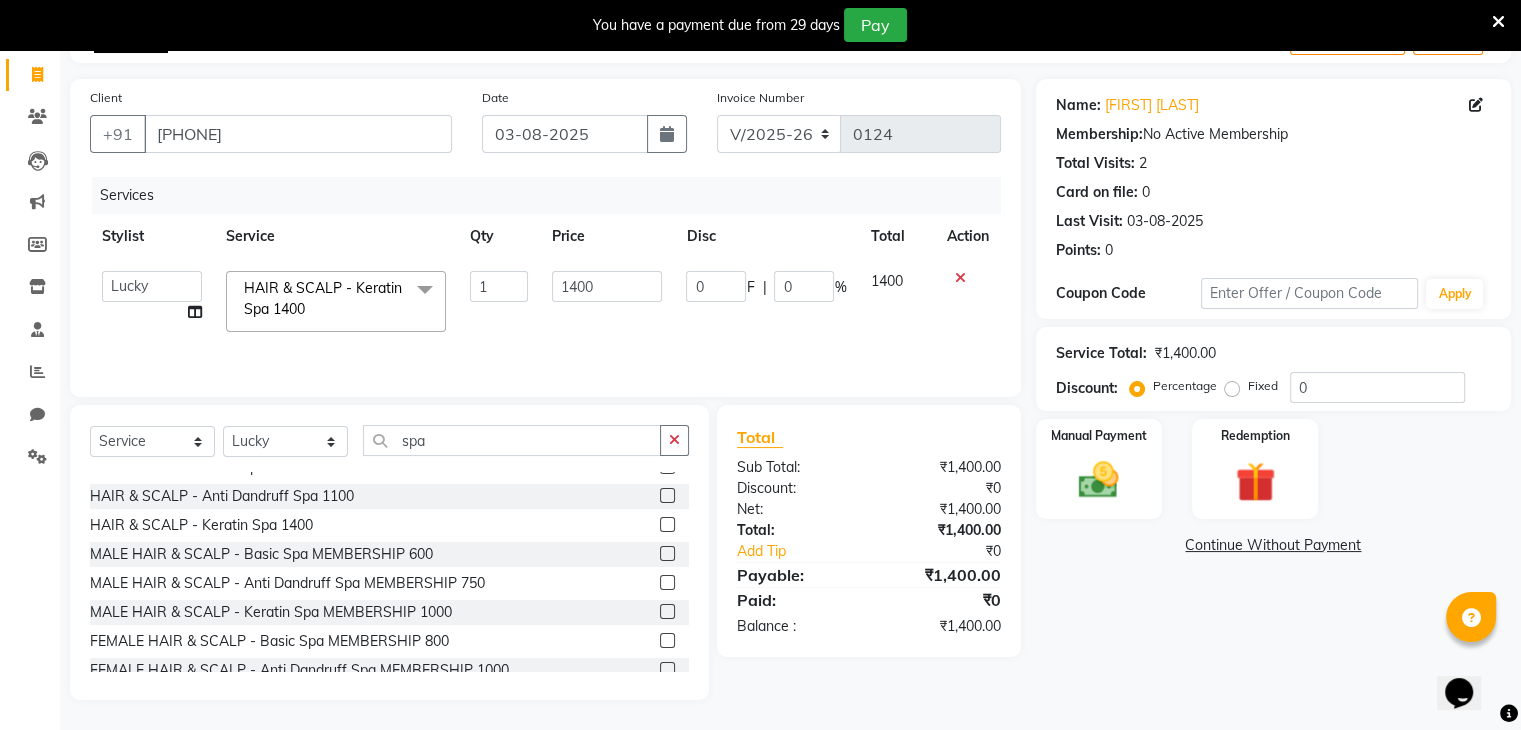 scroll, scrollTop: 0, scrollLeft: 0, axis: both 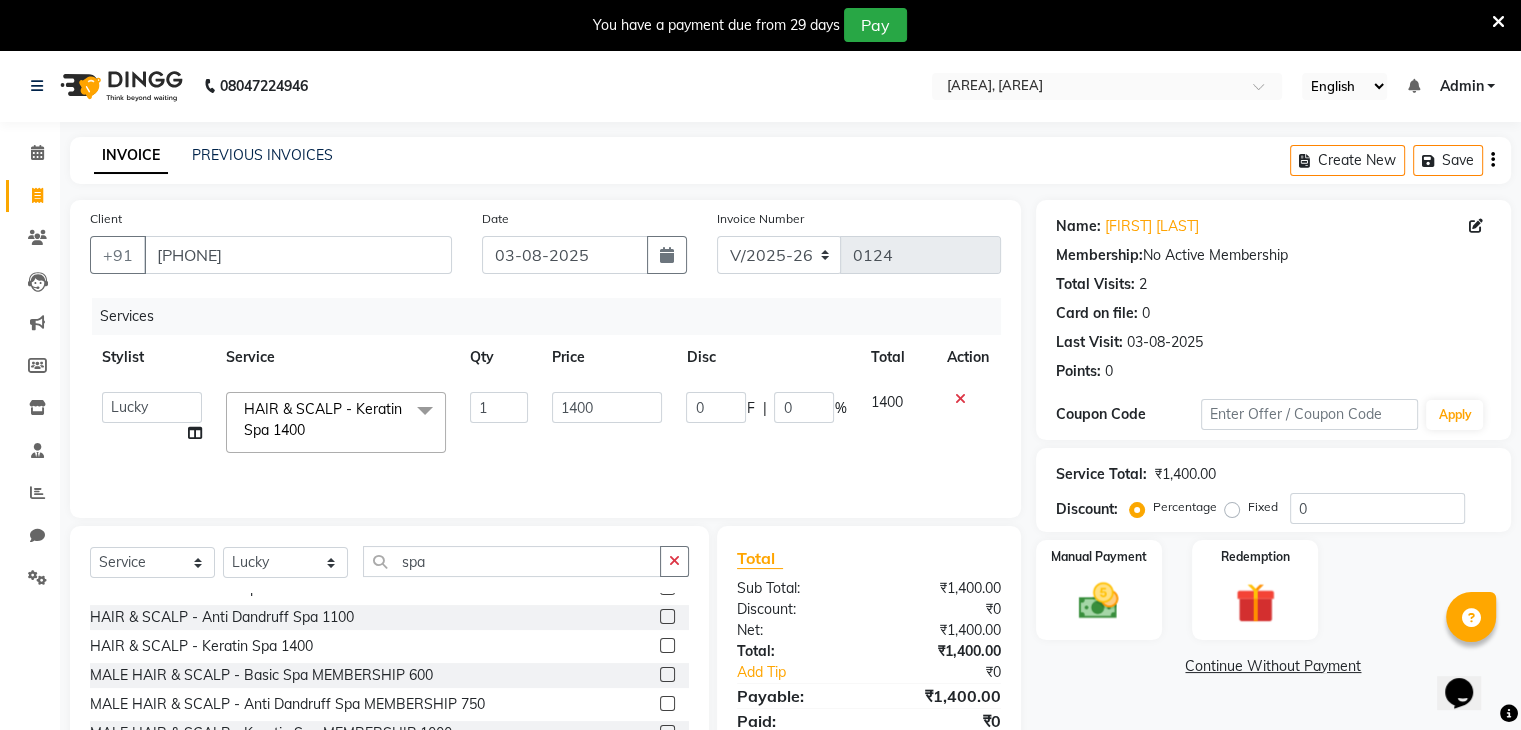 click 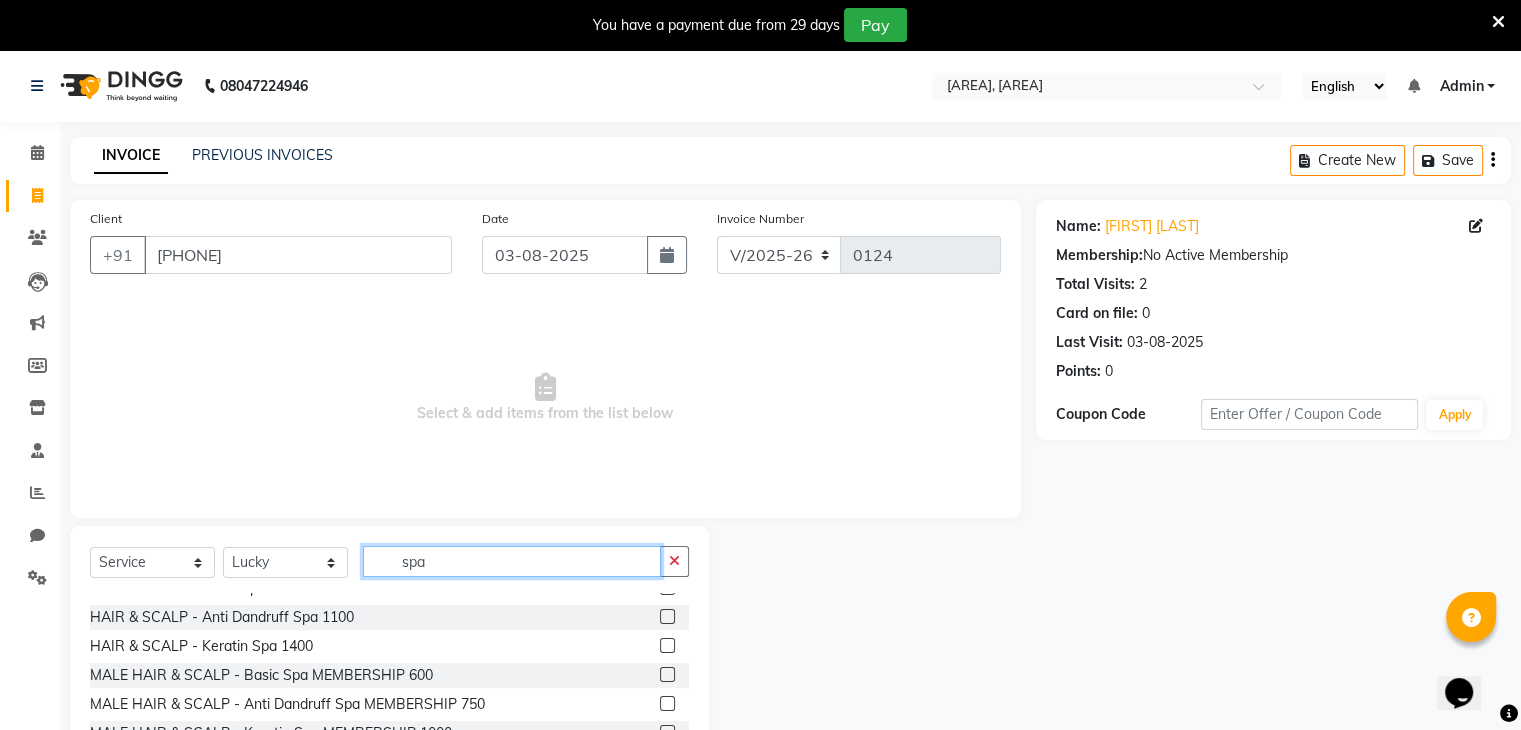click on "spa" 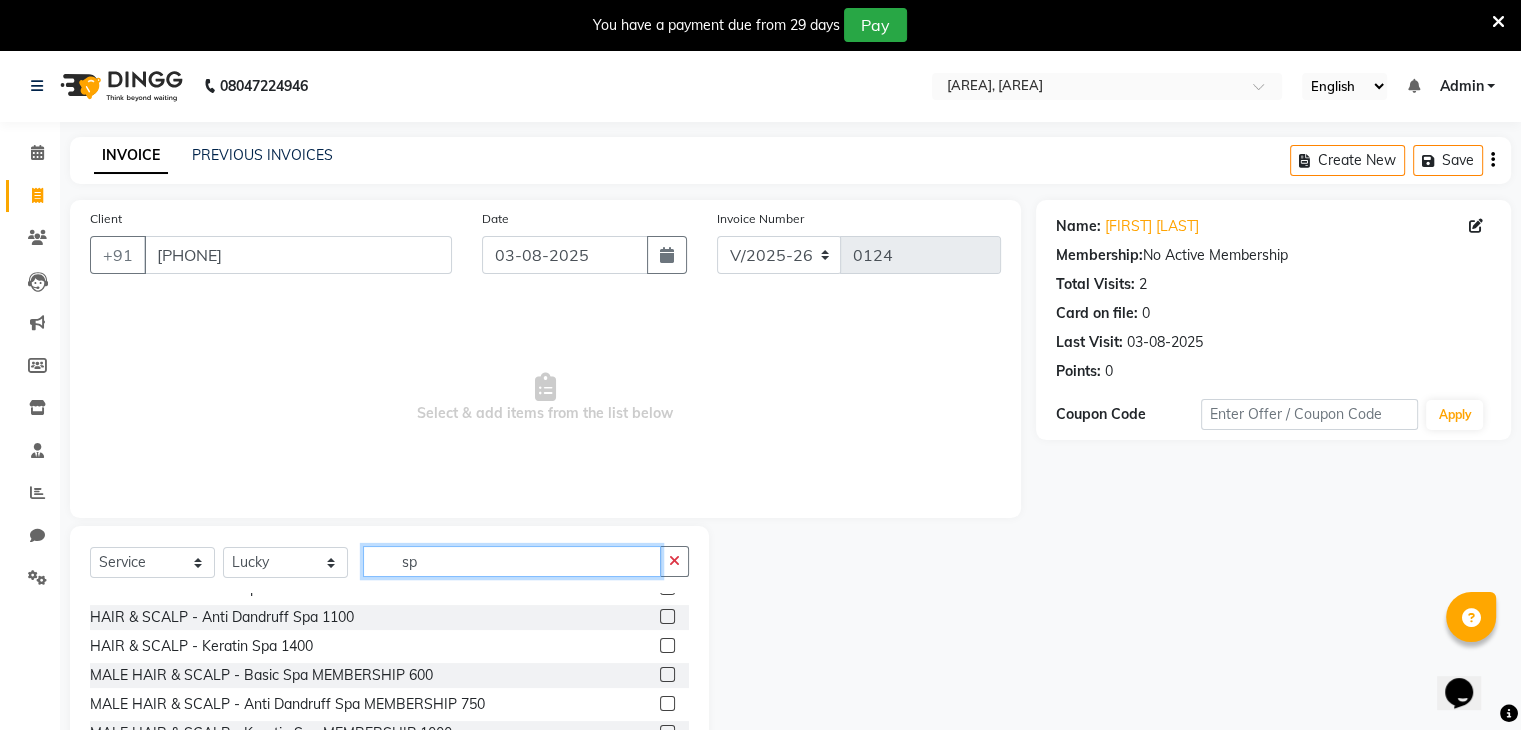 type on "s" 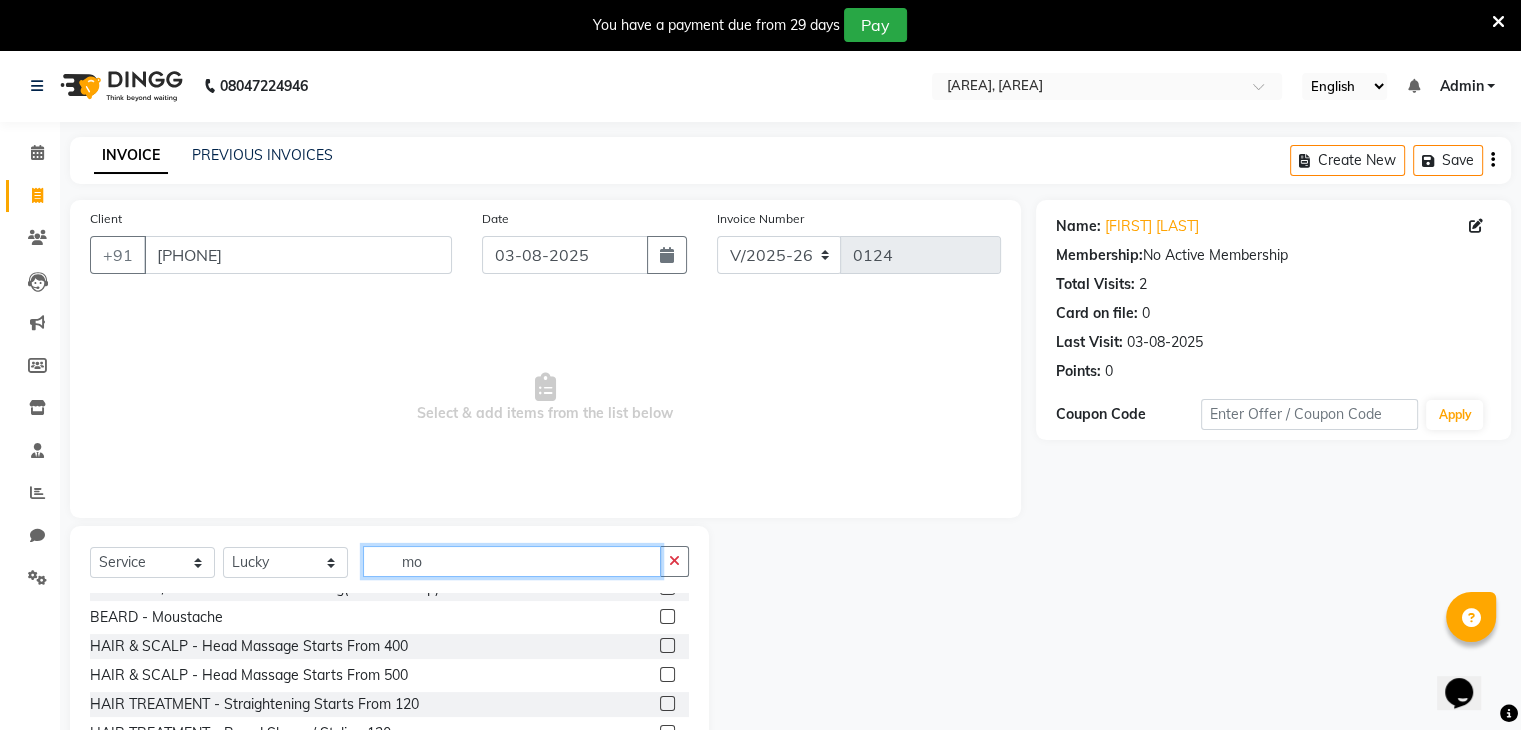 scroll, scrollTop: 0, scrollLeft: 0, axis: both 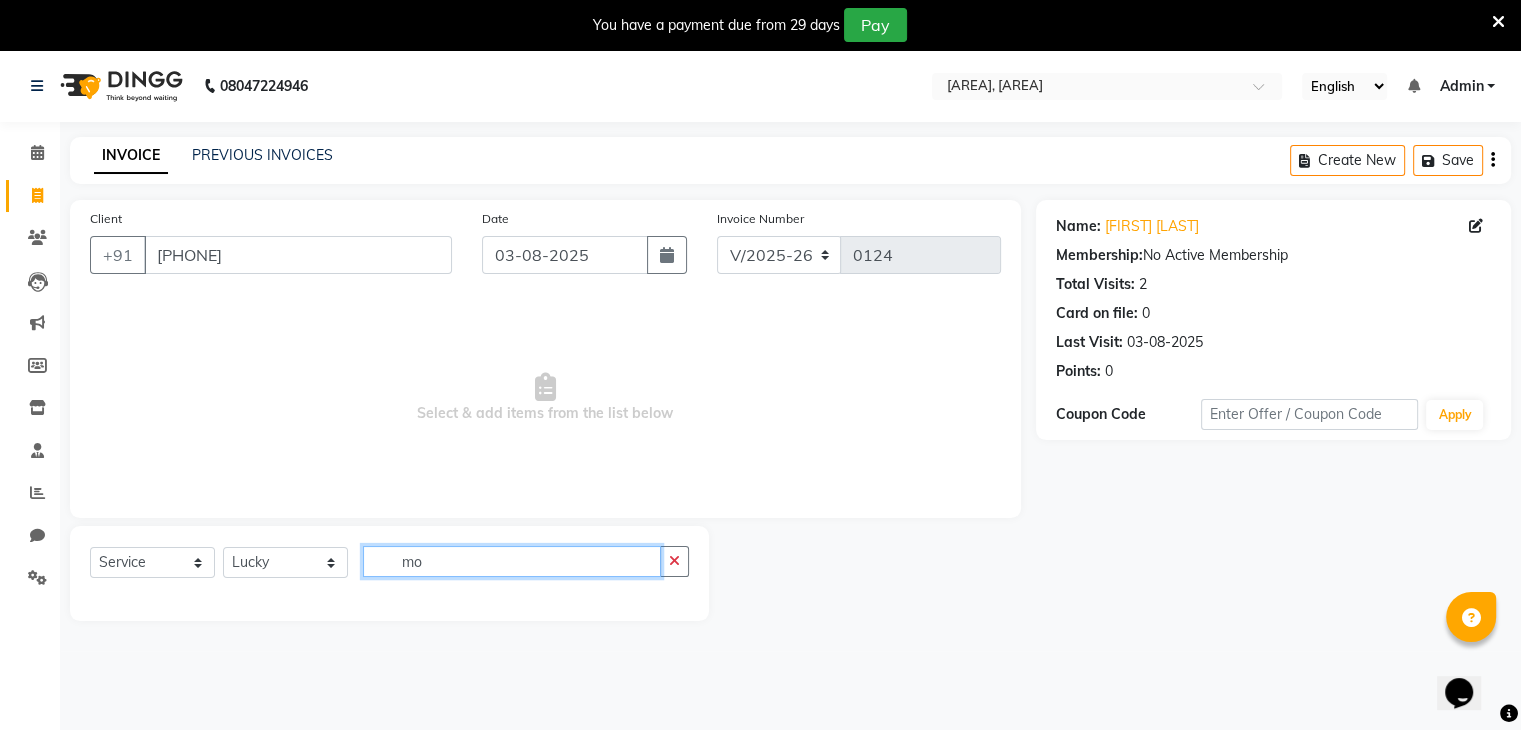 type on "m" 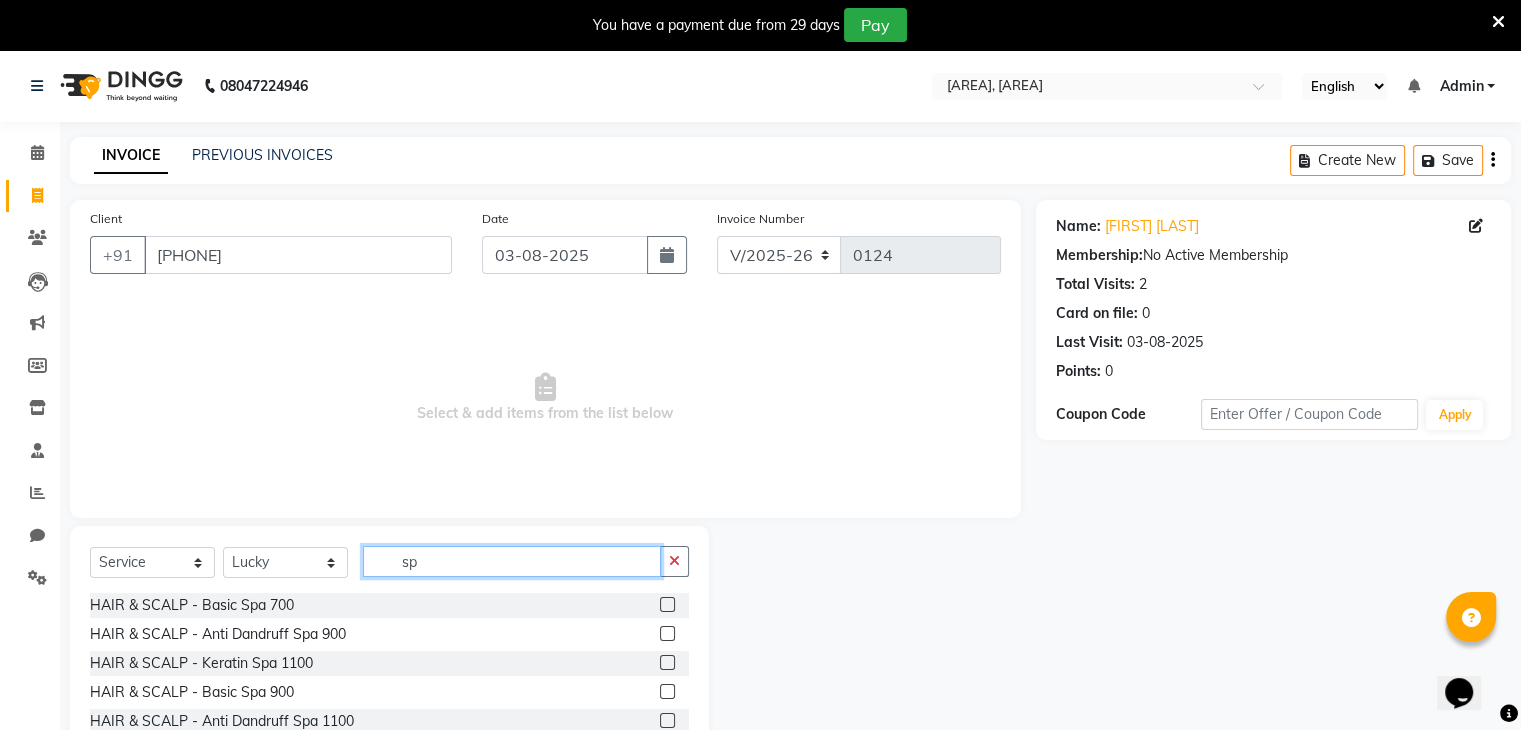 type on "spa" 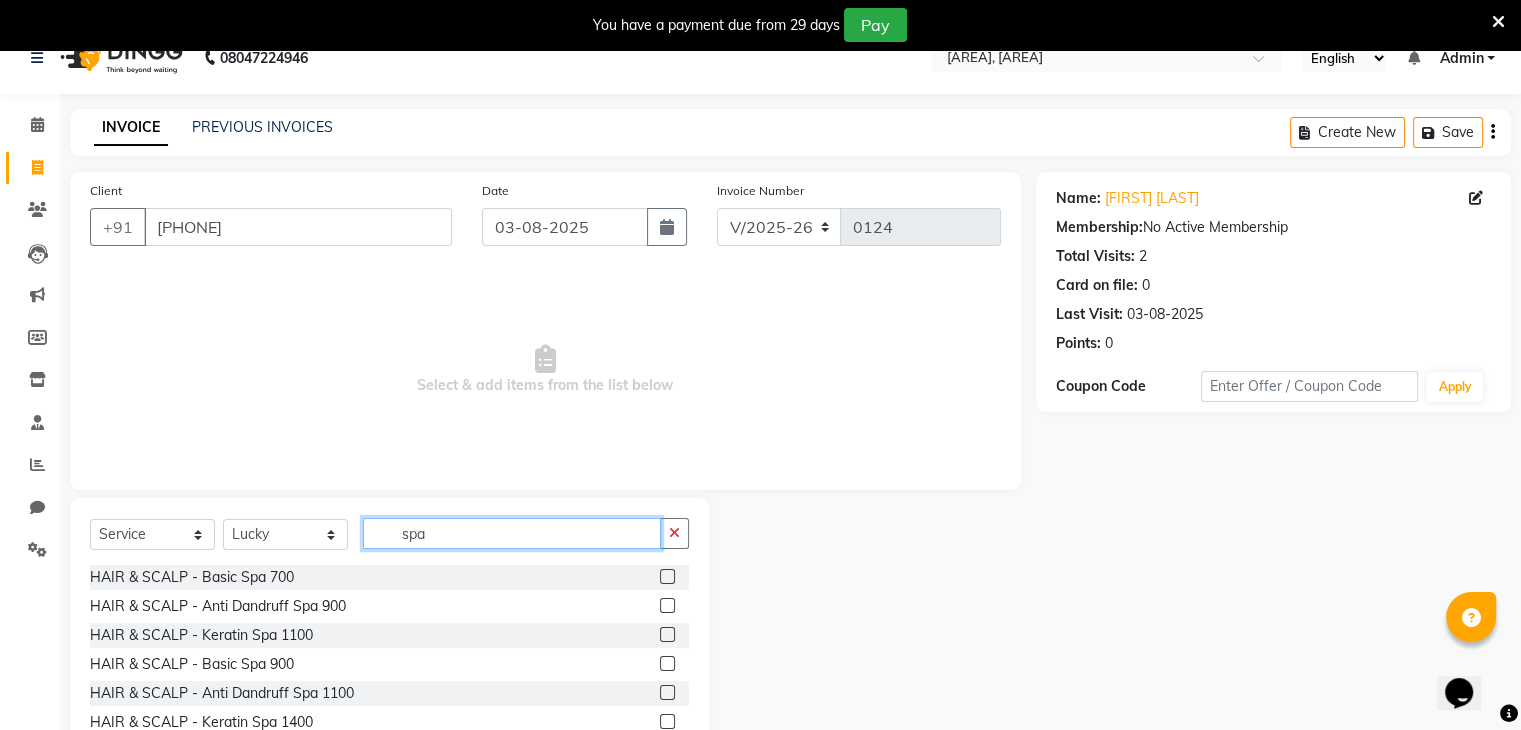 scroll, scrollTop: 26, scrollLeft: 0, axis: vertical 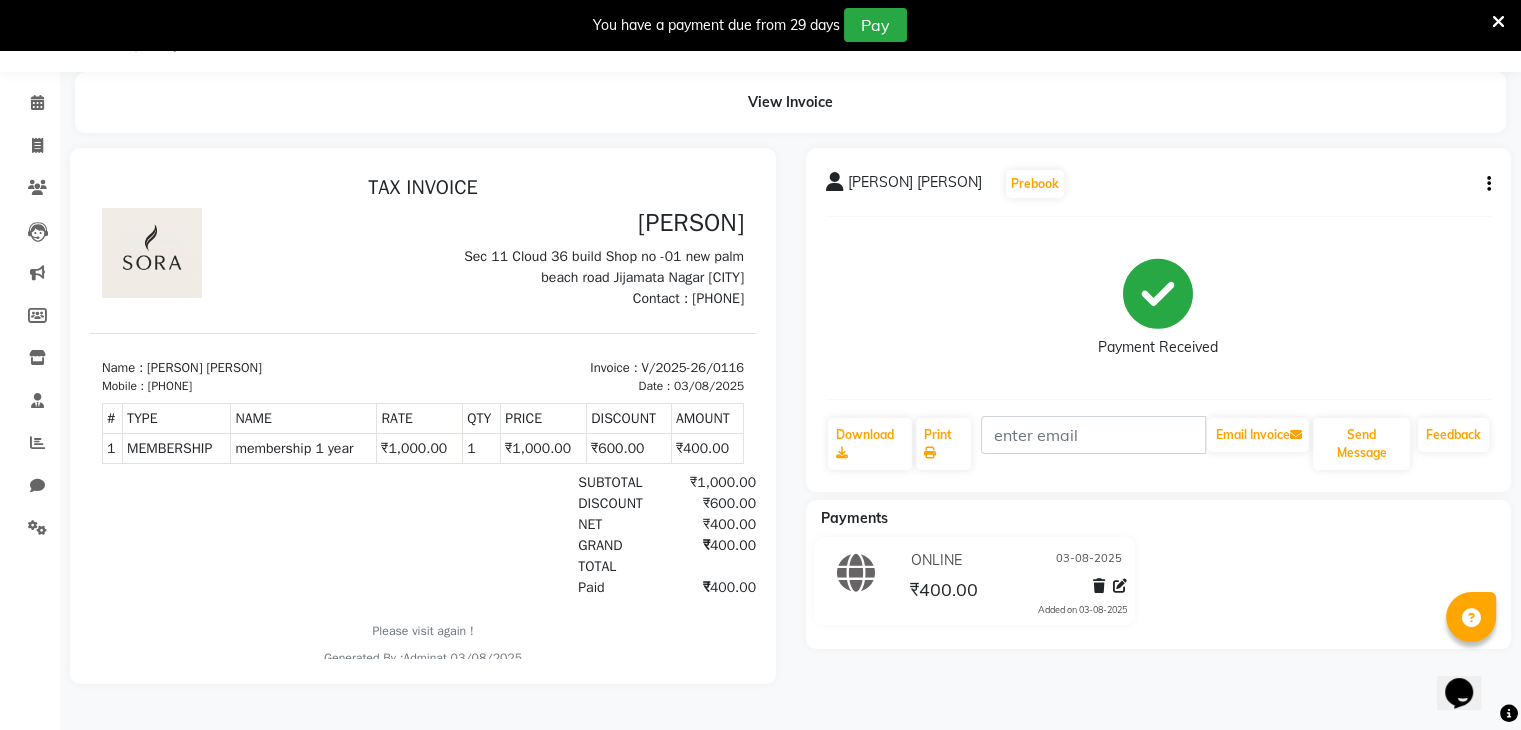 click 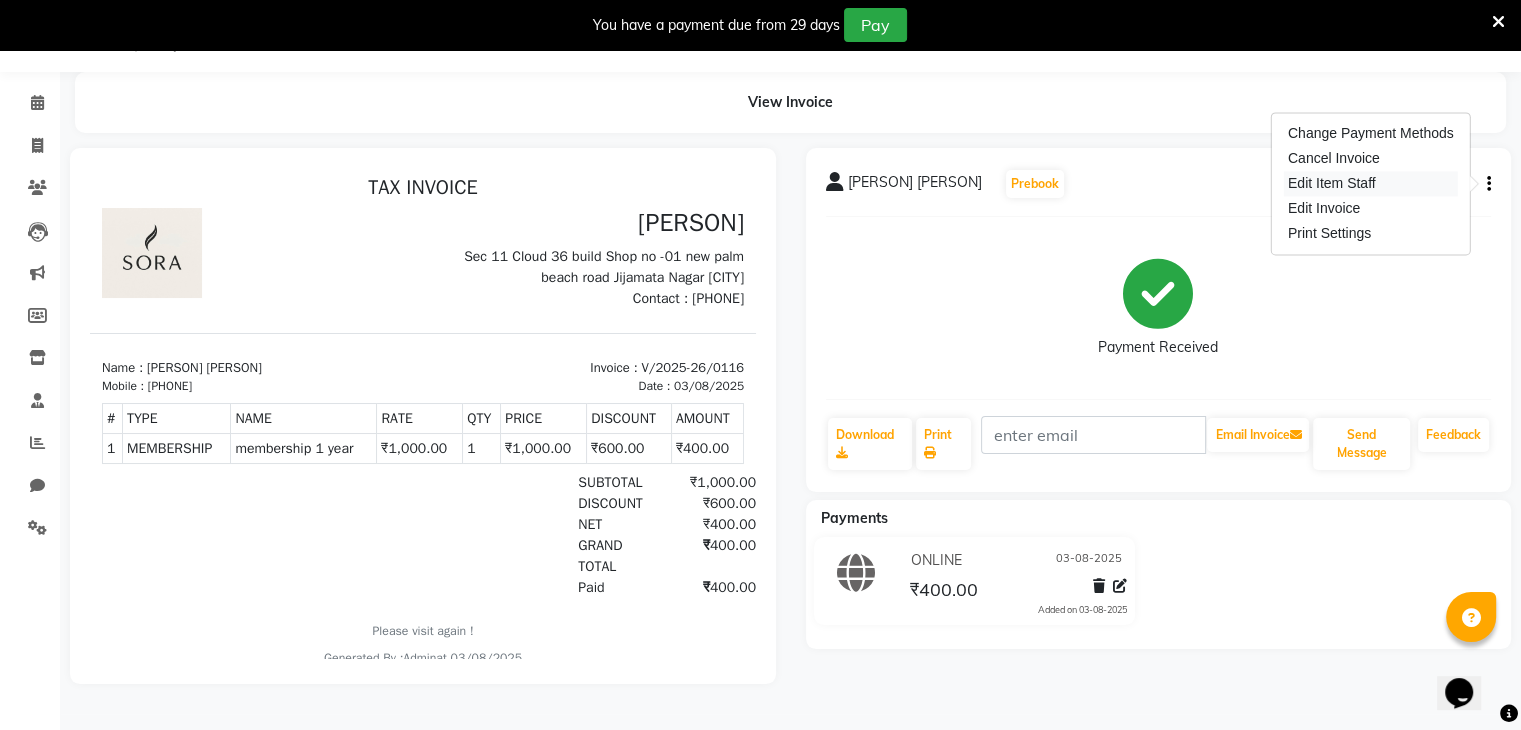 click on "Edit Item Staff" at bounding box center (1371, 183) 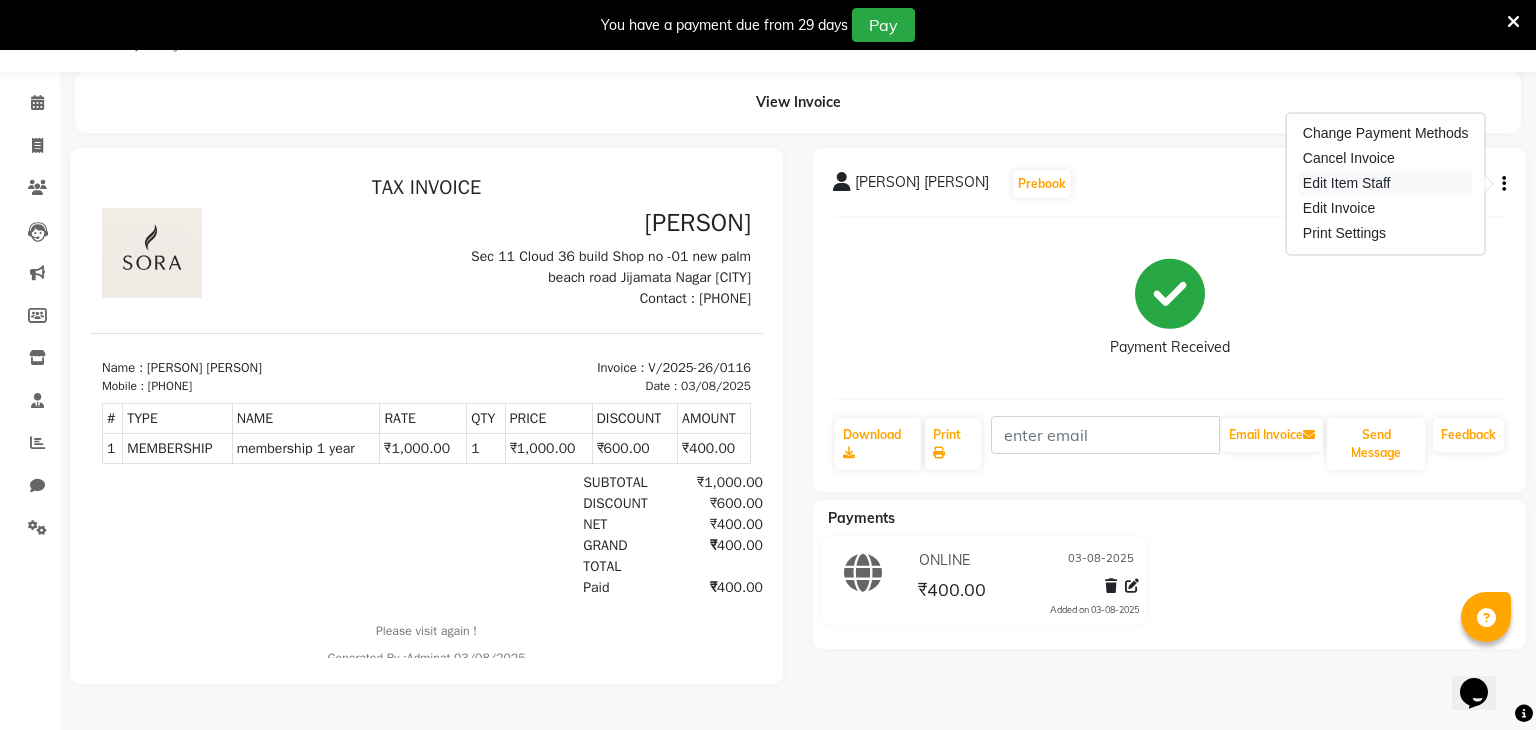 select on "86335" 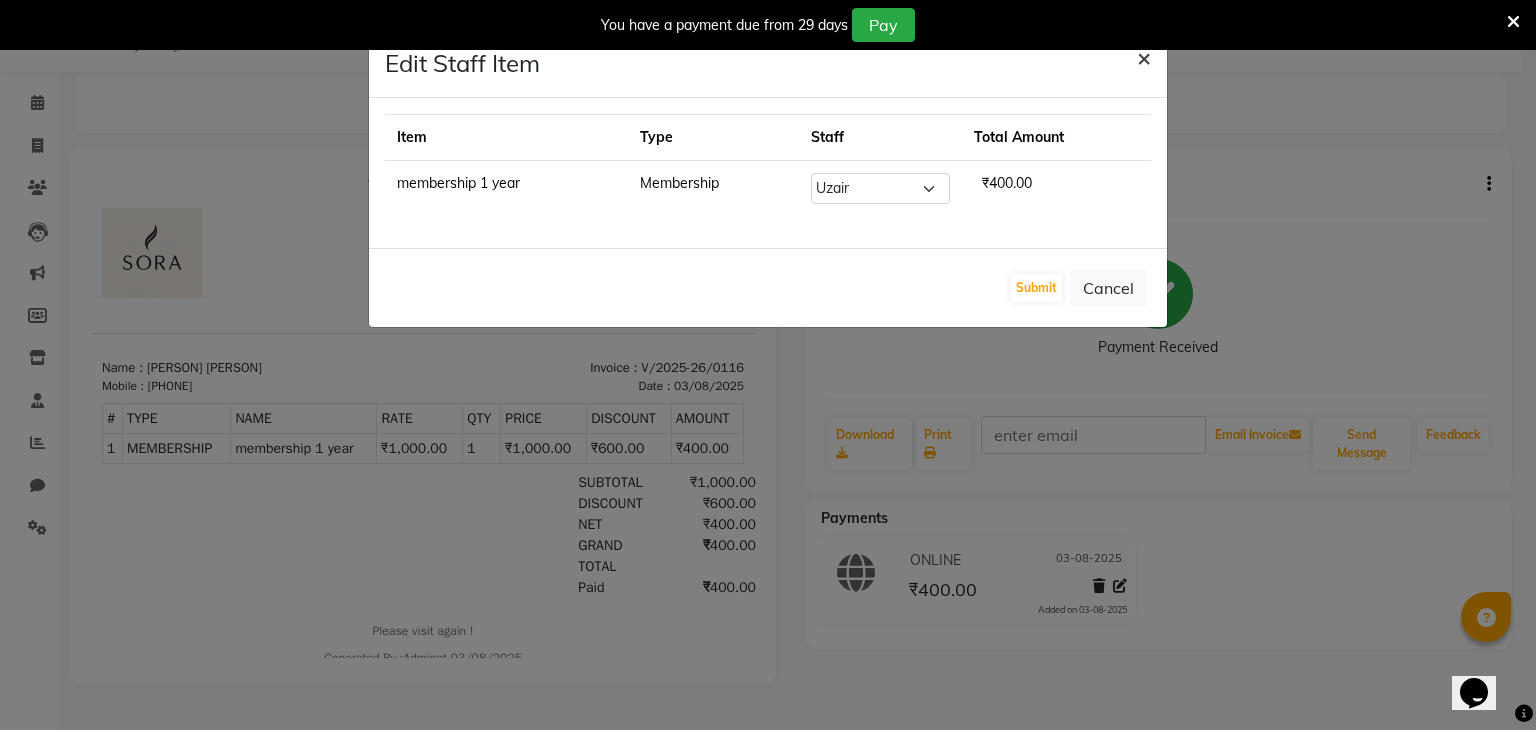click on "×" 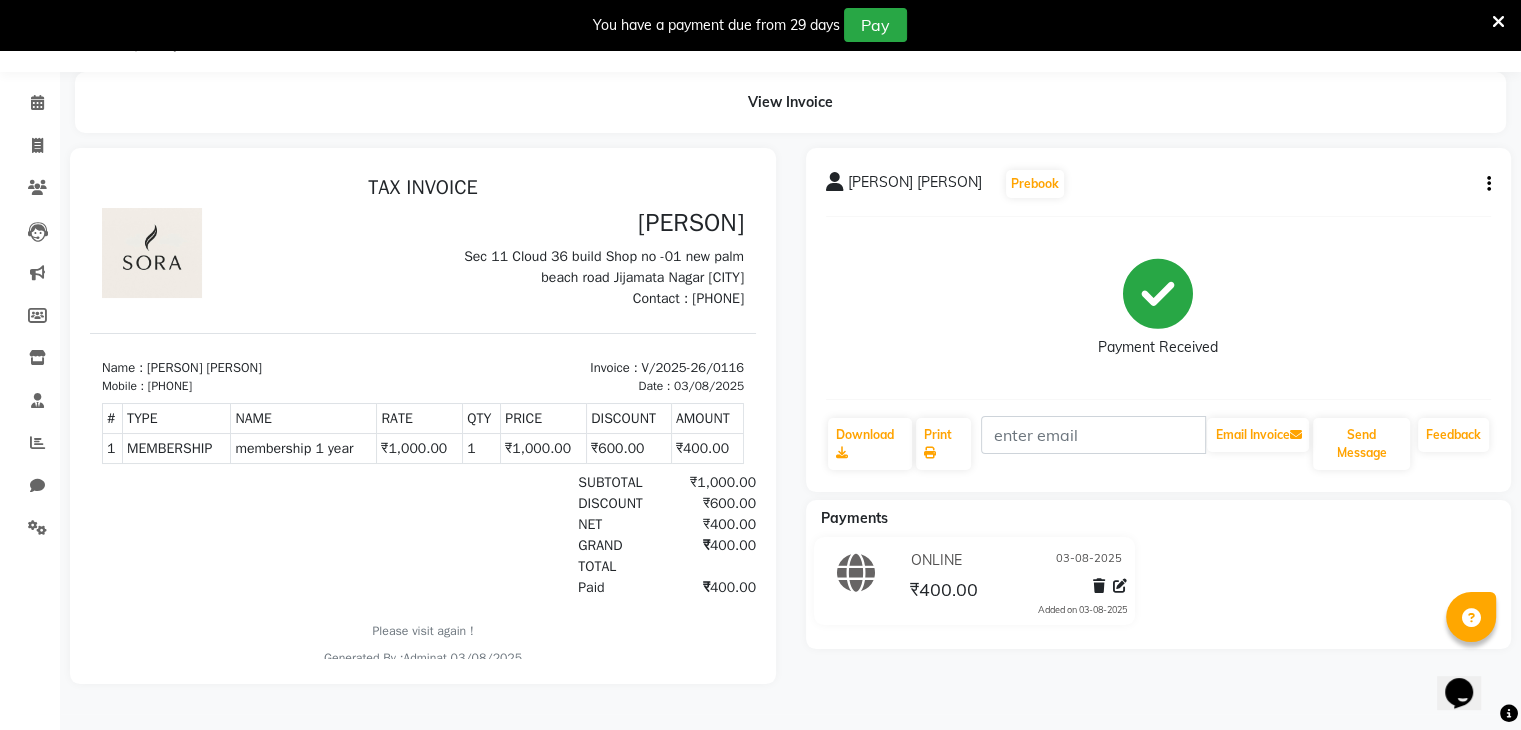 click 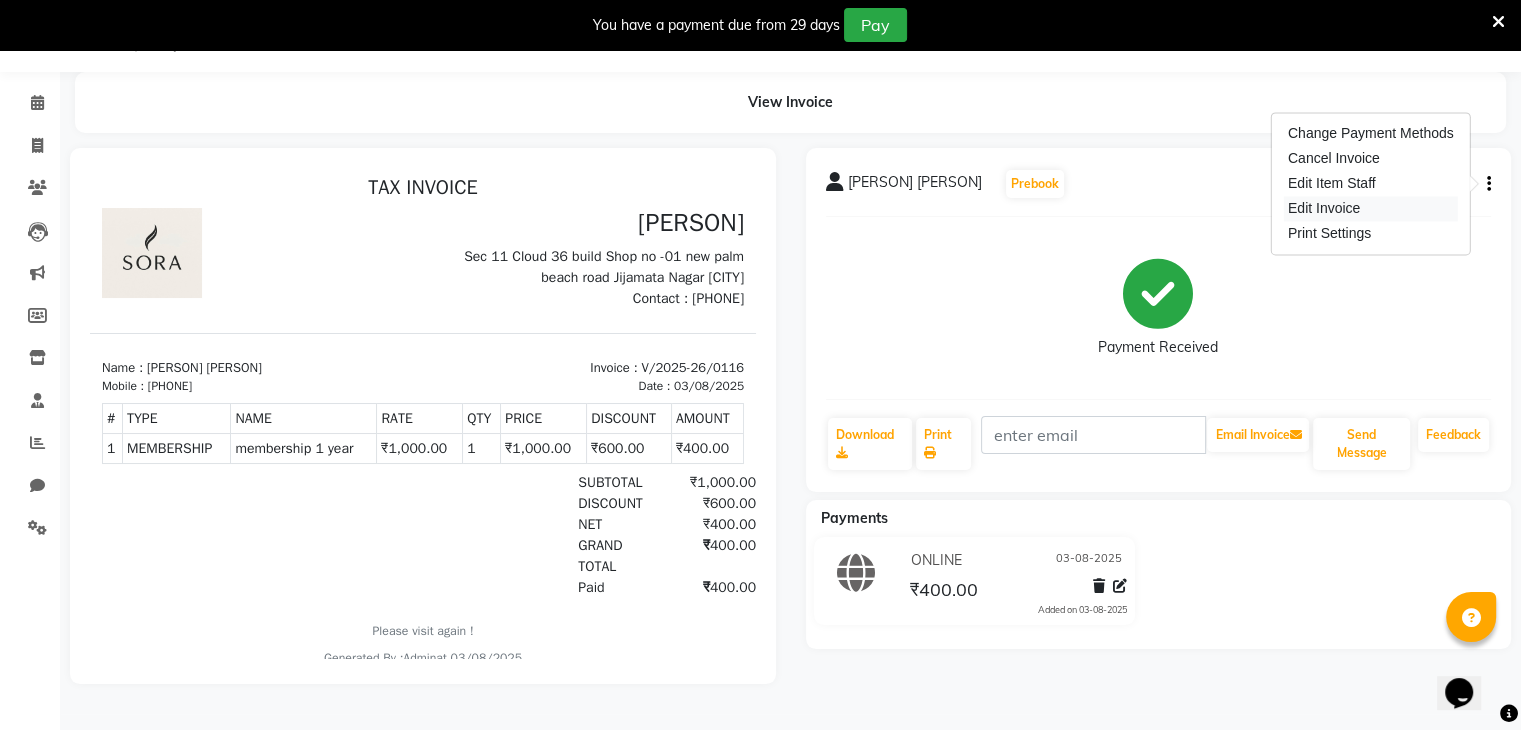 click on "Edit Invoice" at bounding box center (1371, 208) 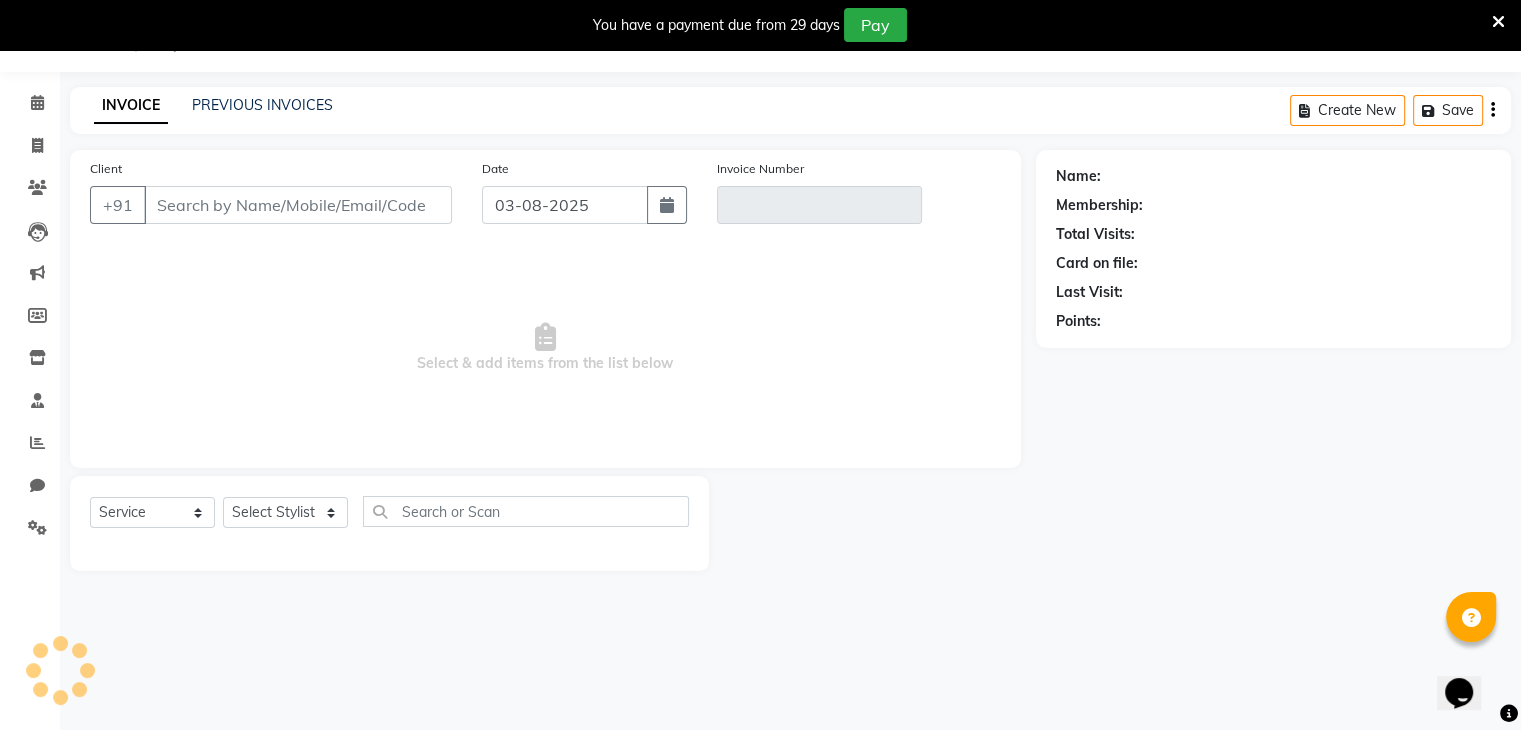 type on "[PHONE]" 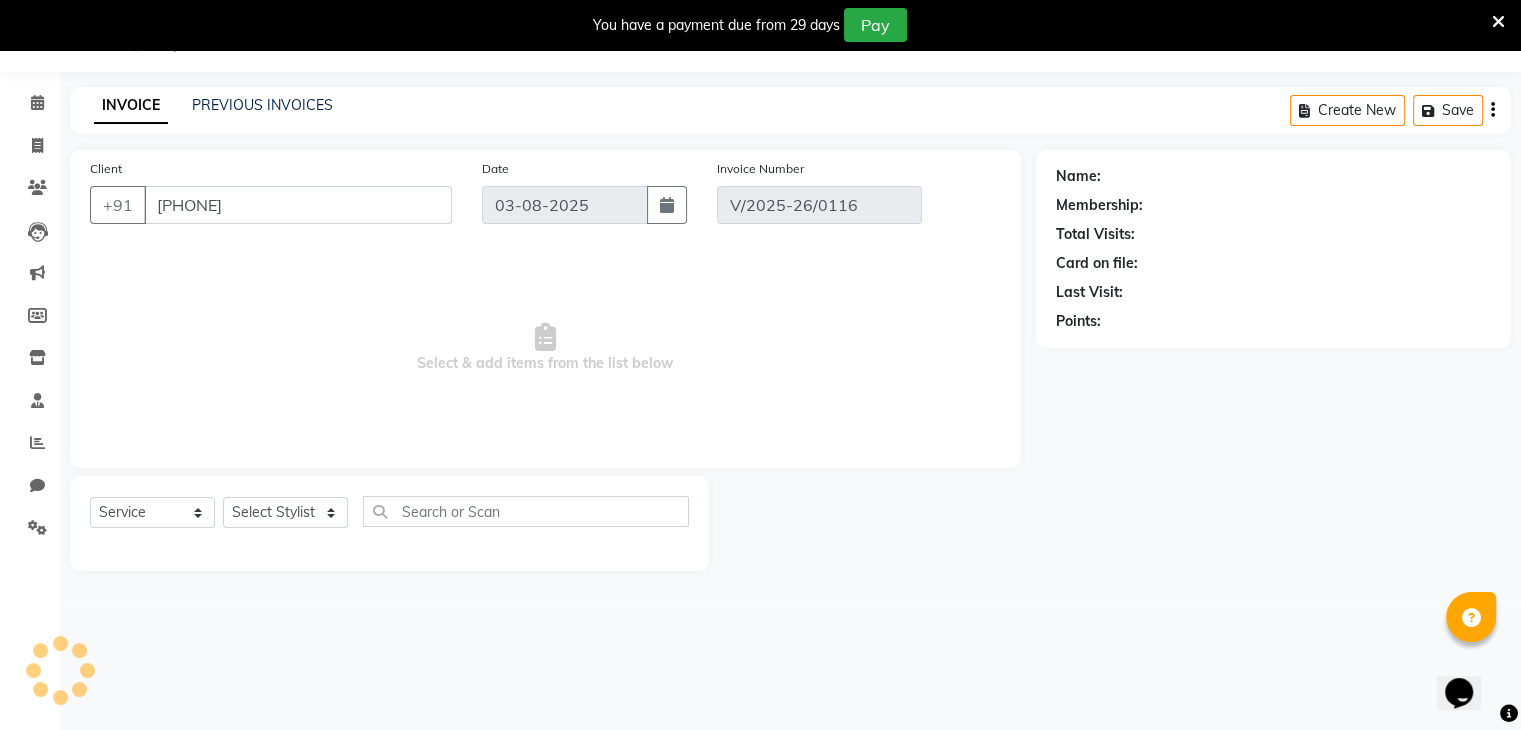 select on "select" 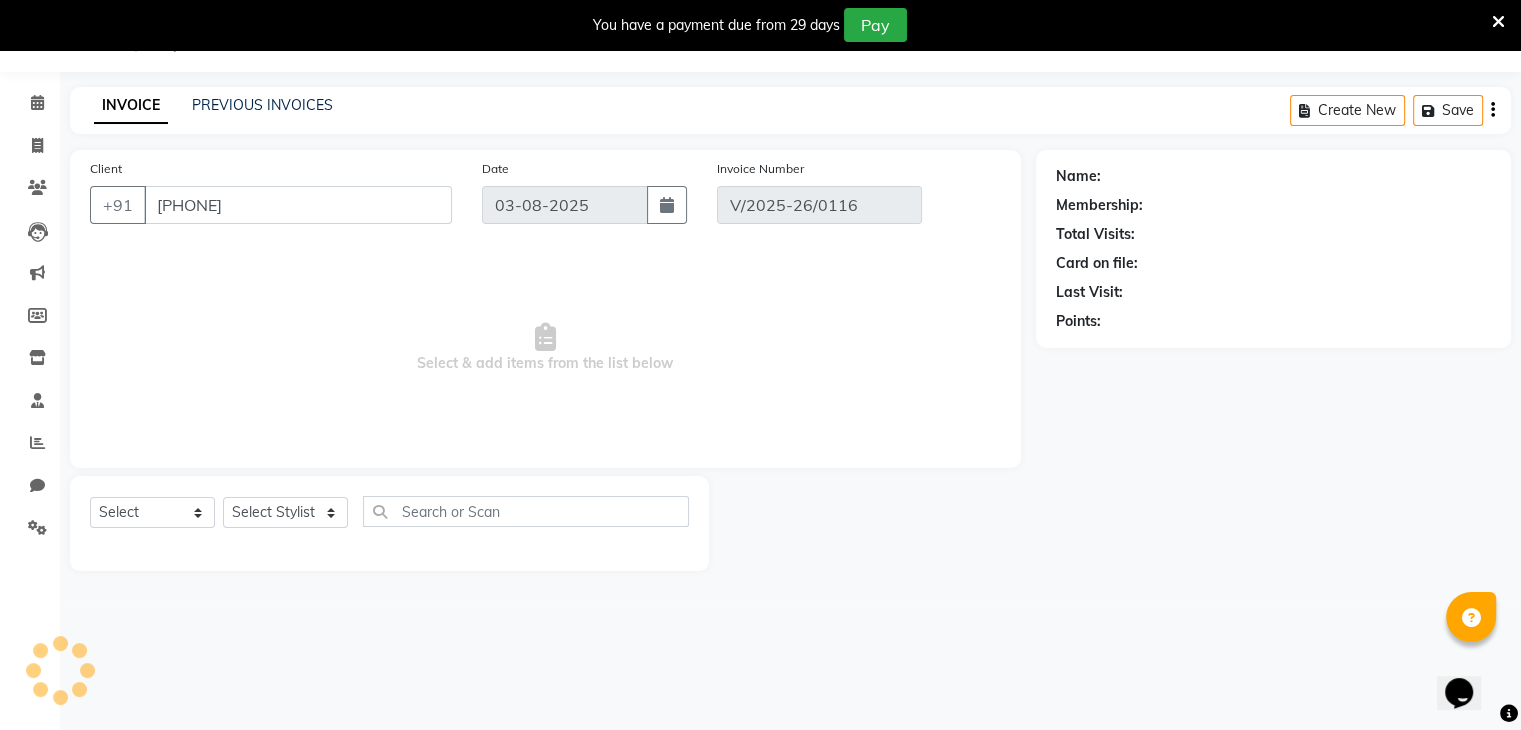 select on "1: Object" 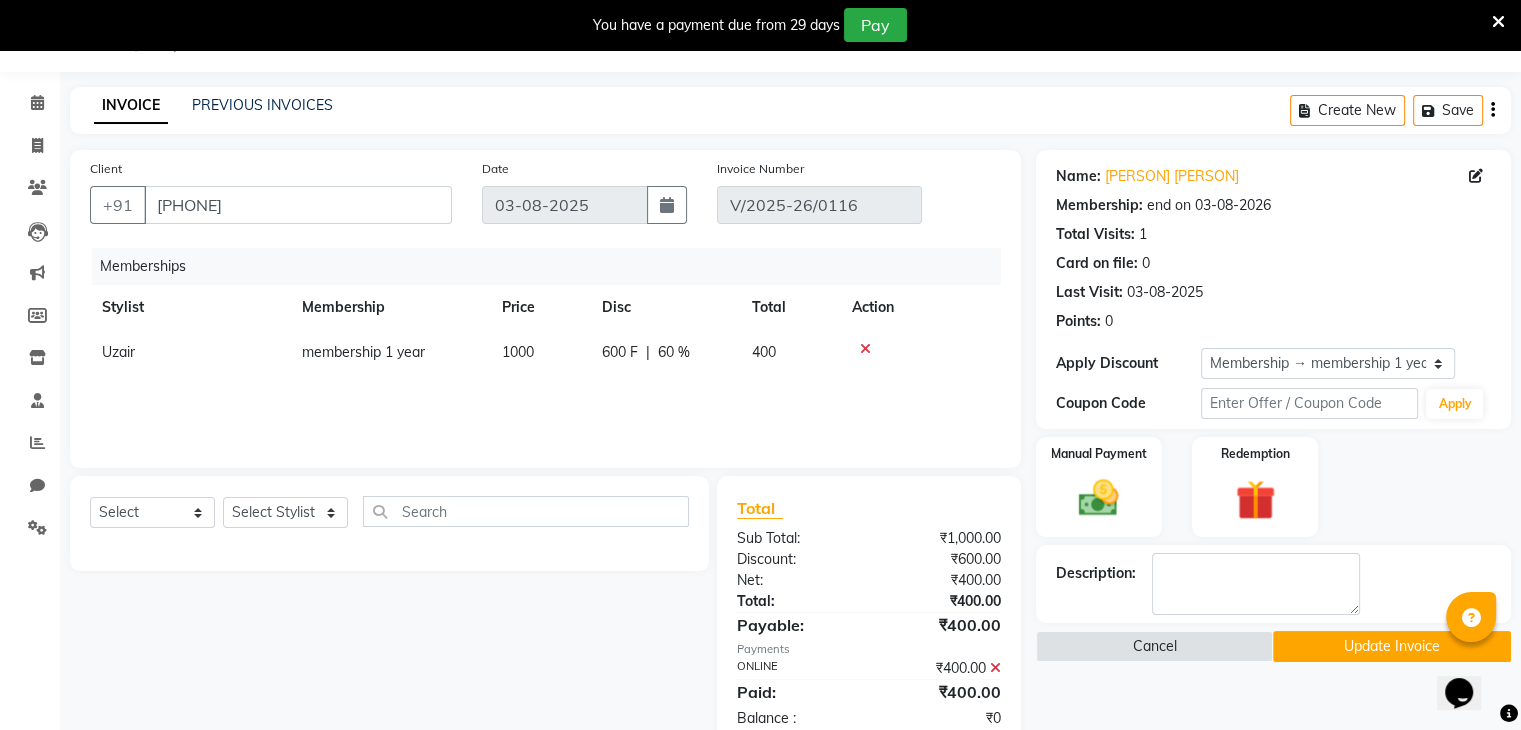 scroll, scrollTop: 100, scrollLeft: 0, axis: vertical 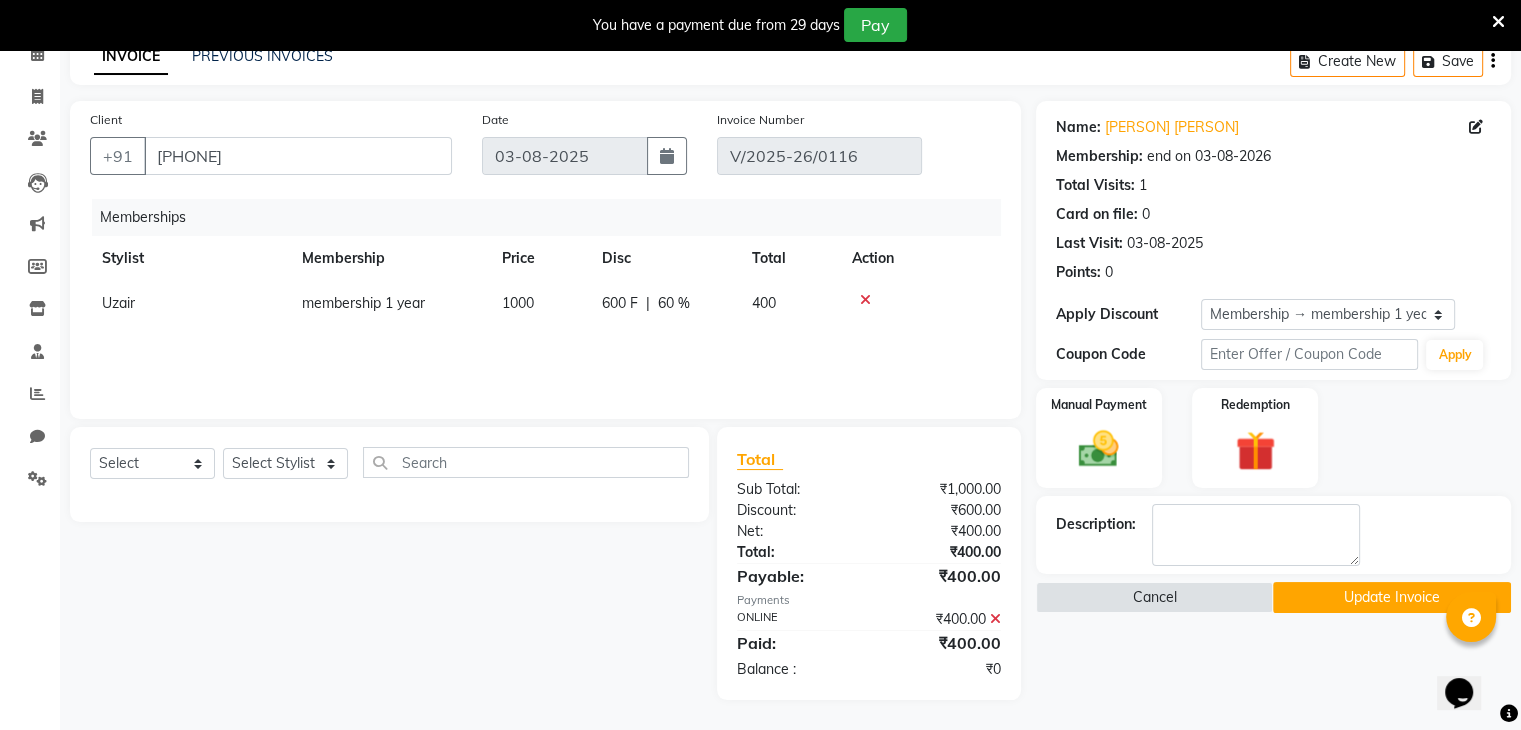 click on "60 %" 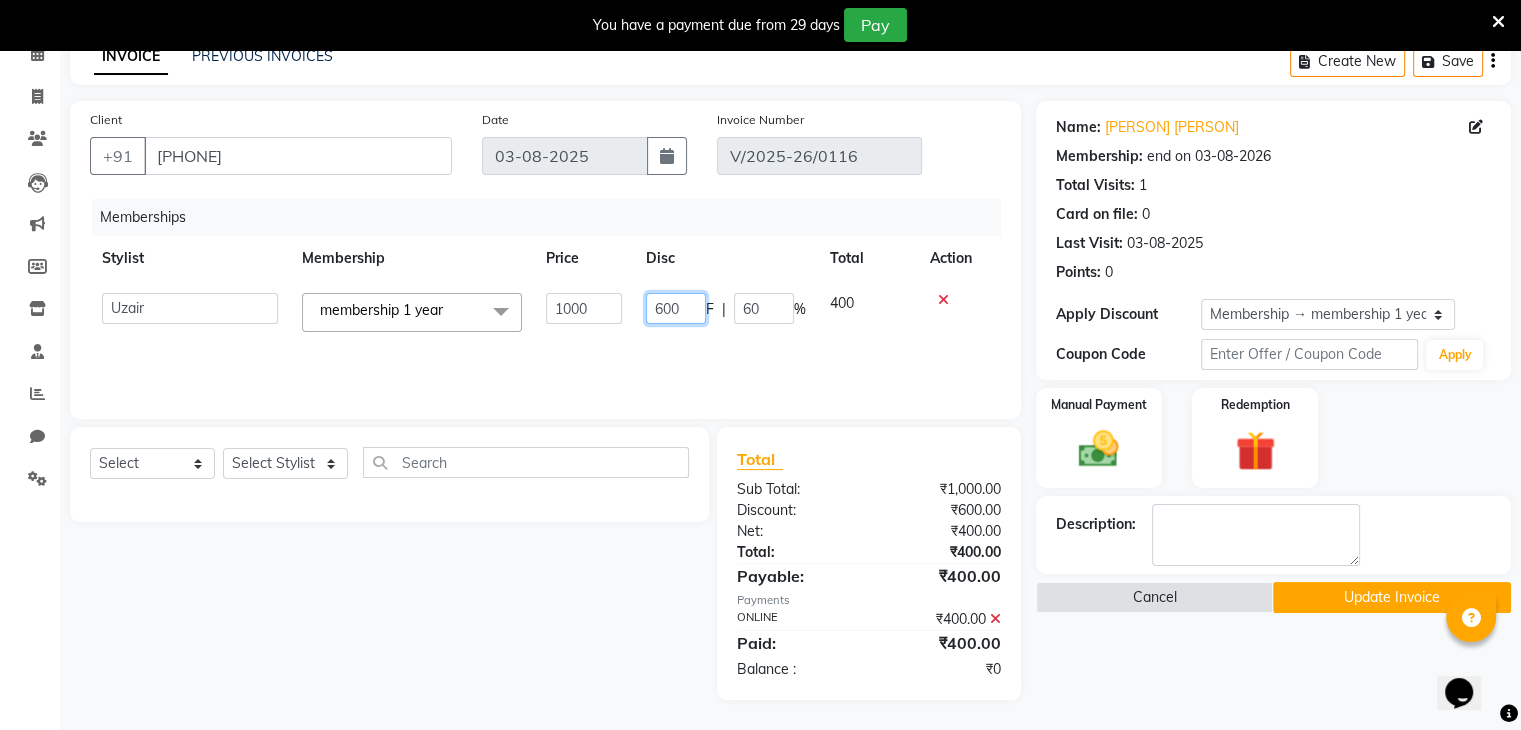 click on "600" 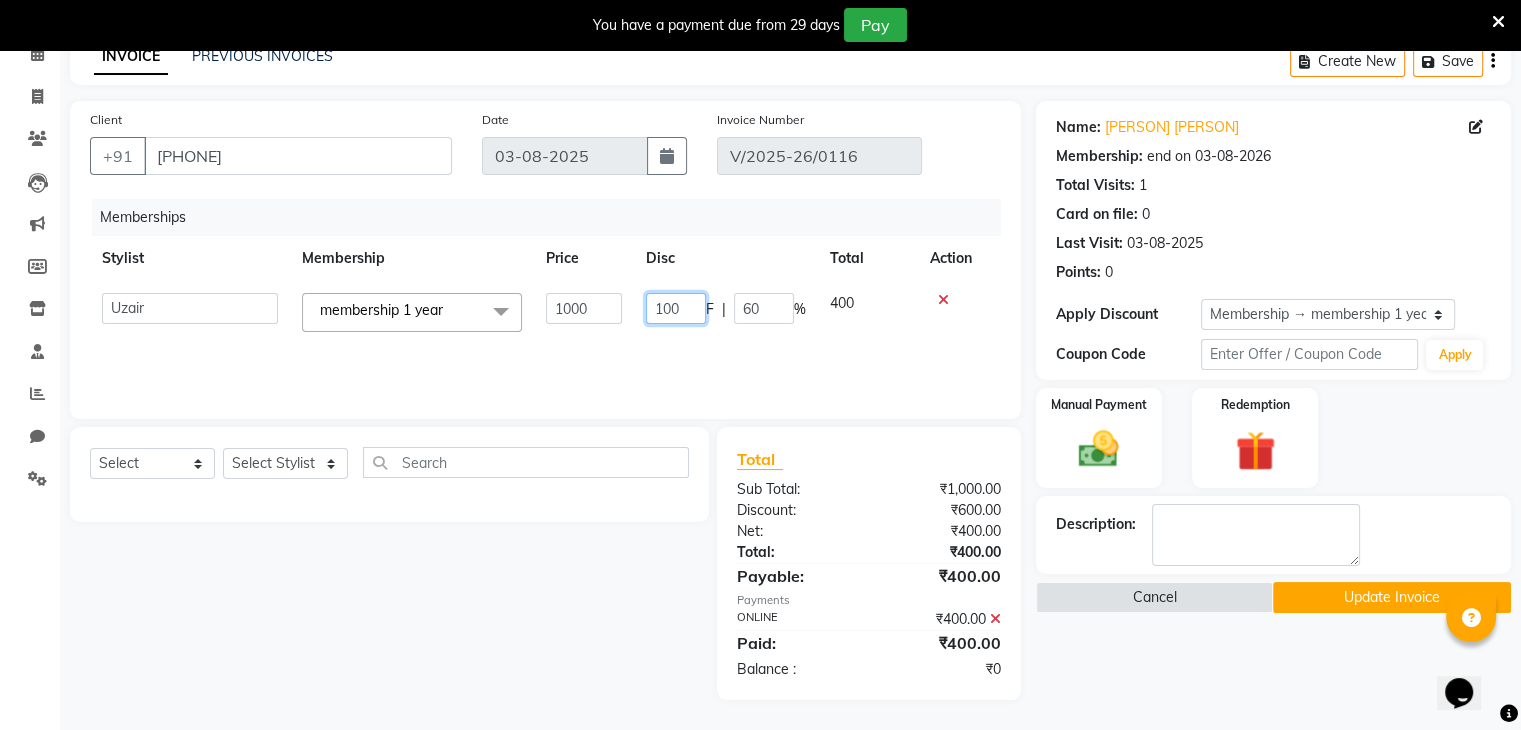 type on "1000" 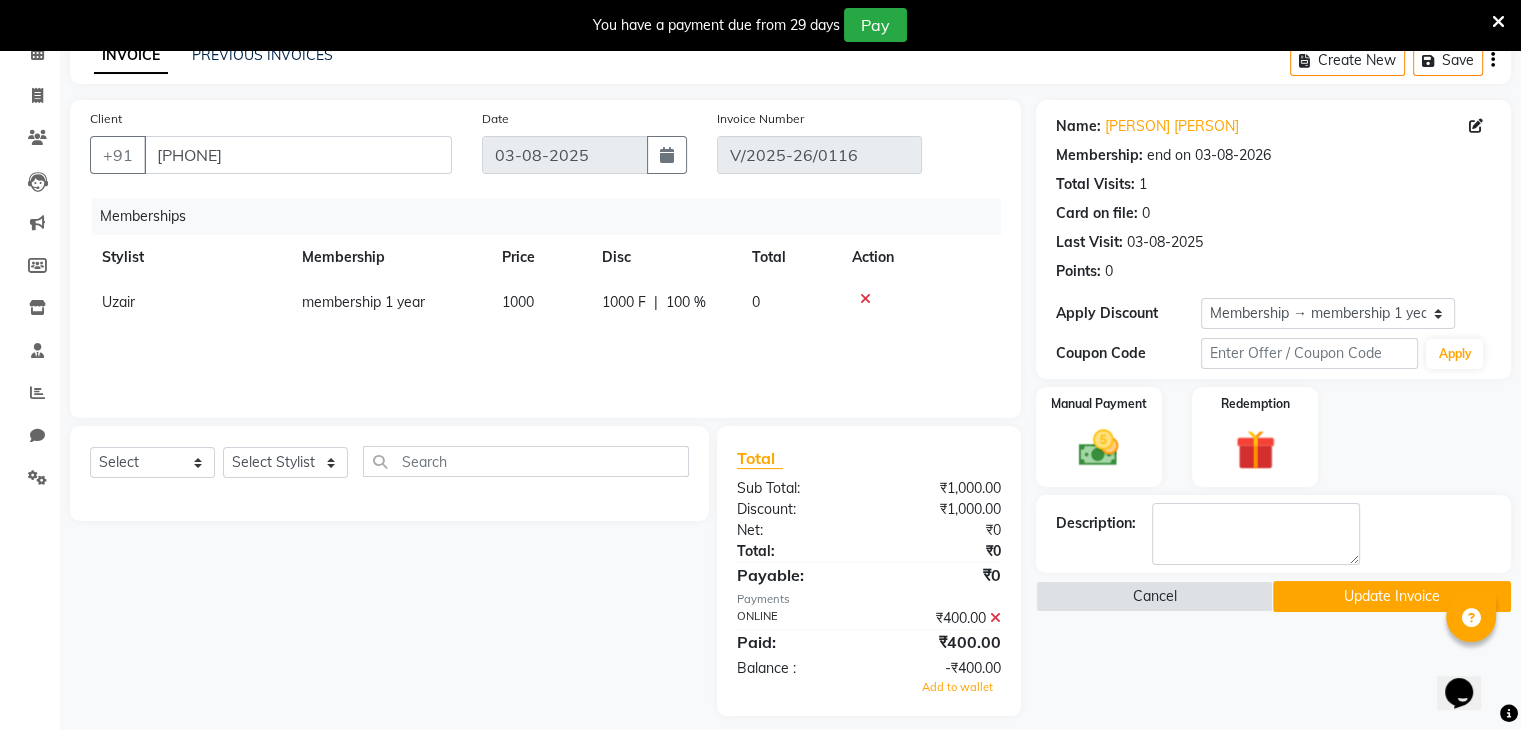 click on "Update Invoice" 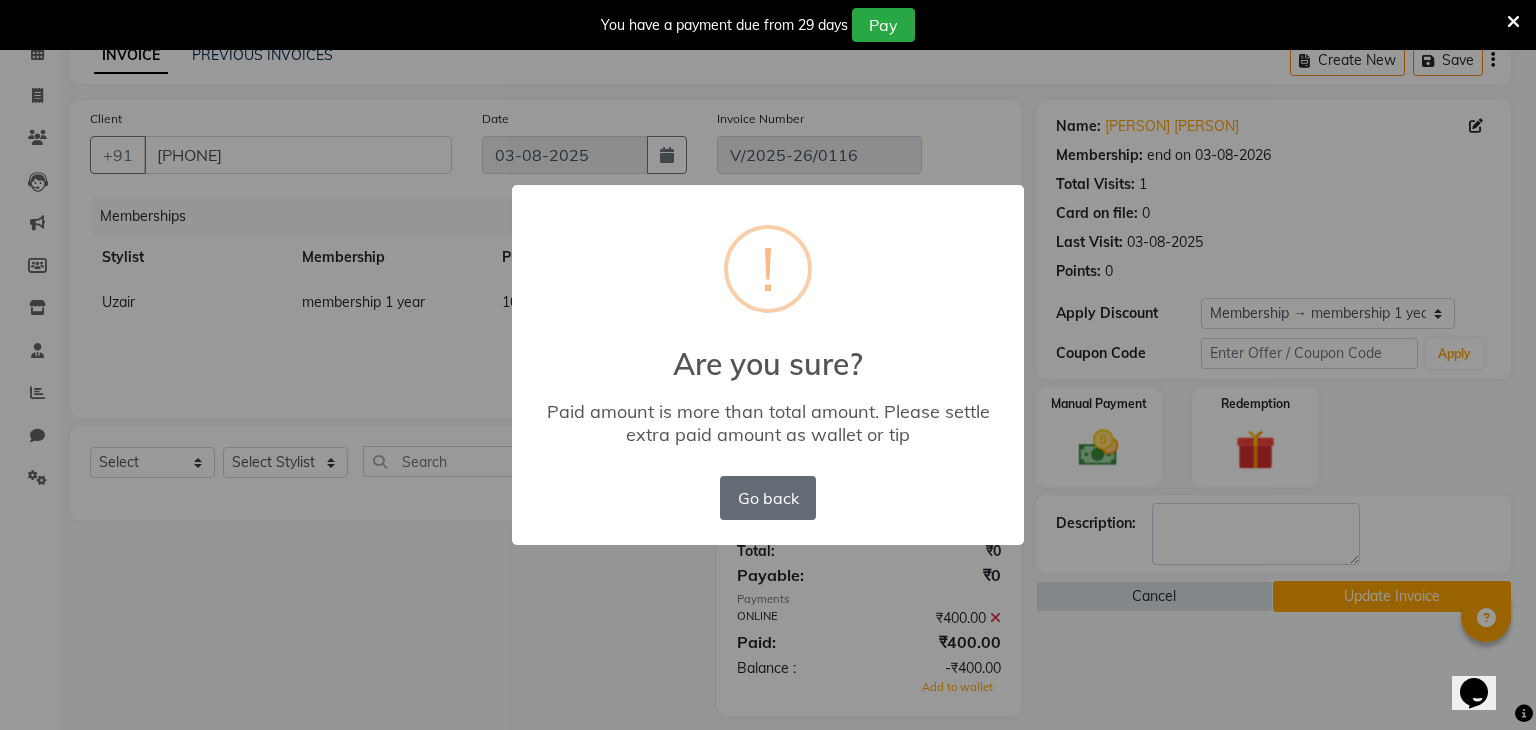 click on "Go back" at bounding box center [768, 498] 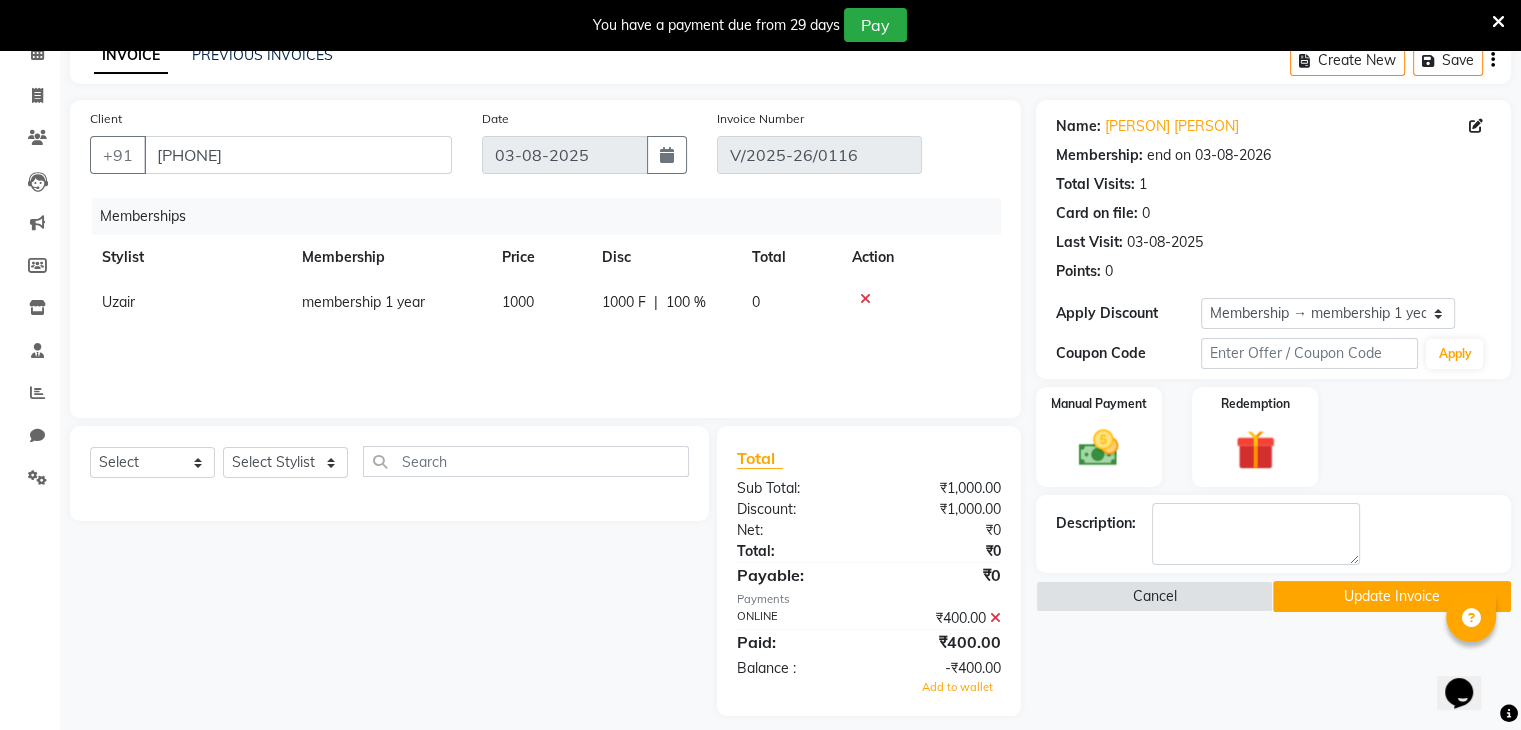 click on "1000 F" 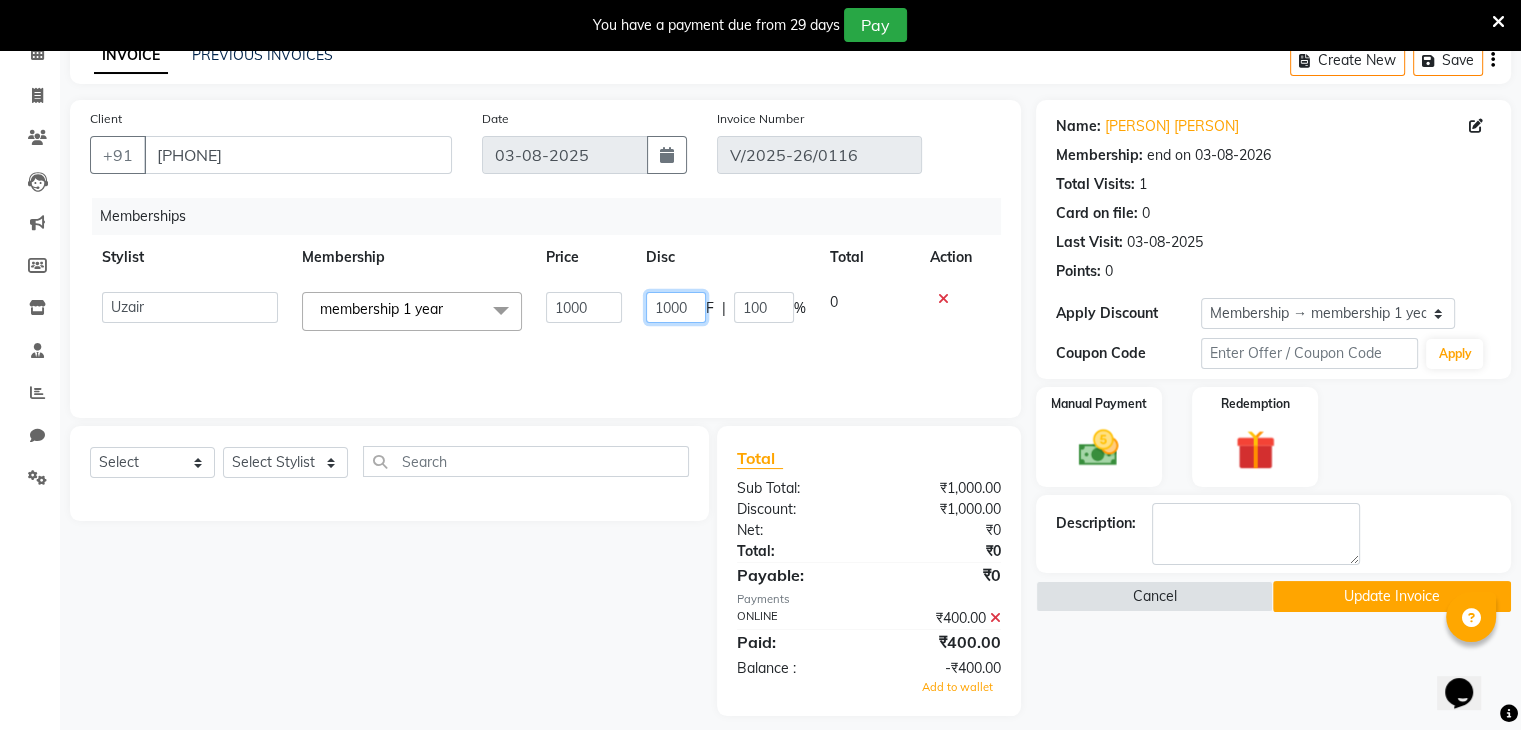 click on "1000" 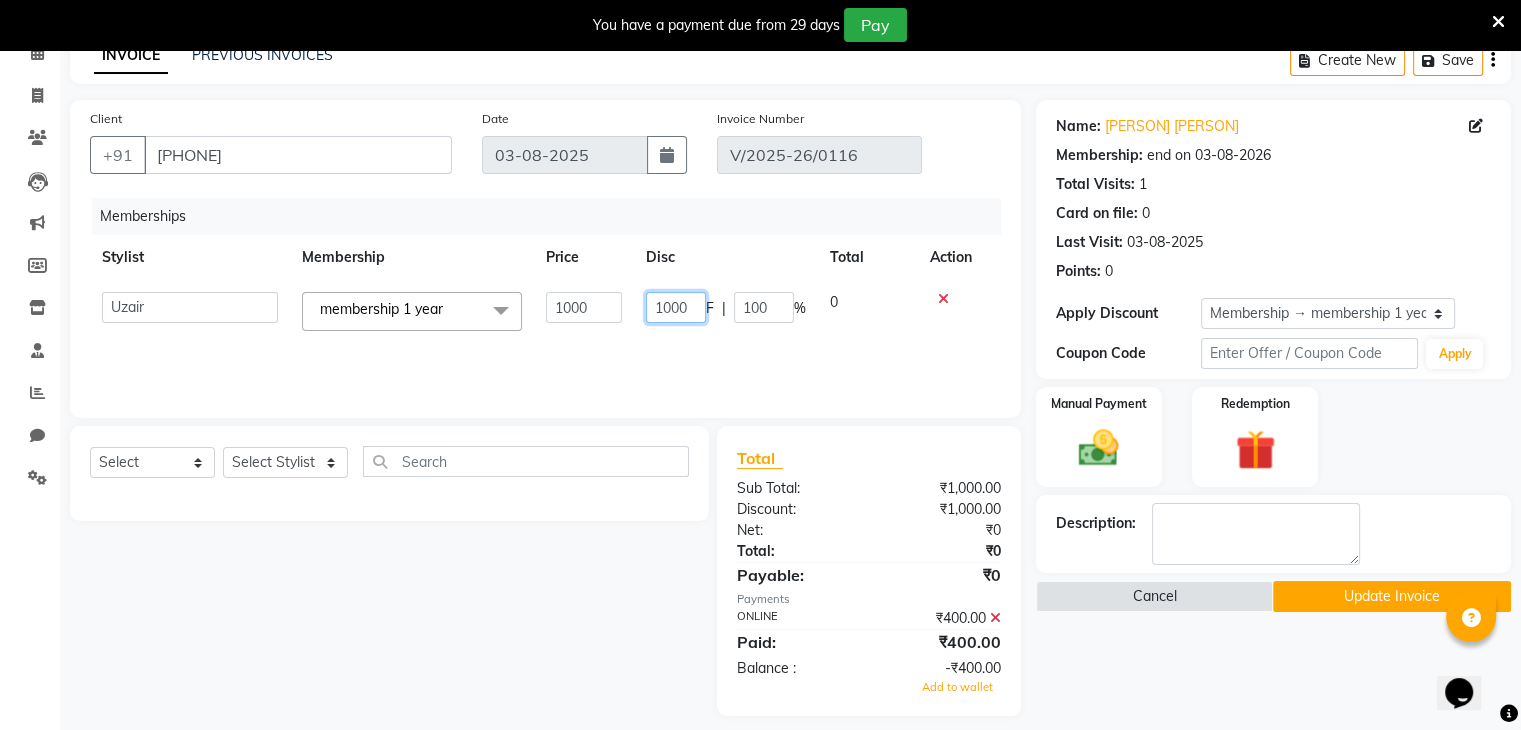 click on "1000" 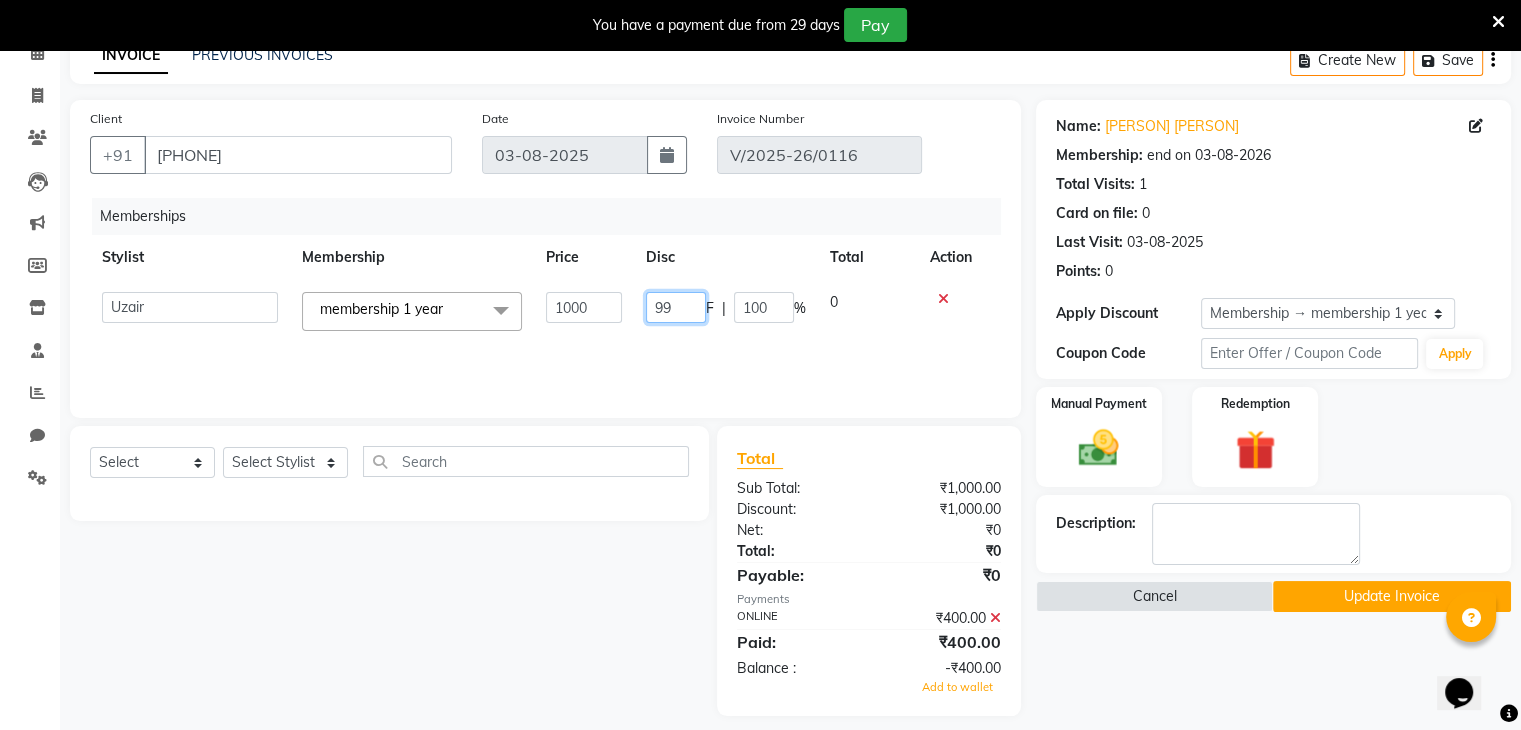 type on "999" 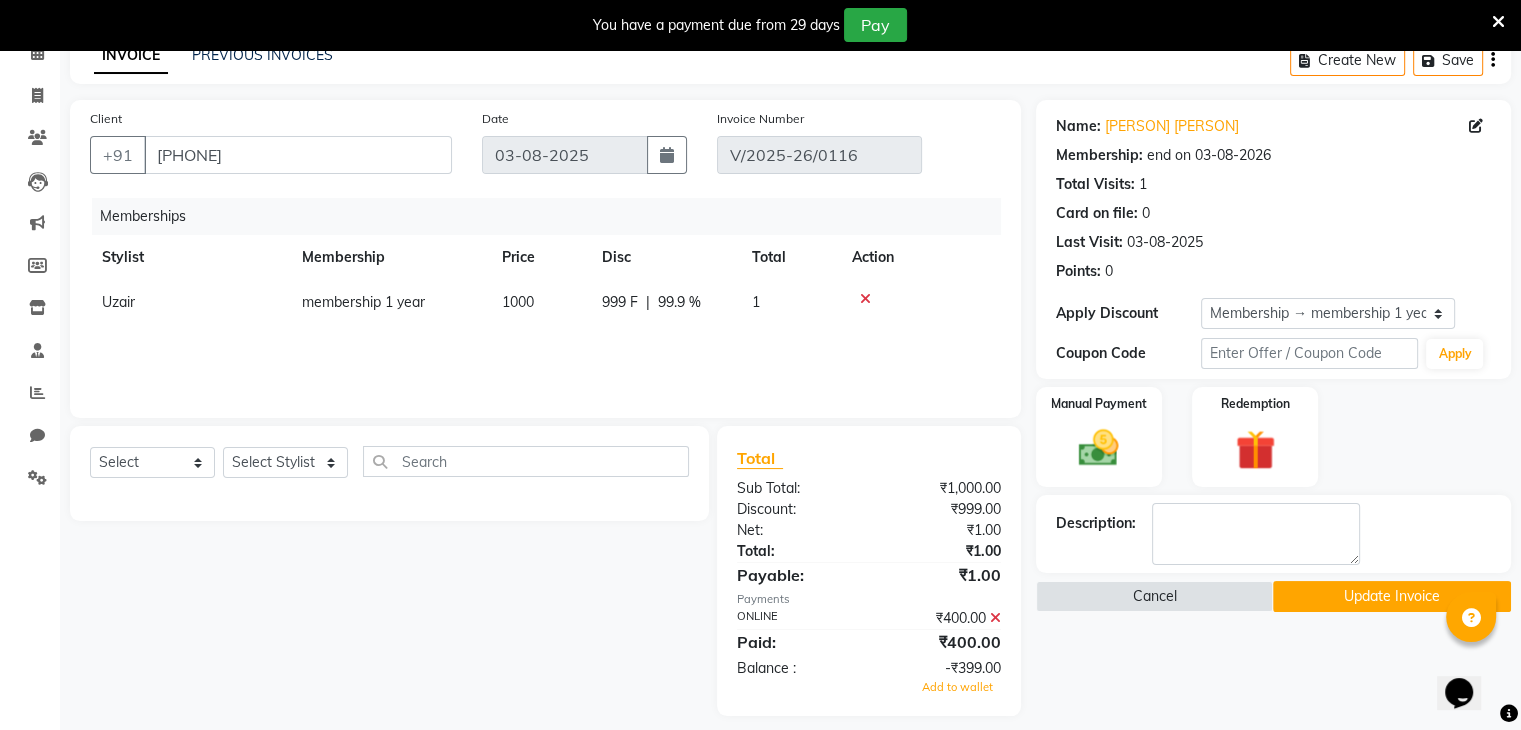 click on "Memberships Stylist Membership Price Disc Total Action Uzair membership 1 year 1000 999 F | 99.9 % 1" 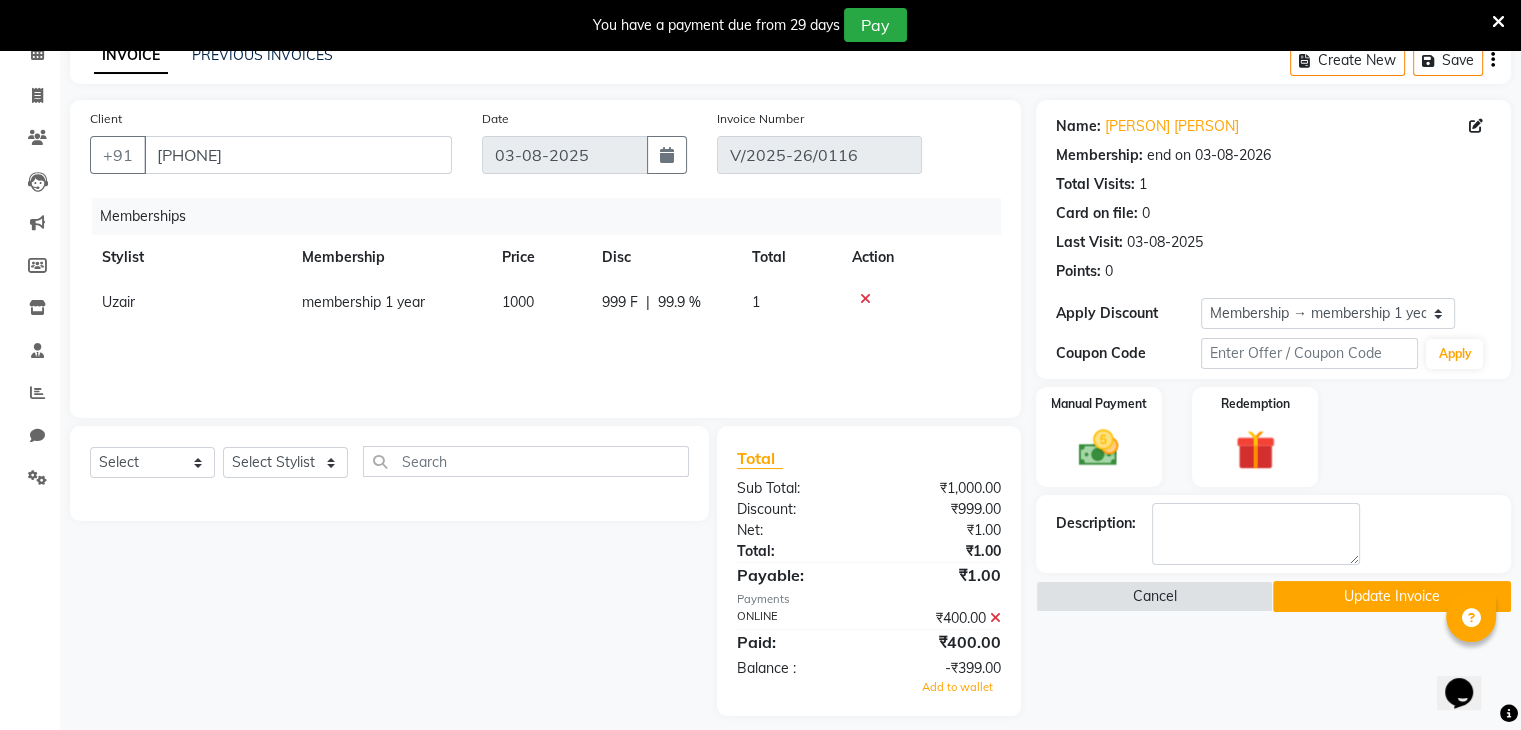 click on "Update Invoice" 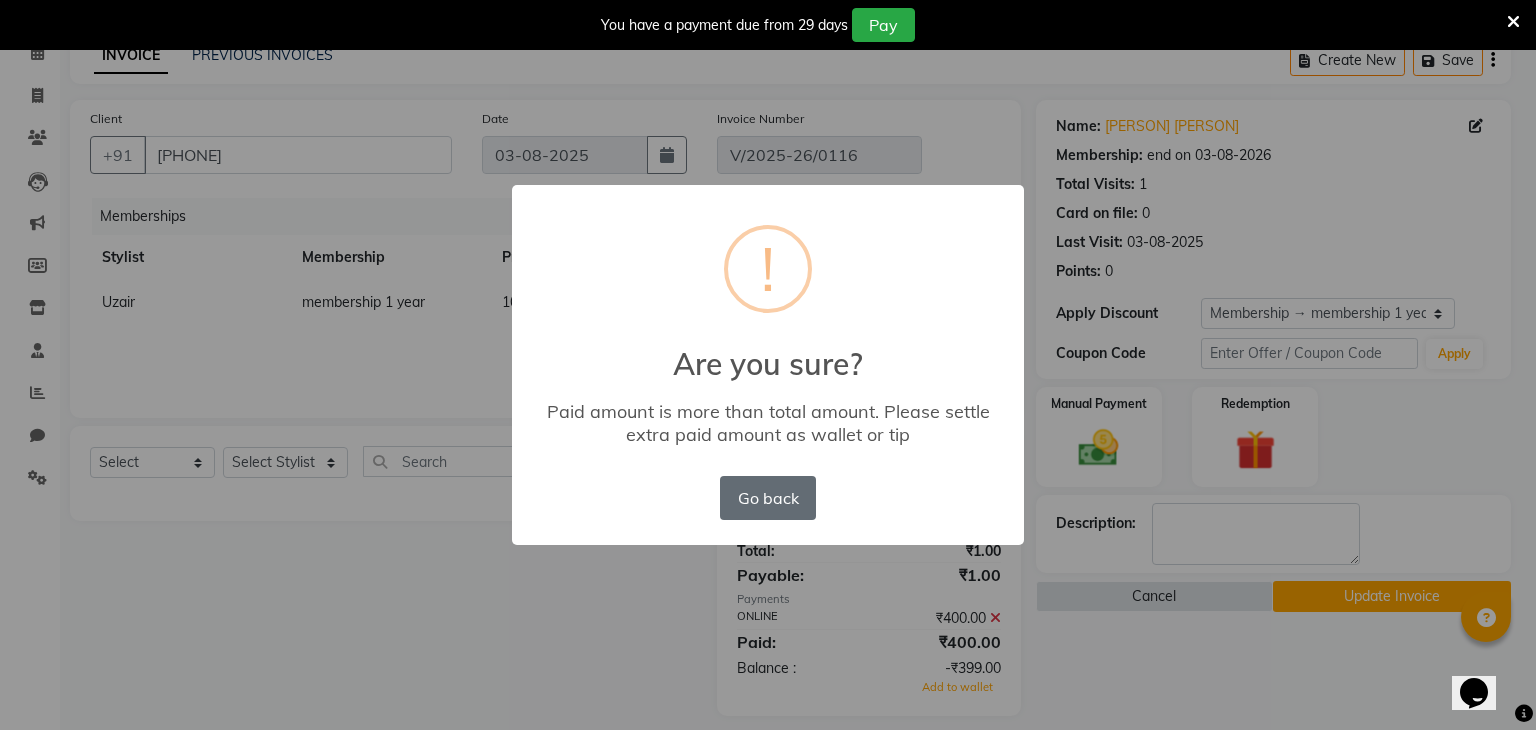 click on "Go back" at bounding box center [768, 498] 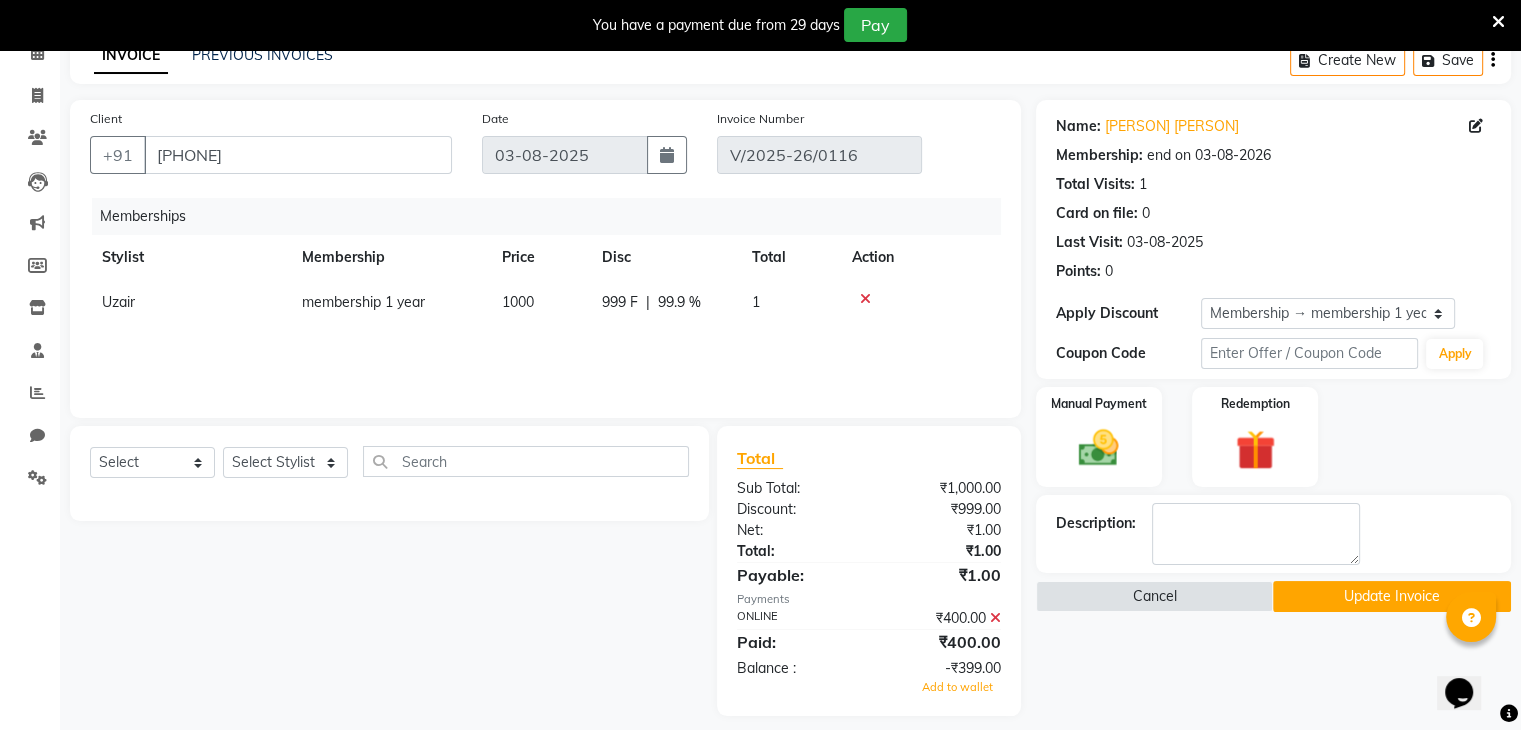 click on "Update Invoice" 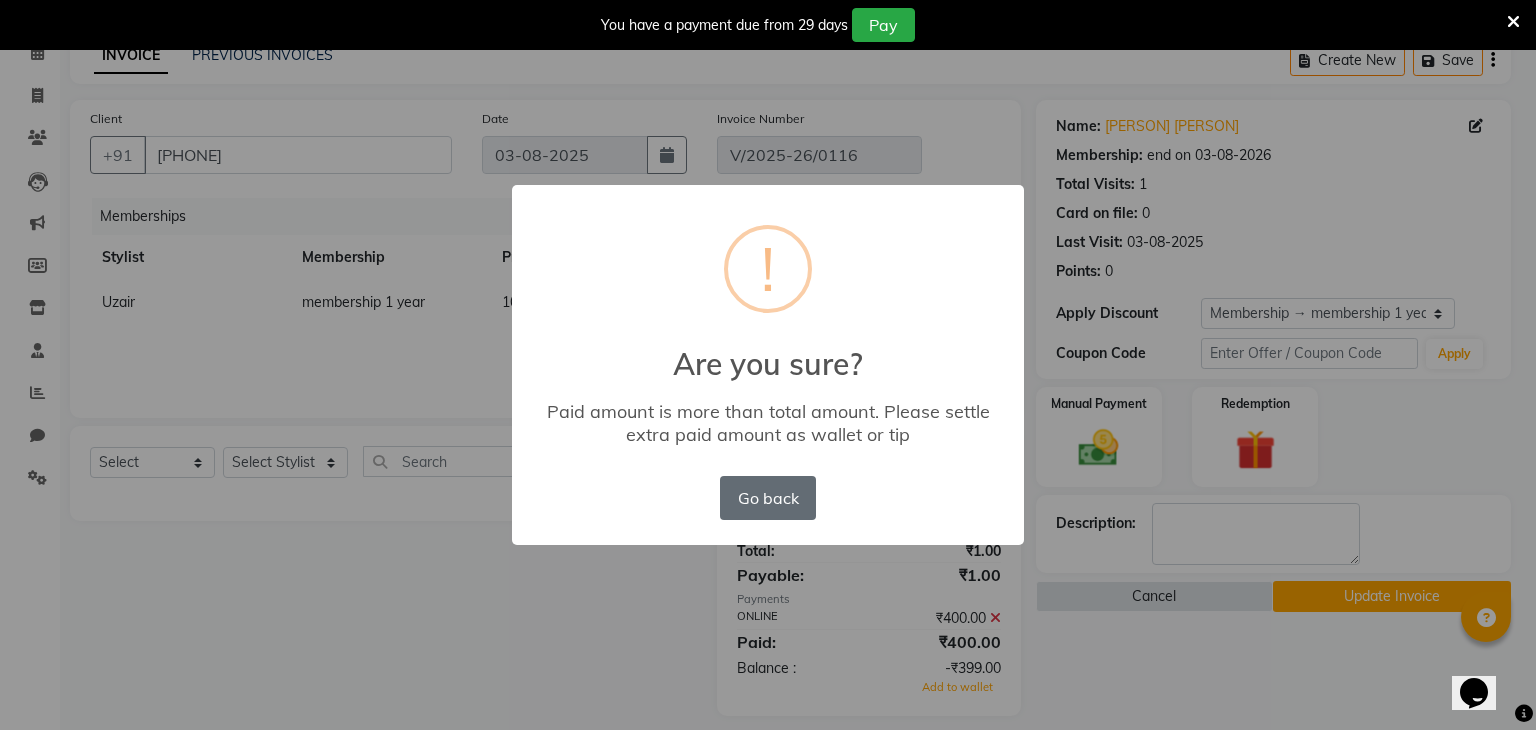 click on "Go back" at bounding box center [768, 498] 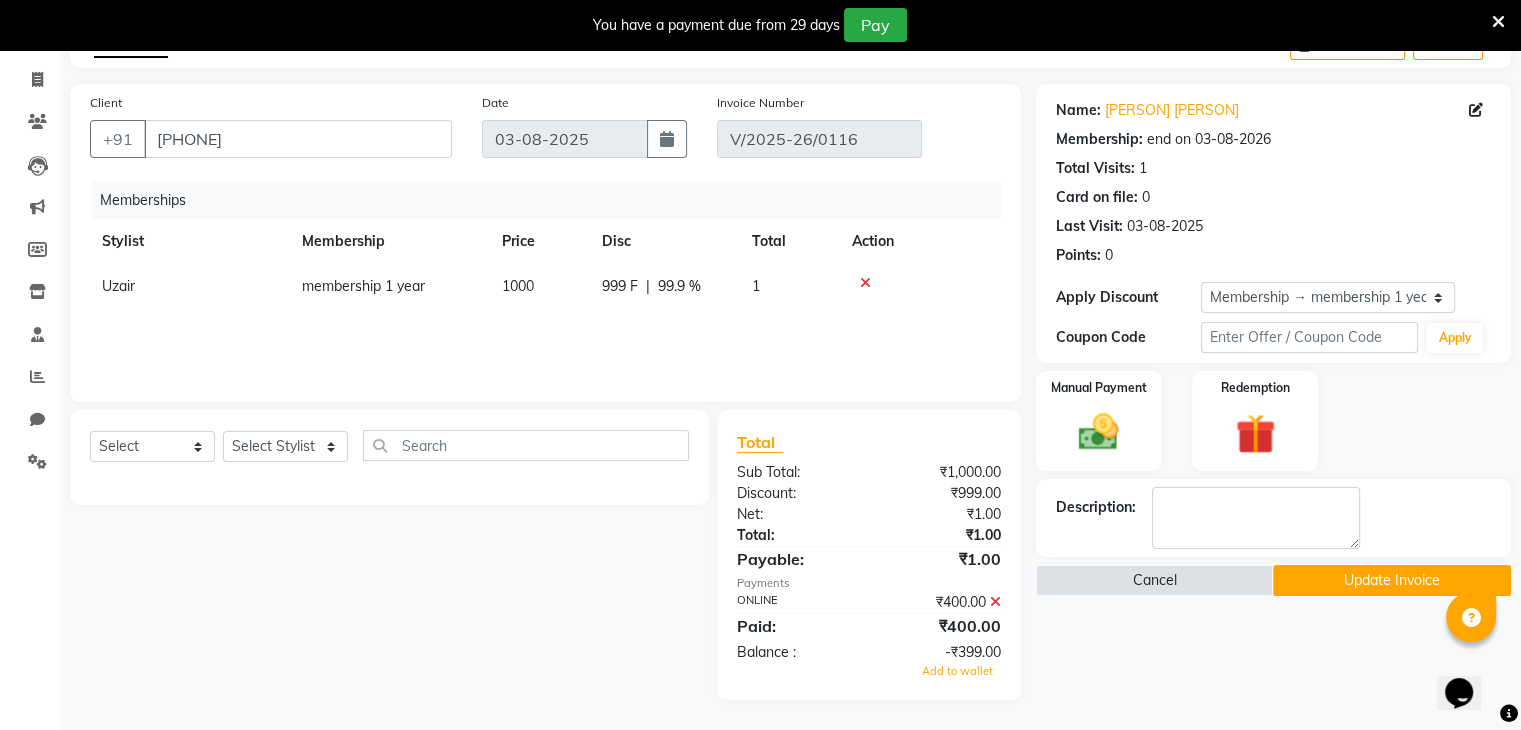 scroll, scrollTop: 0, scrollLeft: 0, axis: both 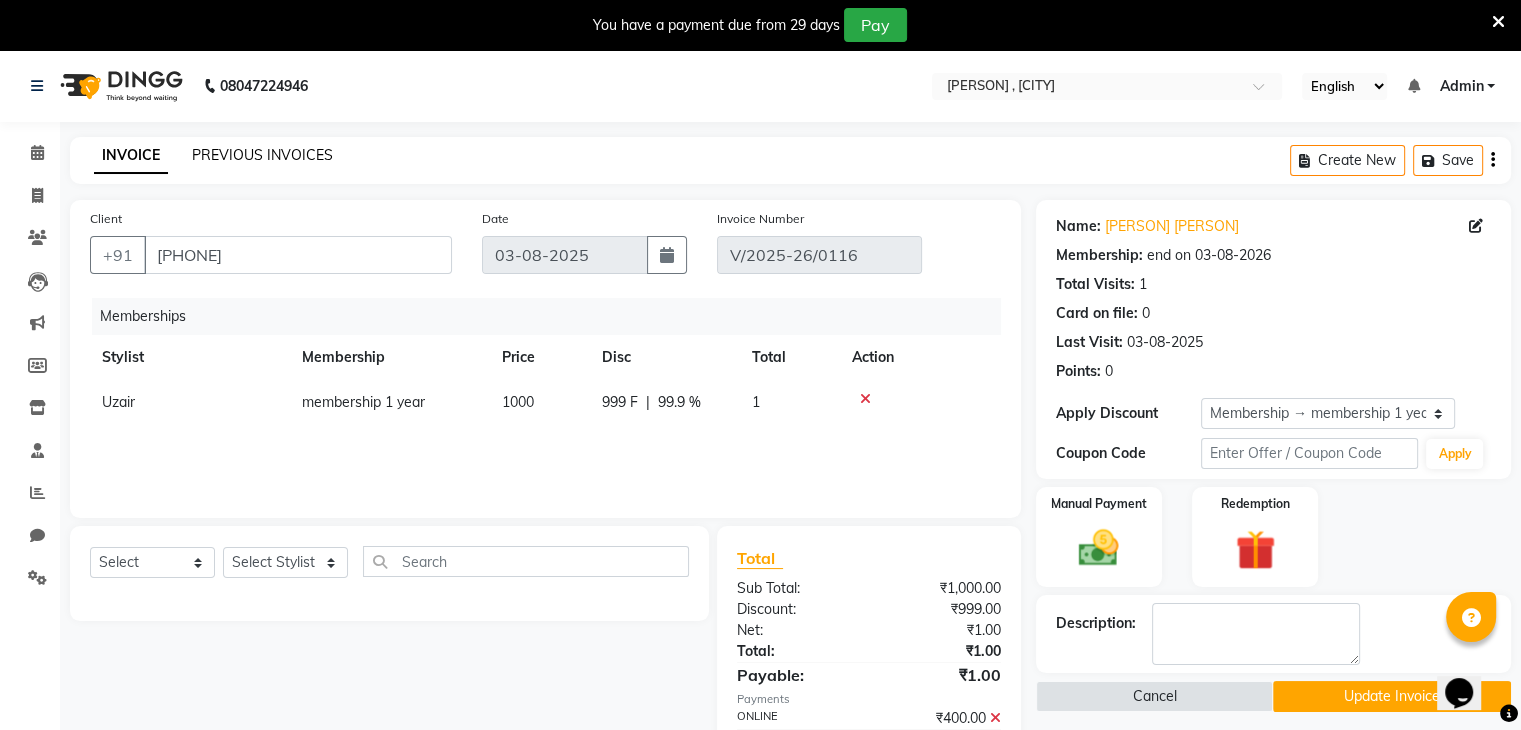 click on "PREVIOUS INVOICES" 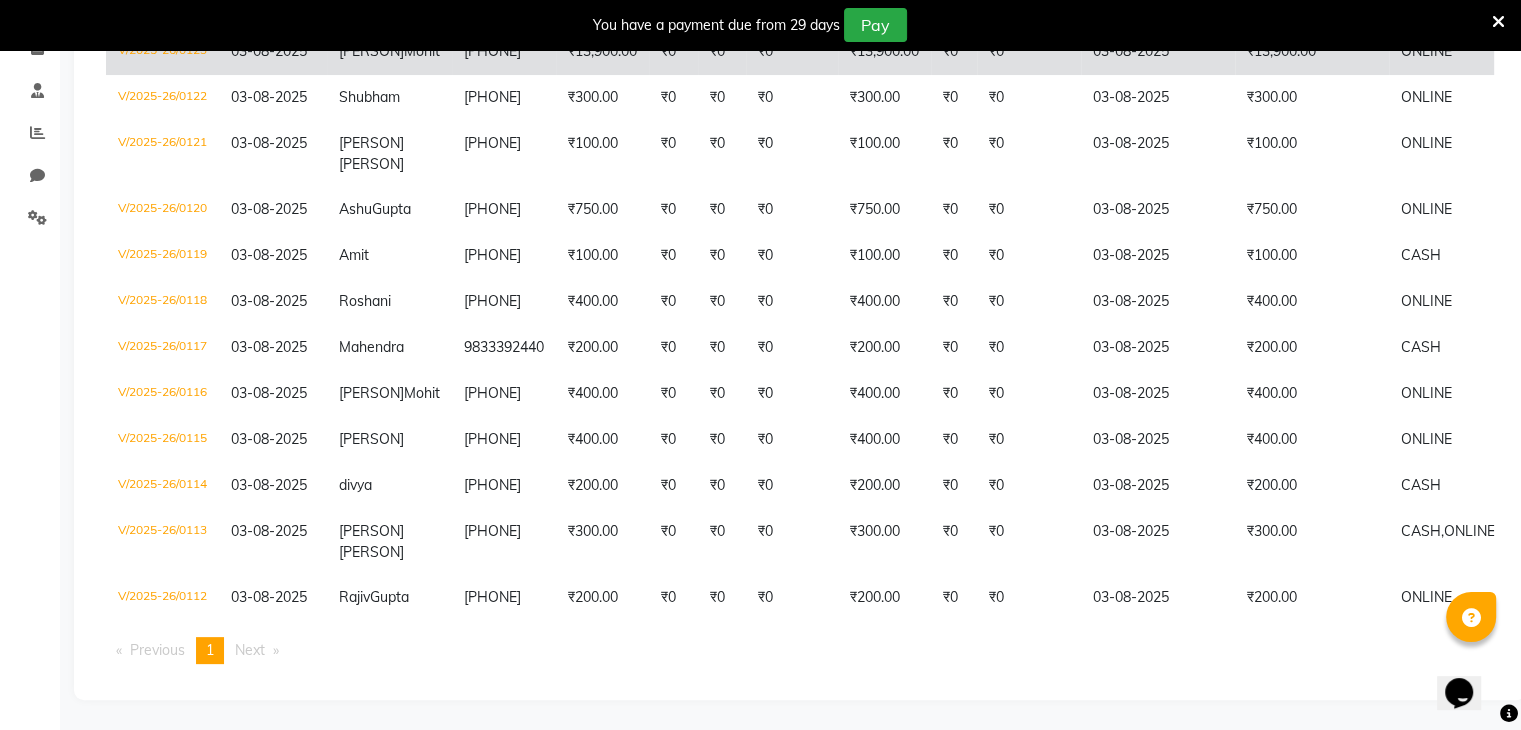 scroll, scrollTop: 367, scrollLeft: 0, axis: vertical 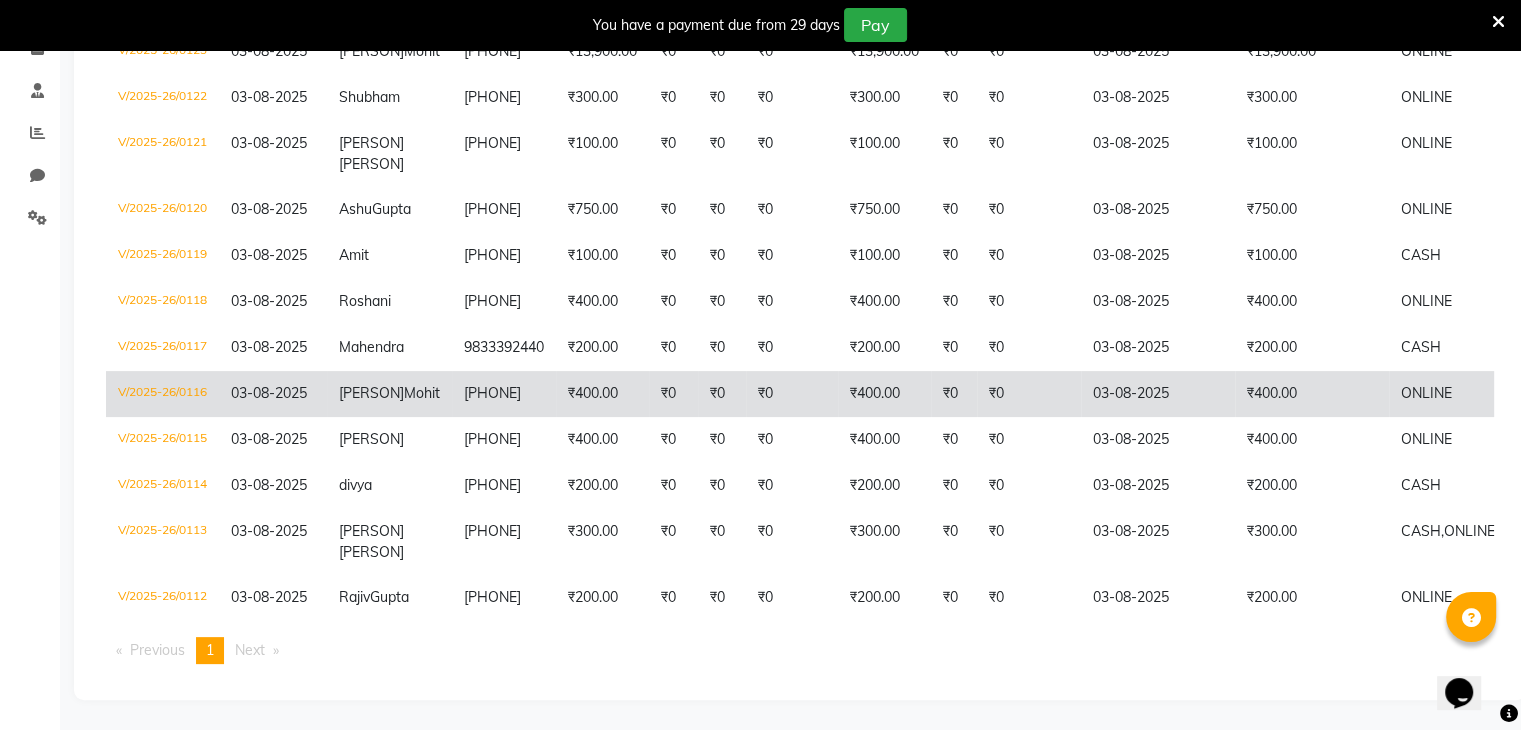 click on "₹0" 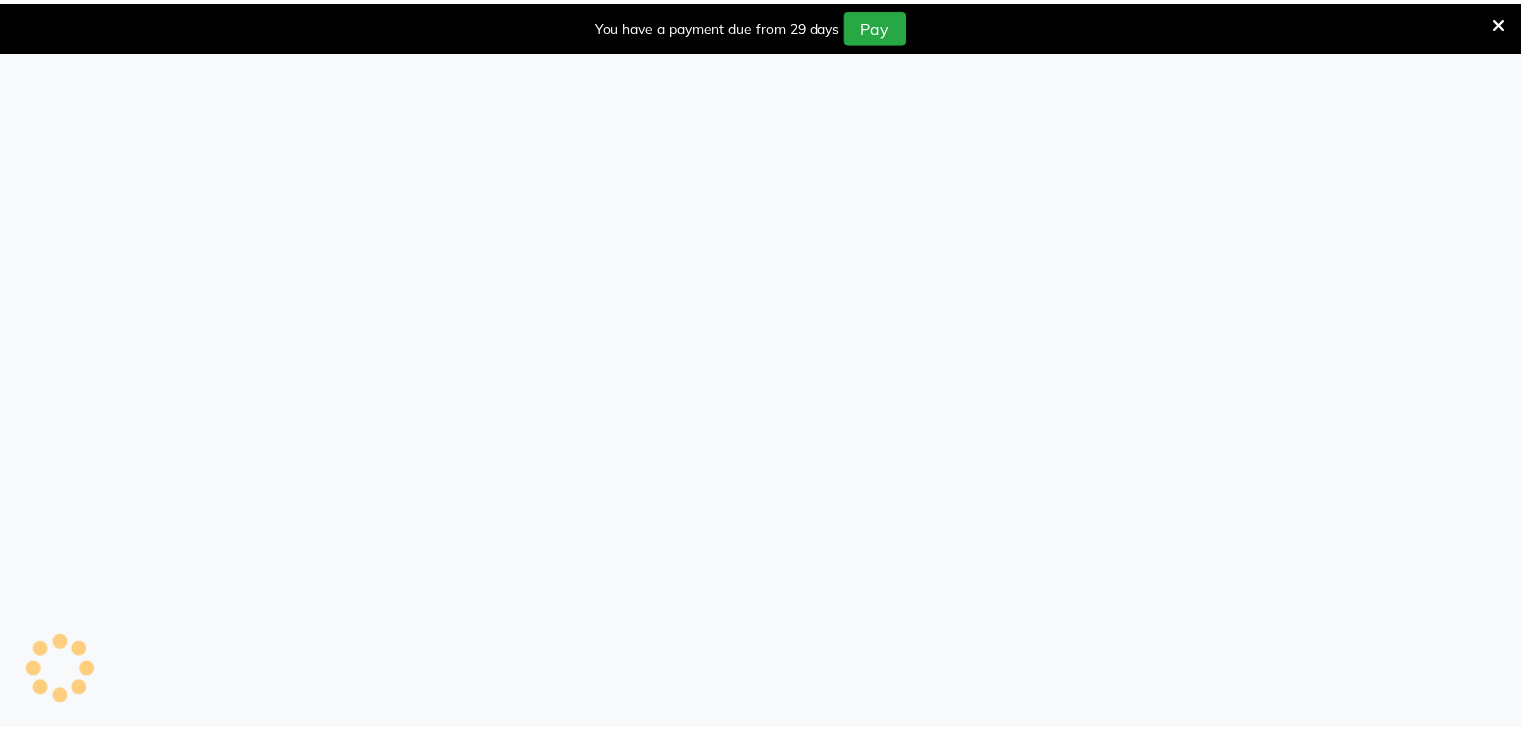 scroll, scrollTop: 0, scrollLeft: 0, axis: both 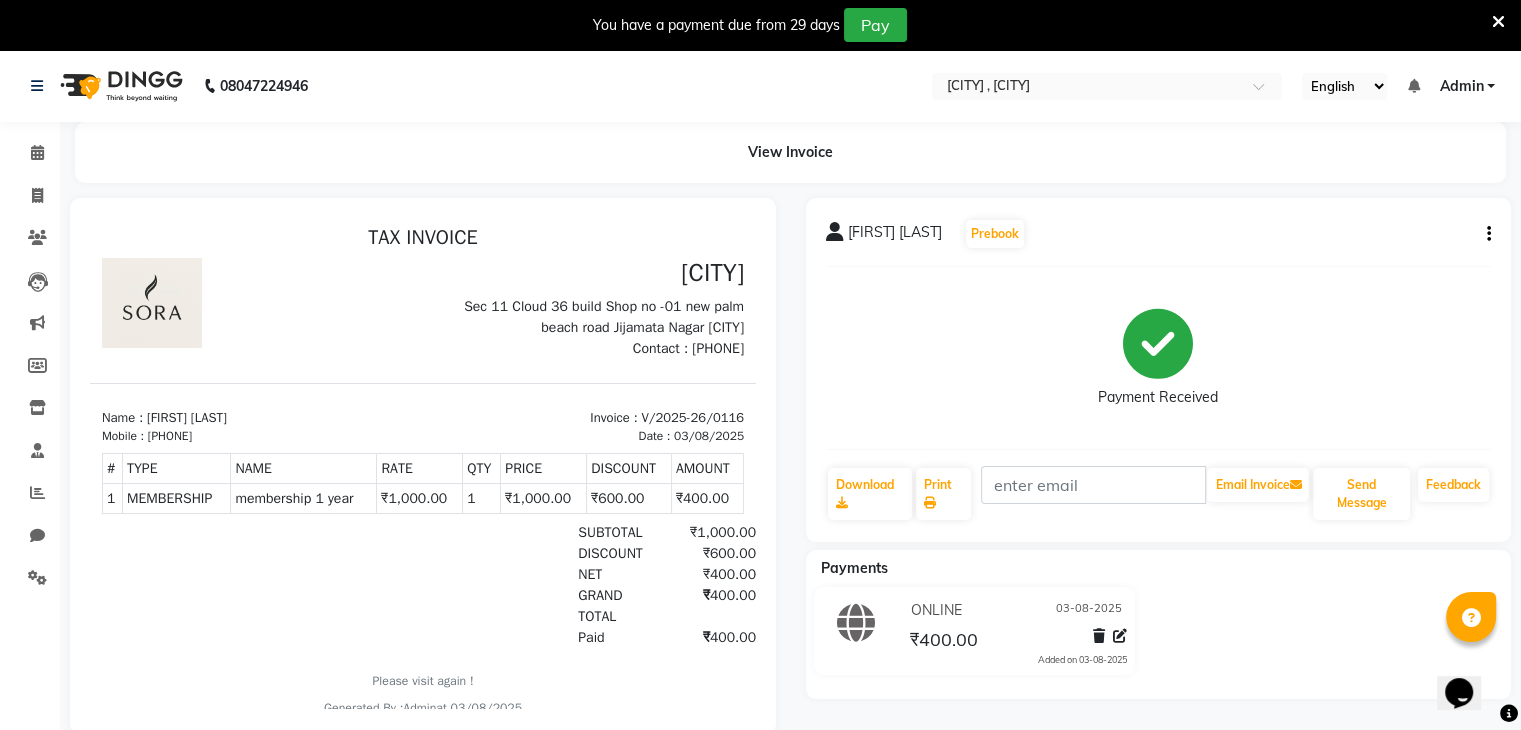 click 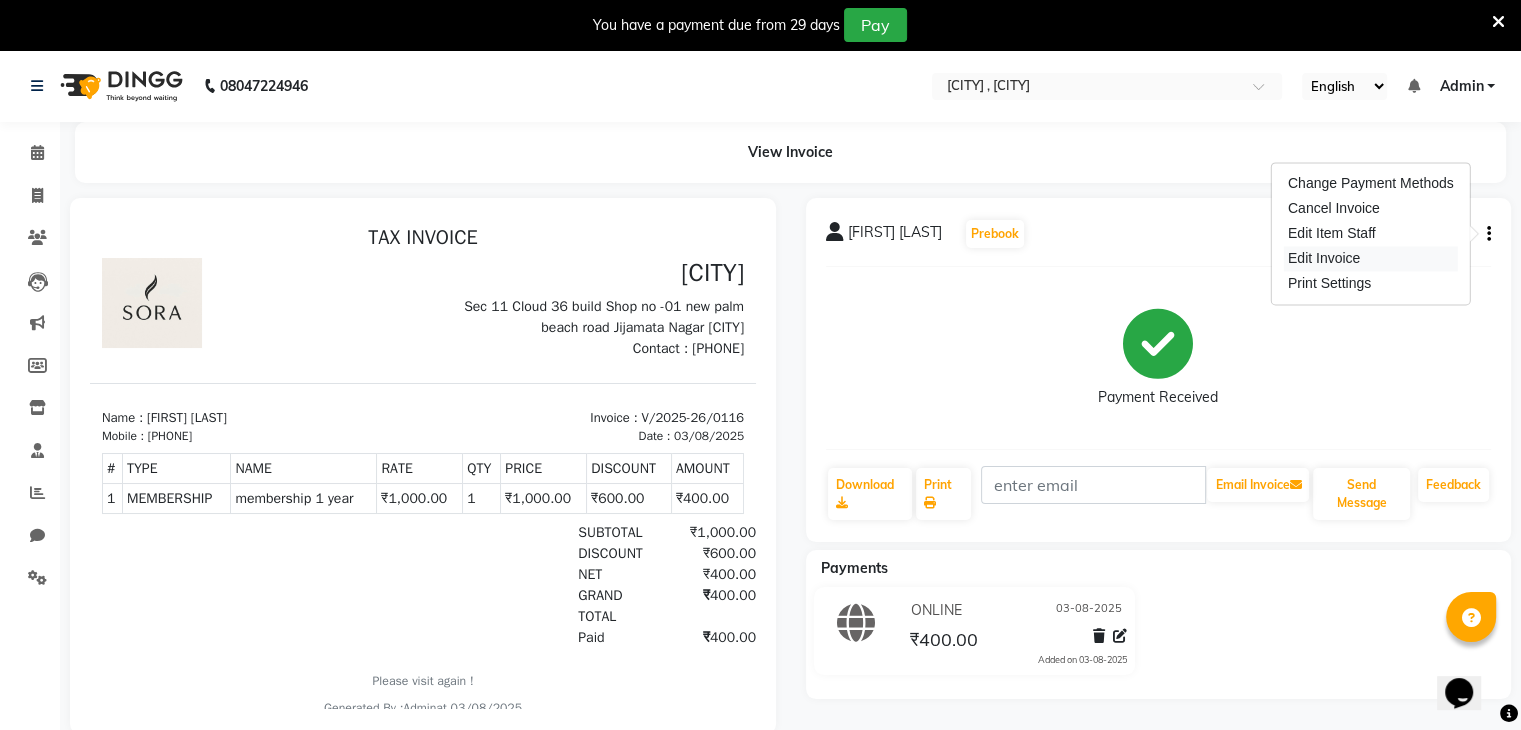 click on "Edit Invoice" at bounding box center [1371, 258] 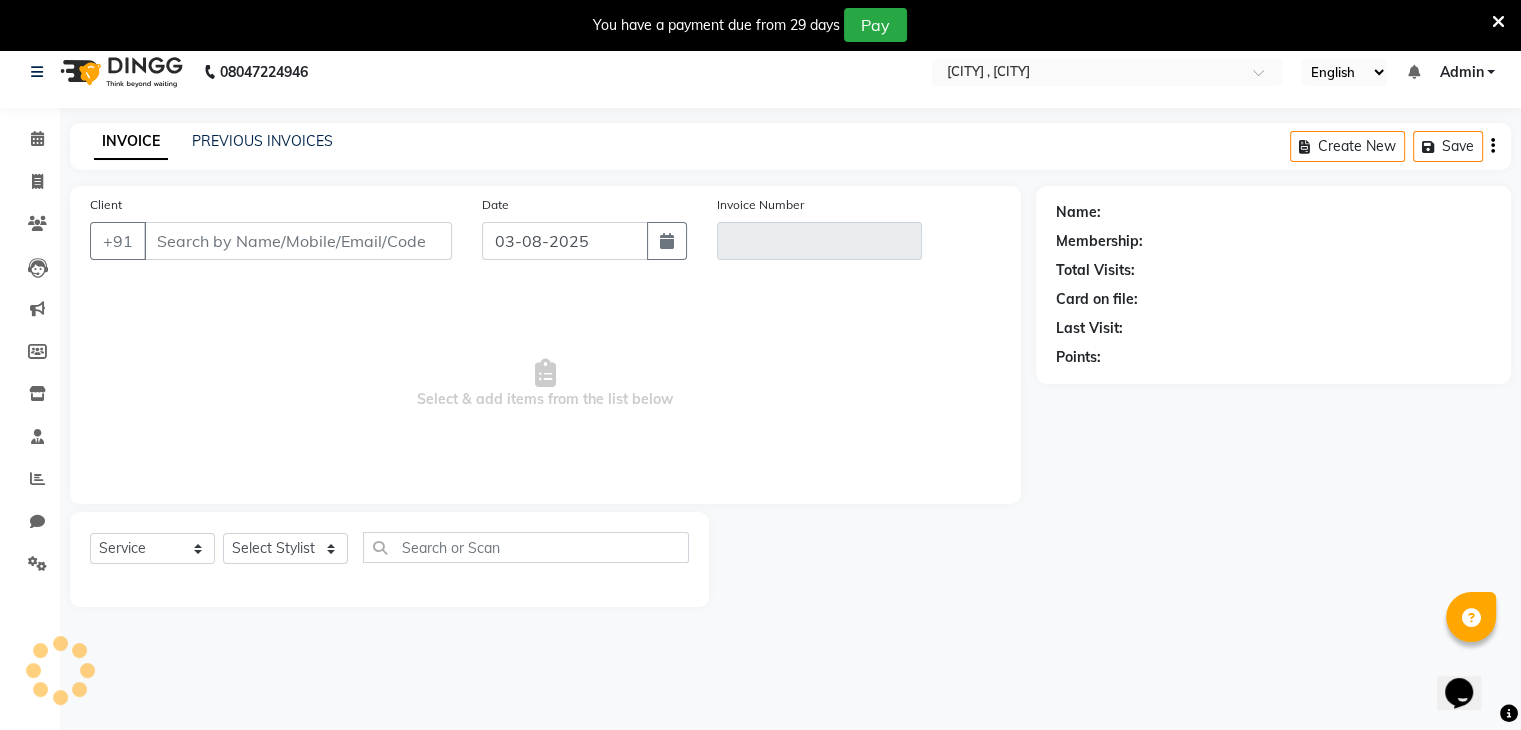 scroll, scrollTop: 50, scrollLeft: 0, axis: vertical 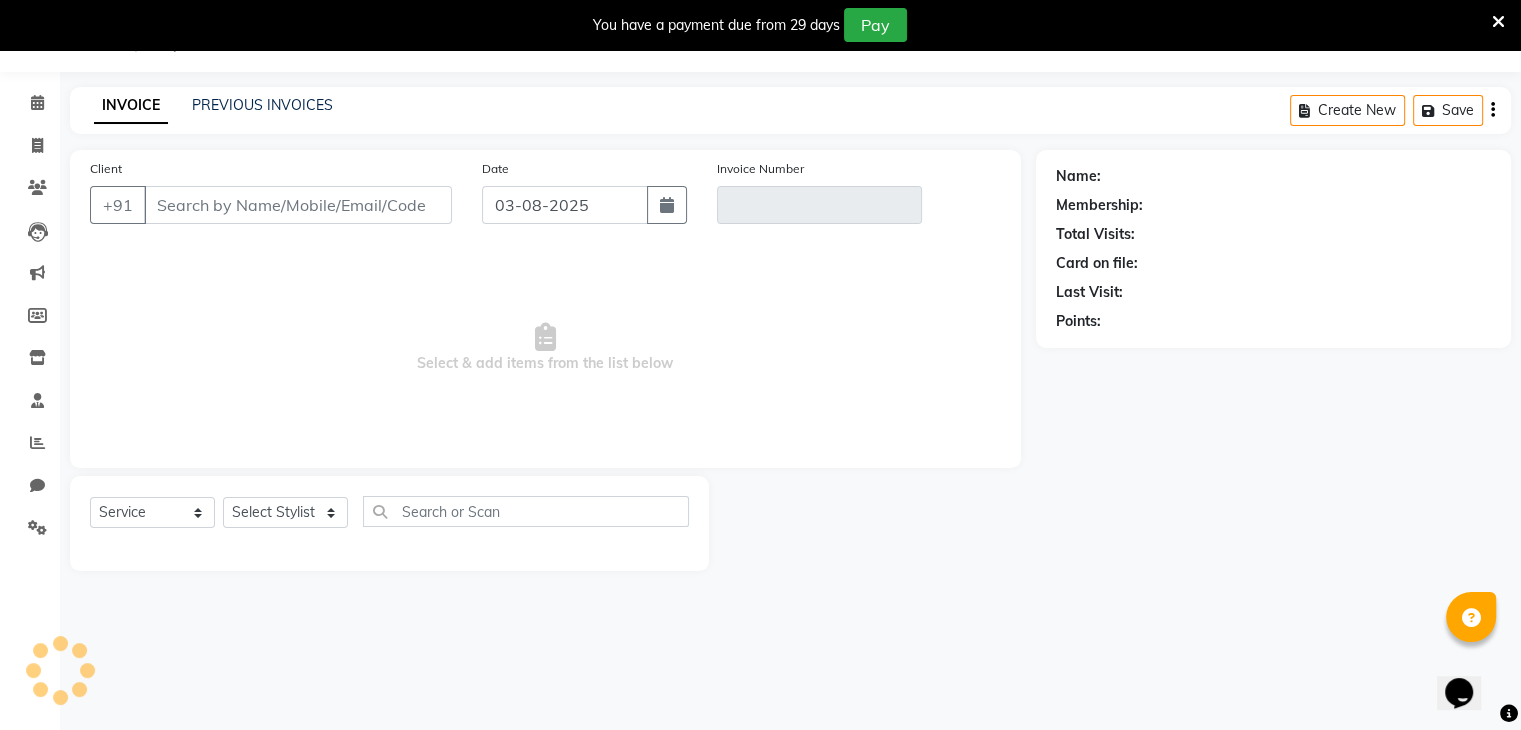 type on "[PHONE]" 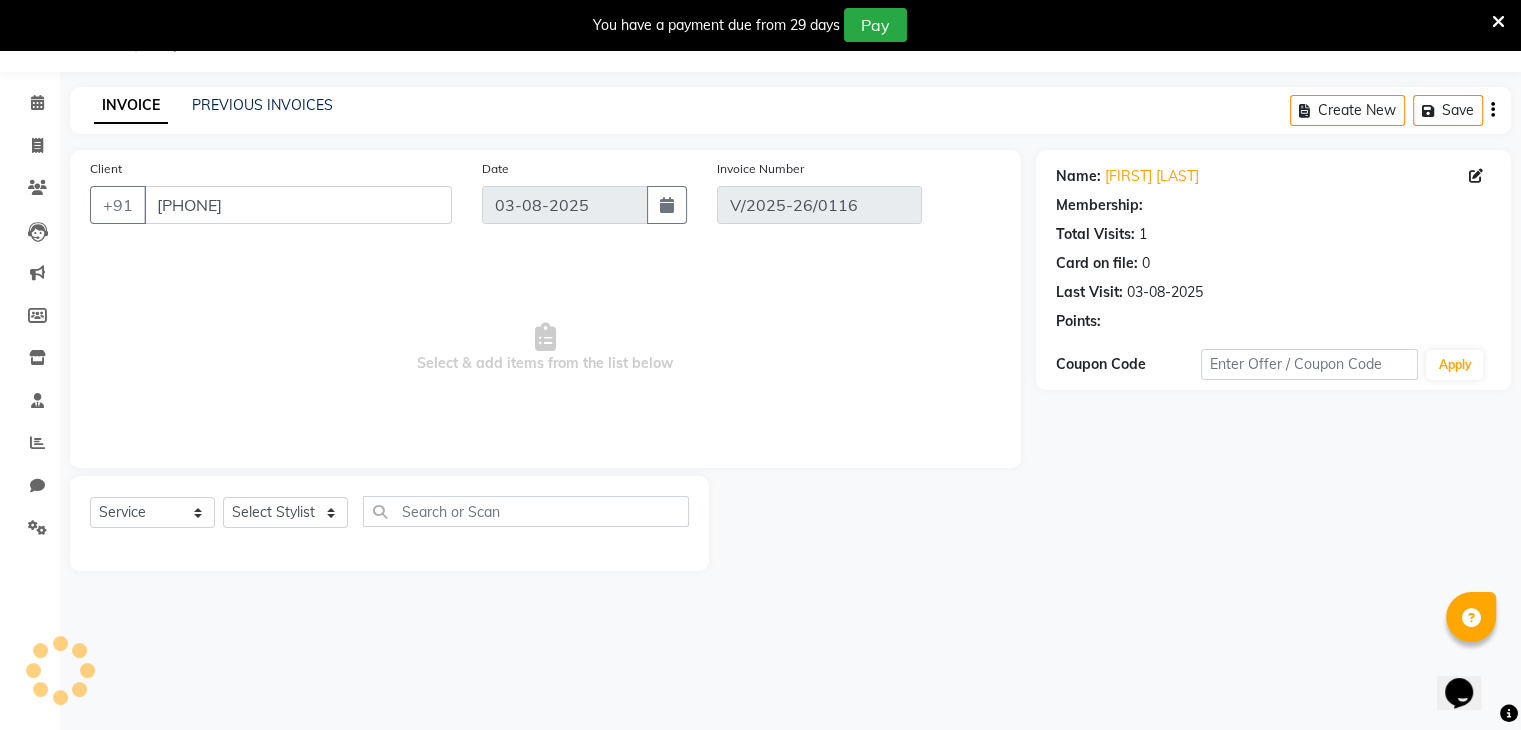select on "select" 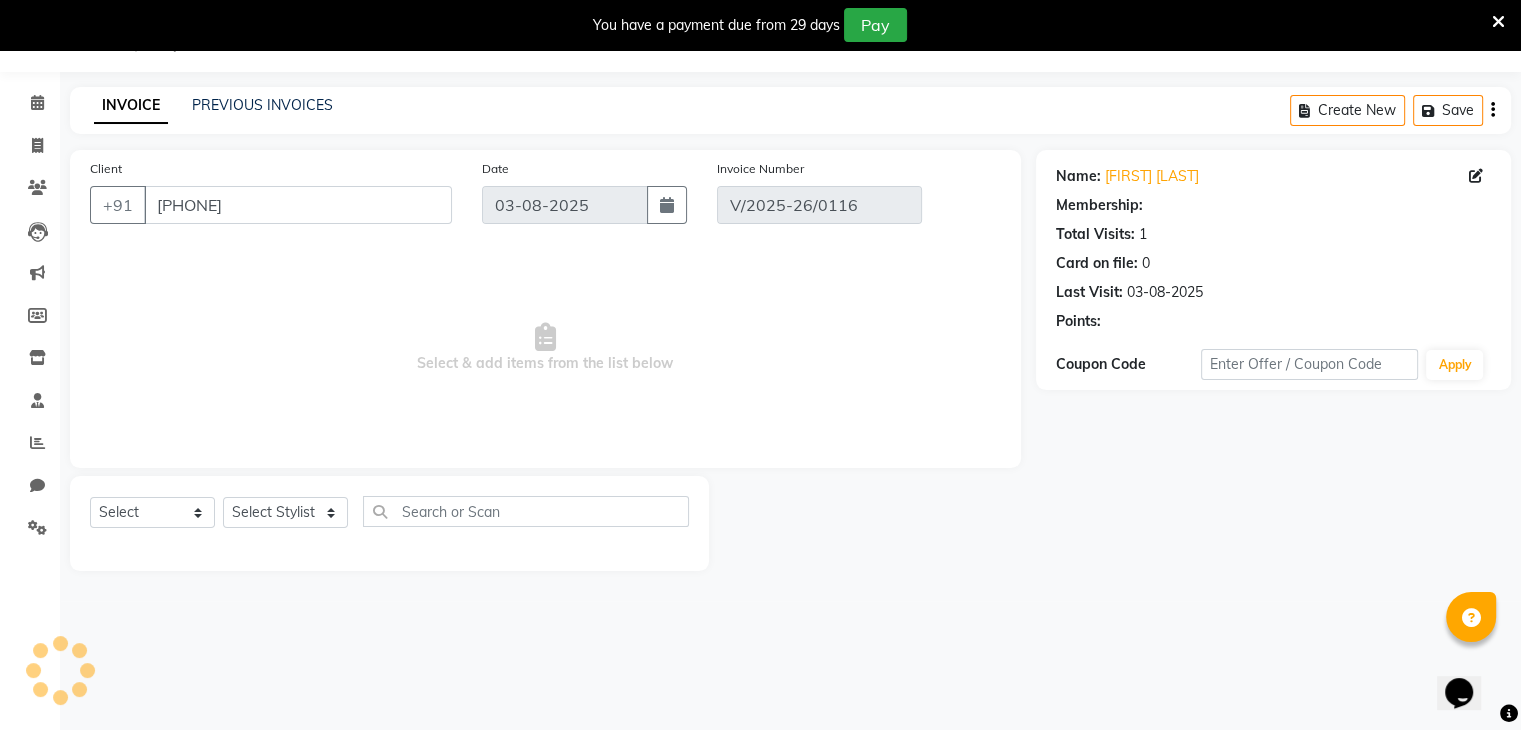 select on "1: Object" 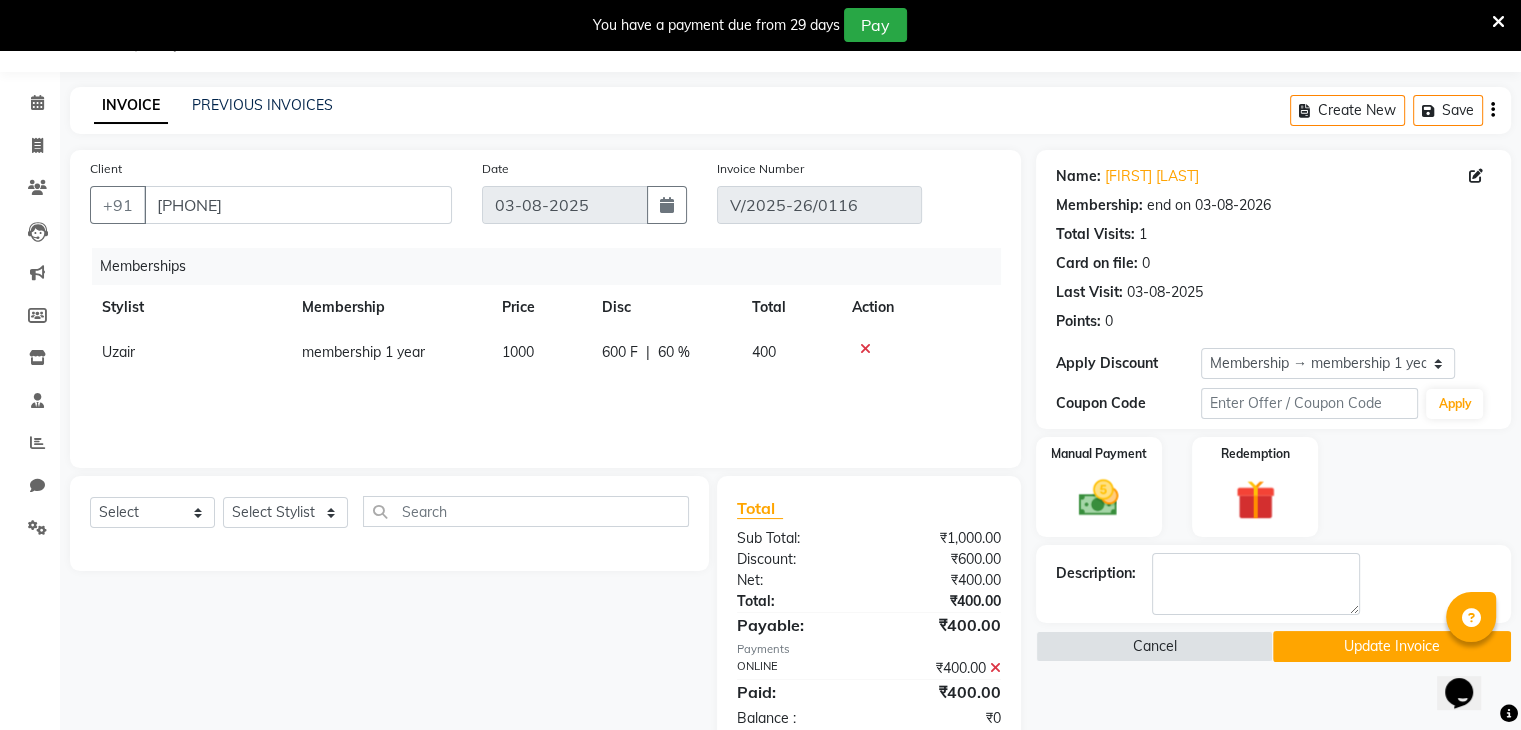 click on "400" 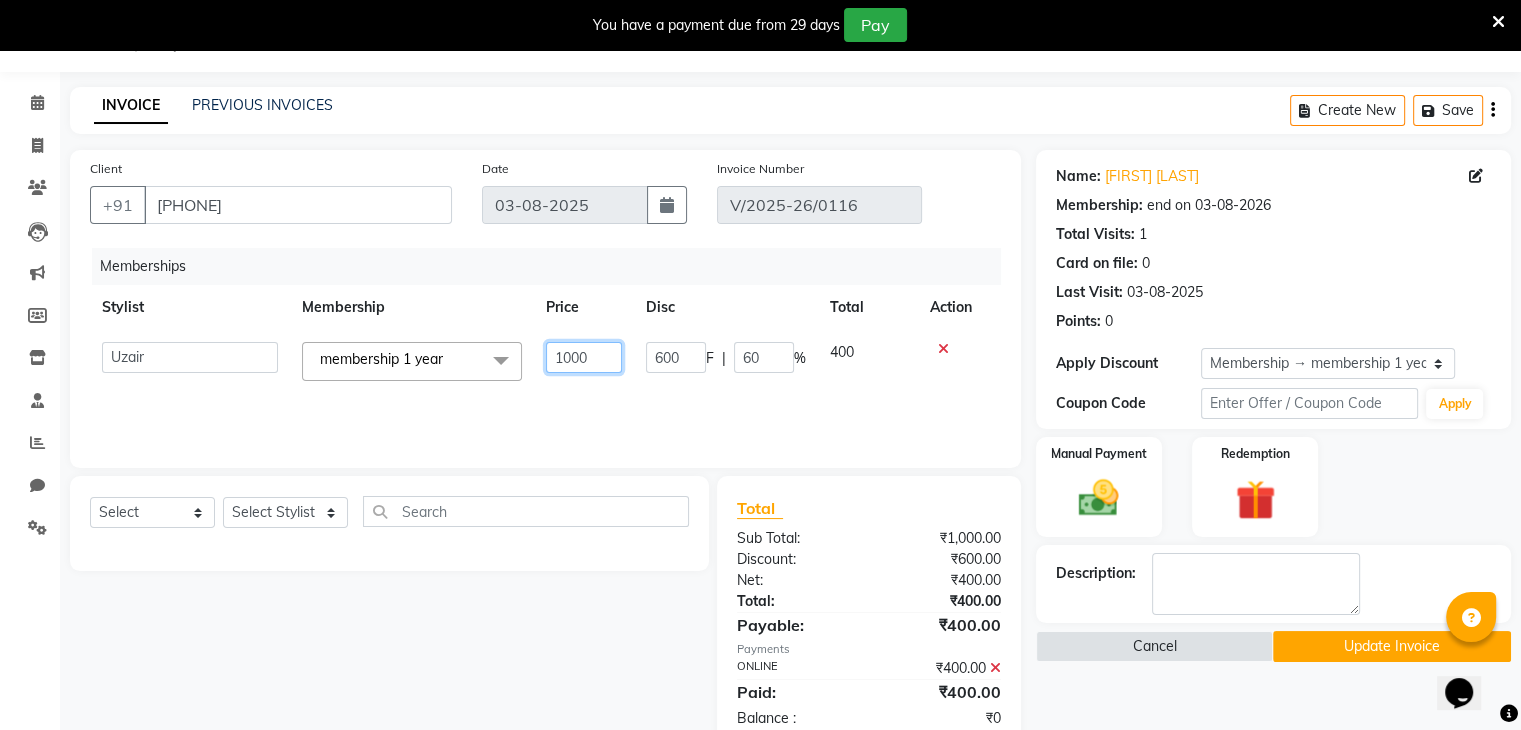 click on "1000" 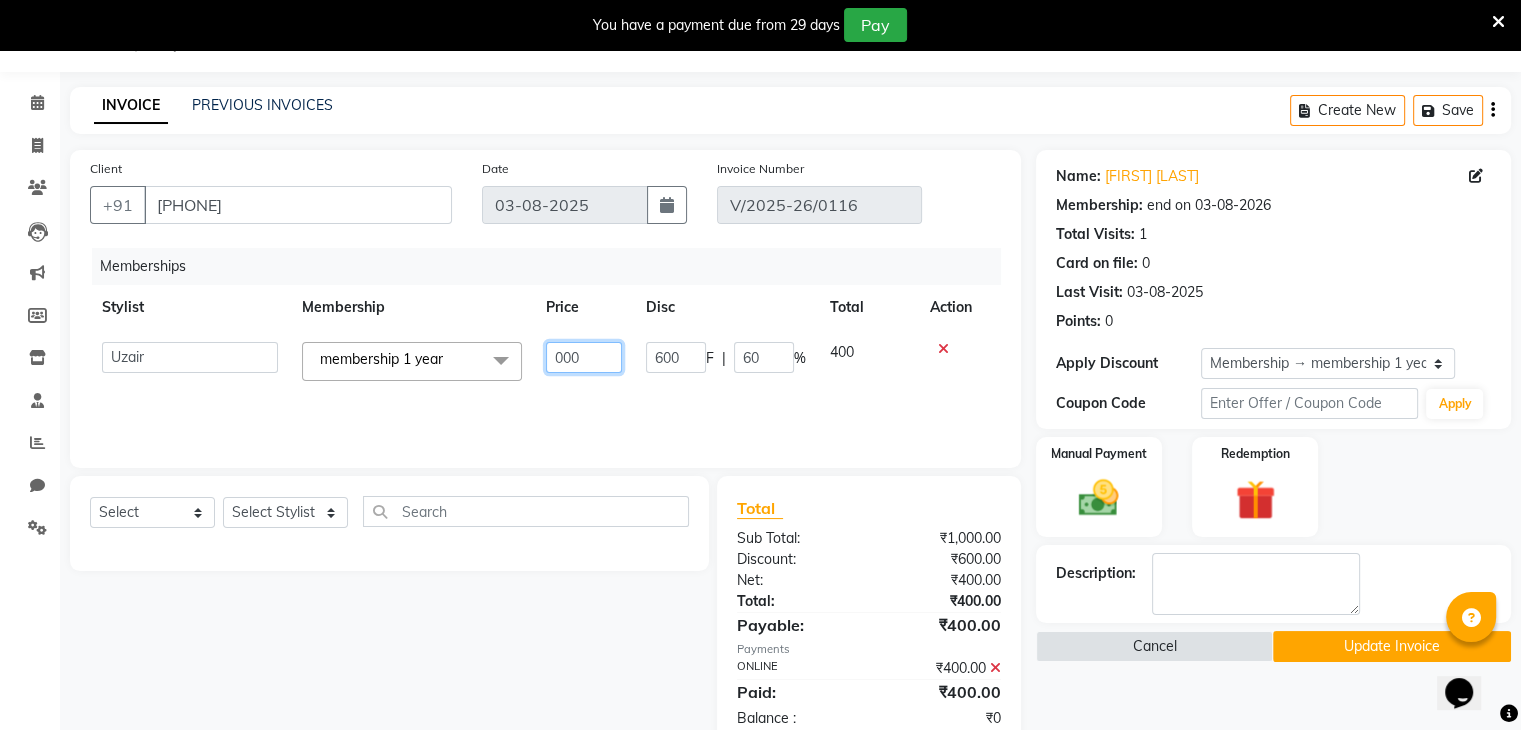 type on "0000" 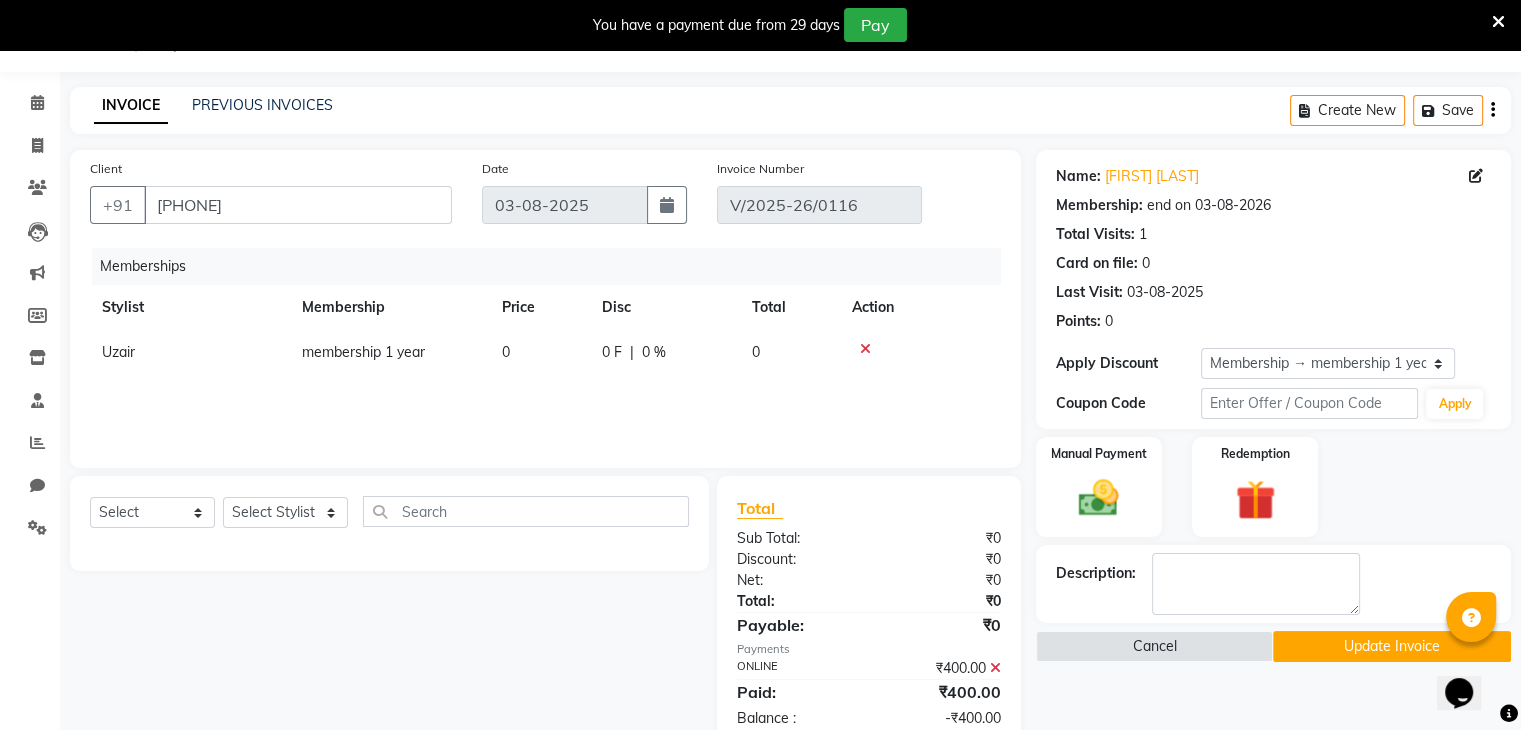 click on "0 %" 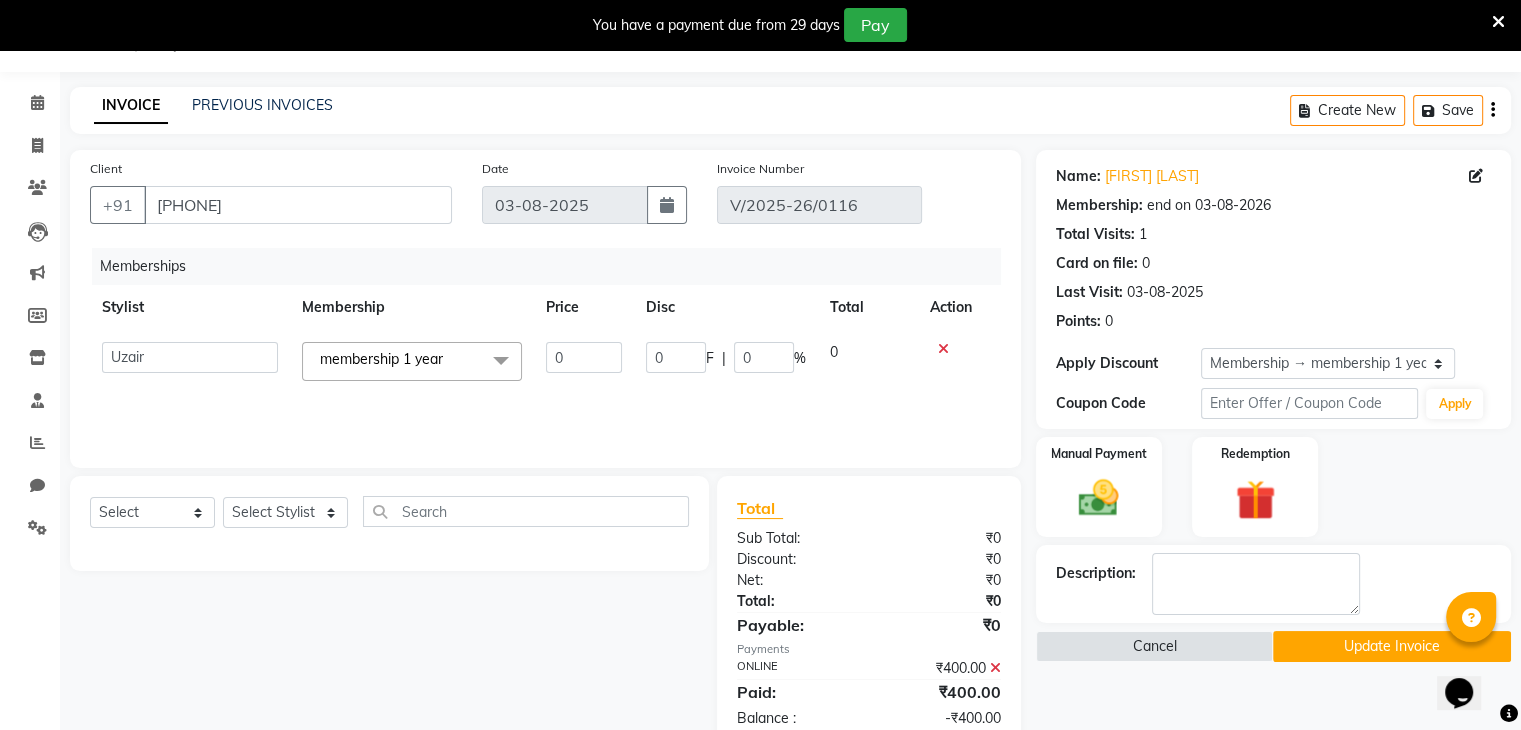 click on "Memberships Stylist Membership Price Disc Total Action  deepa   Lucky   nadeem   Riya   Sameer   Shivam   Tas bina   Uzair   Vinita  membership 1 year  x membership 1 year 0 0 F | 0 % 0" 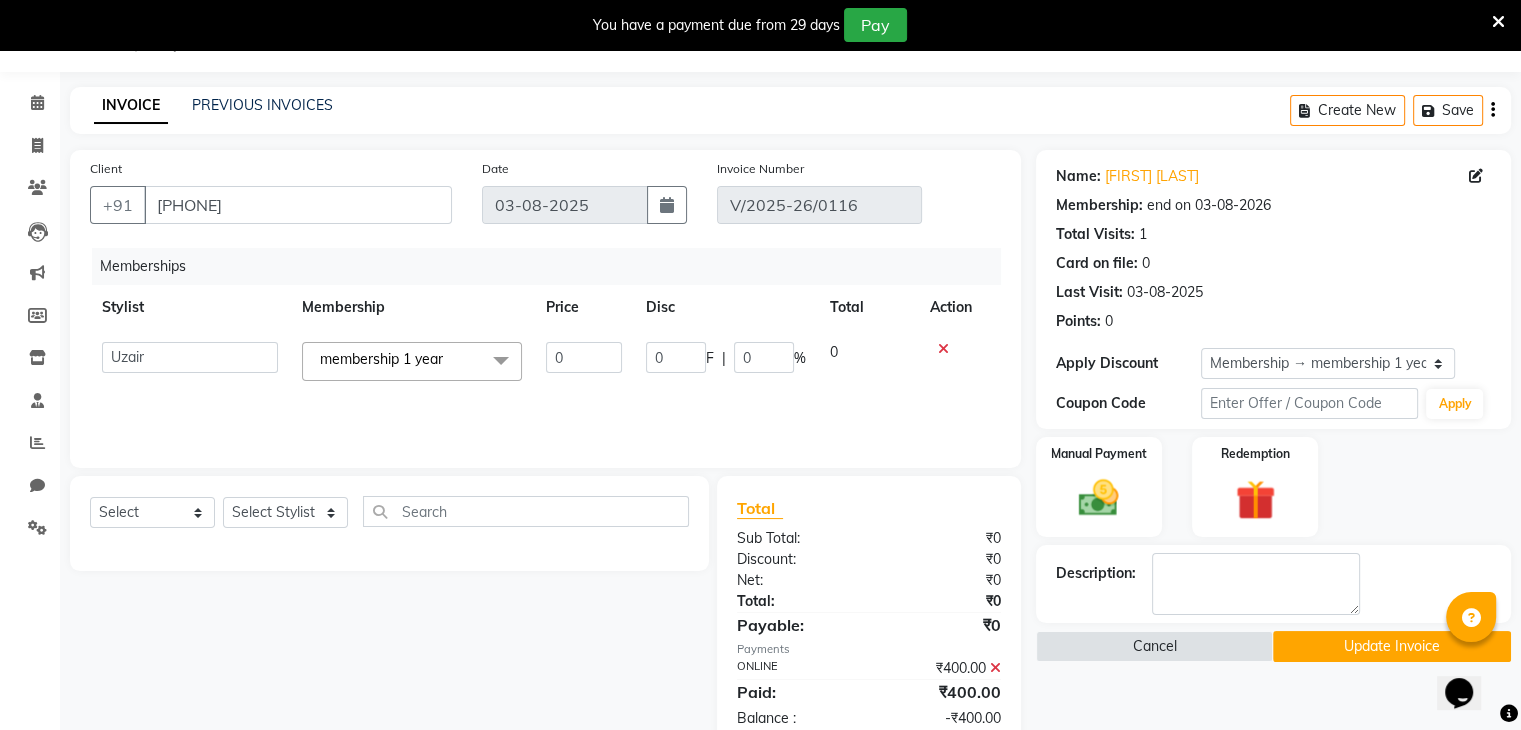 click on "Update Invoice" 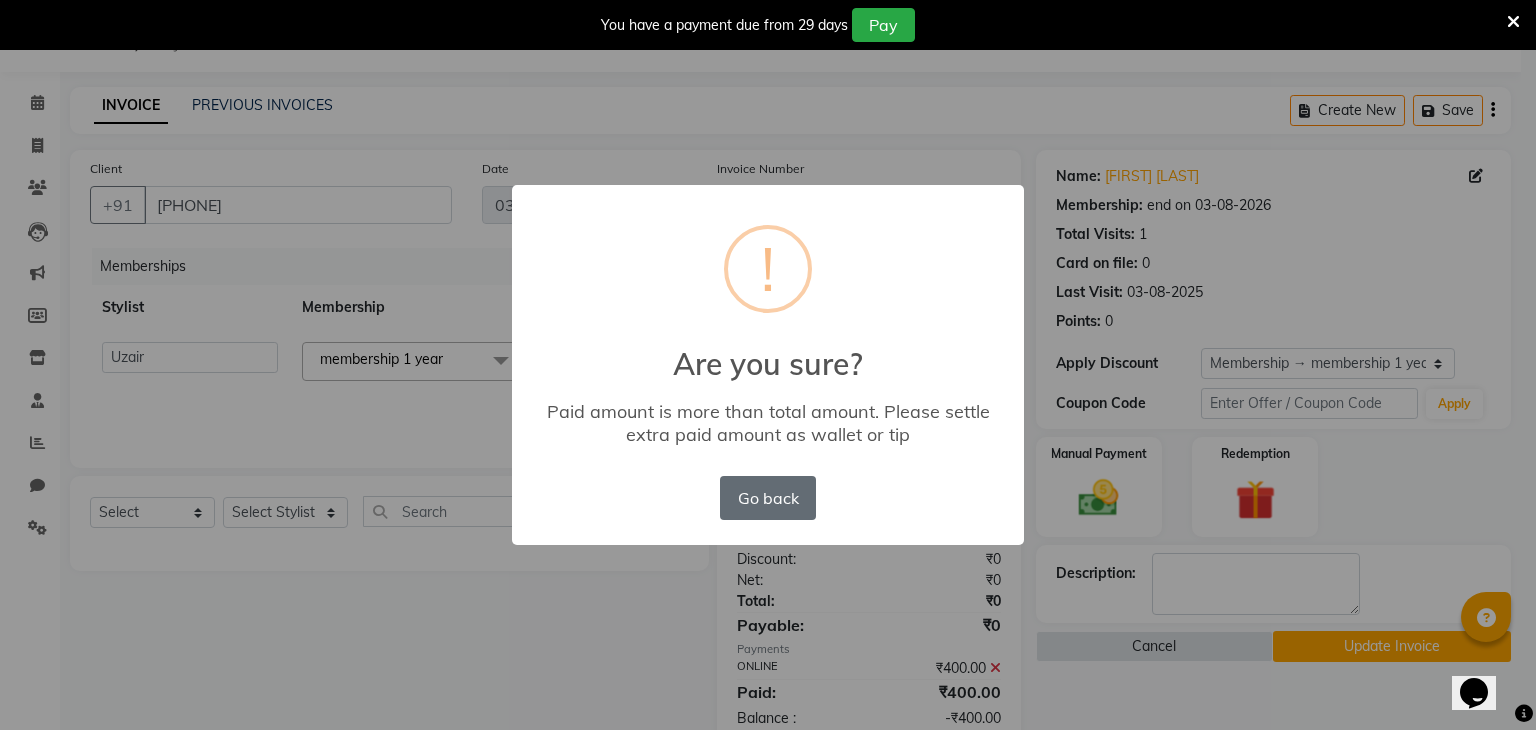 click on "Go back" at bounding box center (768, 498) 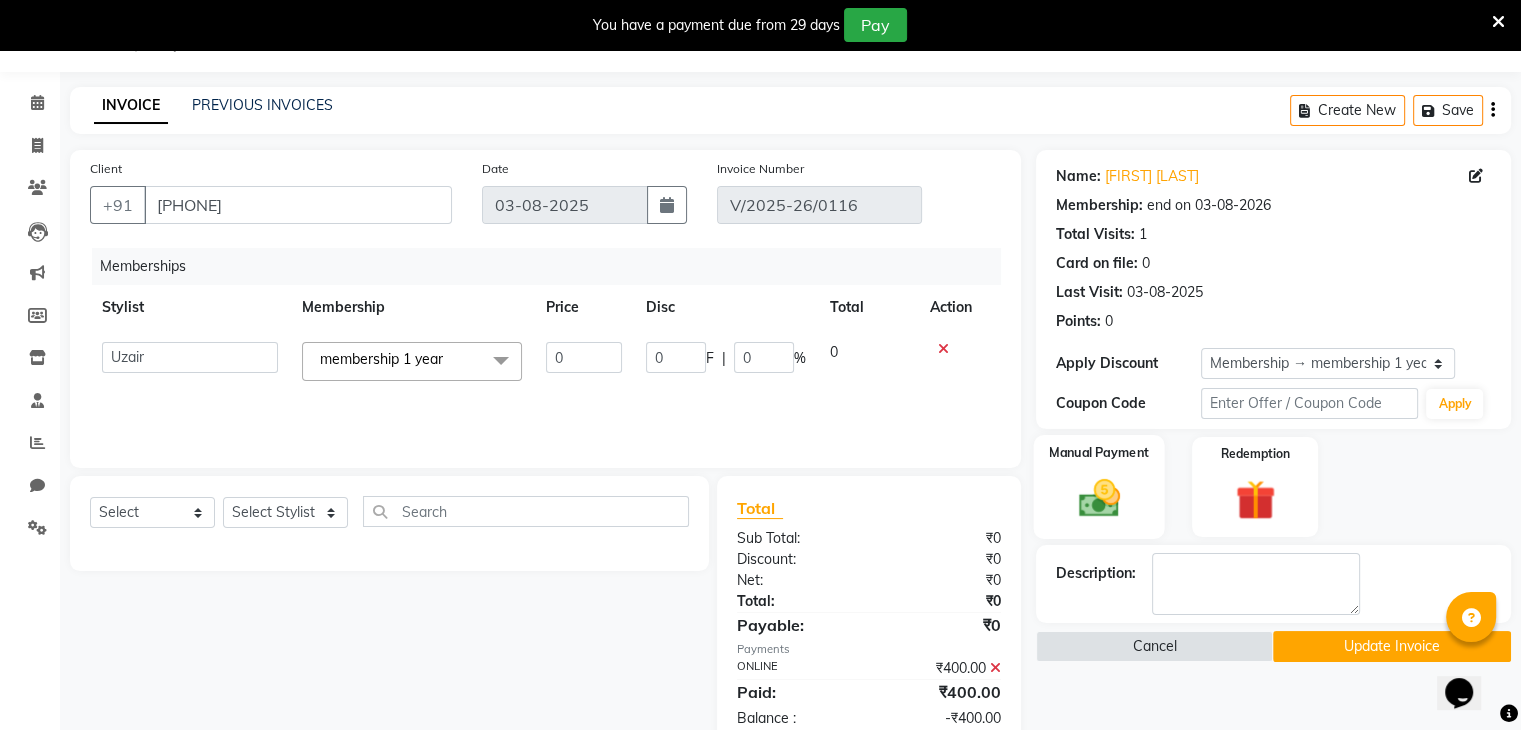 click on "Manual Payment" 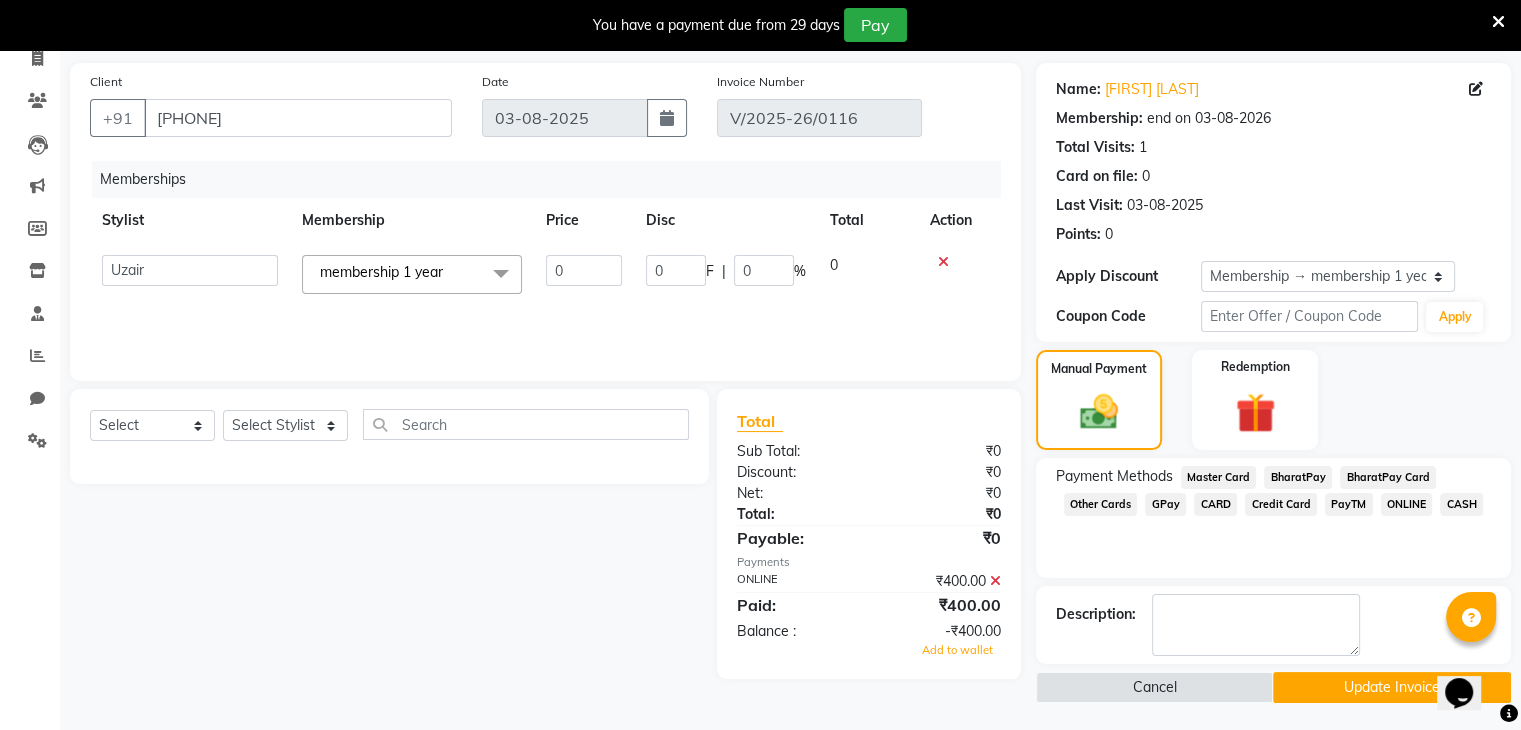 scroll, scrollTop: 139, scrollLeft: 0, axis: vertical 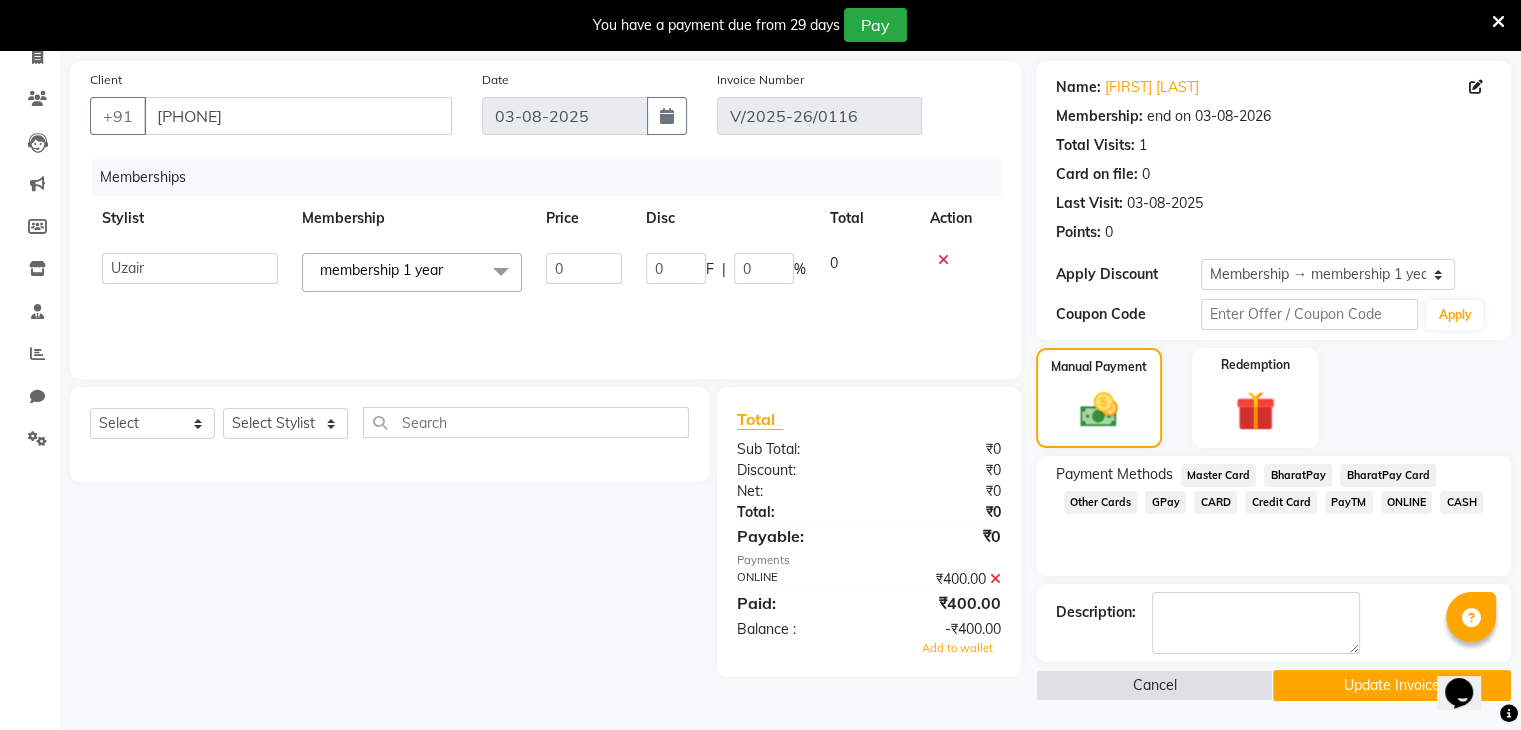 click on "ONLINE" 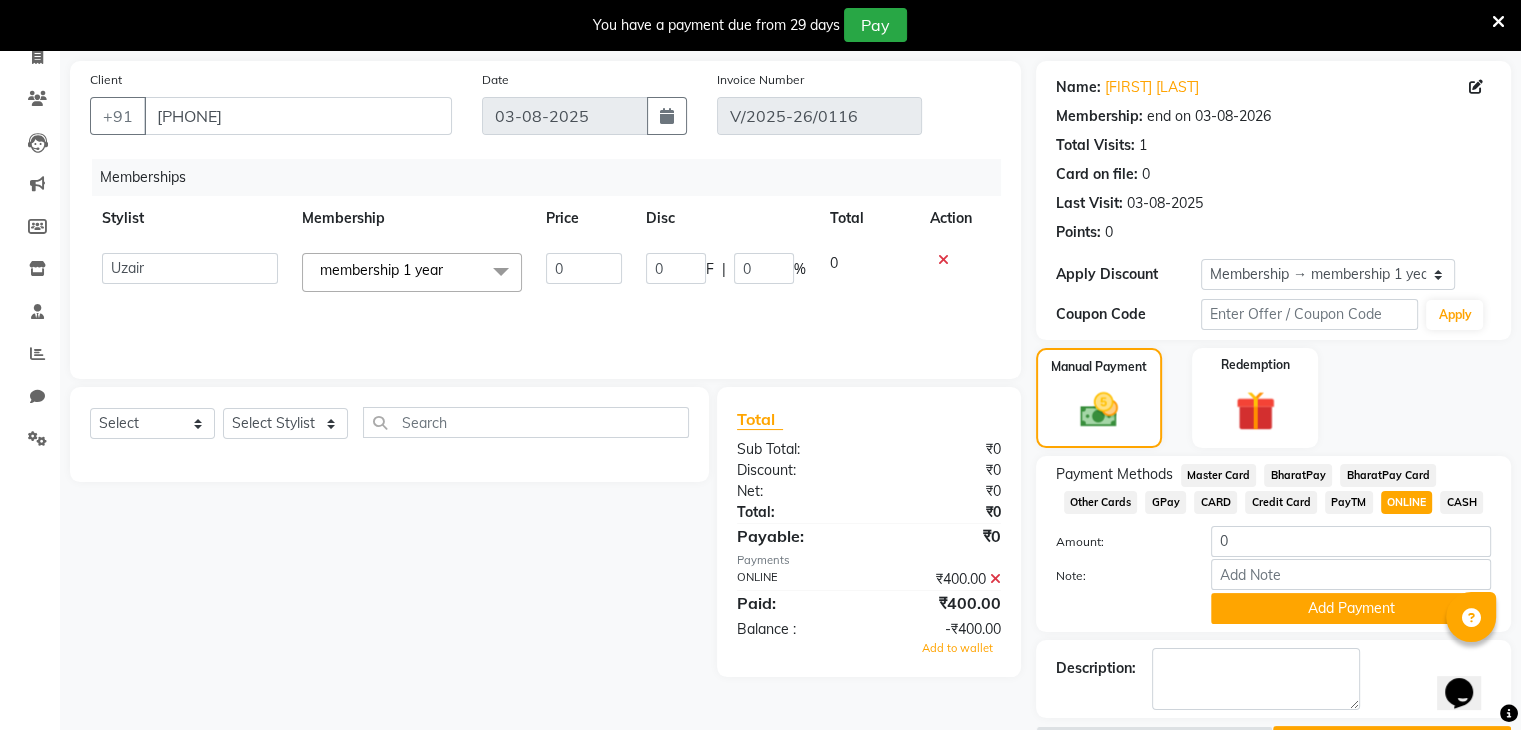 scroll, scrollTop: 197, scrollLeft: 0, axis: vertical 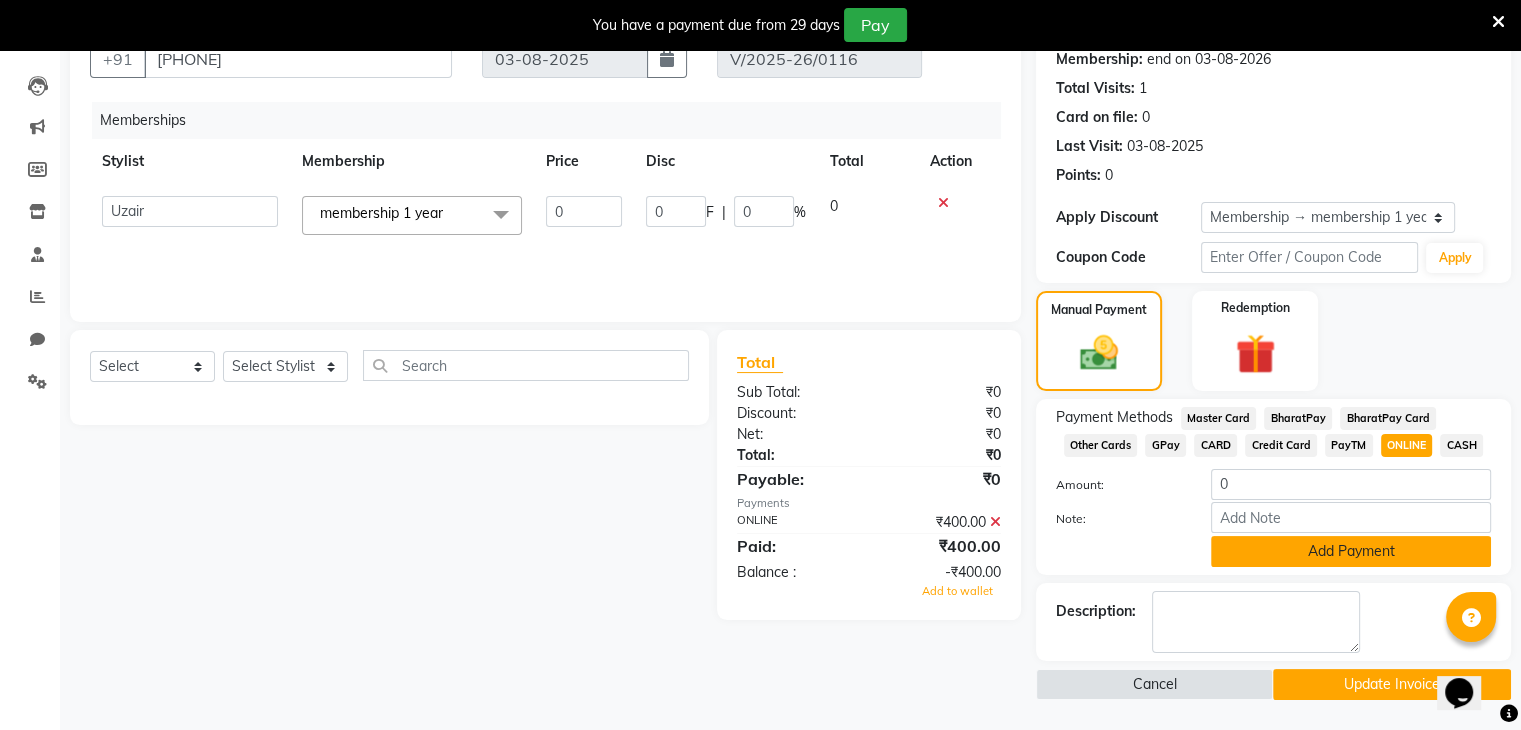 click on "Add Payment" 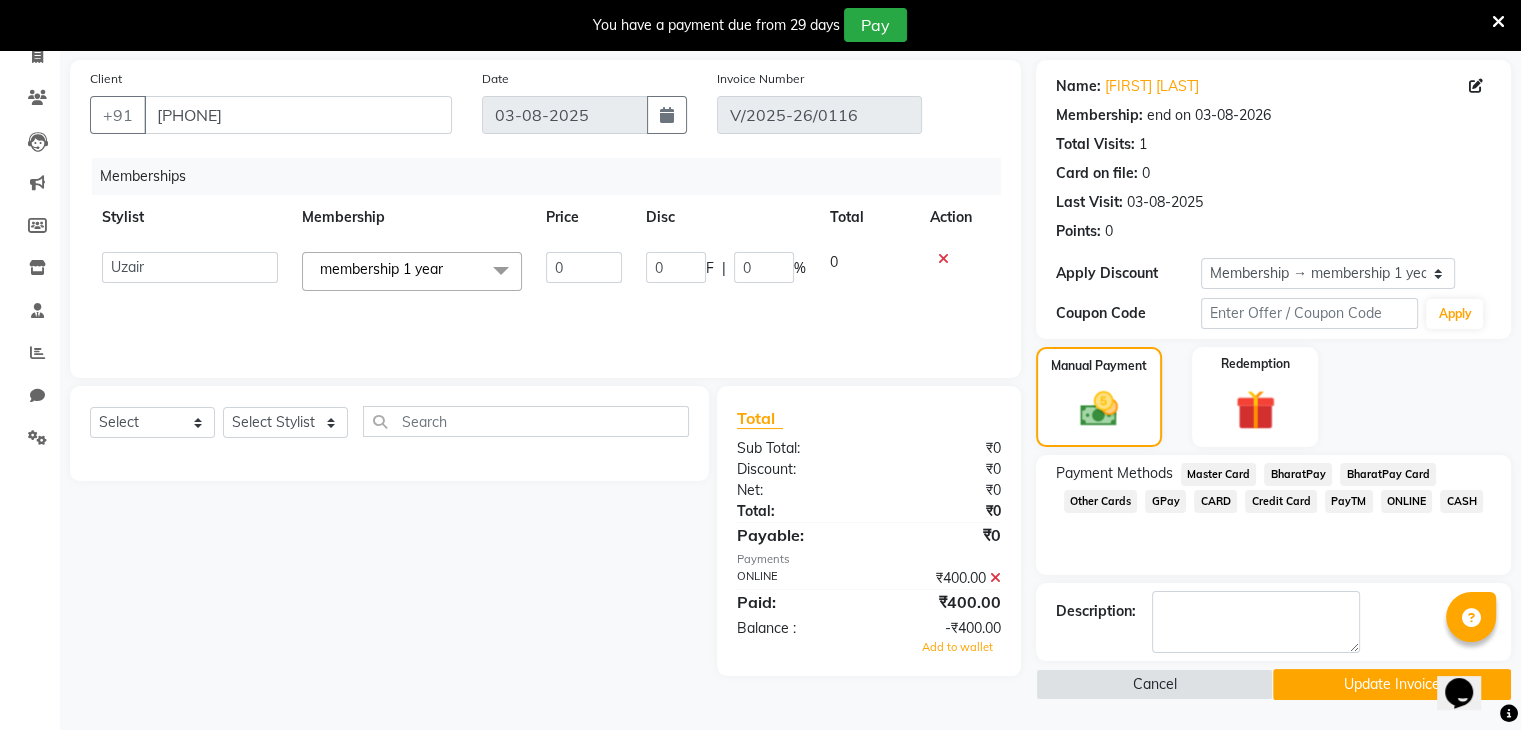 scroll, scrollTop: 139, scrollLeft: 0, axis: vertical 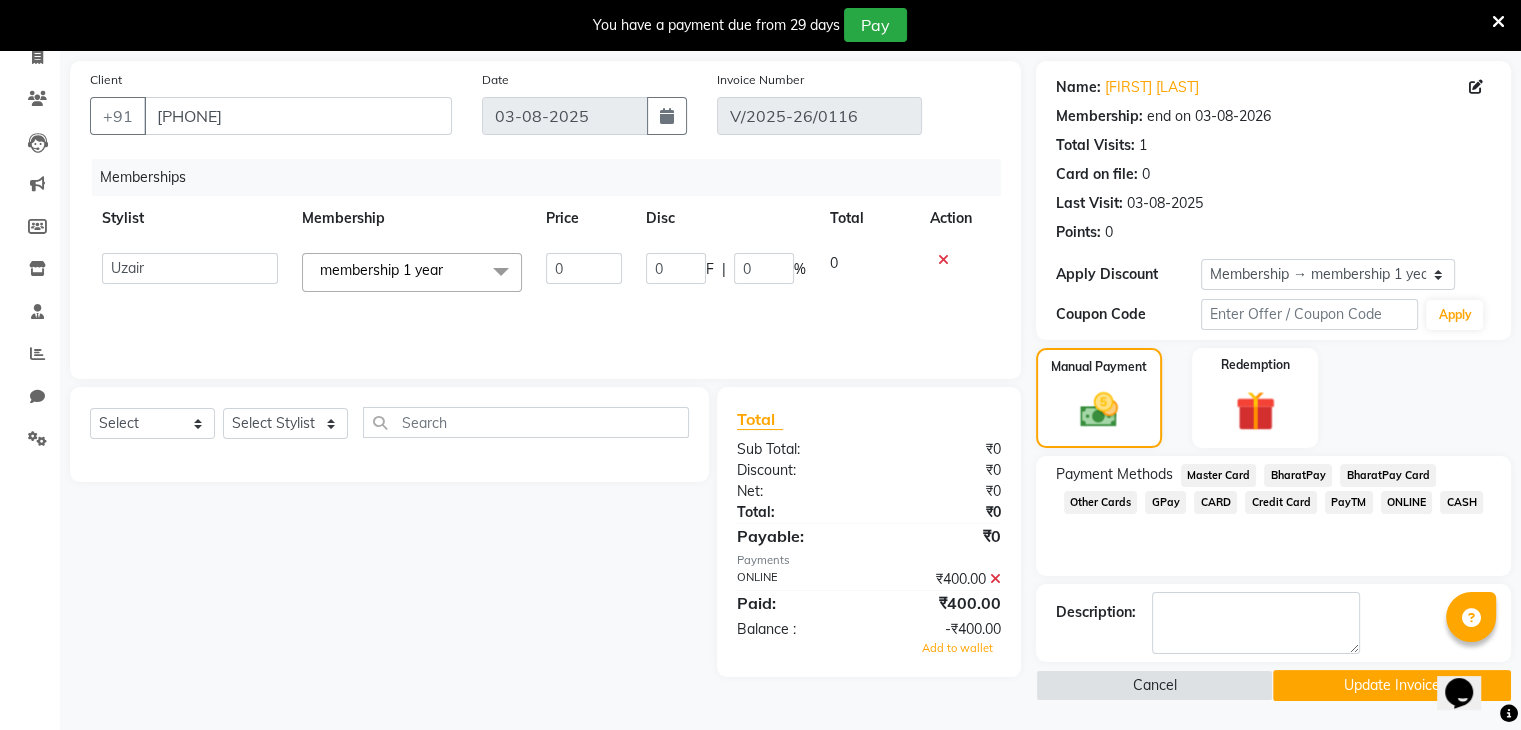 click on "Update Invoice" 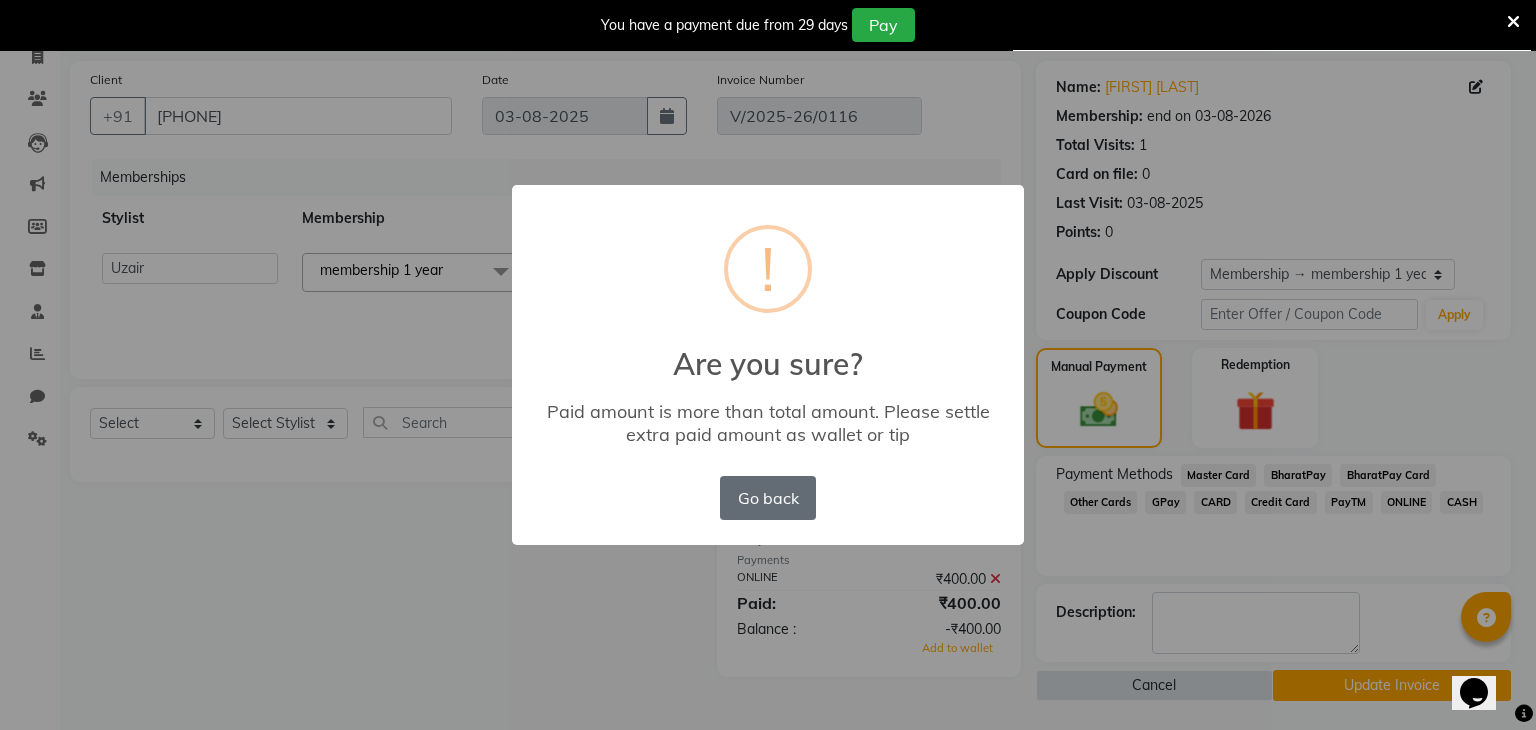 click on "Go back" at bounding box center [768, 498] 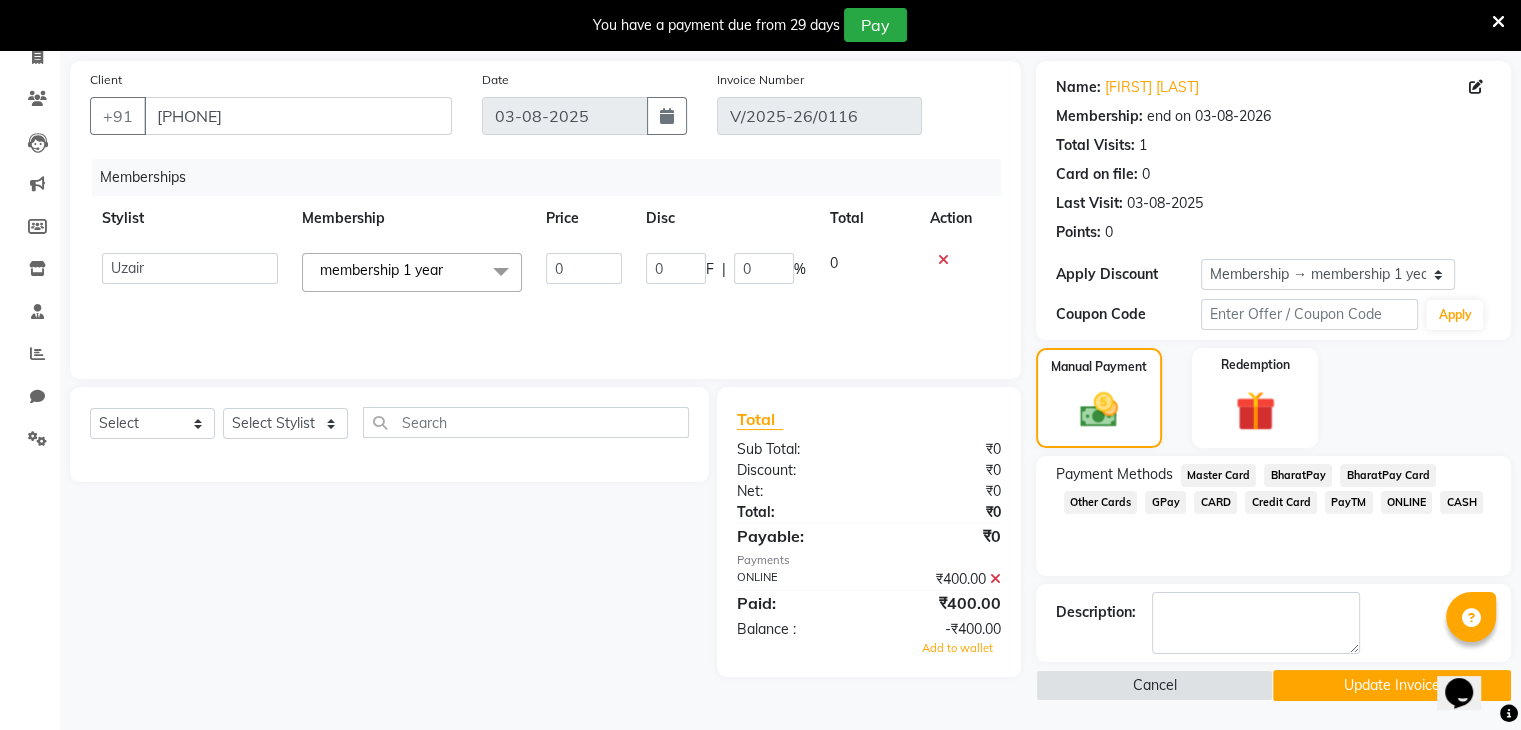 scroll, scrollTop: 0, scrollLeft: 0, axis: both 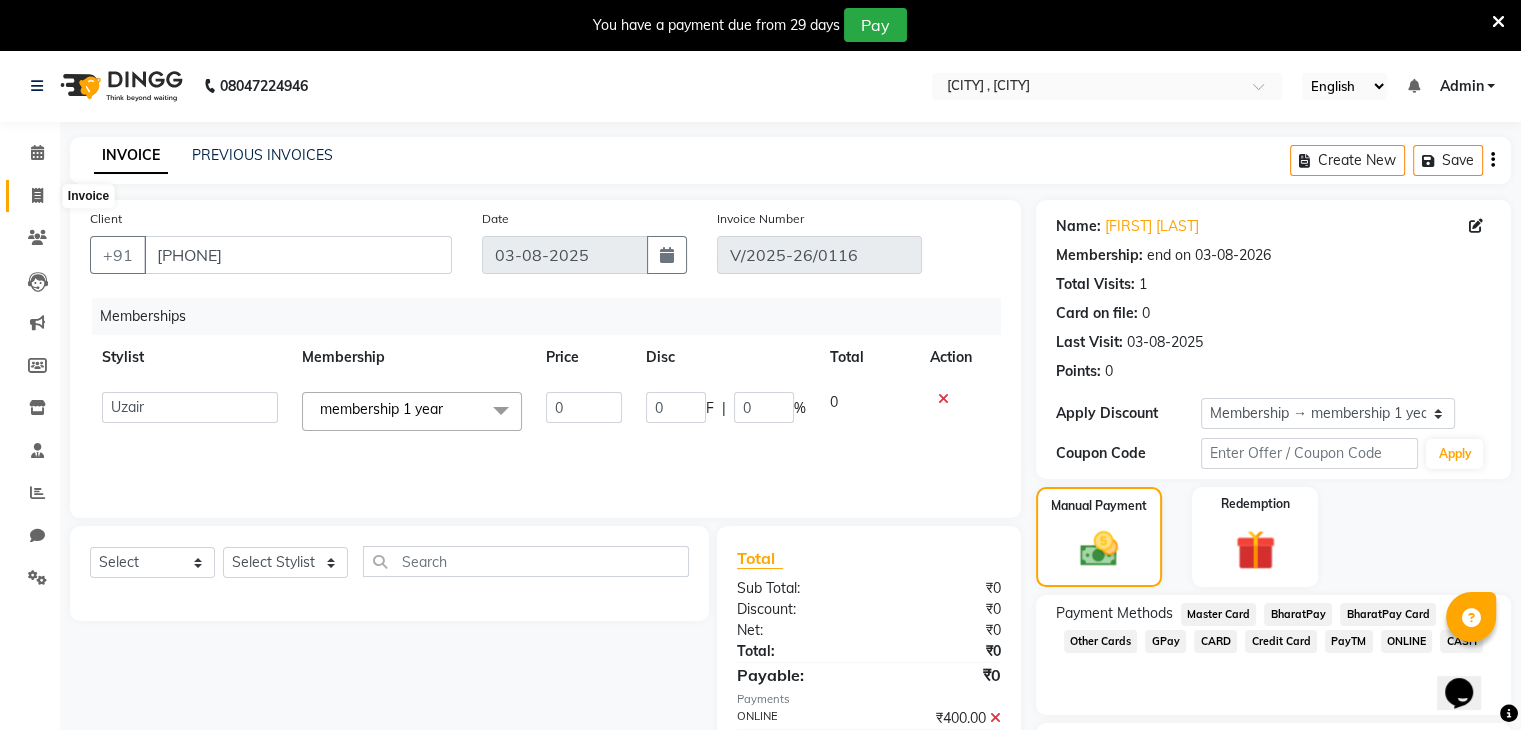 click 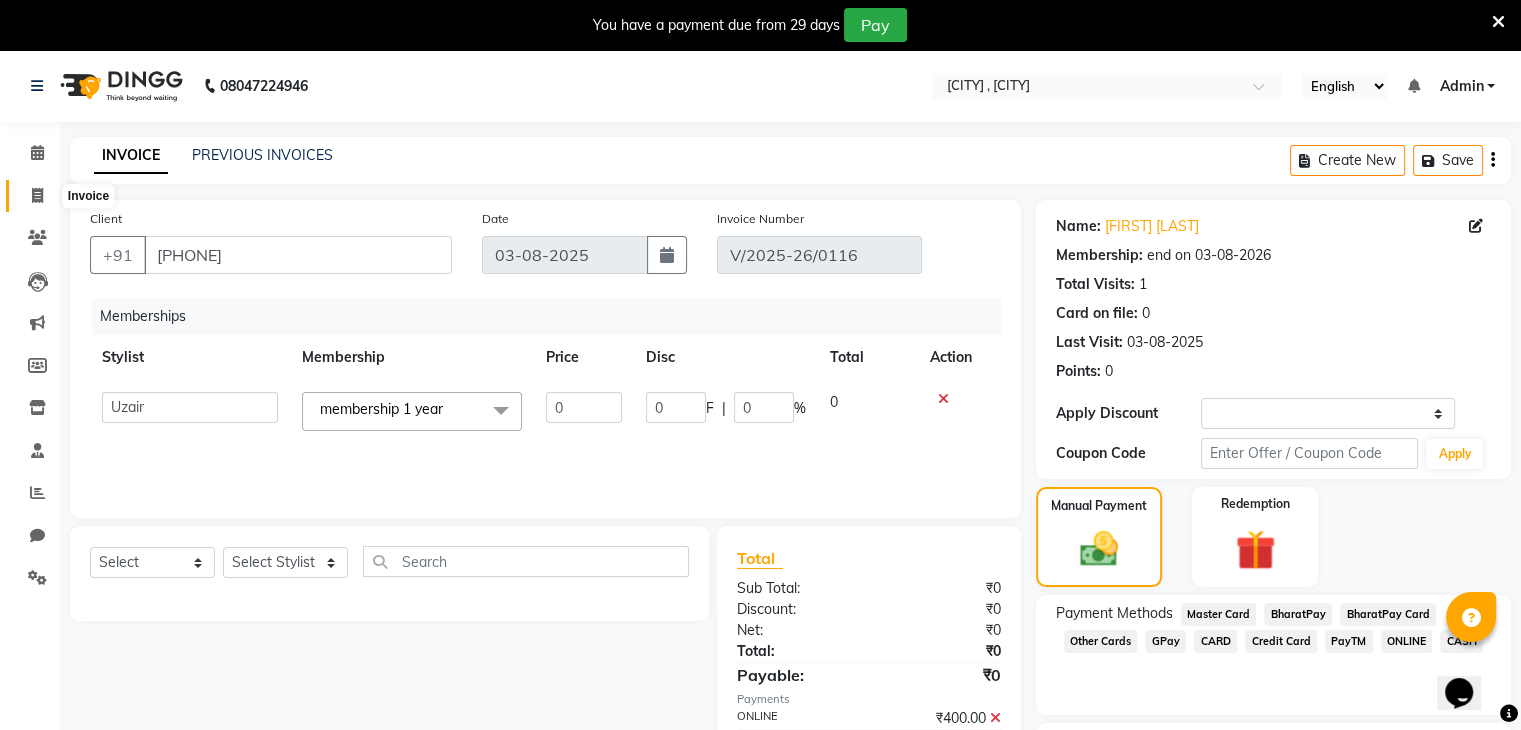 select on "service" 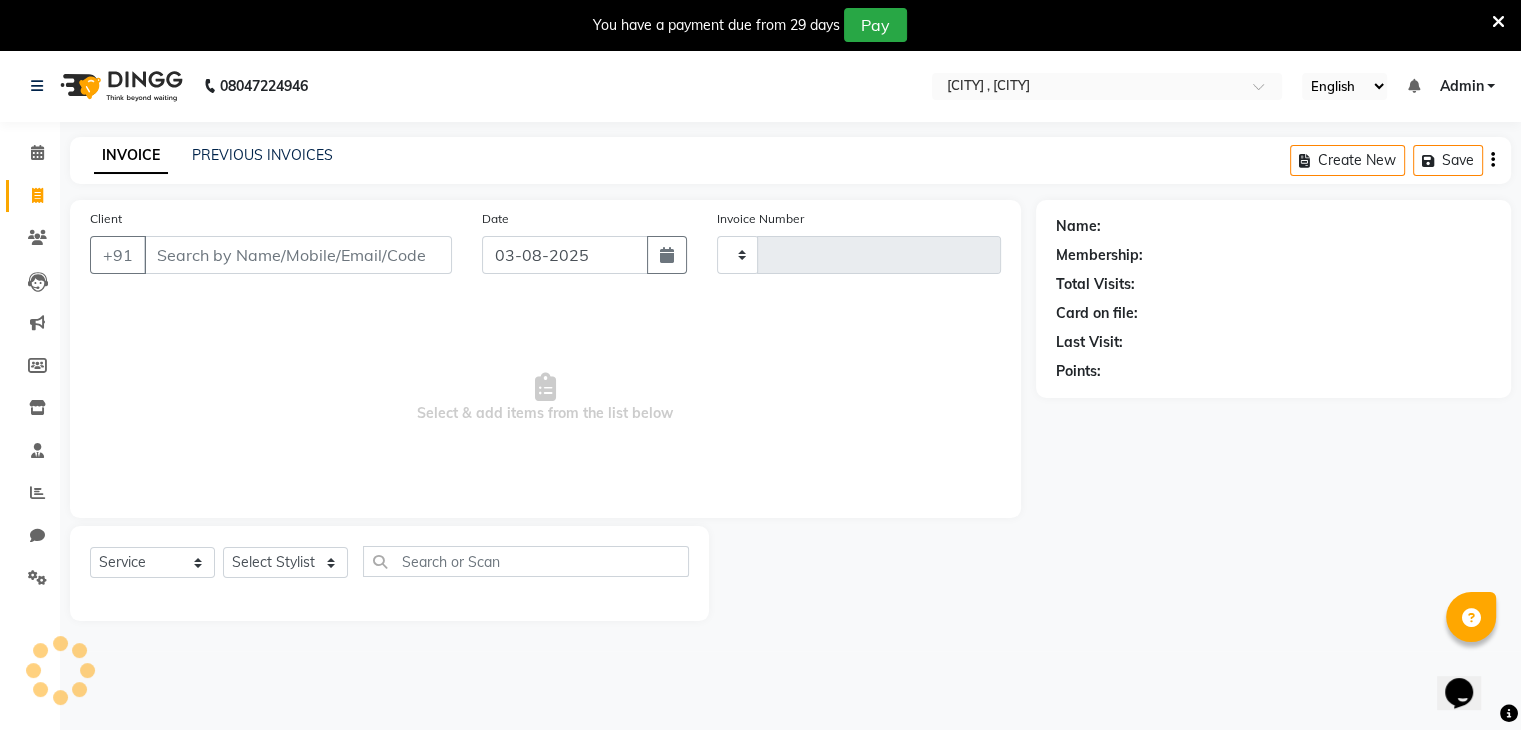 type on "0124" 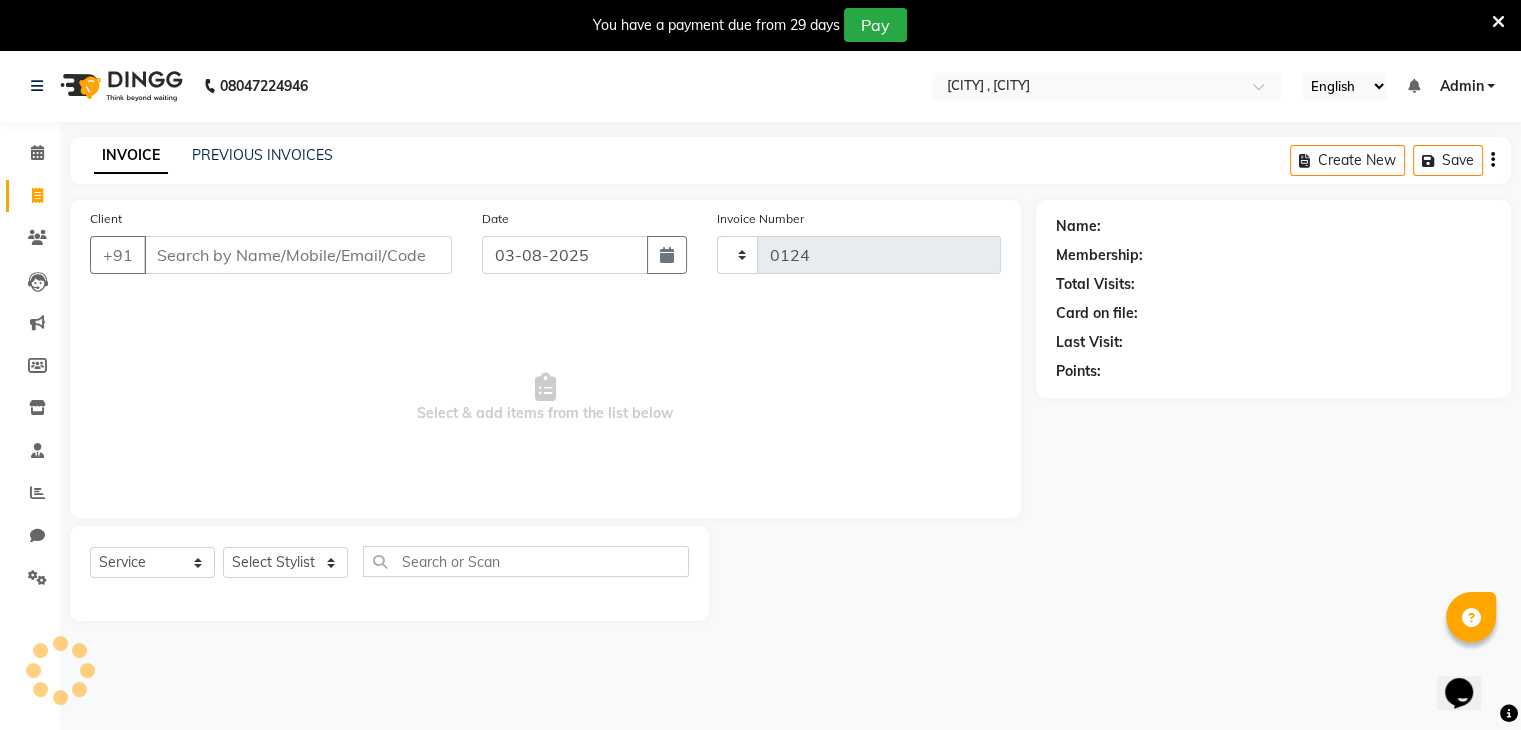 select on "8446" 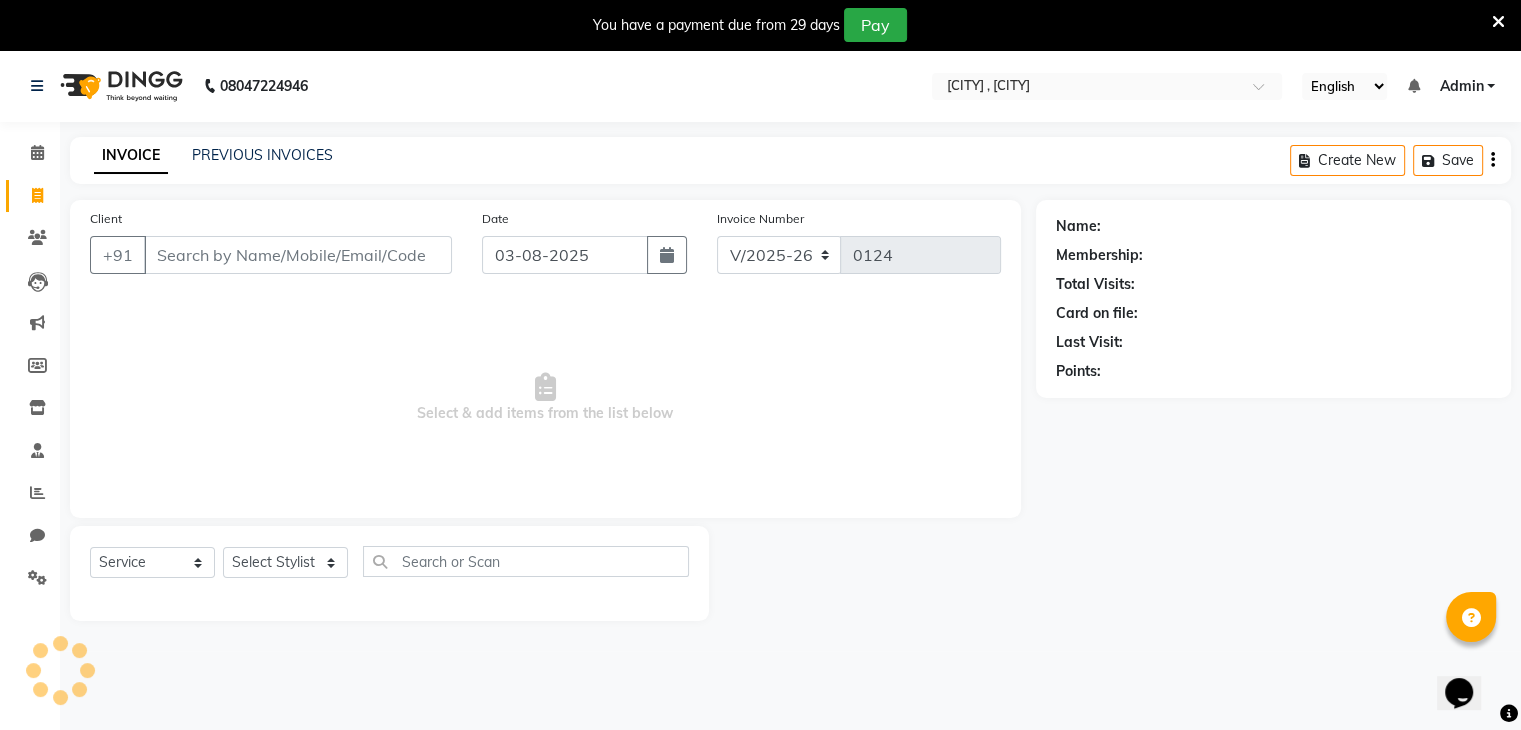 scroll, scrollTop: 50, scrollLeft: 0, axis: vertical 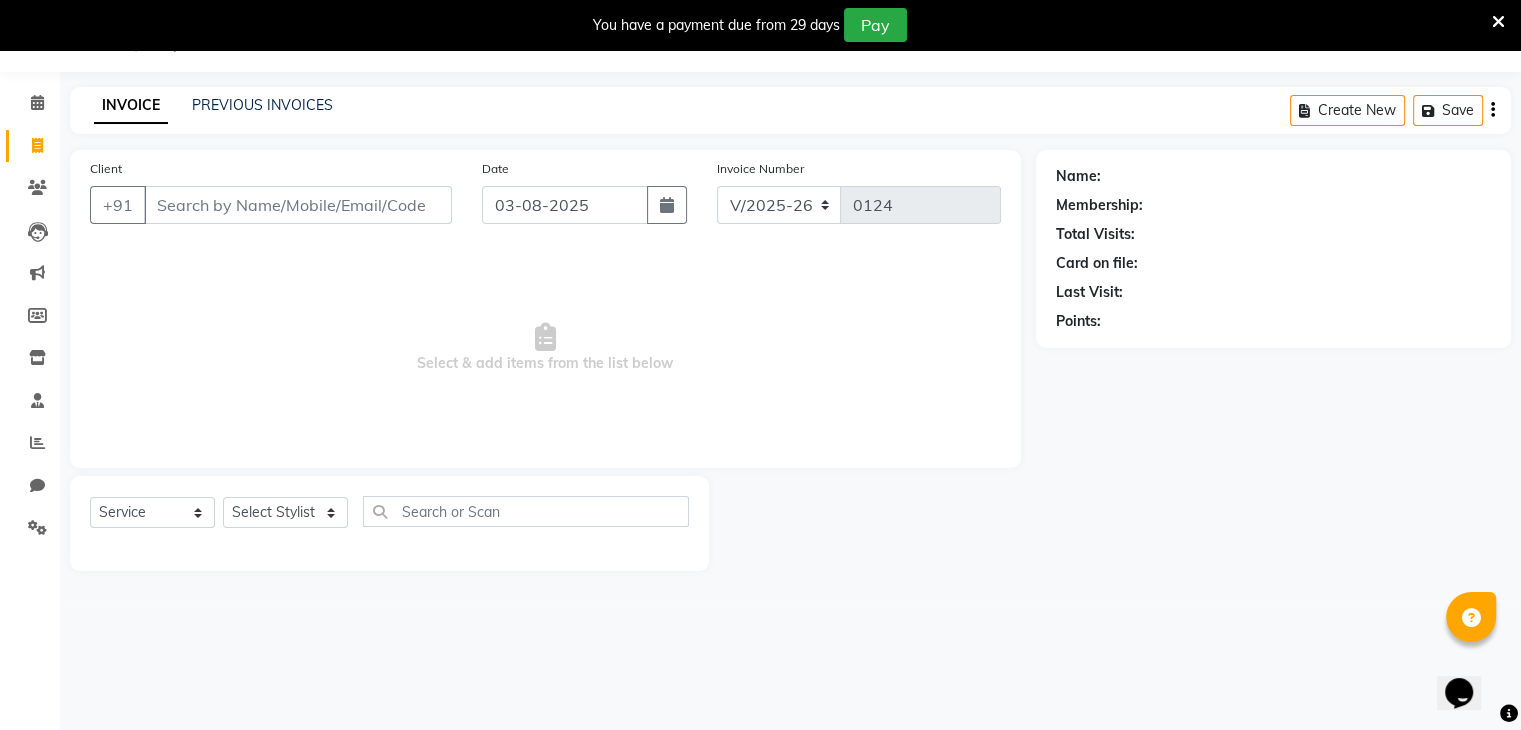 click on "PREVIOUS INVOICES" 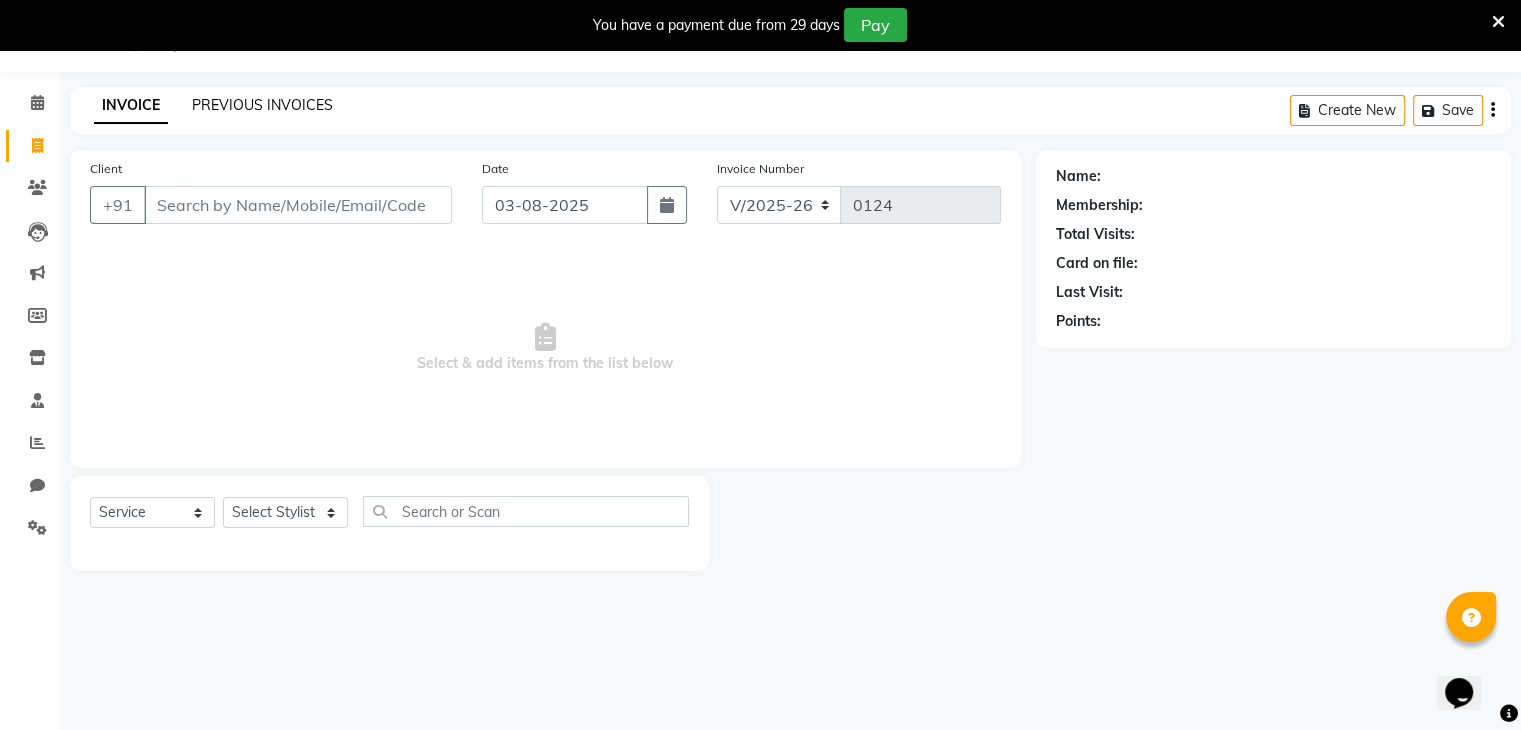 click on "PREVIOUS INVOICES" 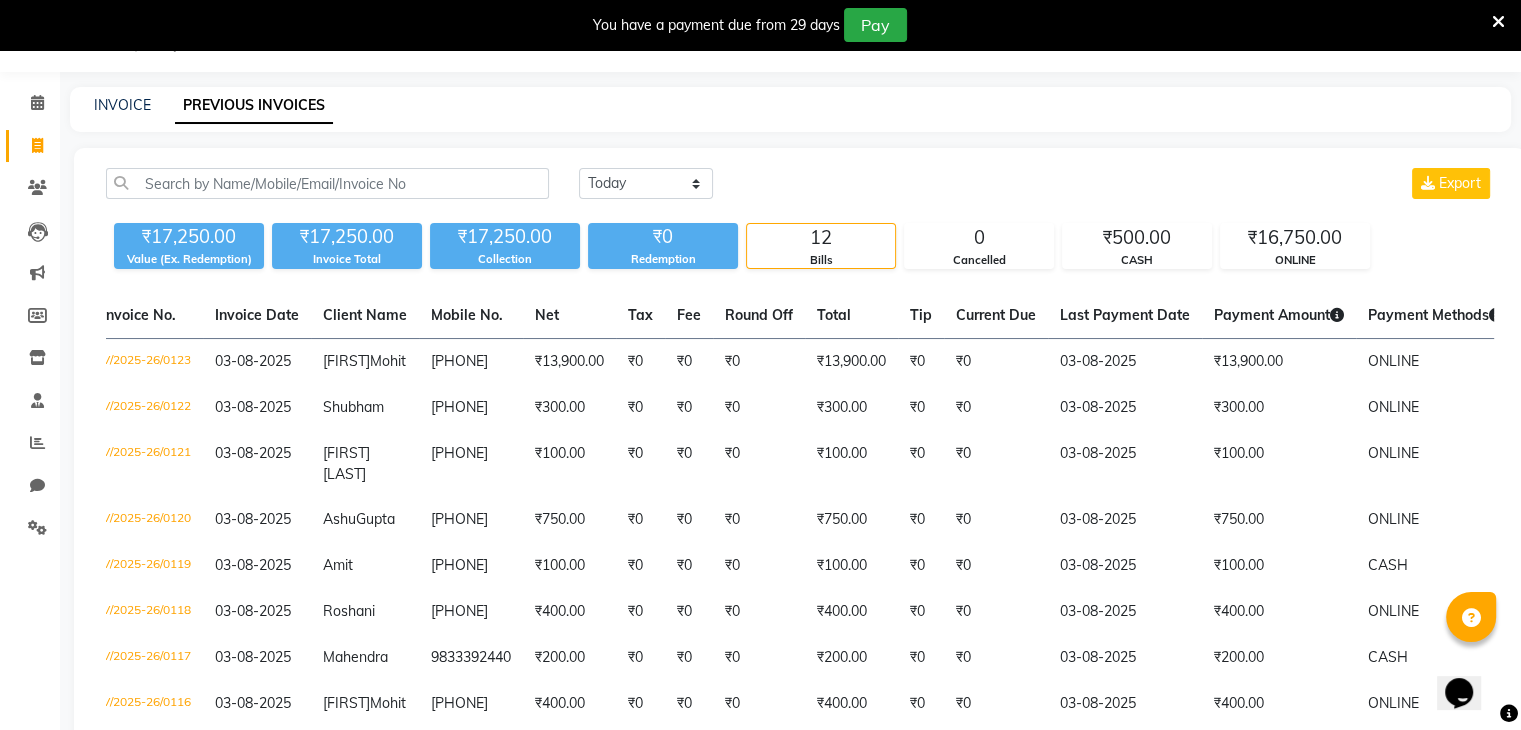 scroll, scrollTop: 0, scrollLeft: 15, axis: horizontal 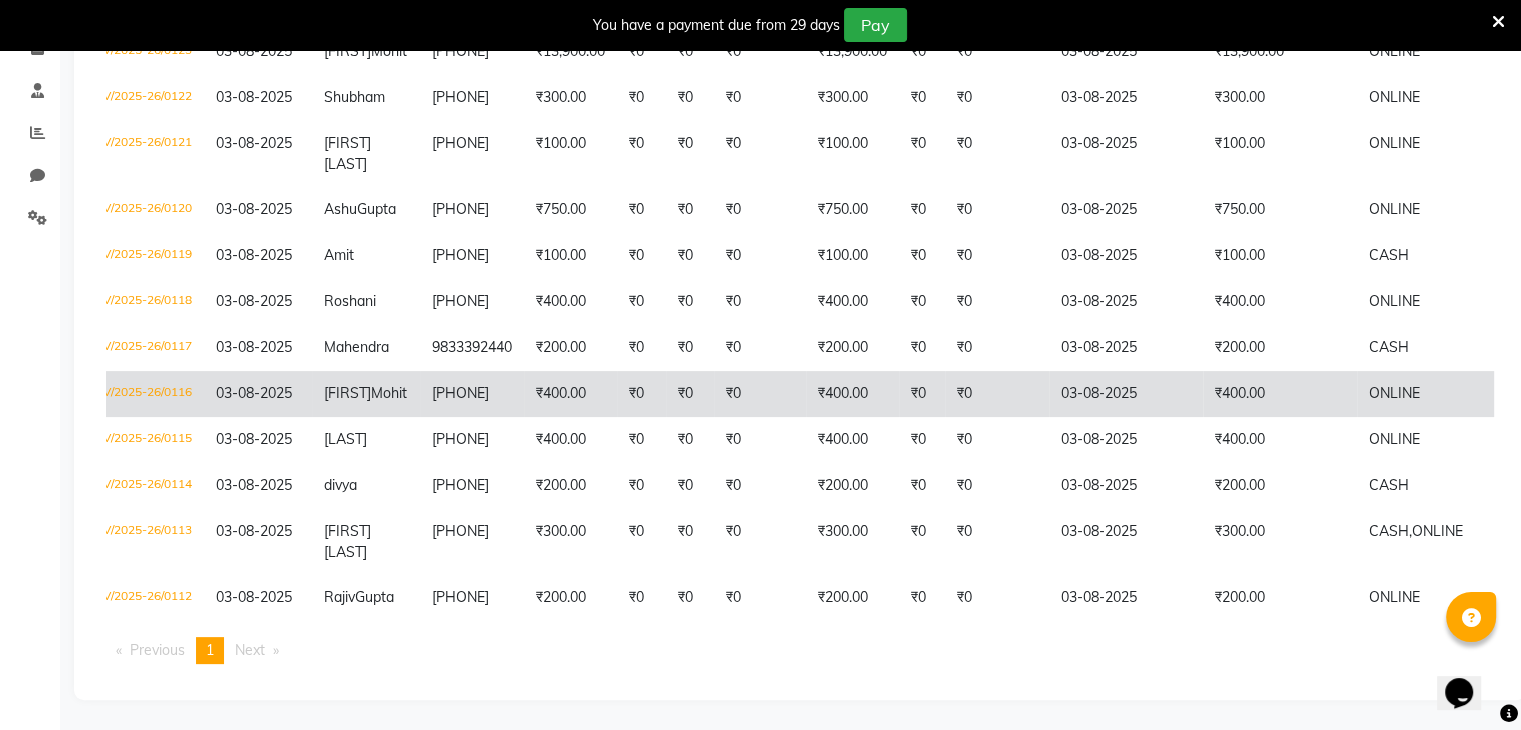 click on "[PHONE]" 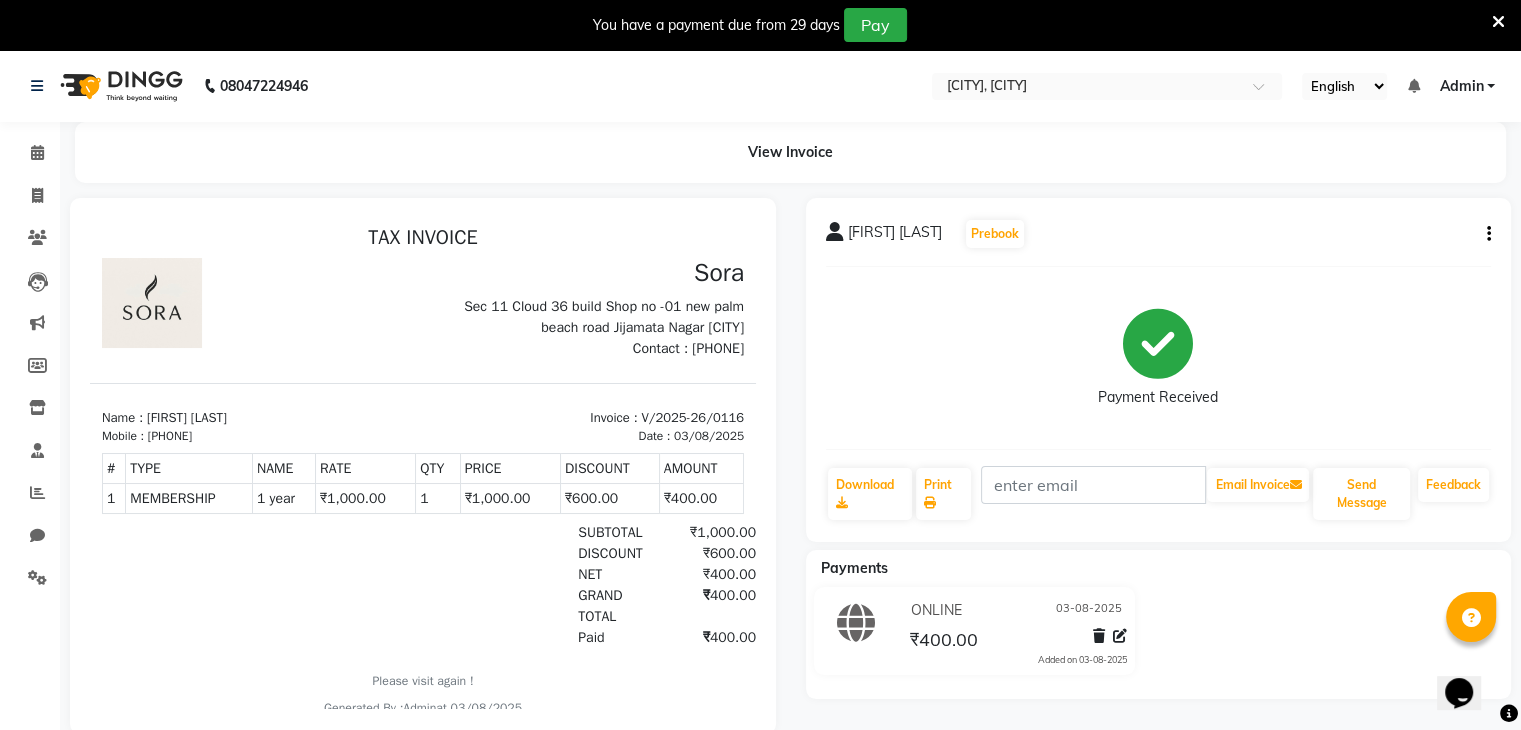 scroll, scrollTop: 0, scrollLeft: 0, axis: both 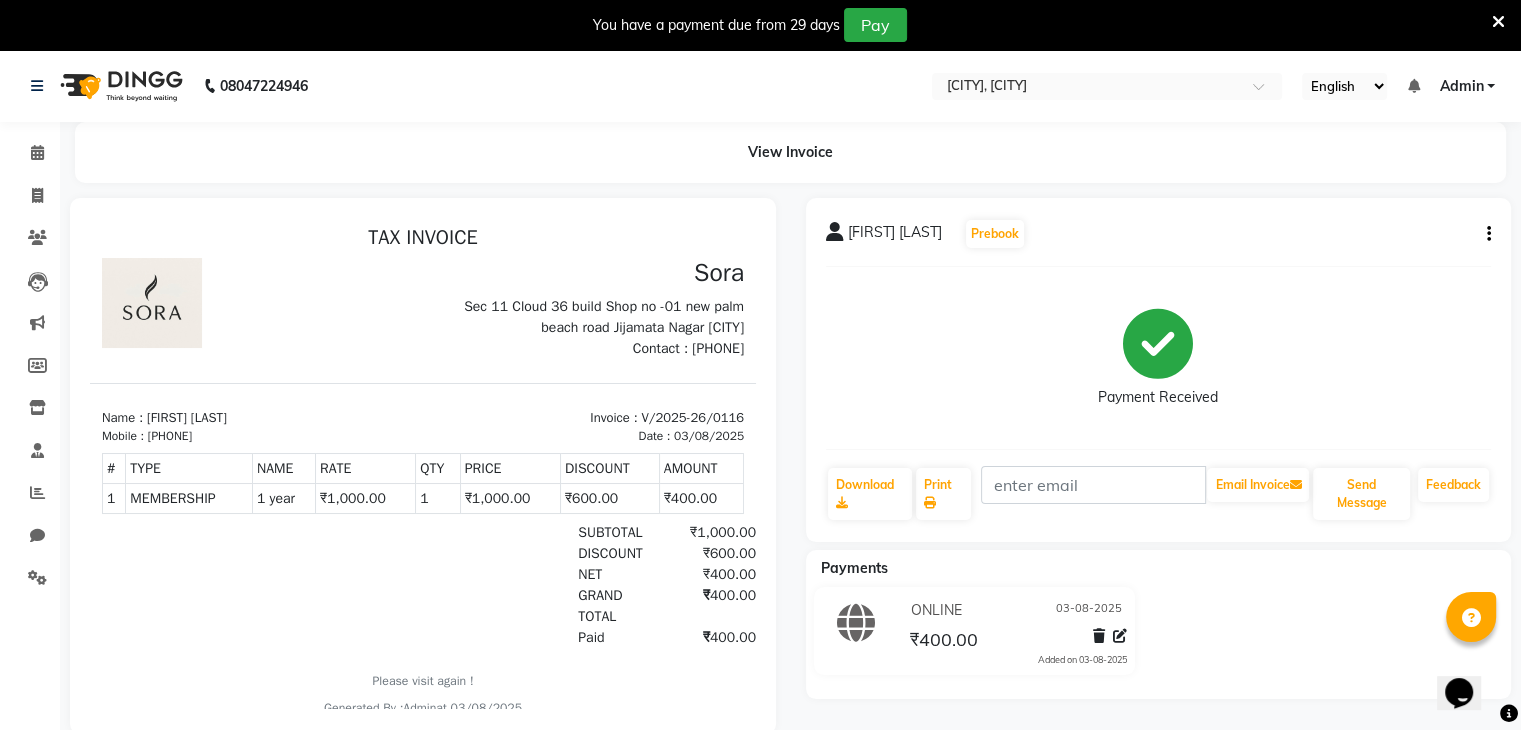 click 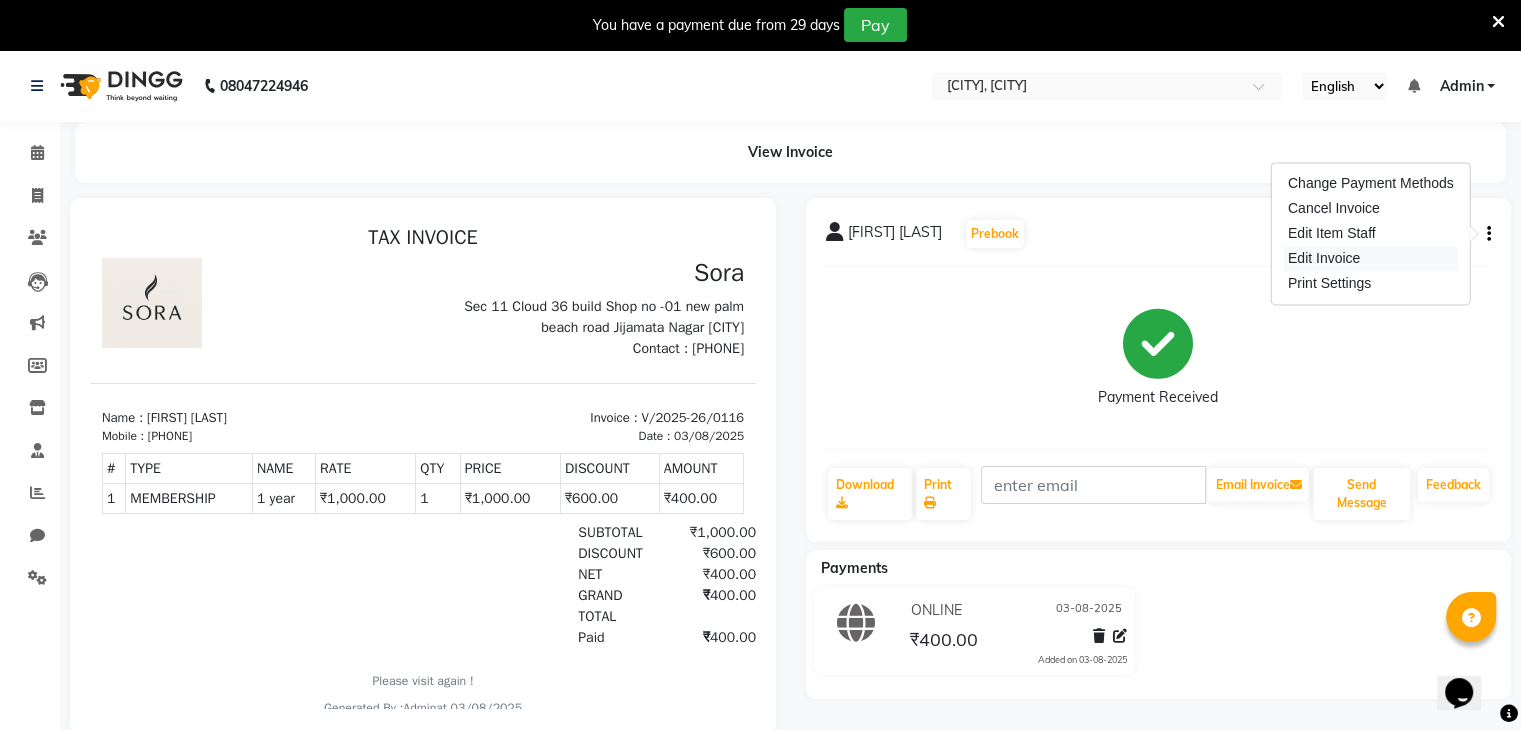 click on "Edit Invoice" at bounding box center (1371, 258) 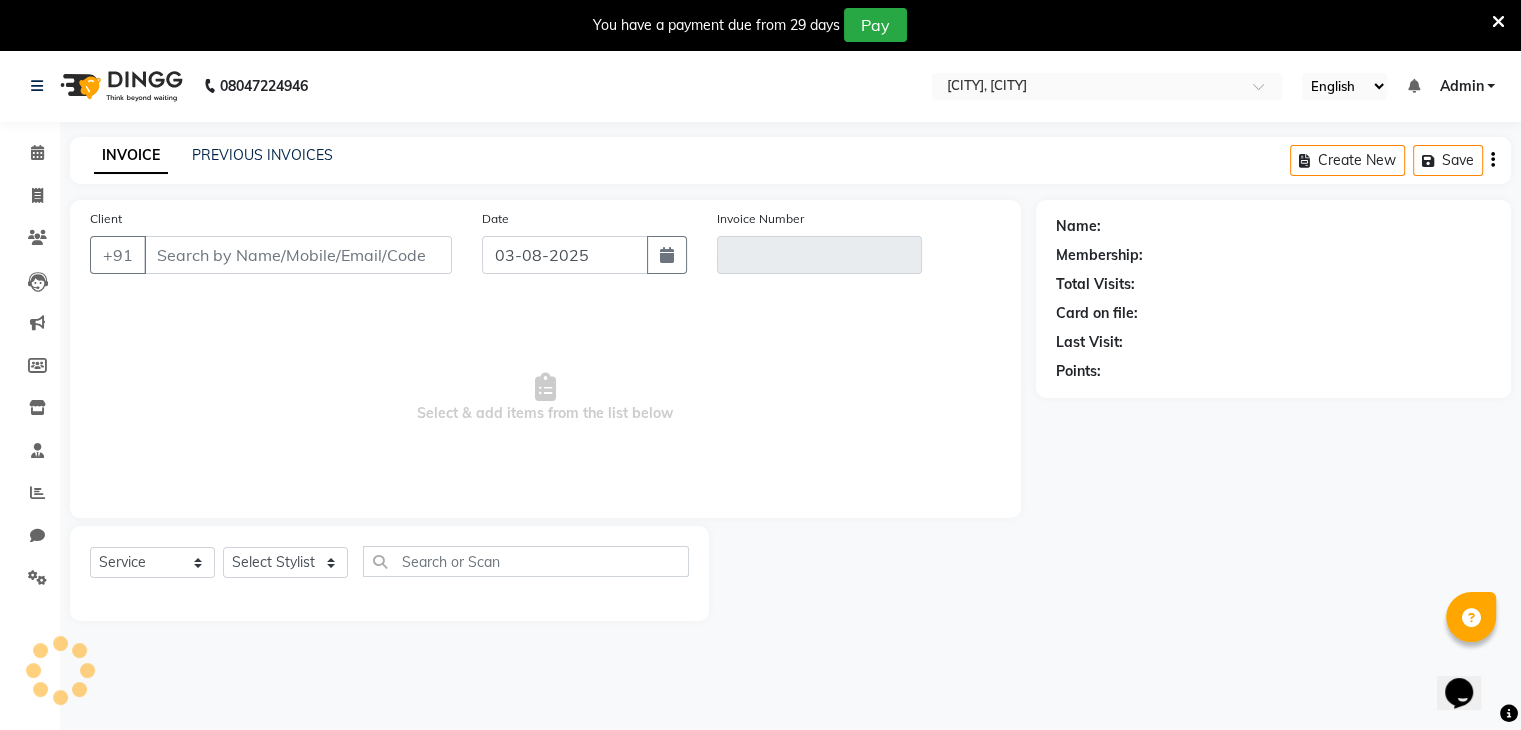scroll, scrollTop: 50, scrollLeft: 0, axis: vertical 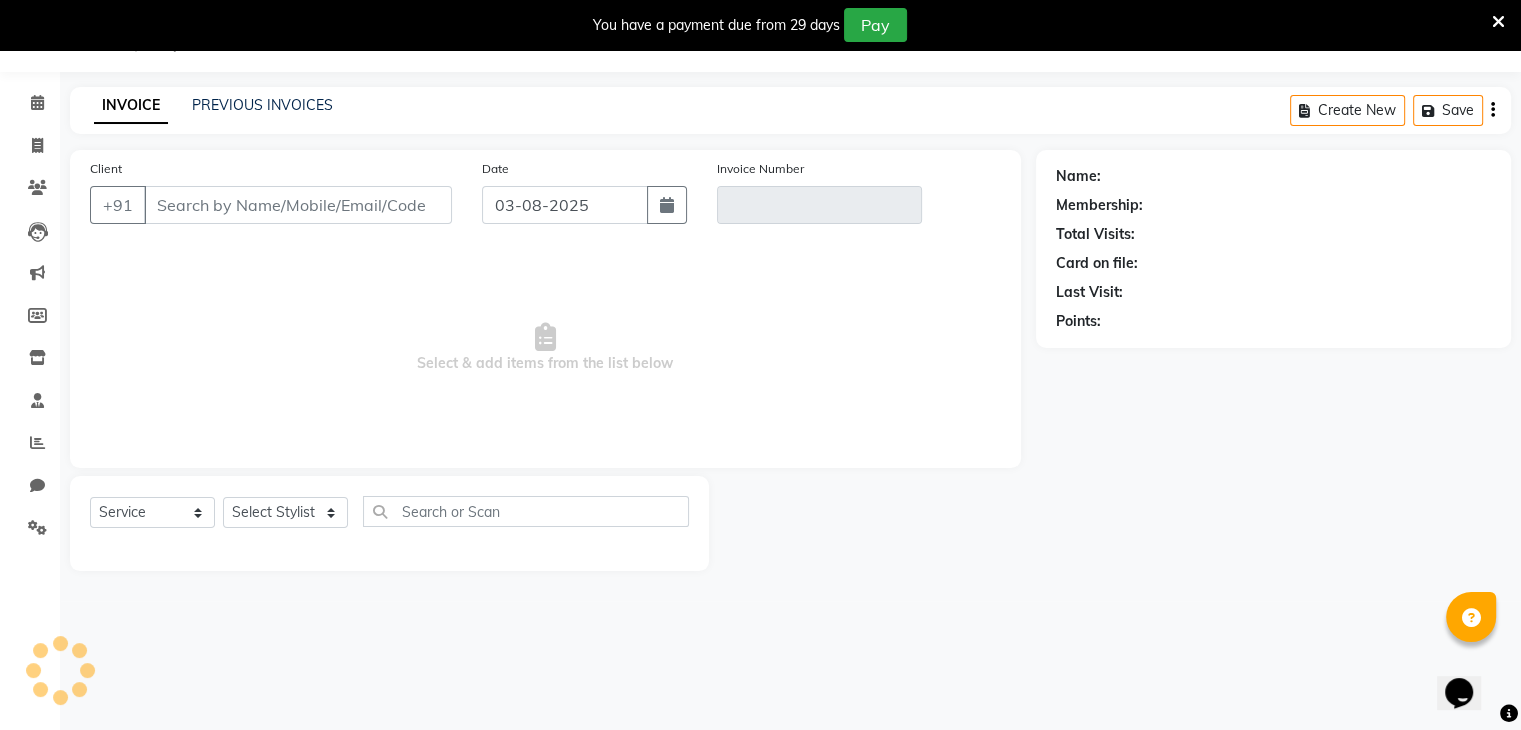 type on "[PHONE]" 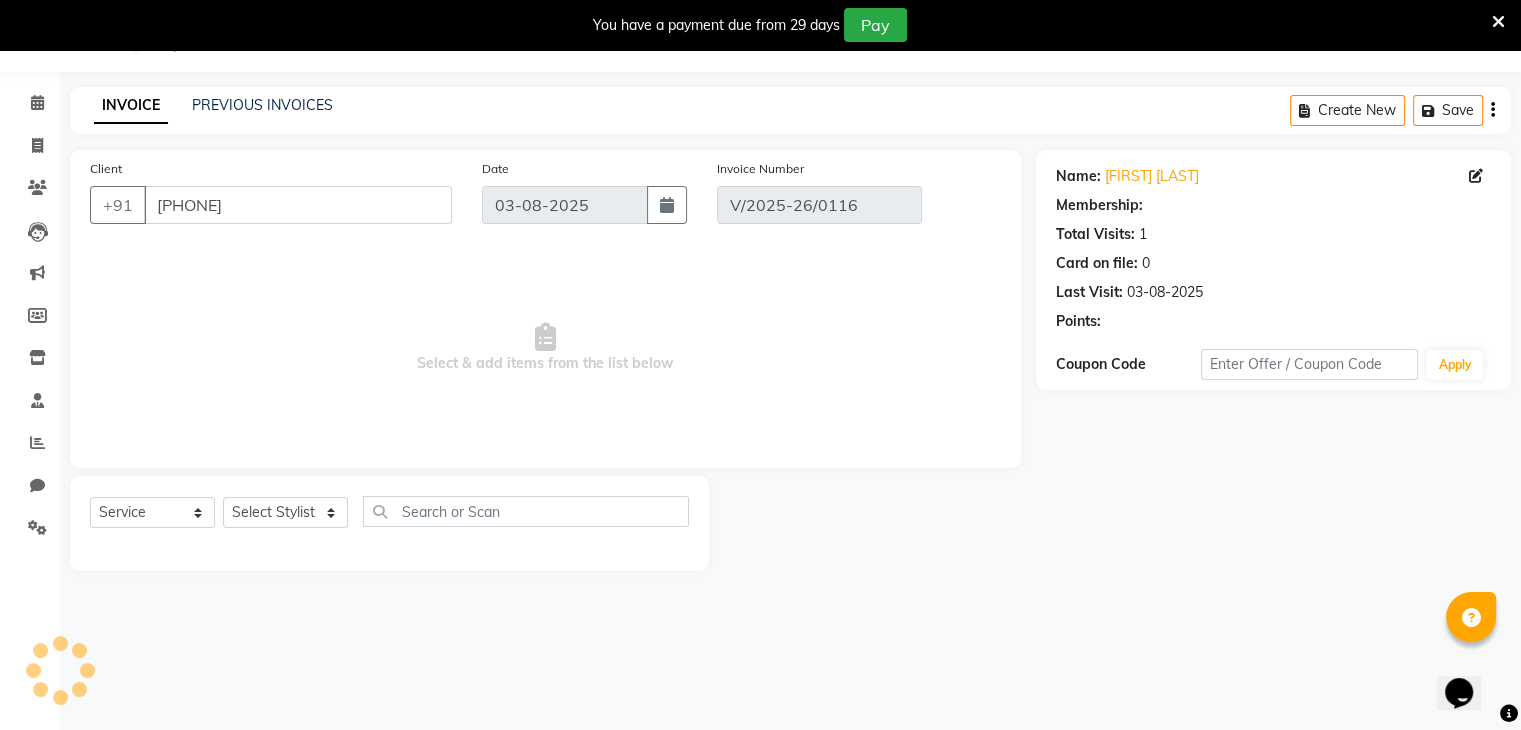 select on "1: Object" 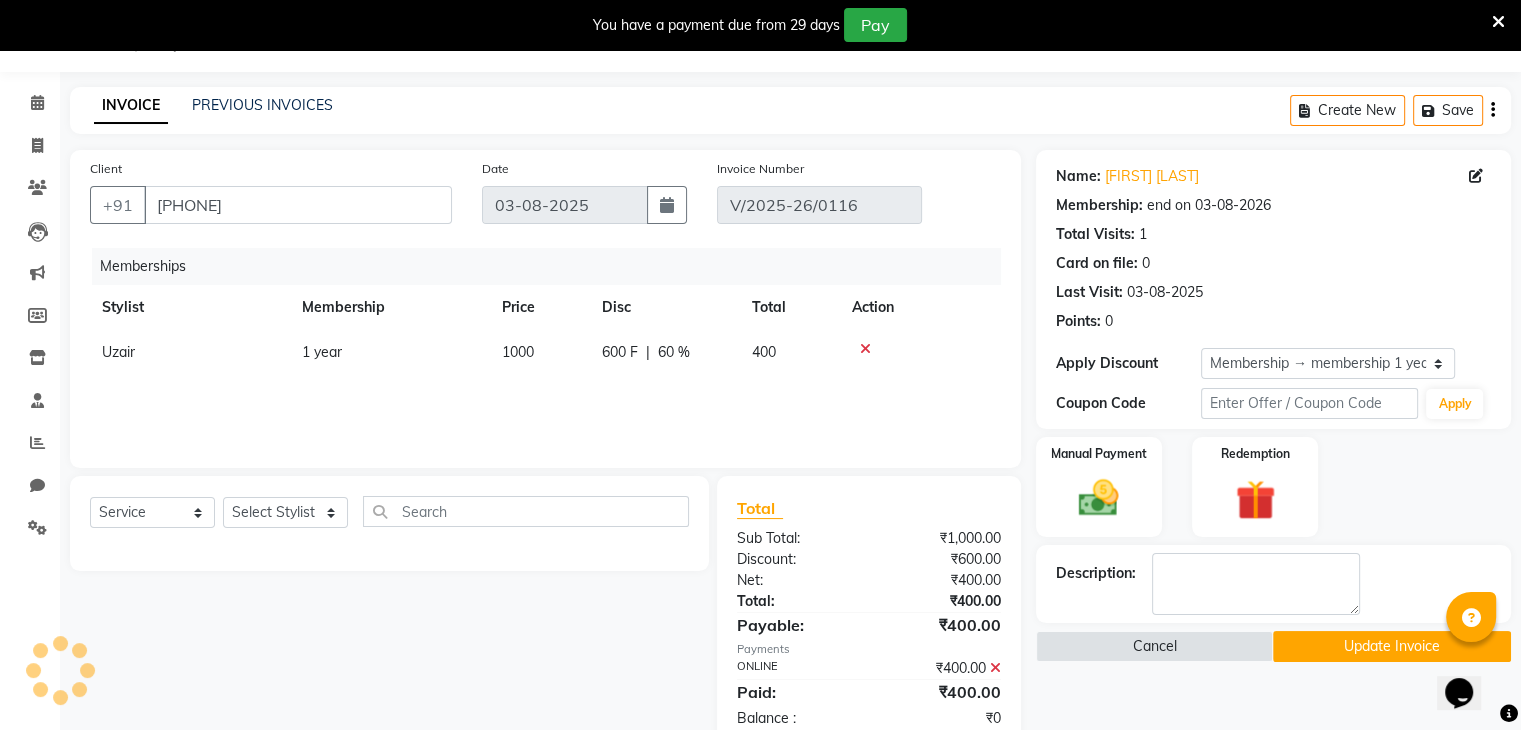 select on "select" 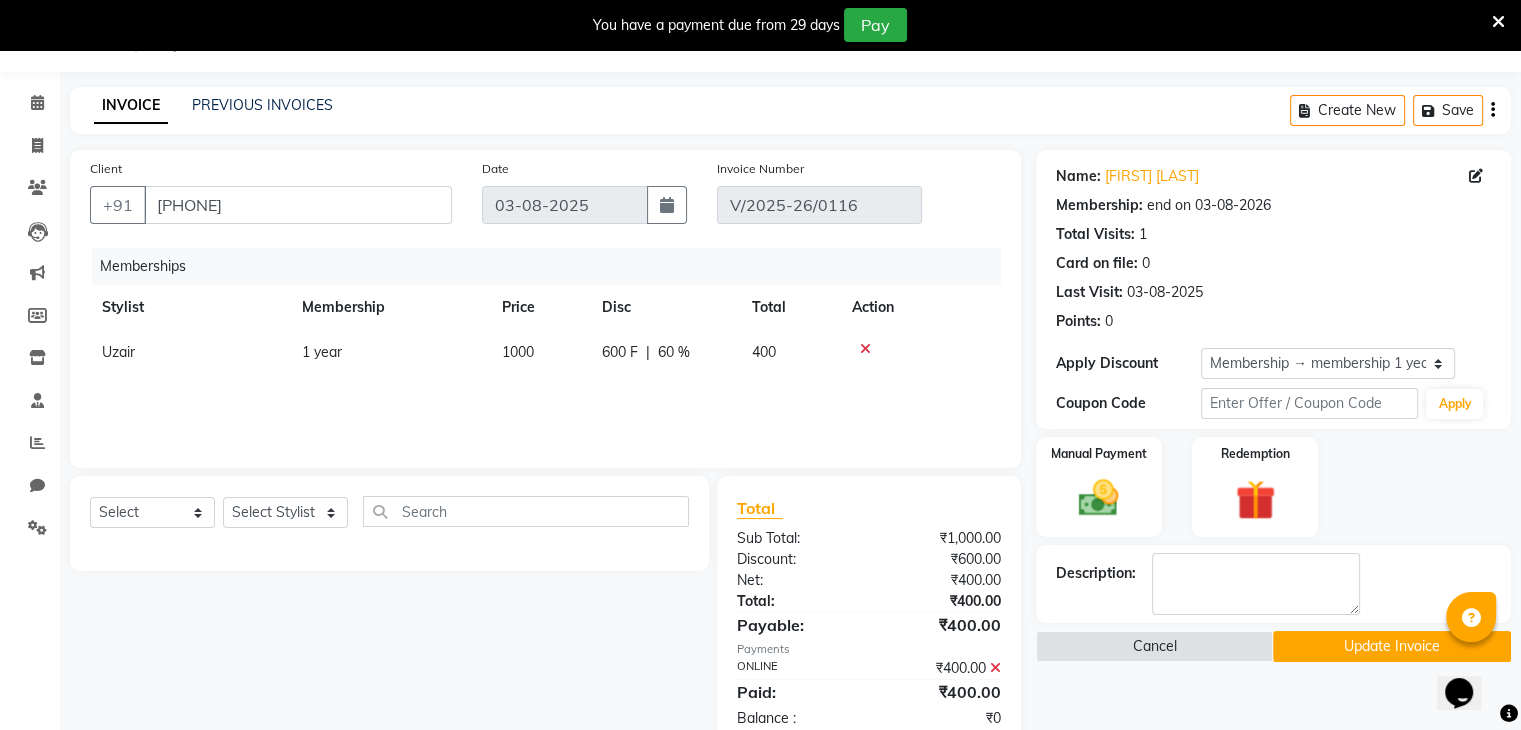 click on "600 F" 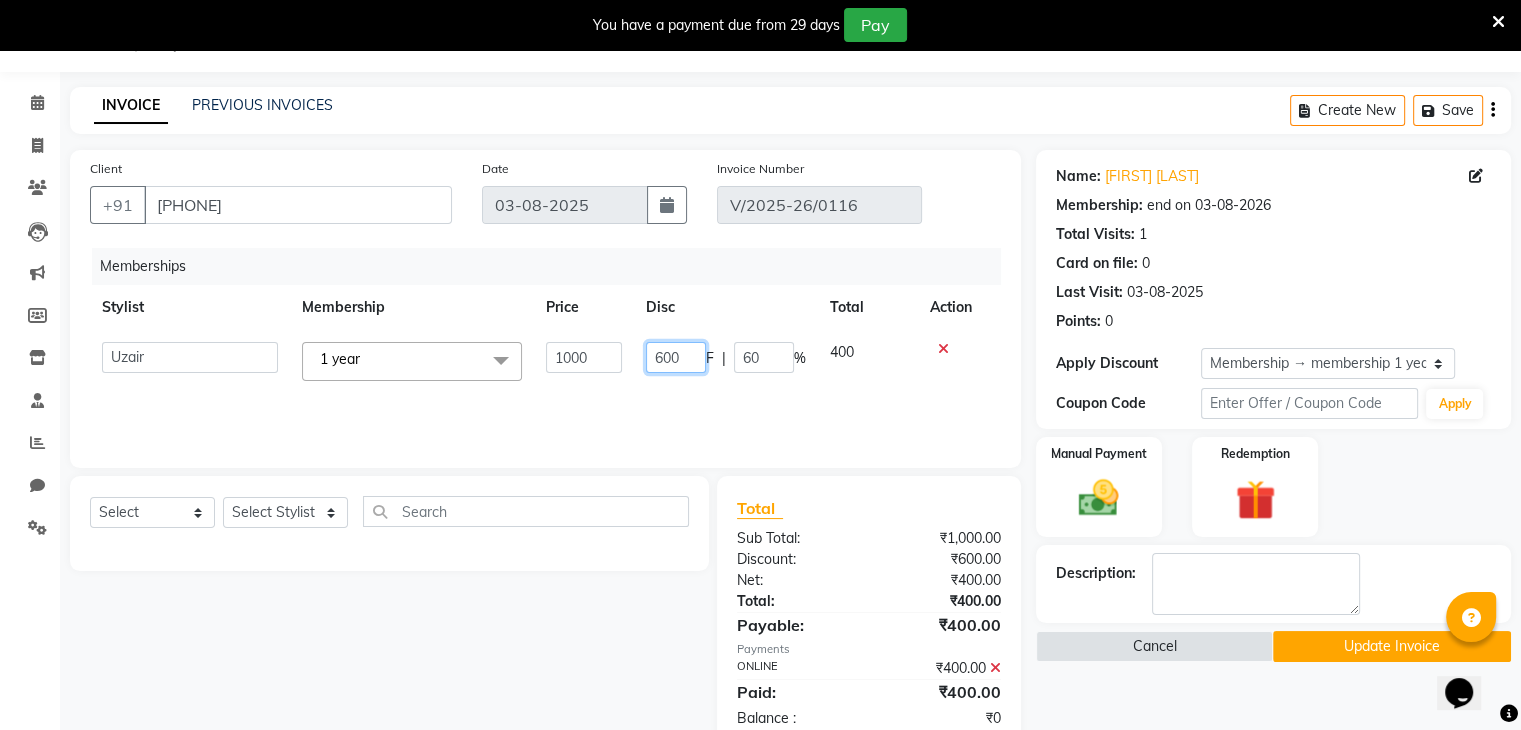 click on "600" 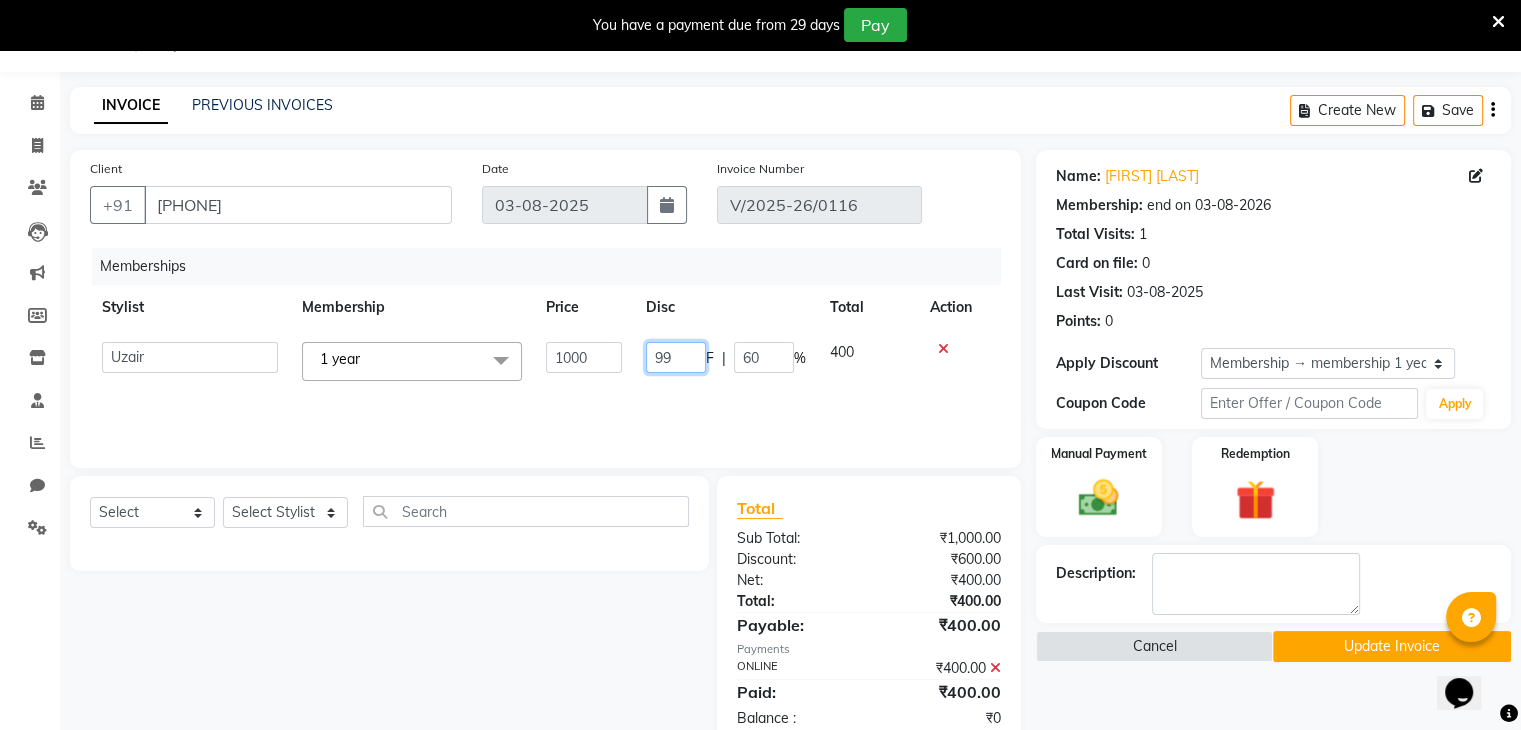 type on "999" 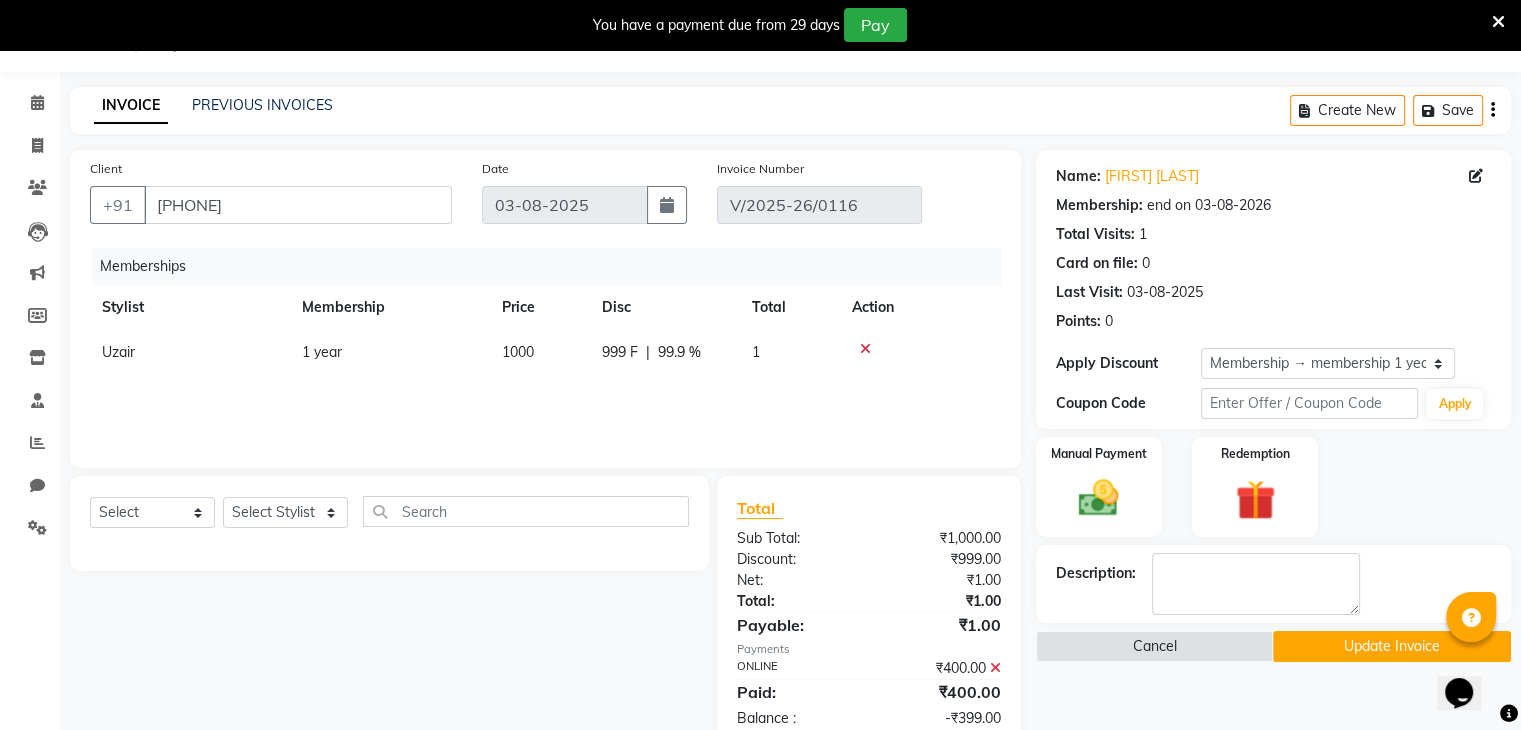 click on "Uzair membership 1 year 1000 999 F | 99.9 % 1" 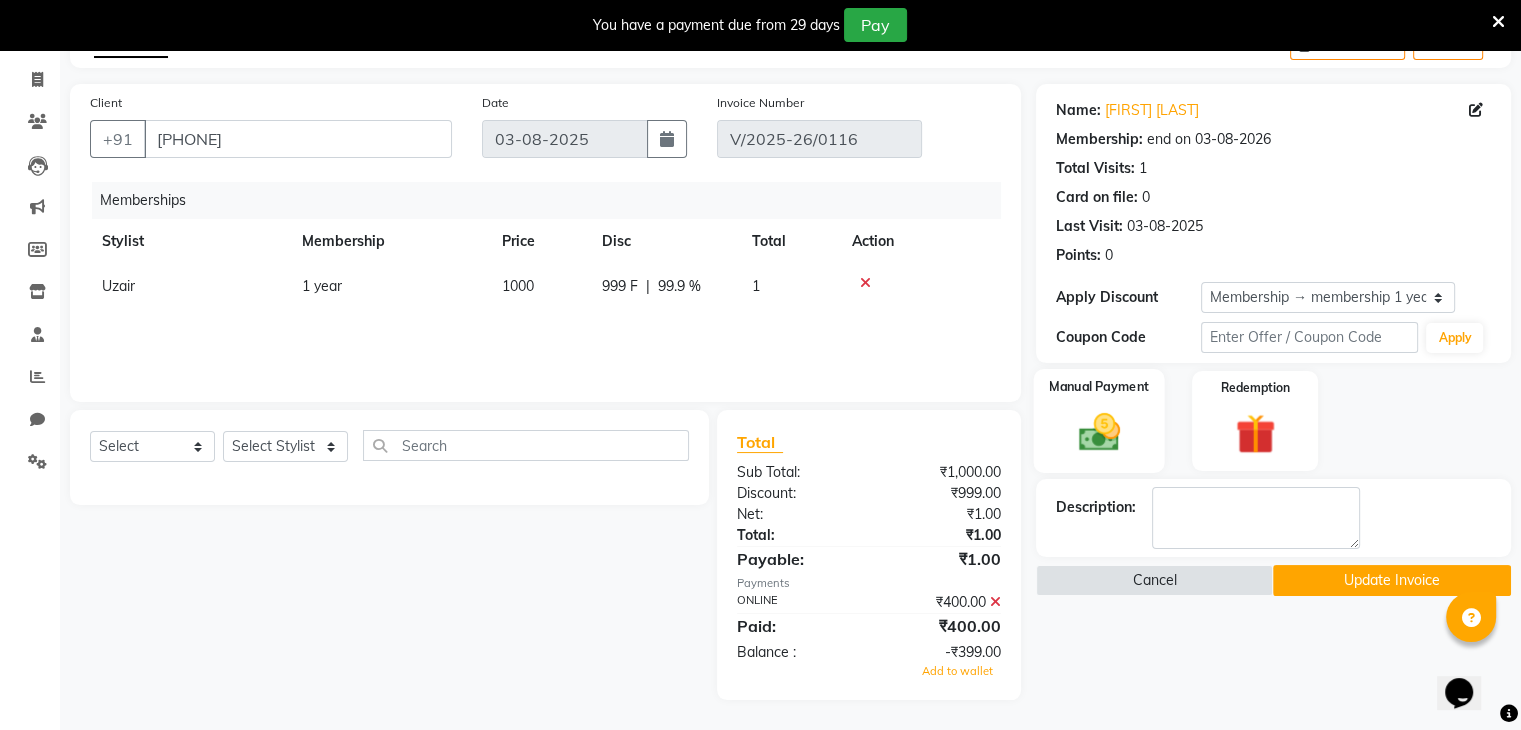 click on "Manual Payment" 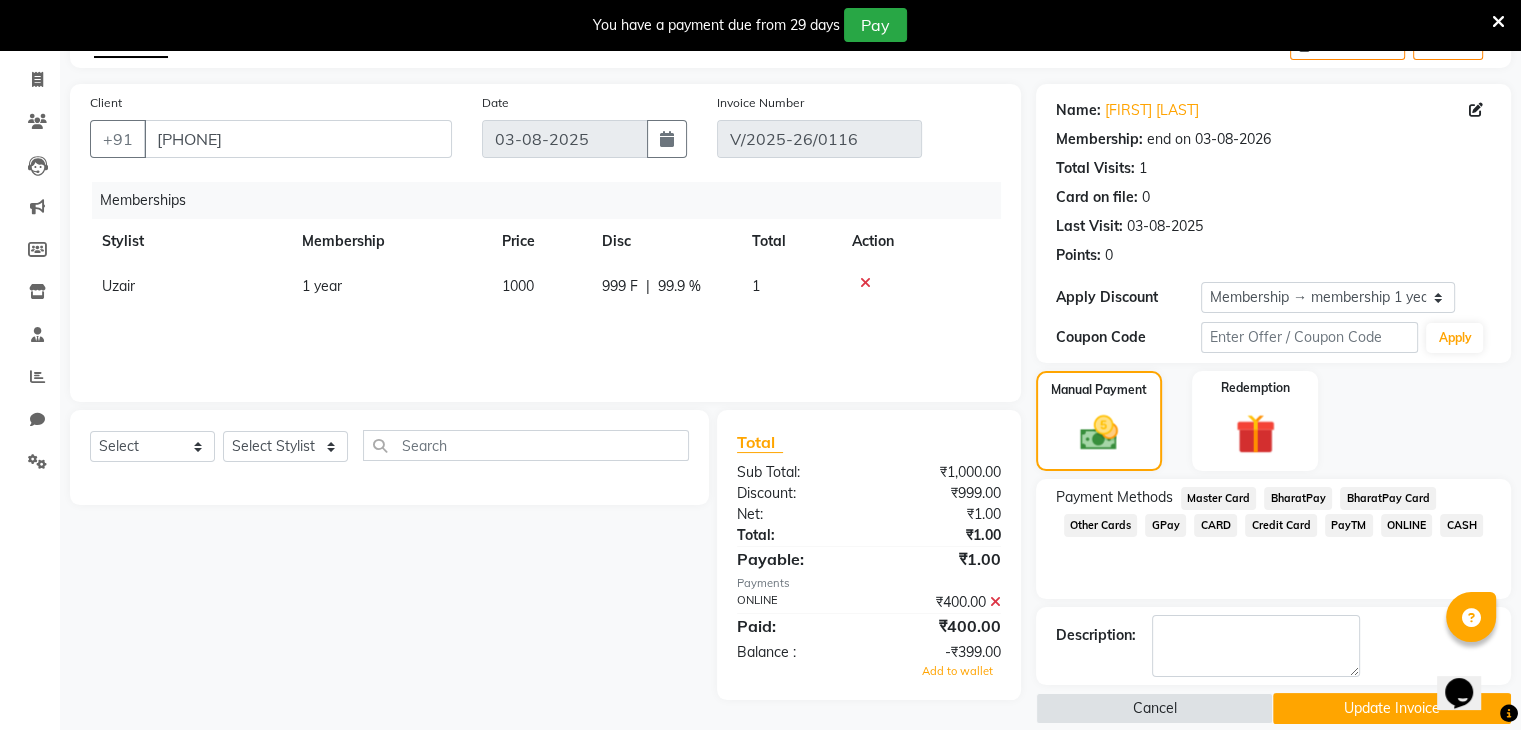 click on "ONLINE" 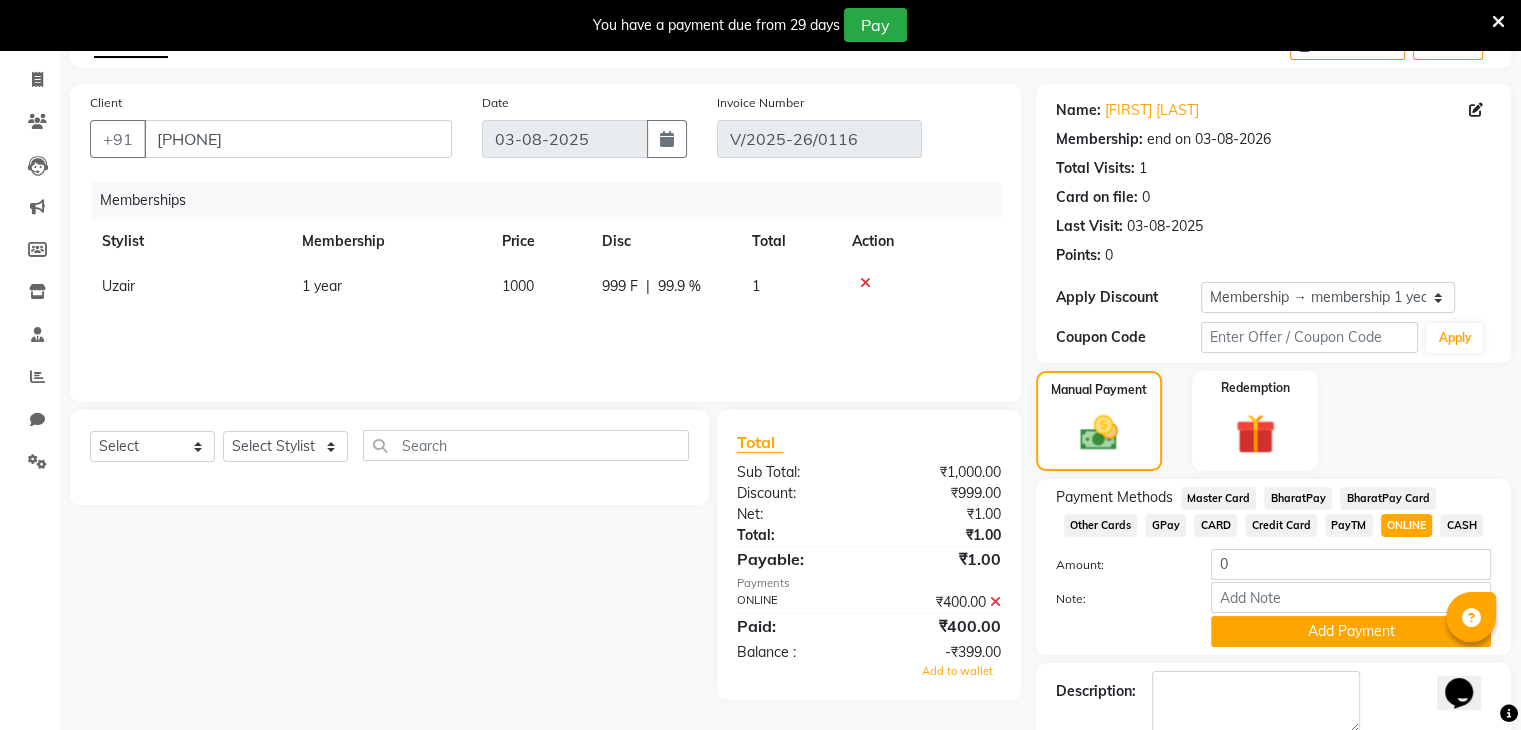 scroll, scrollTop: 197, scrollLeft: 0, axis: vertical 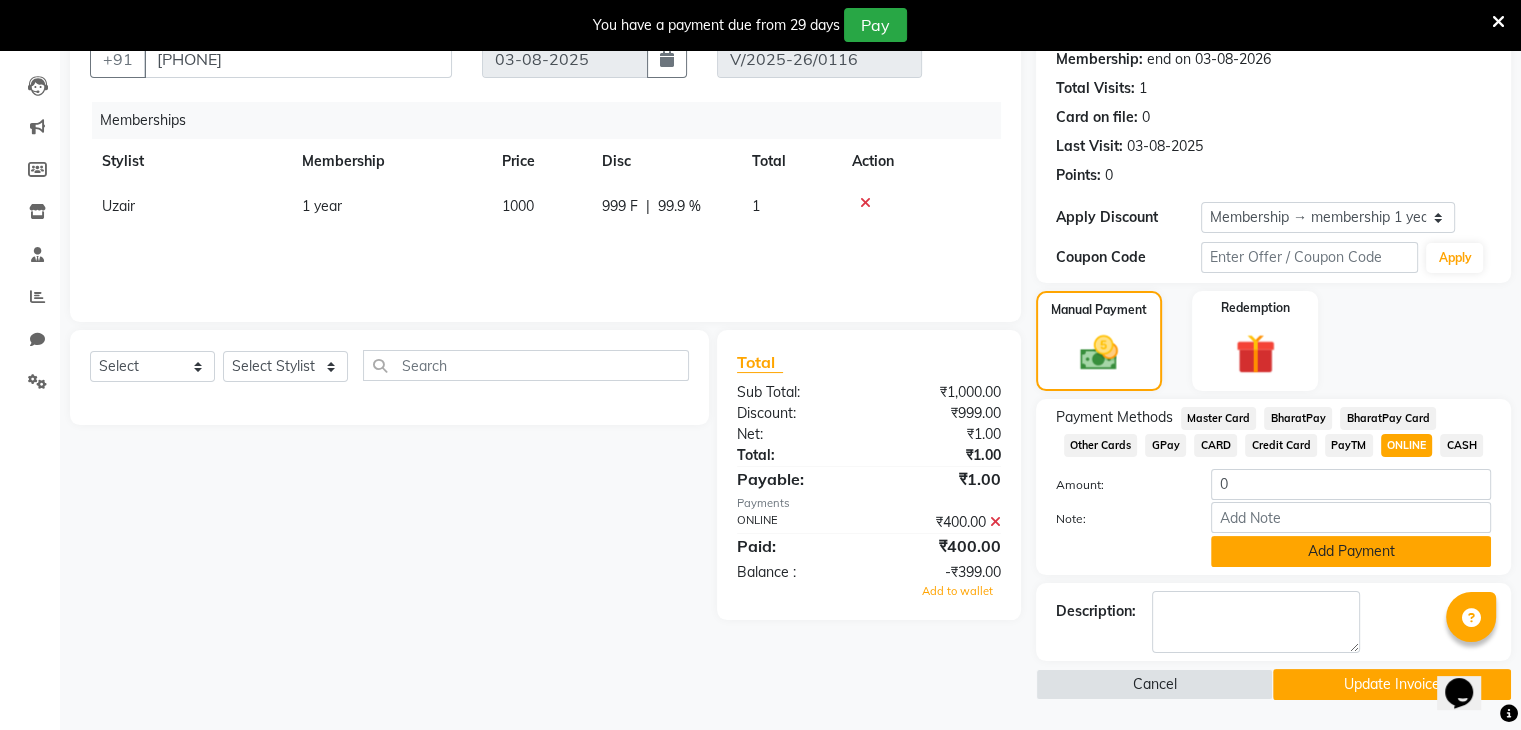 click on "Add Payment" 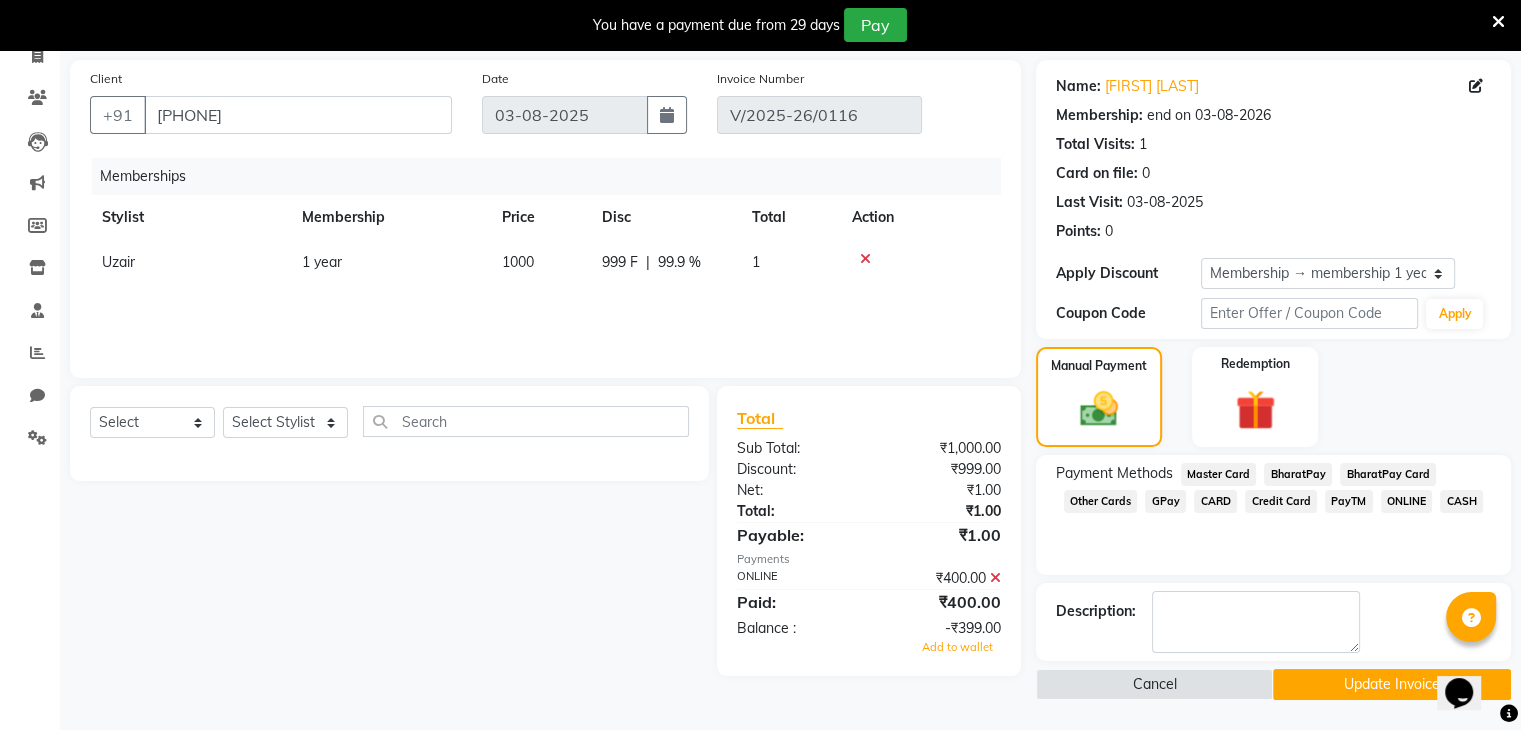 scroll, scrollTop: 139, scrollLeft: 0, axis: vertical 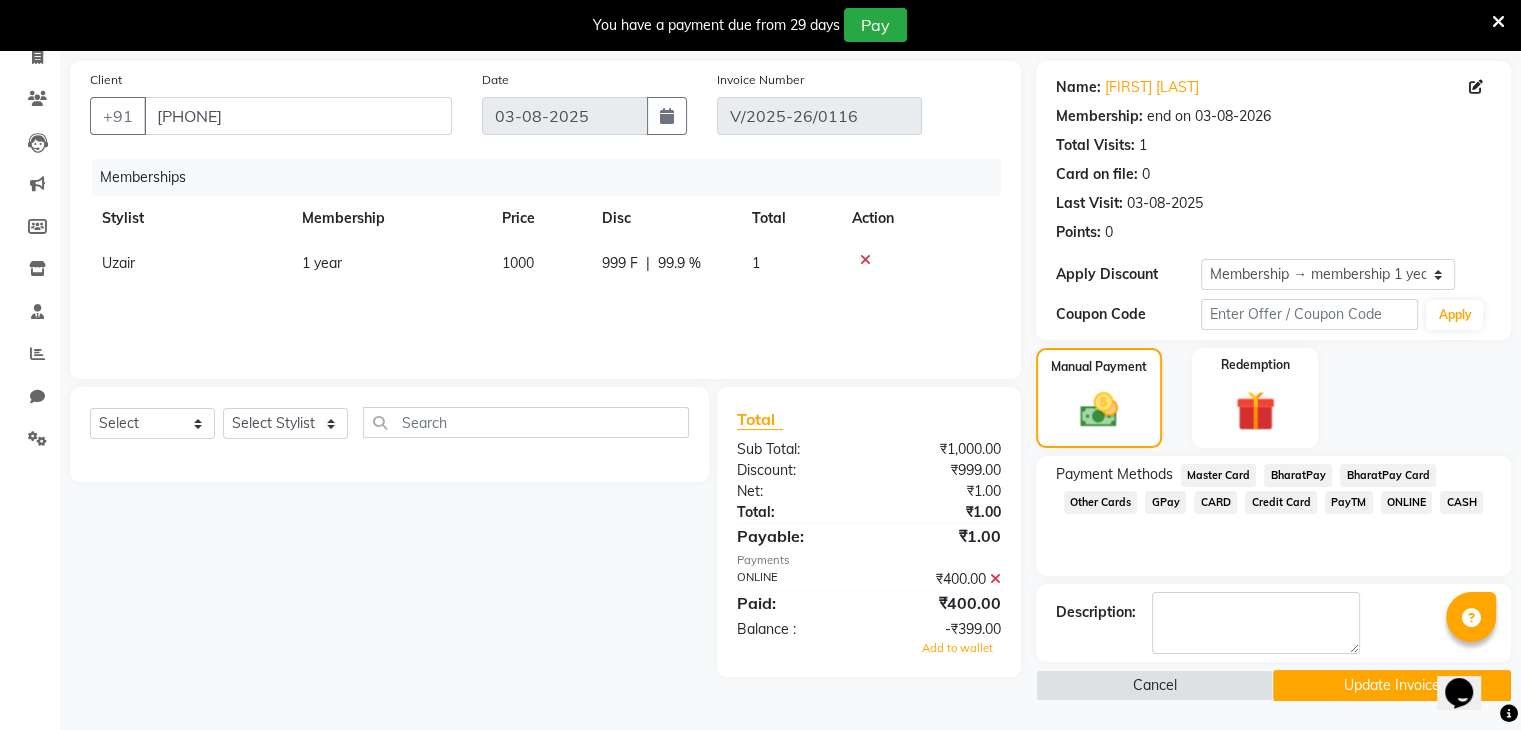 click on "Update Invoice" 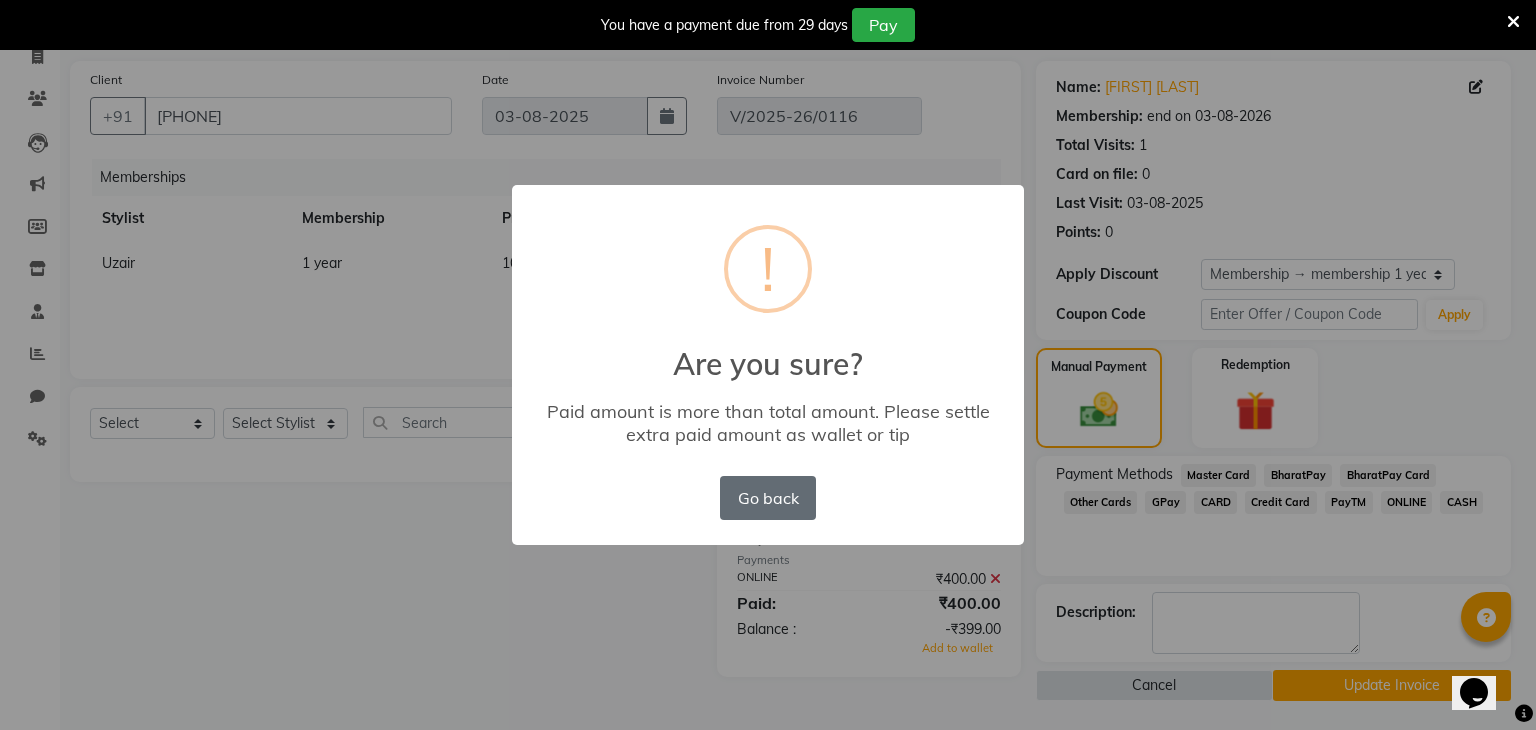 click on "Go back" at bounding box center (768, 498) 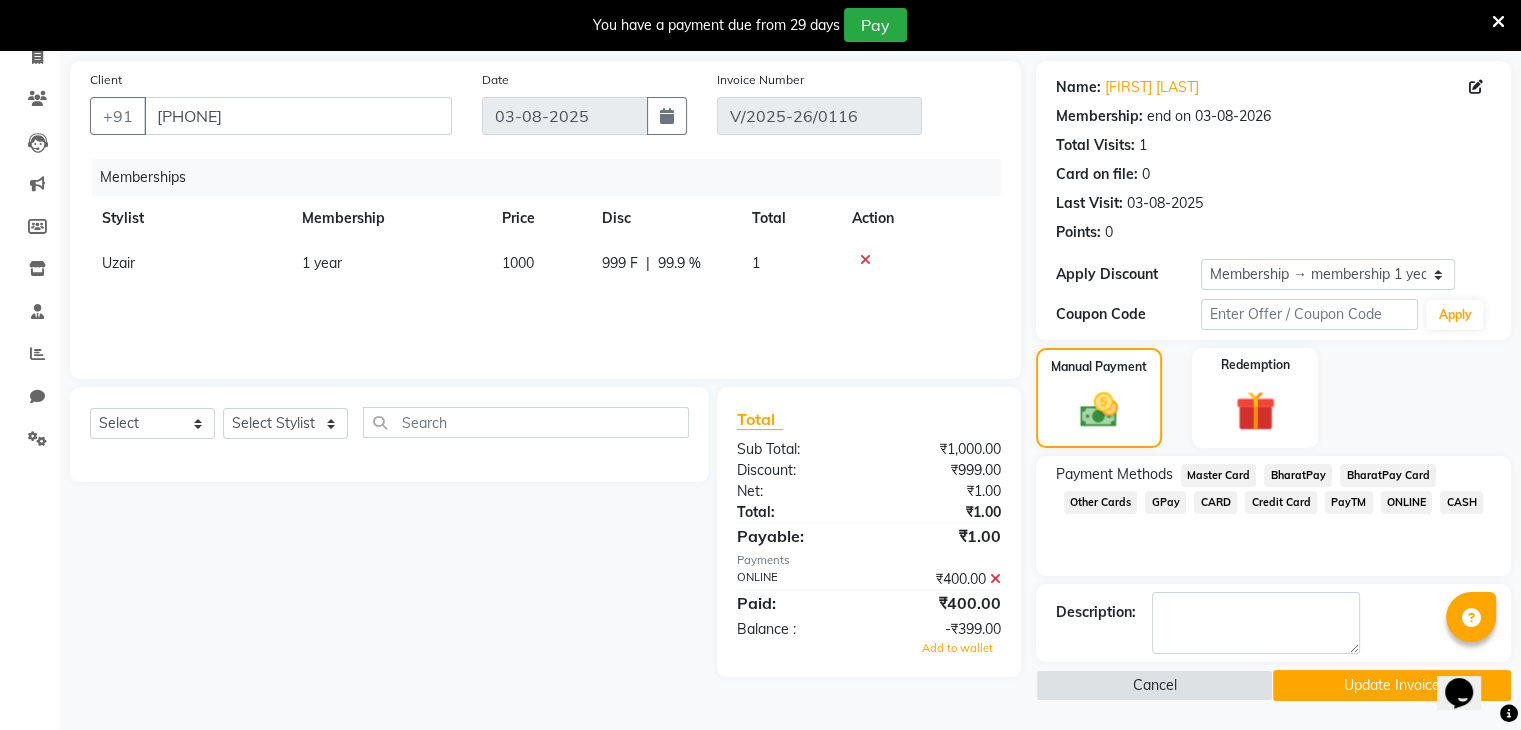 click on "Update Invoice" 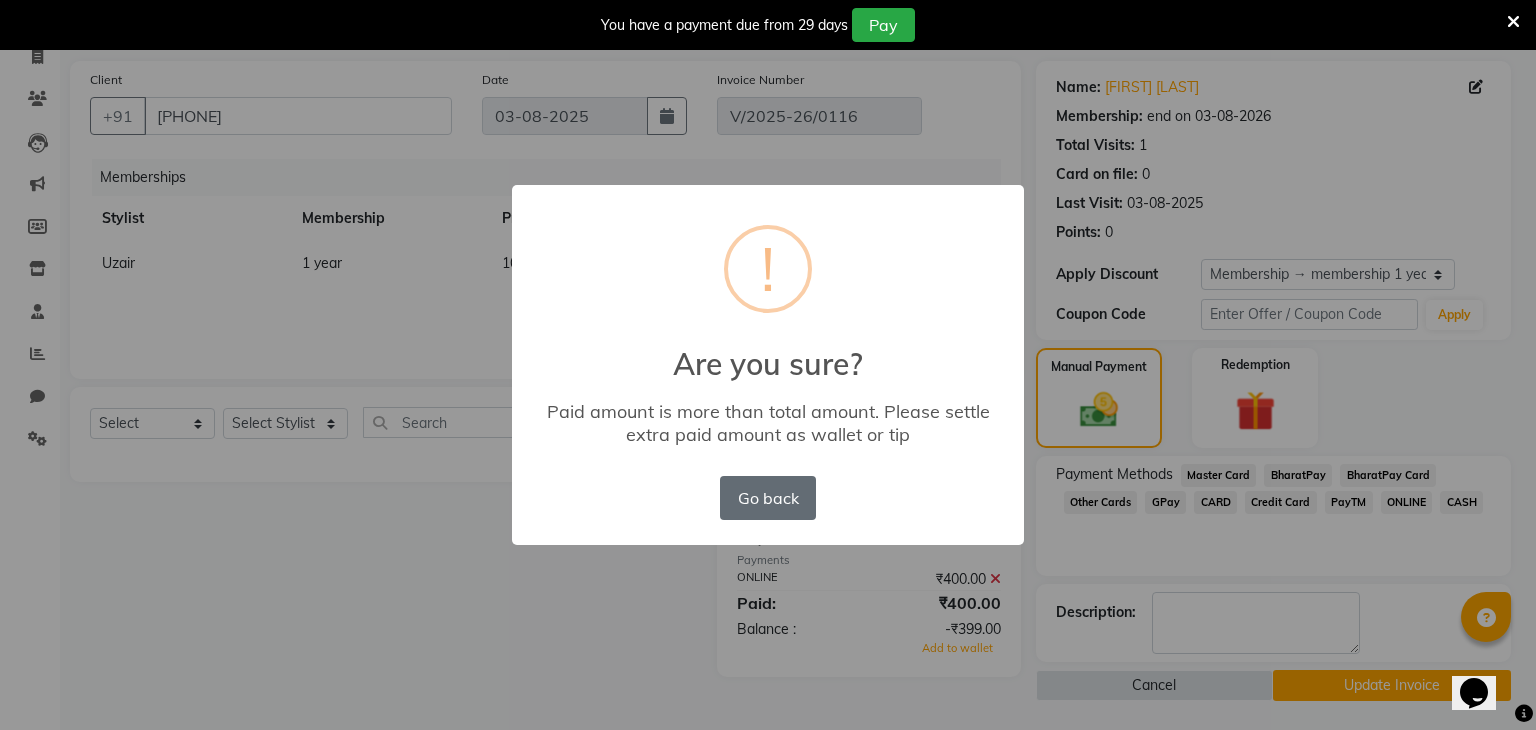 click on "Go back" at bounding box center (768, 498) 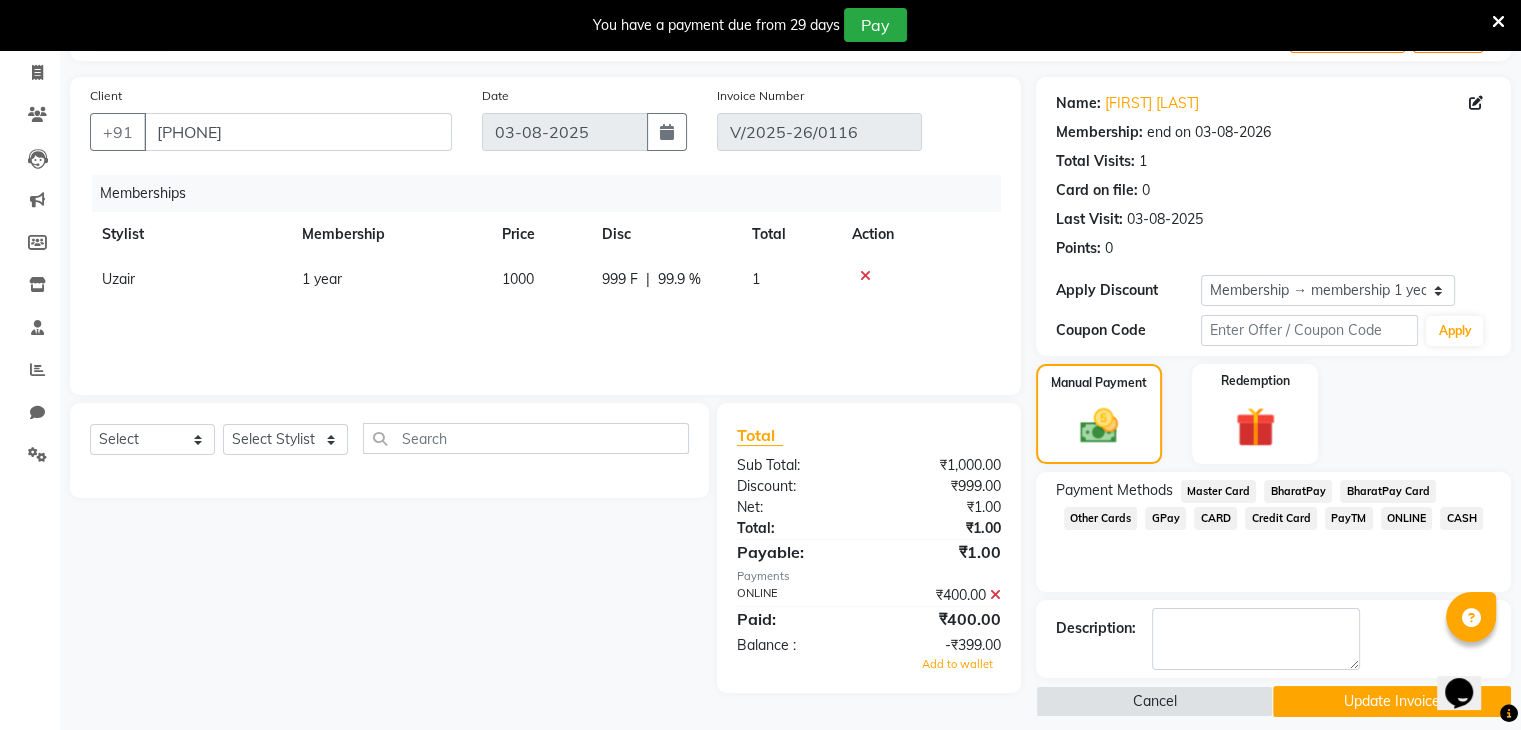 scroll, scrollTop: 139, scrollLeft: 0, axis: vertical 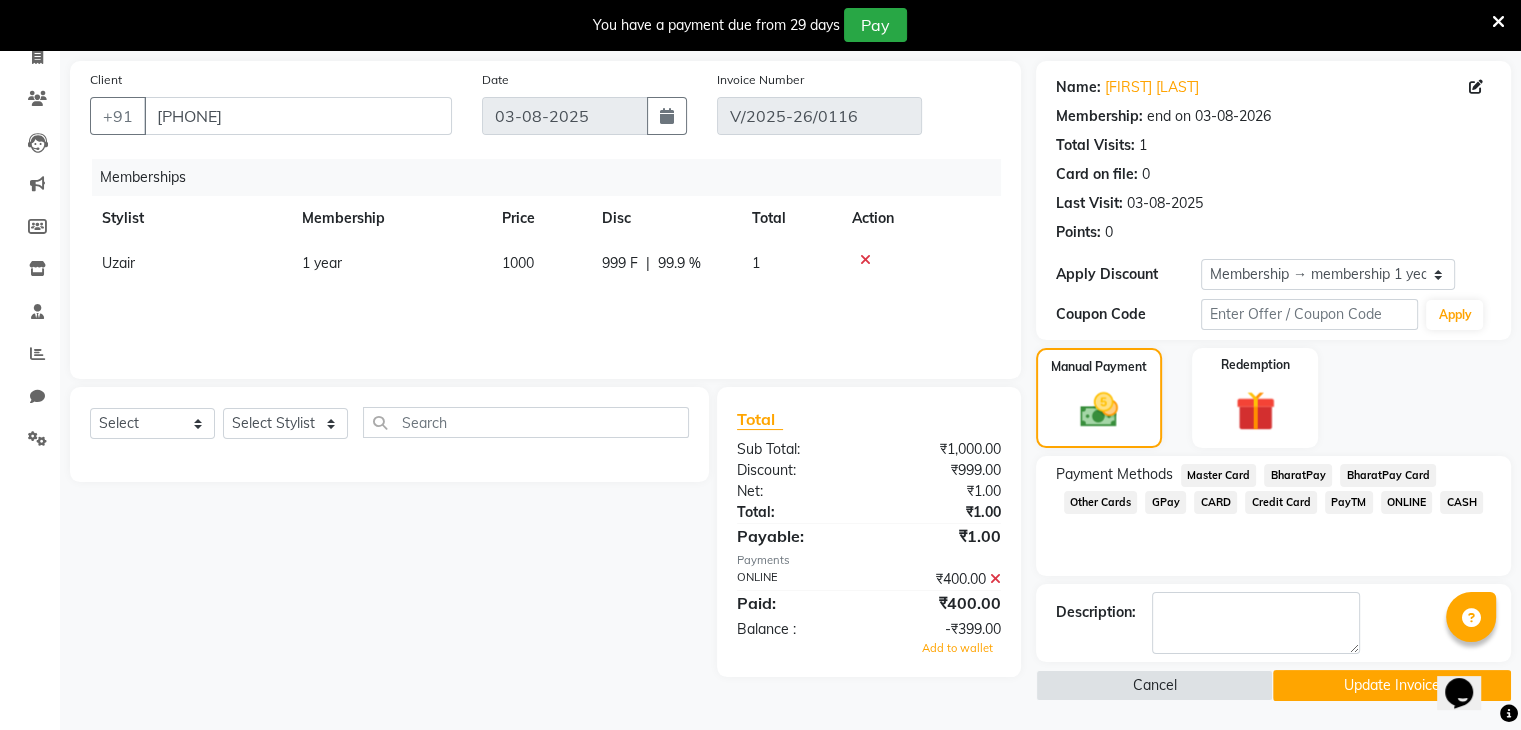 click on "Update Invoice" 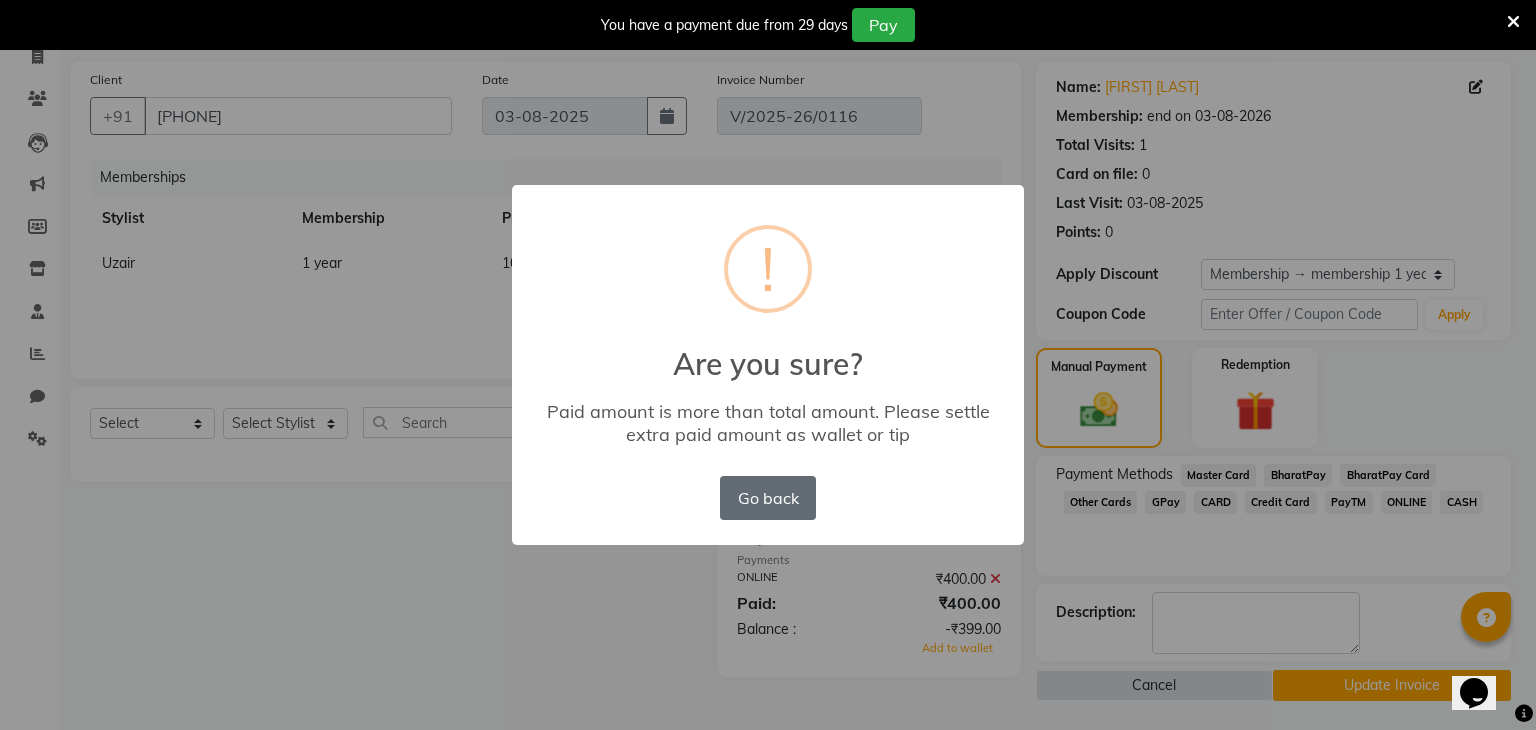 click on "Go back" at bounding box center (768, 498) 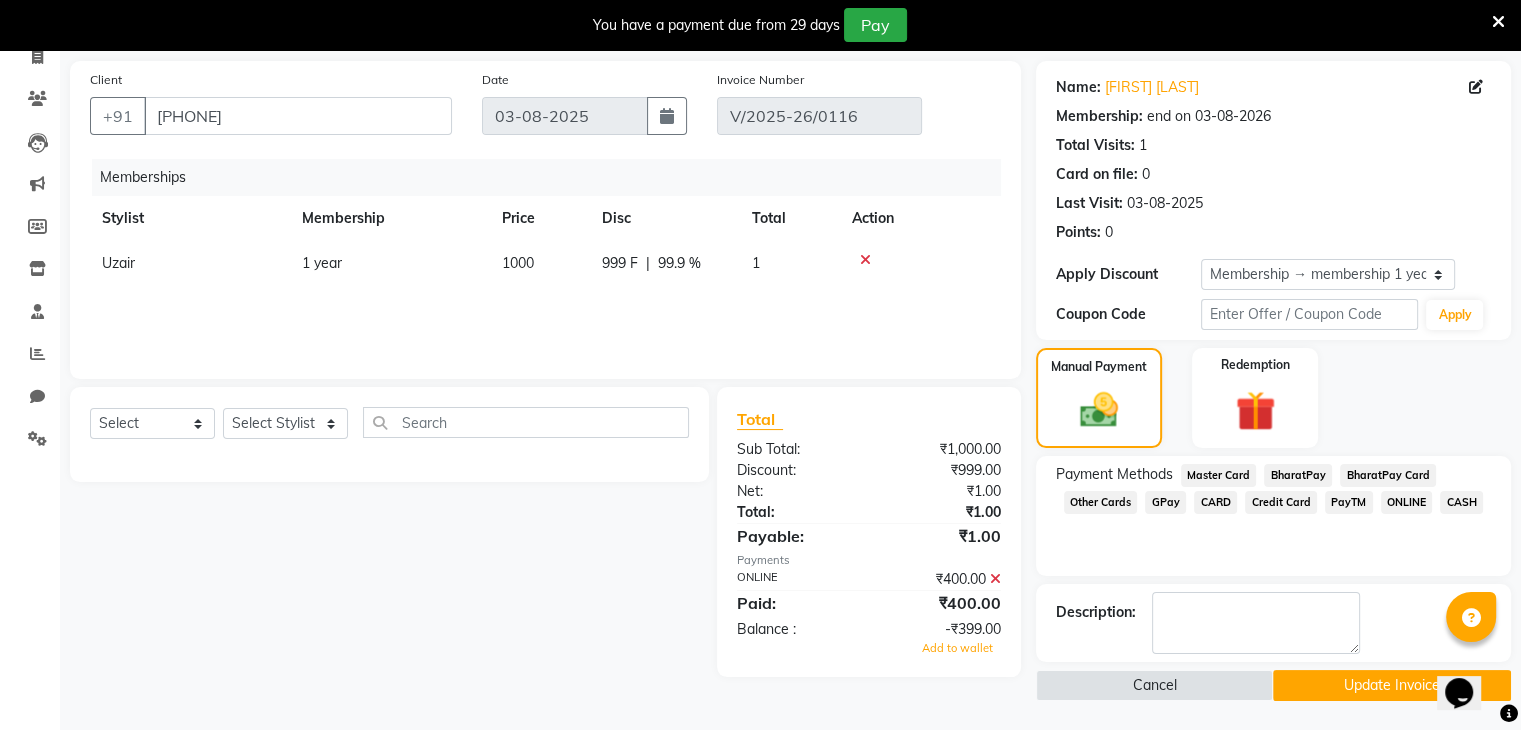 click on "Total:" 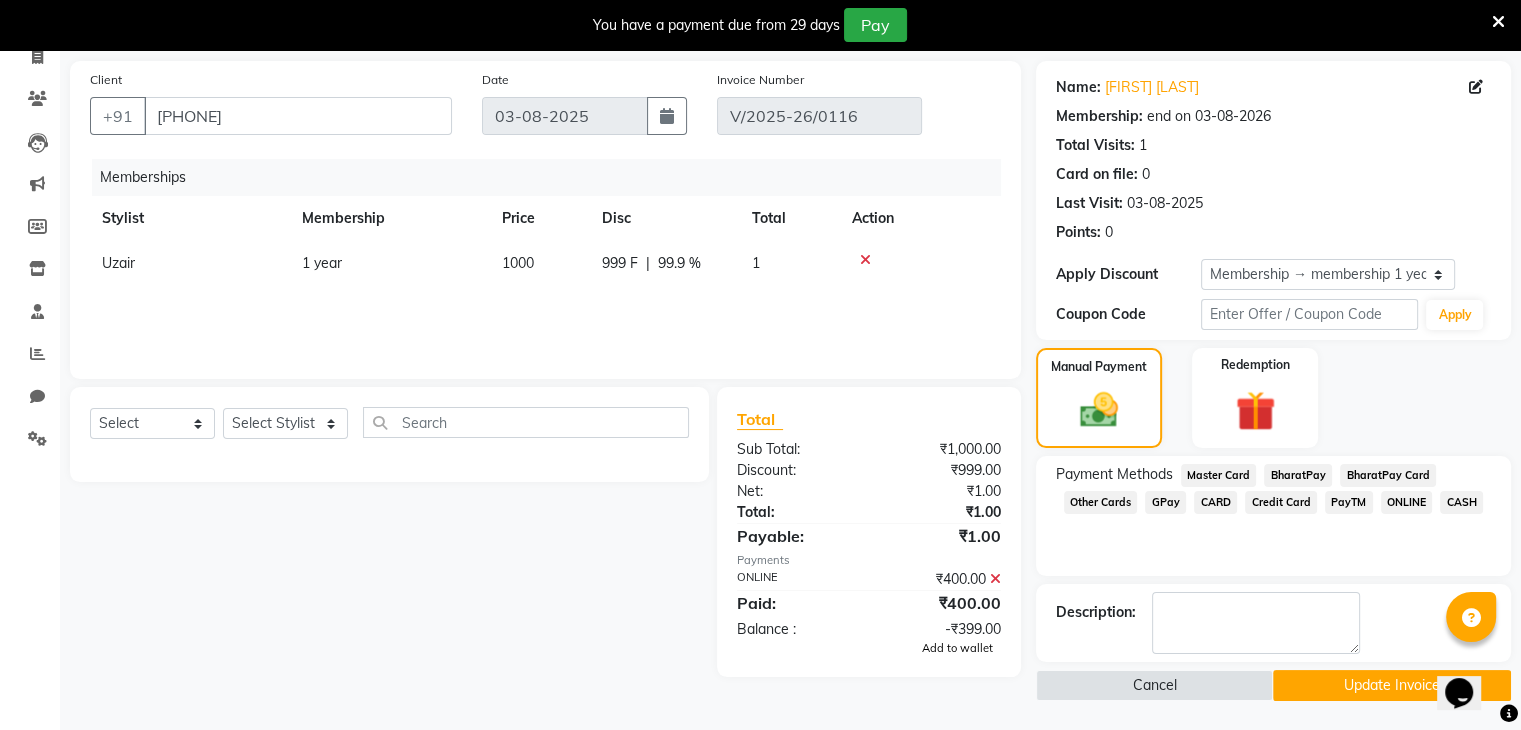 click on "Add to wallet" 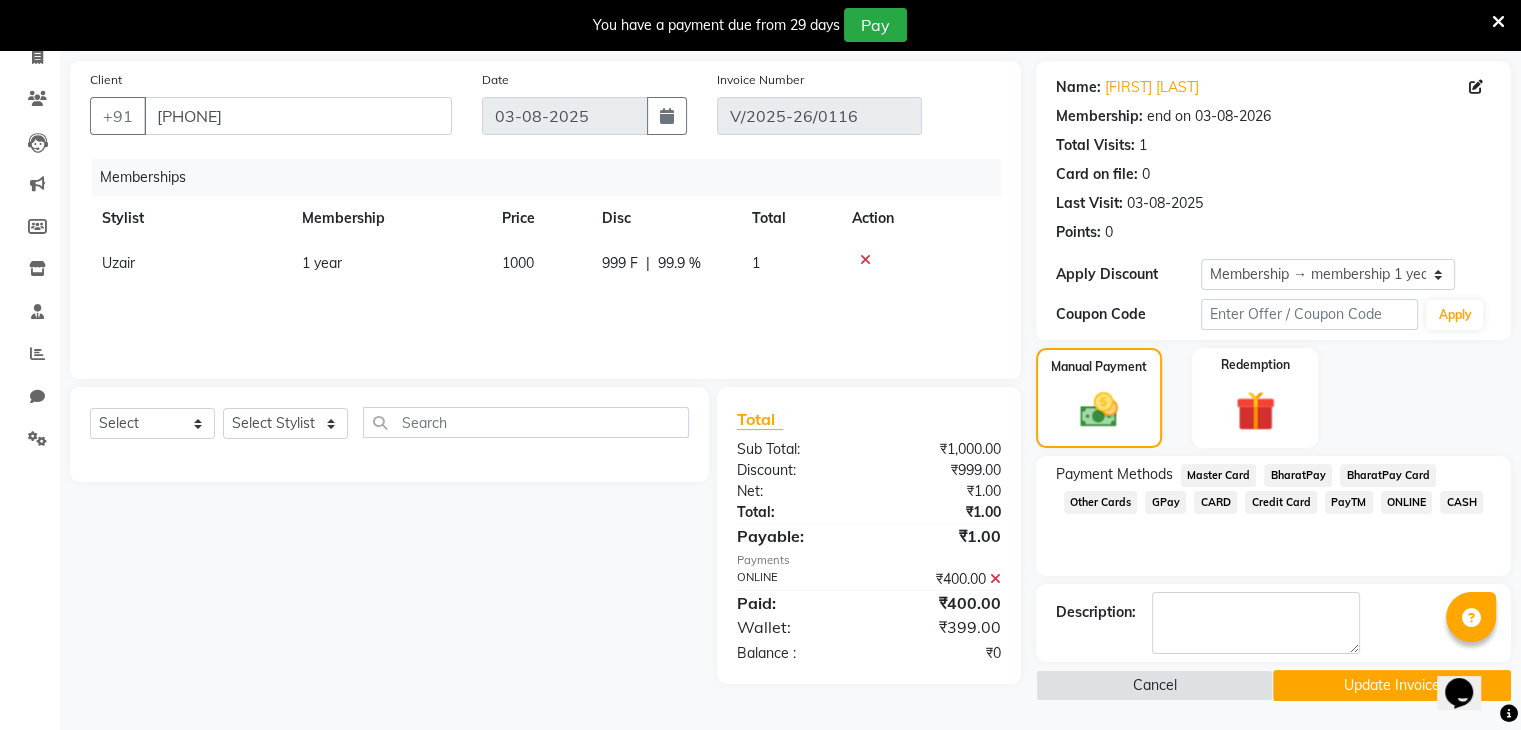 click on "Update Invoice" 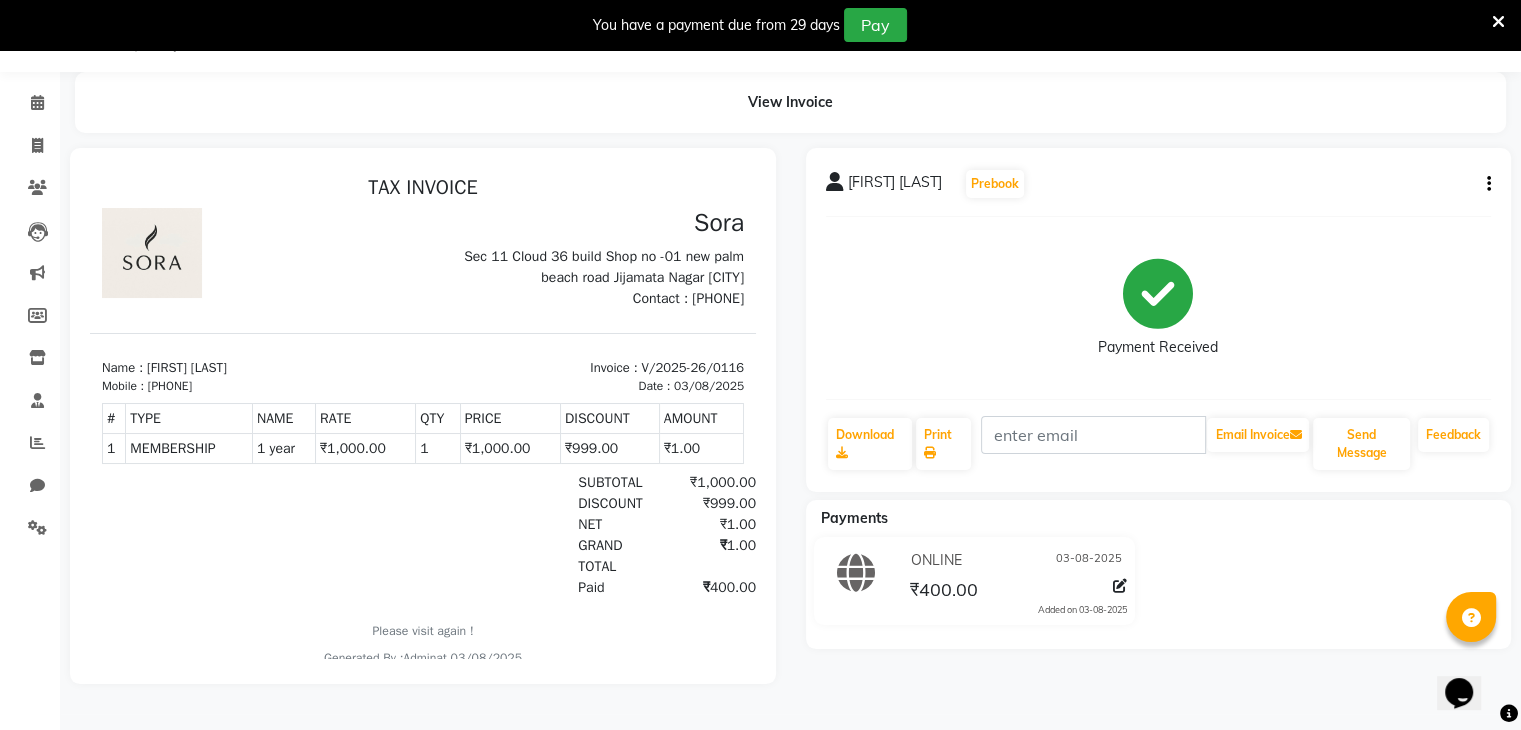 scroll, scrollTop: 0, scrollLeft: 0, axis: both 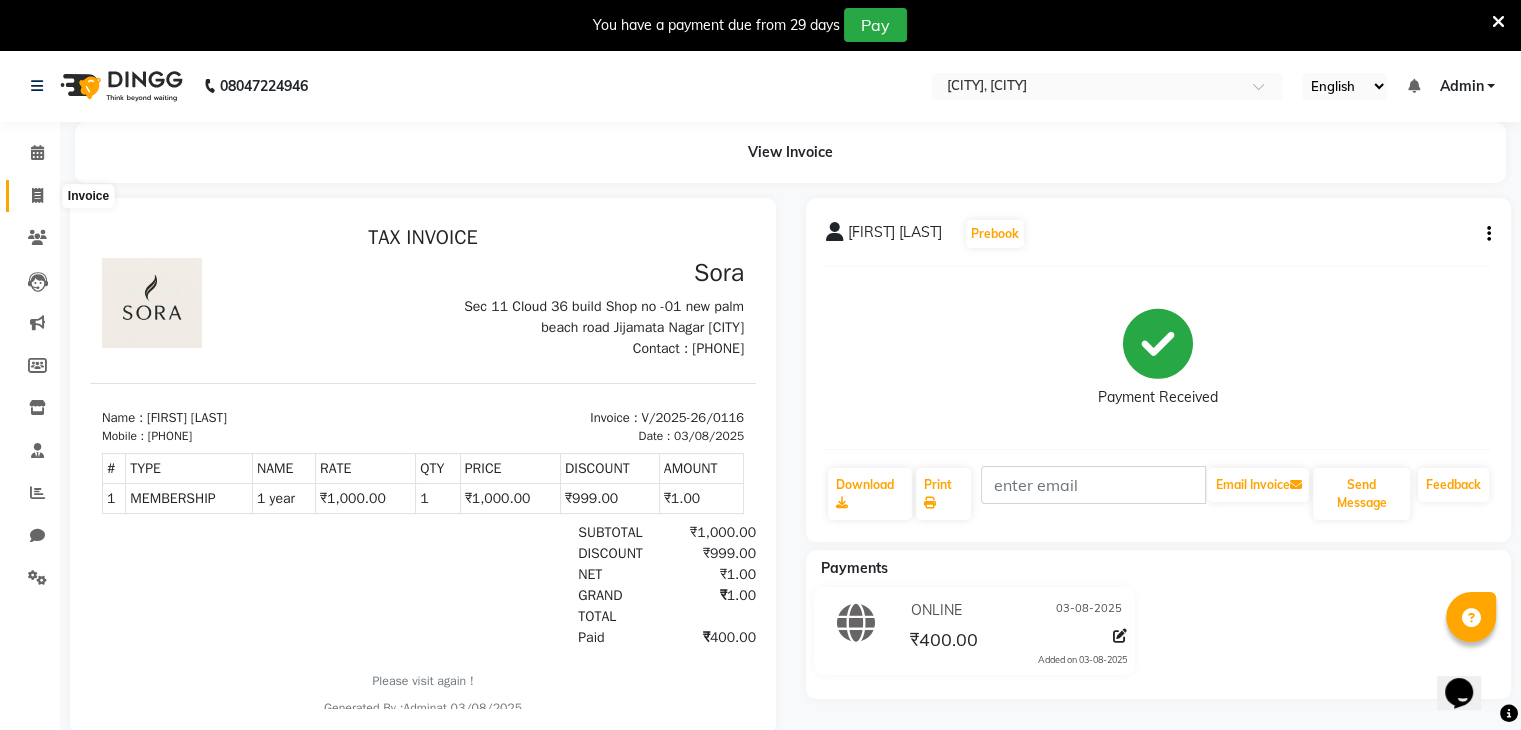 click 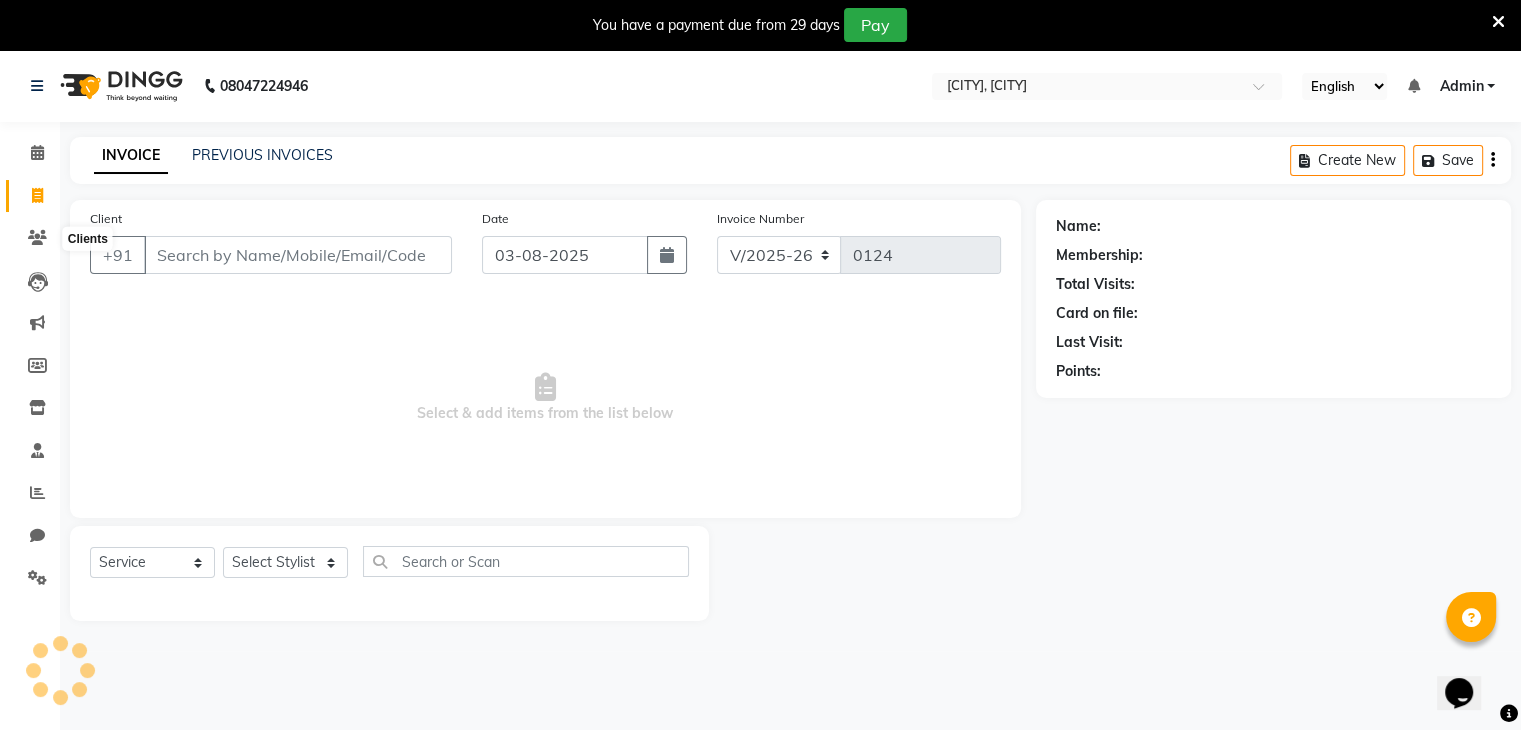 scroll, scrollTop: 50, scrollLeft: 0, axis: vertical 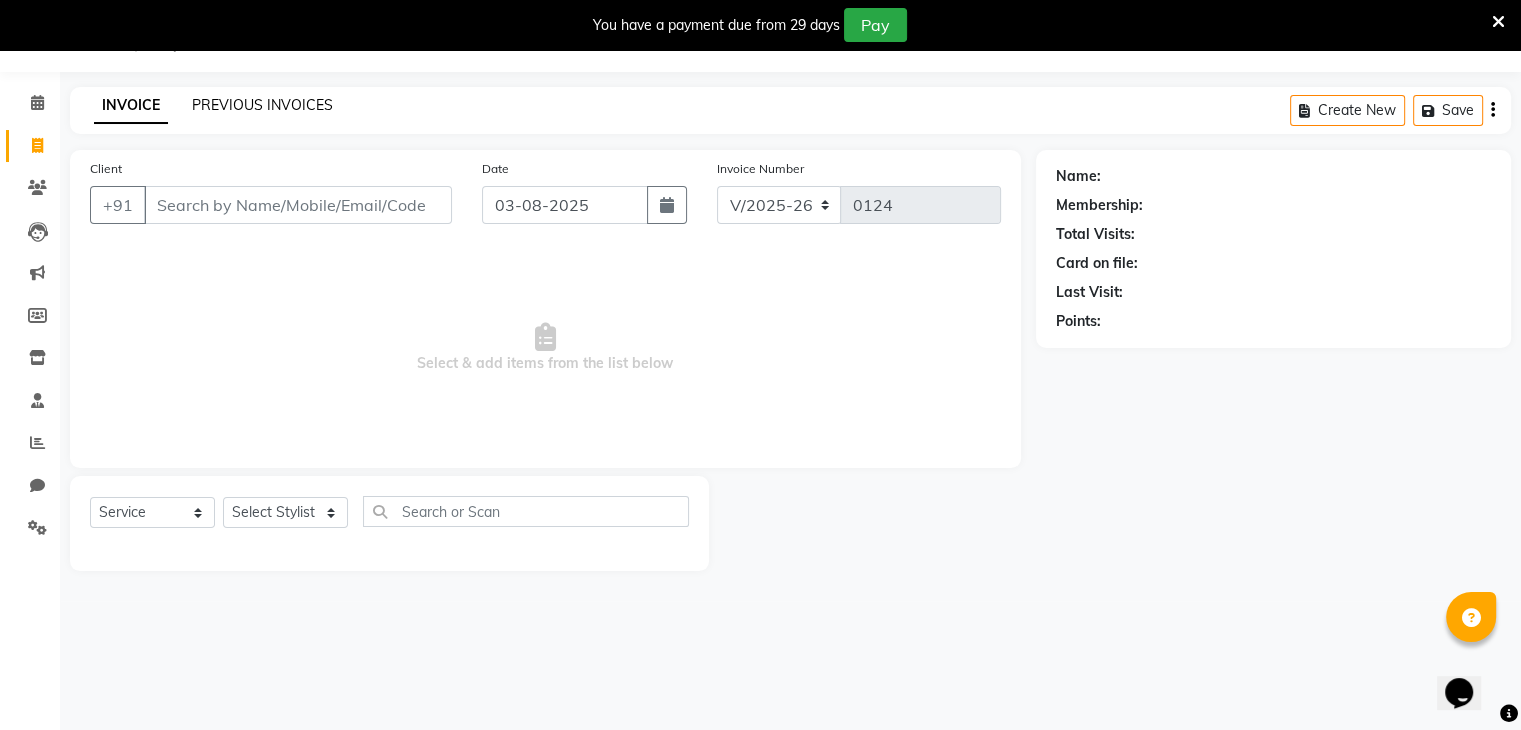 click on "PREVIOUS INVOICES" 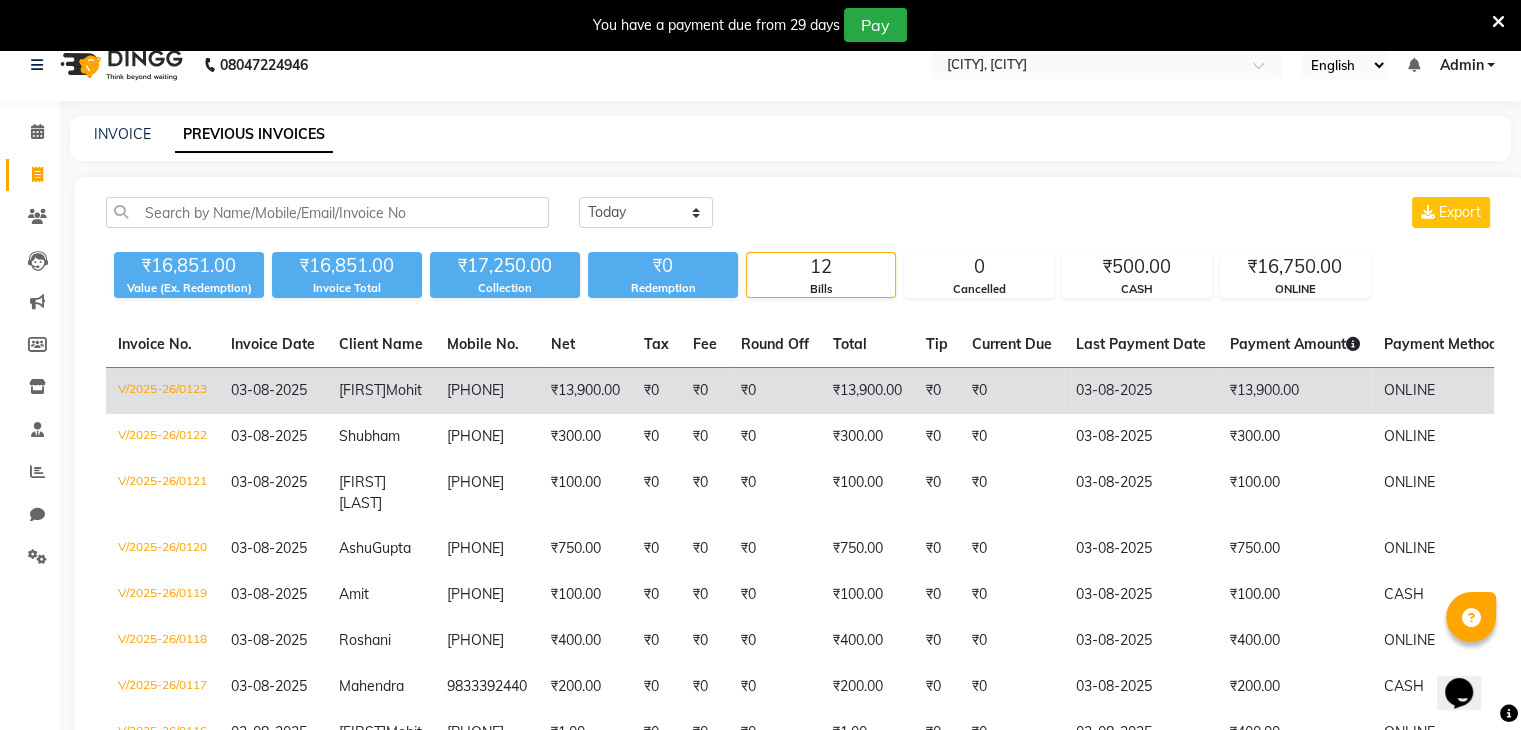 scroll, scrollTop: 0, scrollLeft: 0, axis: both 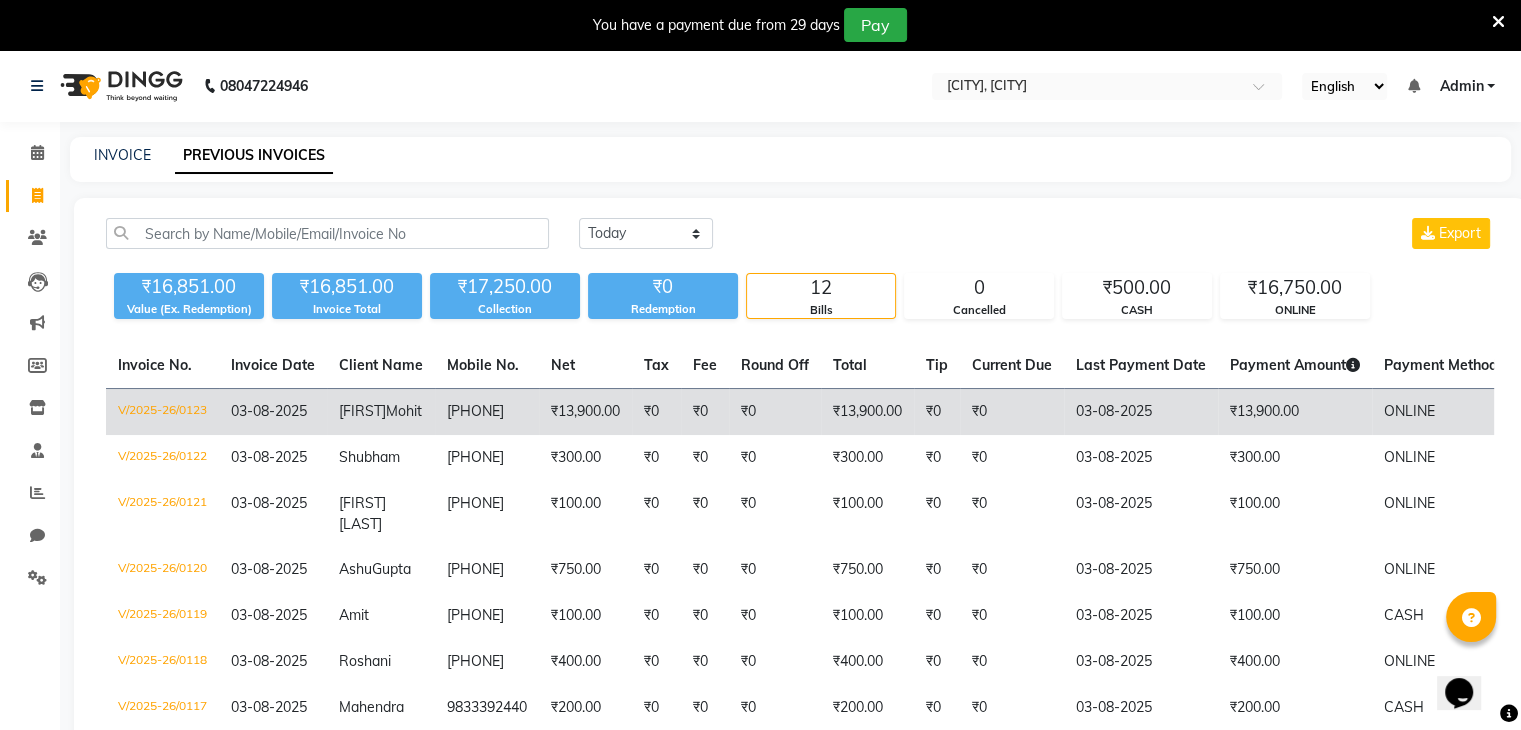 click on "₹0" 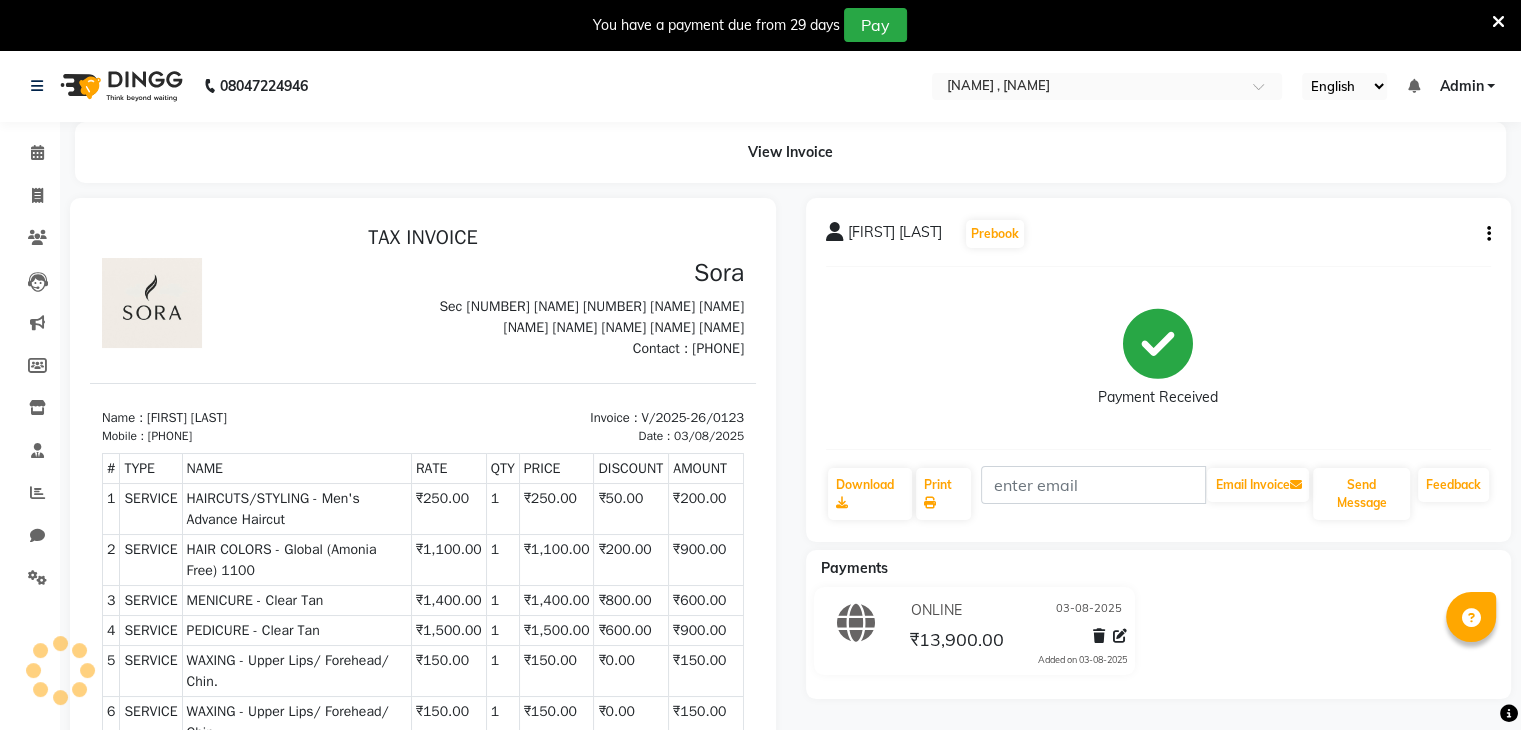 scroll, scrollTop: 0, scrollLeft: 0, axis: both 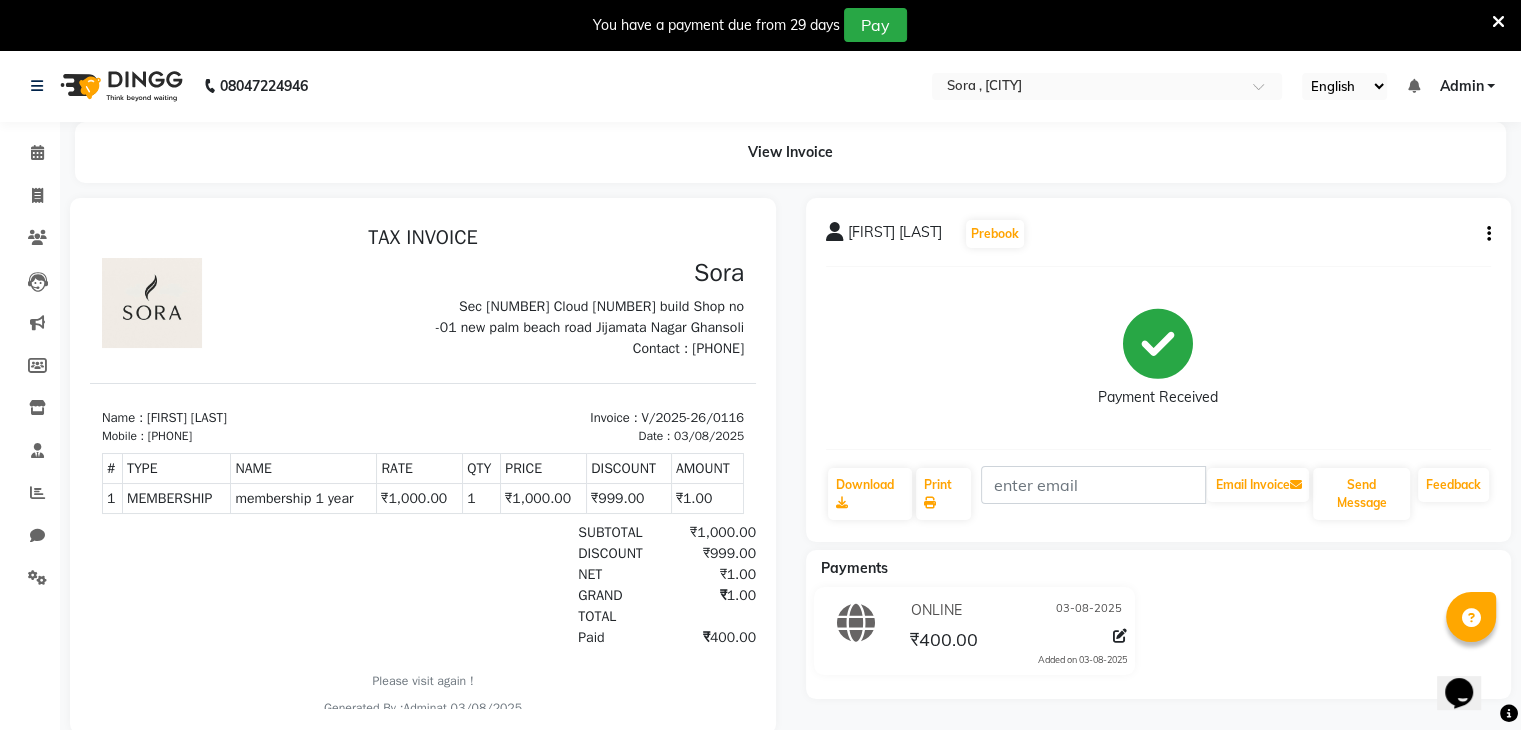 click on "[FIRST] [LAST]  Prebook   Payment Received  Download  Print   Email Invoice   Send Message Feedback" 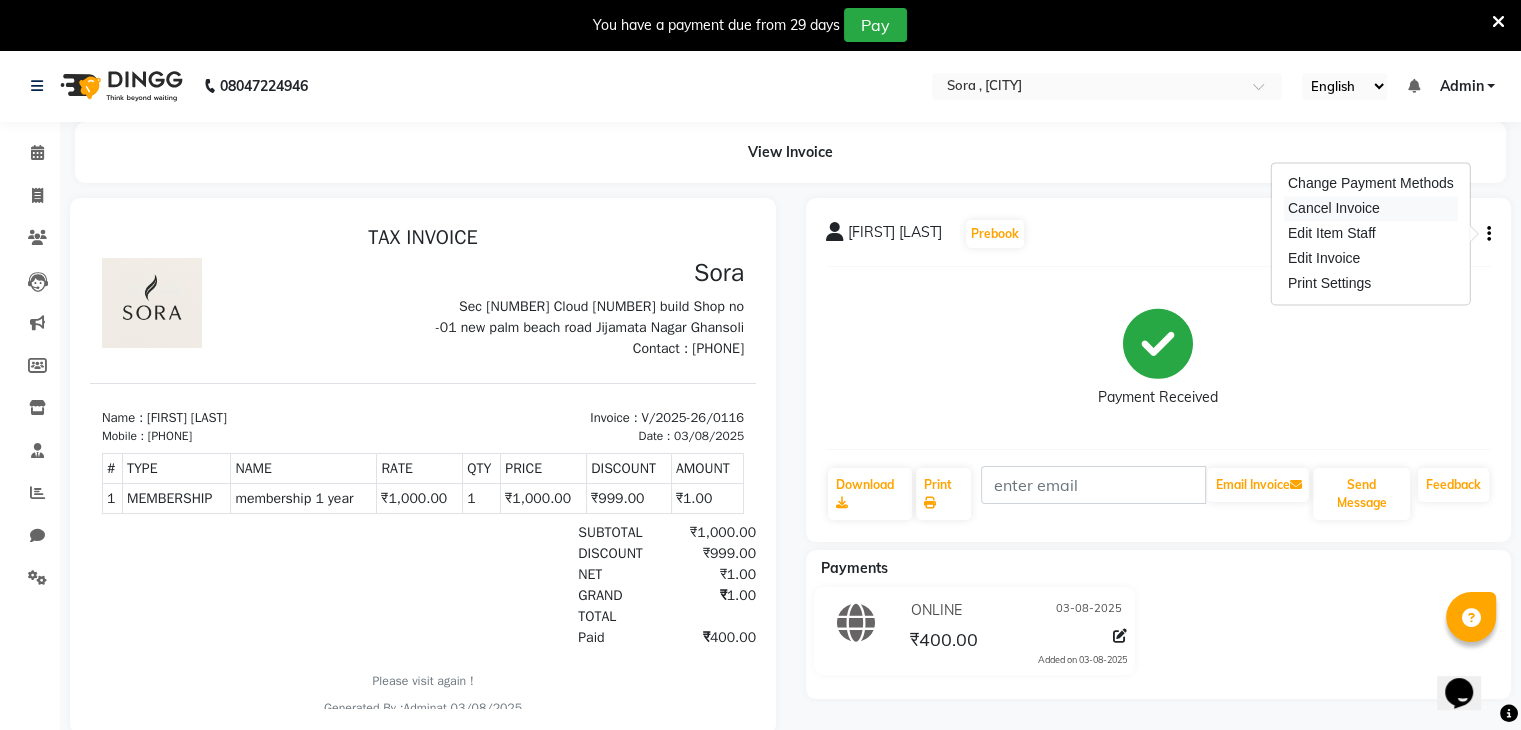 click on "Cancel Invoice" at bounding box center [1371, 208] 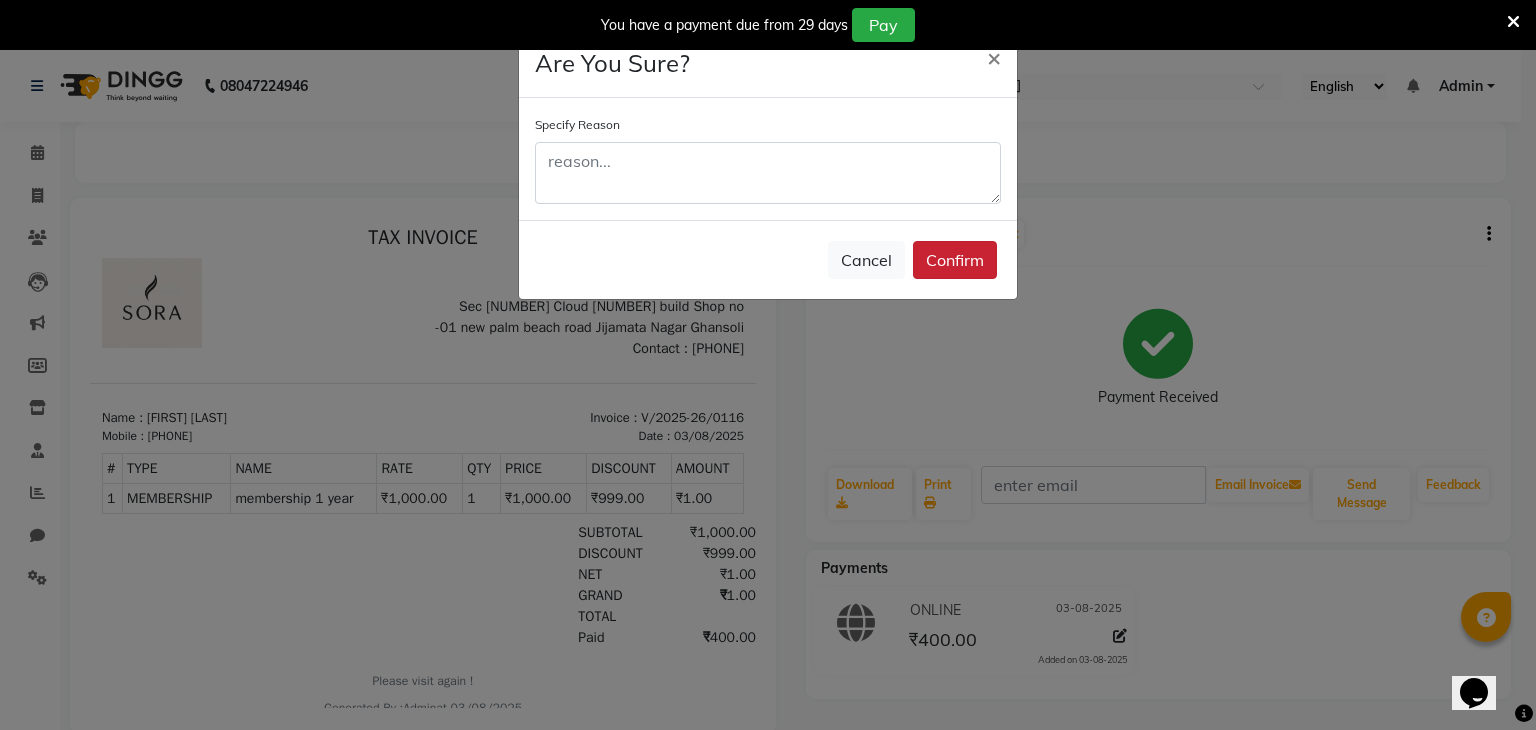 click on "Confirm" 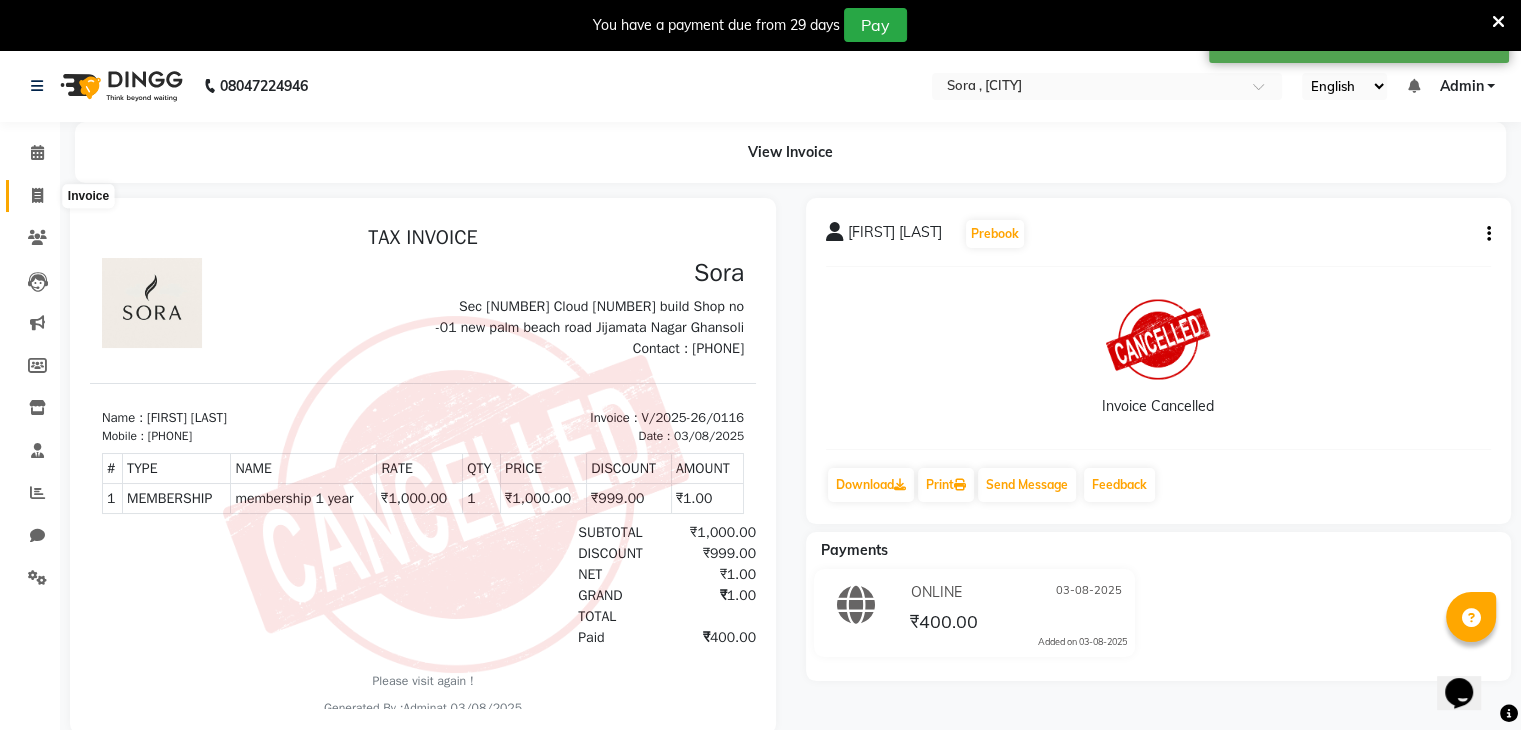 click 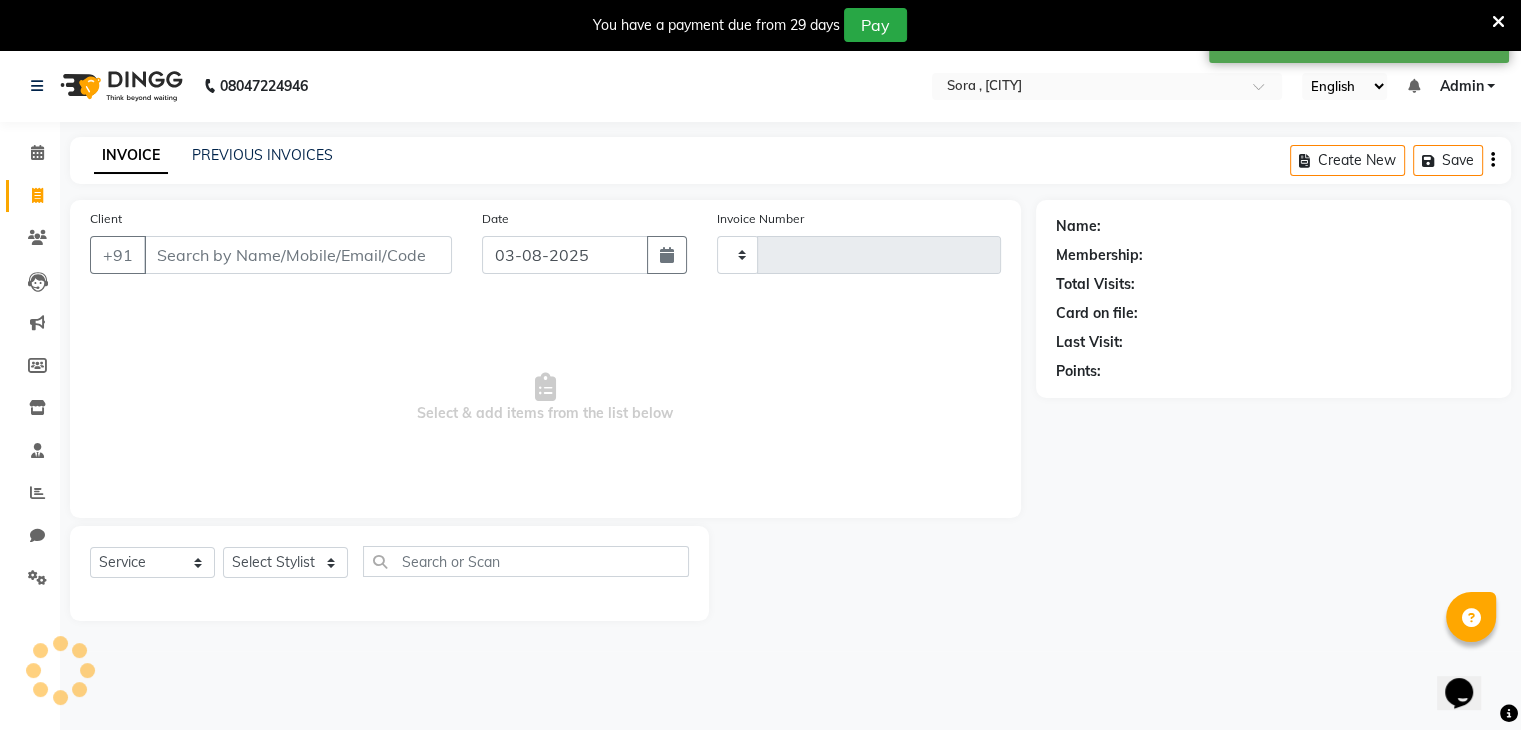 scroll, scrollTop: 50, scrollLeft: 0, axis: vertical 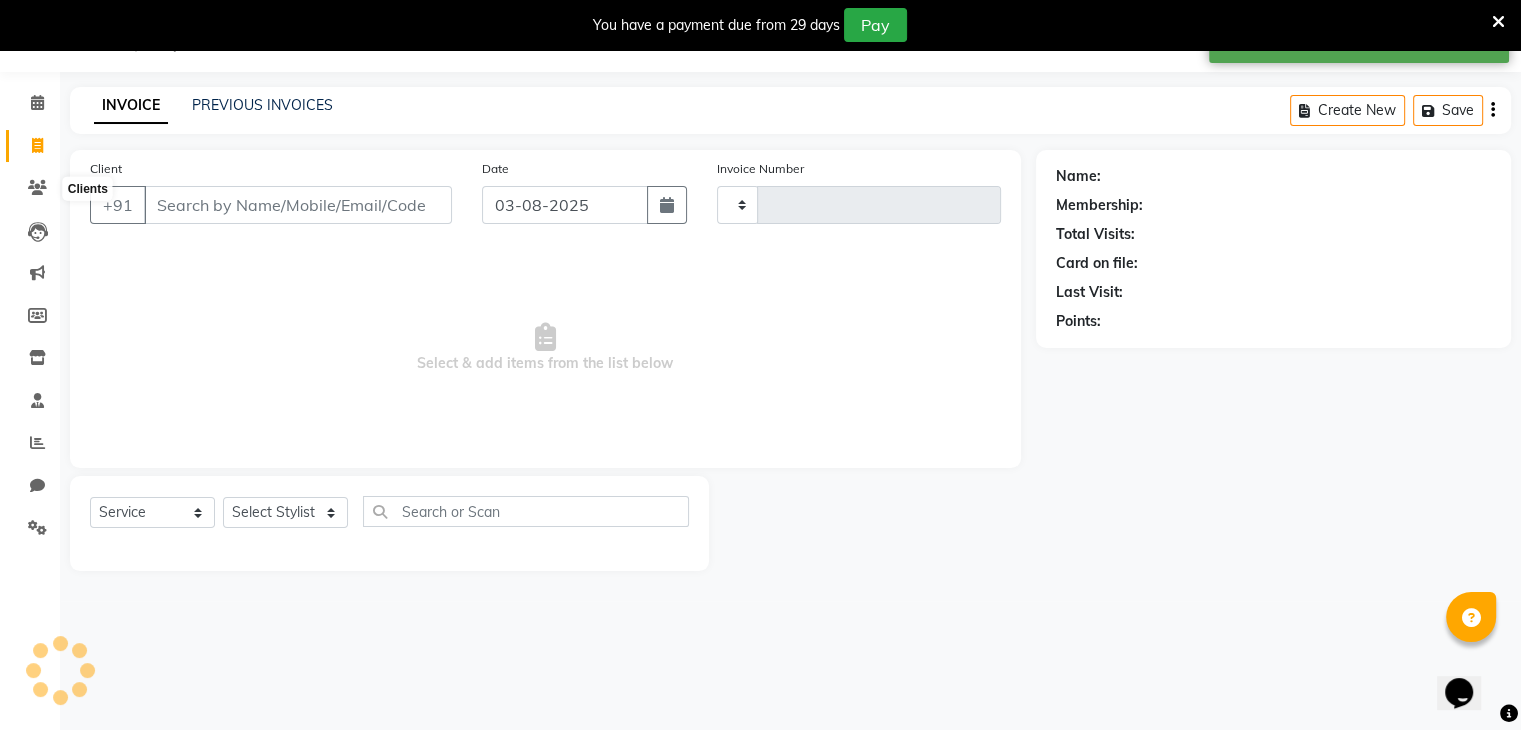 type on "0124" 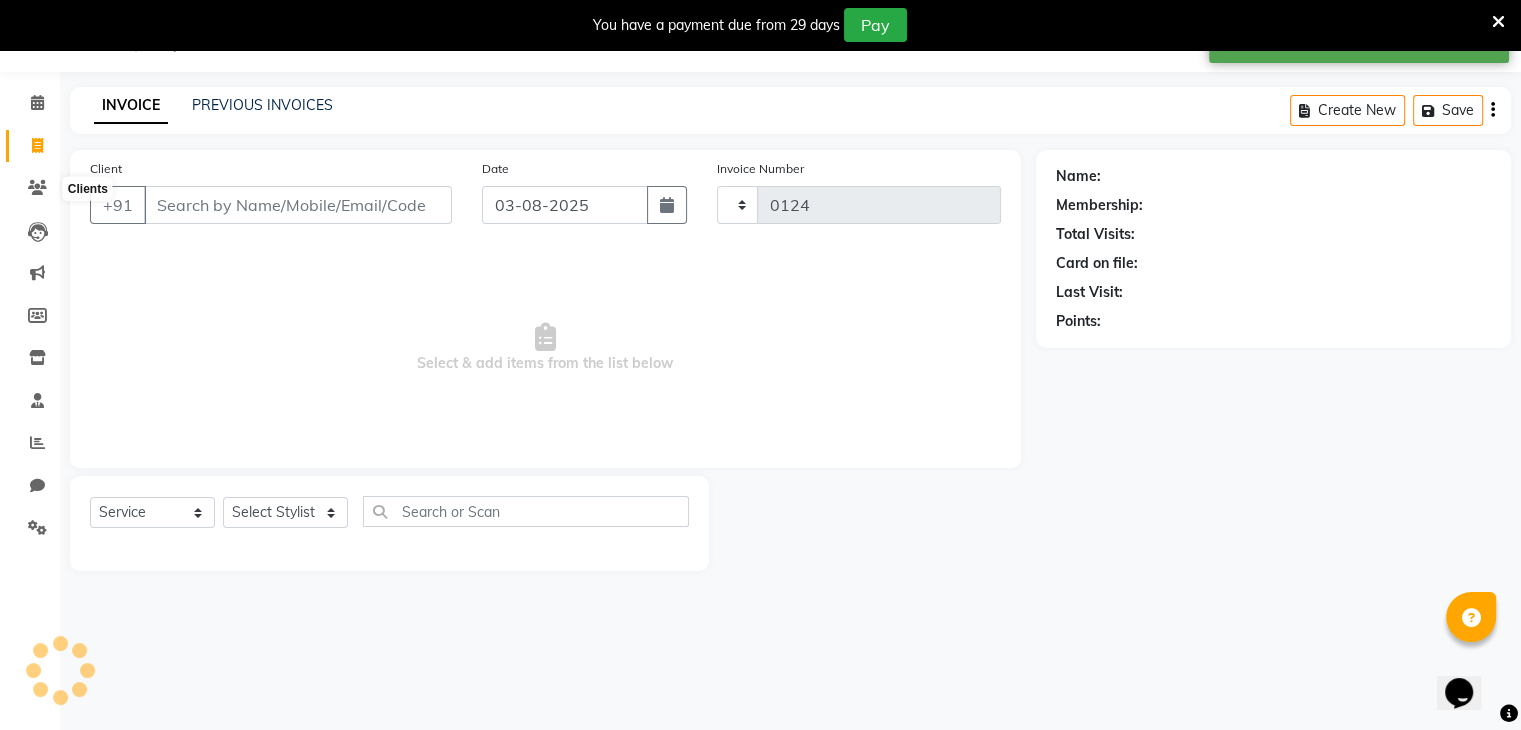 select on "8446" 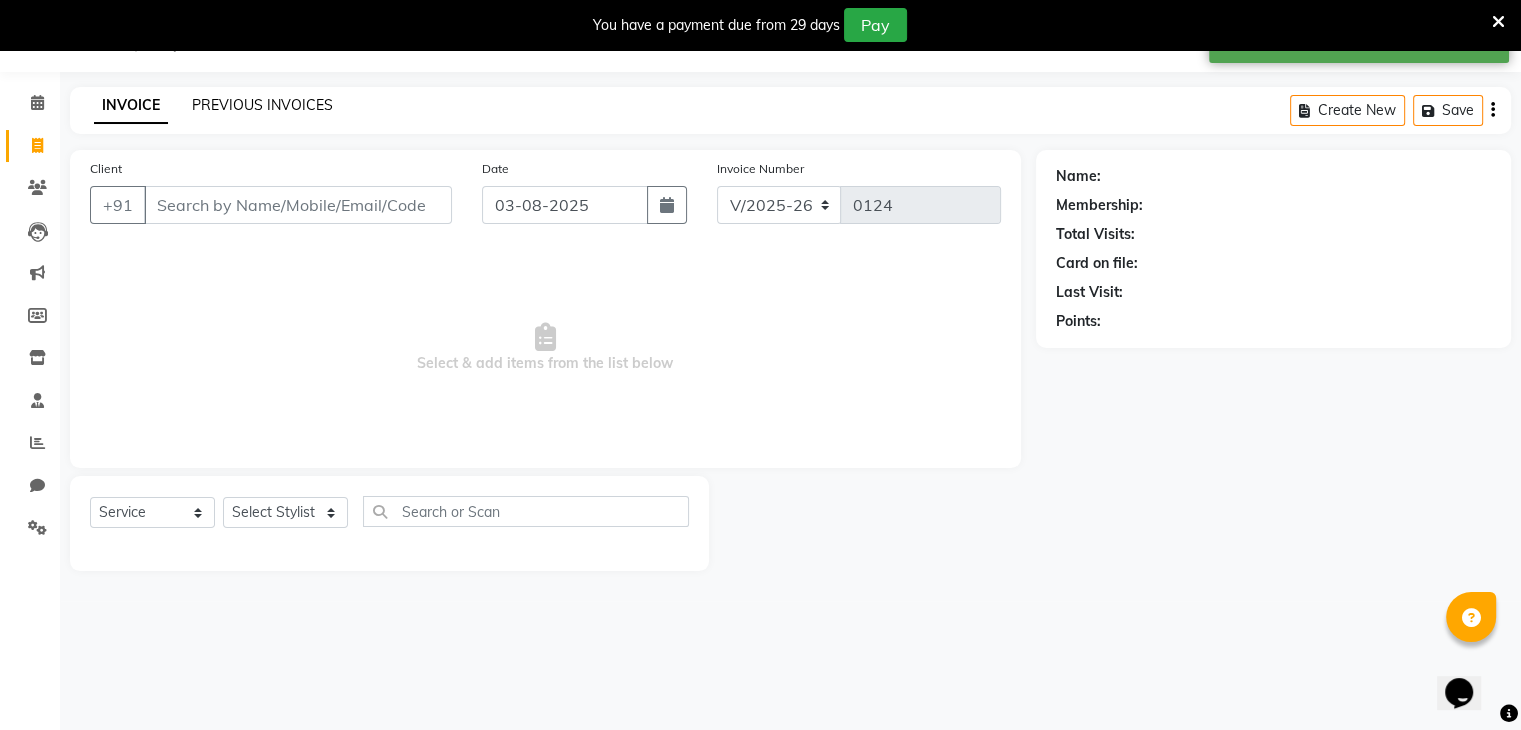 click on "PREVIOUS INVOICES" 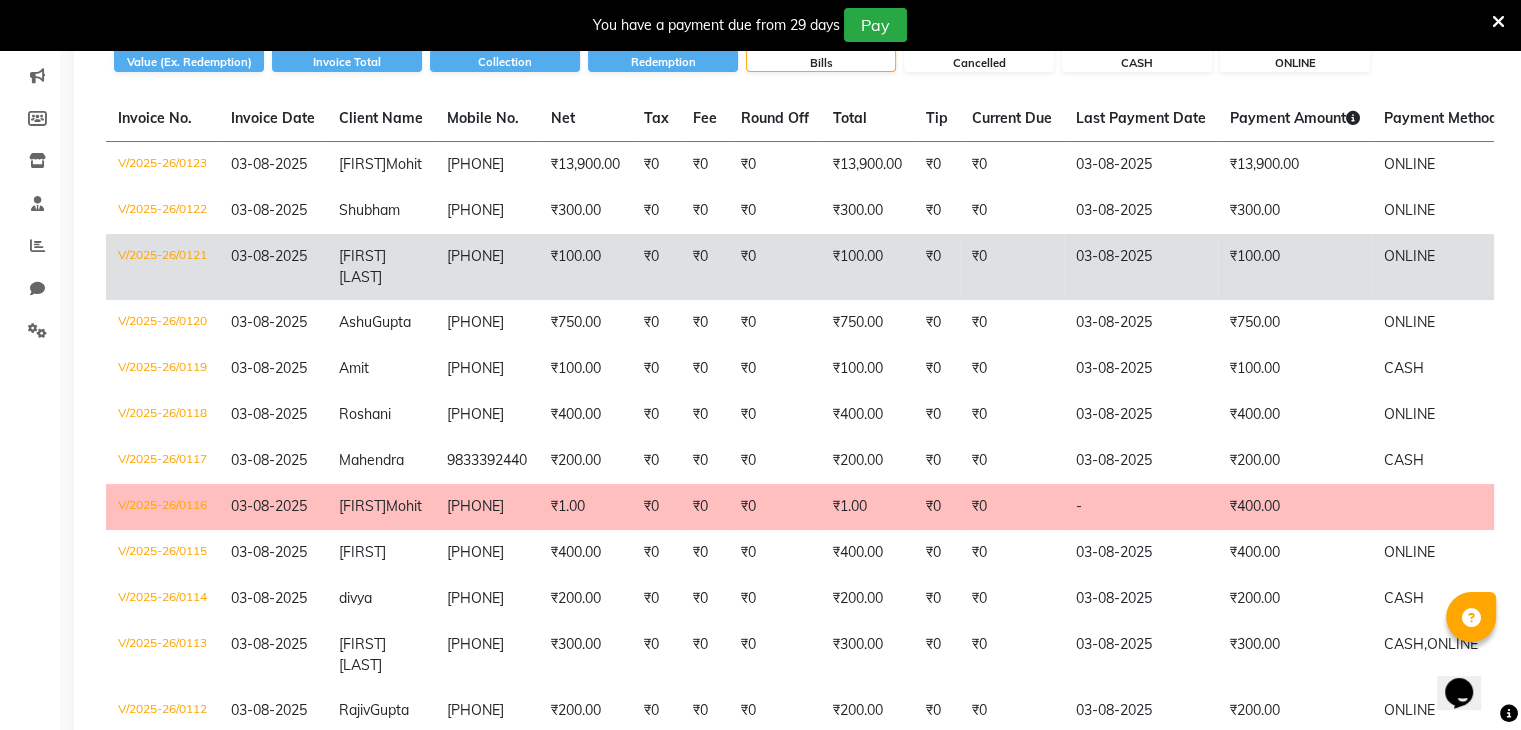 scroll, scrollTop: 252, scrollLeft: 0, axis: vertical 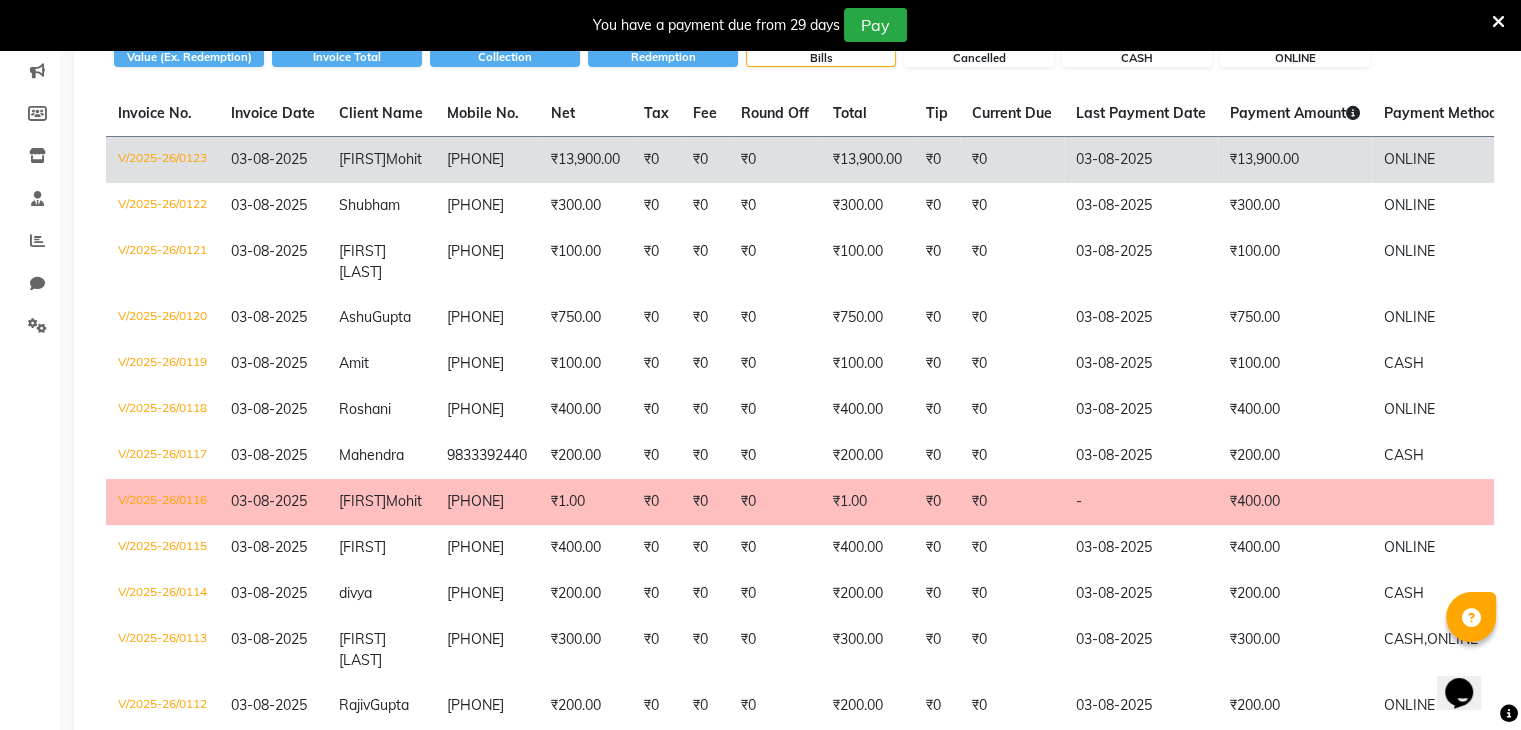 click on "V/2025-26/0123" 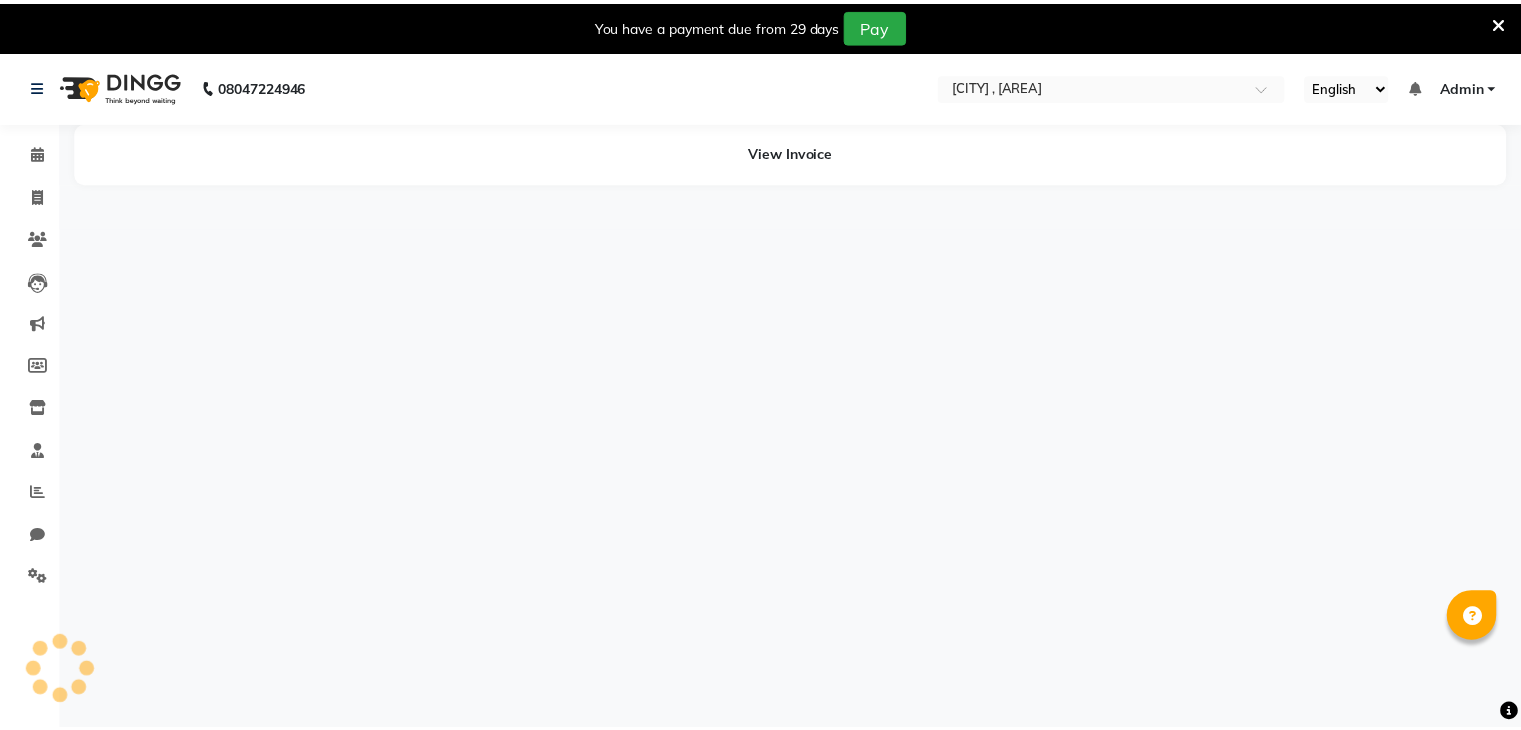scroll, scrollTop: 0, scrollLeft: 0, axis: both 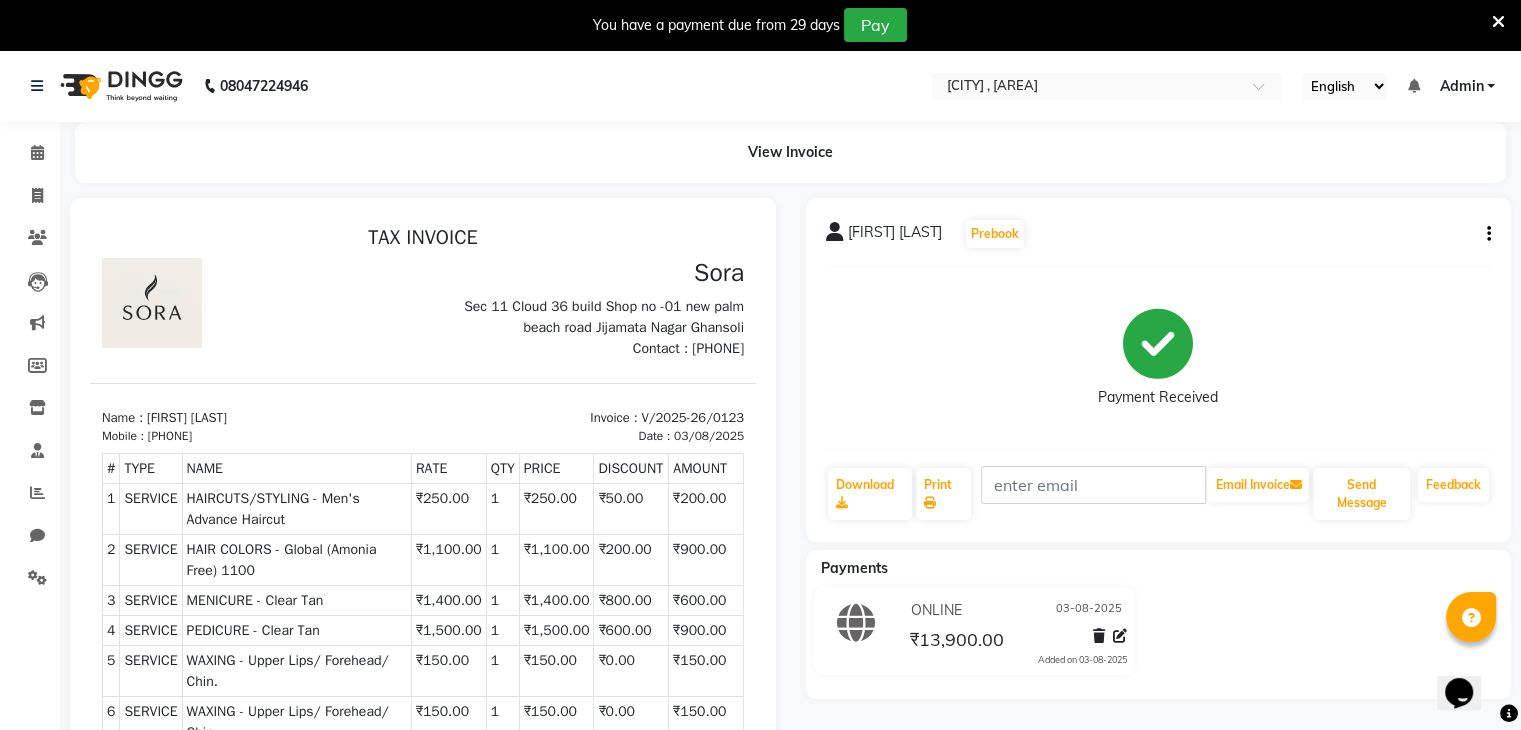 click 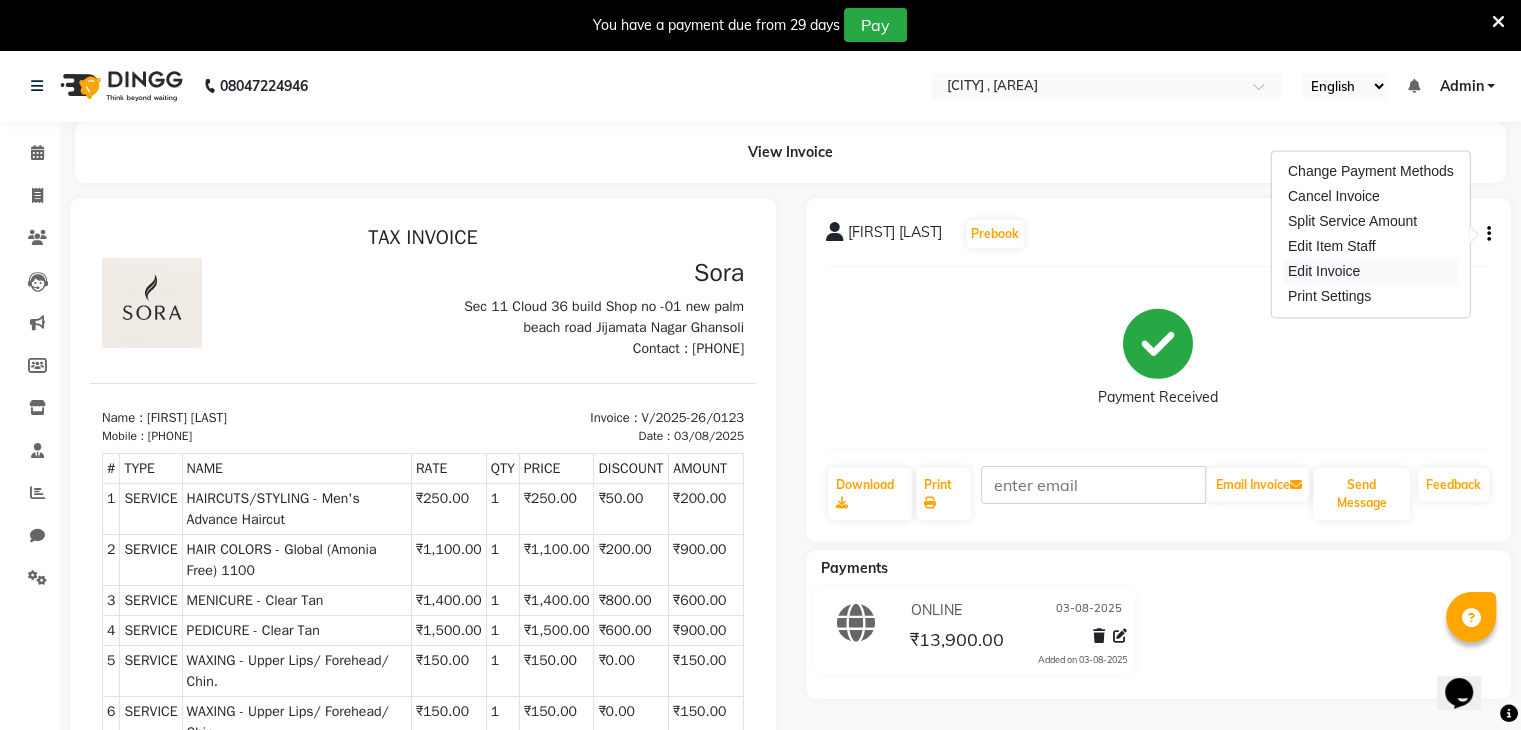 click on "Edit Invoice" at bounding box center (1371, 271) 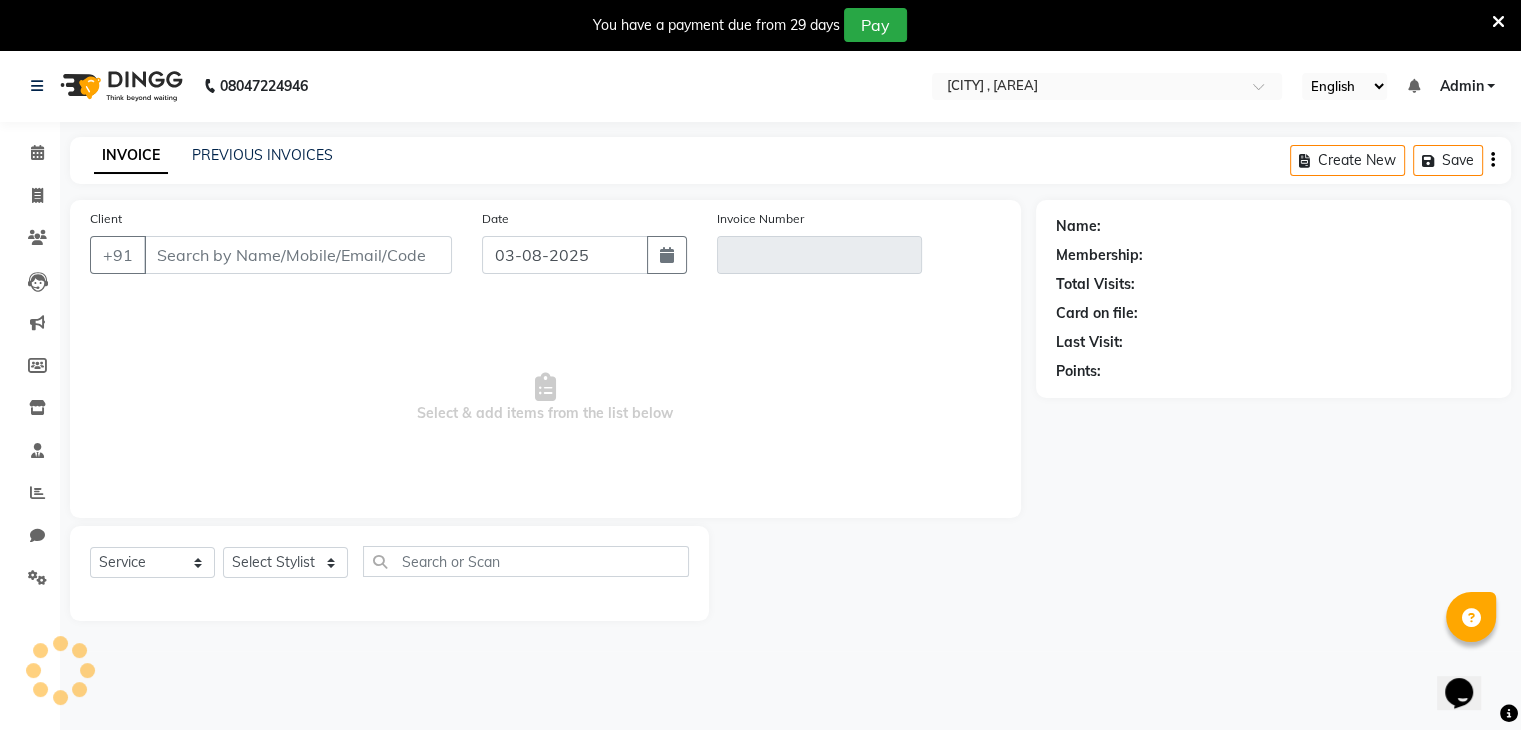 scroll, scrollTop: 50, scrollLeft: 0, axis: vertical 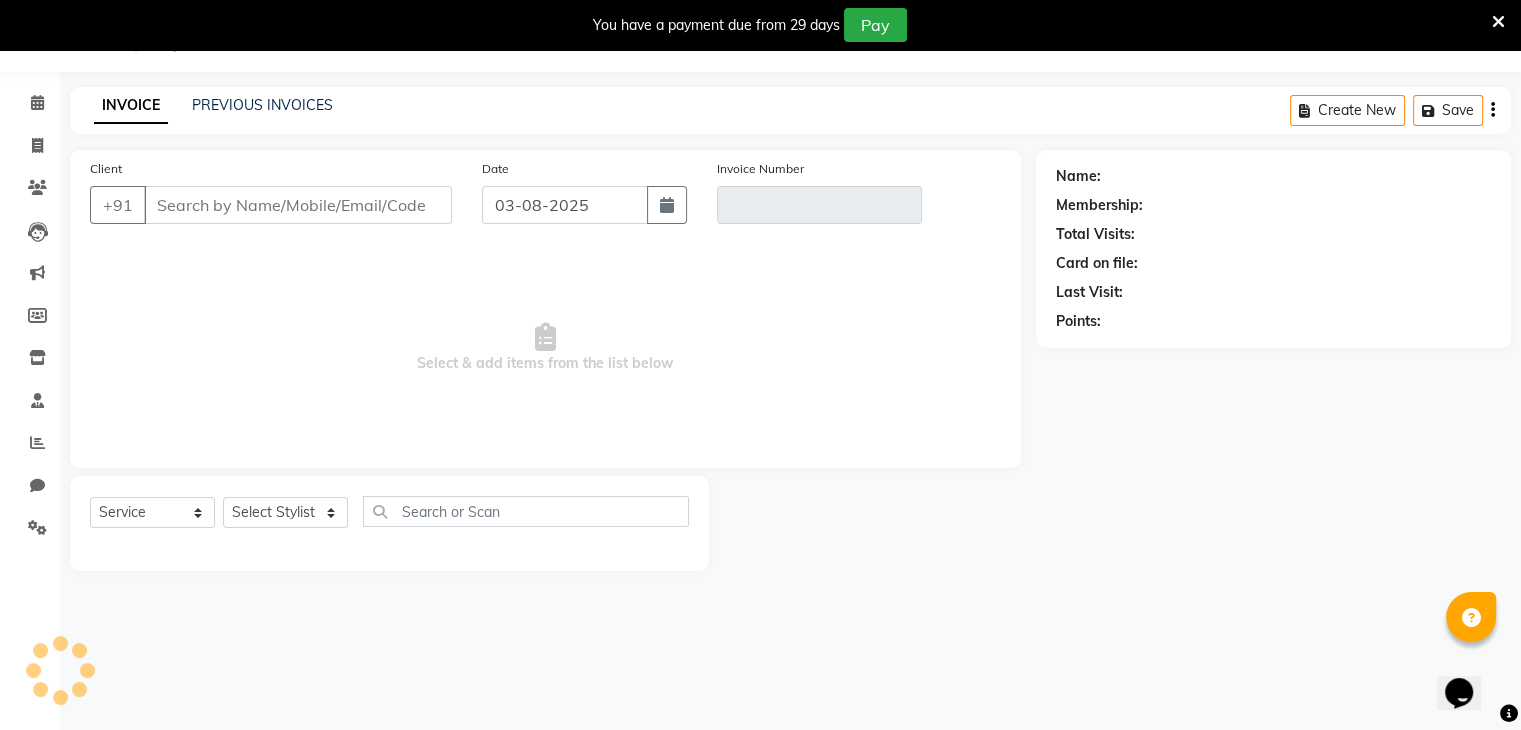 type on "[PHONE]" 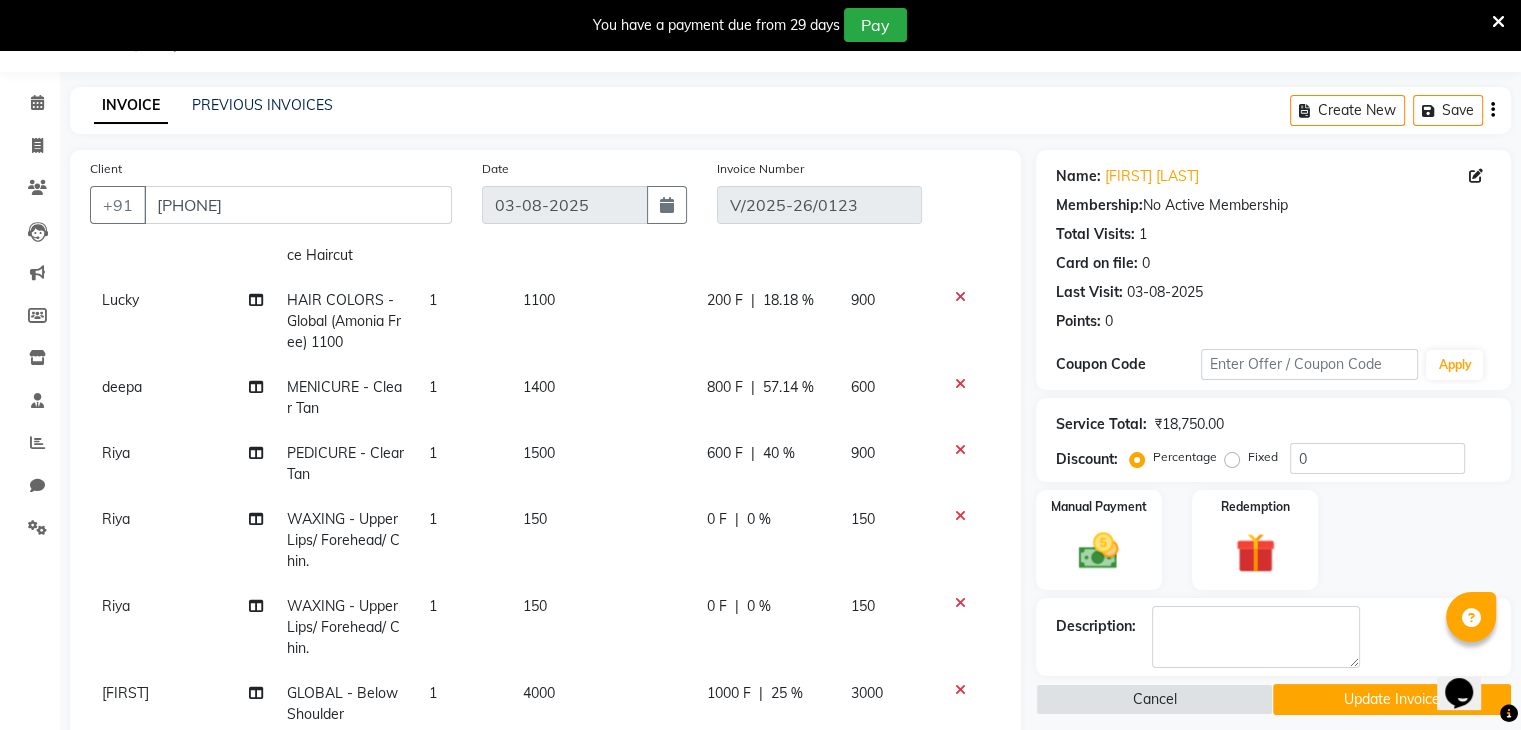 scroll, scrollTop: 332, scrollLeft: 0, axis: vertical 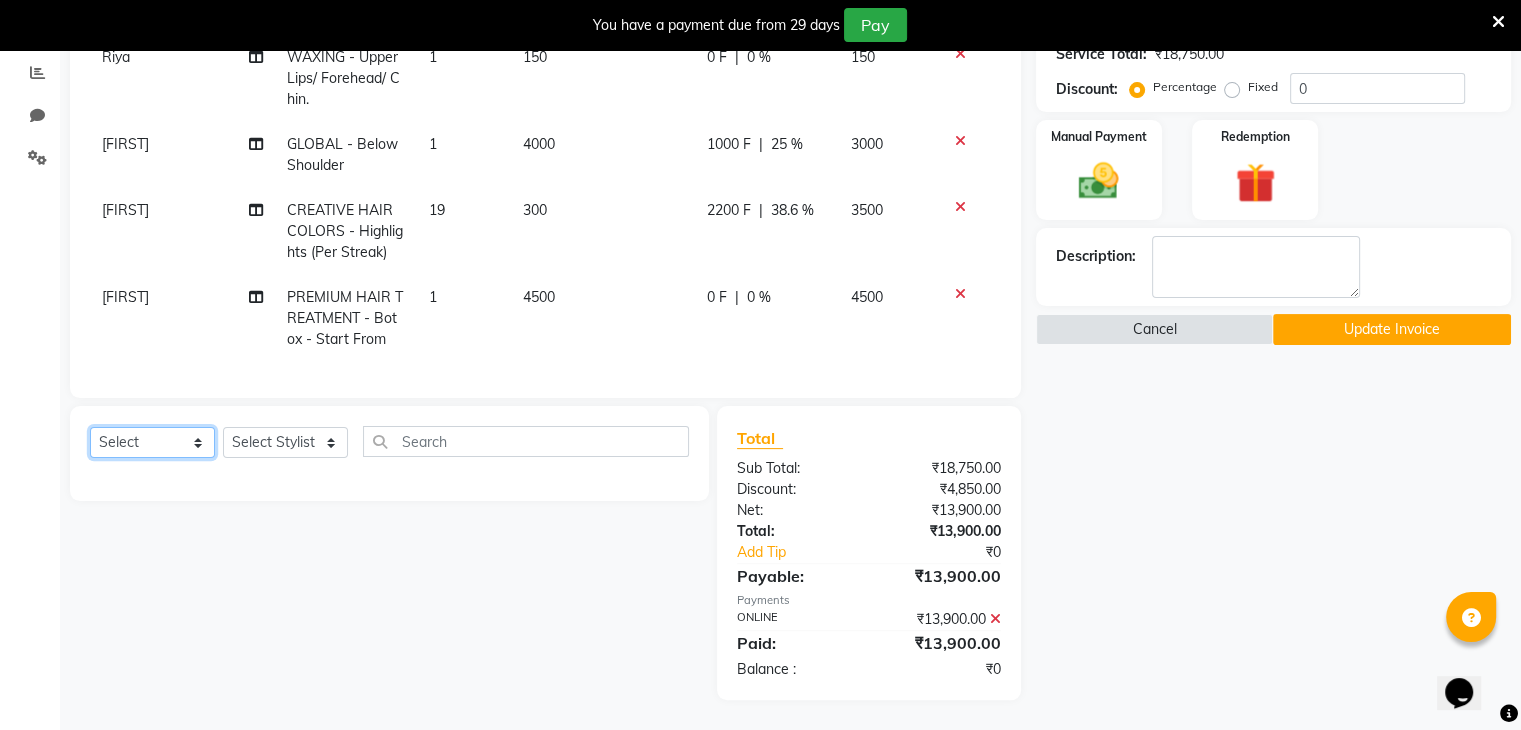 click on "Select  Service  Product  Membership  Package Voucher Prepaid Gift Card" 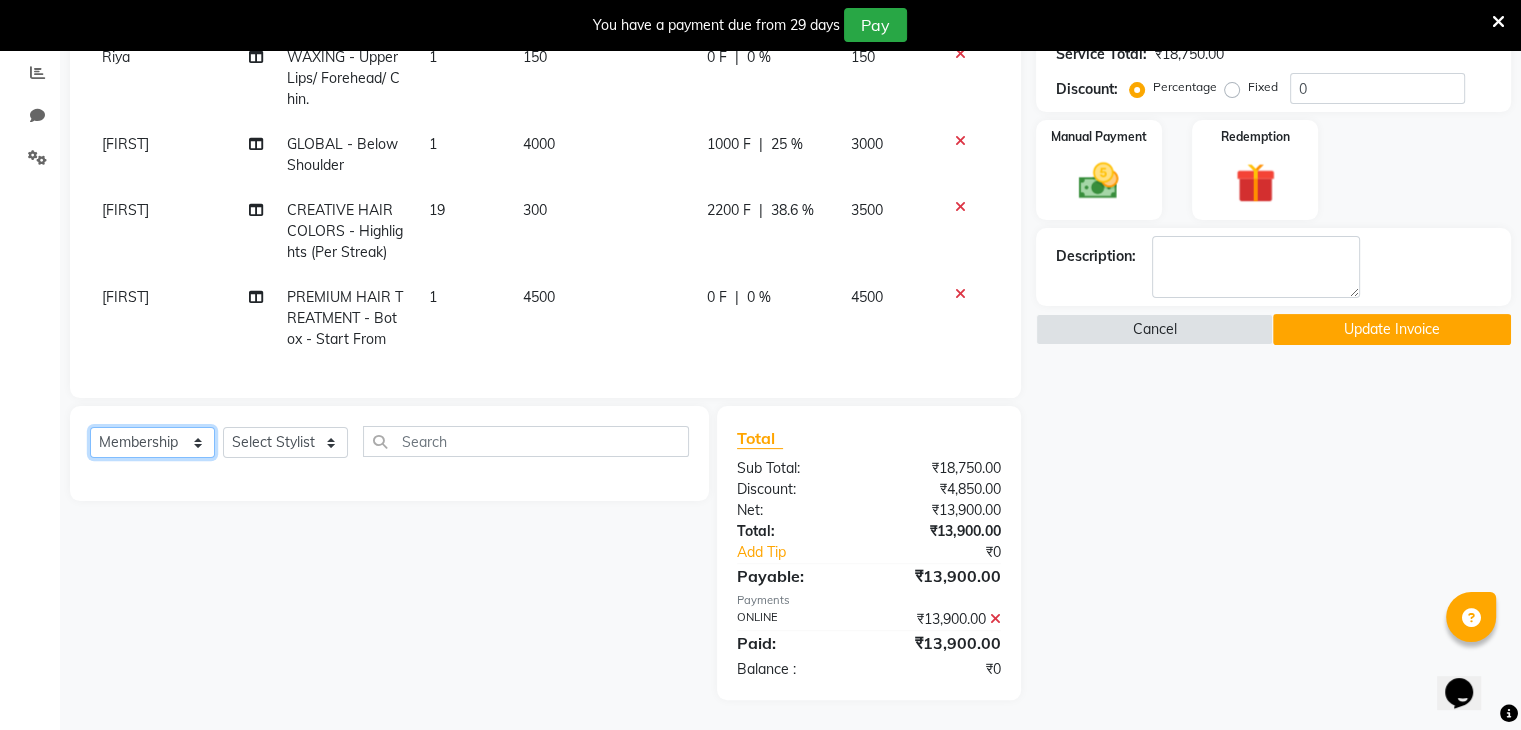 click on "Select  Service  Product  Membership  Package Voucher Prepaid Gift Card" 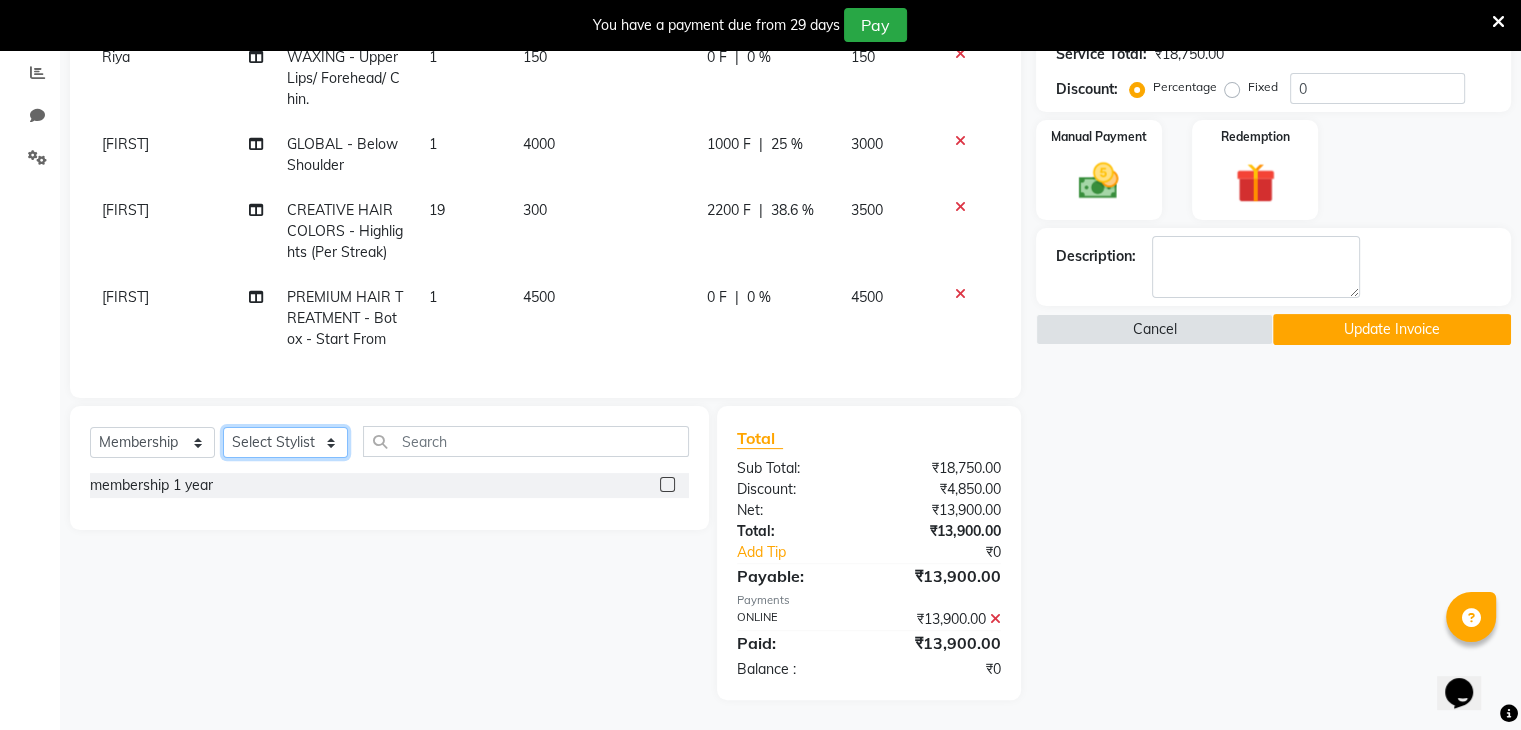 click on "Select Stylist deepa Lucky nadeem Riya Sameer Shivam Tas bina Uzair Vinita" 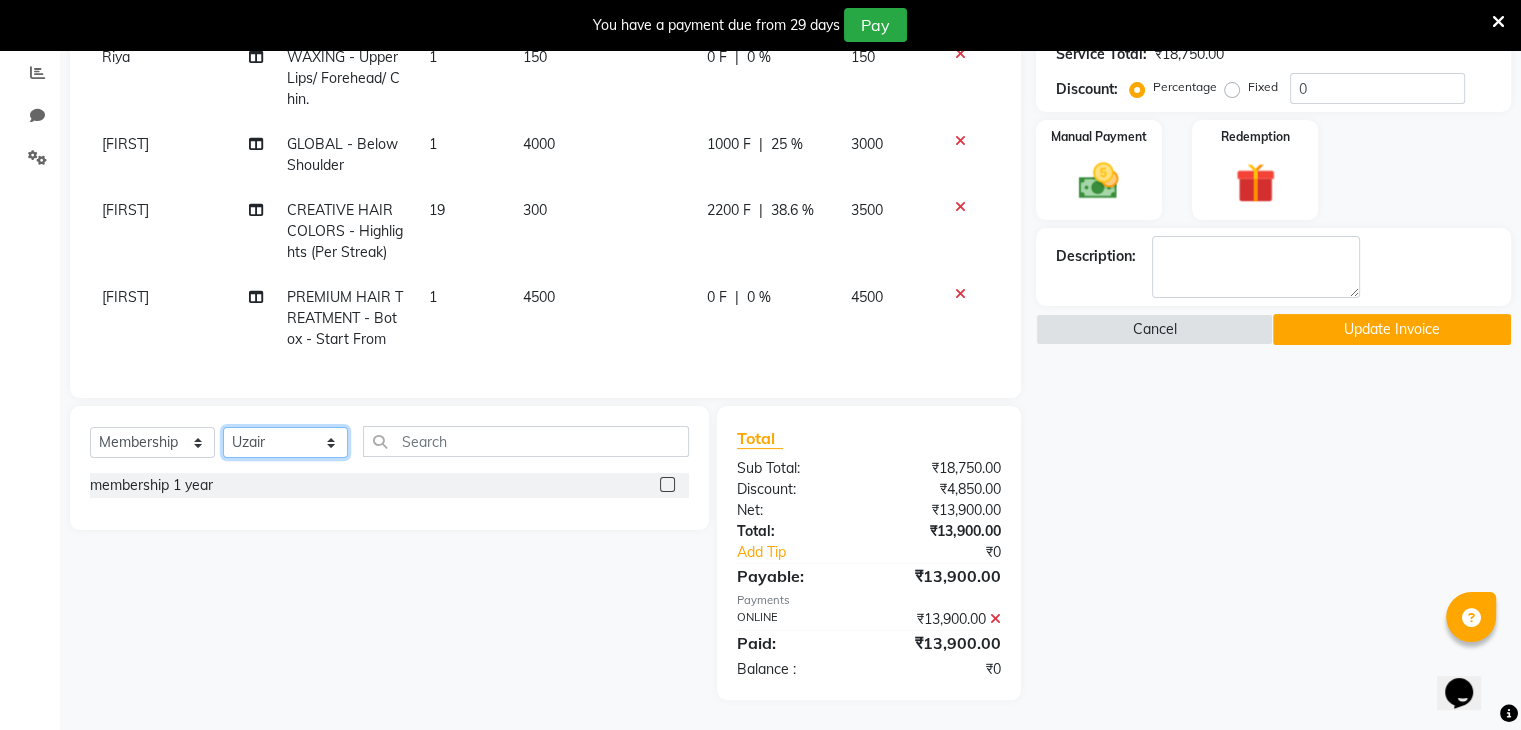 click on "Select Stylist deepa Lucky nadeem Riya Sameer Shivam Tas bina Uzair Vinita" 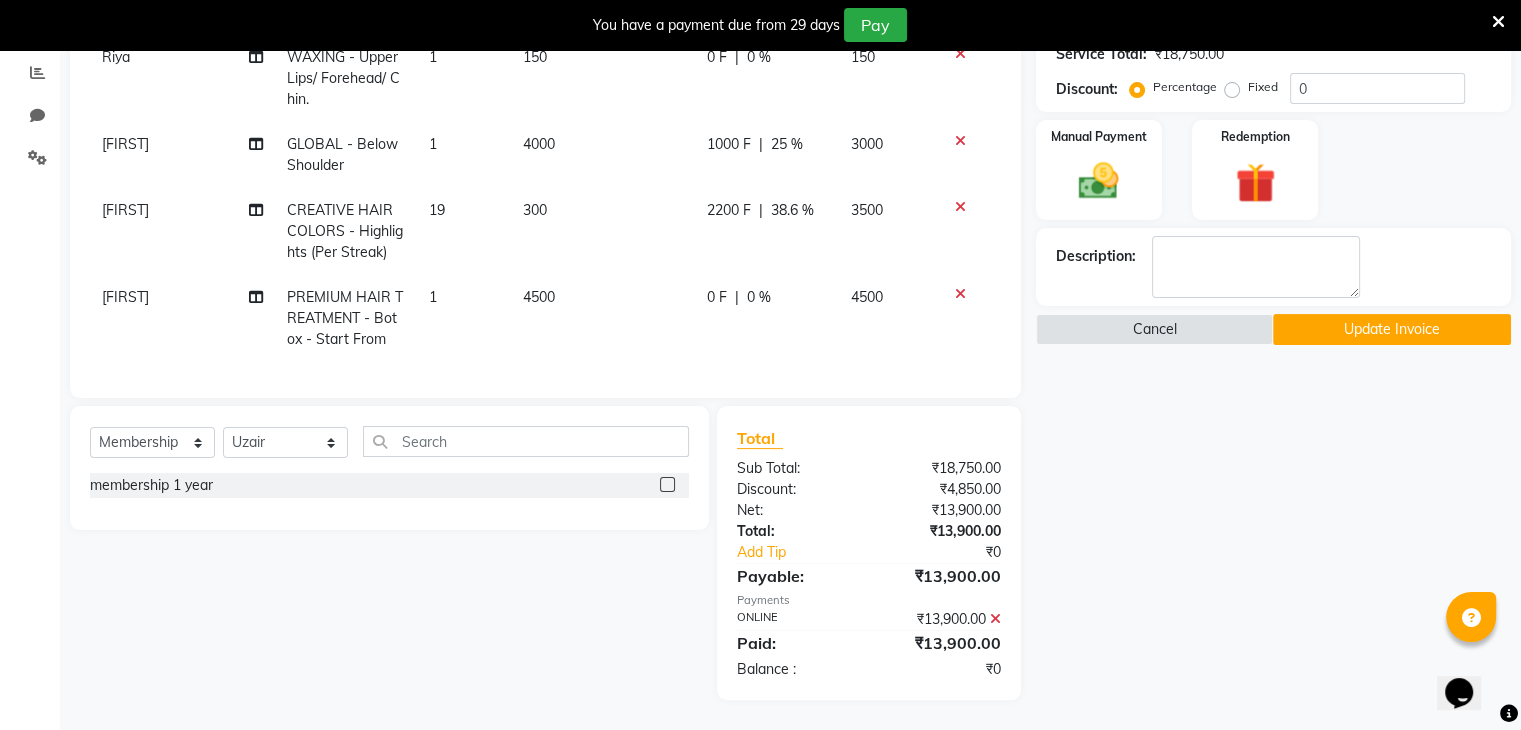 click 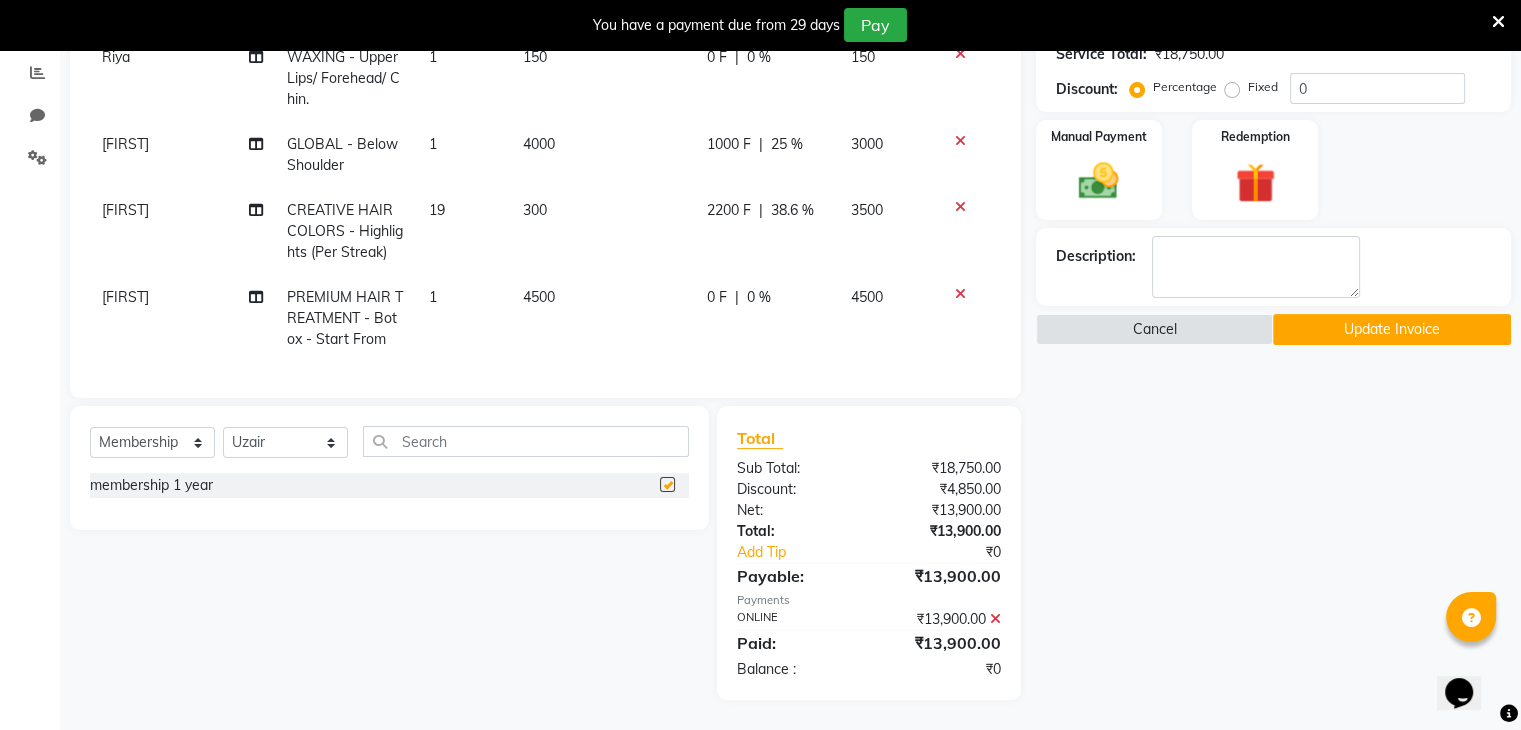 select on "select" 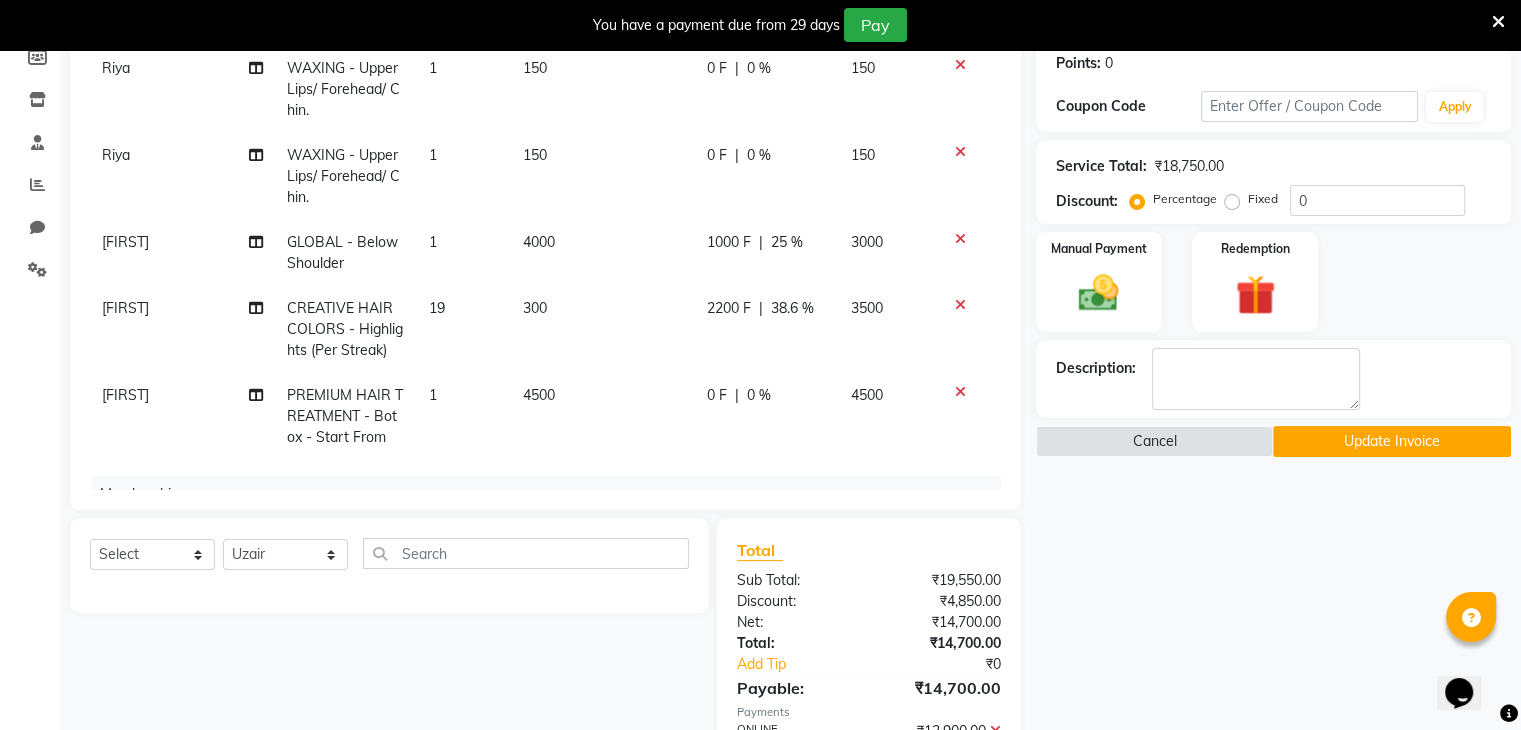 scroll, scrollTop: 308, scrollLeft: 0, axis: vertical 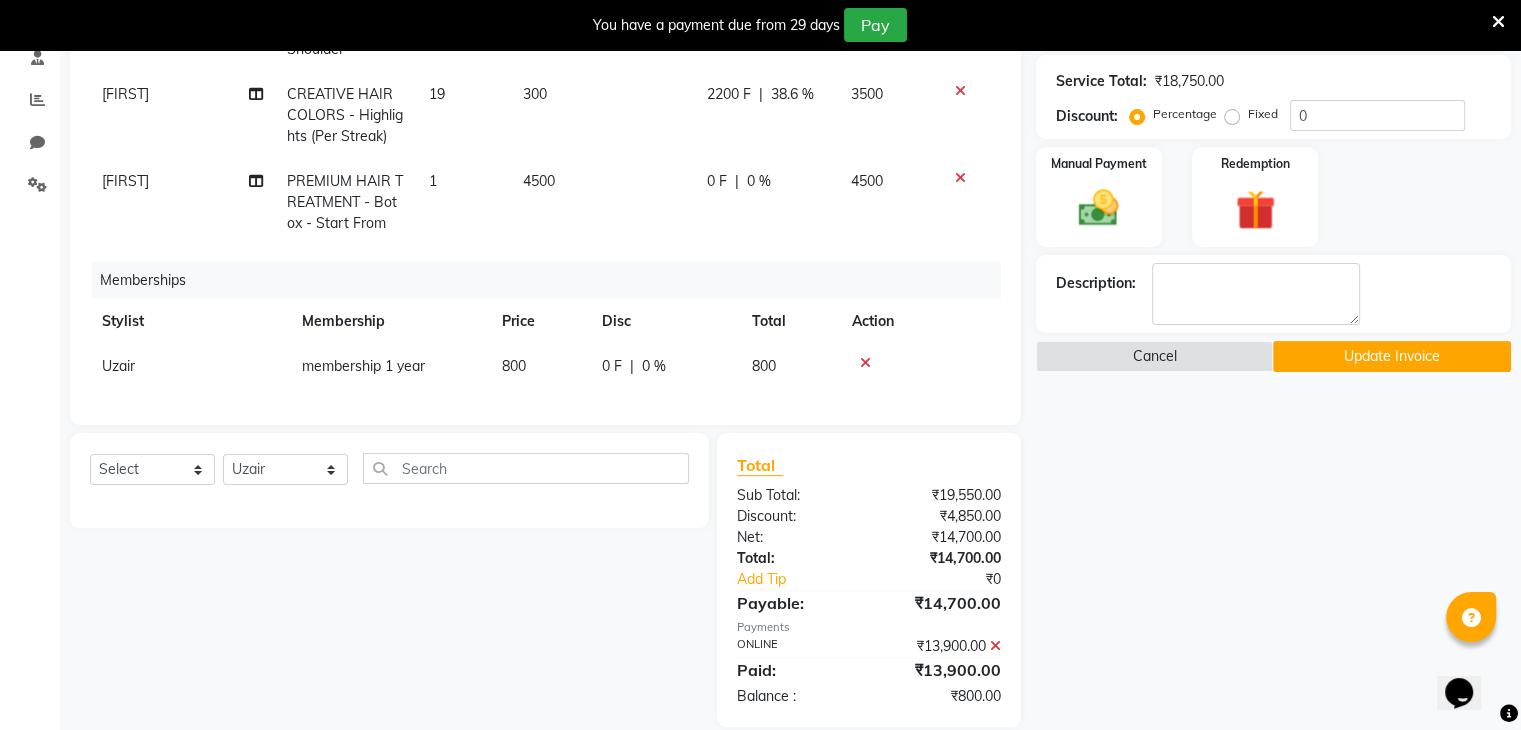 click on "0 F" 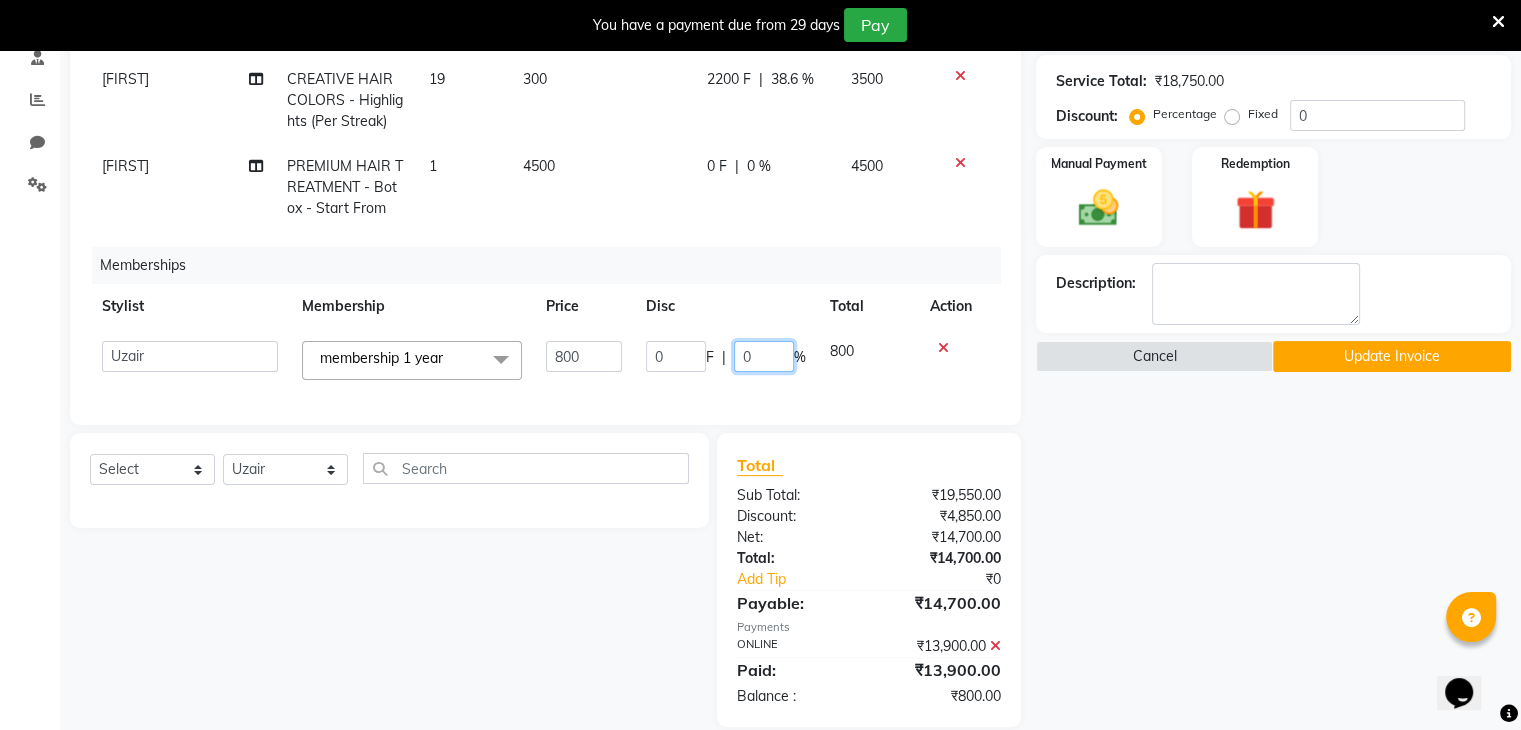 click on "0" 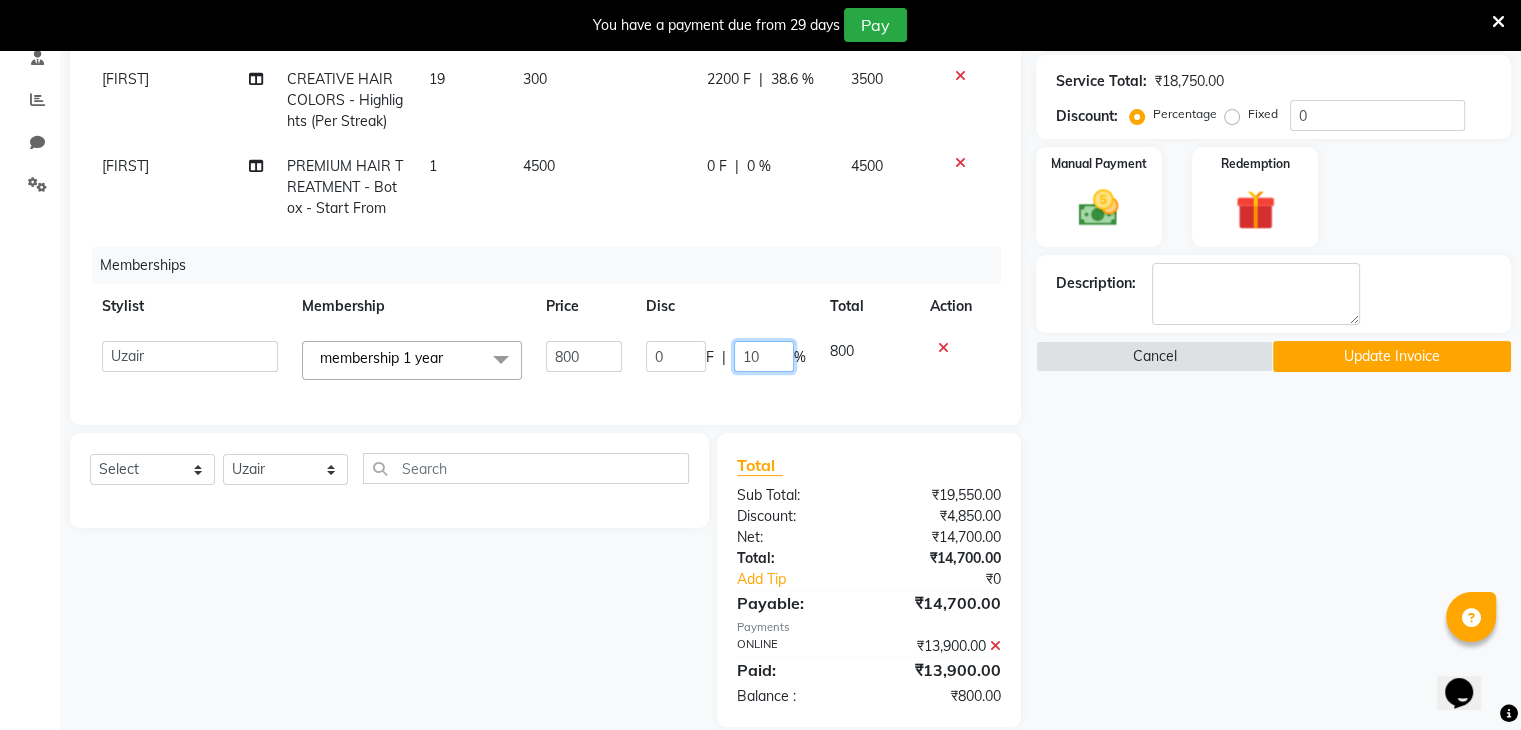 type on "100" 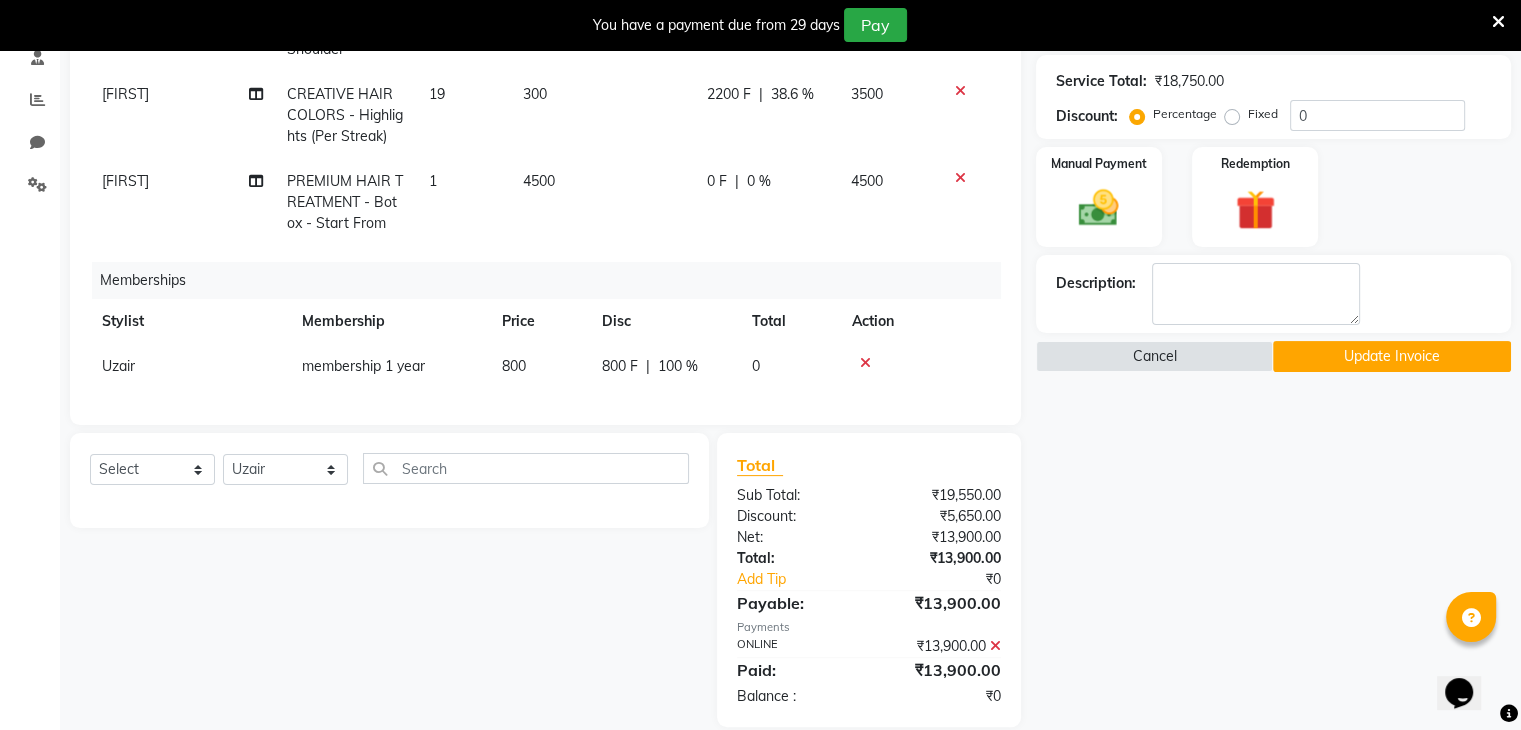 click on "0 F | 0 %" 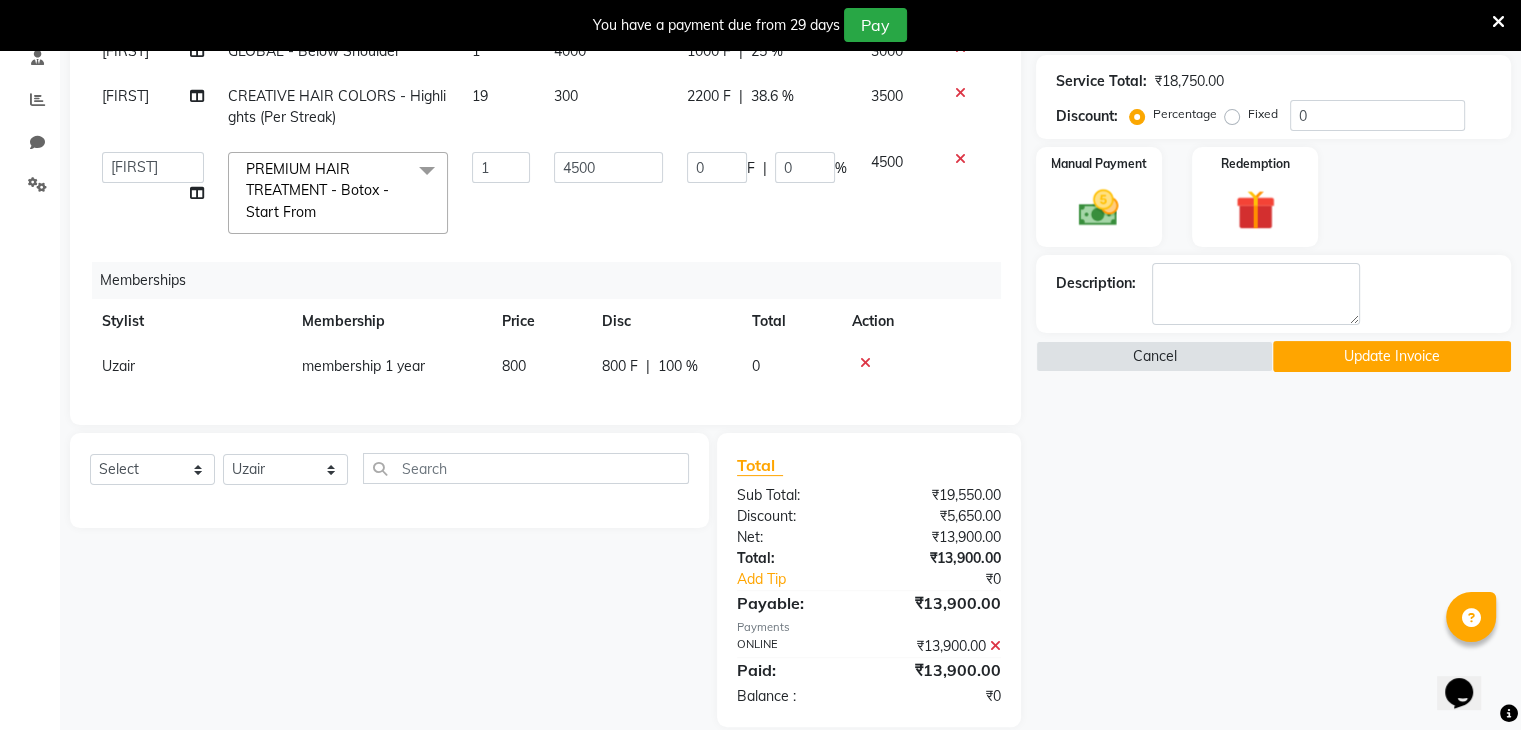 scroll, scrollTop: 327, scrollLeft: 0, axis: vertical 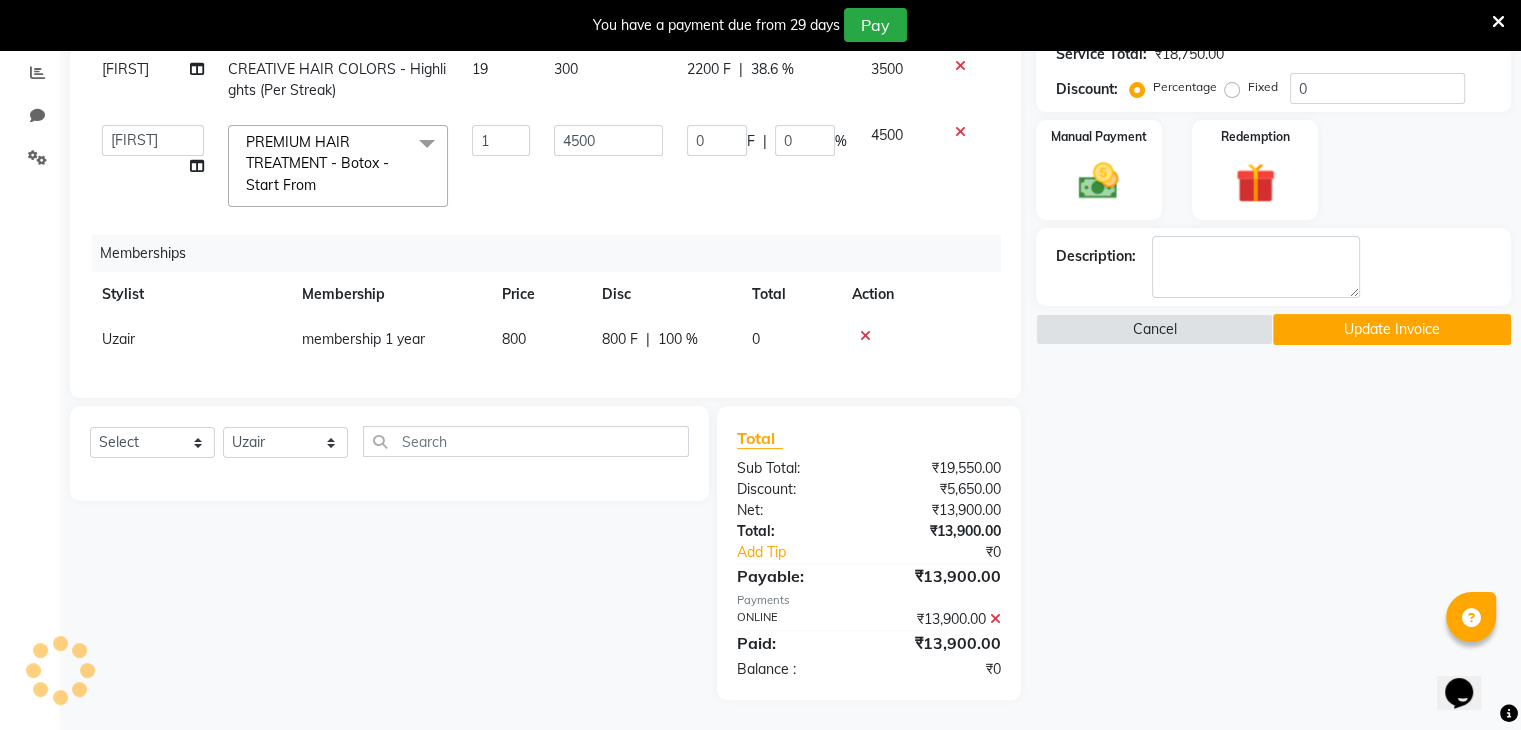 click on "Update Invoice" 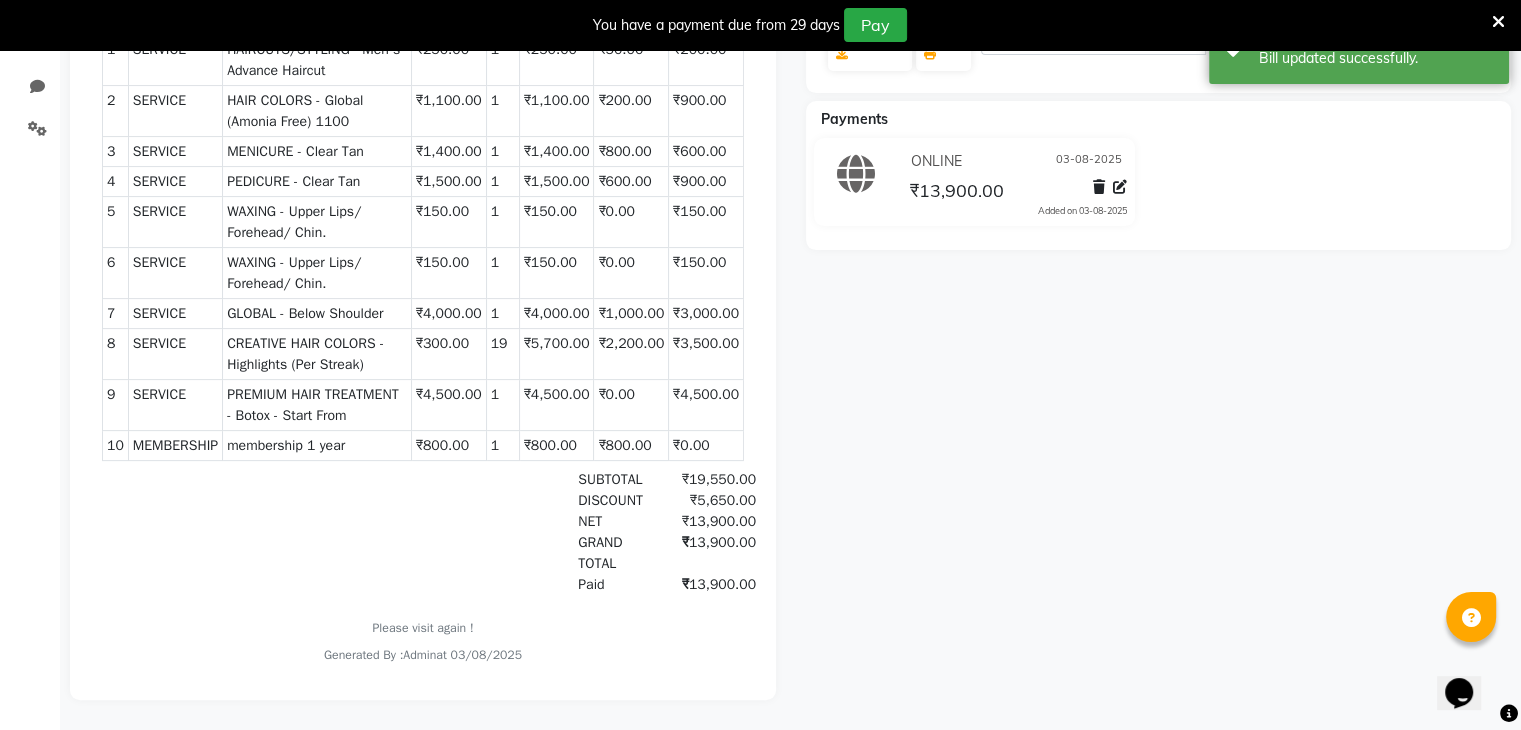 scroll, scrollTop: 0, scrollLeft: 0, axis: both 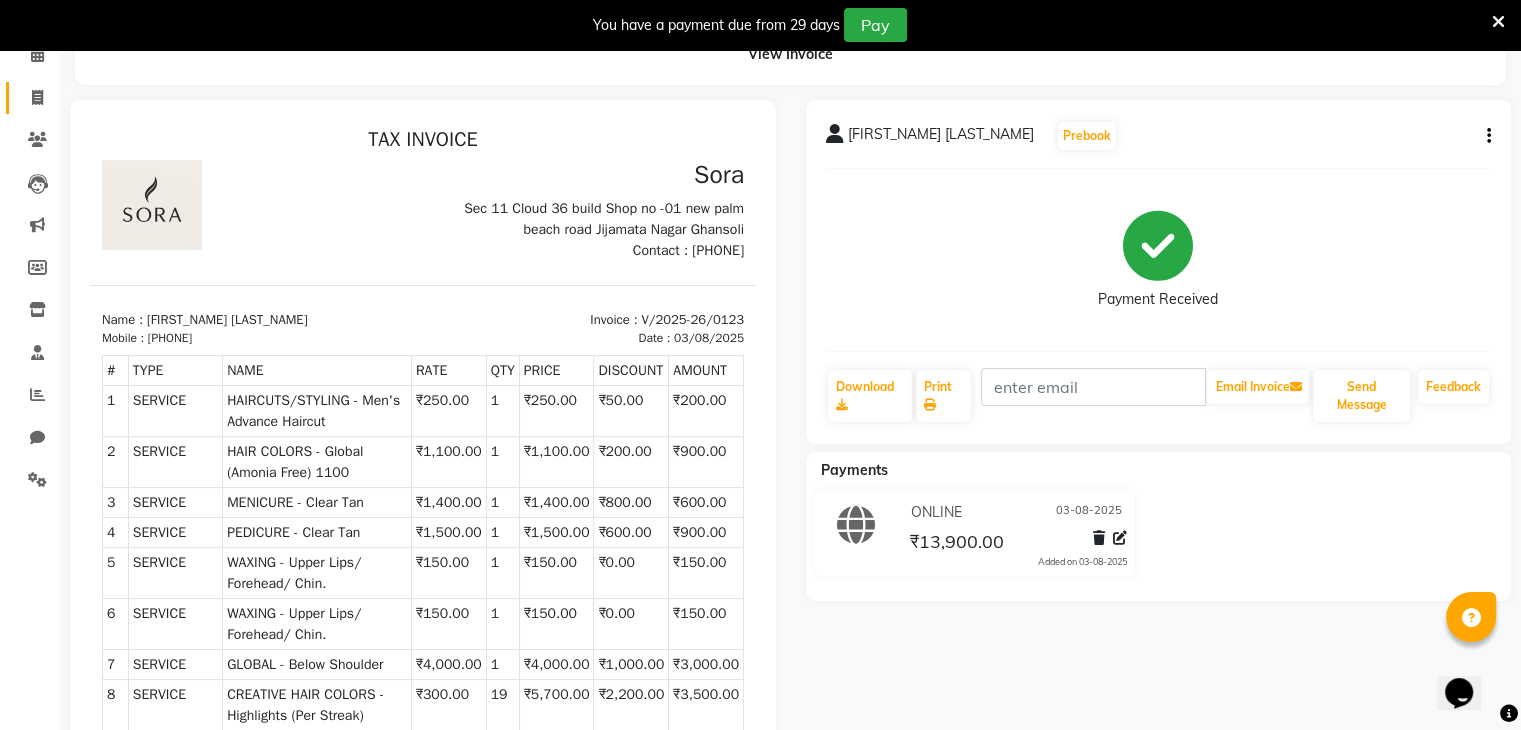 click on "Invoice" 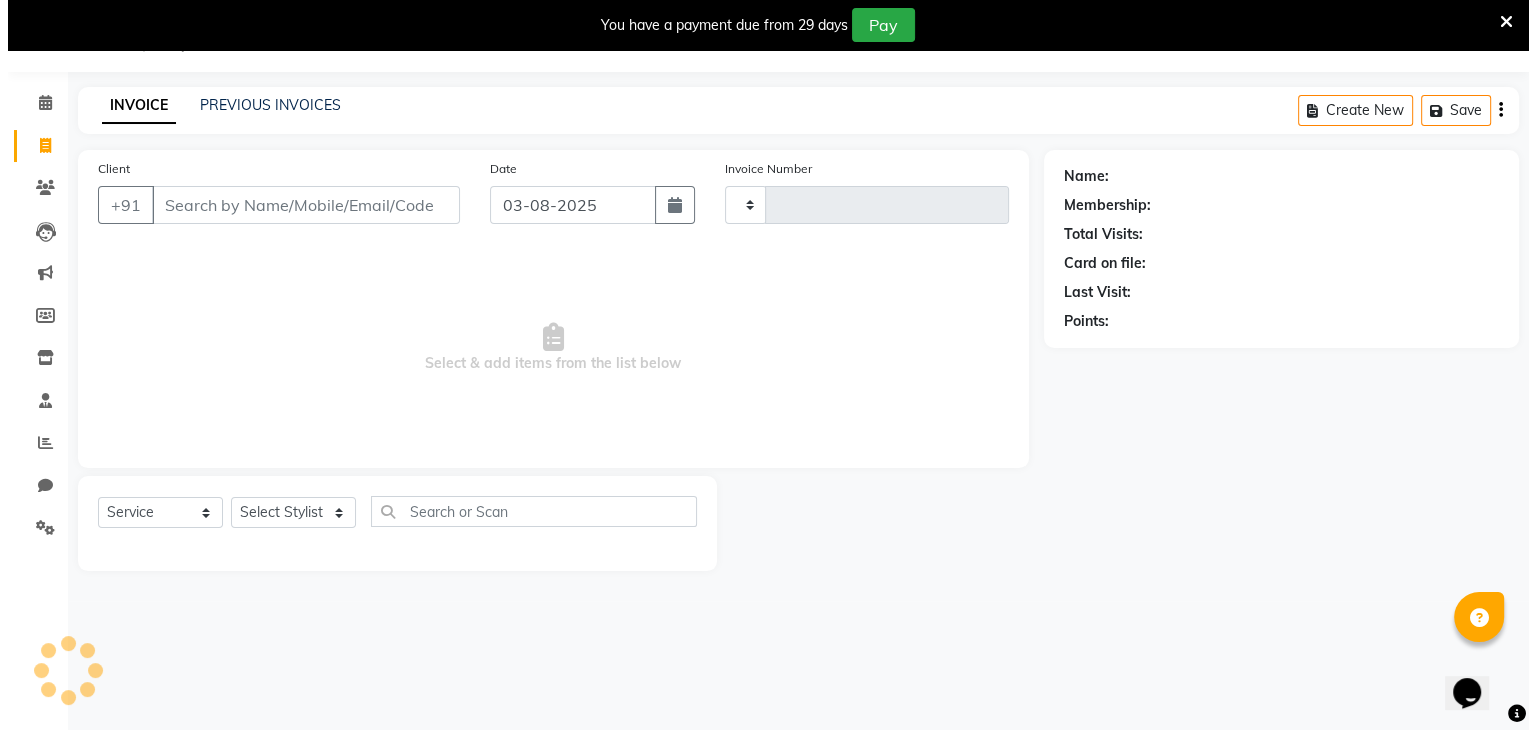 scroll, scrollTop: 50, scrollLeft: 0, axis: vertical 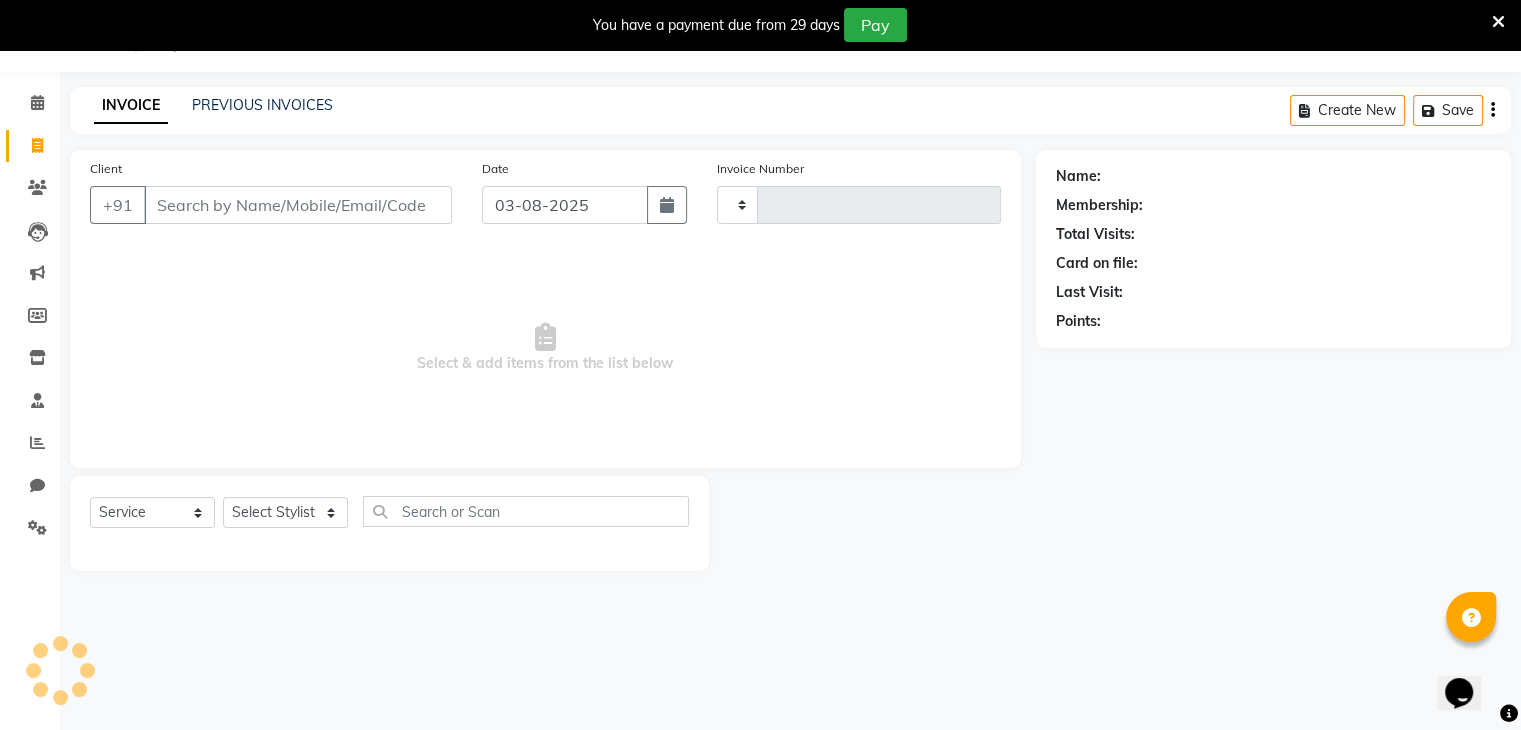 click on "Client" at bounding box center (298, 205) 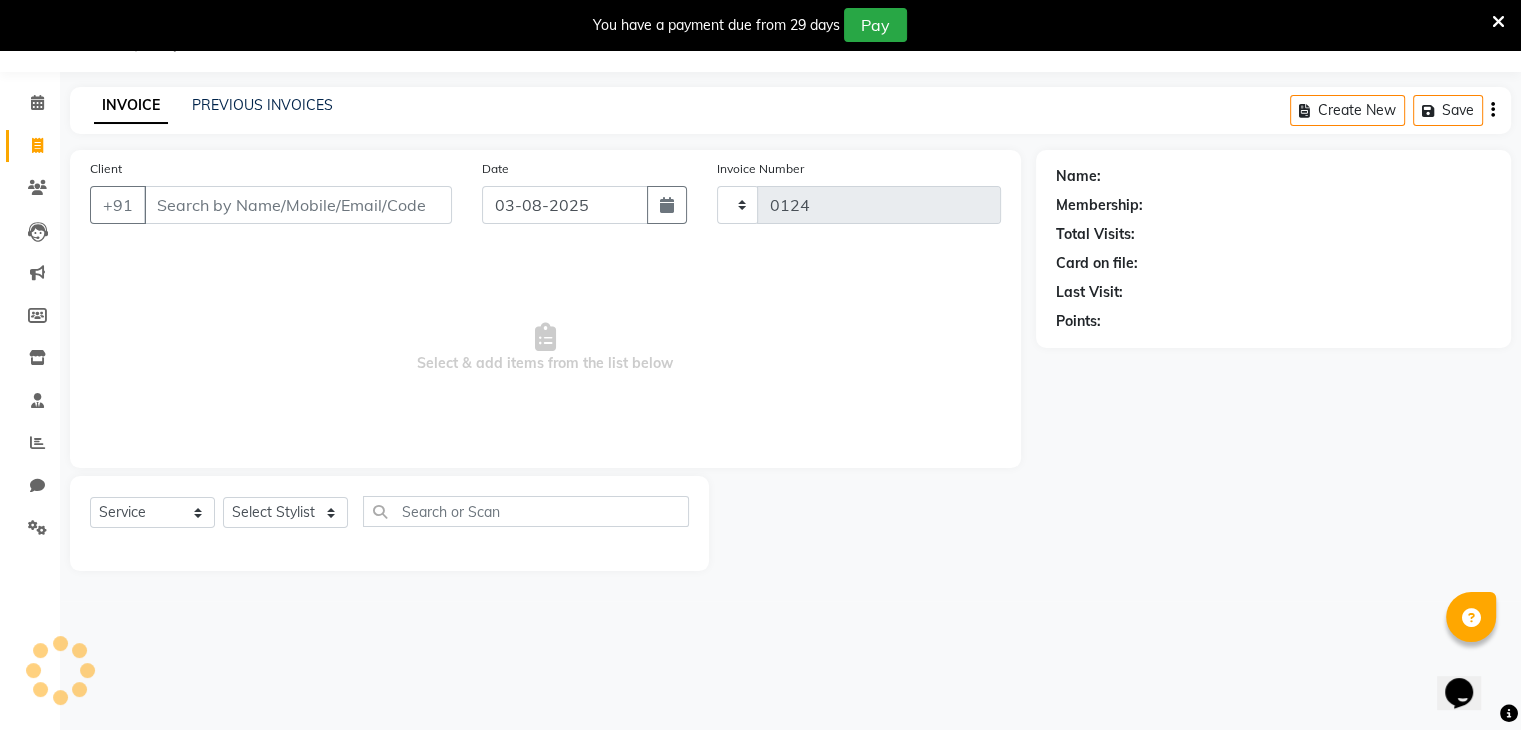 select on "8446" 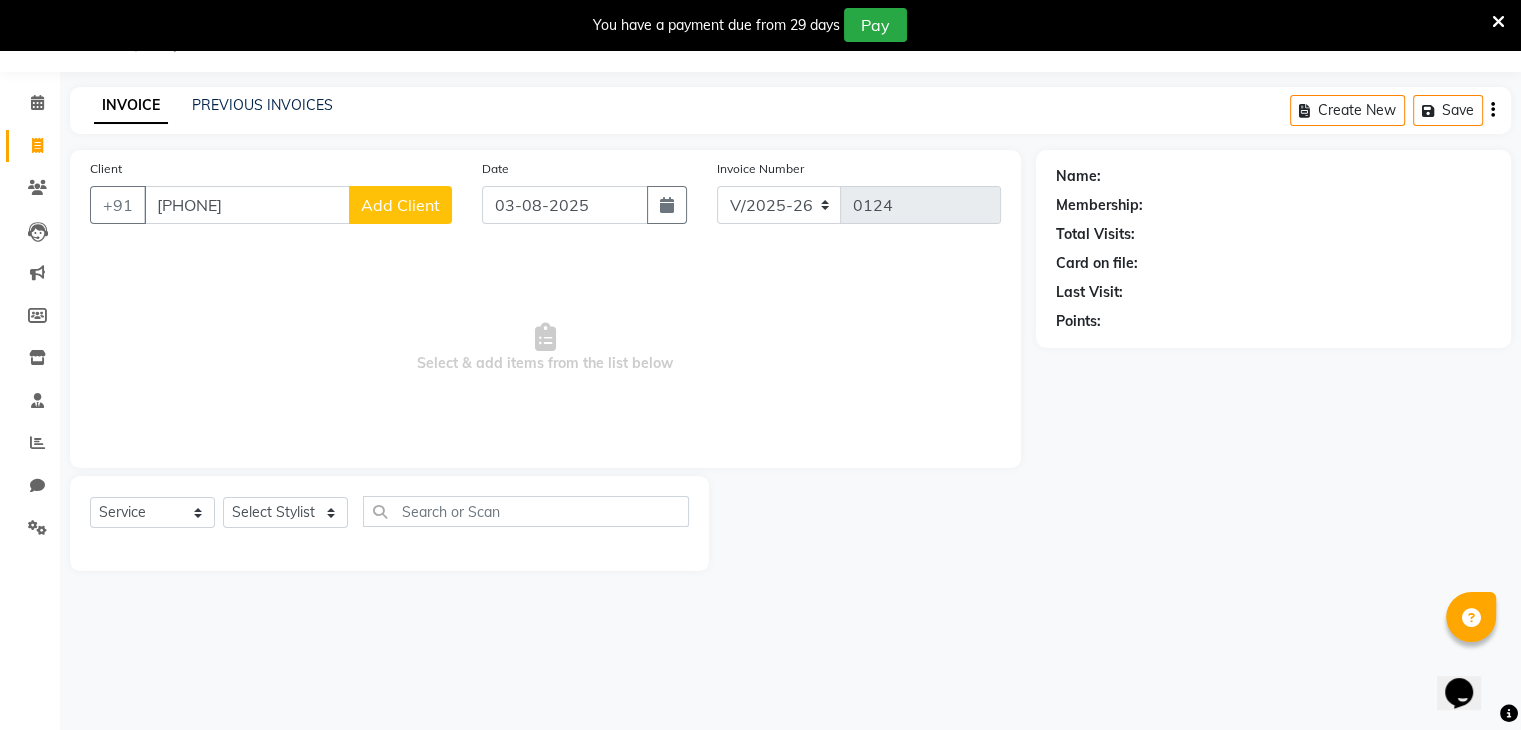 type on "[PHONE]" 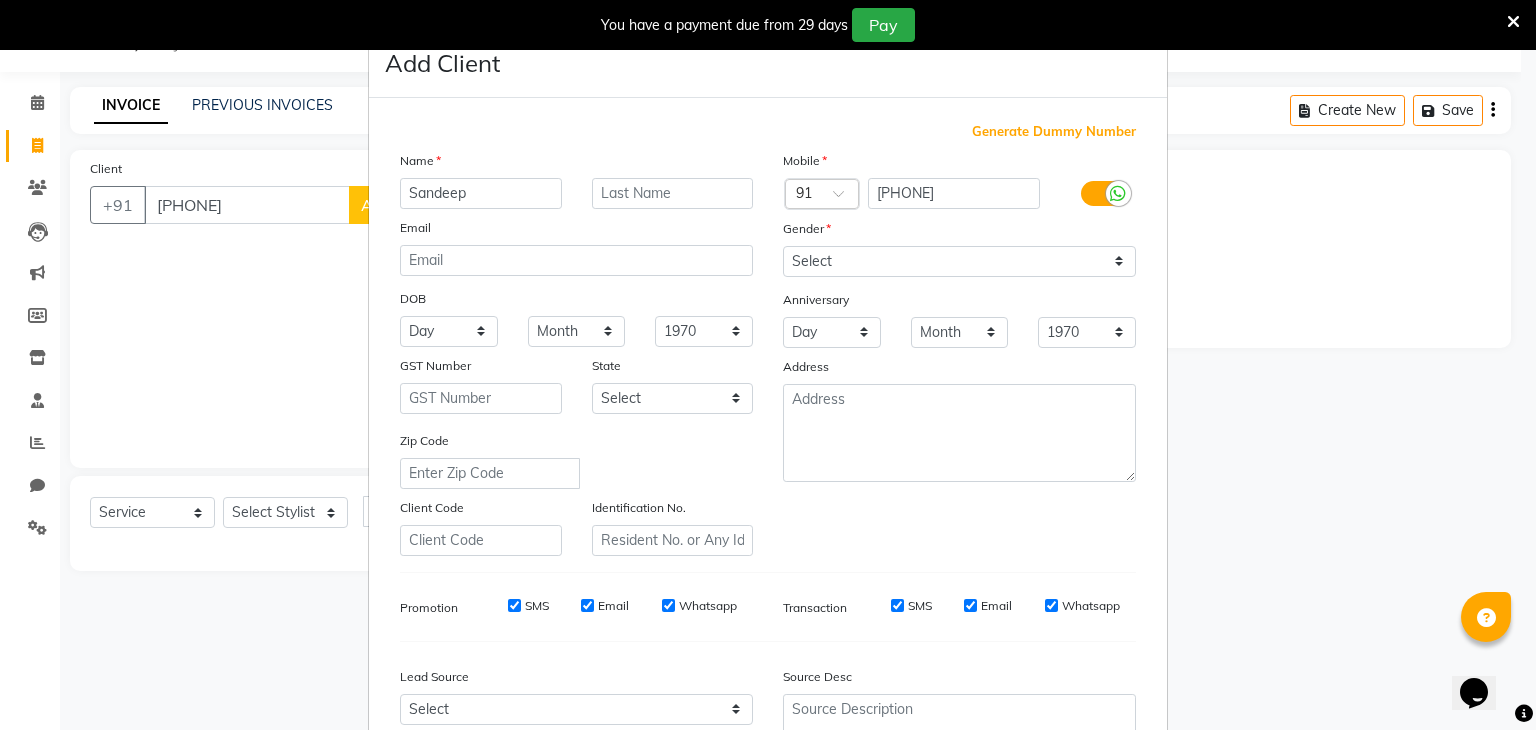 type on "Sandeep" 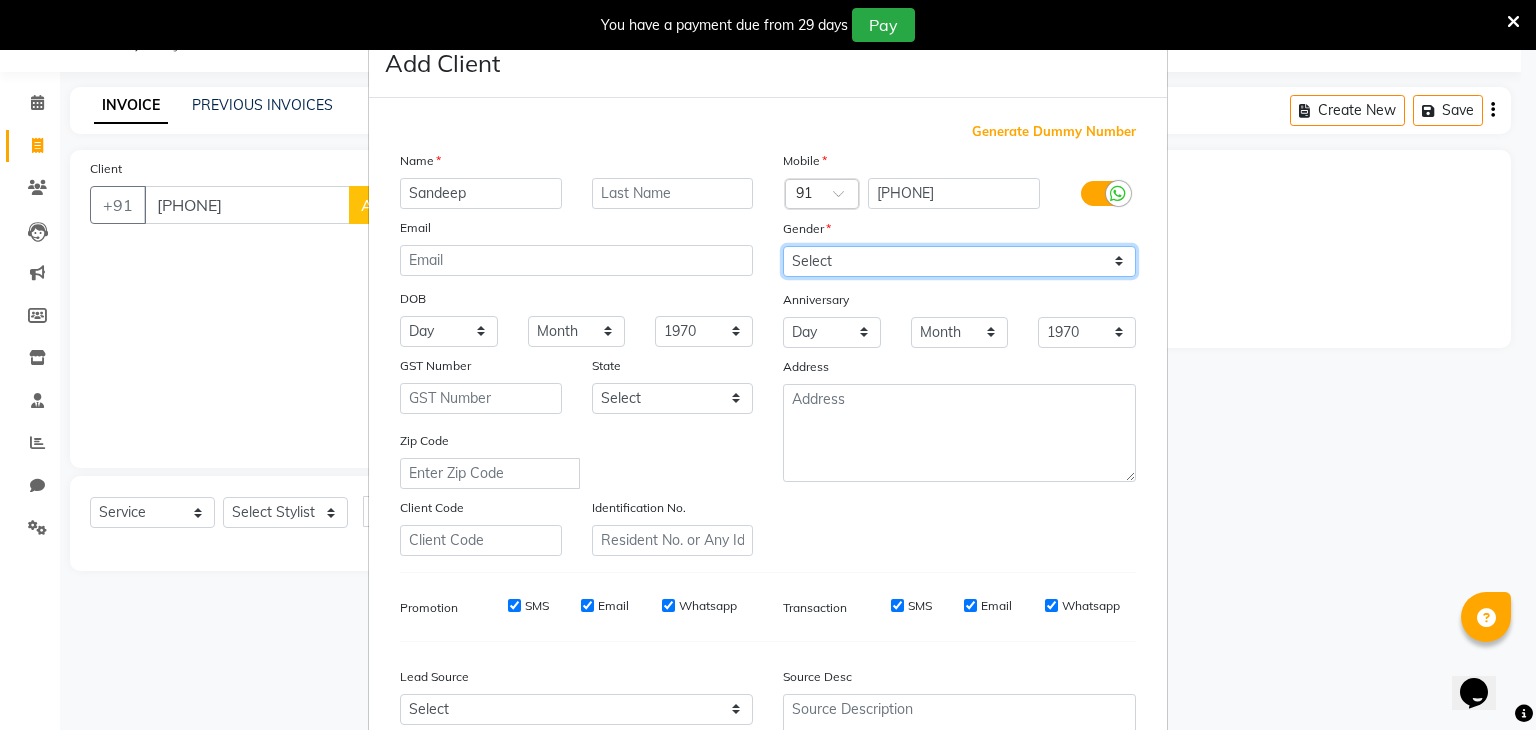click on "Select Male Female Other Prefer Not To Say" at bounding box center [959, 261] 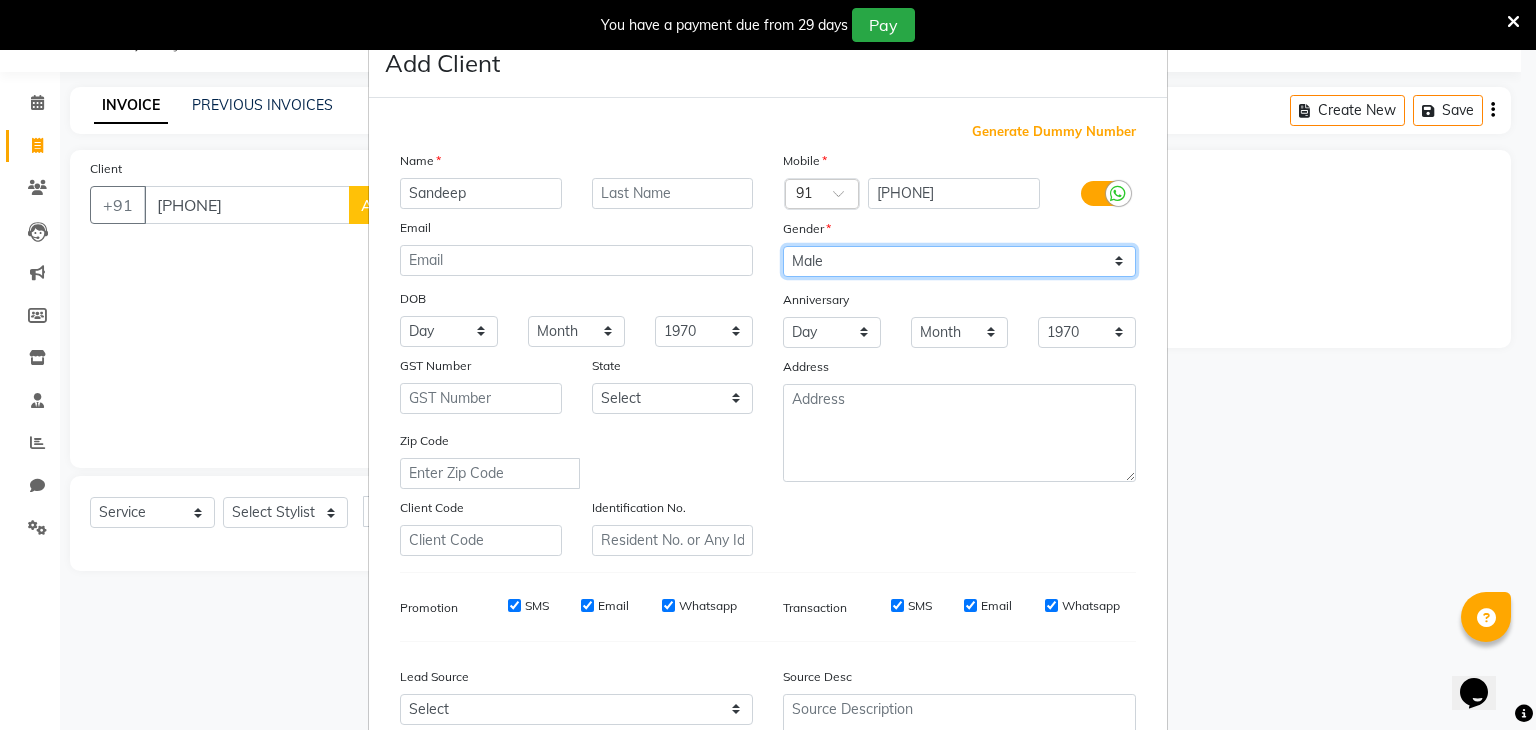 click on "Select Male Female Other Prefer Not To Say" at bounding box center [959, 261] 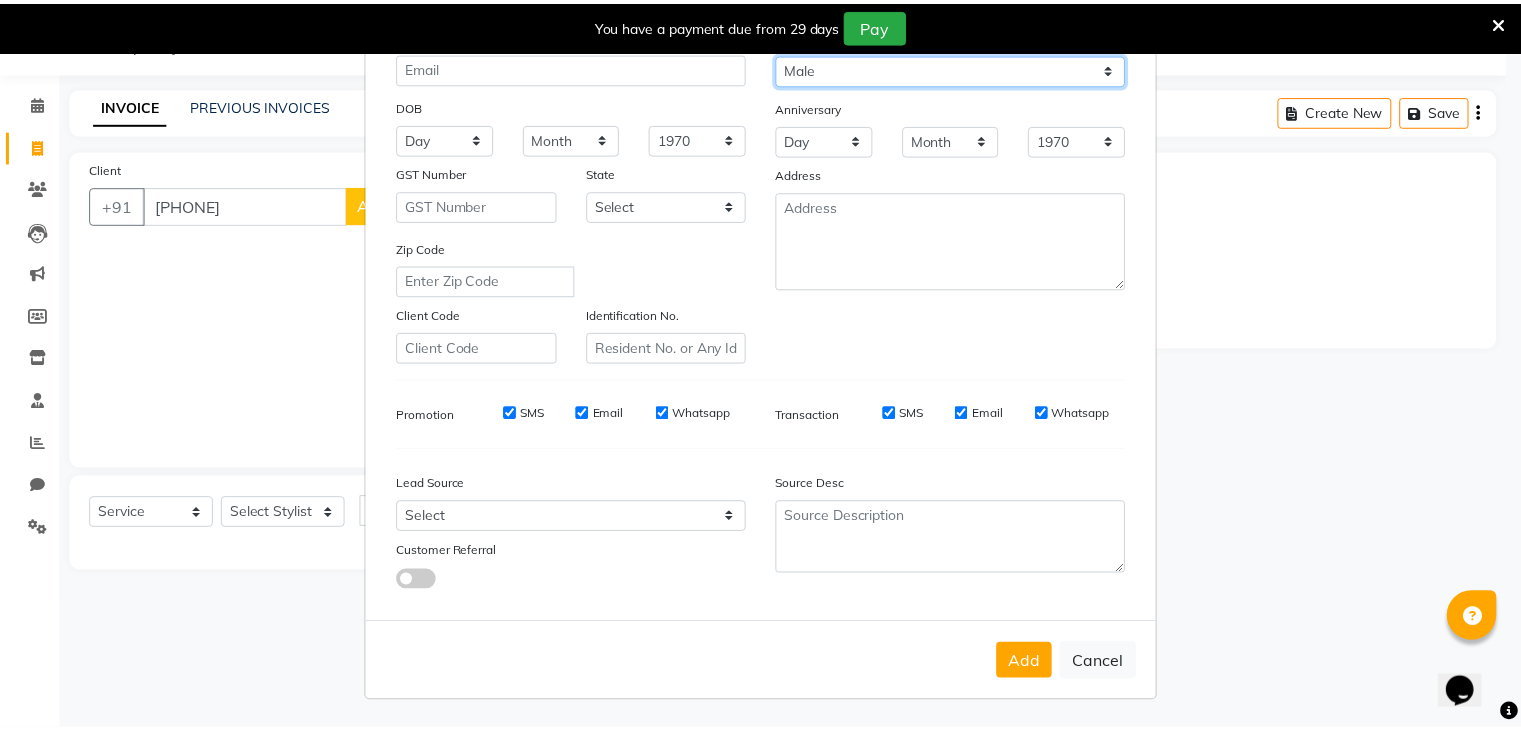 scroll, scrollTop: 203, scrollLeft: 0, axis: vertical 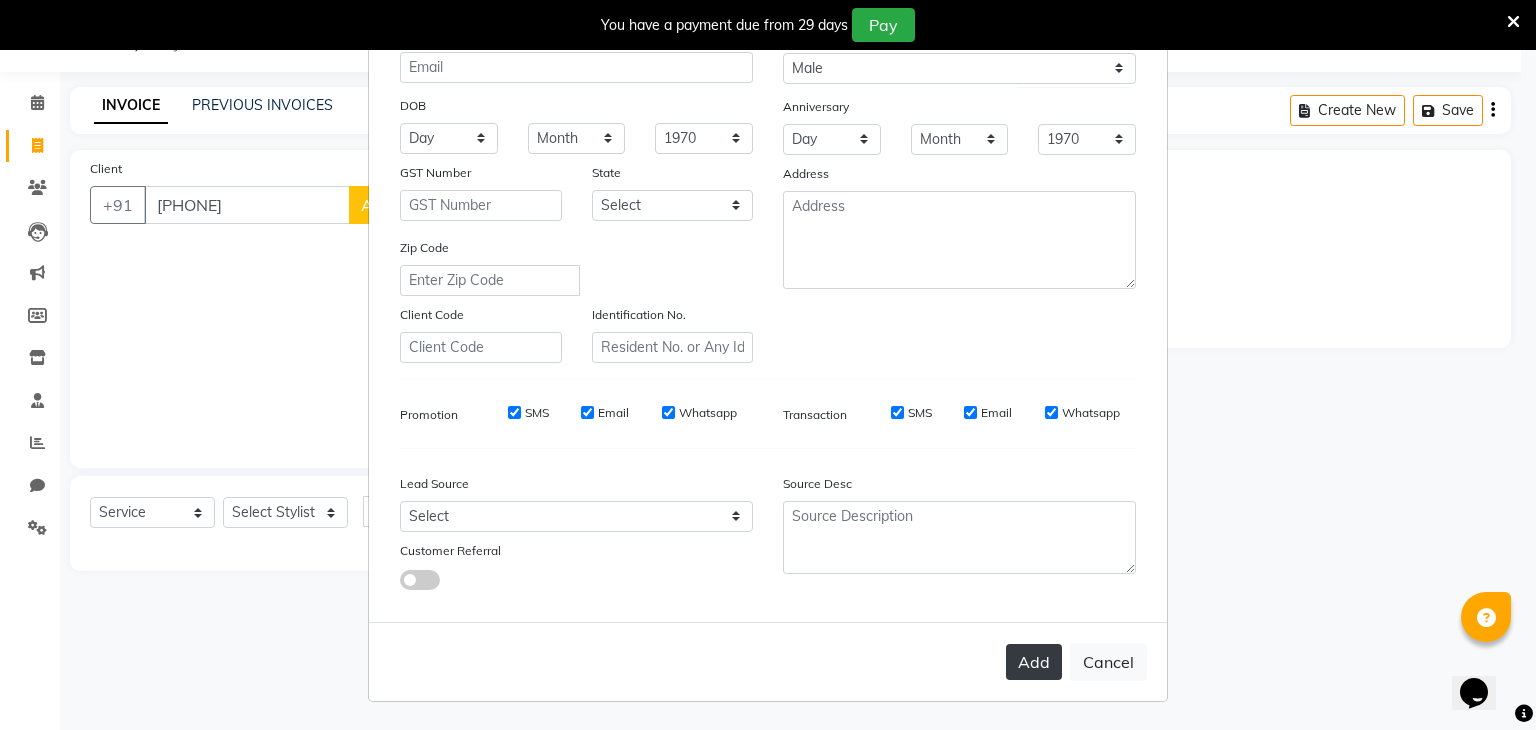 click on "Add" at bounding box center (1034, 662) 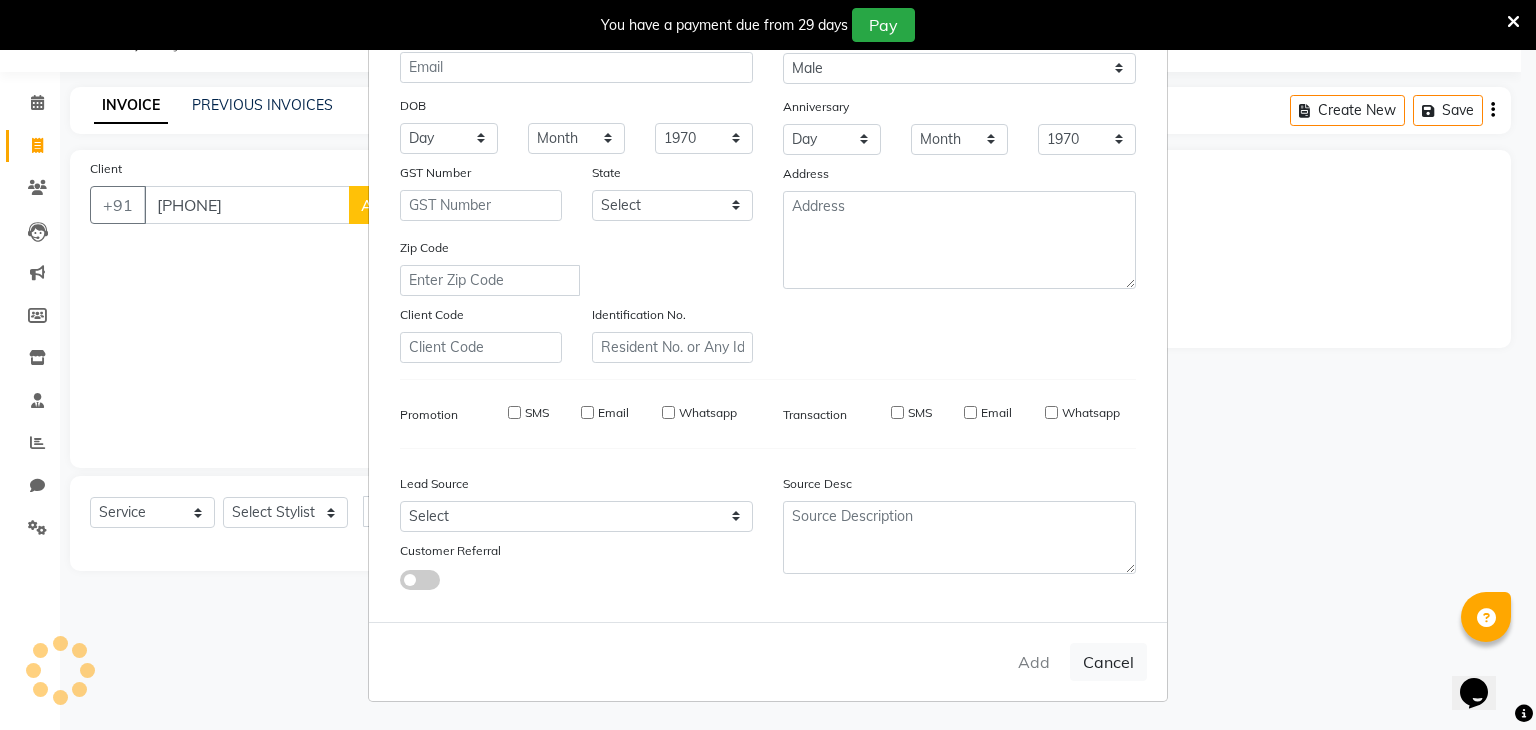 type 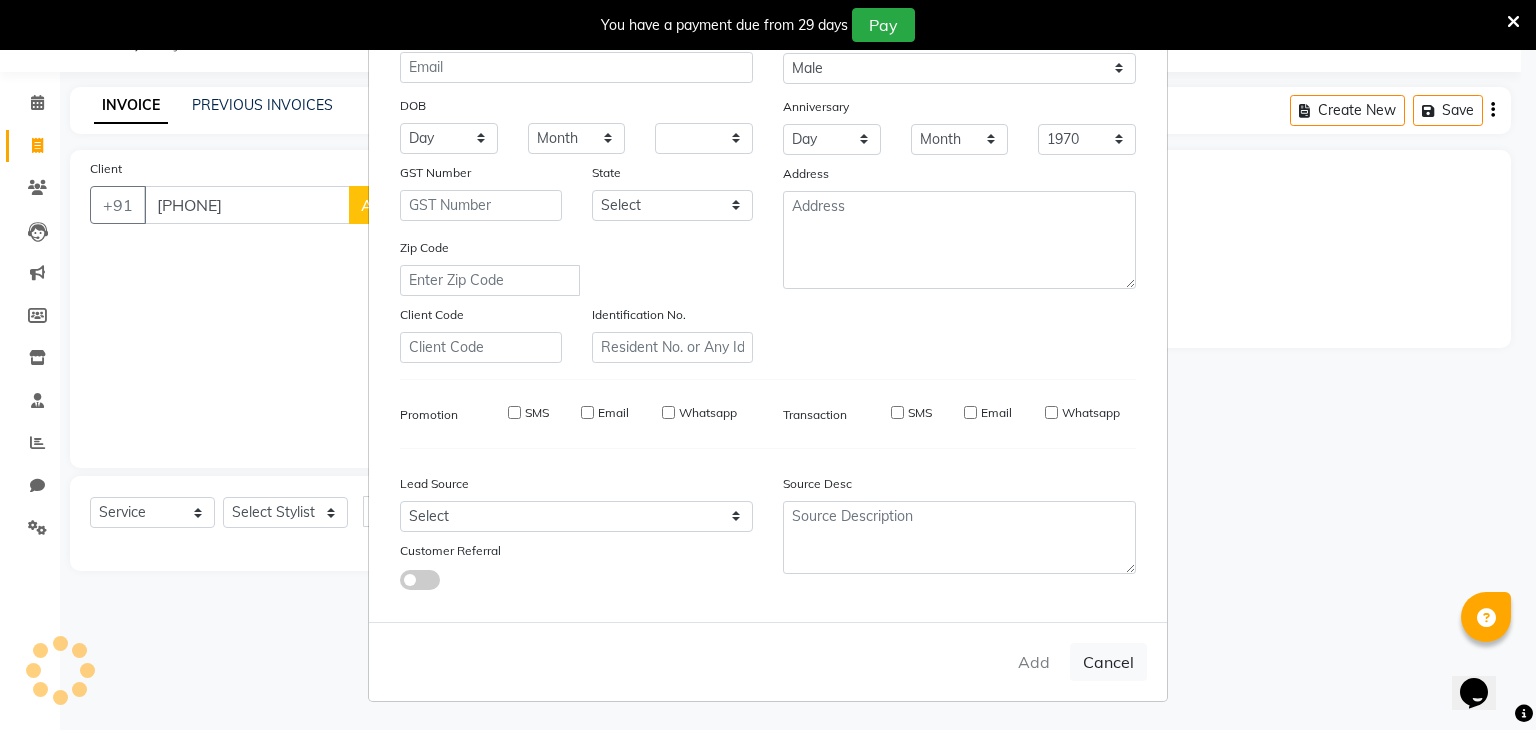type 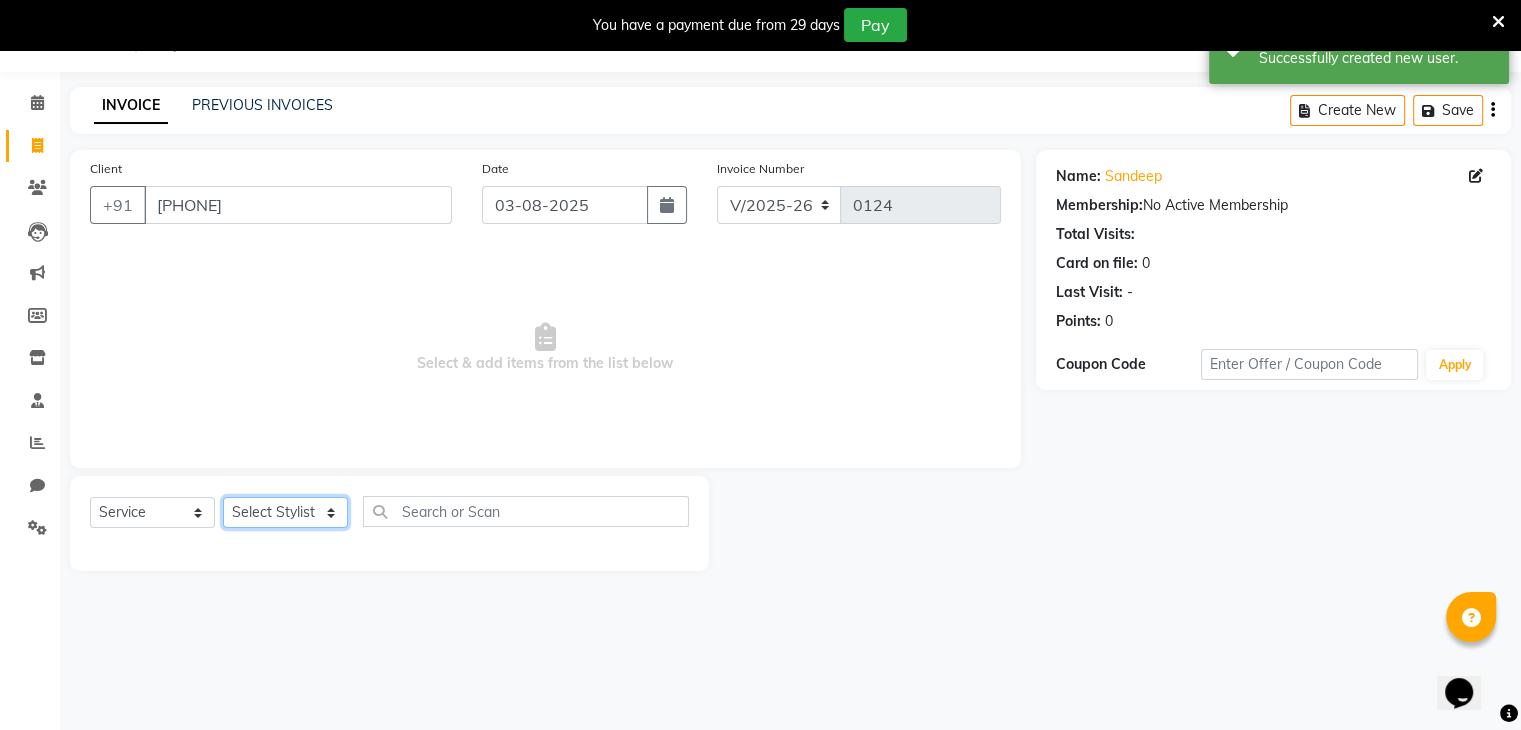 click on "Select Stylist deepa Lucky nadeem Riya Sameer Shivam Tas bina Uzair Vinita" 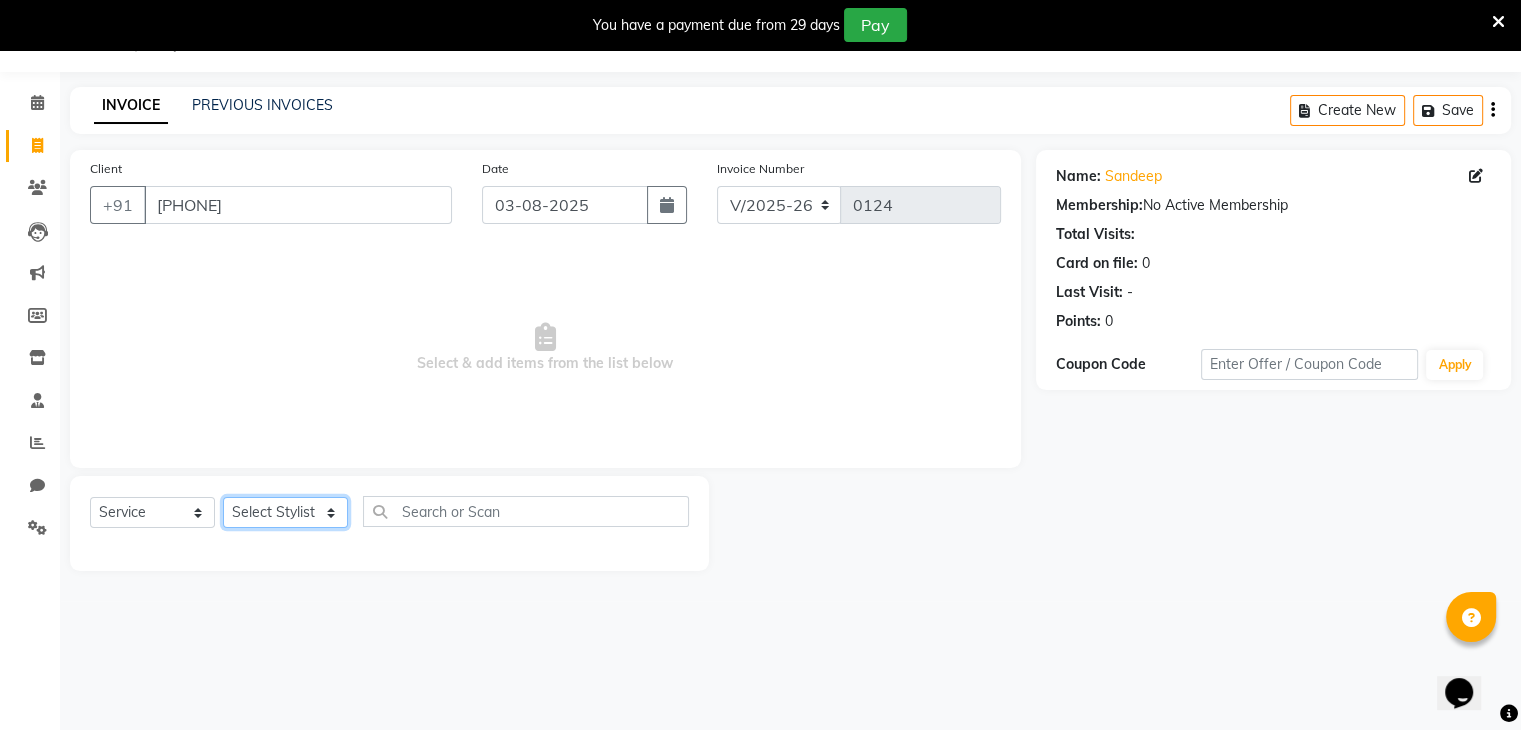 select on "81970" 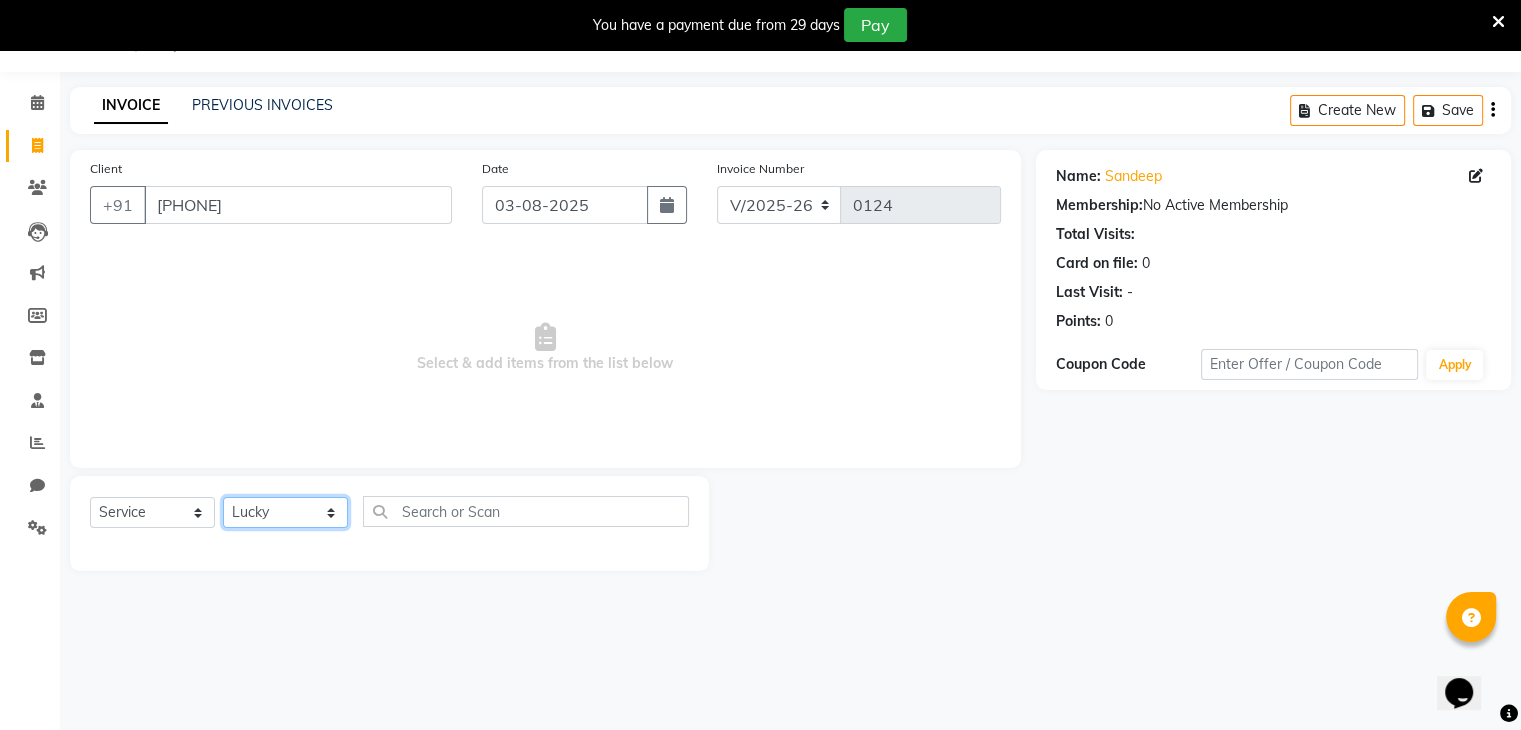 click on "Select Stylist deepa Lucky nadeem Riya Sameer Shivam Tas bina Uzair Vinita" 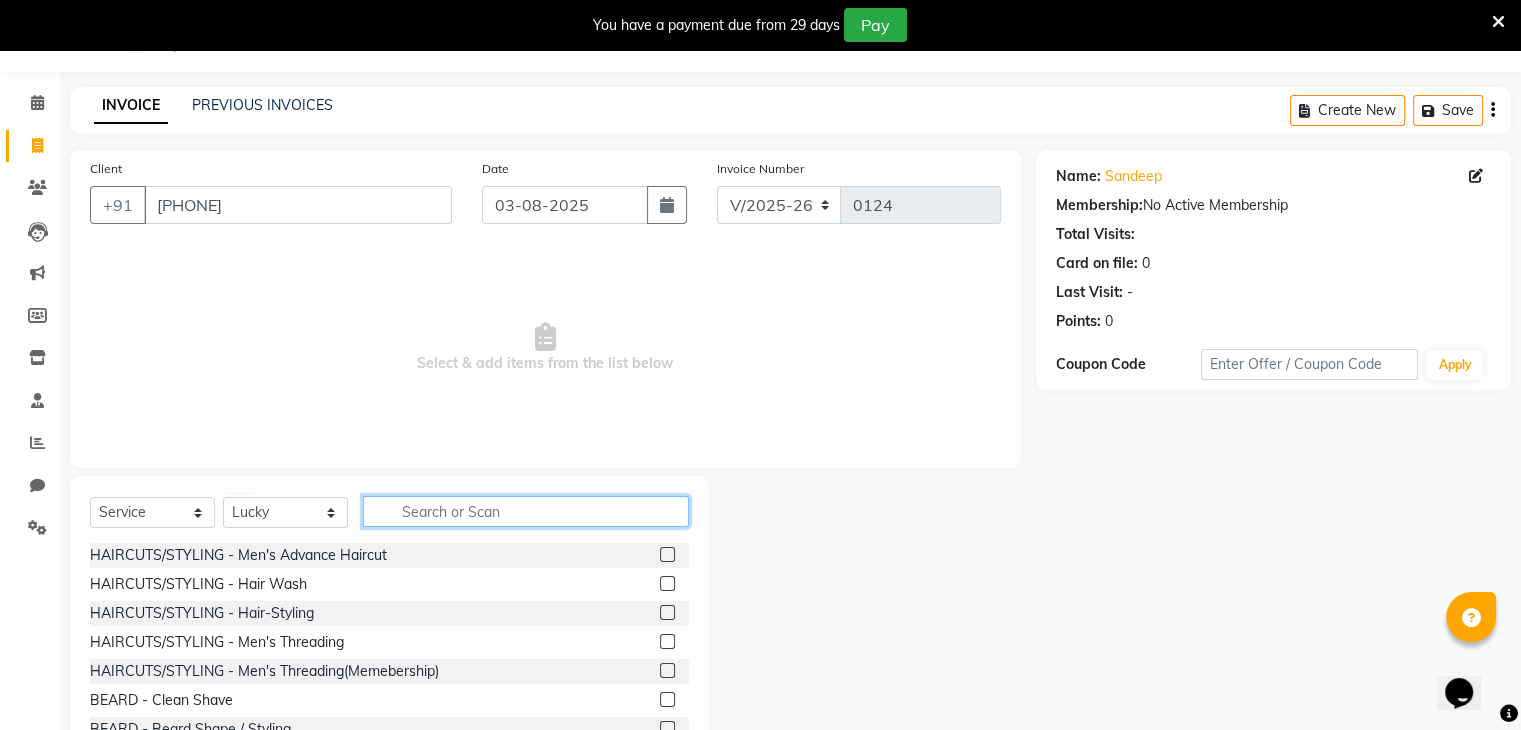 click 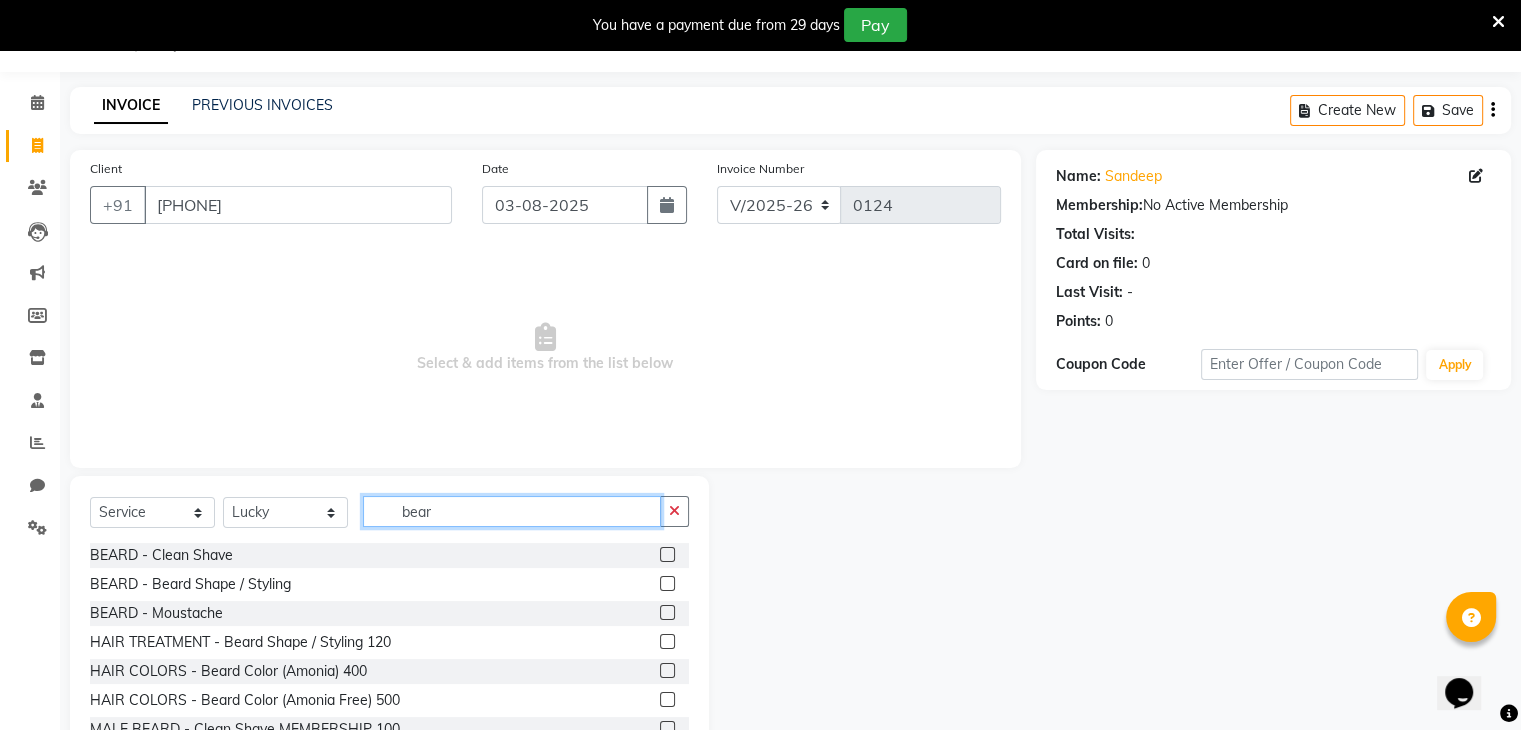 scroll, scrollTop: 69, scrollLeft: 0, axis: vertical 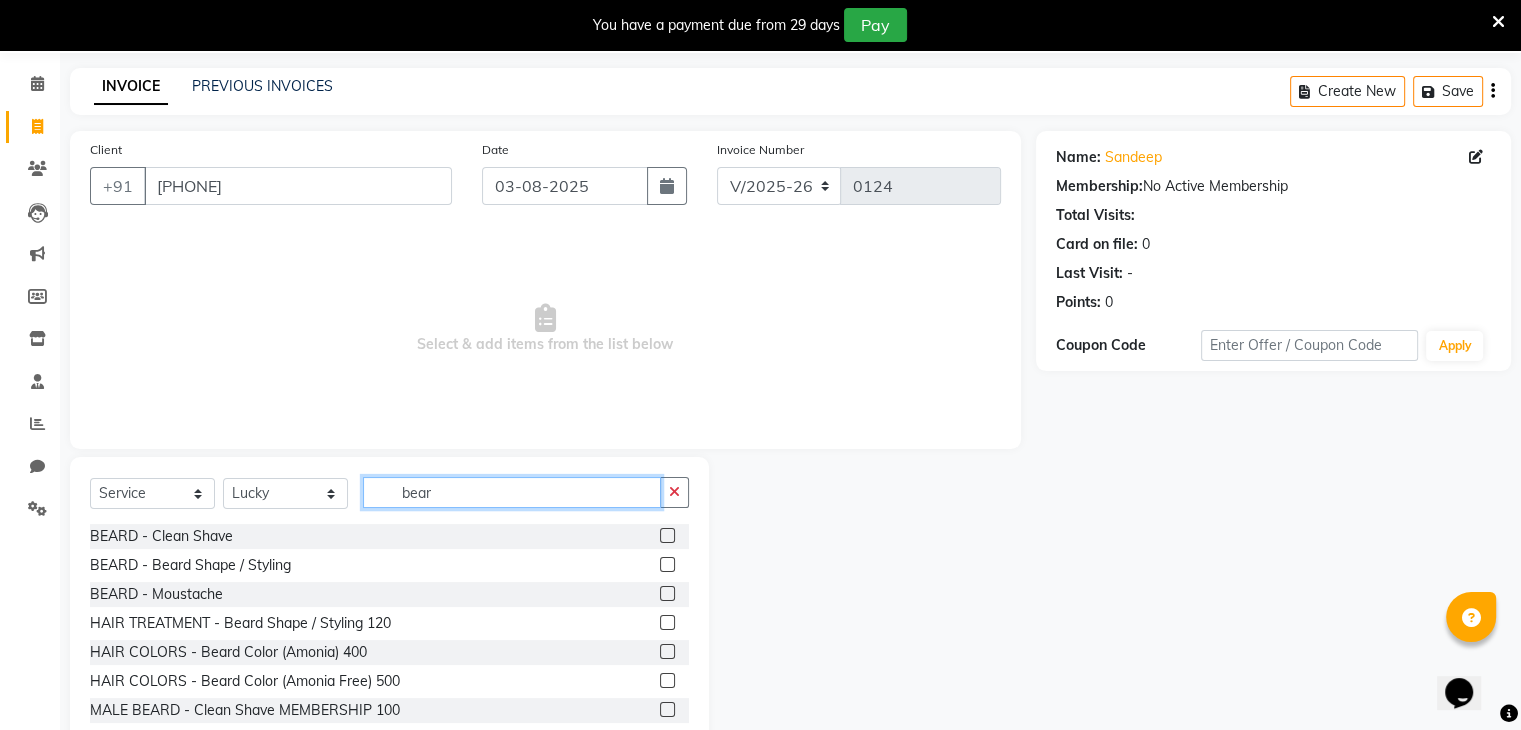 type on "bear" 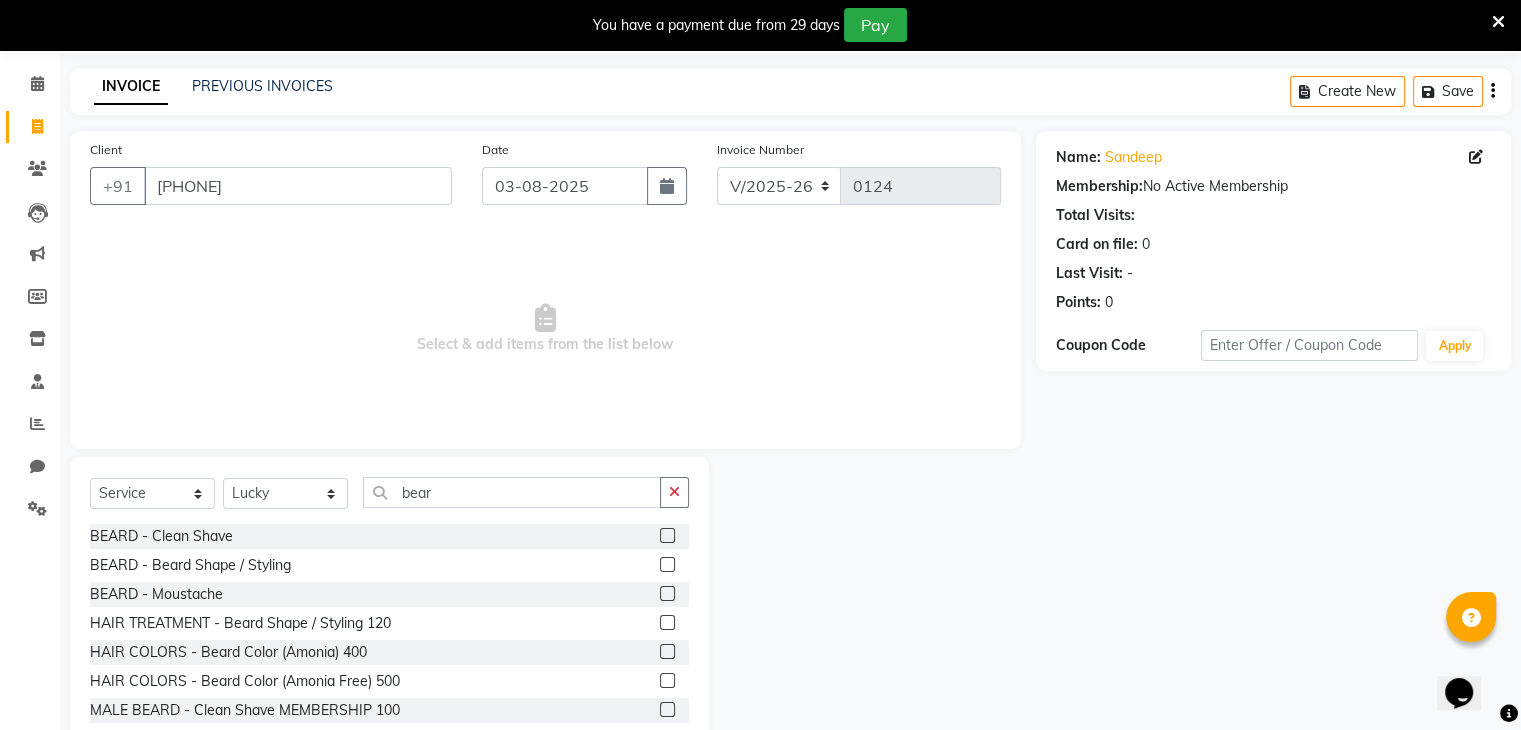 click 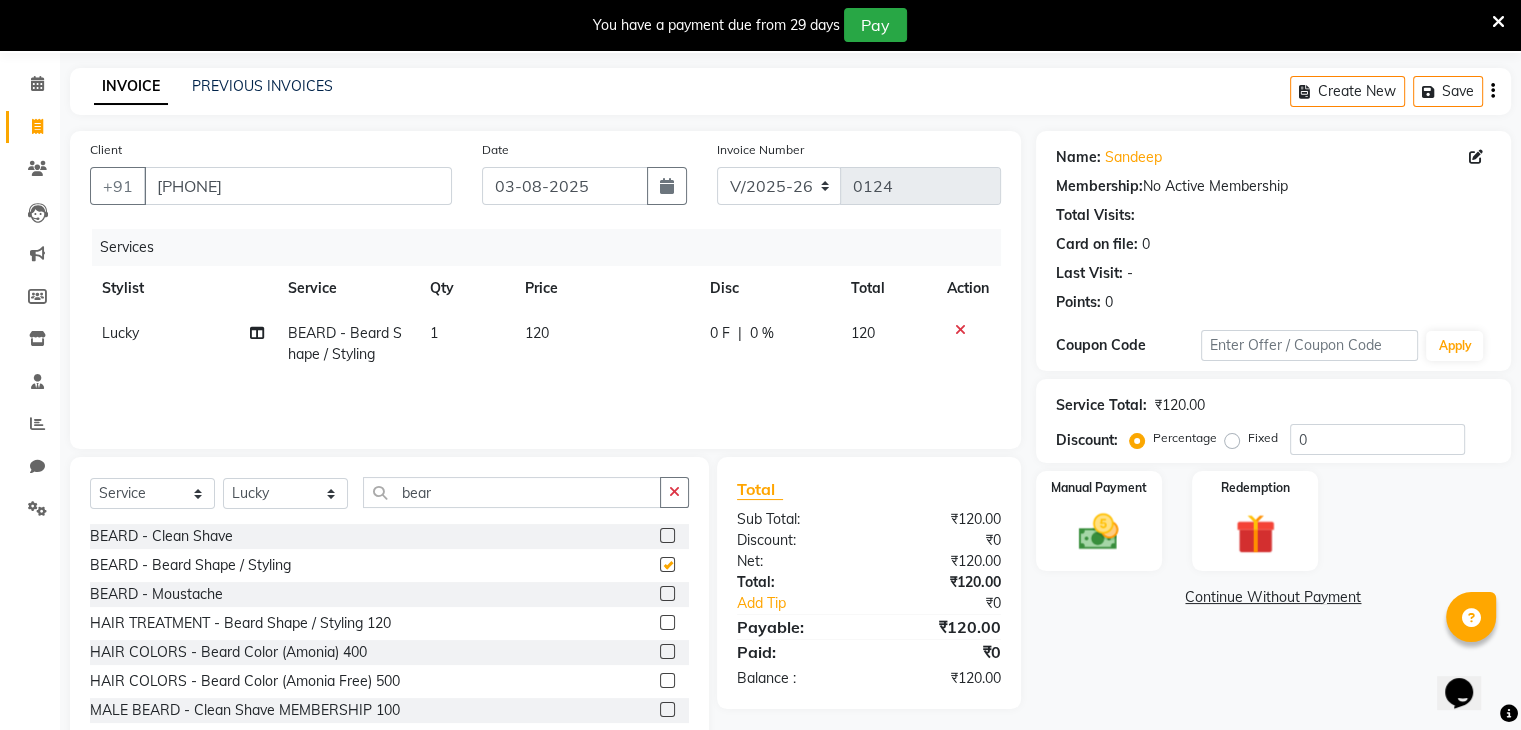checkbox on "false" 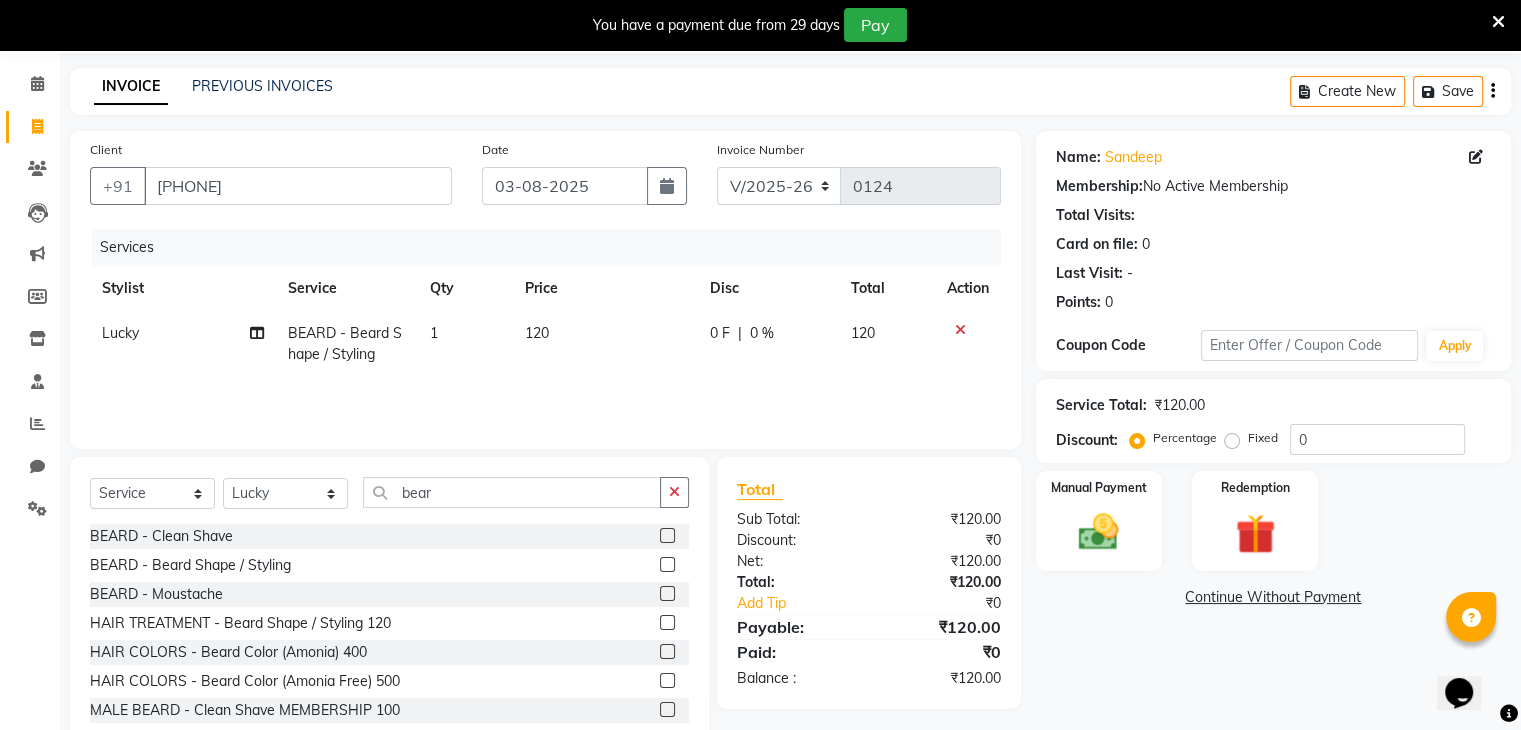click on "0 F" 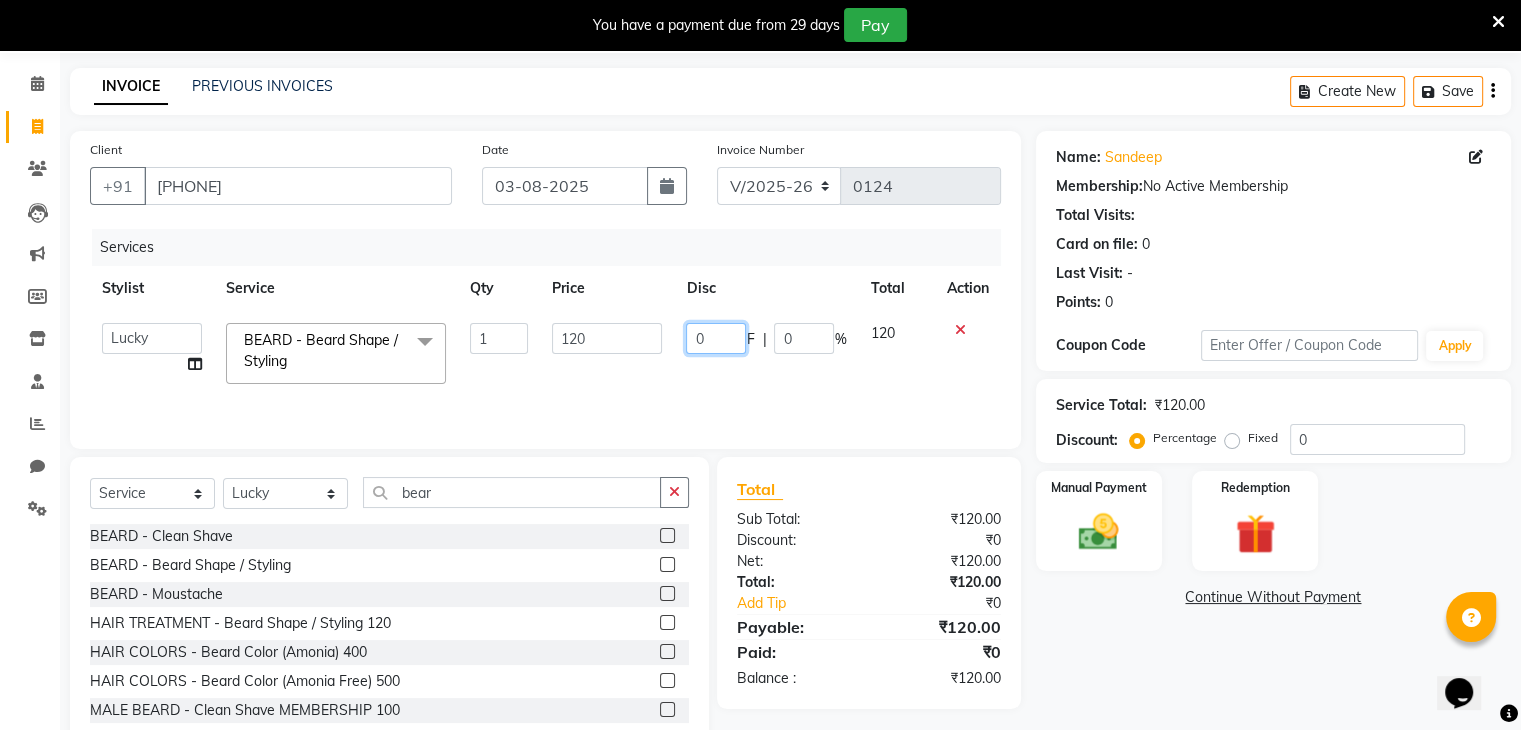 click on "0" 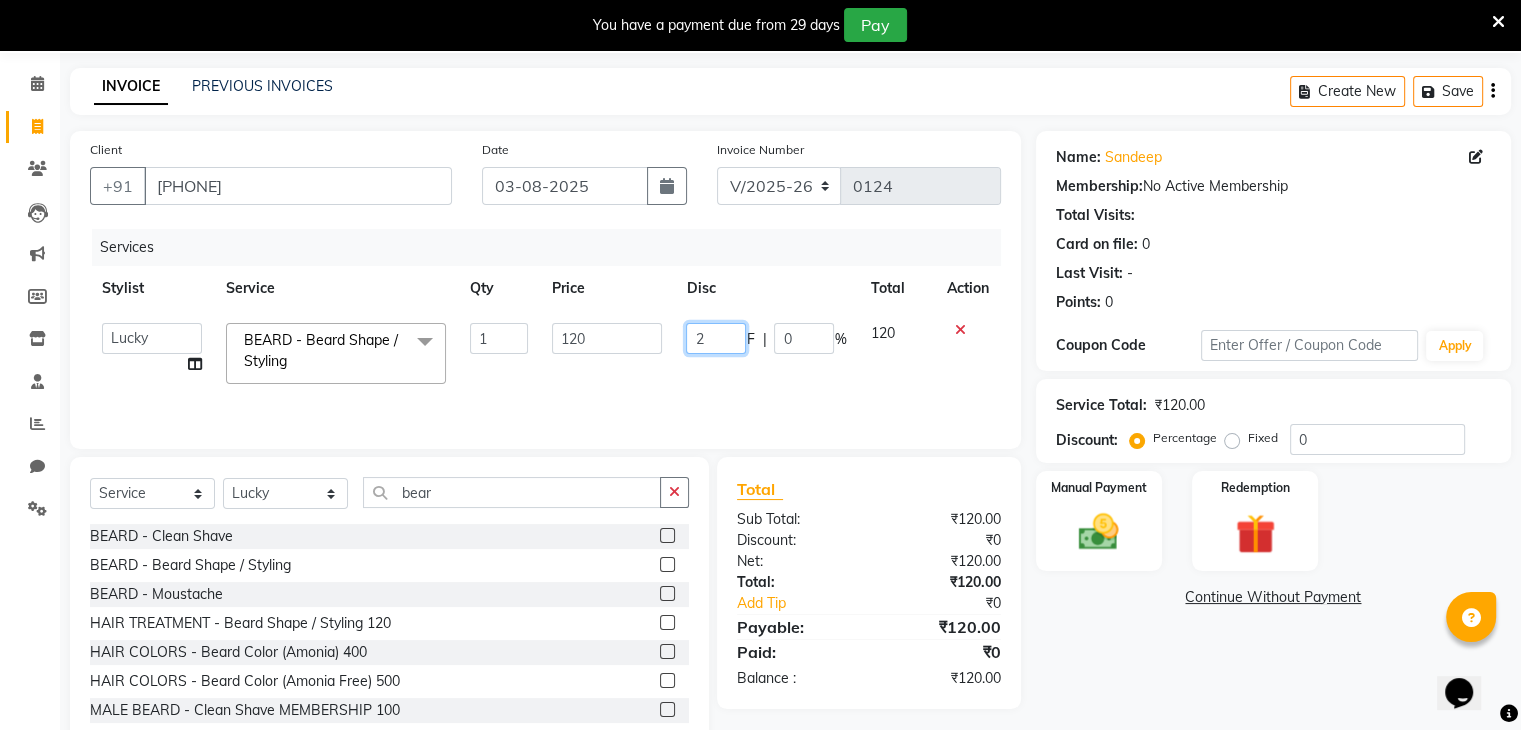 type on "20" 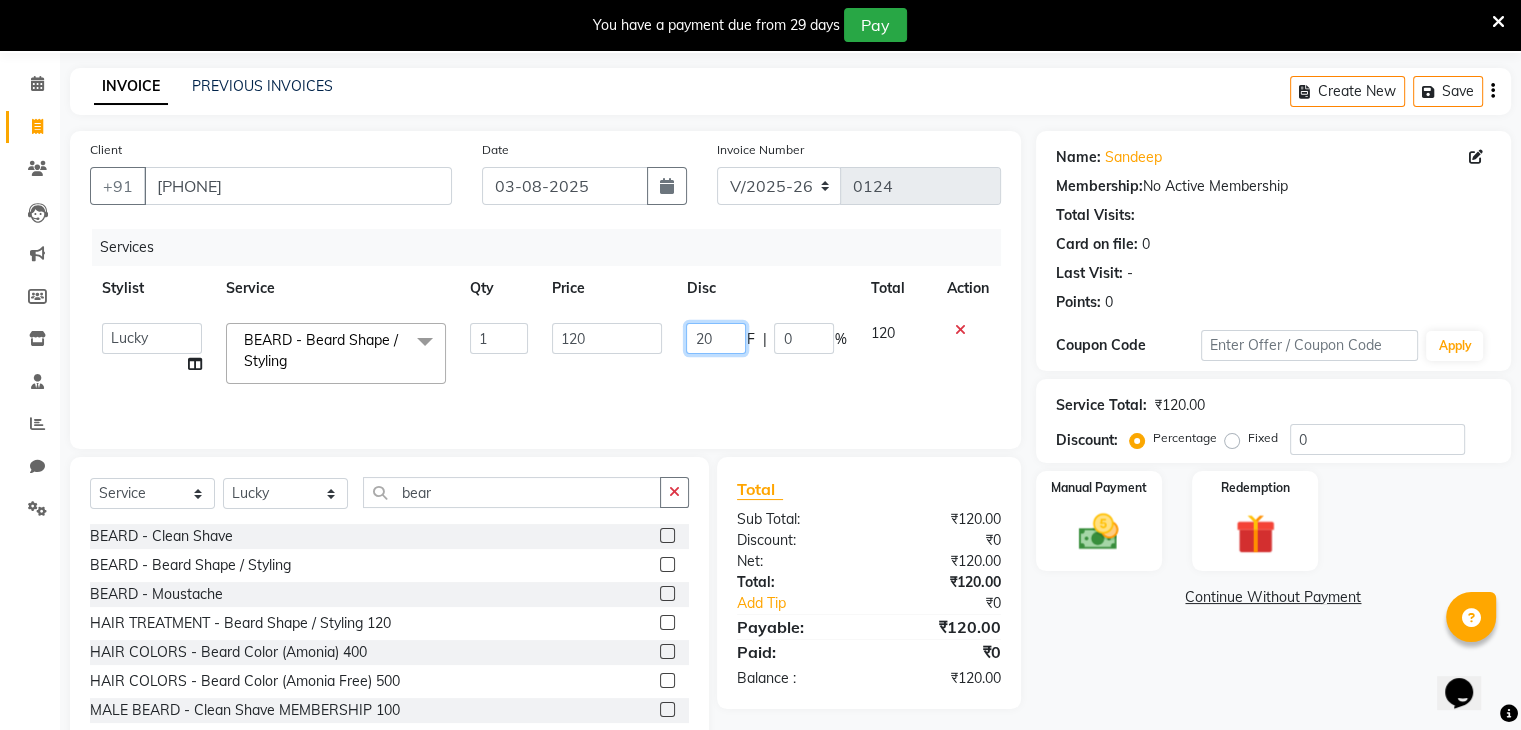 scroll, scrollTop: 122, scrollLeft: 0, axis: vertical 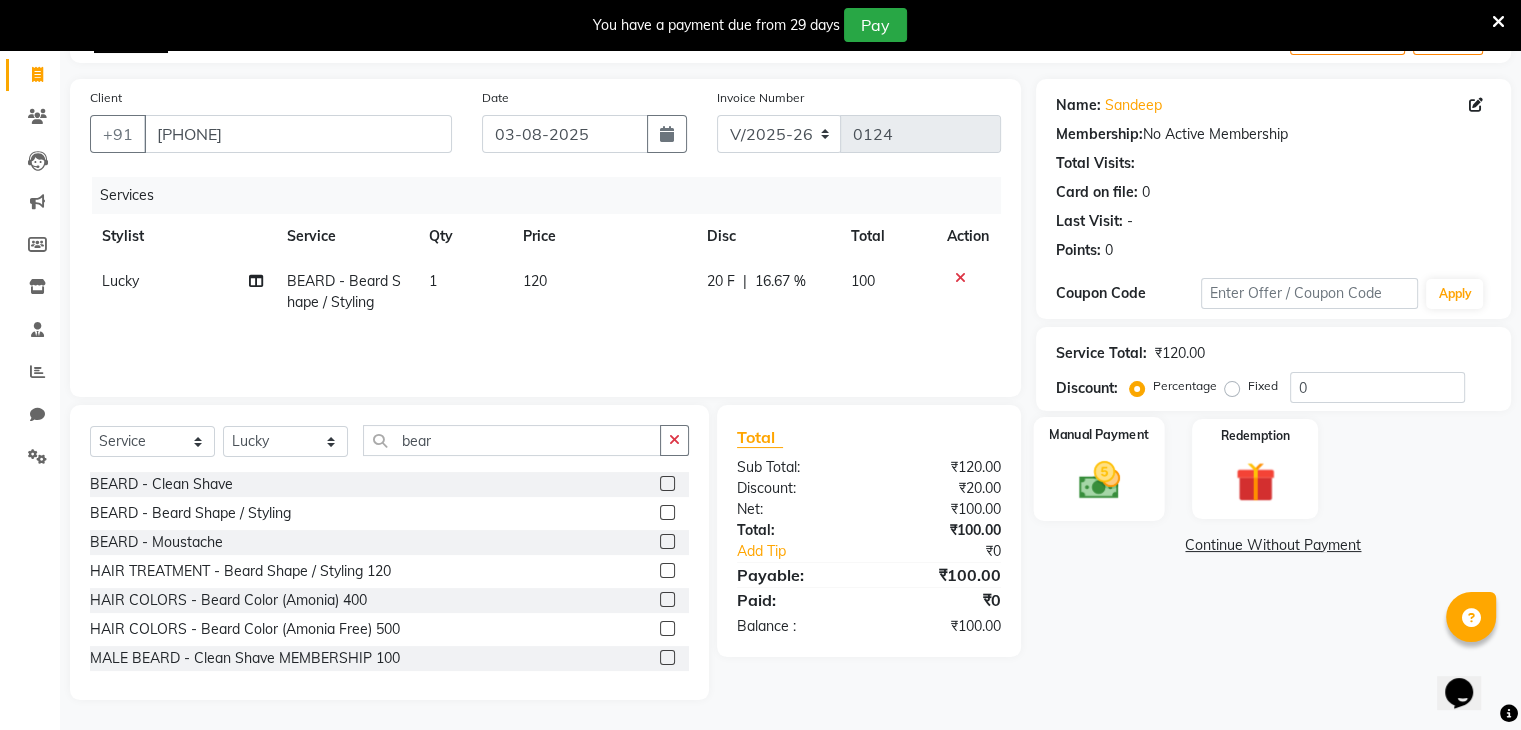 click on "Manual Payment" 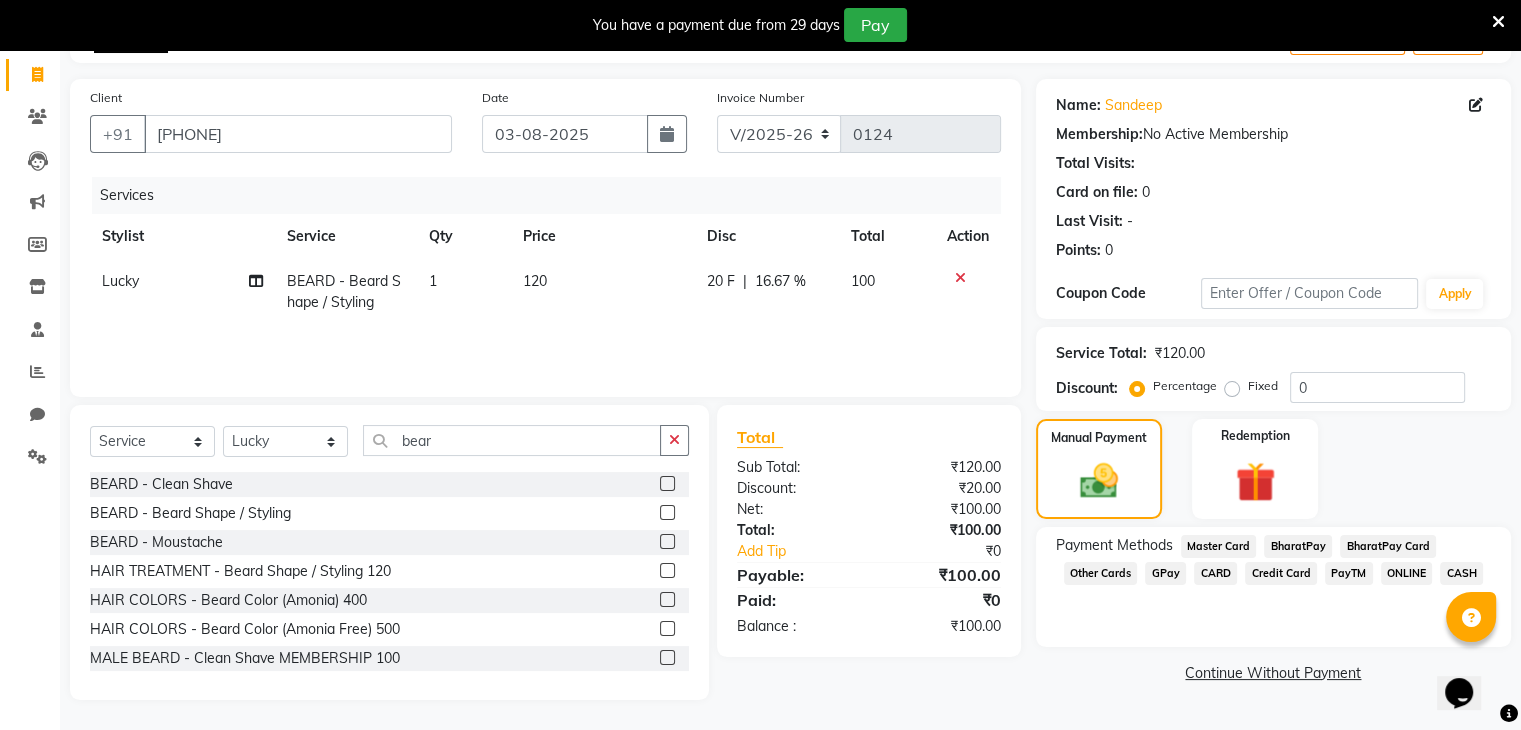 click on "ONLINE" 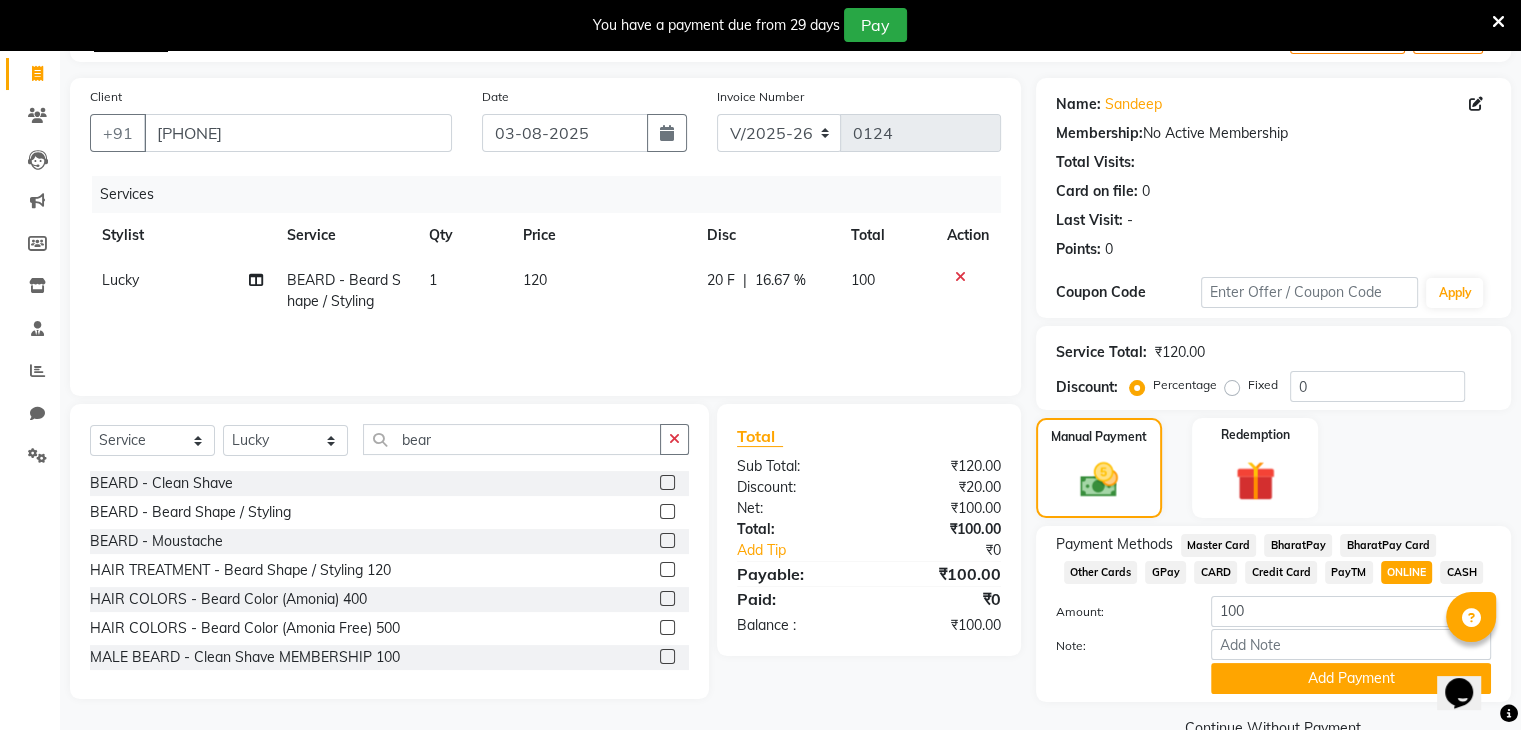scroll, scrollTop: 167, scrollLeft: 0, axis: vertical 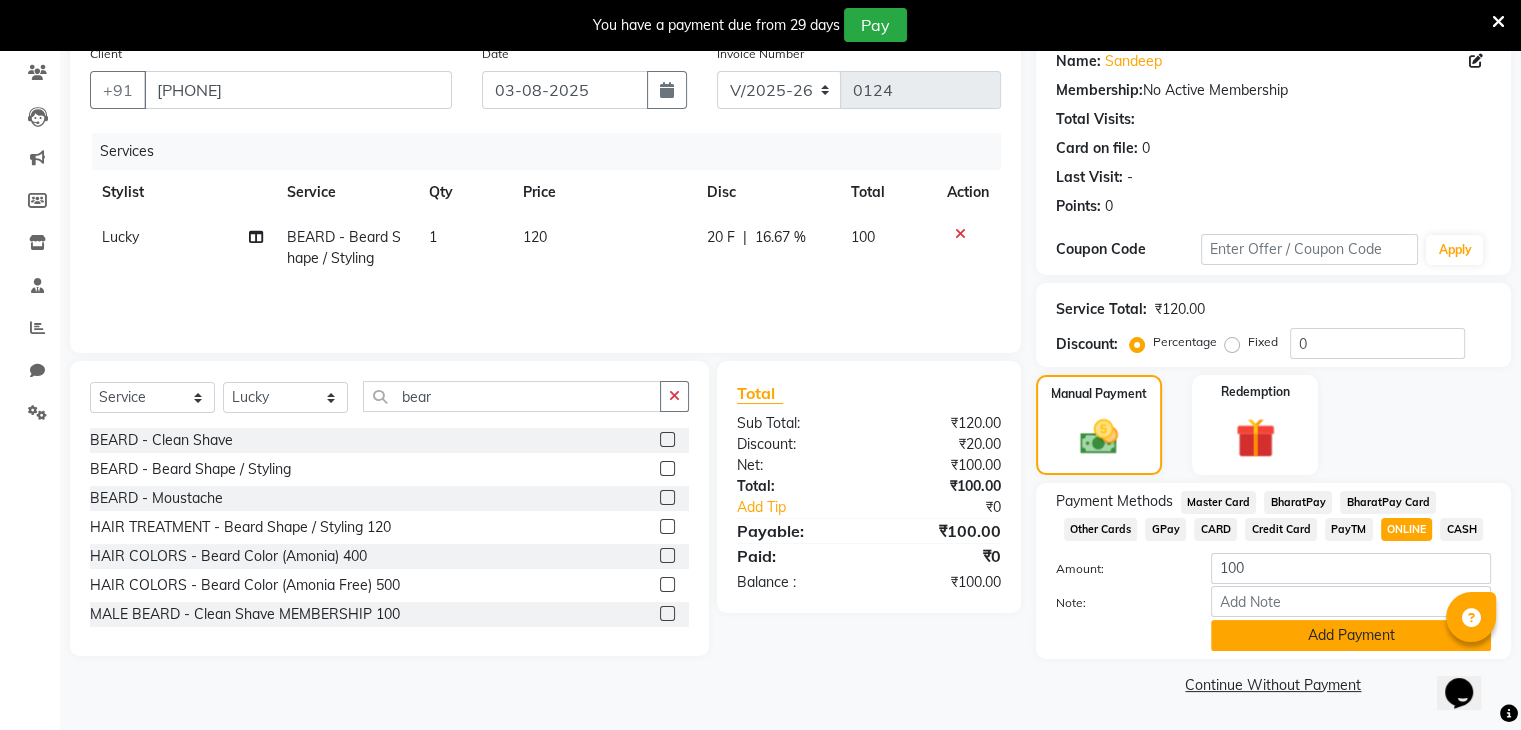 click on "Add Payment" 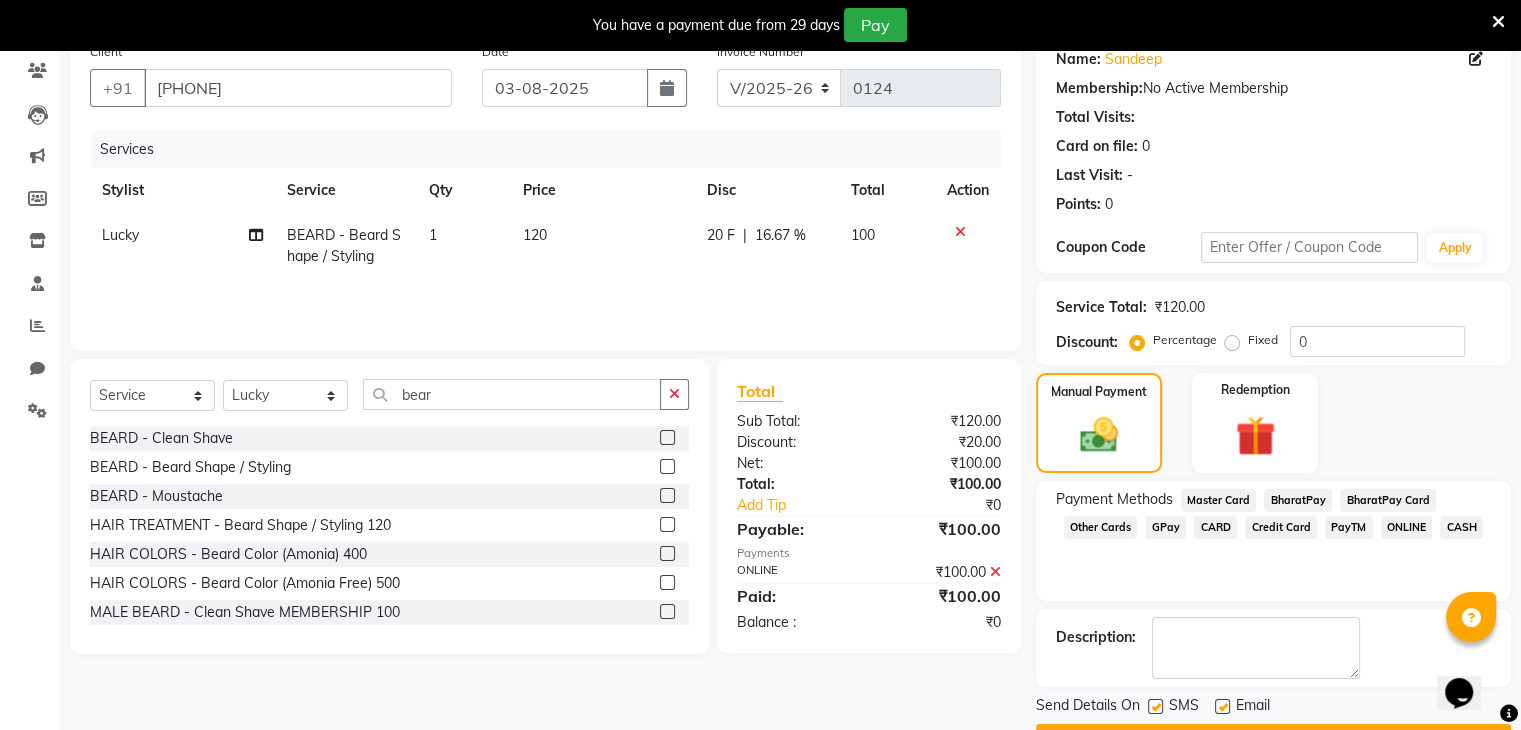 scroll, scrollTop: 220, scrollLeft: 0, axis: vertical 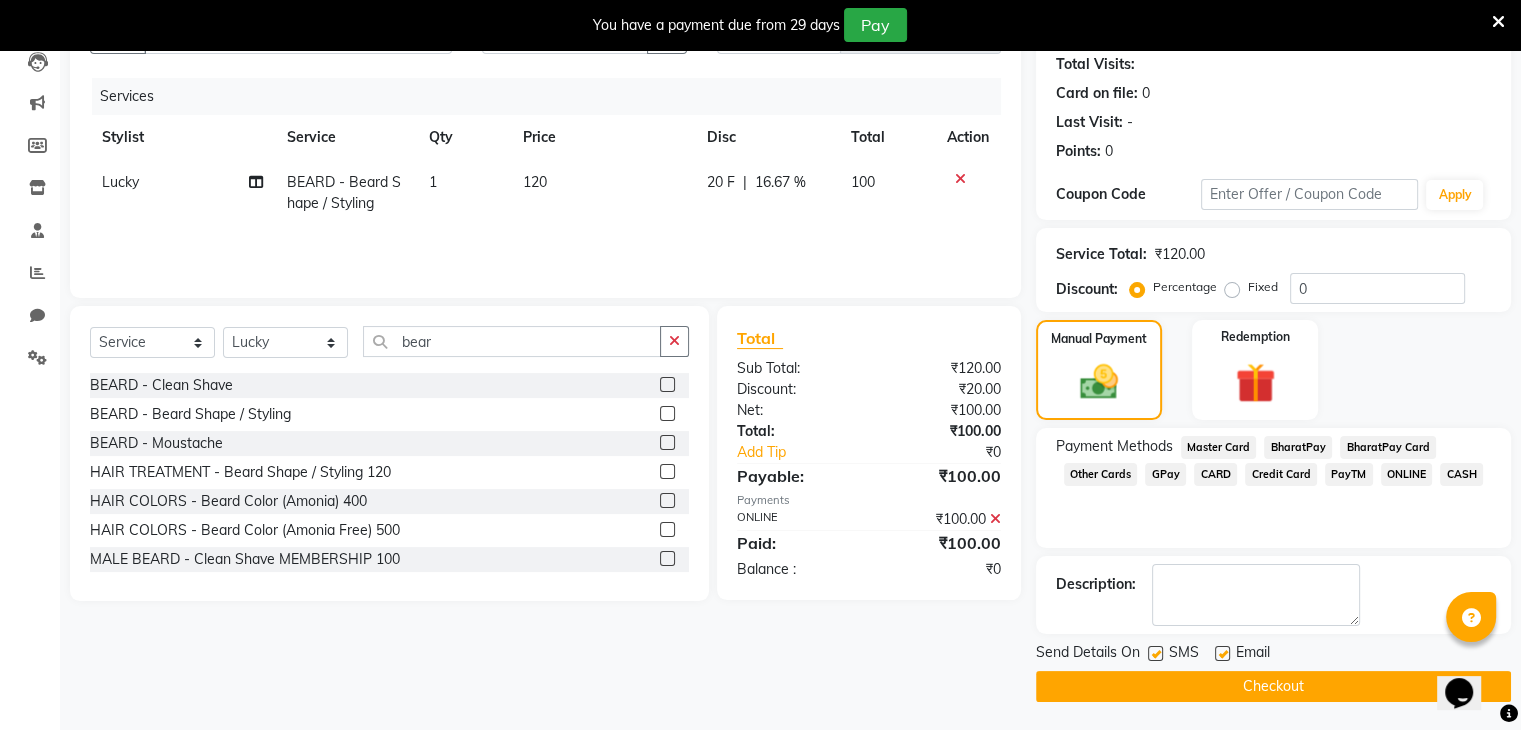 click on "Checkout" 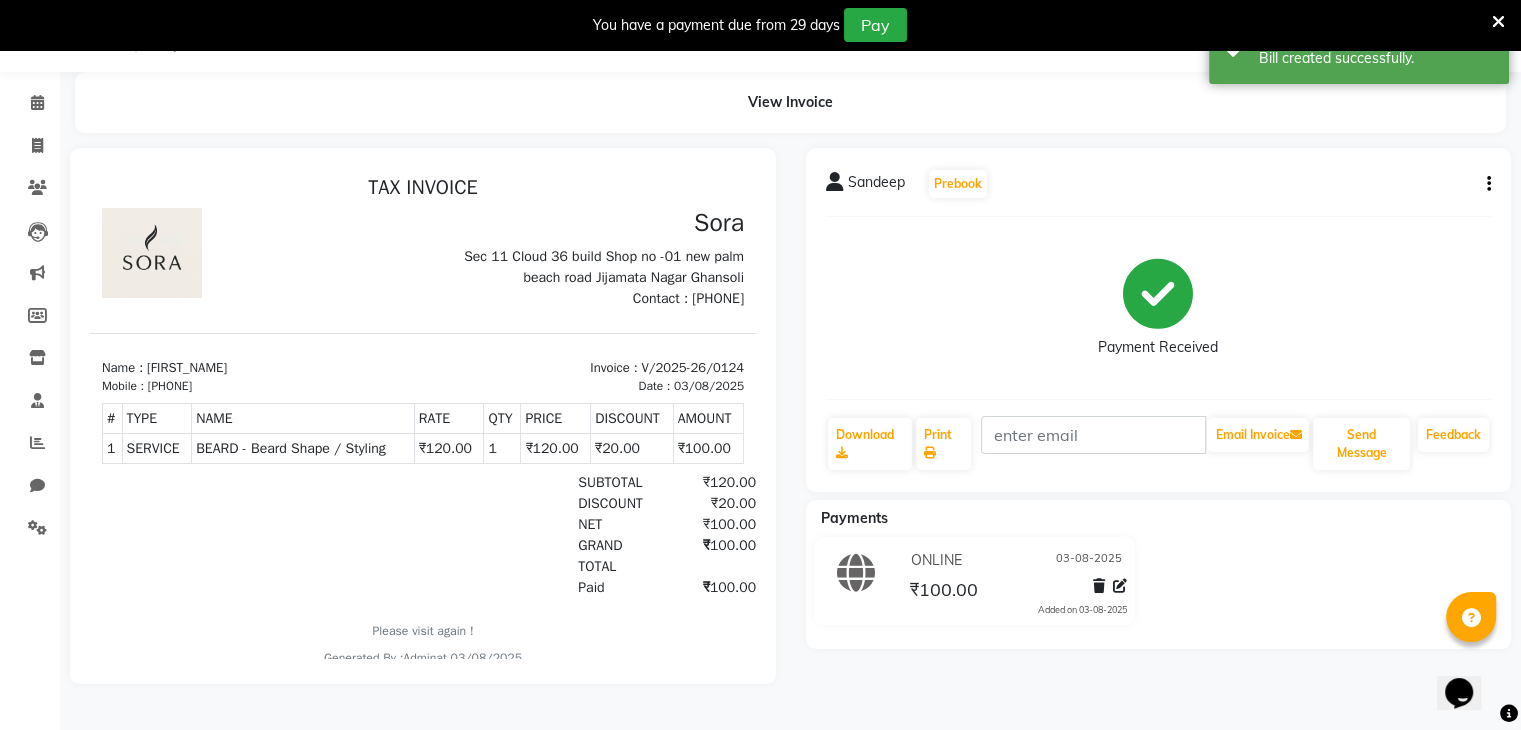 scroll, scrollTop: 0, scrollLeft: 0, axis: both 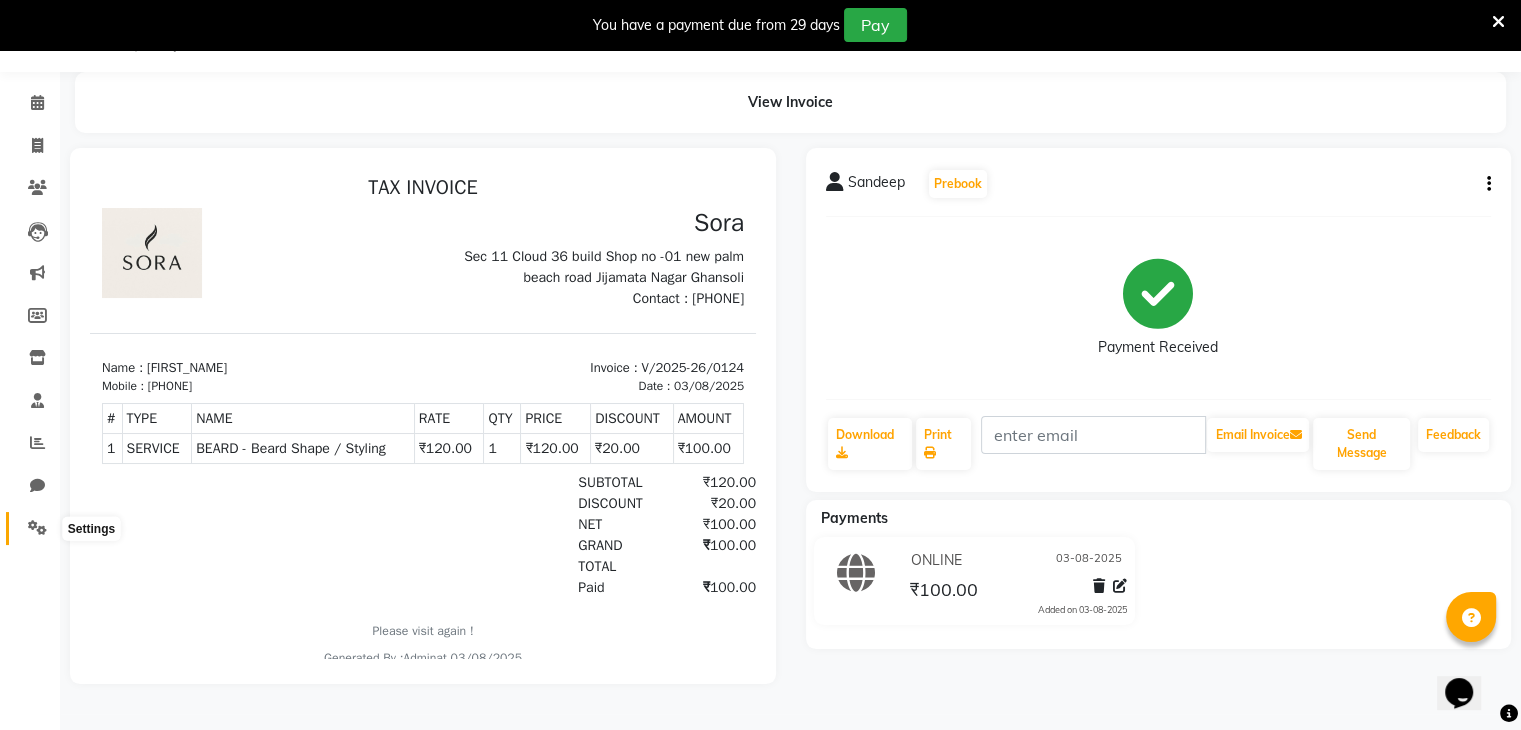 click 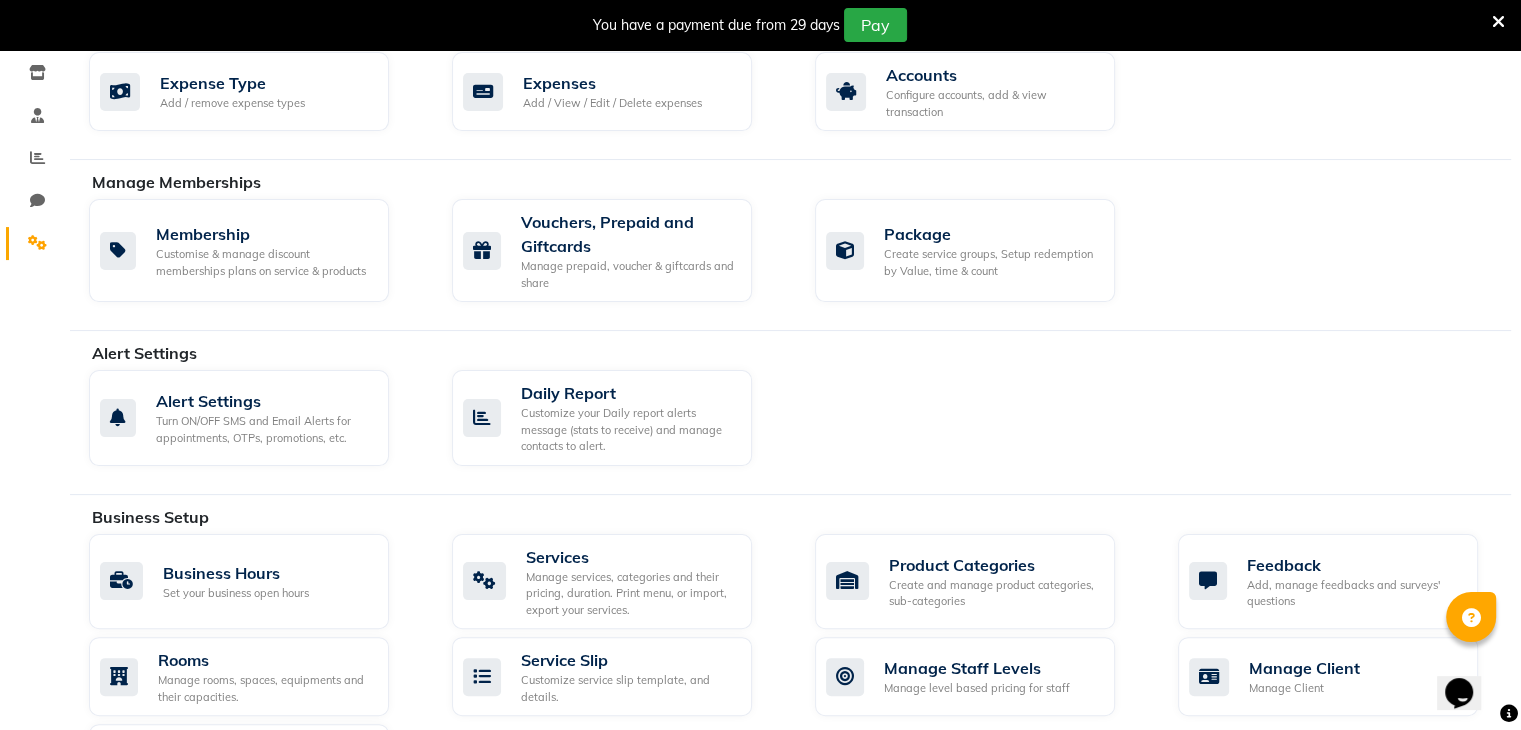 scroll, scrollTop: 340, scrollLeft: 0, axis: vertical 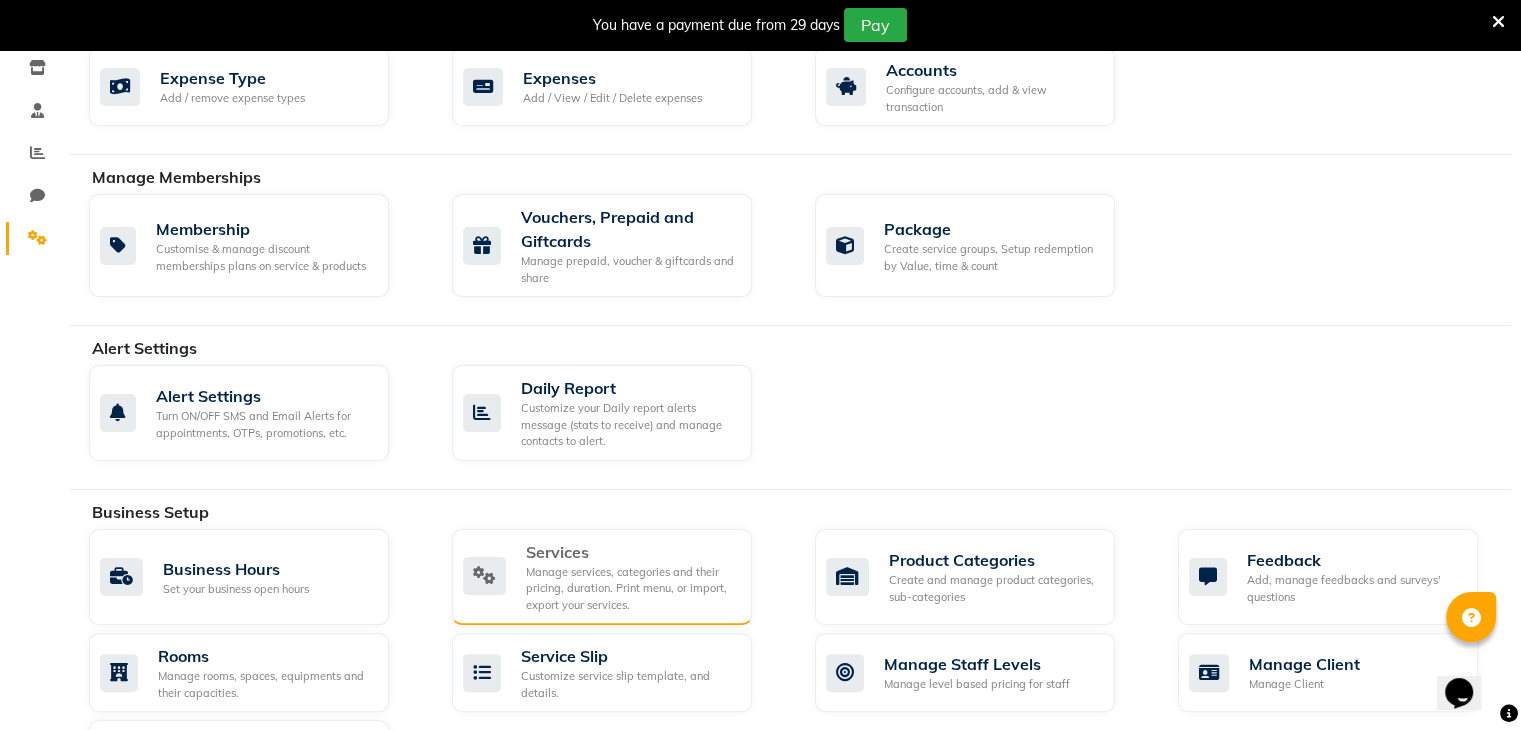 click on "Services" 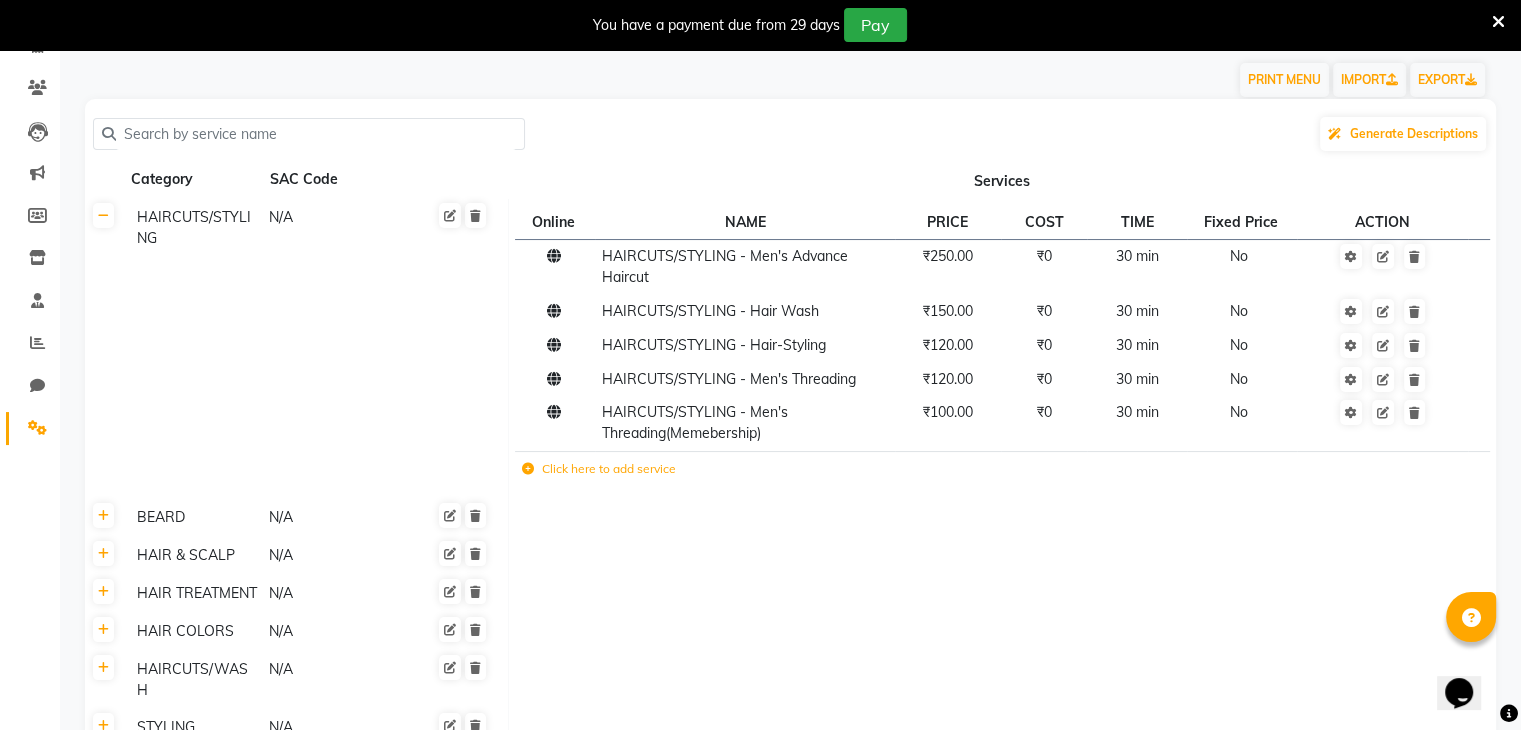 scroll, scrollTop: 0, scrollLeft: 0, axis: both 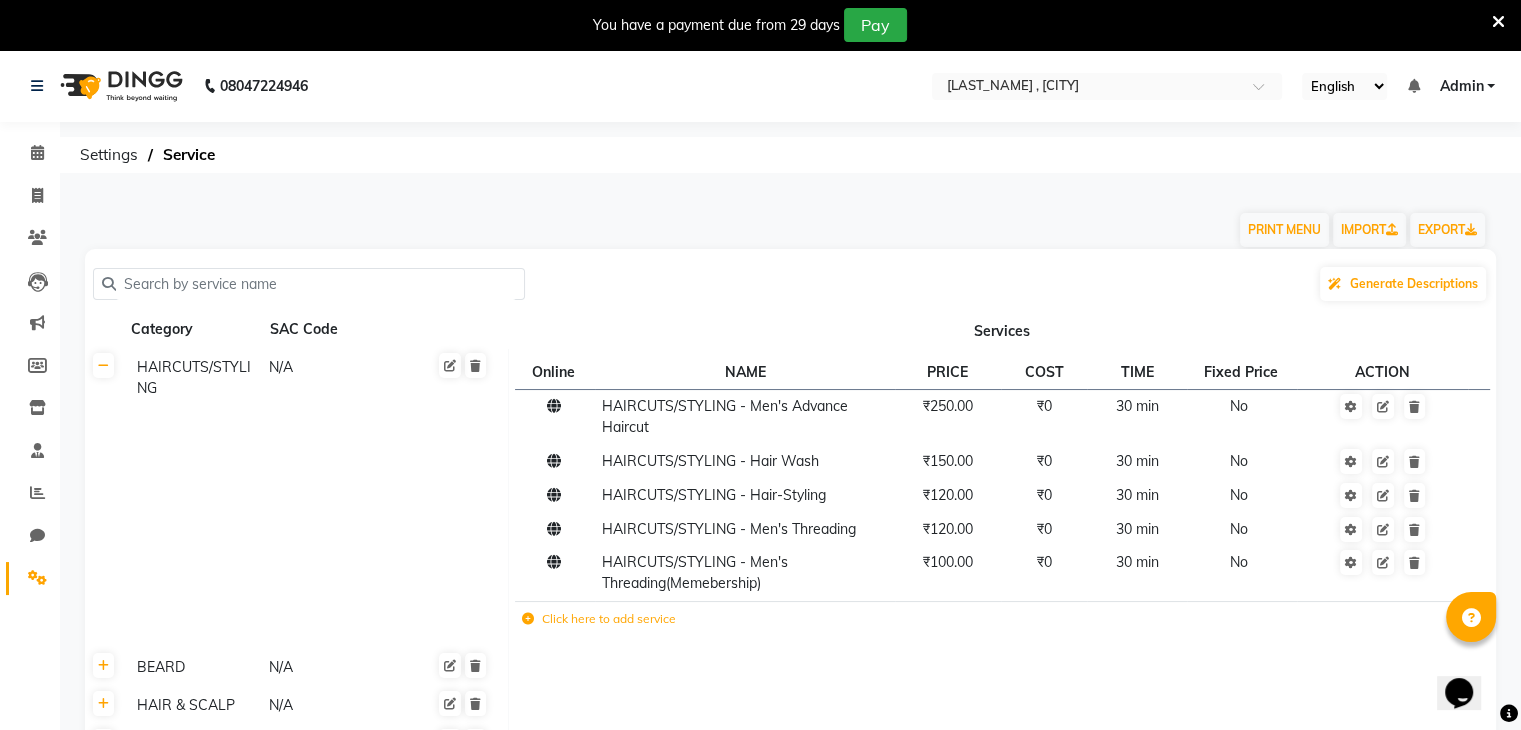 click 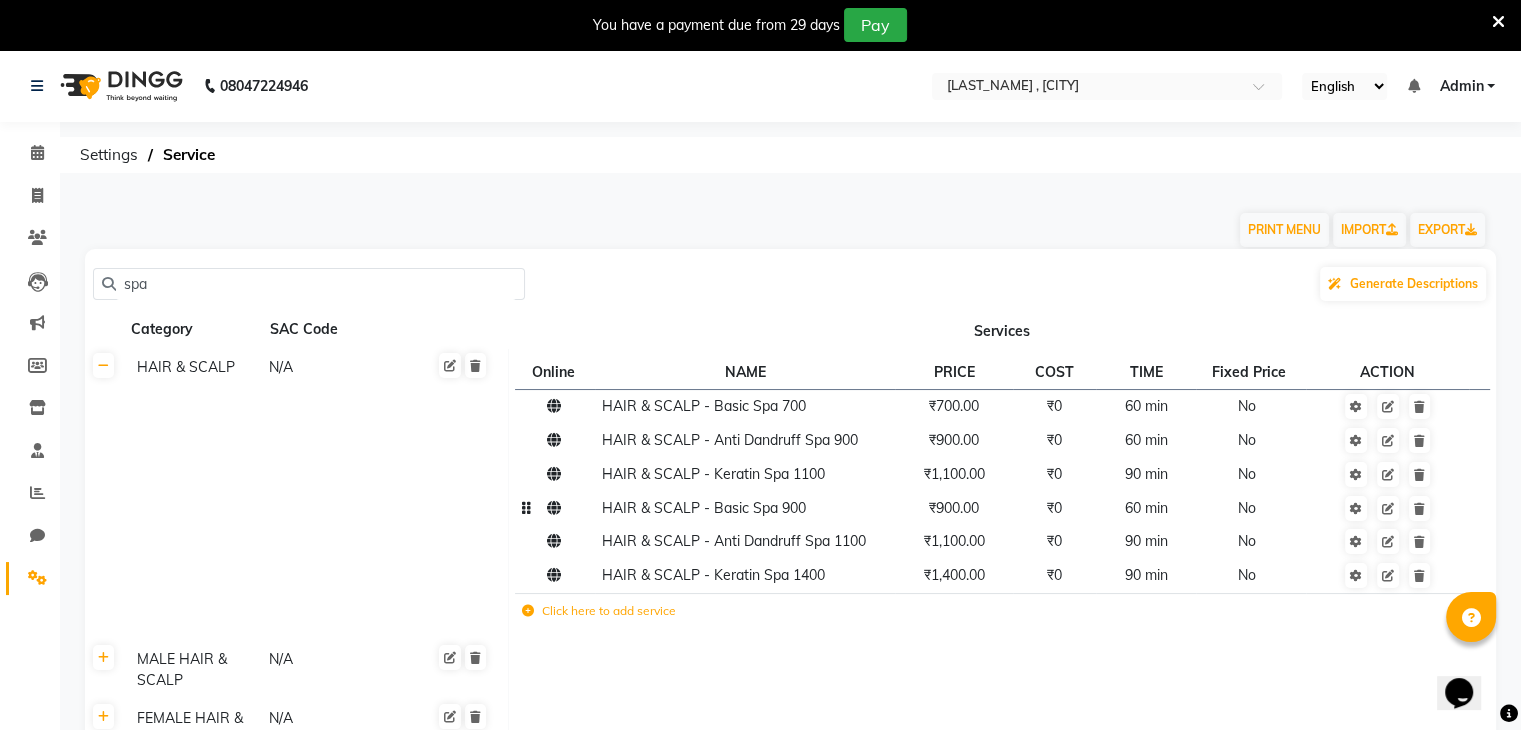 type on "spa" 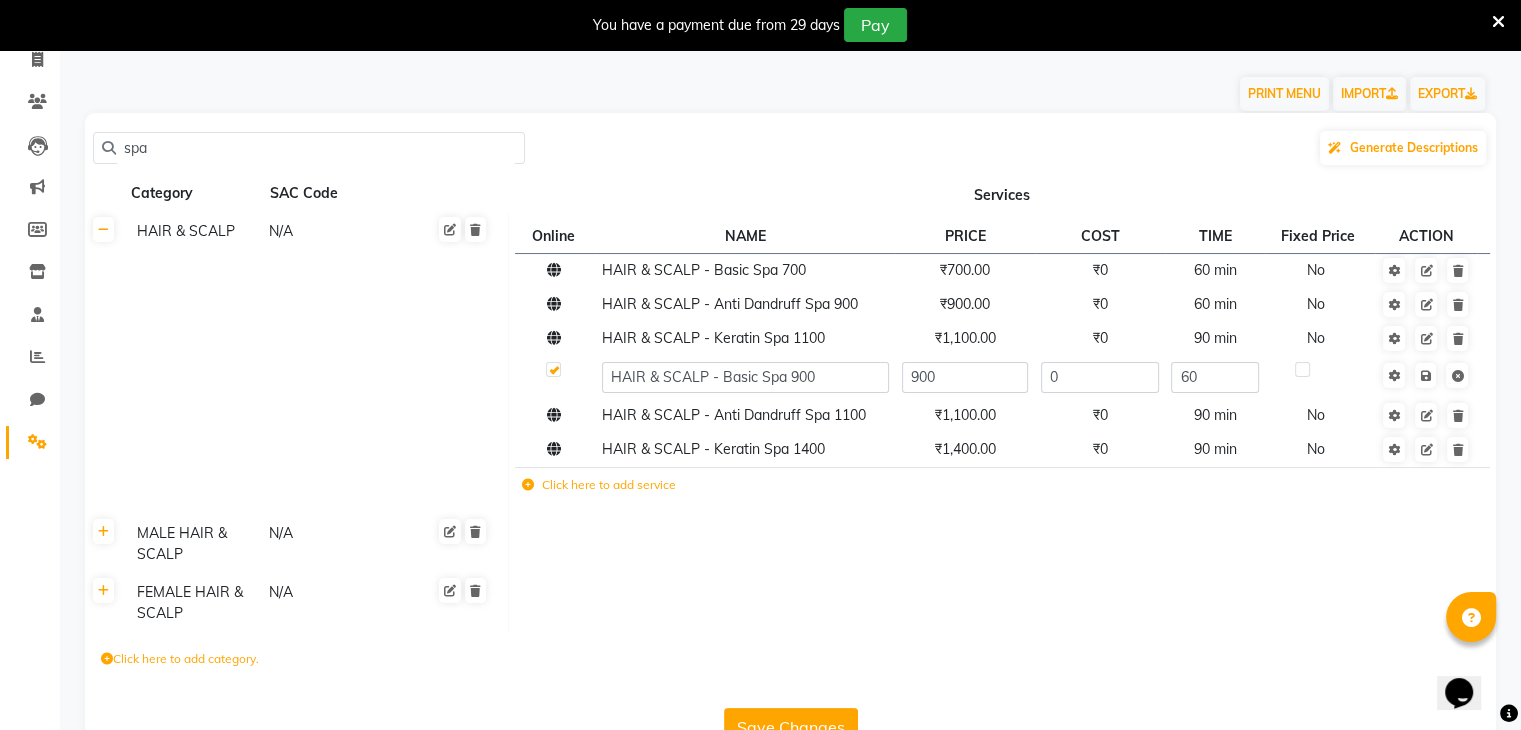 scroll, scrollTop: 140, scrollLeft: 0, axis: vertical 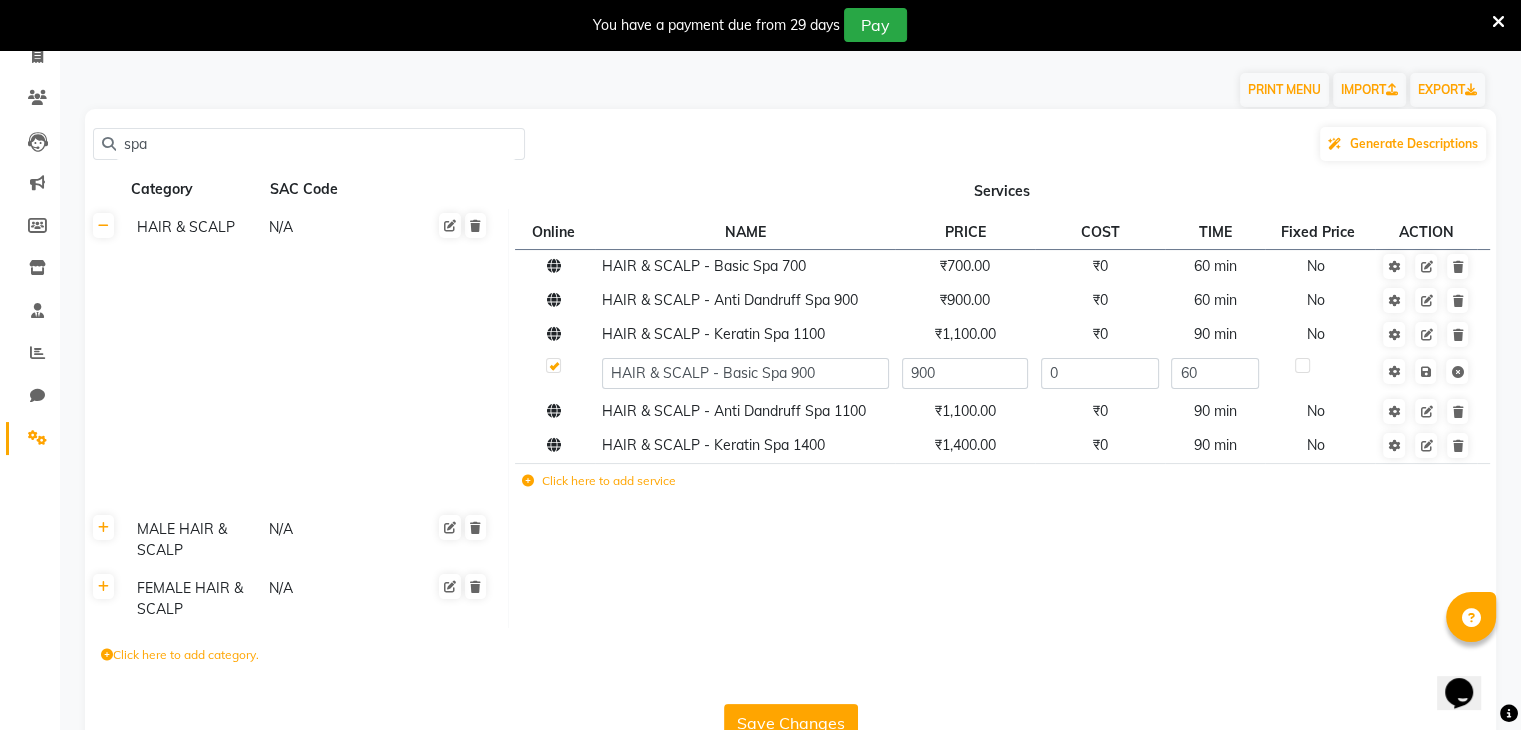 click on "Click here to add service" 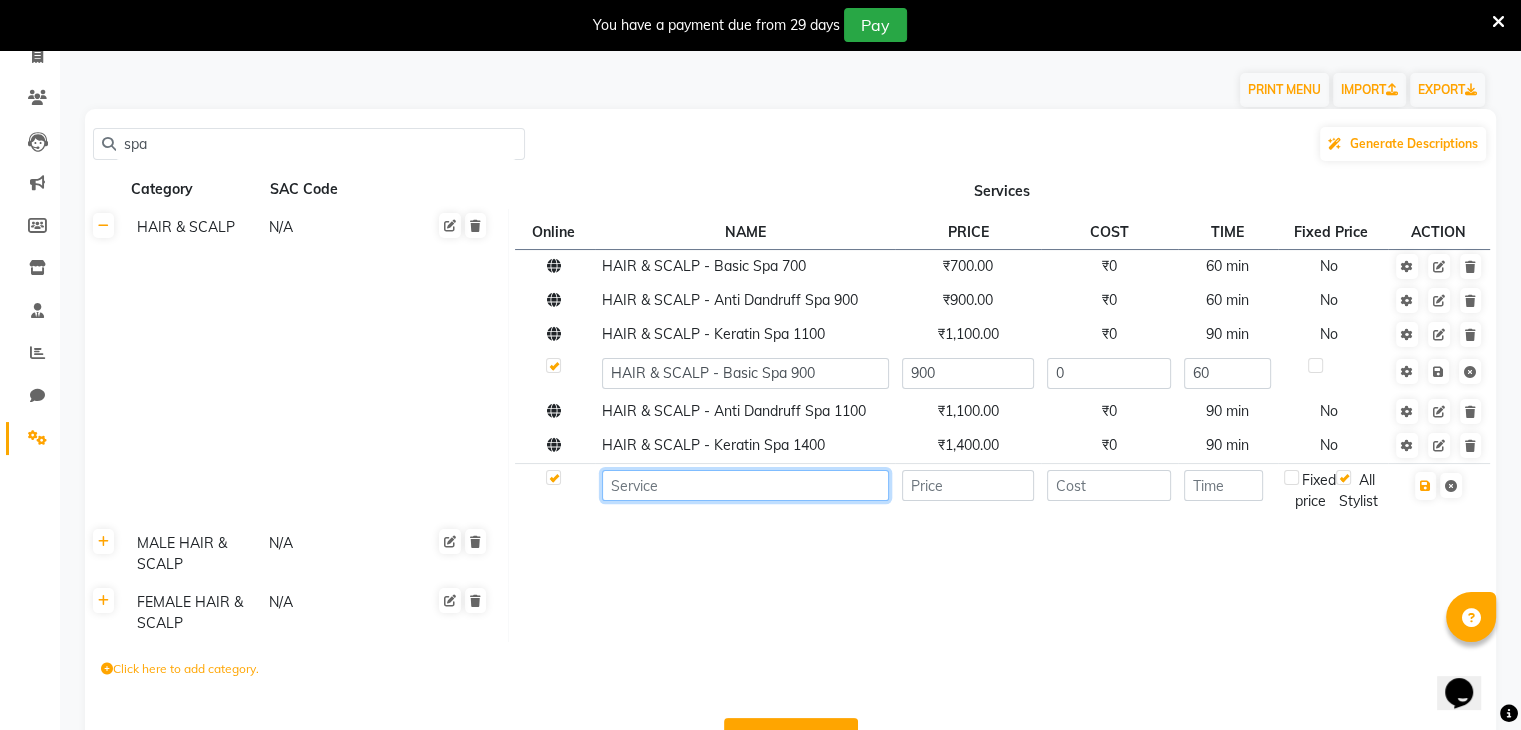 click 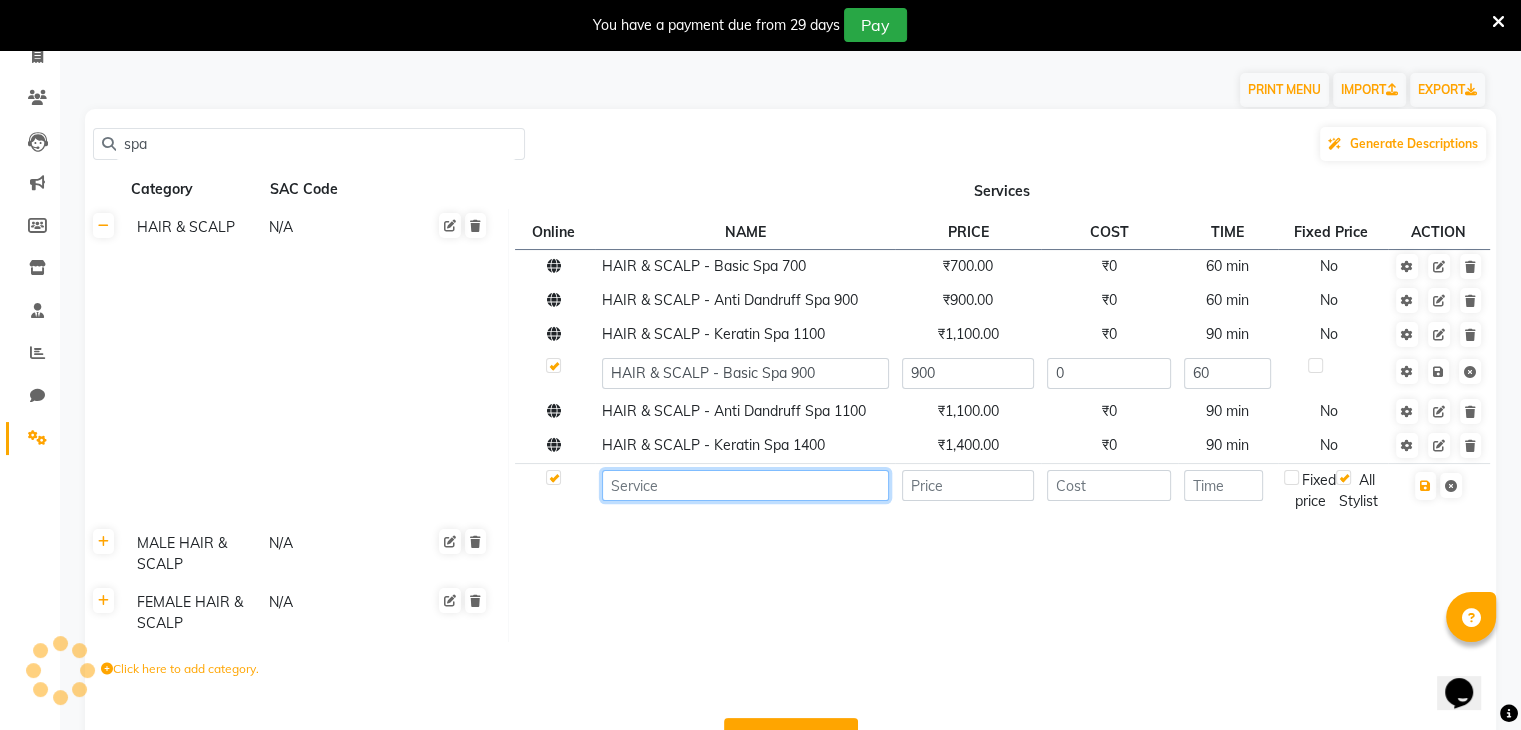 type on "m" 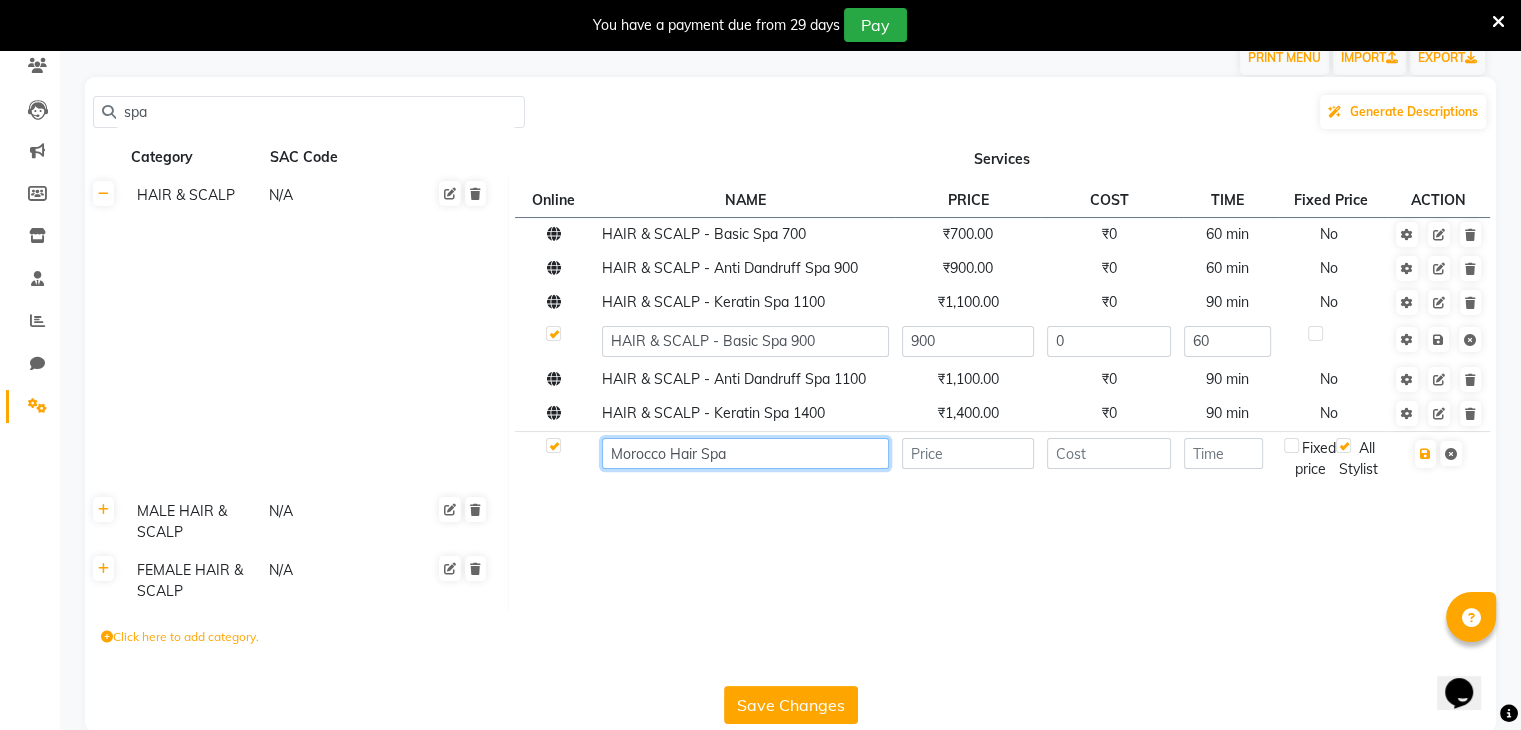 scroll, scrollTop: 227, scrollLeft: 0, axis: vertical 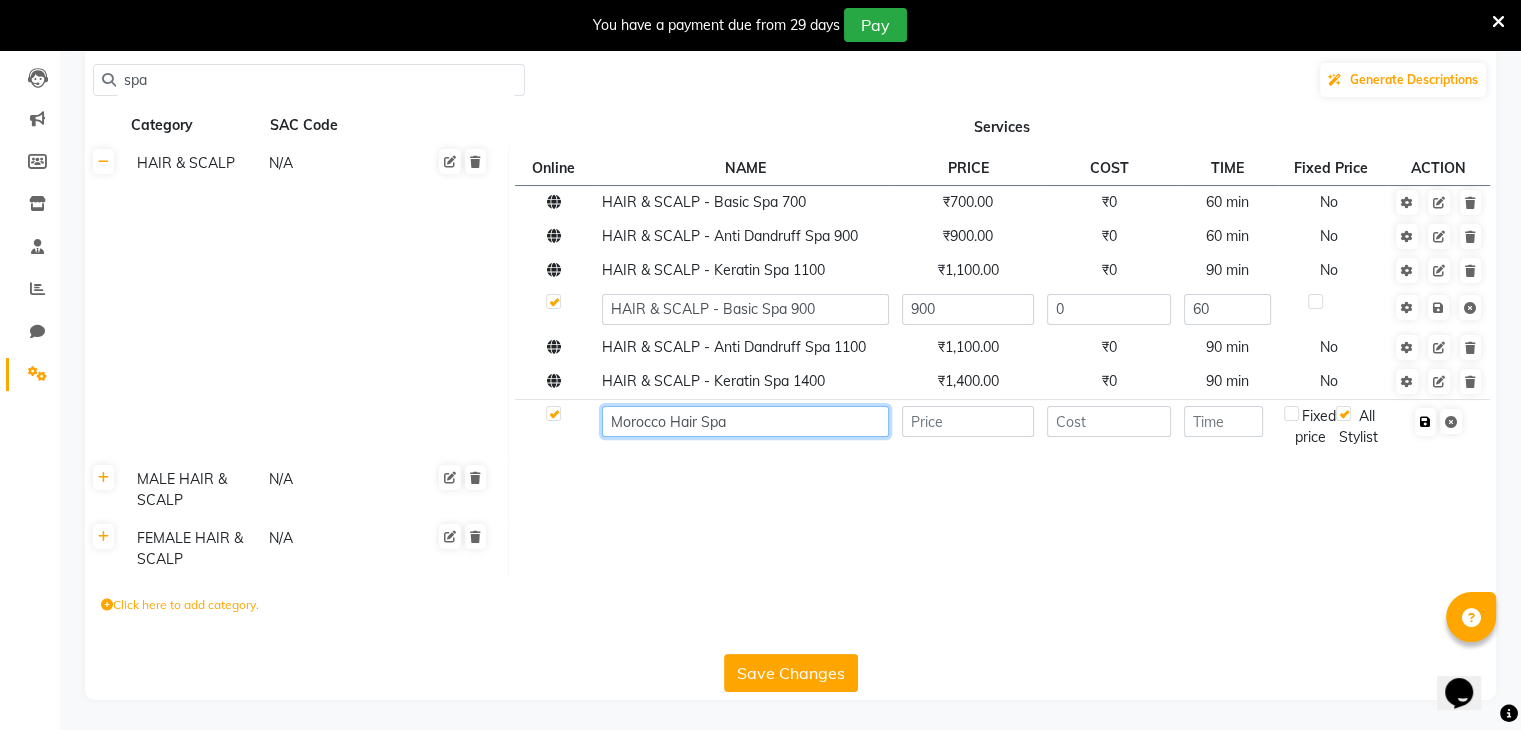 type on "Morocco Hair Spa" 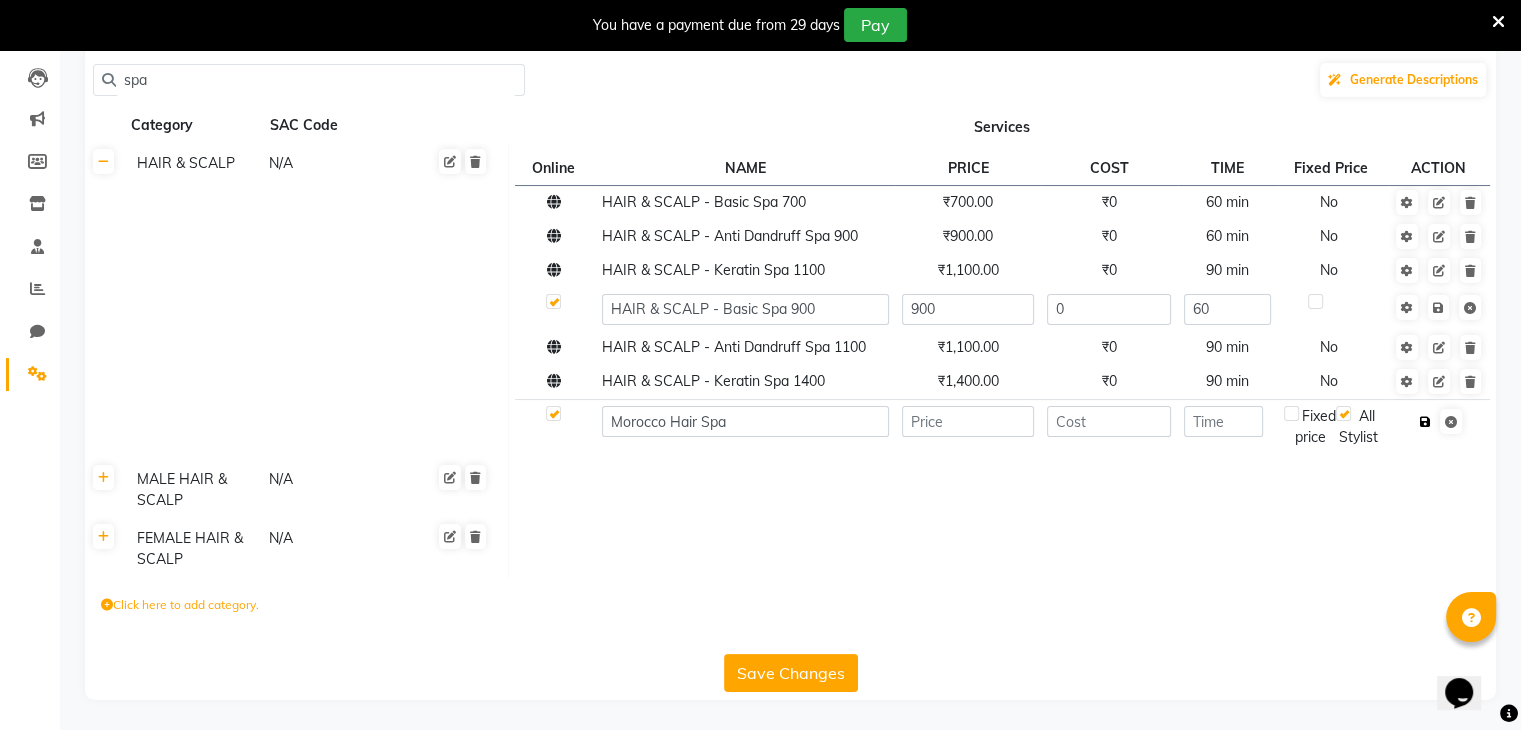 click at bounding box center [1425, 422] 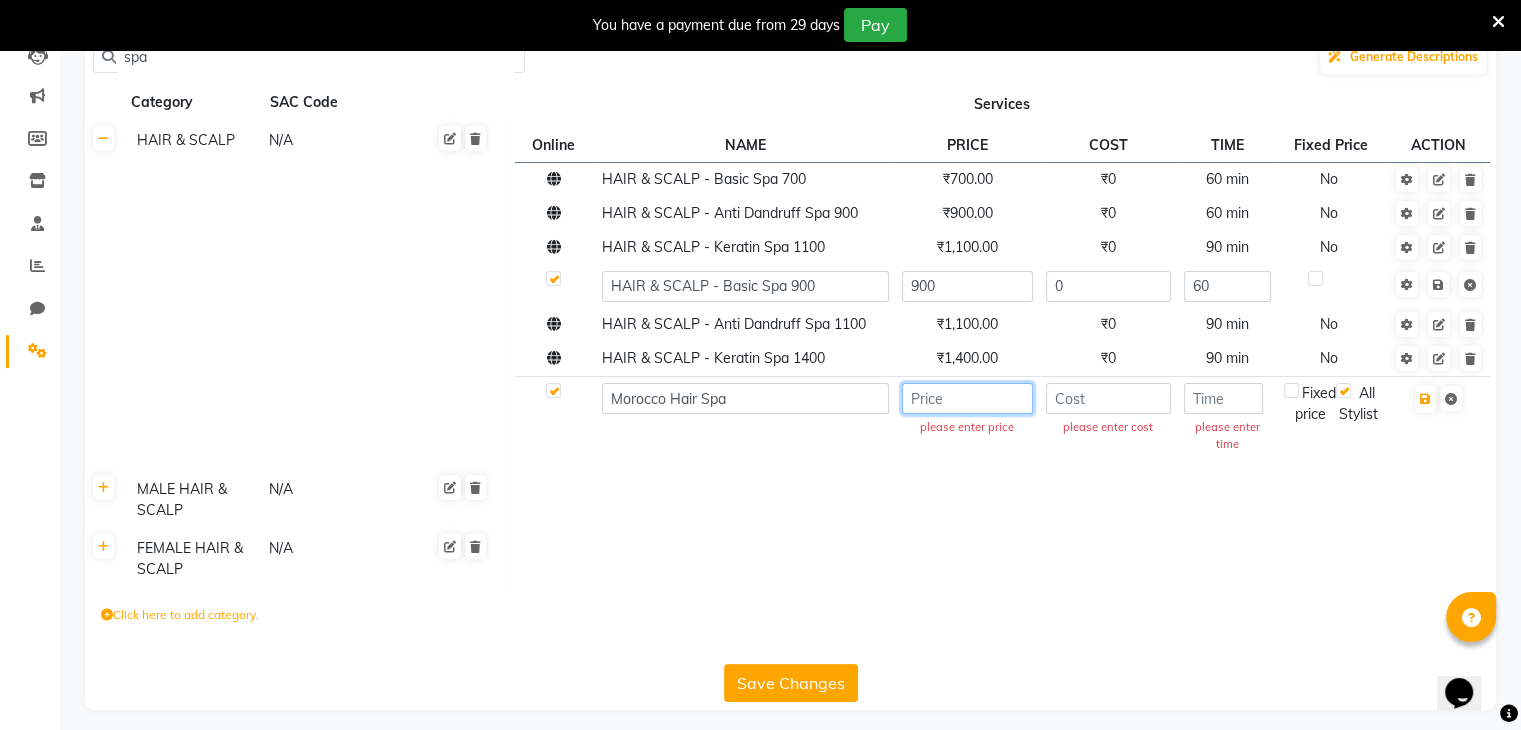 click 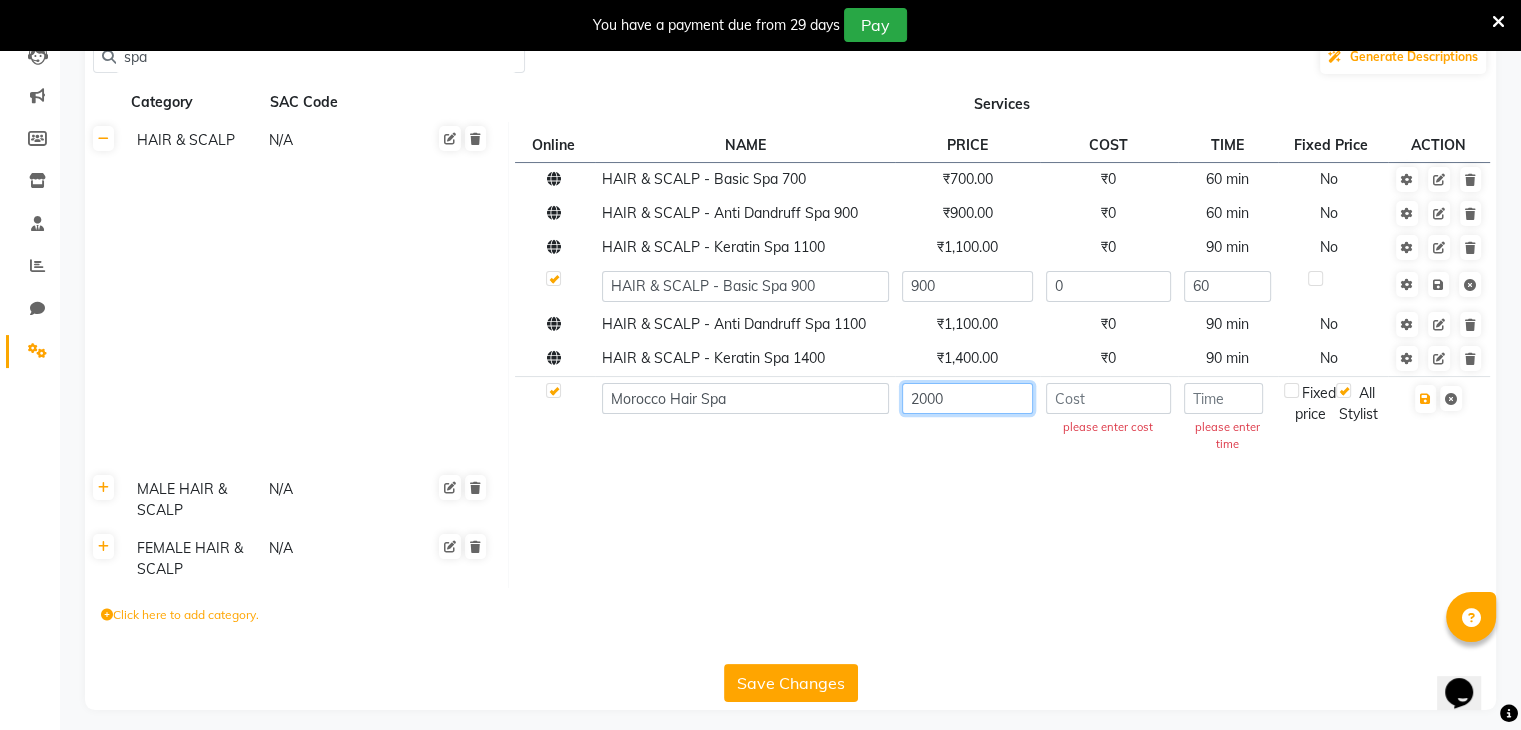 type on "2000" 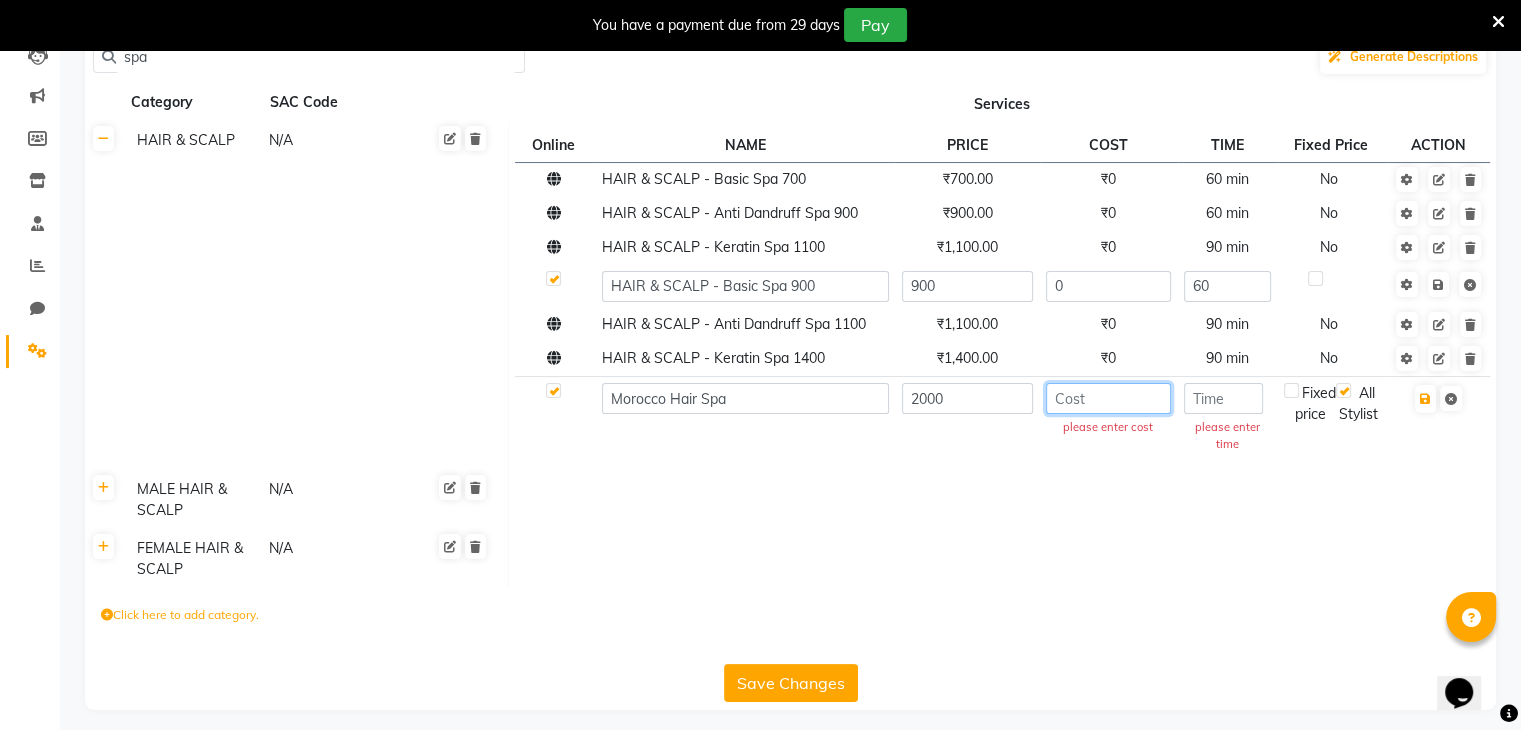 click 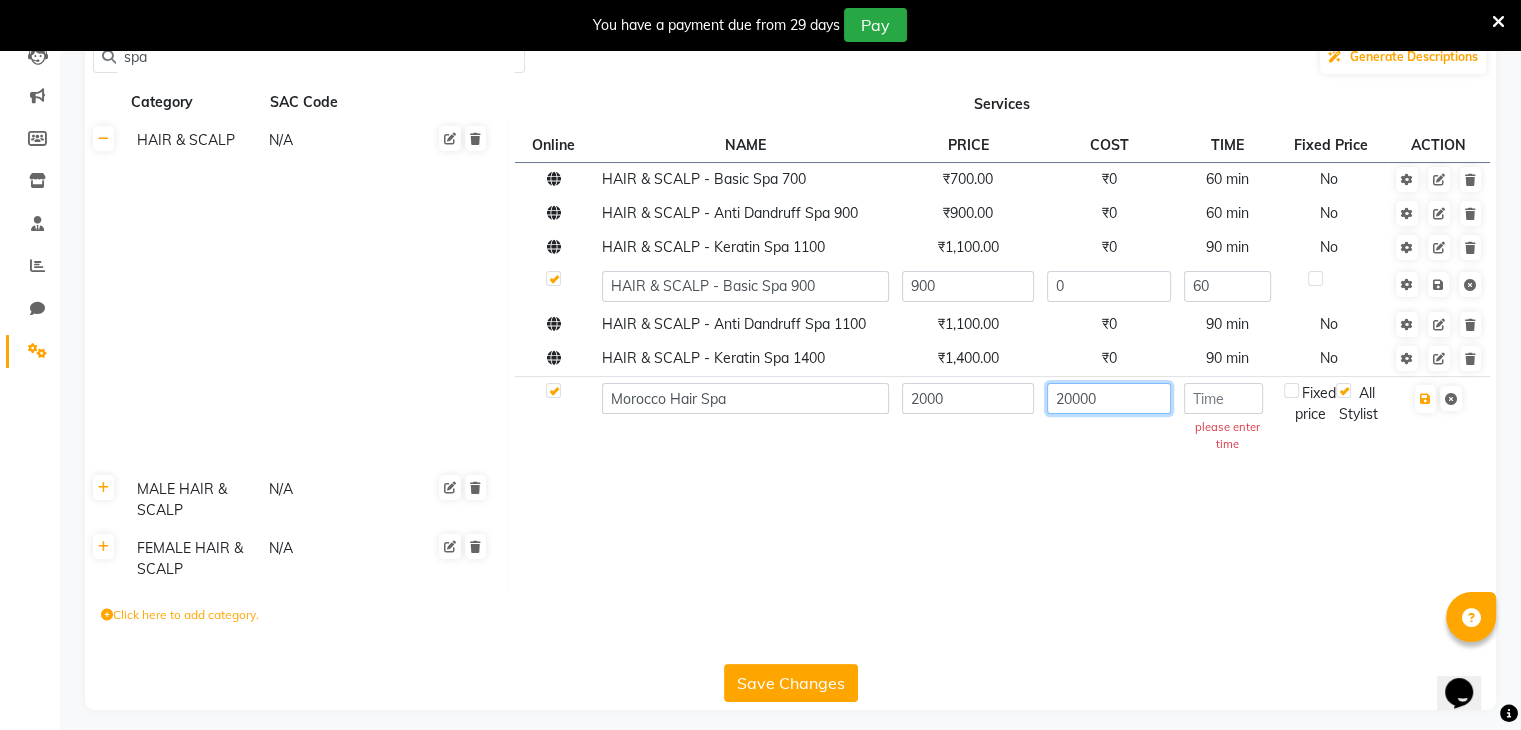 type on "20000" 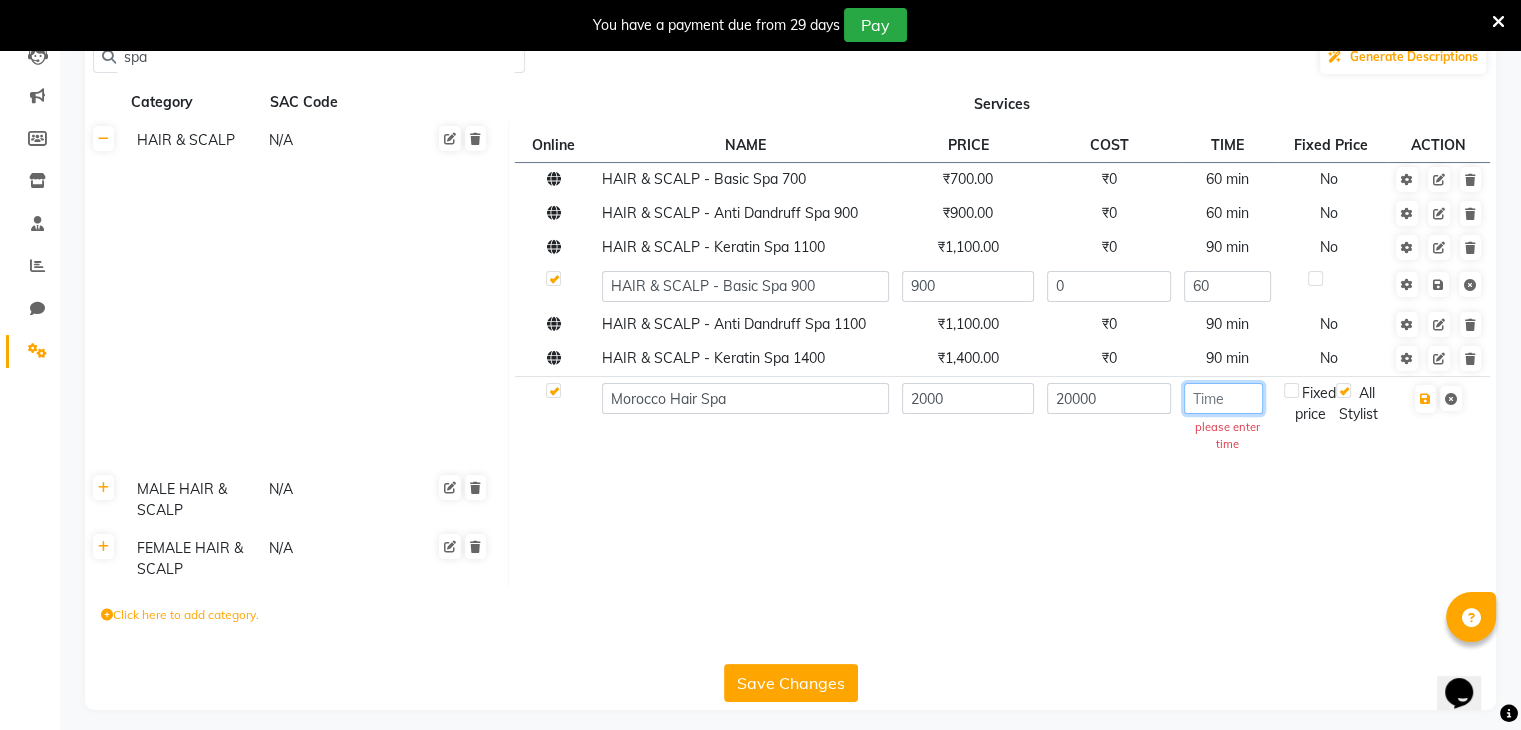 click 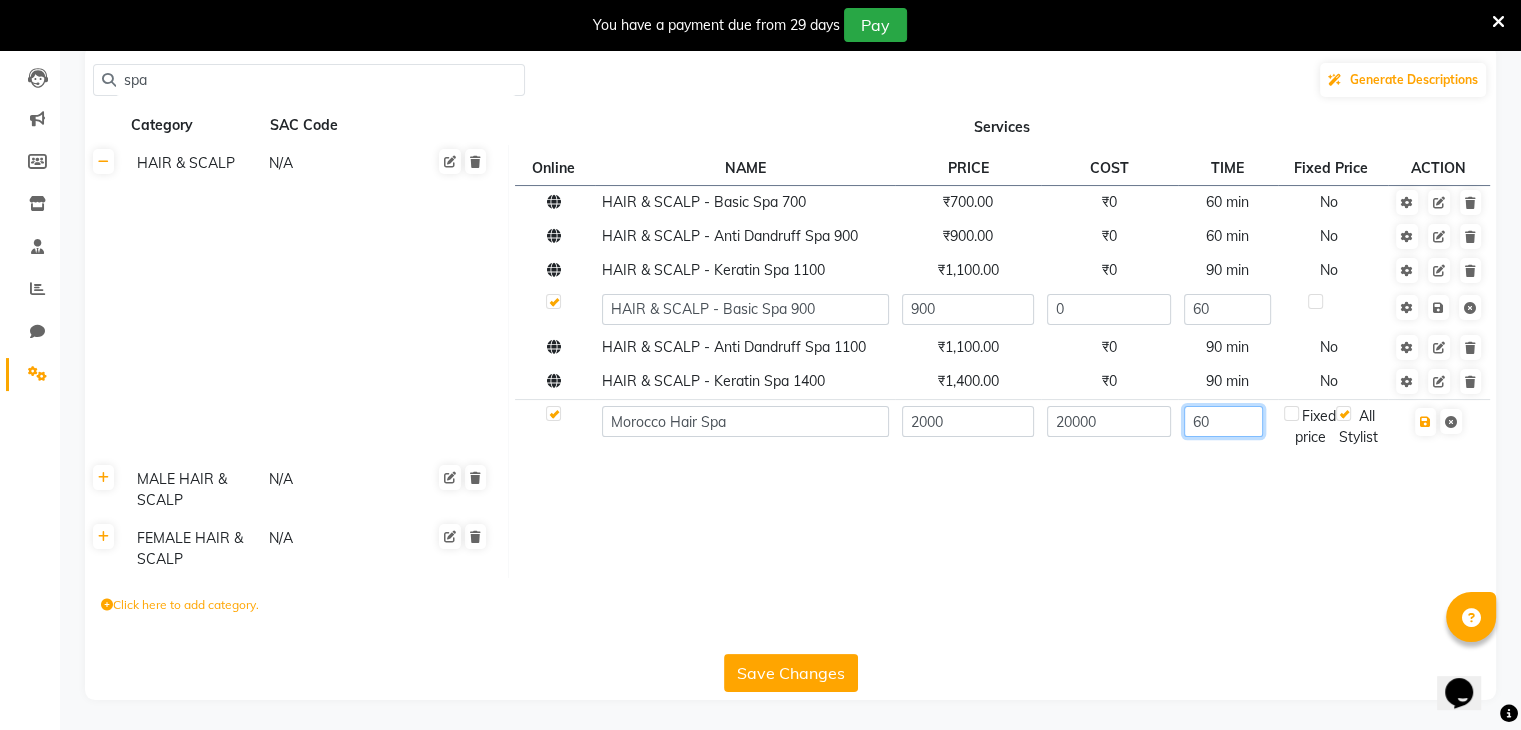 type on "60" 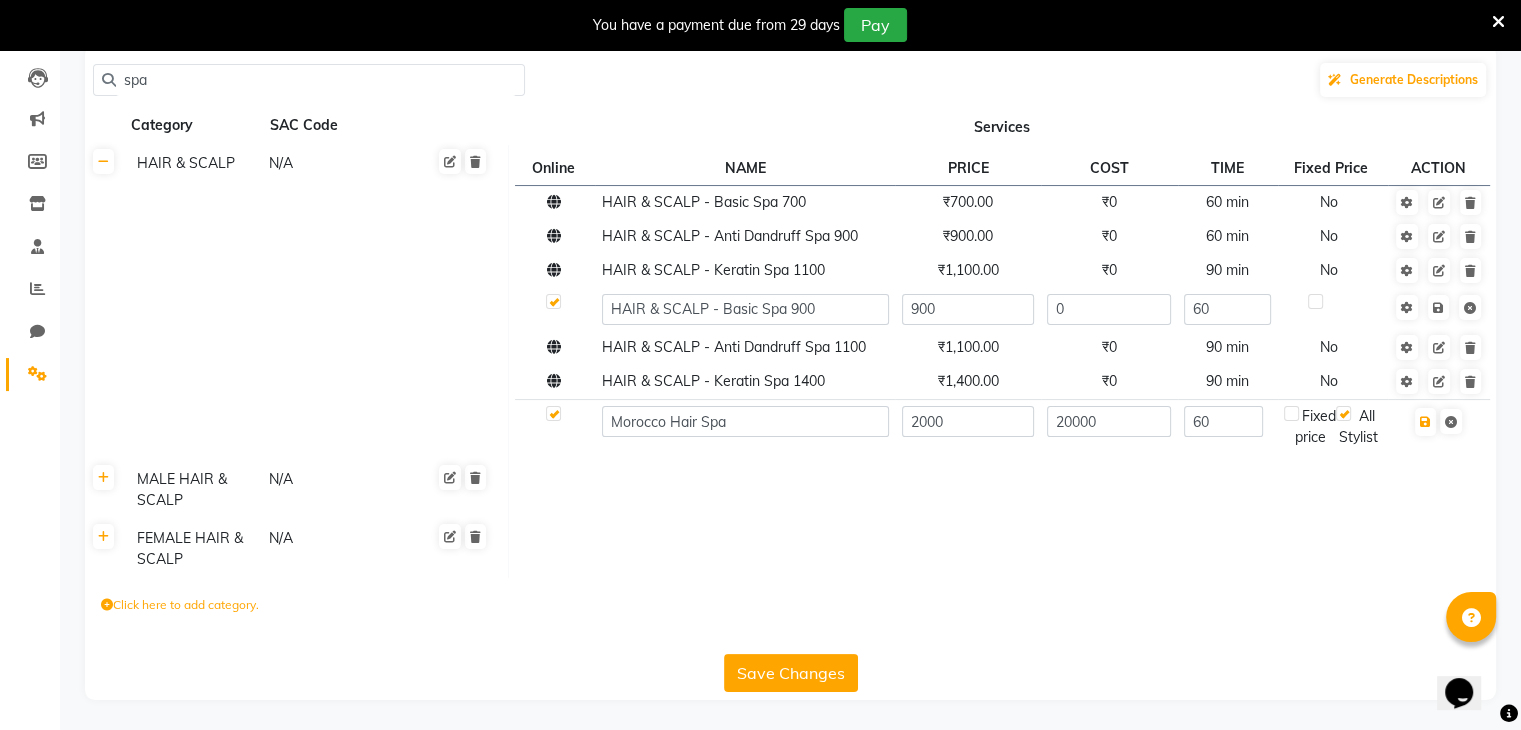 click at bounding box center (1438, 420) 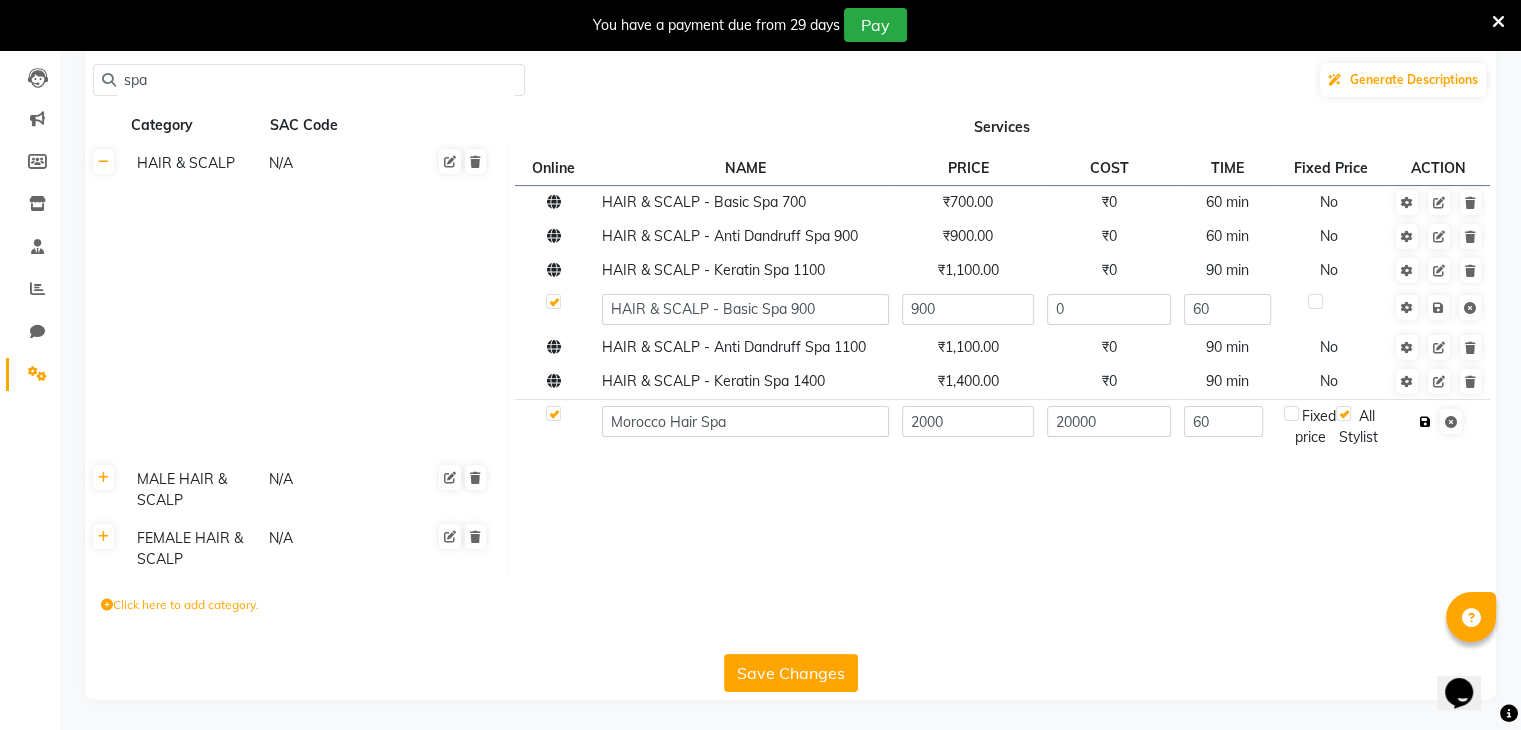 click at bounding box center (1425, 422) 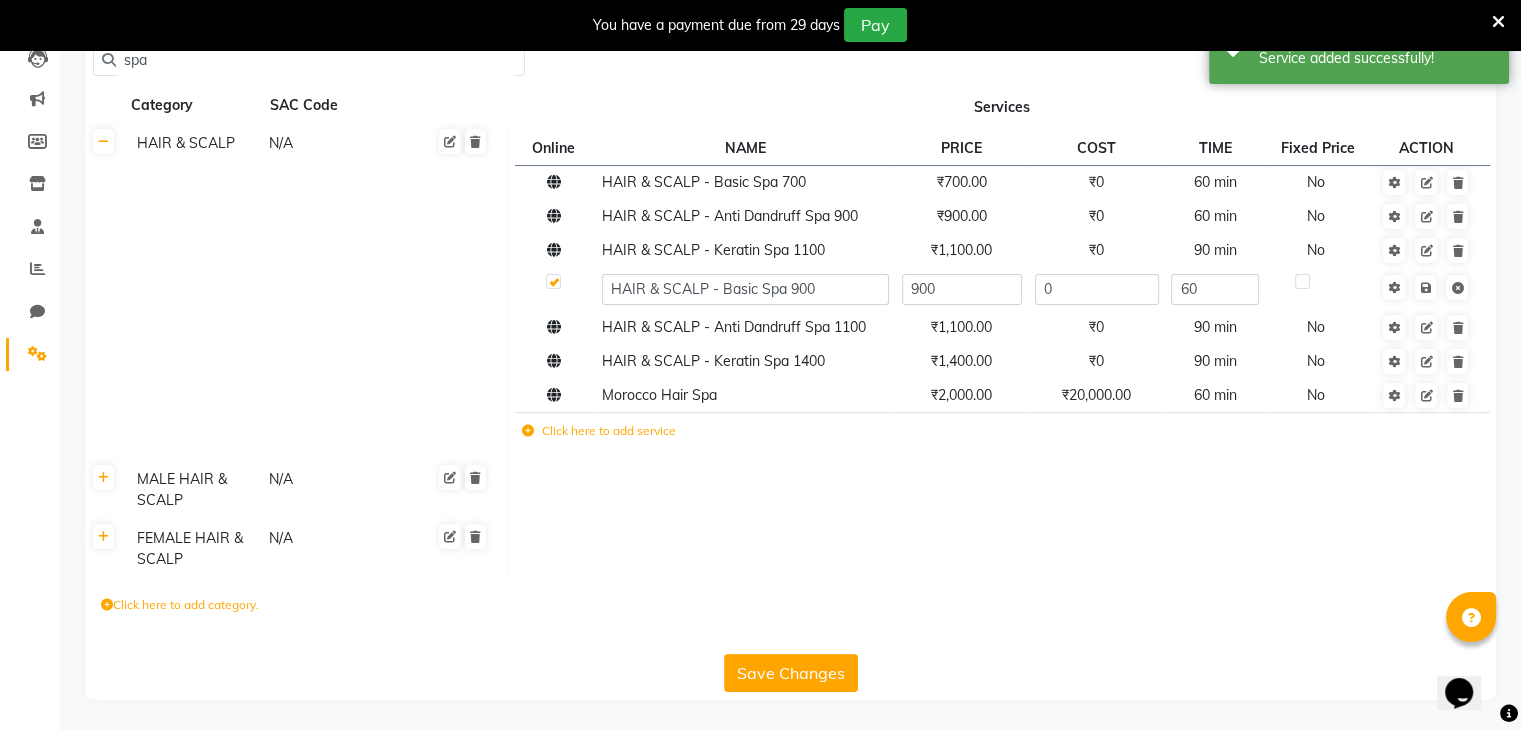 click on "Save Changes" 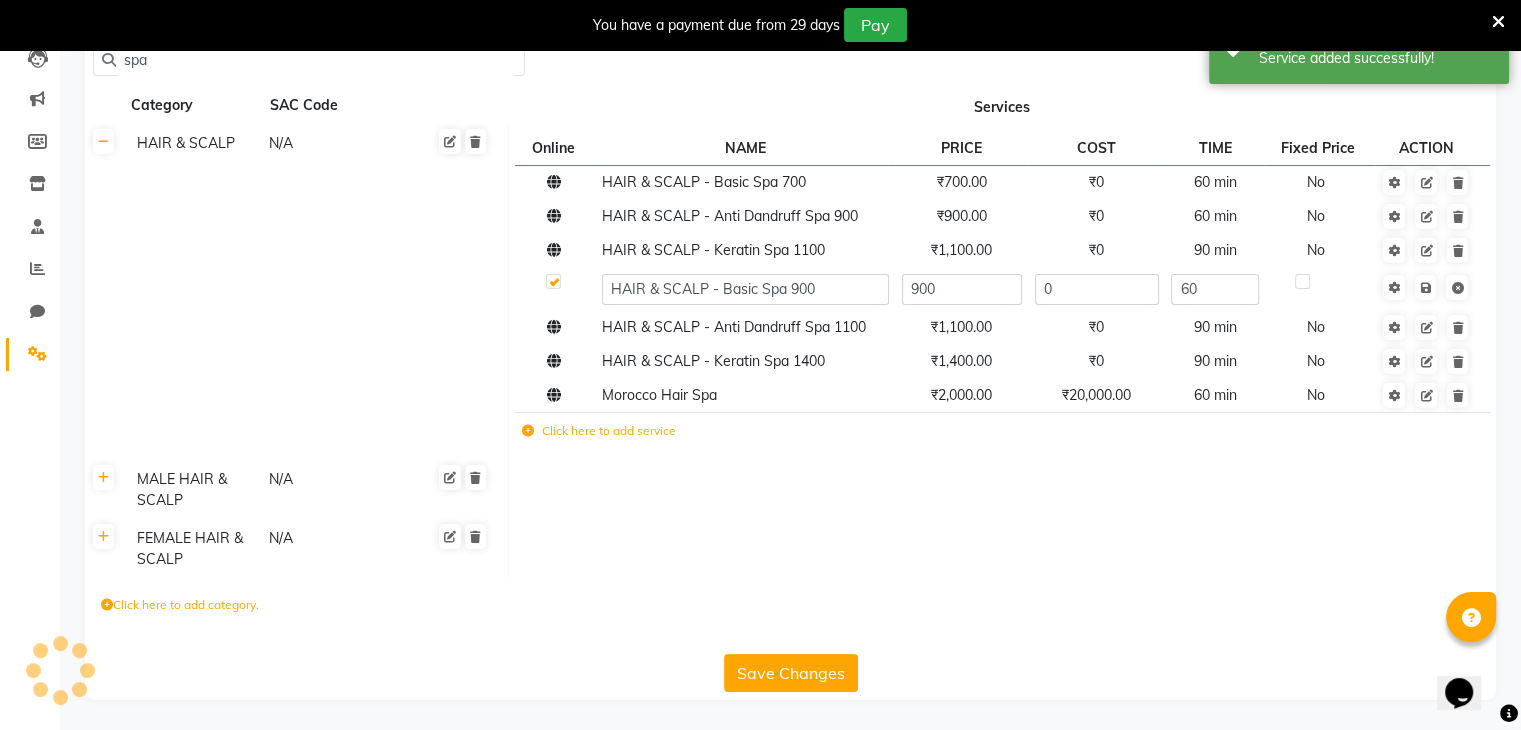 scroll, scrollTop: 217, scrollLeft: 0, axis: vertical 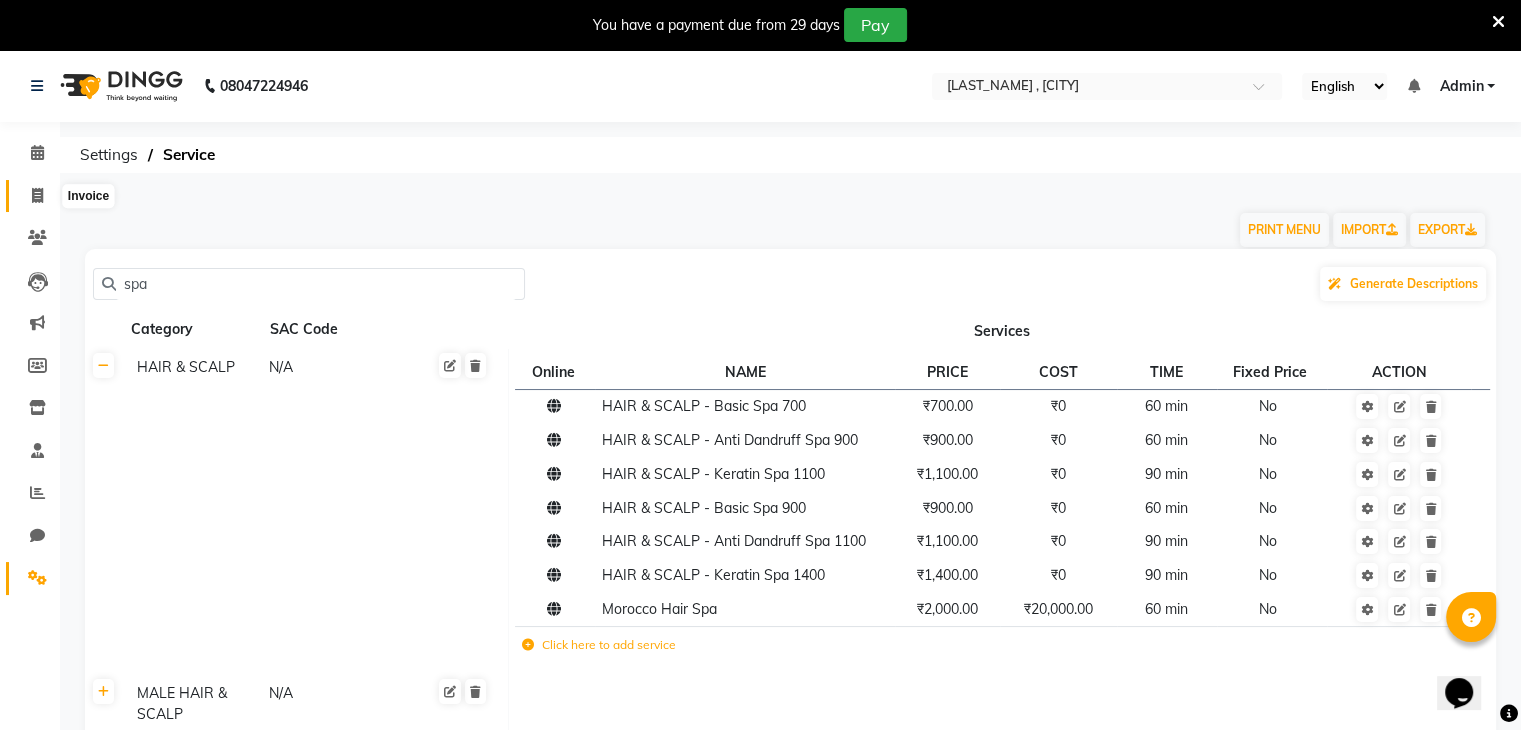 click 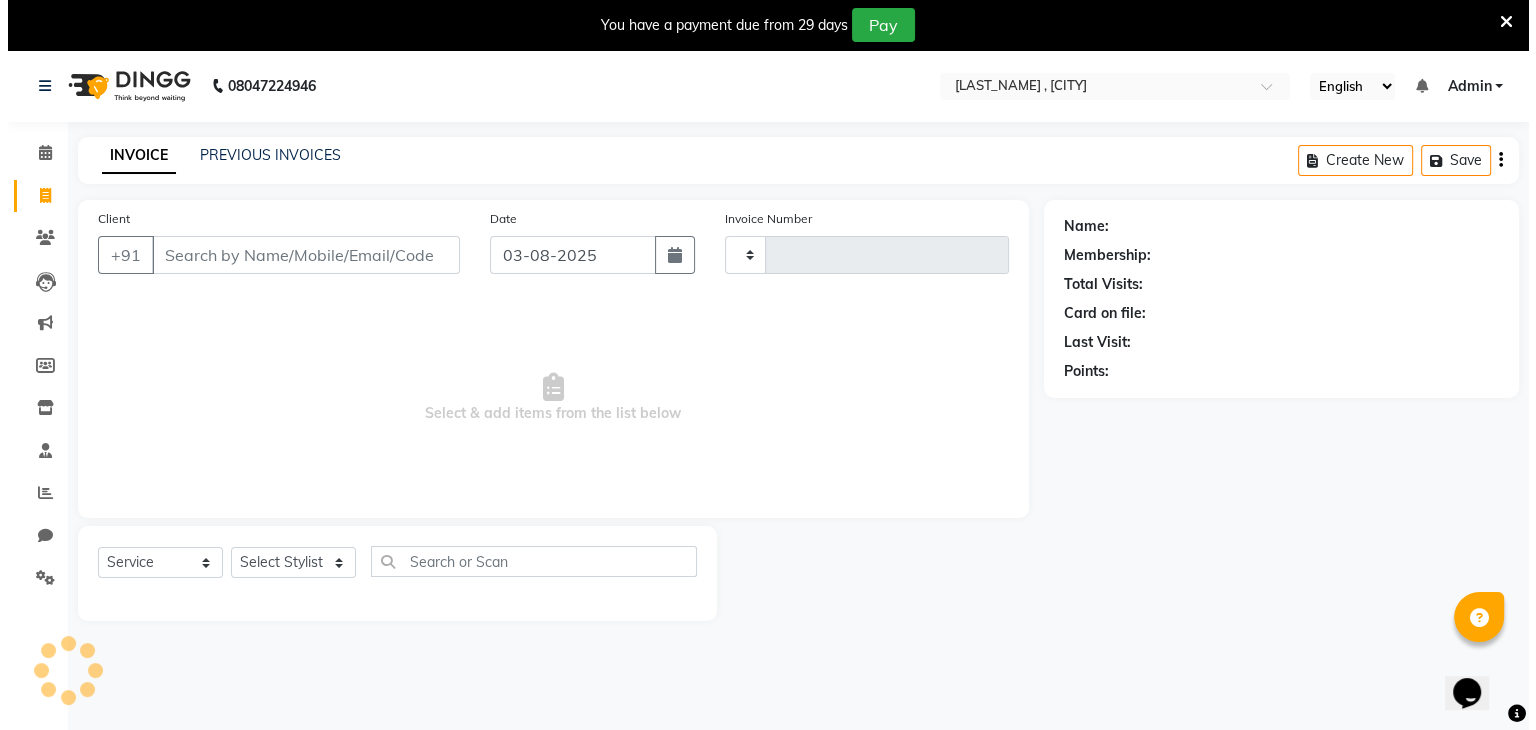 scroll, scrollTop: 50, scrollLeft: 0, axis: vertical 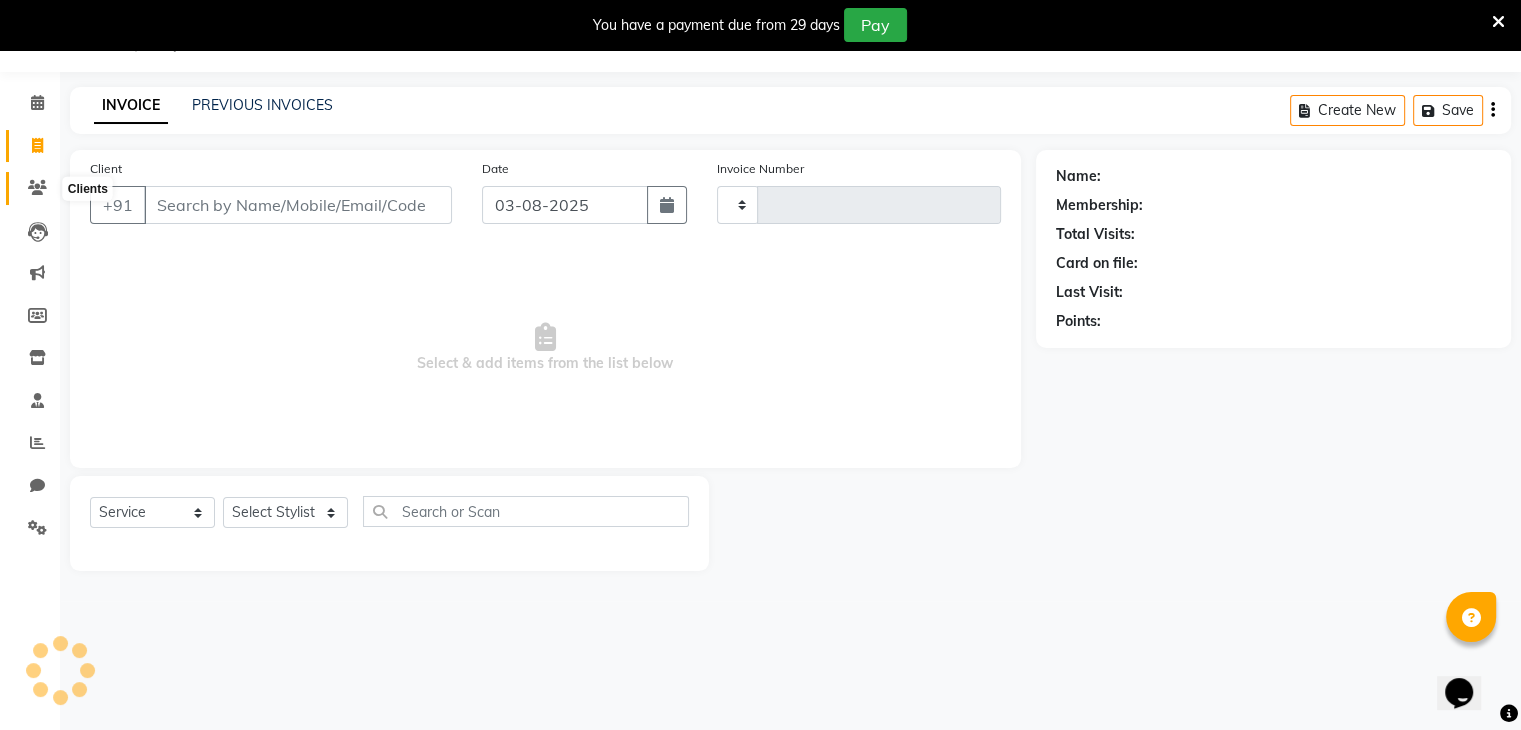 type on "[PHONE]" 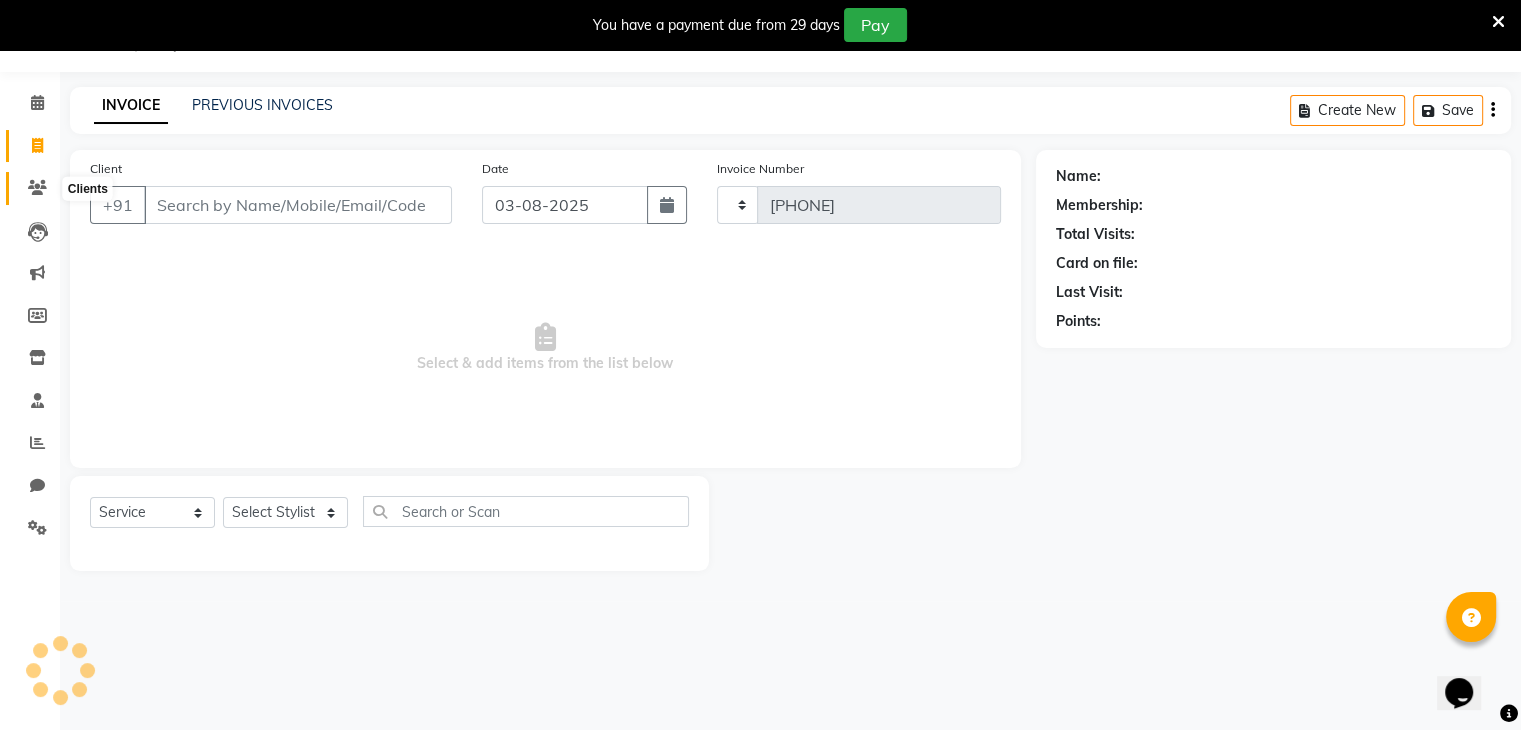 select on "8446" 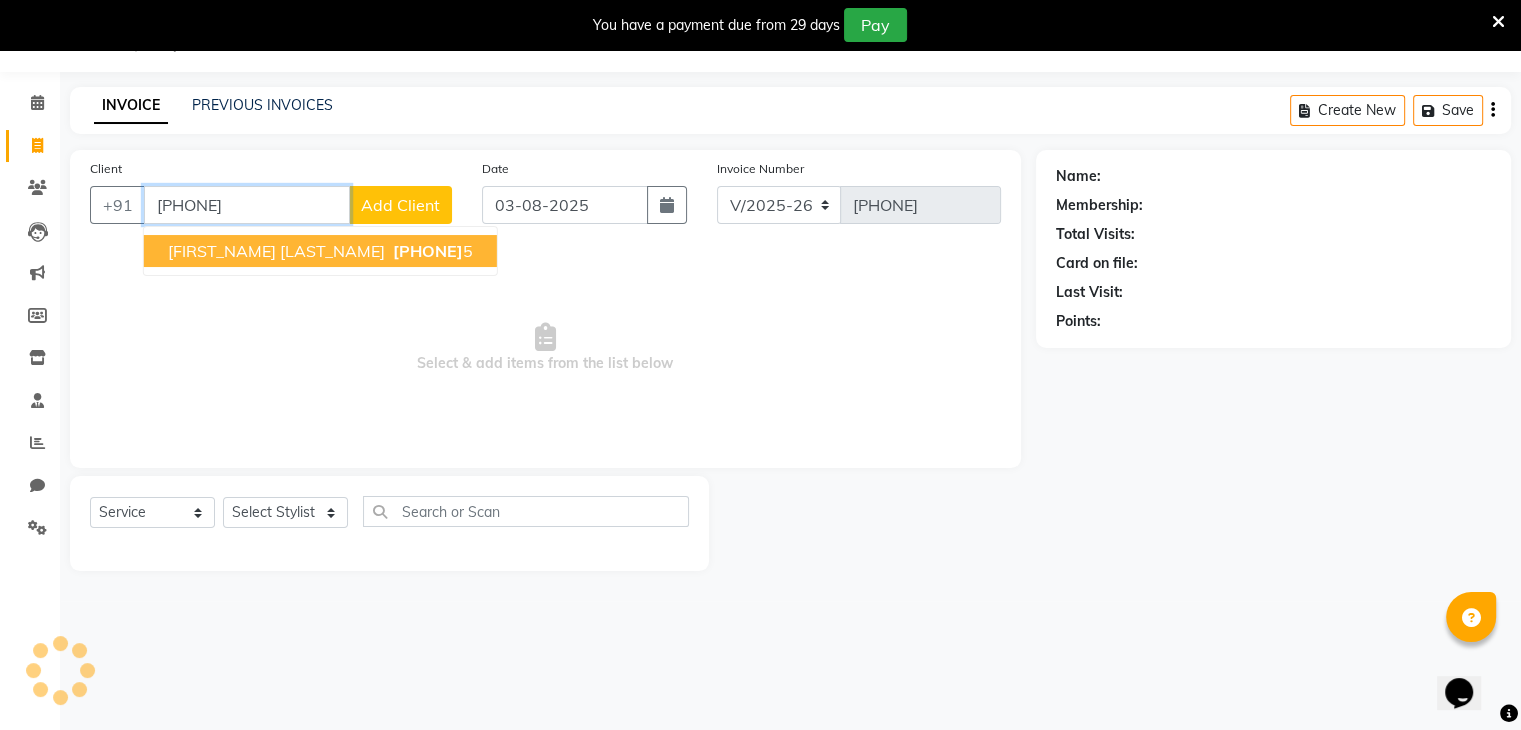 type on "[PHONE]" 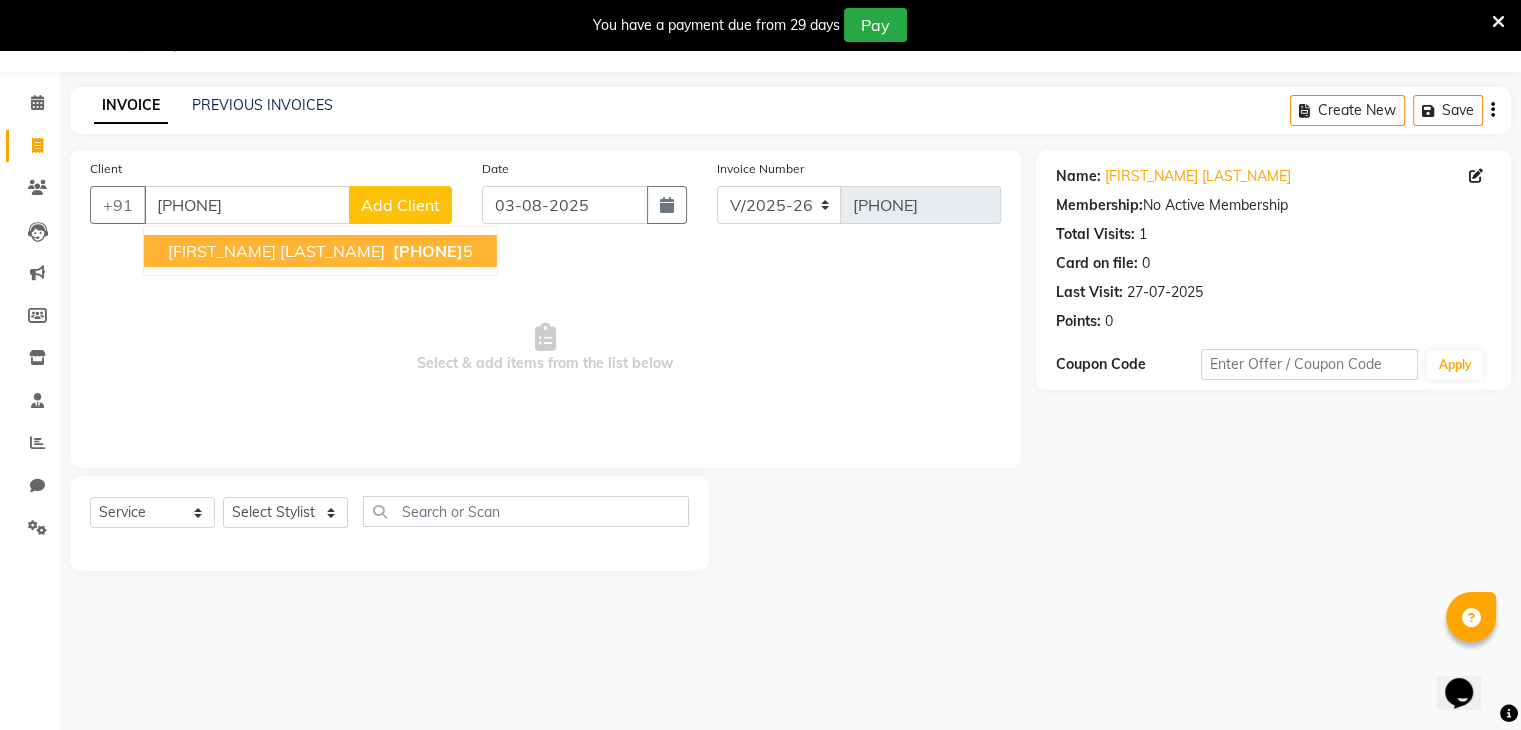 click on "Add Client" 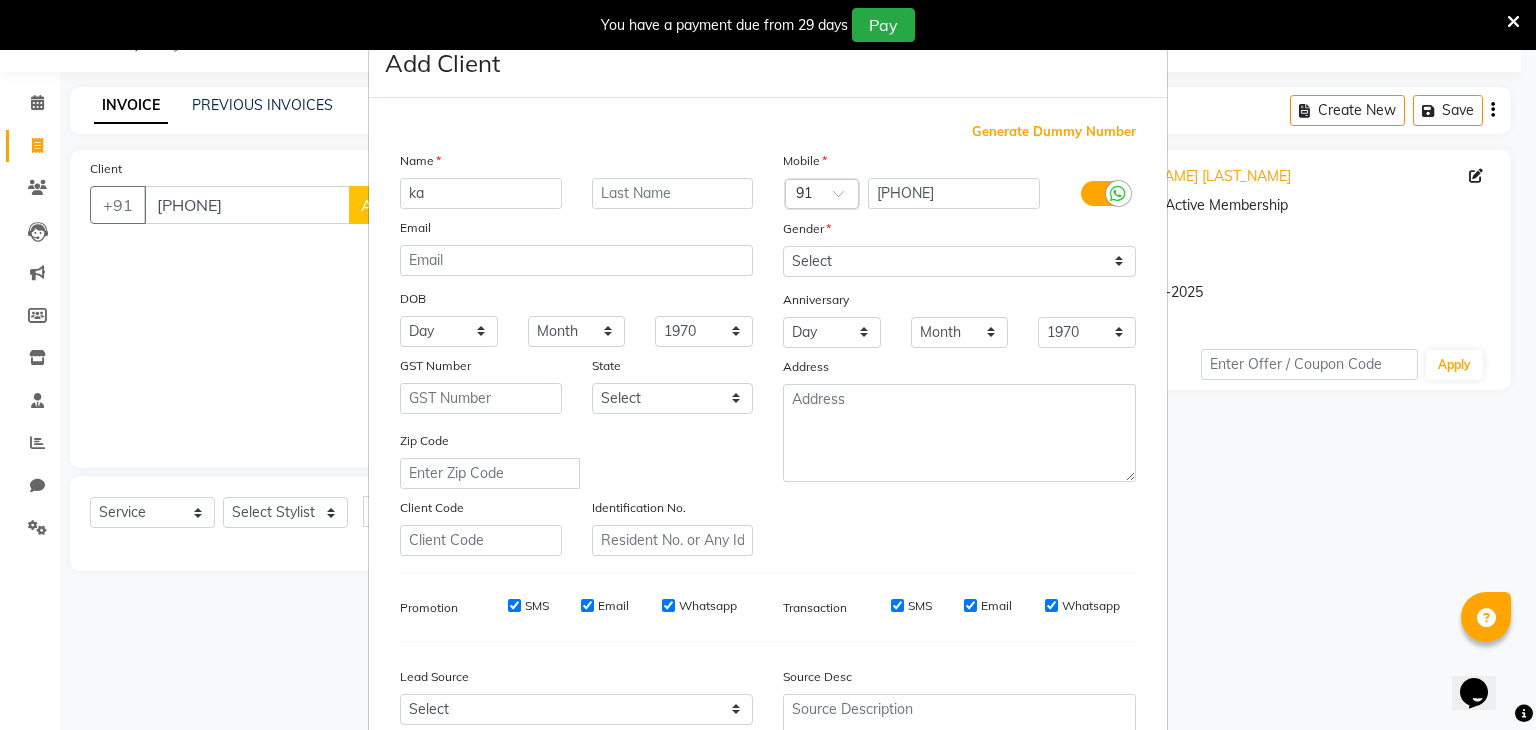 type on "k" 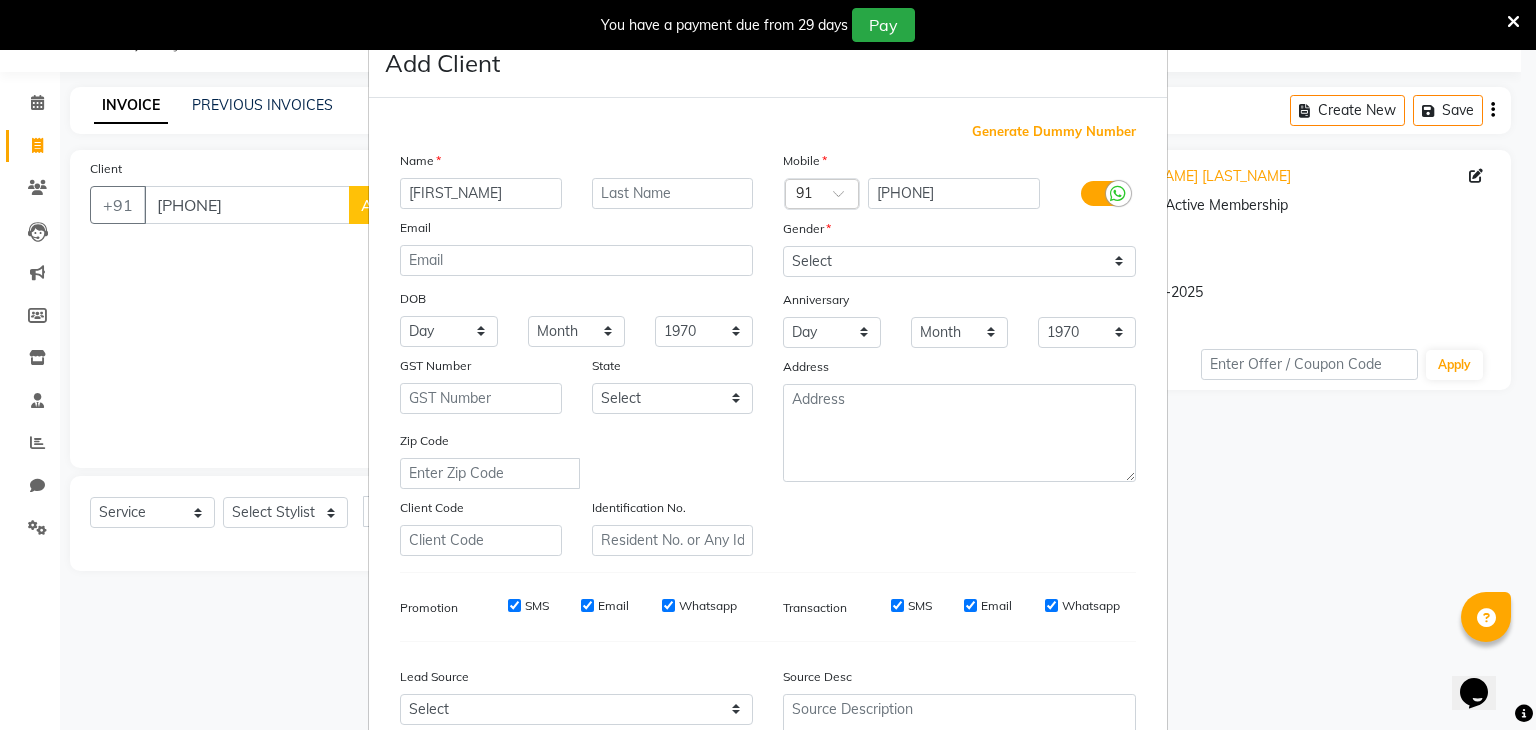 type on "[FIRST_NAME]" 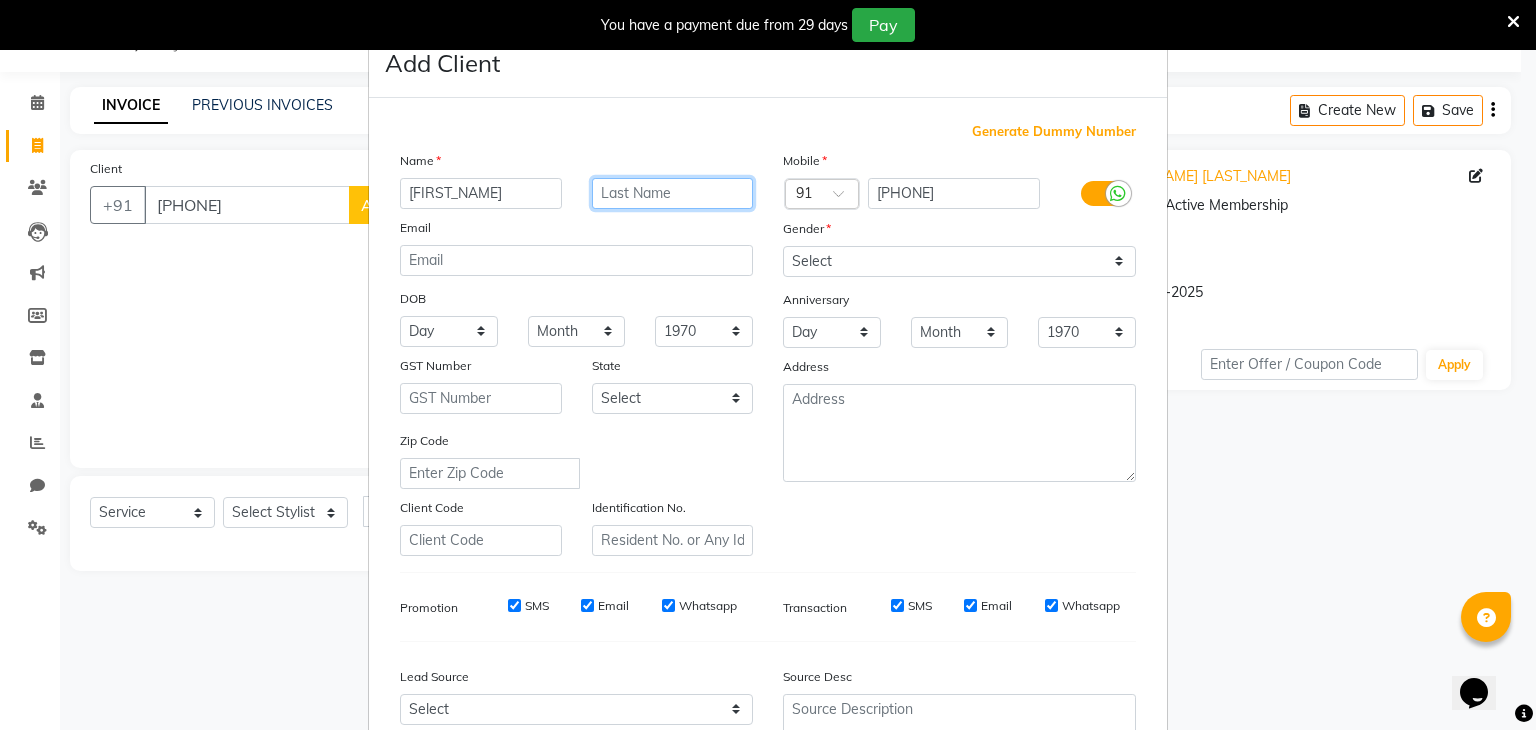 click at bounding box center [673, 193] 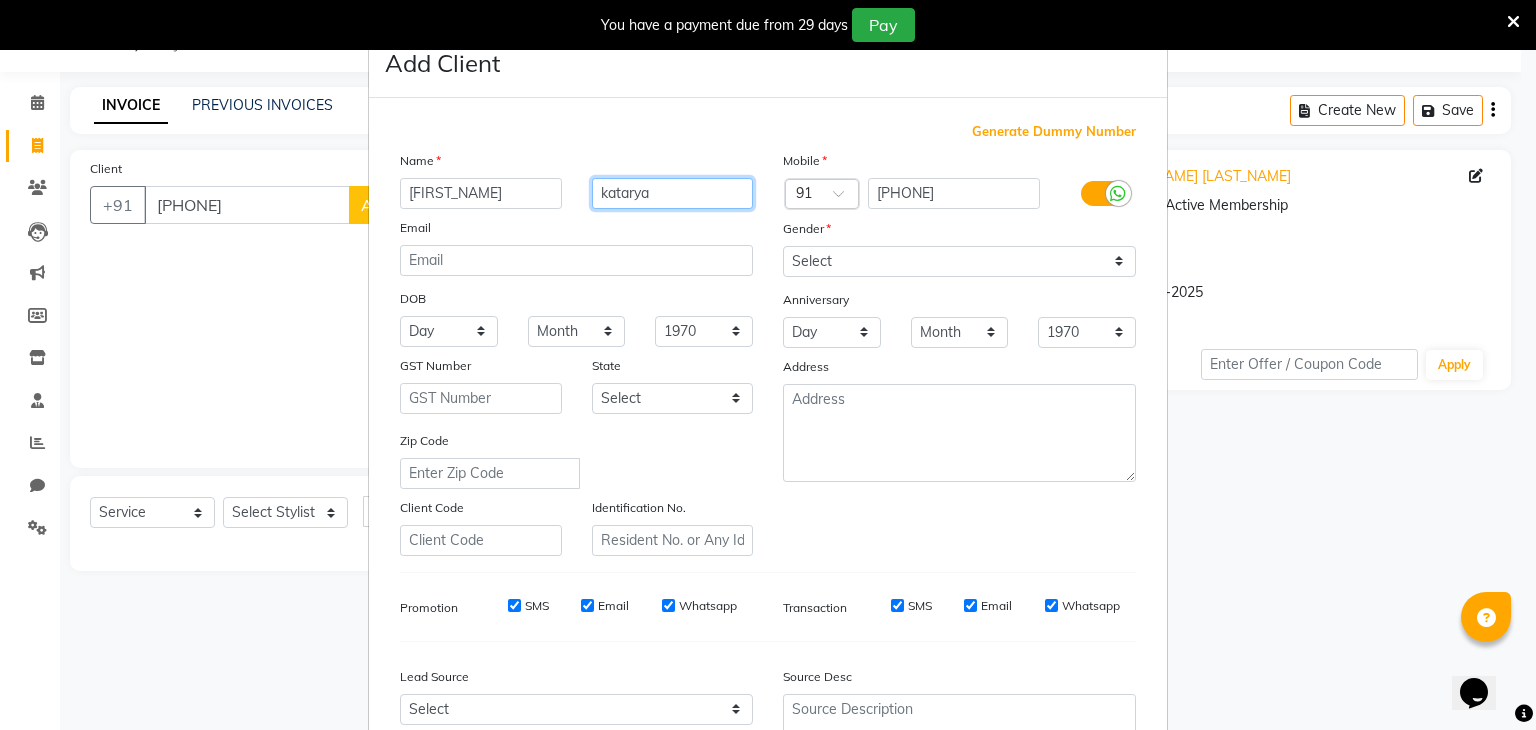 type on "katarya" 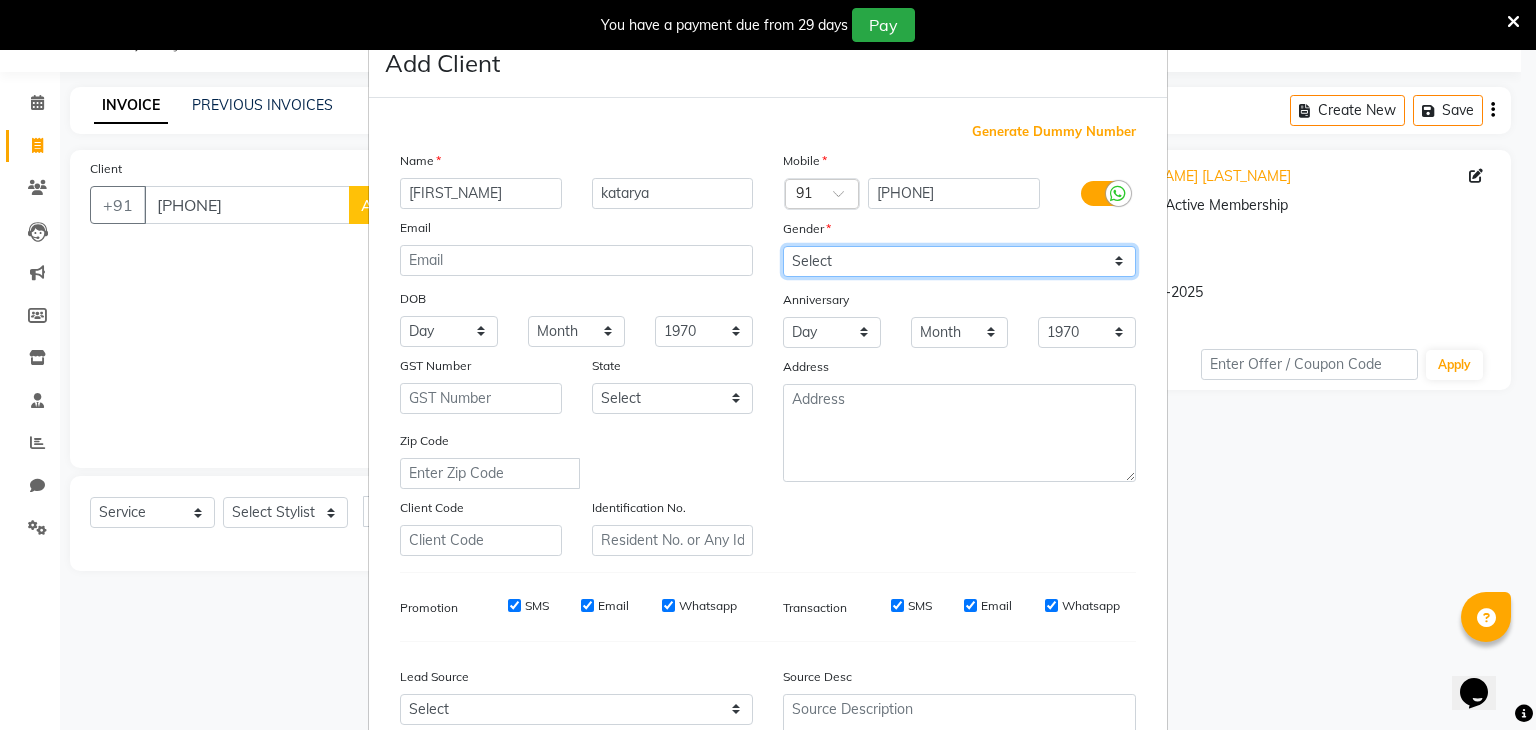 click on "Select Male Female Other Prefer Not To Say" at bounding box center [959, 261] 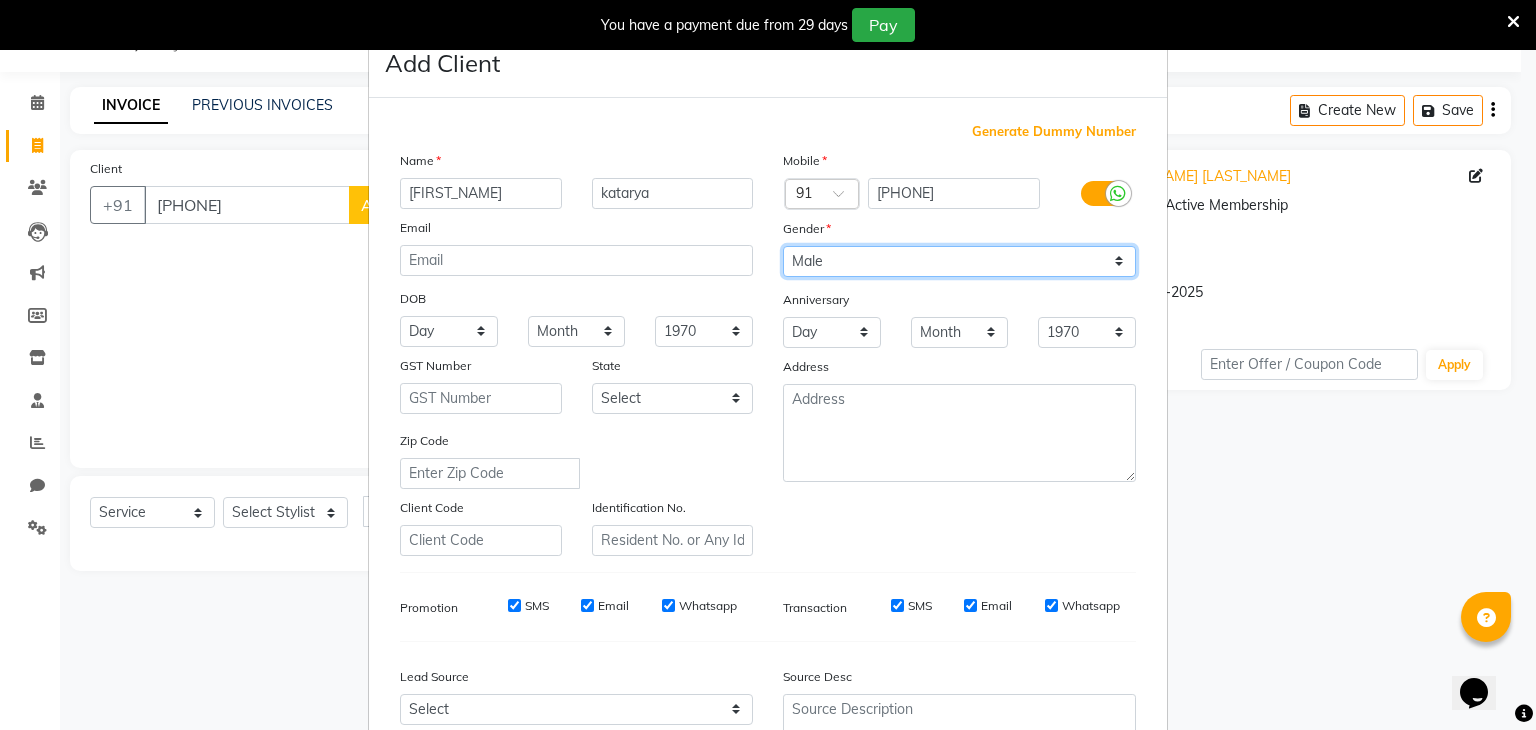 click on "Select Male Female Other Prefer Not To Say" at bounding box center [959, 261] 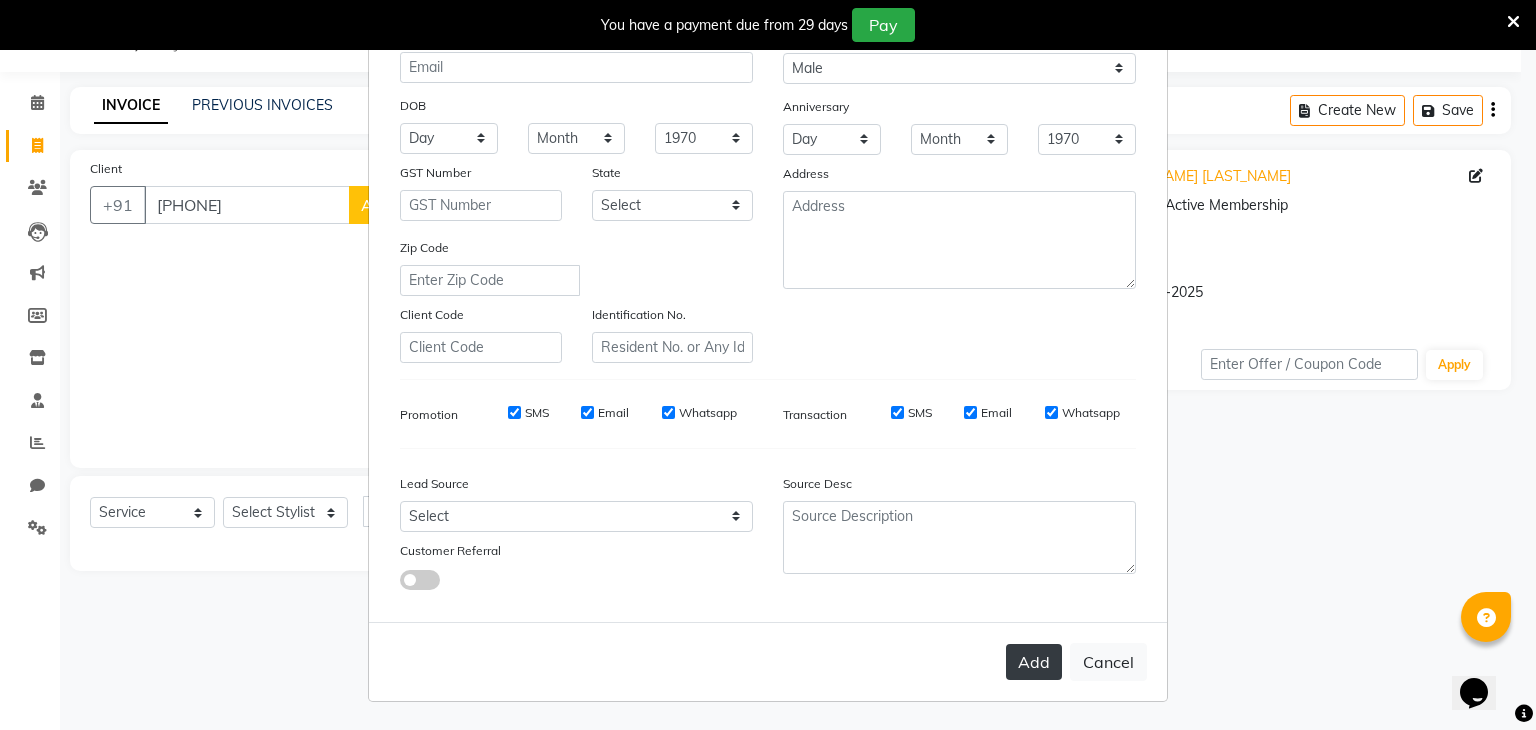 click on "Add" at bounding box center [1034, 662] 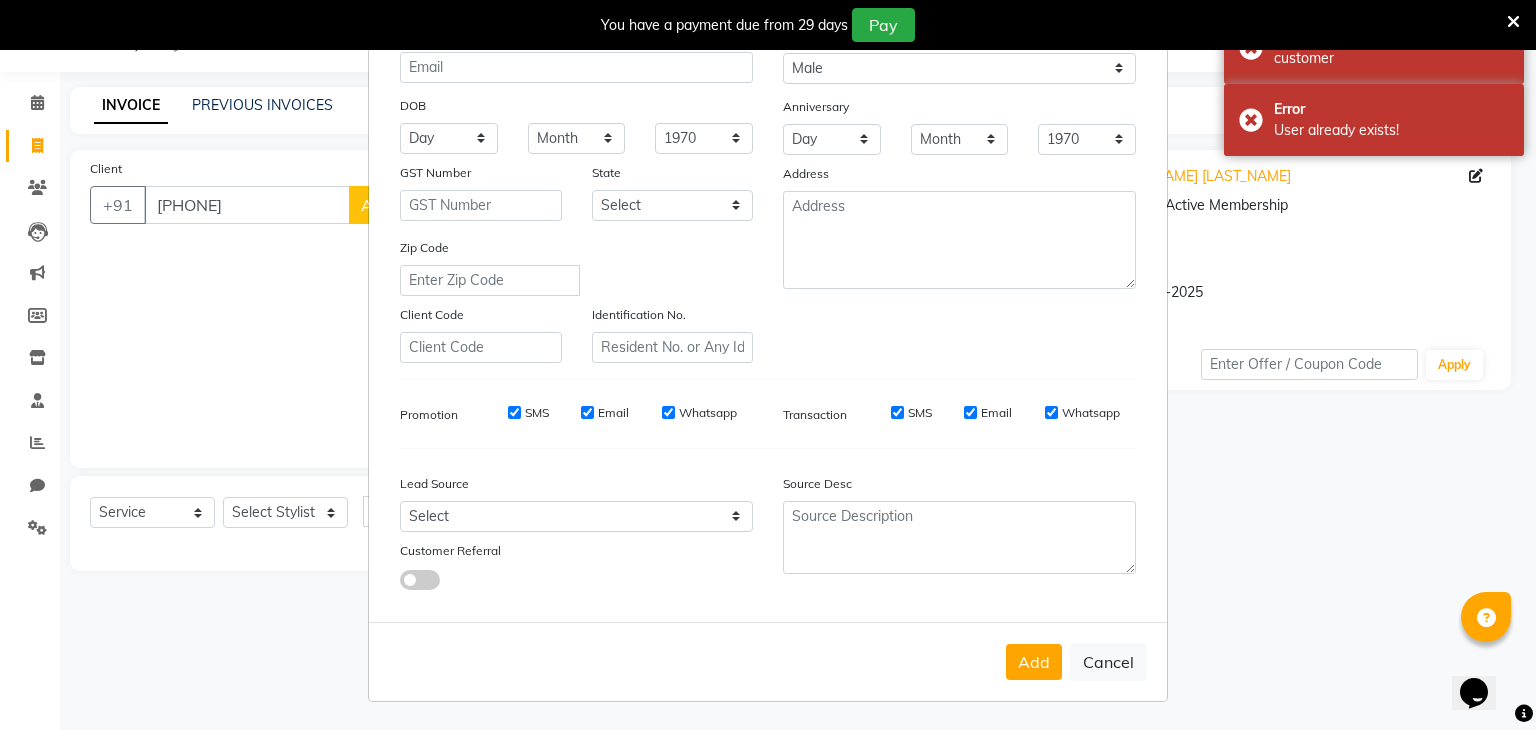 click on "Add Client Generate Dummy Number Name [FIRST] [LAST] Email DOB Day 01 02 03 04 05 06 07 08 09 10 11 12 13 14 15 16 17 18 19 20 21 22 23 24 25 26 27 28 29 30 31 Month January February March April May June July August September October November December 1940 1941 1942 1943 1944 1945 1946 1947 1948 1949 1950 1951 1952 1953 1954 1955 1956 1957 1958 1959 1960 1961 1962 1963 1964 1965 1966 1967 1968 1969 1970 1971 1972 1973 1974 1975 1976 1977 1978 1979 1980 1981 1982 1983 1984 1985 1986 1987 1988 1989 1990 1991 1992 1993 1994 1995 1996 1997 1998 1999 2000 2001 2002 2003 2004 2005 2006 2007 2008 2009 2010 2011 2012 2013 2014 2015 2016 2017 2018 2019 2020 2021 2022 2023 2024 GST Number State Select Andaman and Nicobar Islands Andhra Pradesh Arunachal Pradesh Assam Bihar Chandigarh Chhattisgarh Dadra and Nagar Haveli Daman and Diu Delhi Goa Gujarat Haryana Himachal Pradesh Jammu and Kashmir Jharkhand Karnataka Kerala Lakshadweep Madhya Pradesh Maharashtra Manipur Meghalaya Mizoram Nagaland Odisha Pondicherry Punjab" at bounding box center (768, 365) 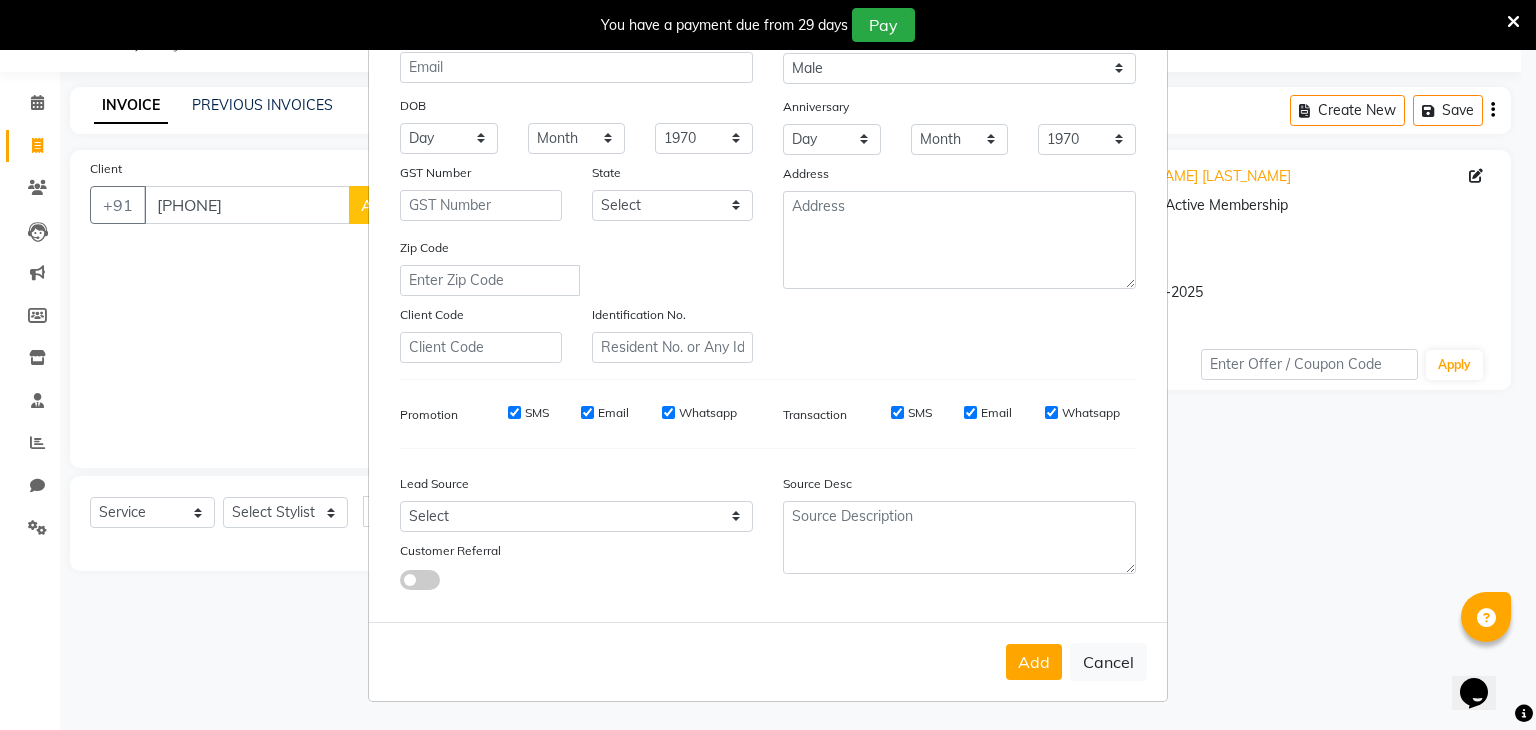 click on "Add Client Generate Dummy Number Name [FIRST] [LAST] Email DOB Day 01 02 03 04 05 06 07 08 09 10 11 12 13 14 15 16 17 18 19 20 21 22 23 24 25 26 27 28 29 30 31 Month January February March April May June July August September October November December 1940 1941 1942 1943 1944 1945 1946 1947 1948 1949 1950 1951 1952 1953 1954 1955 1956 1957 1958 1959 1960 1961 1962 1963 1964 1965 1966 1967 1968 1969 1970 1971 1972 1973 1974 1975 1976 1977 1978 1979 1980 1981 1982 1983 1984 1985 1986 1987 1988 1989 1990 1991 1992 1993 1994 1995 1996 1997 1998 1999 2000 2001 2002 2003 2004 2005 2006 2007 2008 2009 2010 2011 2012 2013 2014 2015 2016 2017 2018 2019 2020 2021 2022 2023 2024 GST Number State Select Andaman and Nicobar Islands Andhra Pradesh Arunachal Pradesh Assam Bihar Chandigarh Chhattisgarh Dadra and Nagar Haveli Daman and Diu Delhi Goa Gujarat Haryana Himachal Pradesh Jammu and Kashmir Jharkhand Karnataka Kerala Lakshadweep Madhya Pradesh Maharashtra Manipur Meghalaya Mizoram Nagaland Odisha Pondicherry Punjab" at bounding box center (768, 365) 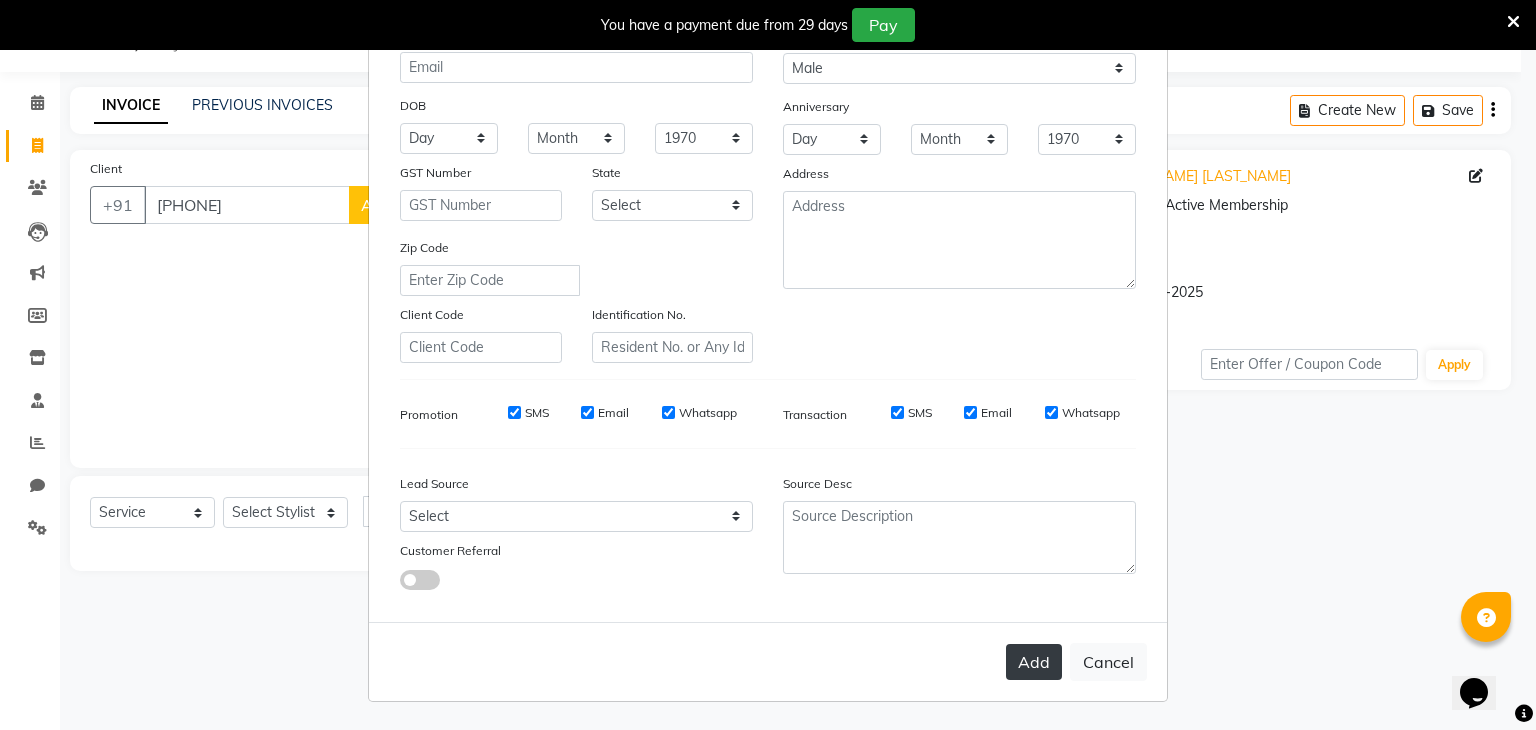 click on "Add" at bounding box center [1034, 662] 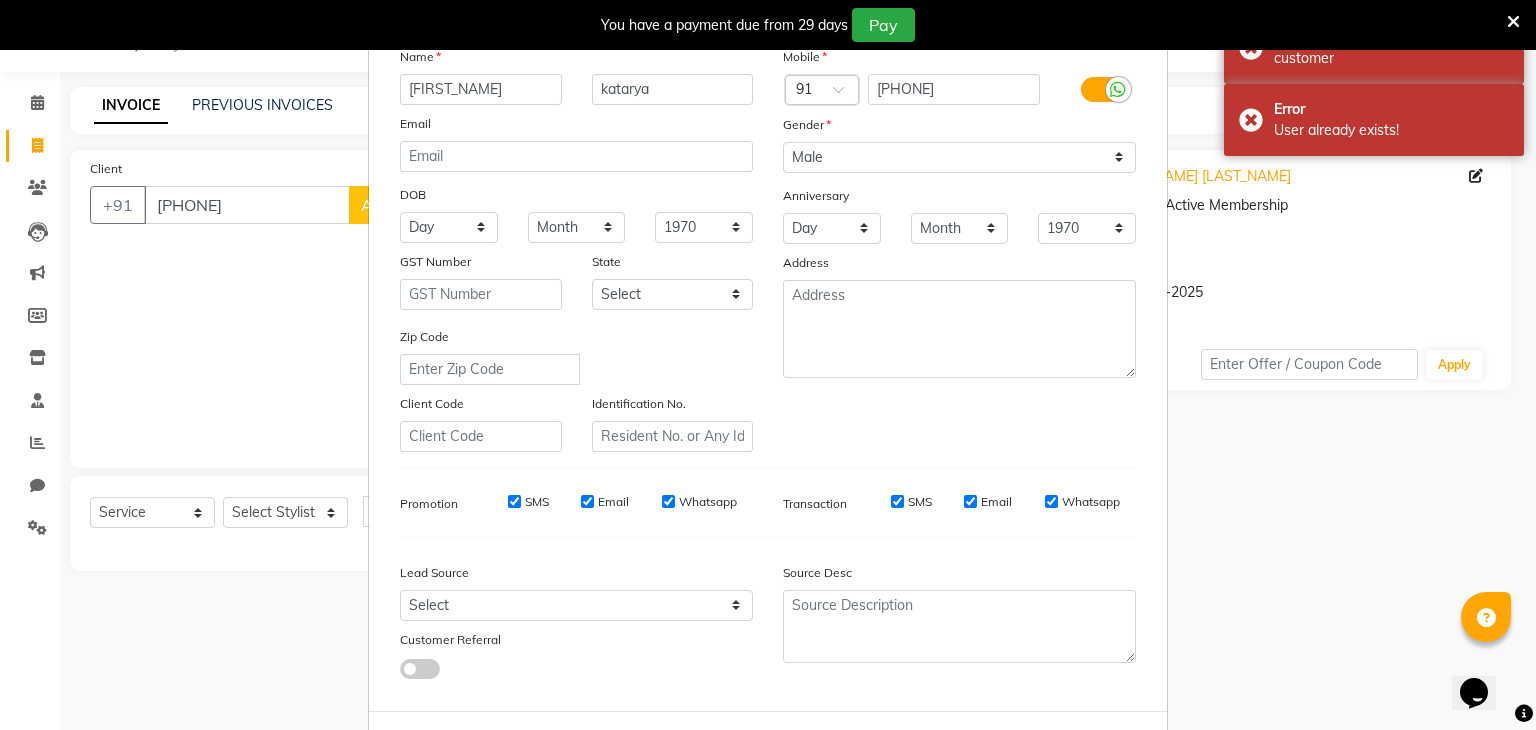 scroll, scrollTop: 0, scrollLeft: 0, axis: both 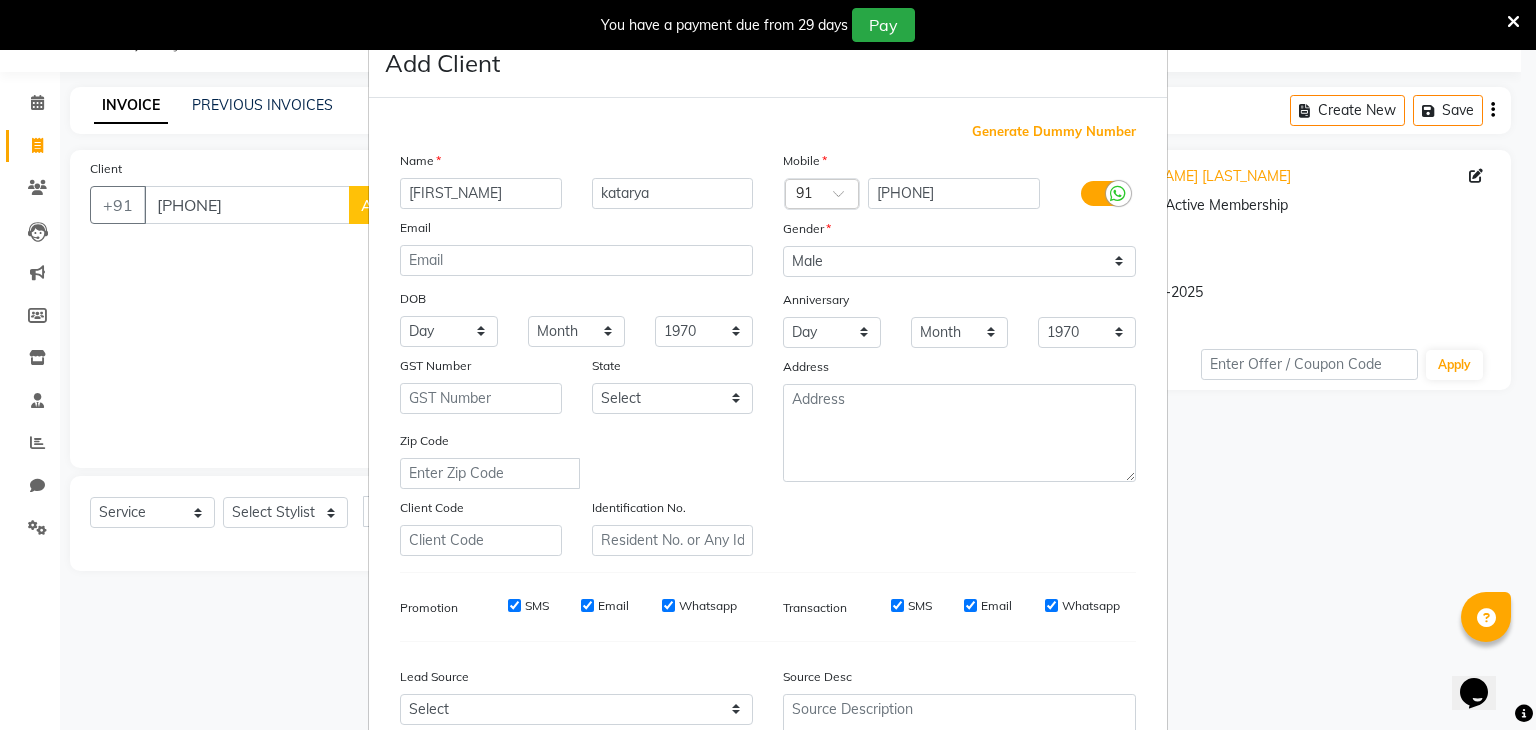 click on "Add Client Generate Dummy Number Name [FIRST] [LAST] Email DOB Day 01 02 03 04 05 06 07 08 09 10 11 12 13 14 15 16 17 18 19 20 21 22 23 24 25 26 27 28 29 30 31 Month January February March April May June July August September October November December 1940 1941 1942 1943 1944 1945 1946 1947 1948 1949 1950 1951 1952 1953 1954 1955 1956 1957 1958 1959 1960 1961 1962 1963 1964 1965 1966 1967 1968 1969 1970 1971 1972 1973 1974 1975 1976 1977 1978 1979 1980 1981 1982 1983 1984 1985 1986 1987 1988 1989 1990 1991 1992 1993 1994 1995 1996 1997 1998 1999 2000 2001 2002 2003 2004 2005 2006 2007 2008 2009 2010 2011 2012 2013 2014 2015 2016 2017 2018 2019 2020 2021 2022 2023 2024 GST Number State Select Andaman and Nicobar Islands Andhra Pradesh Arunachal Pradesh Assam Bihar Chandigarh Chhattisgarh Dadra and Nagar Haveli Daman and Diu Delhi Goa Gujarat Haryana Himachal Pradesh Jammu and Kashmir Jharkhand Karnataka Kerala Lakshadweep Madhya Pradesh Maharashtra Manipur Meghalaya Mizoram Nagaland Odisha Pondicherry Punjab" at bounding box center [768, 365] 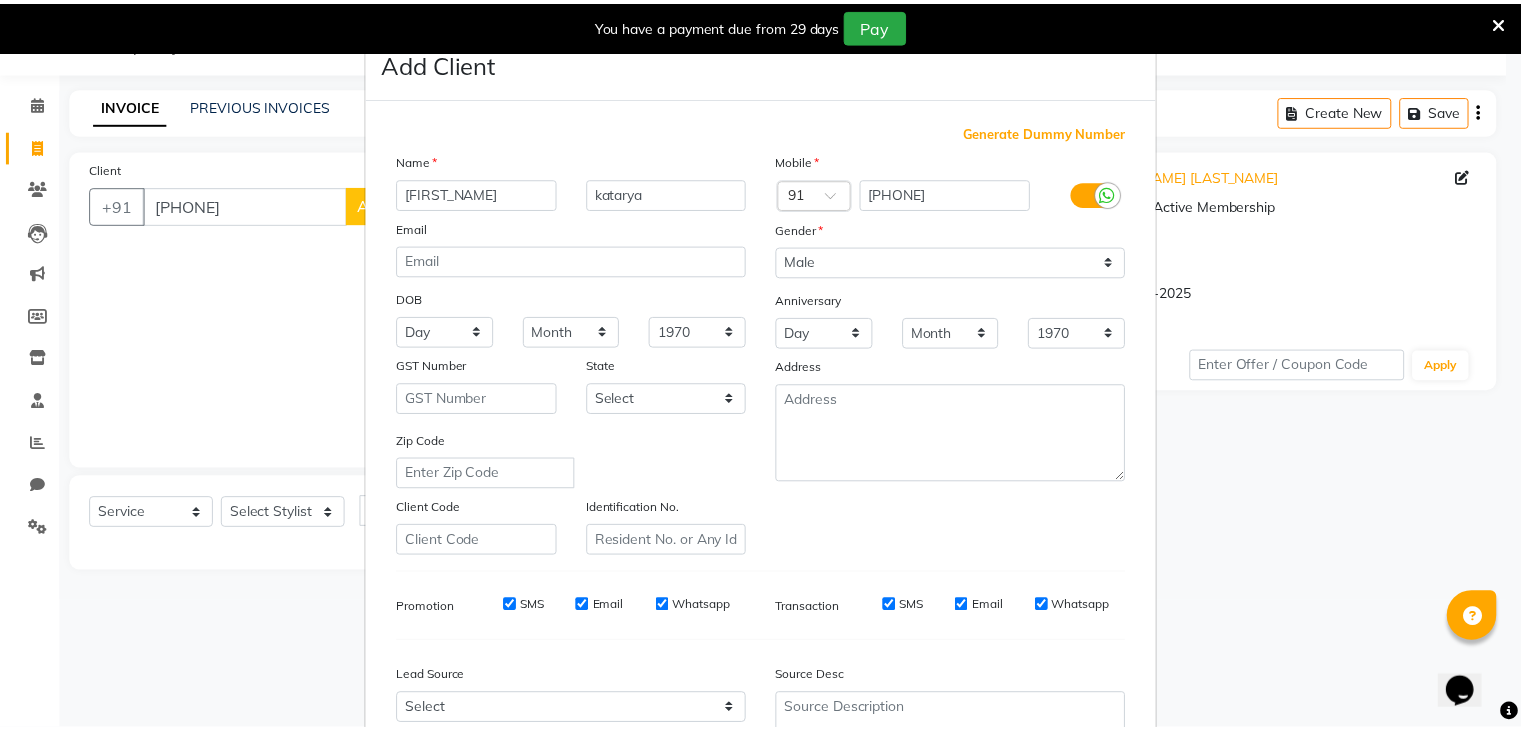 scroll, scrollTop: 203, scrollLeft: 0, axis: vertical 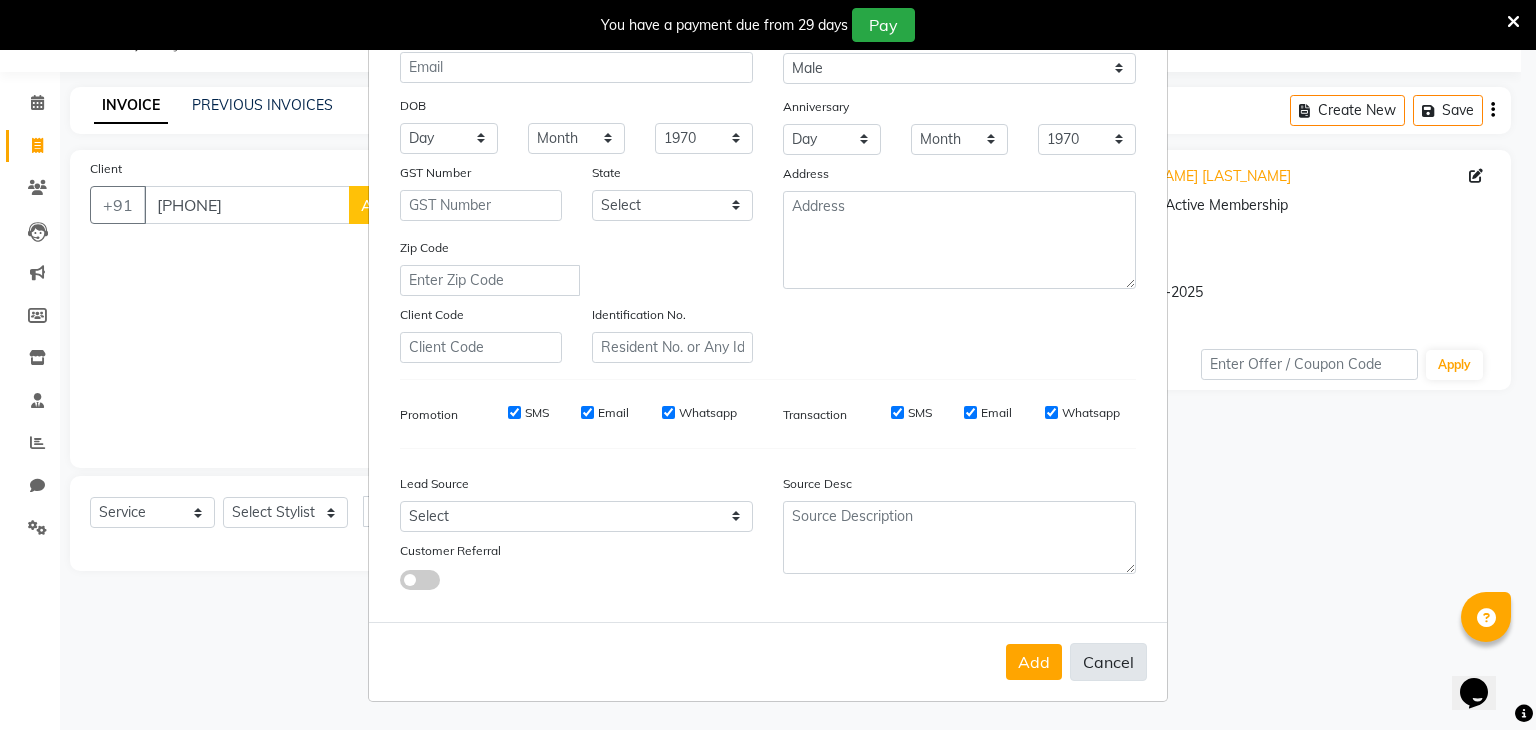 click on "Cancel" at bounding box center (1108, 662) 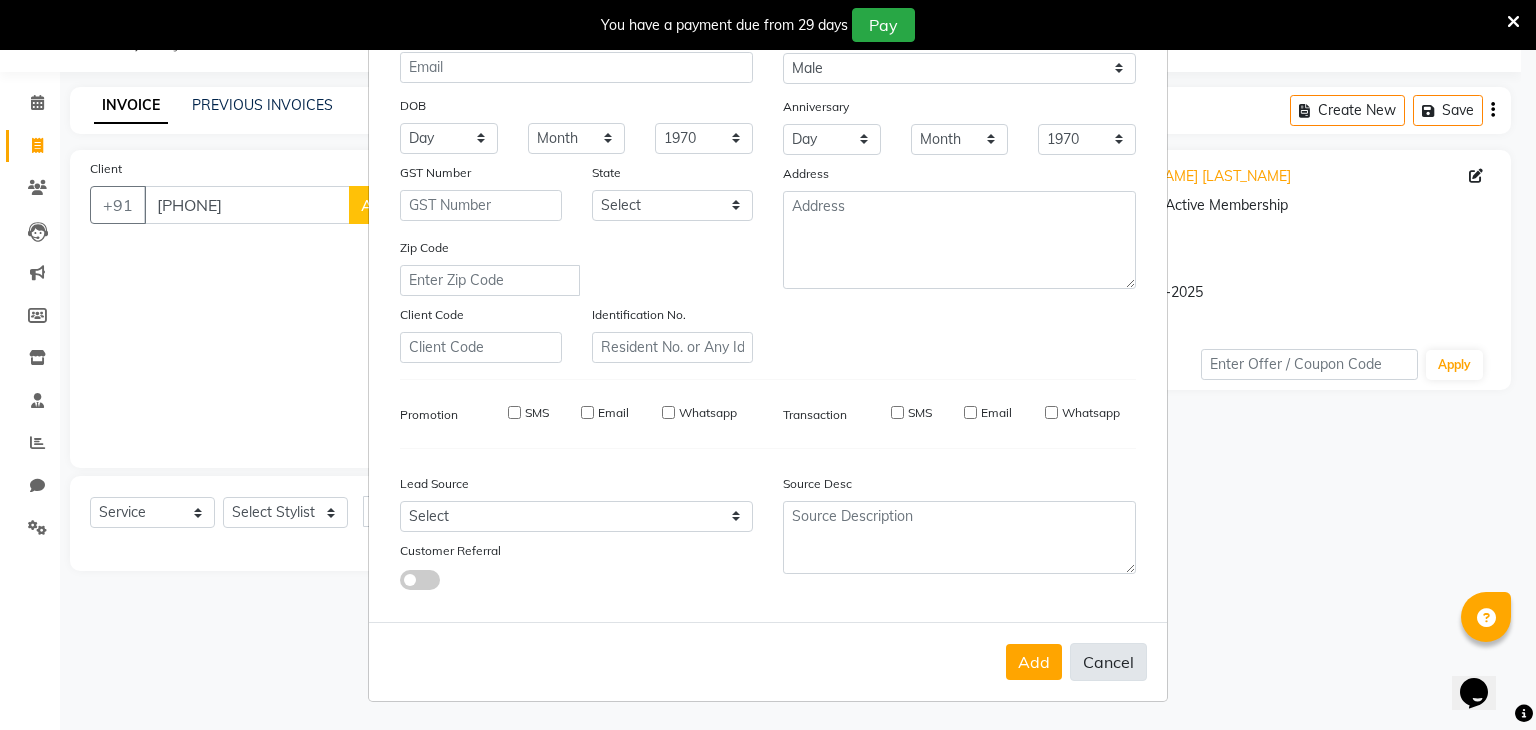 type 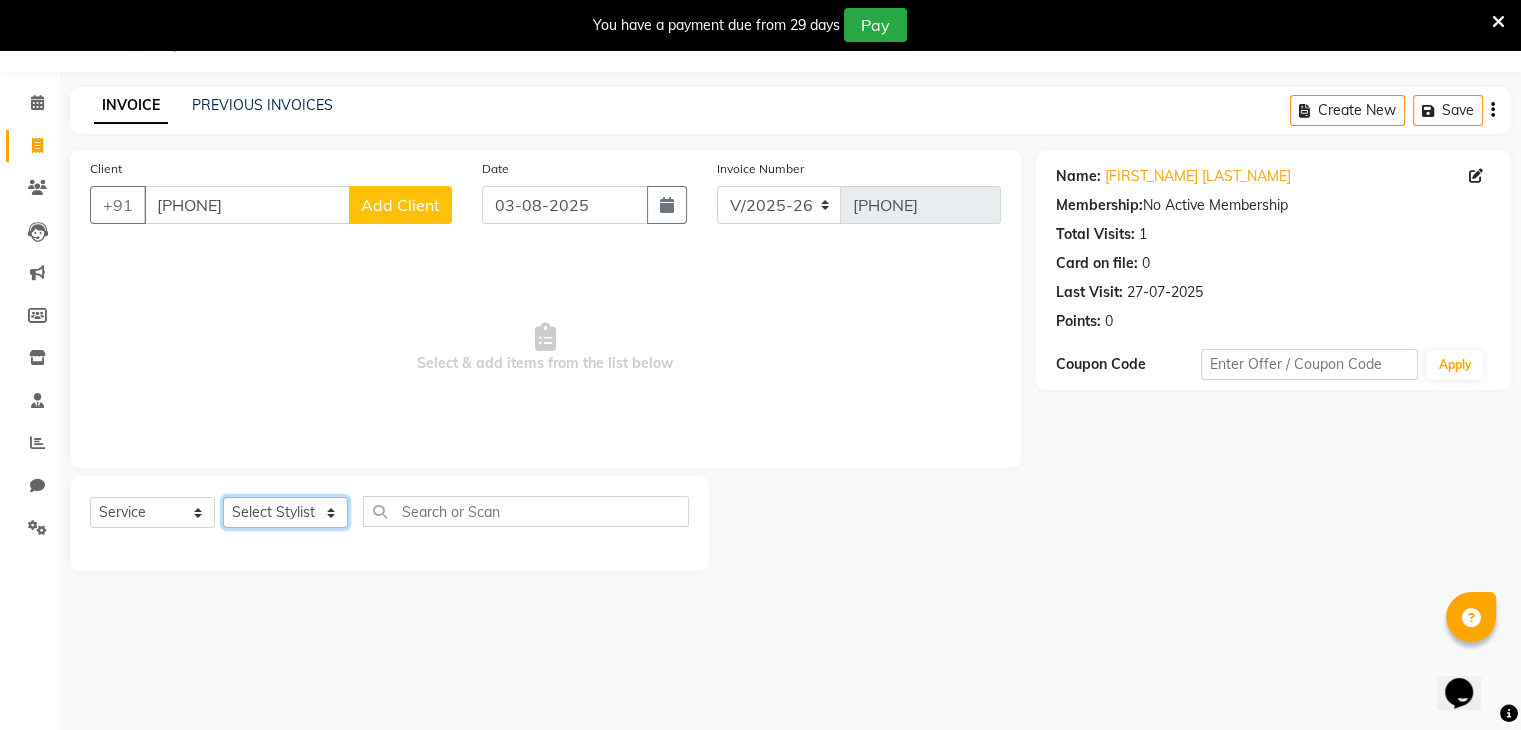 click on "Select Stylist deepa Lucky nadeem Riya Sameer Shivam Tas bina Uzair Vinita" 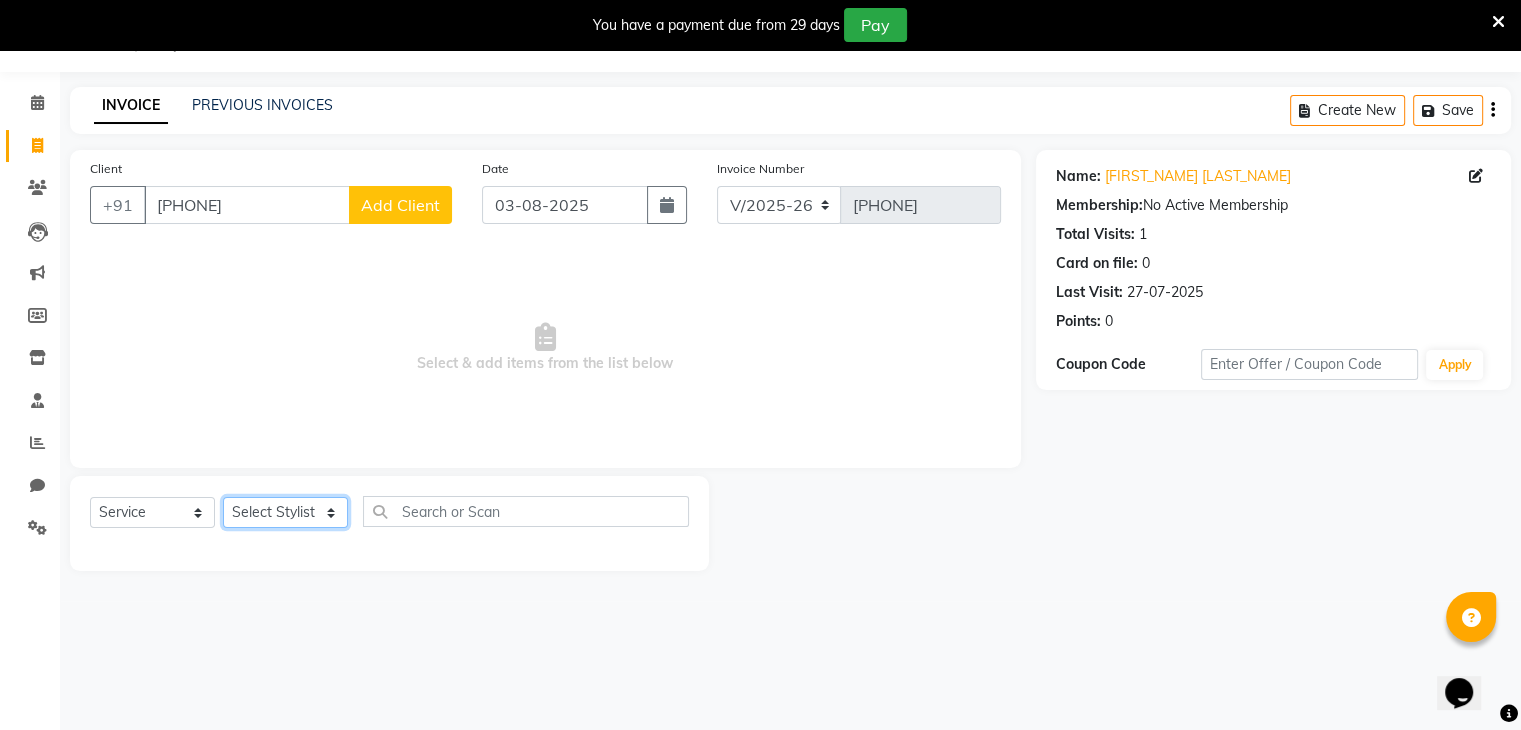select on "81970" 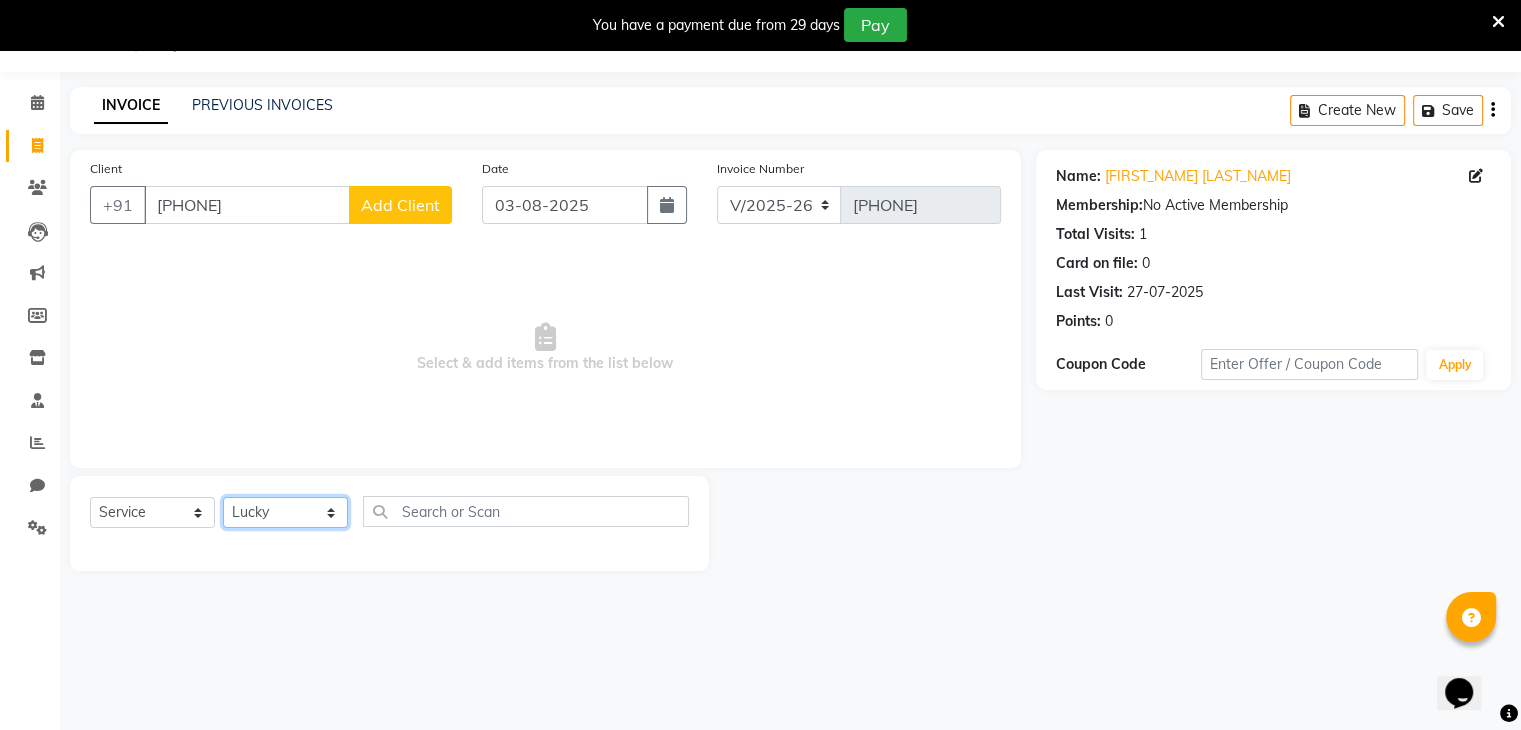 click on "Select Stylist deepa Lucky nadeem Riya Sameer Shivam Tas bina Uzair Vinita" 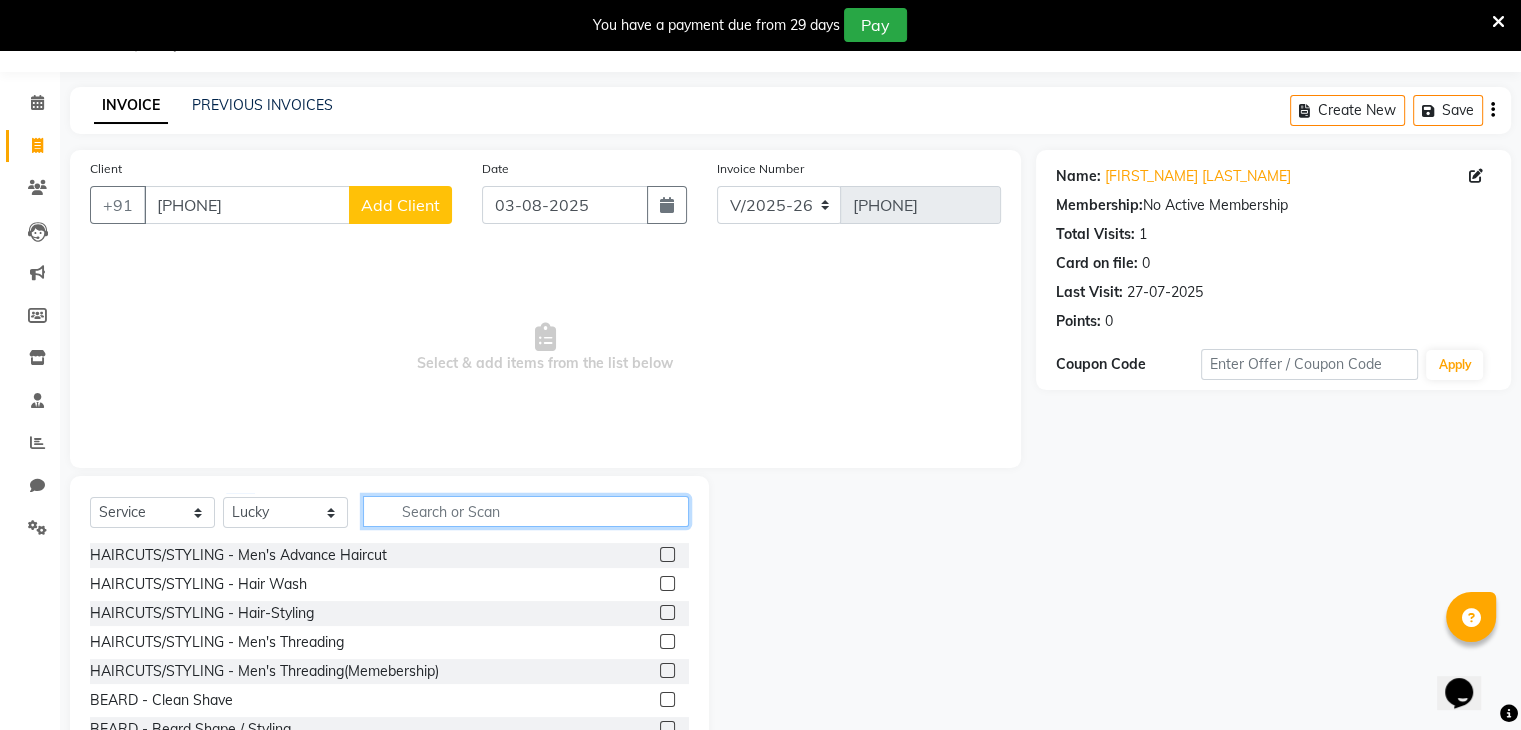 click 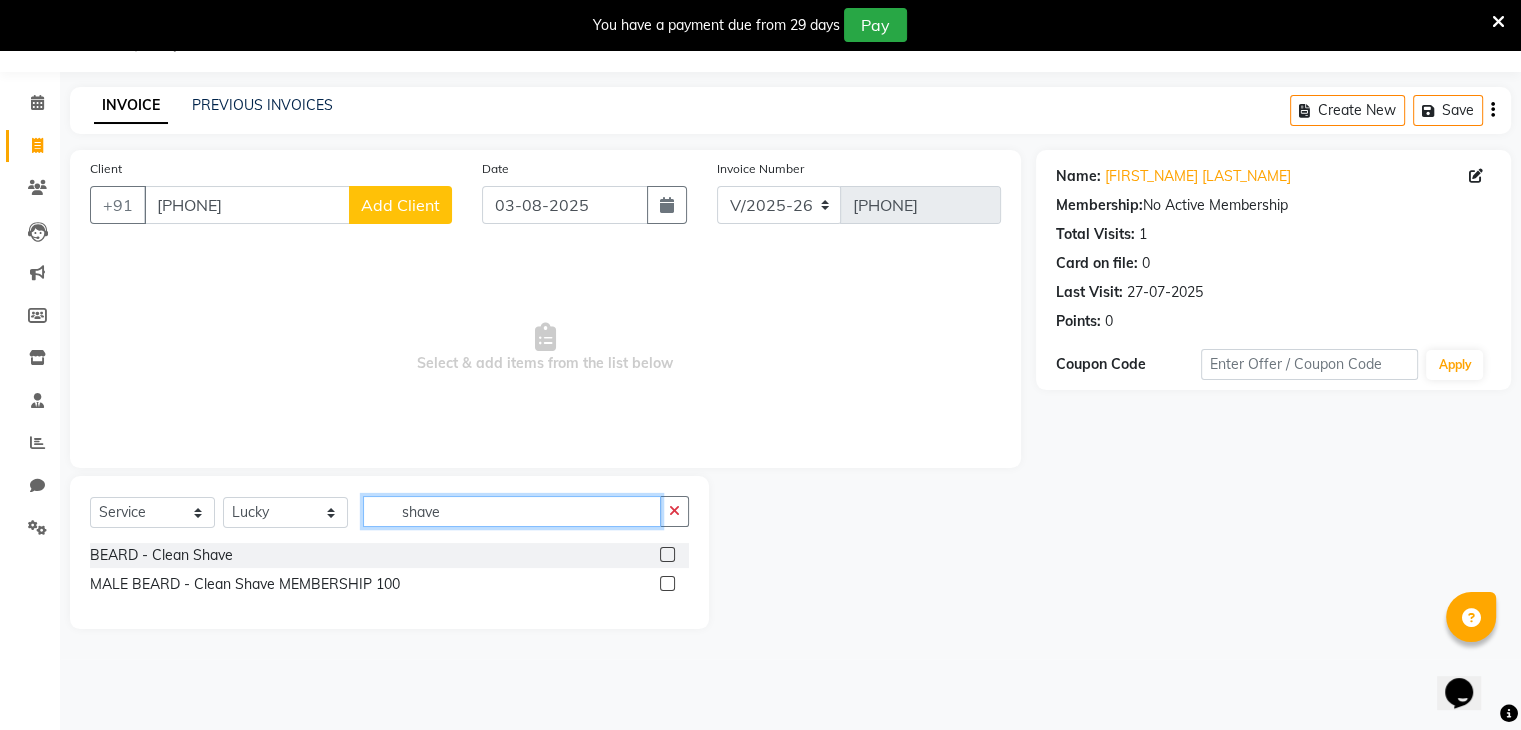 type on "shave" 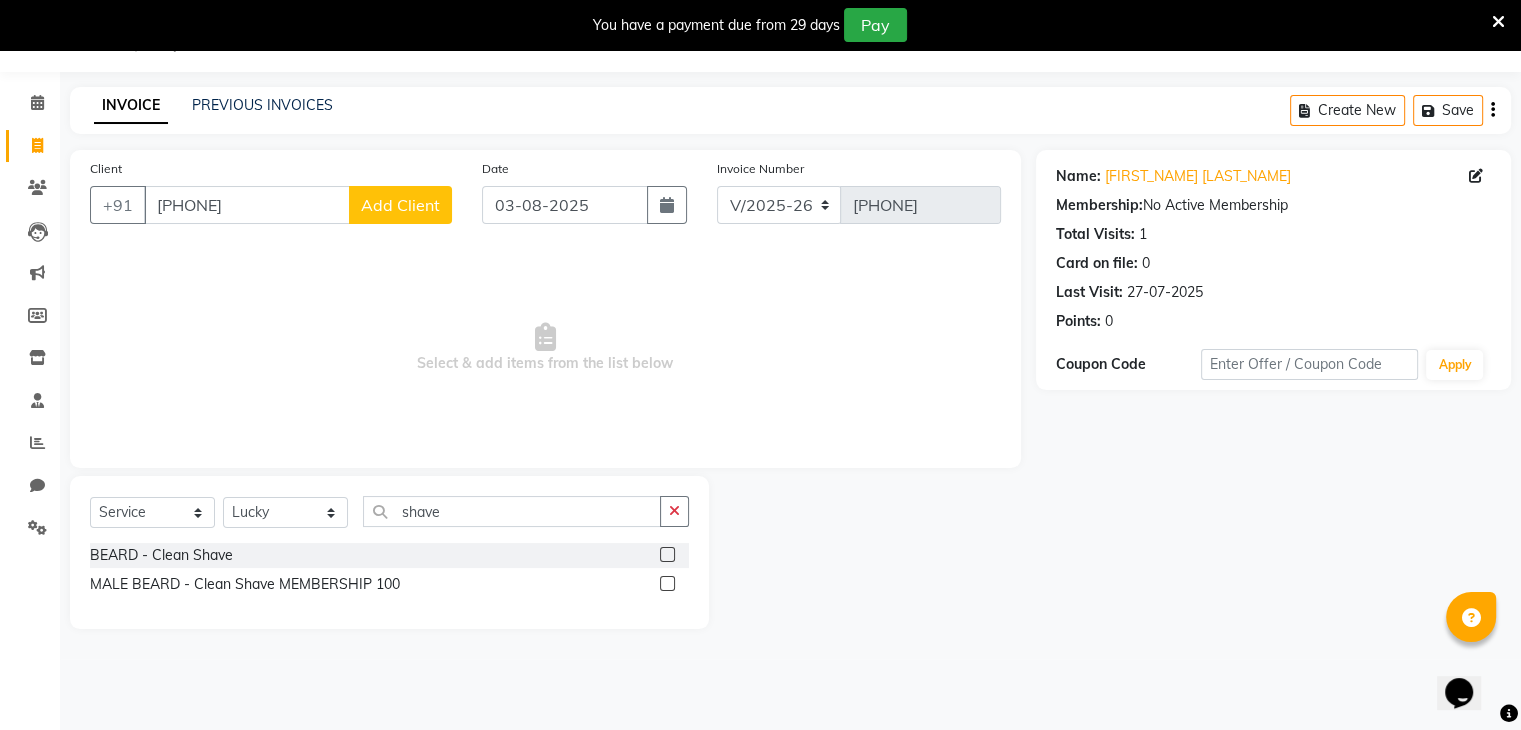 click 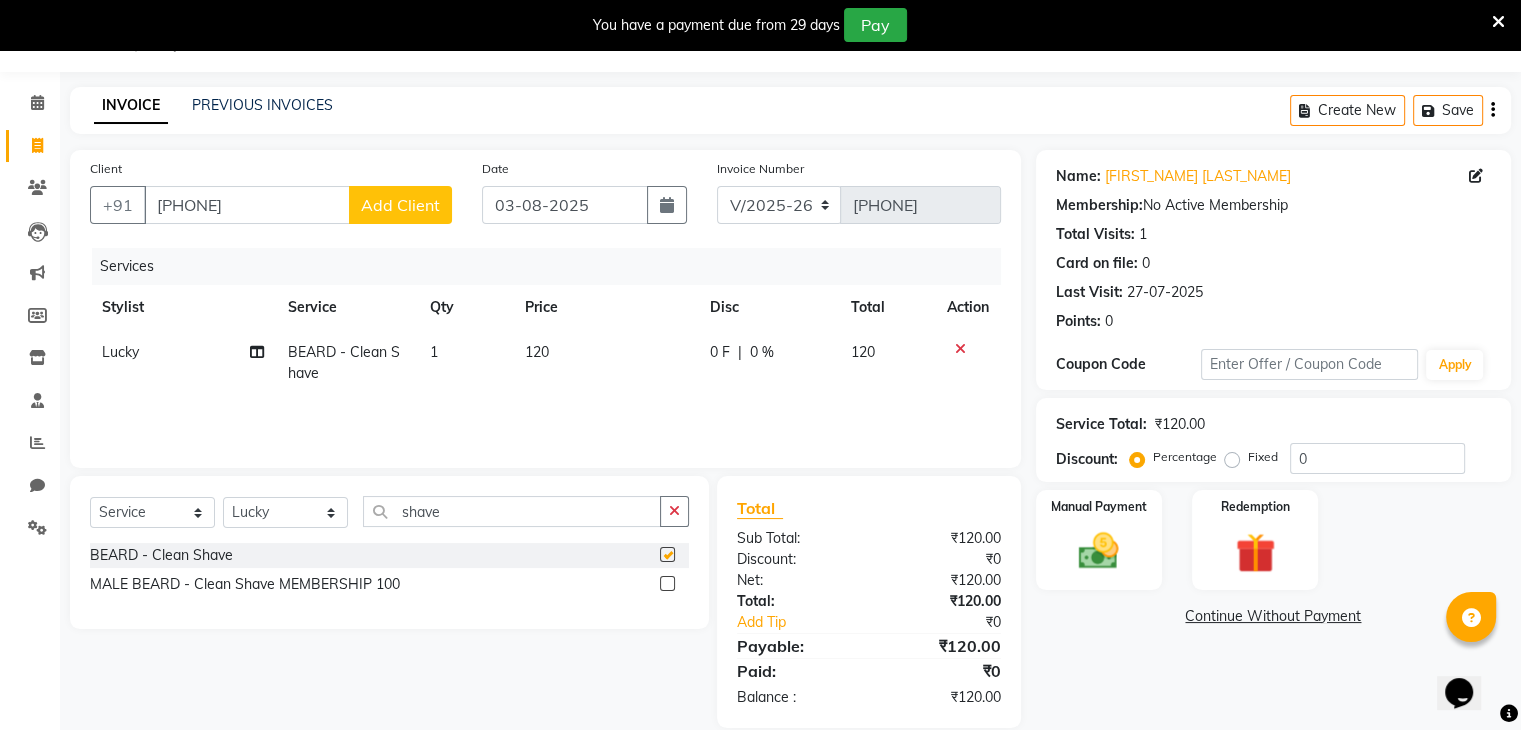 checkbox on "false" 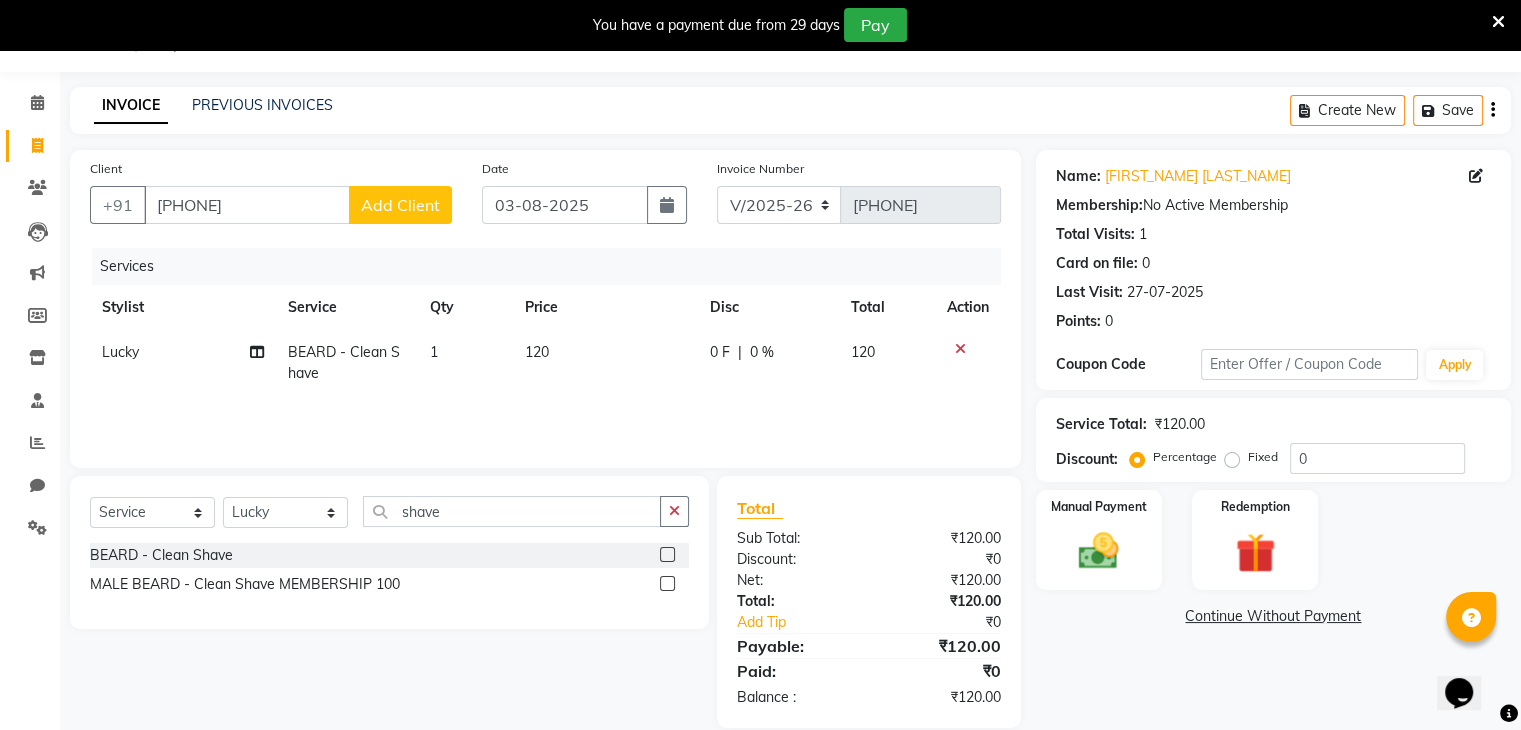 click on "0 F" 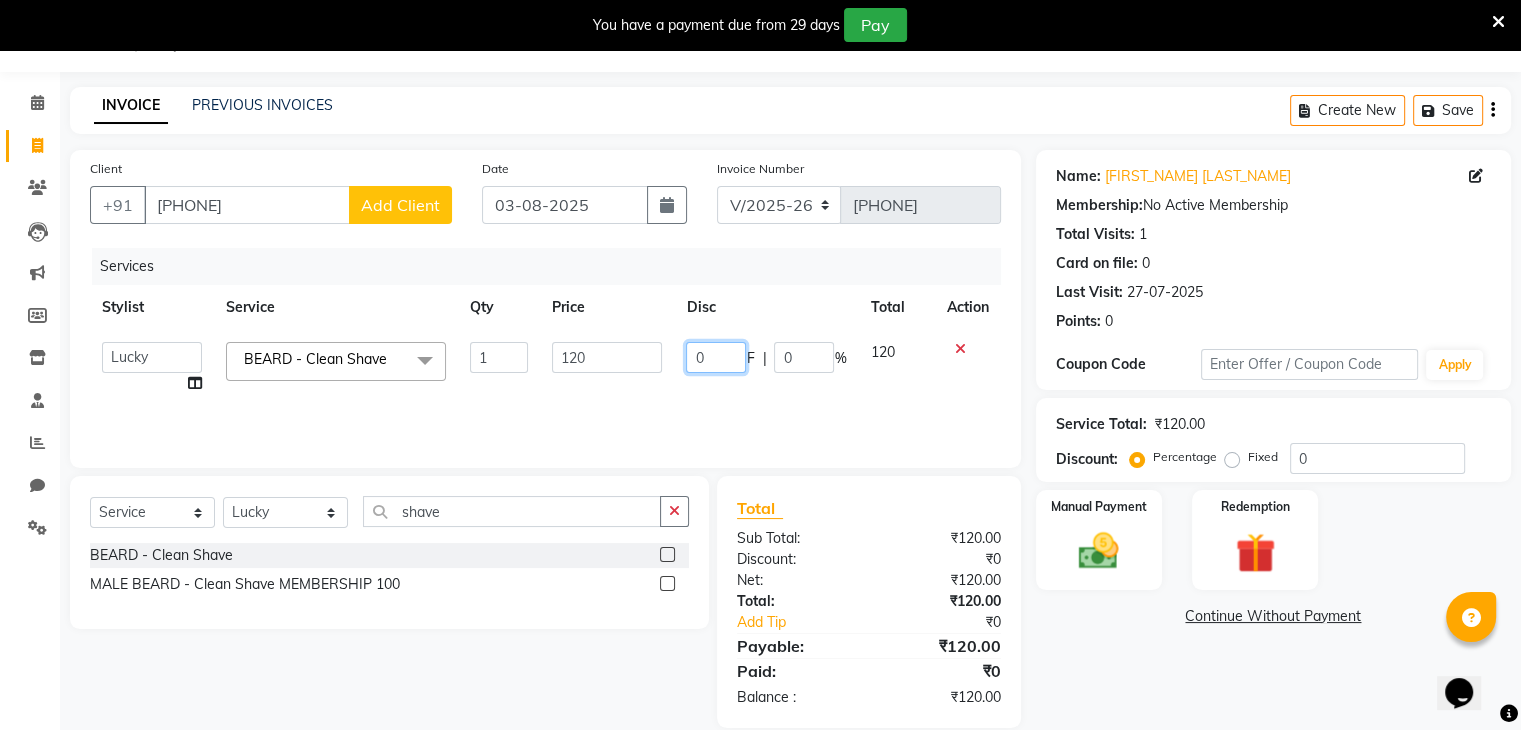 click on "0" 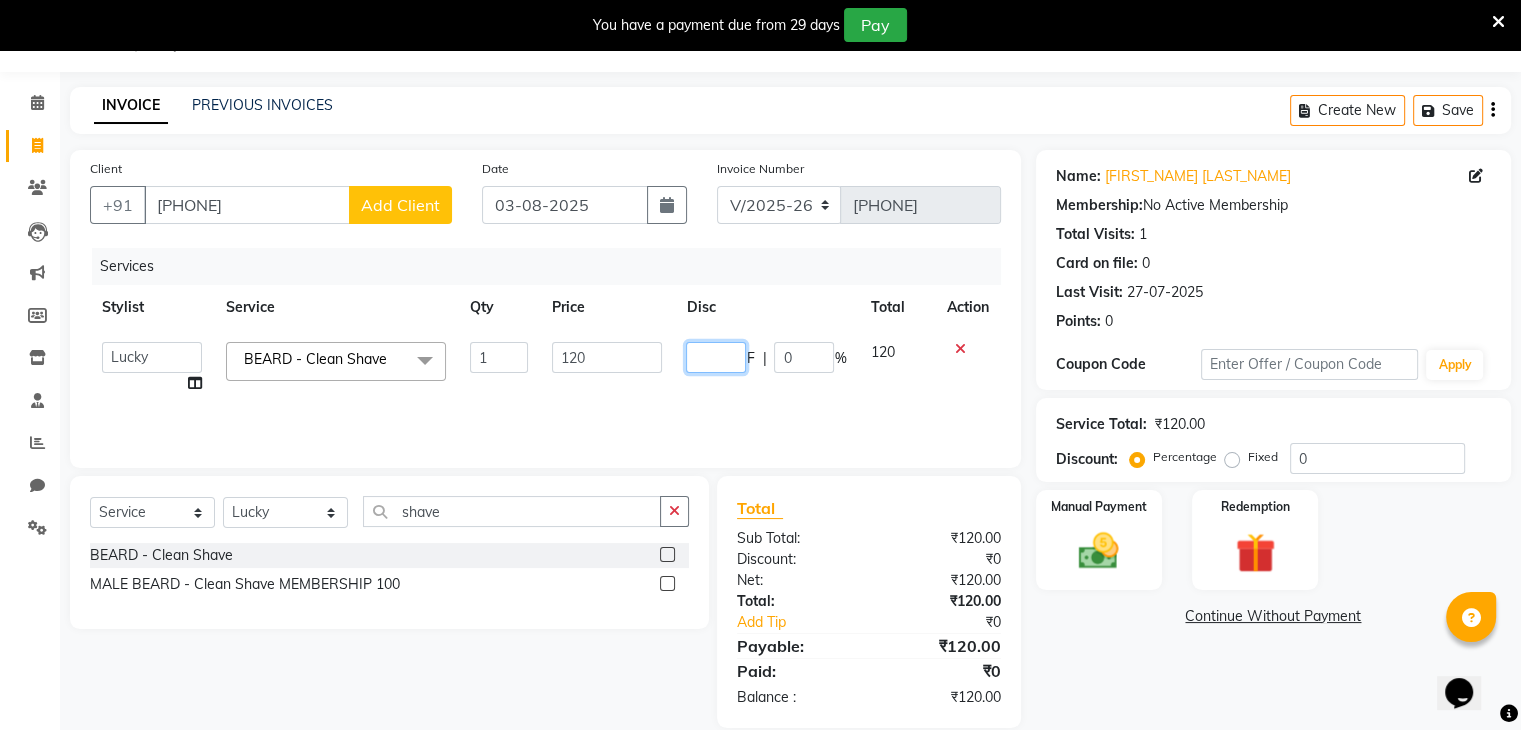 type on "1" 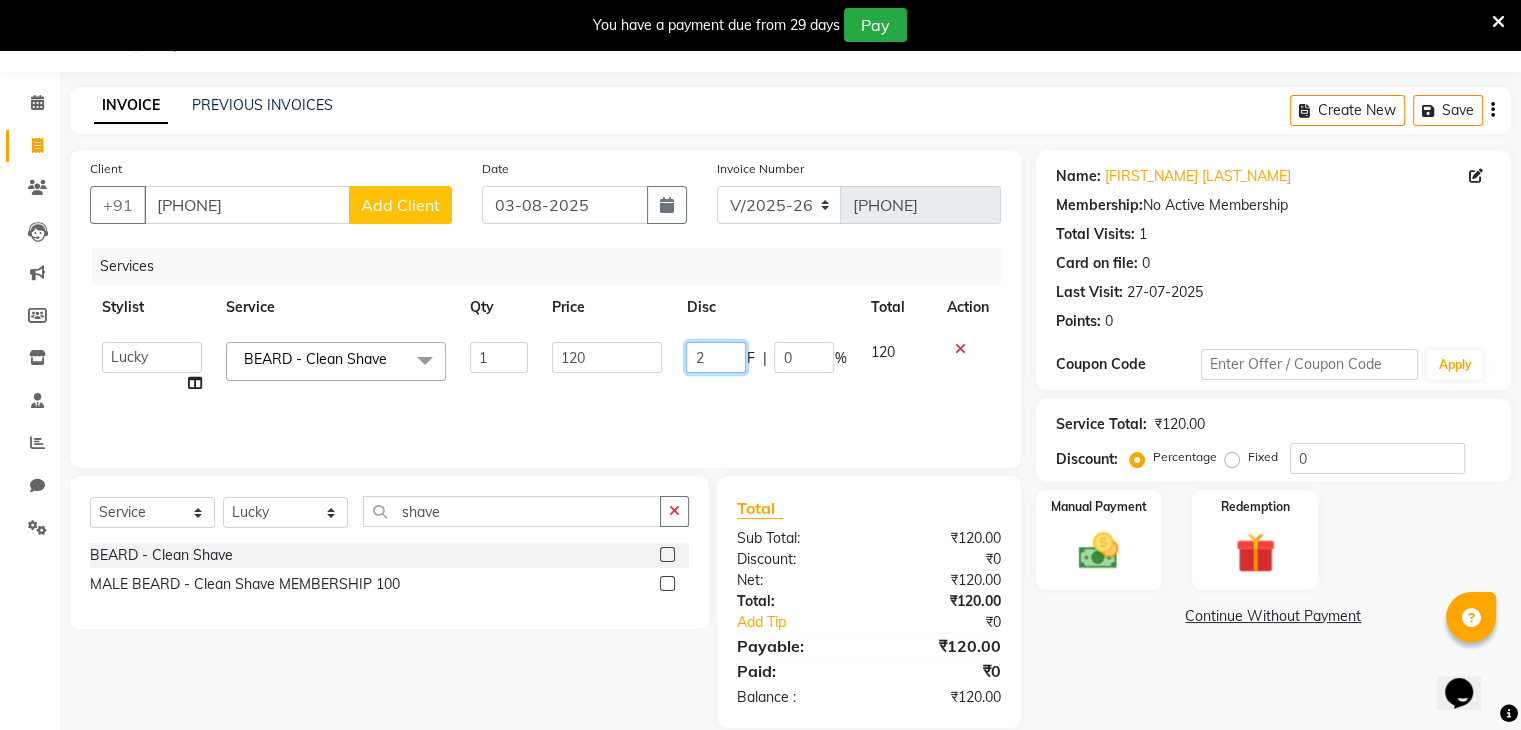 type on "20" 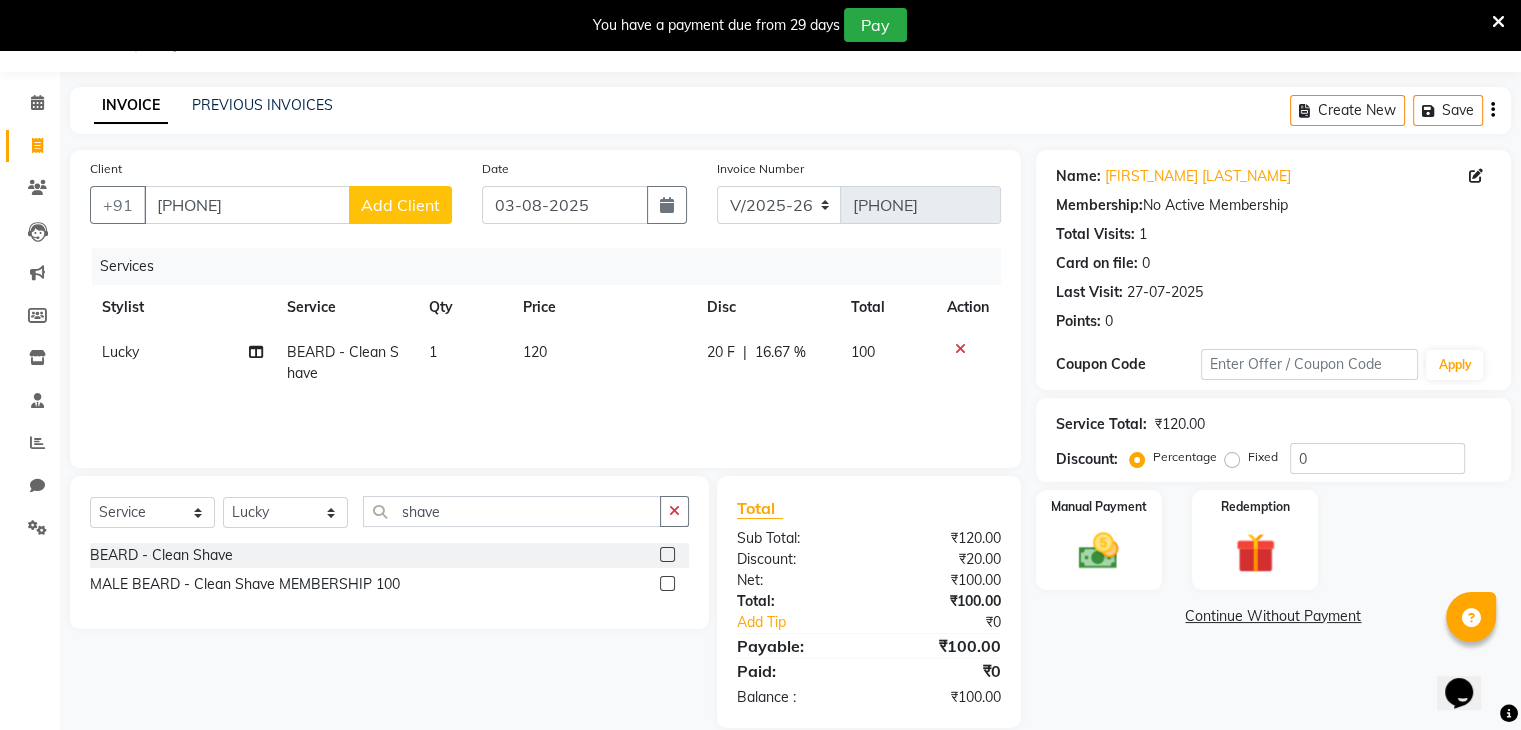 click on "Services Stylist Service Qty Price Disc Total Action Lucky BEARD - Clean Shave 1 120 20 F | 16.67 % 100" 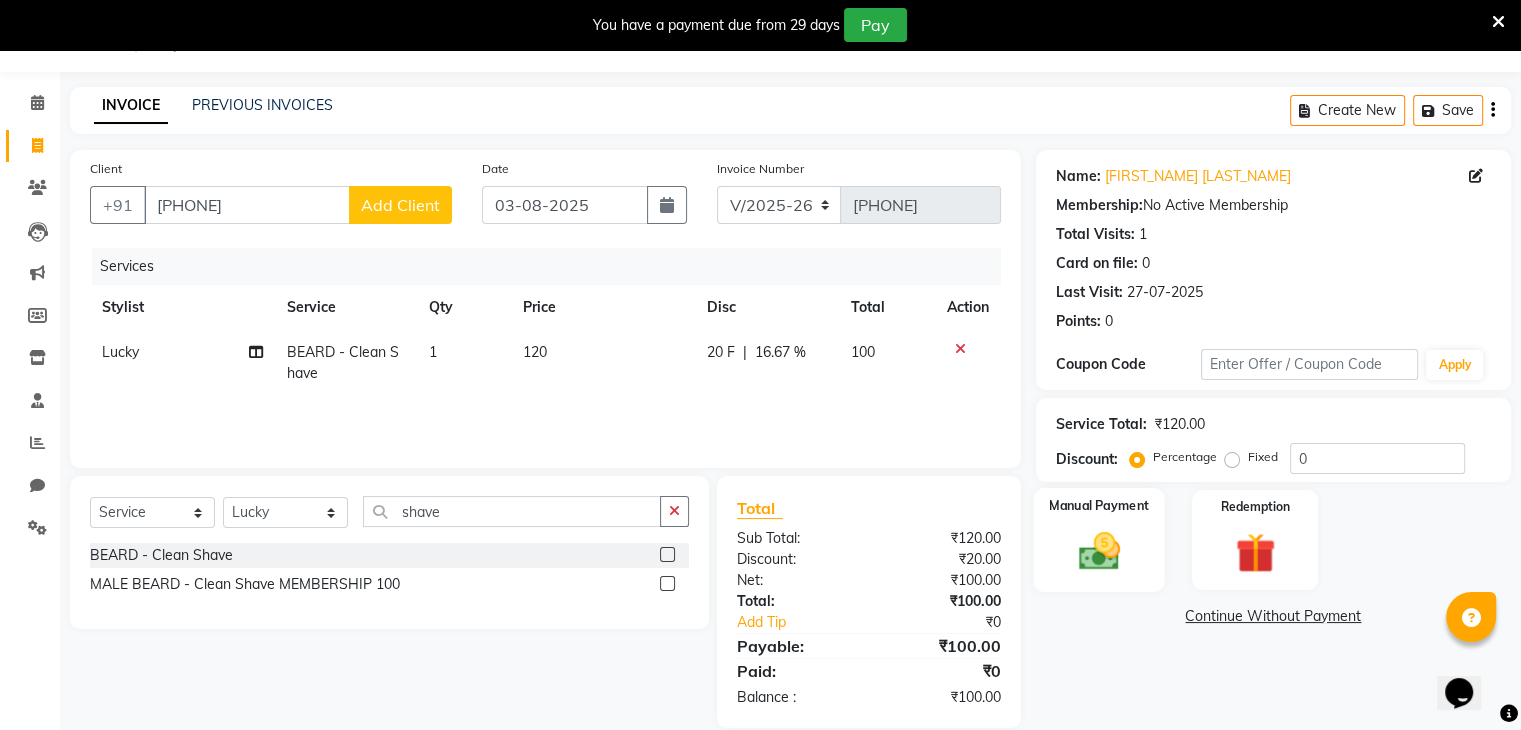 click 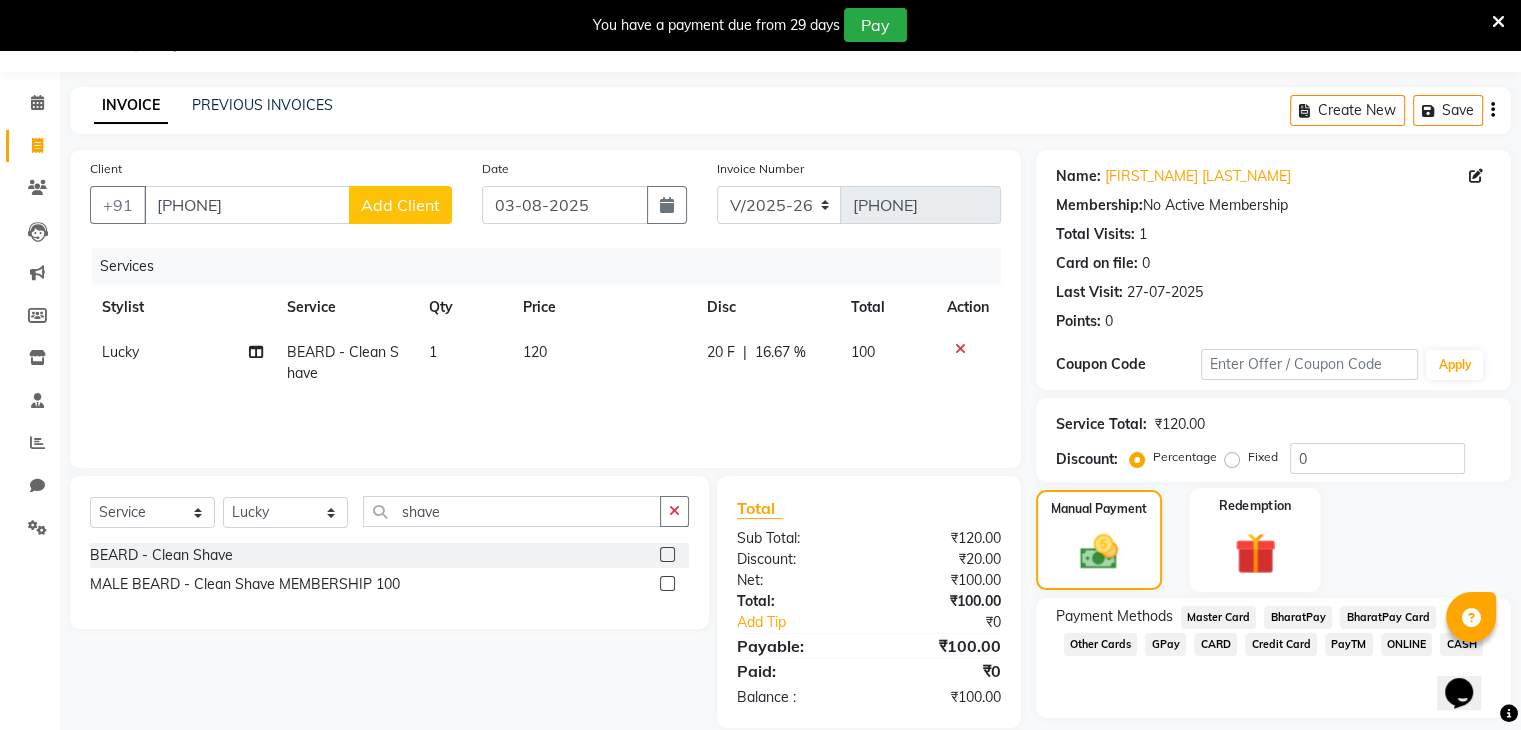 scroll, scrollTop: 108, scrollLeft: 0, axis: vertical 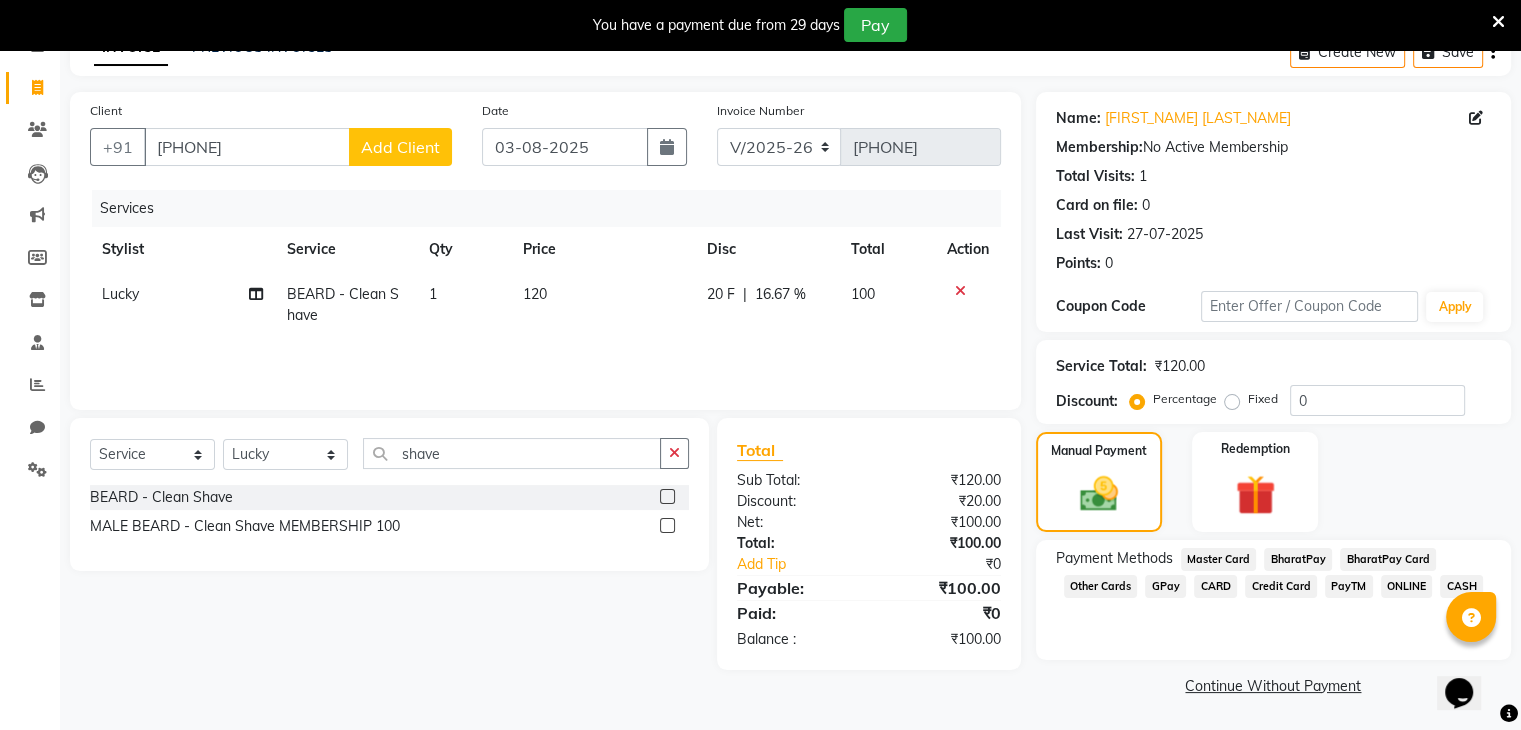 click on "CASH" 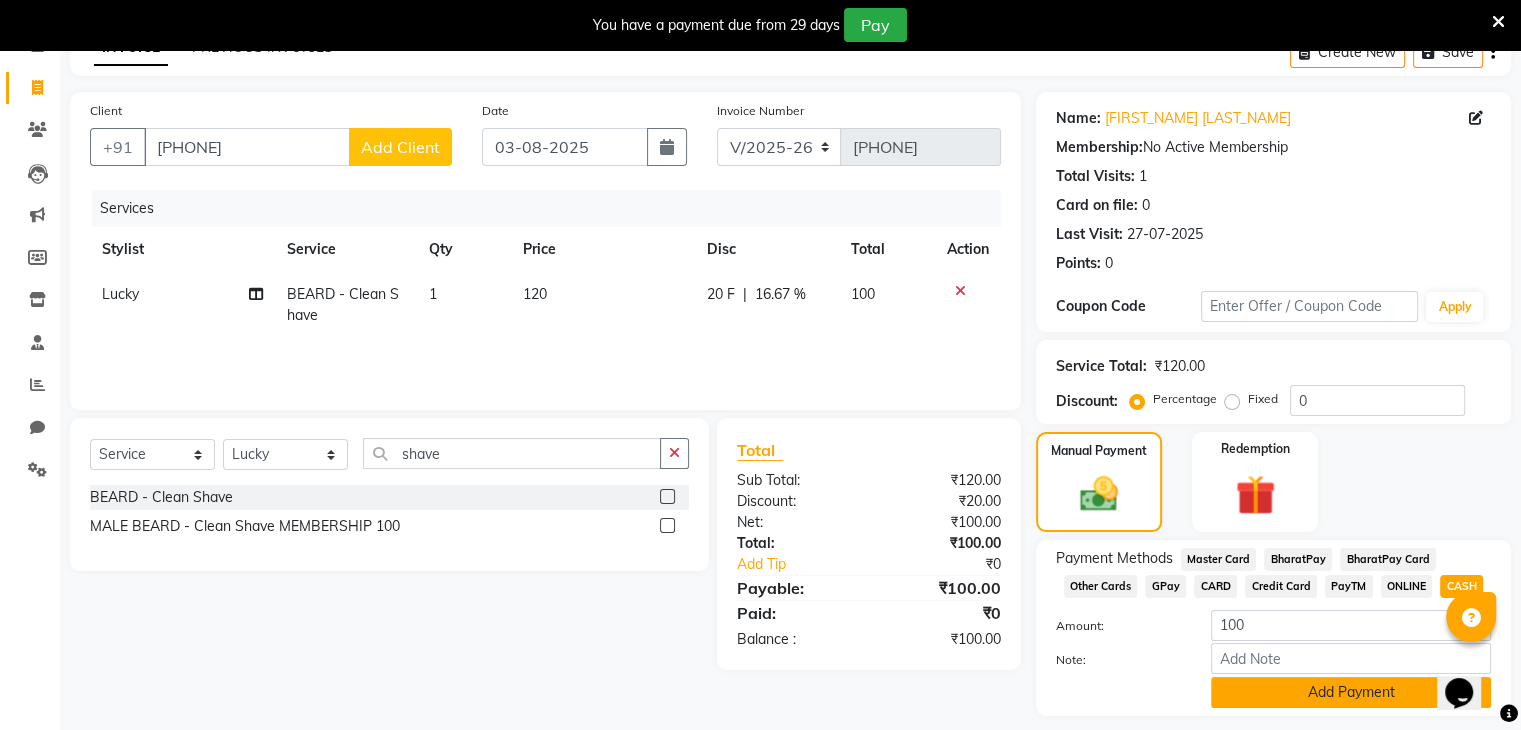click on "Add Payment" 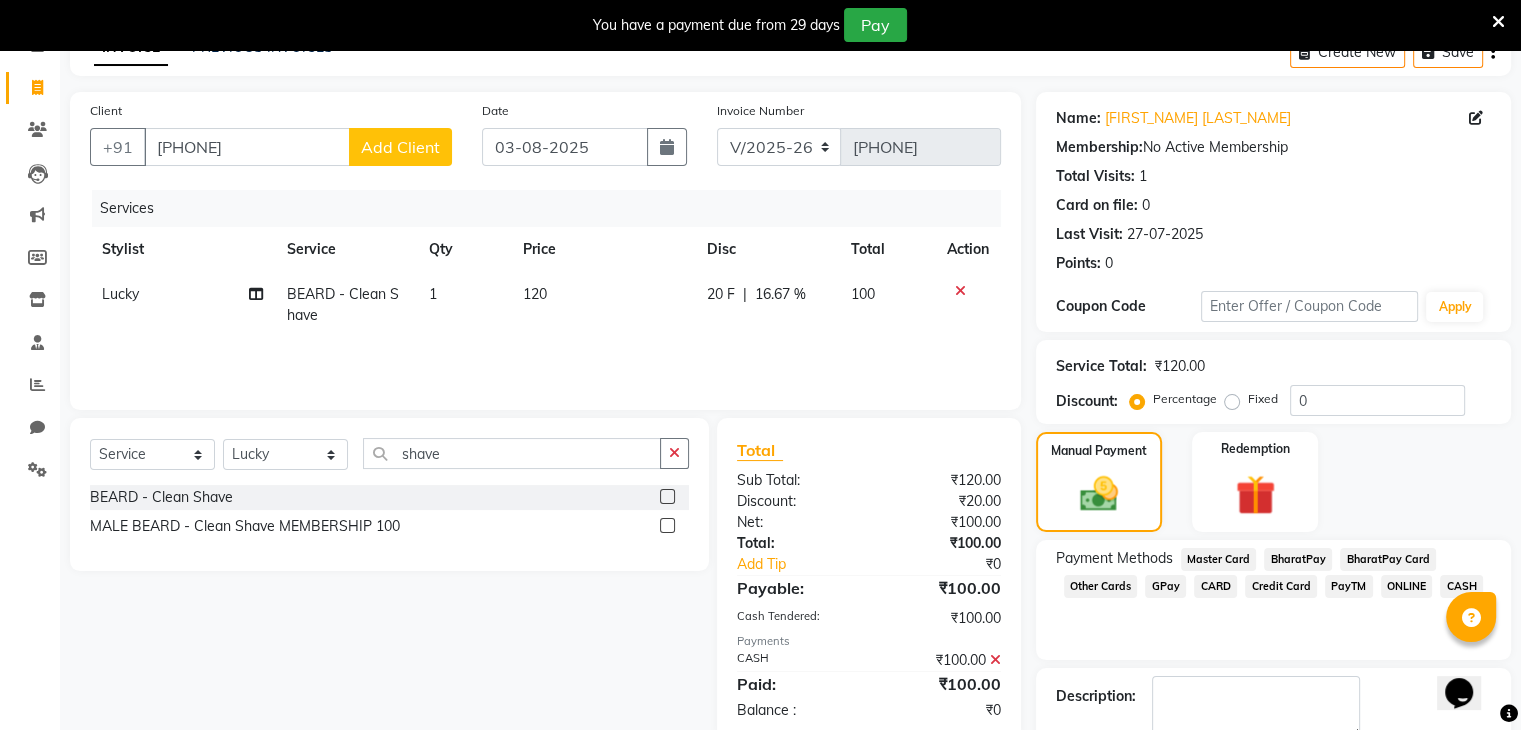 scroll, scrollTop: 220, scrollLeft: 0, axis: vertical 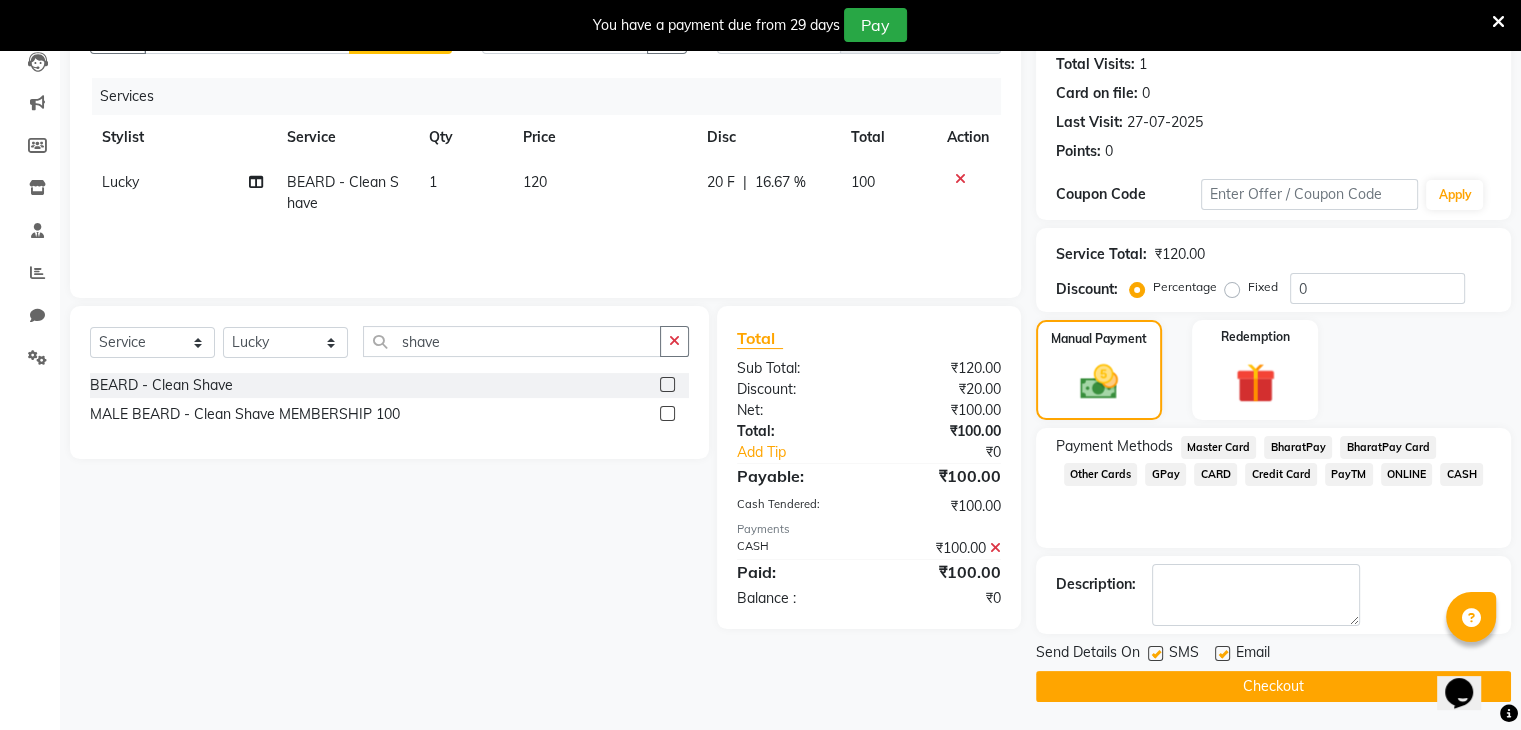 click on "Checkout" 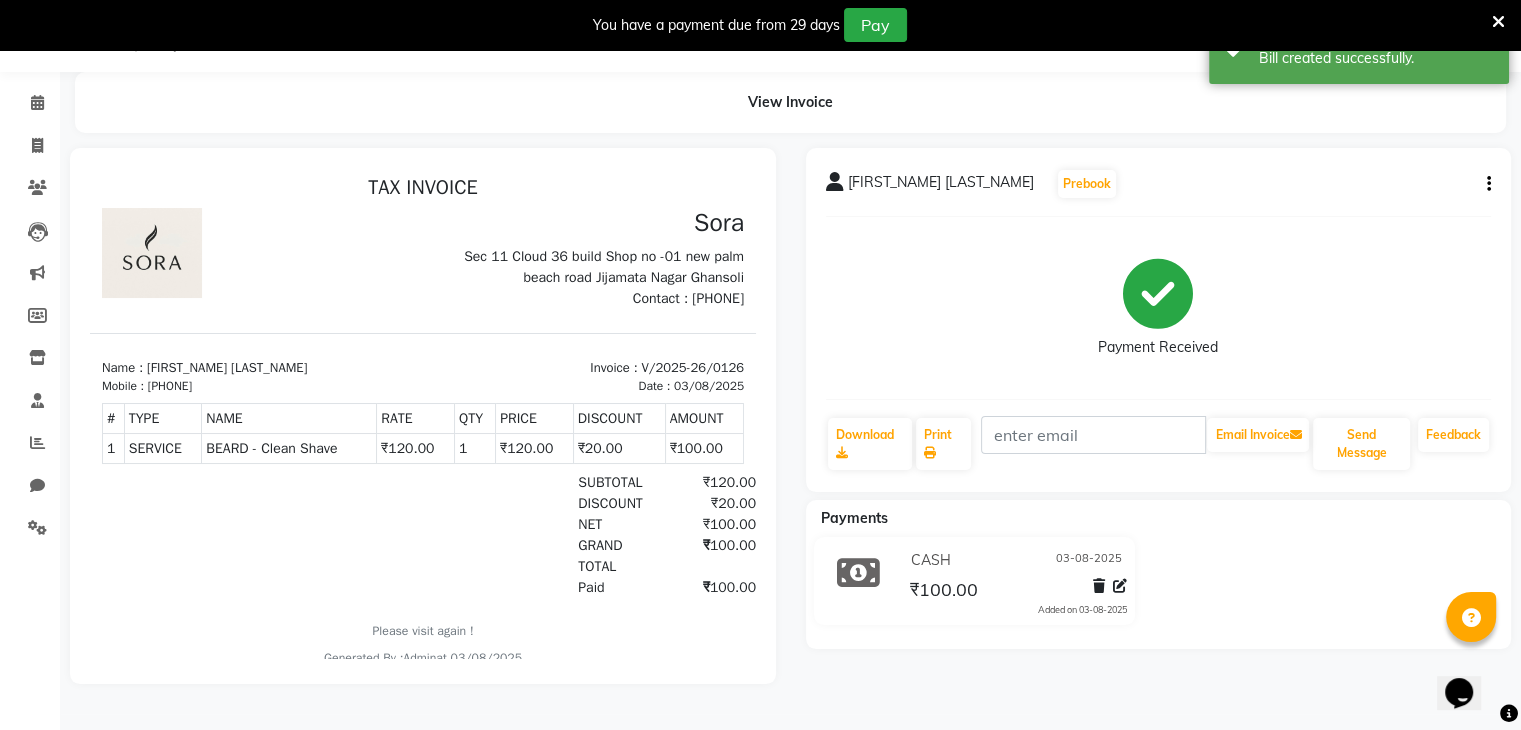 scroll, scrollTop: 0, scrollLeft: 0, axis: both 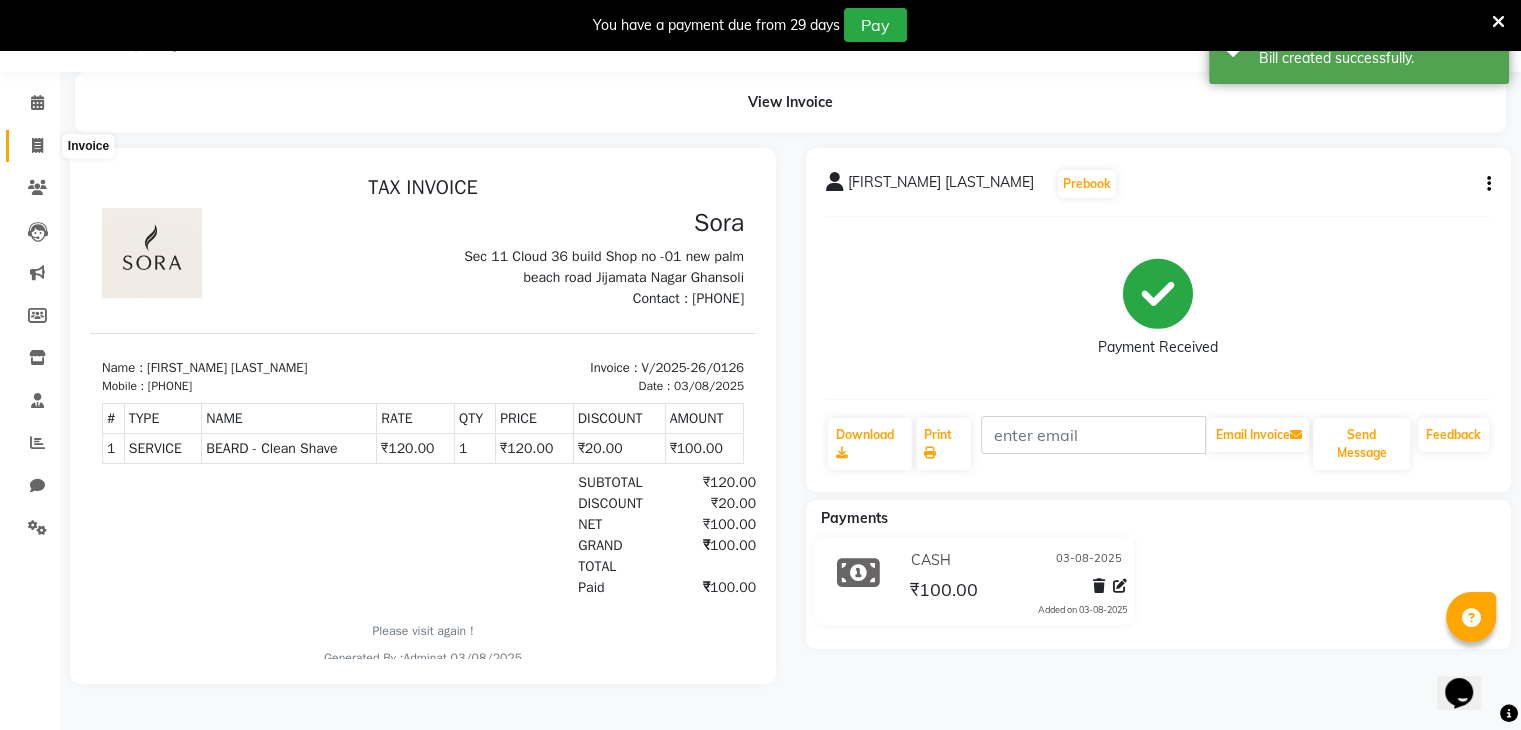 click 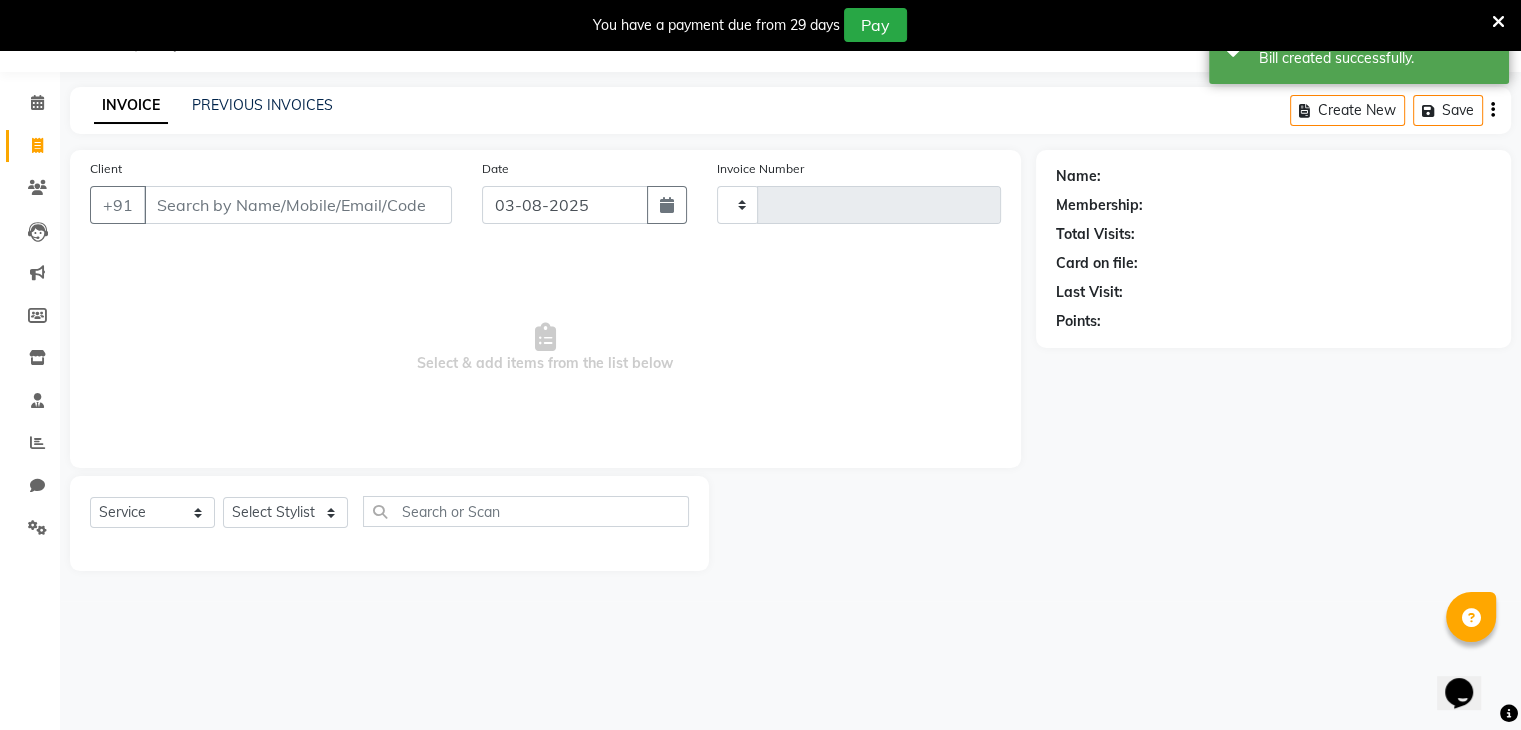 type on "0127" 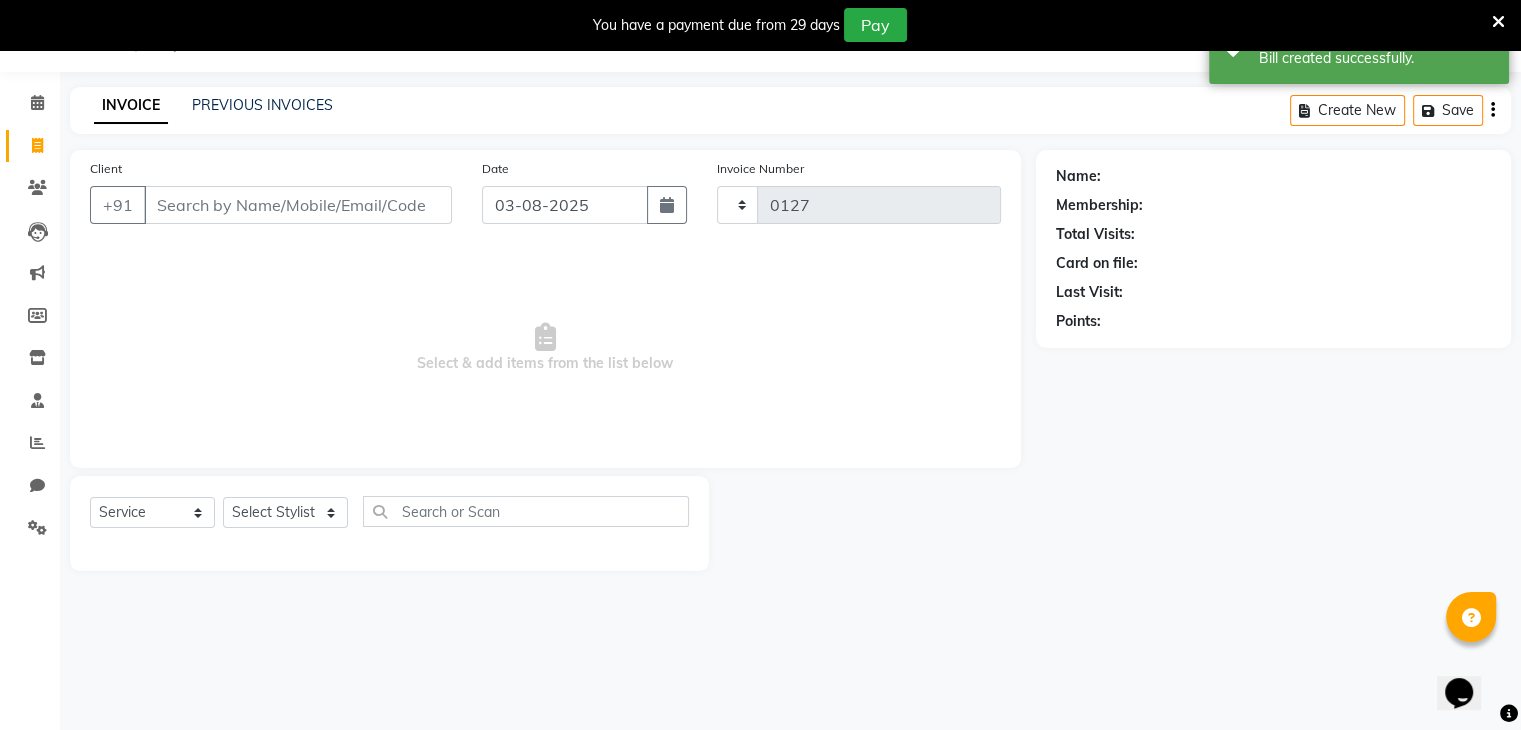 select on "8446" 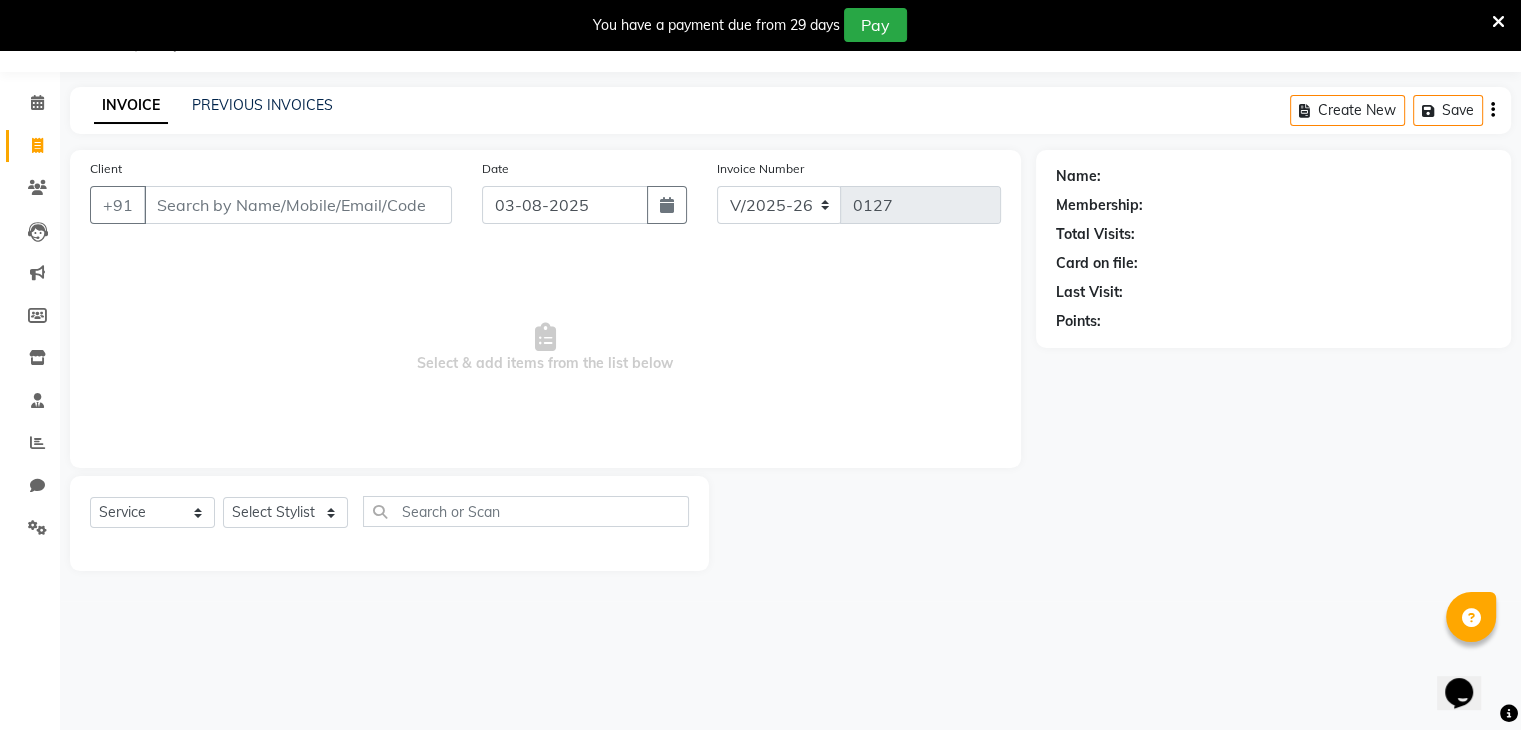 scroll, scrollTop: 0, scrollLeft: 0, axis: both 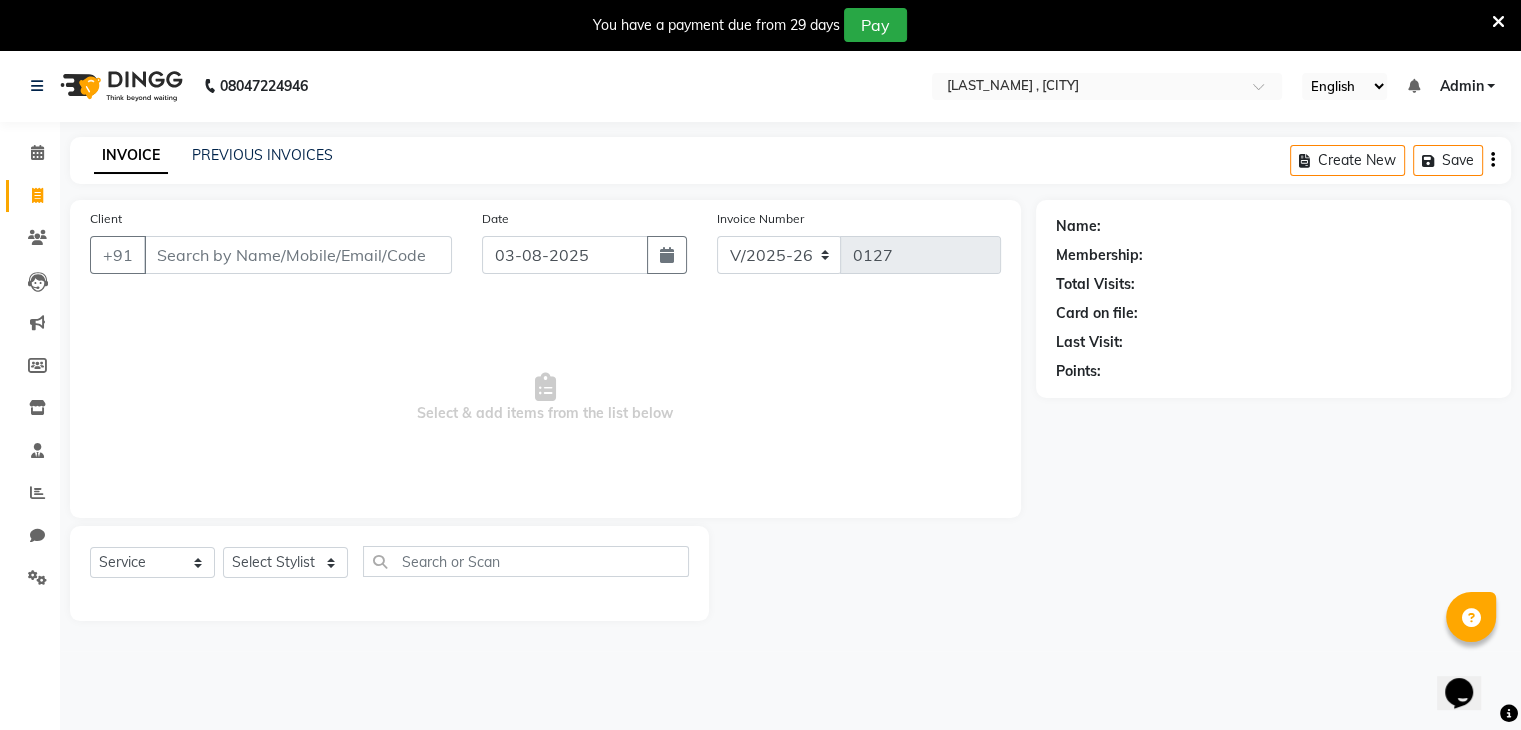 click on "Client" at bounding box center [298, 255] 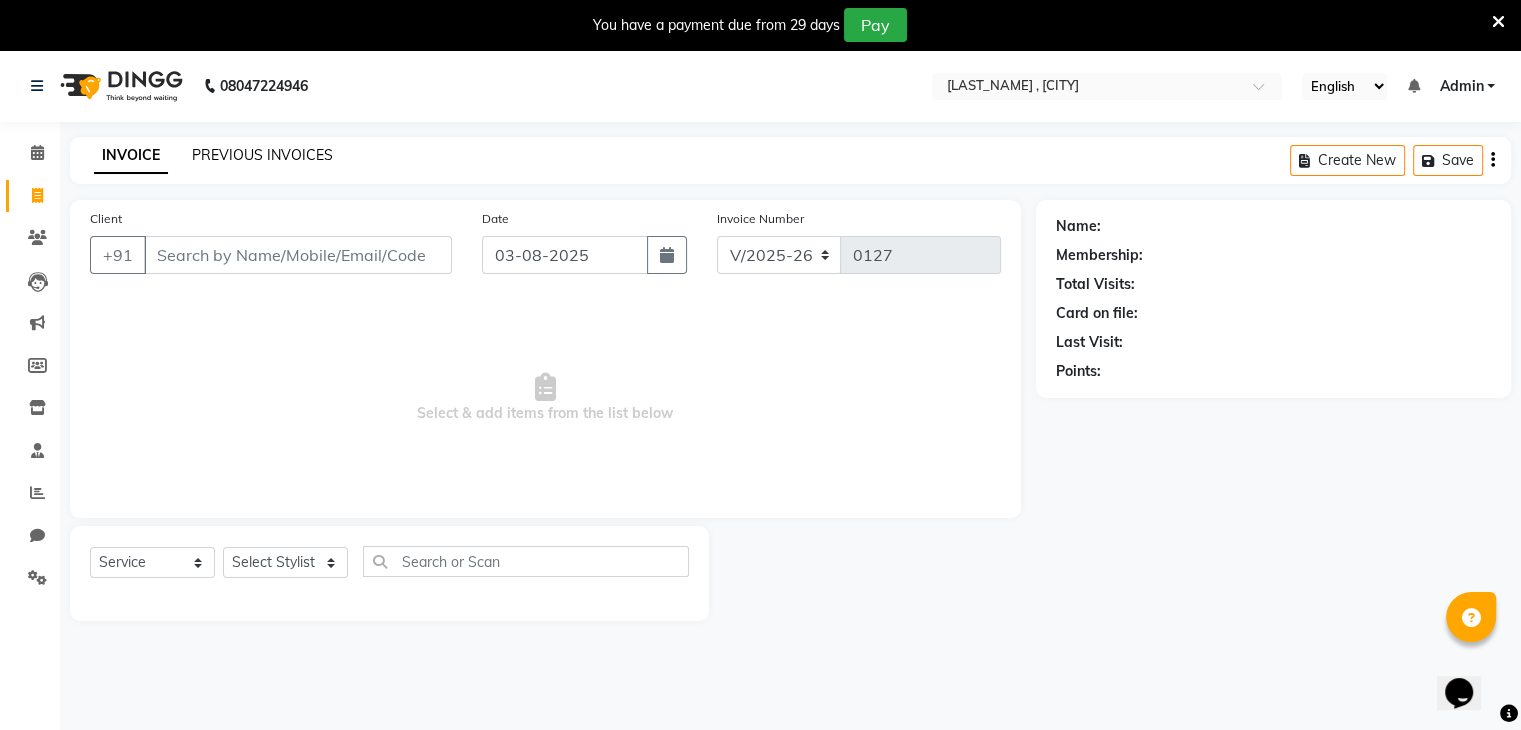 click on "PREVIOUS INVOICES" 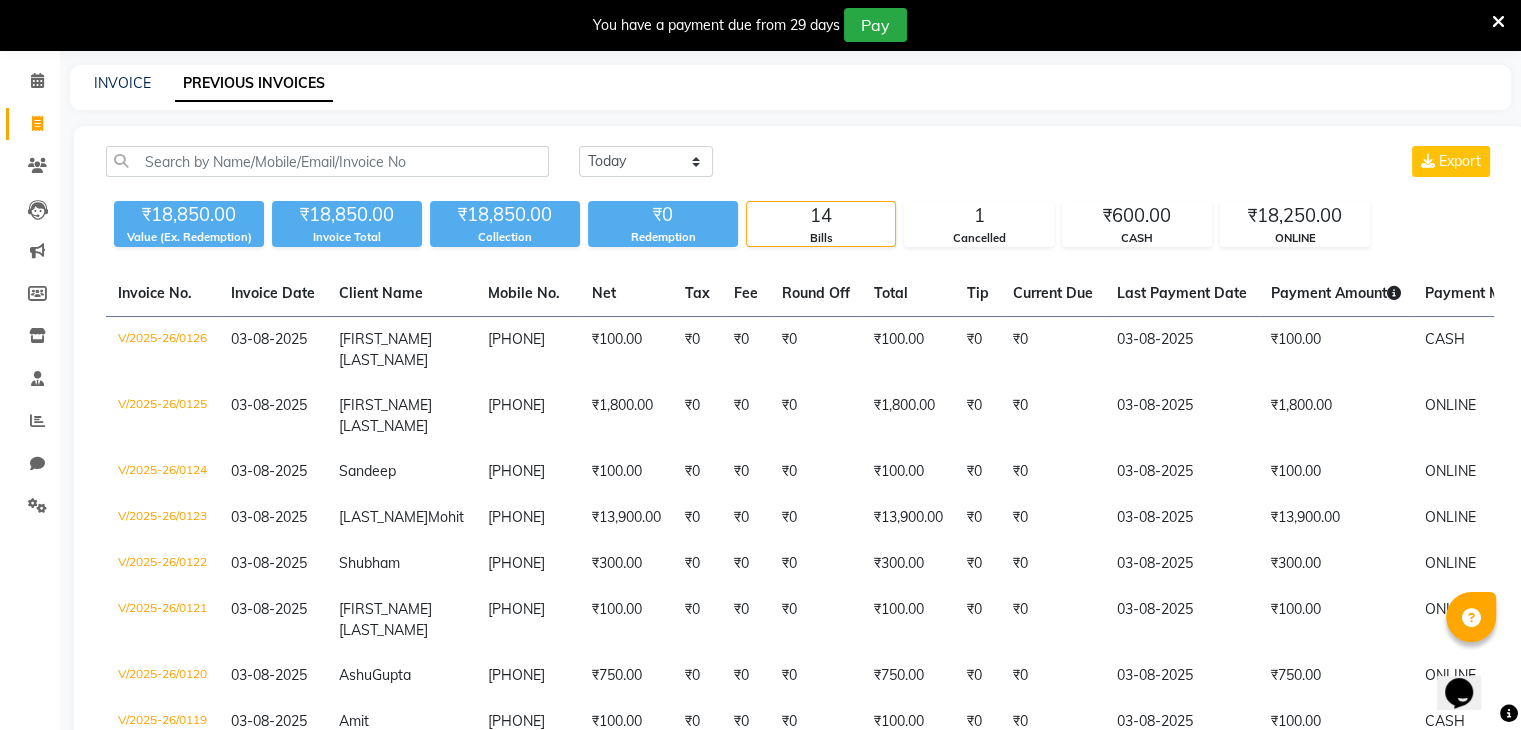 scroll, scrollTop: 71, scrollLeft: 0, axis: vertical 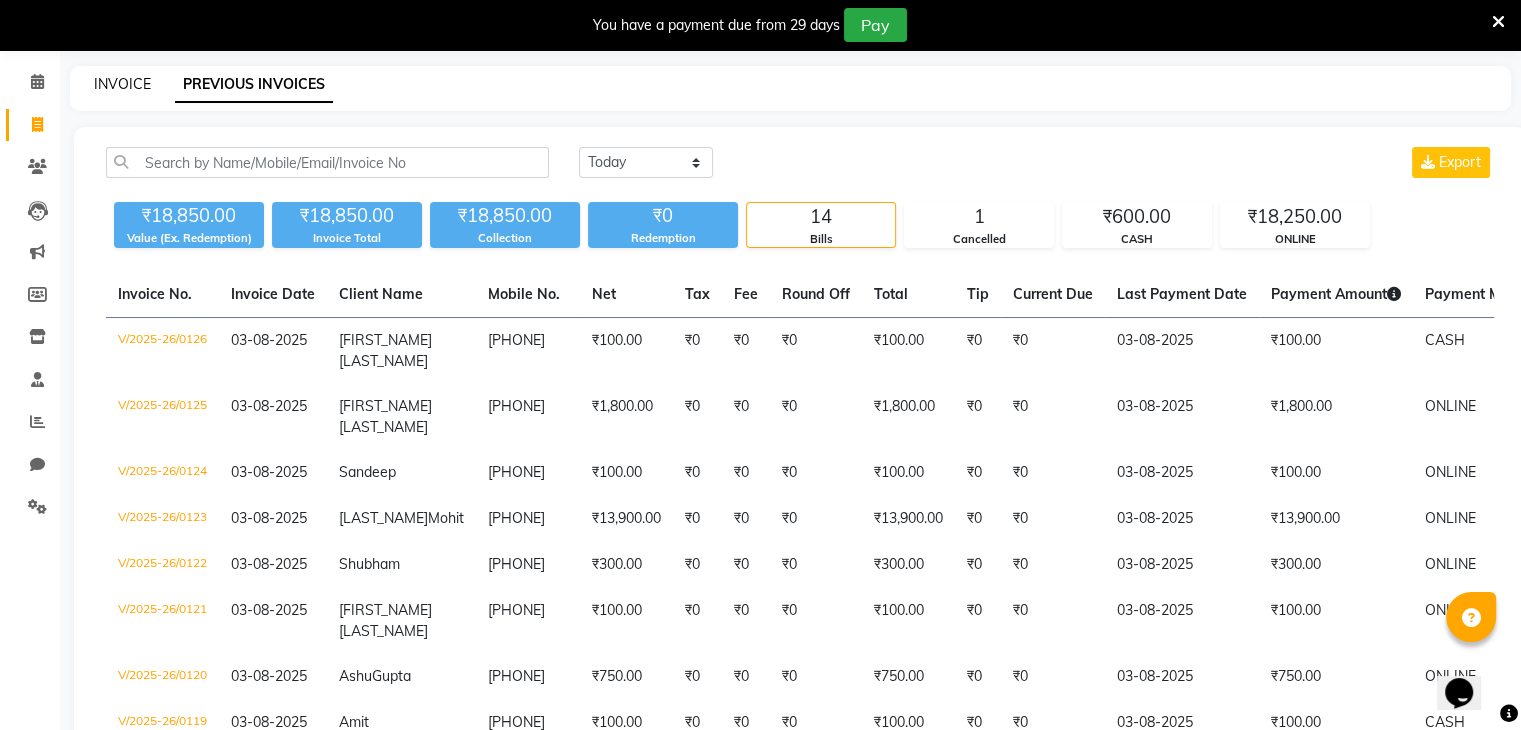 click on "INVOICE" 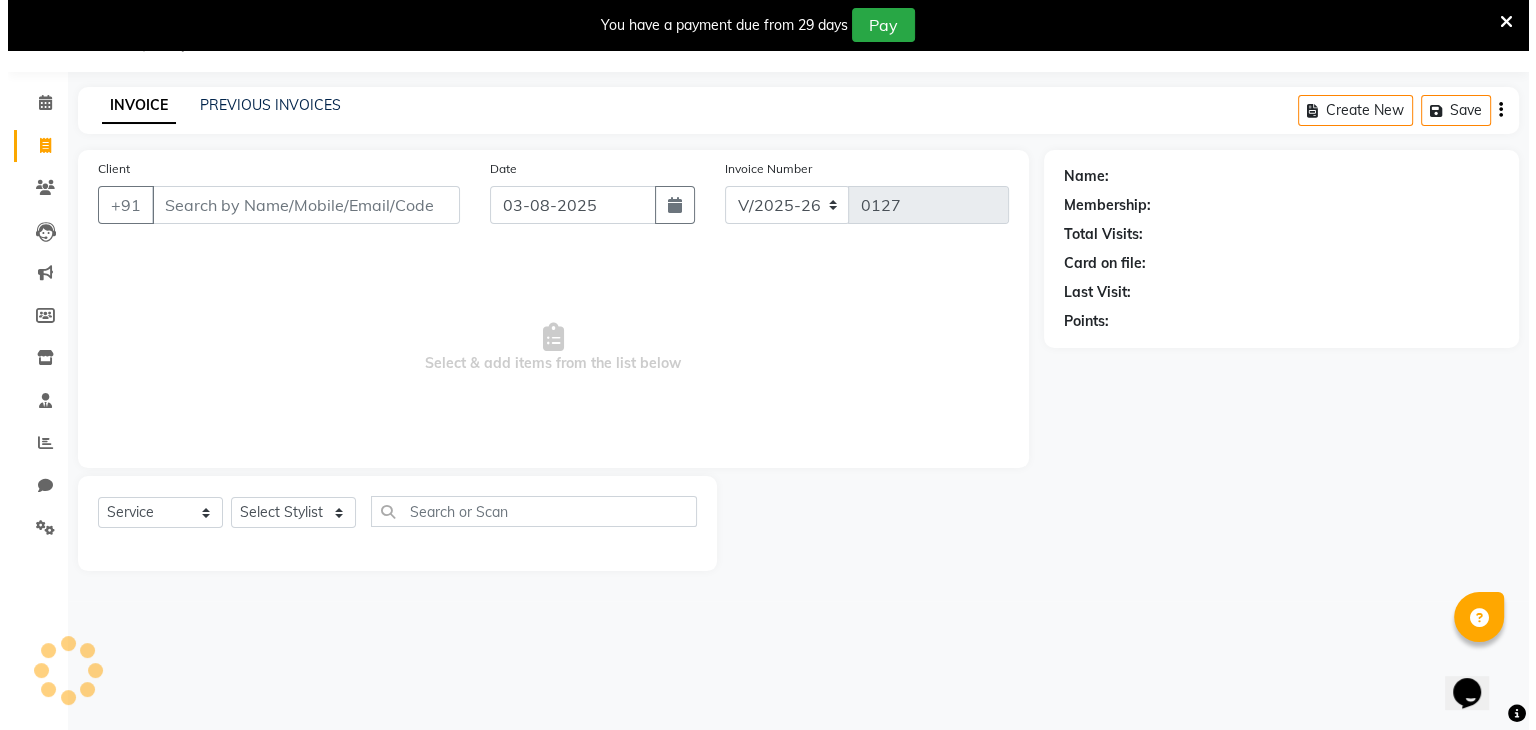 scroll, scrollTop: 50, scrollLeft: 0, axis: vertical 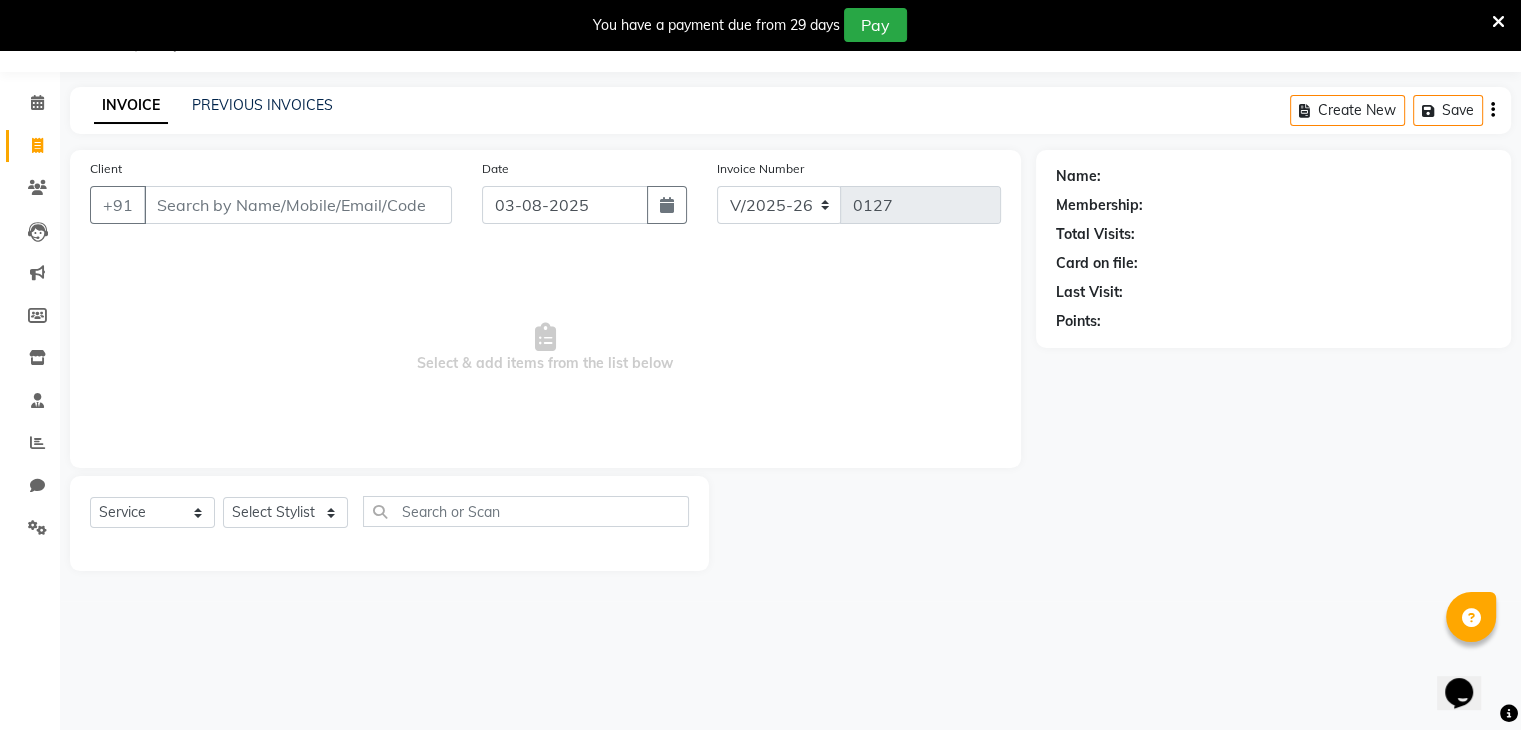 click on "Client" at bounding box center [298, 205] 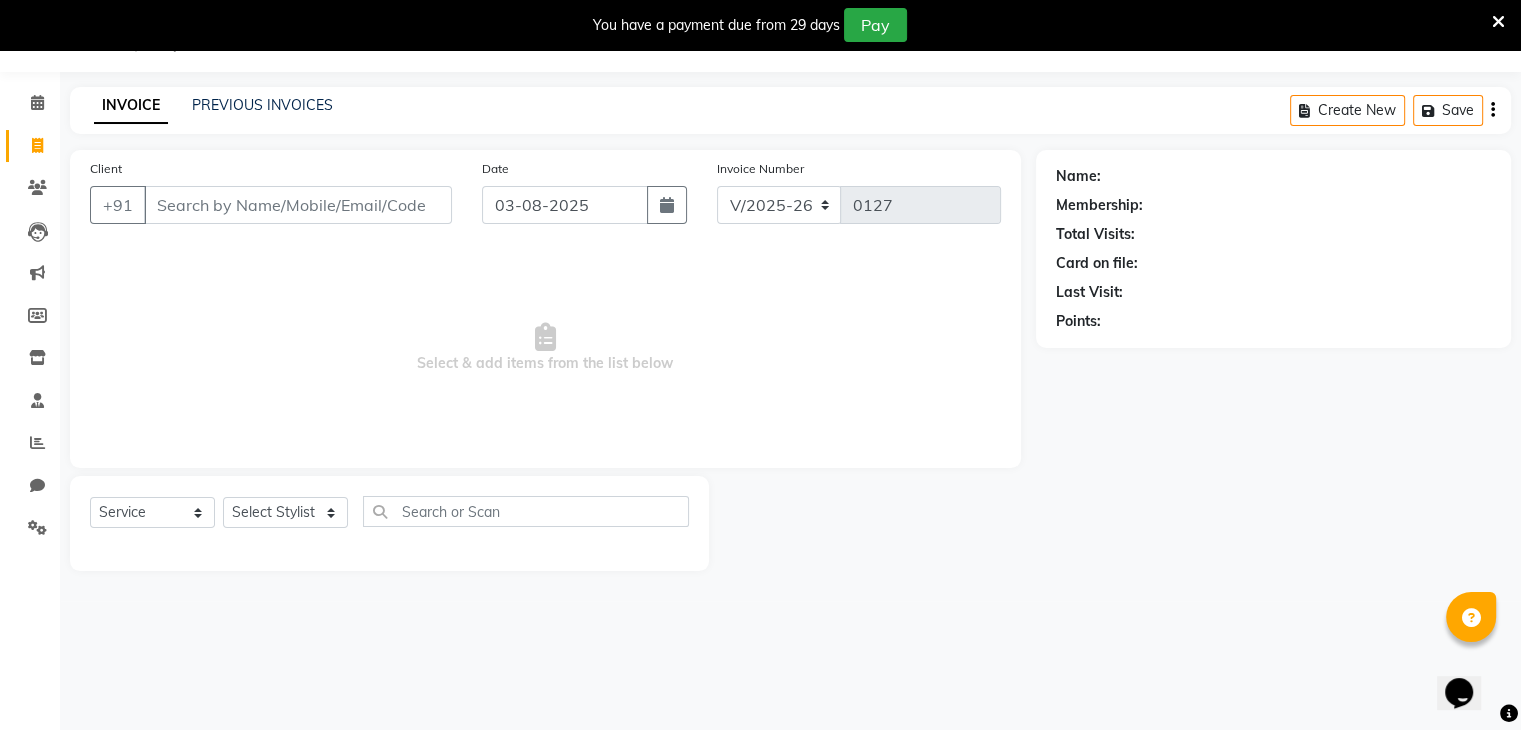 click on "Client" at bounding box center (298, 205) 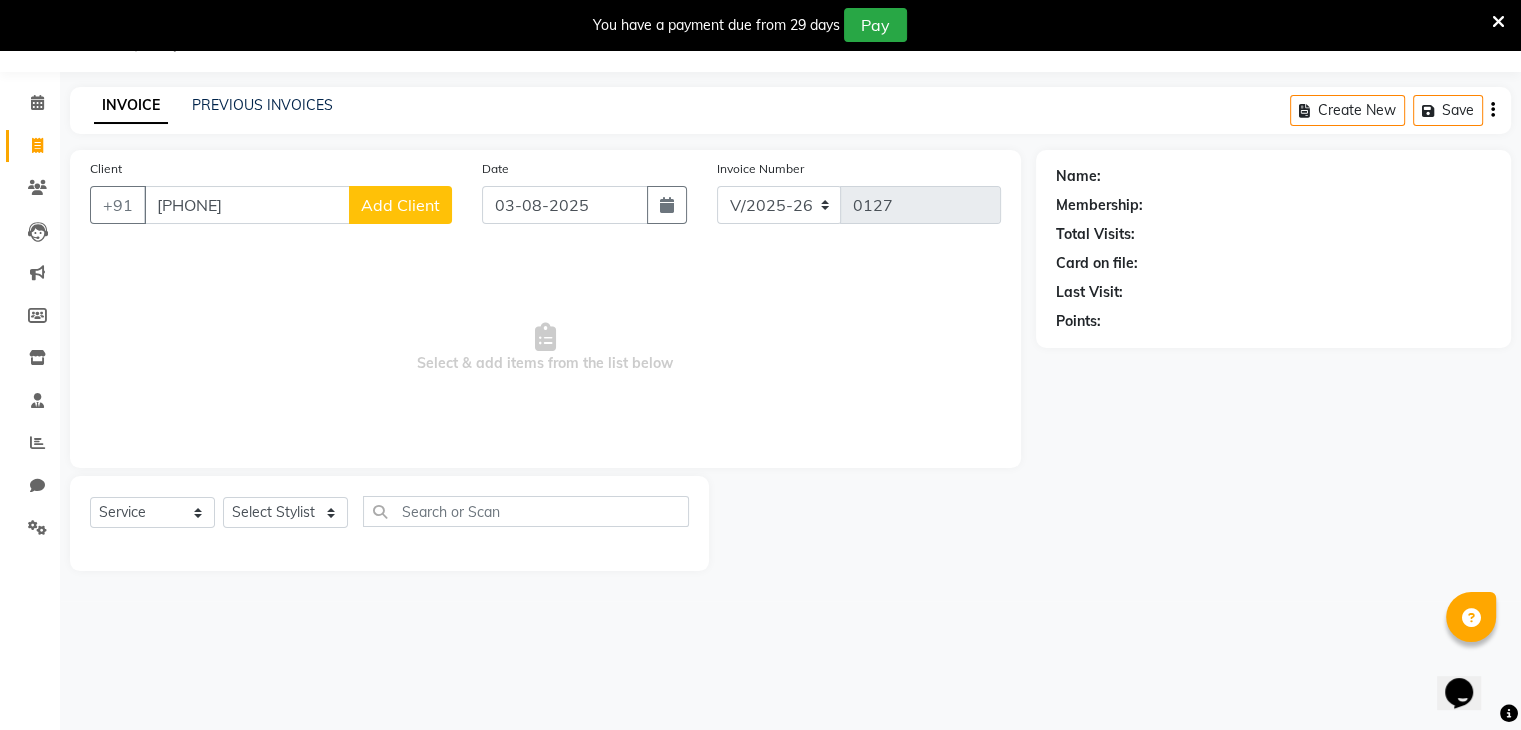 type on "9702422018" 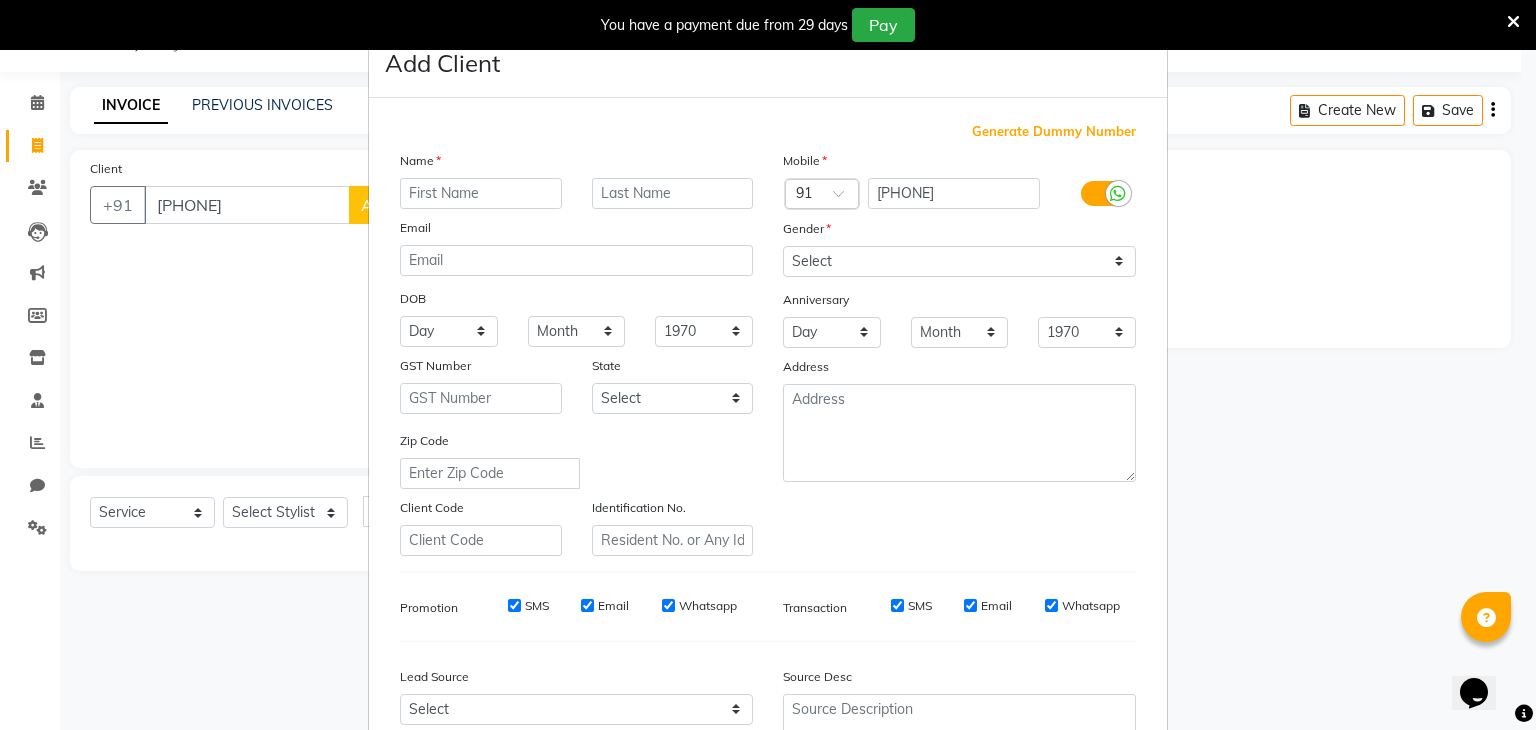 click at bounding box center [481, 193] 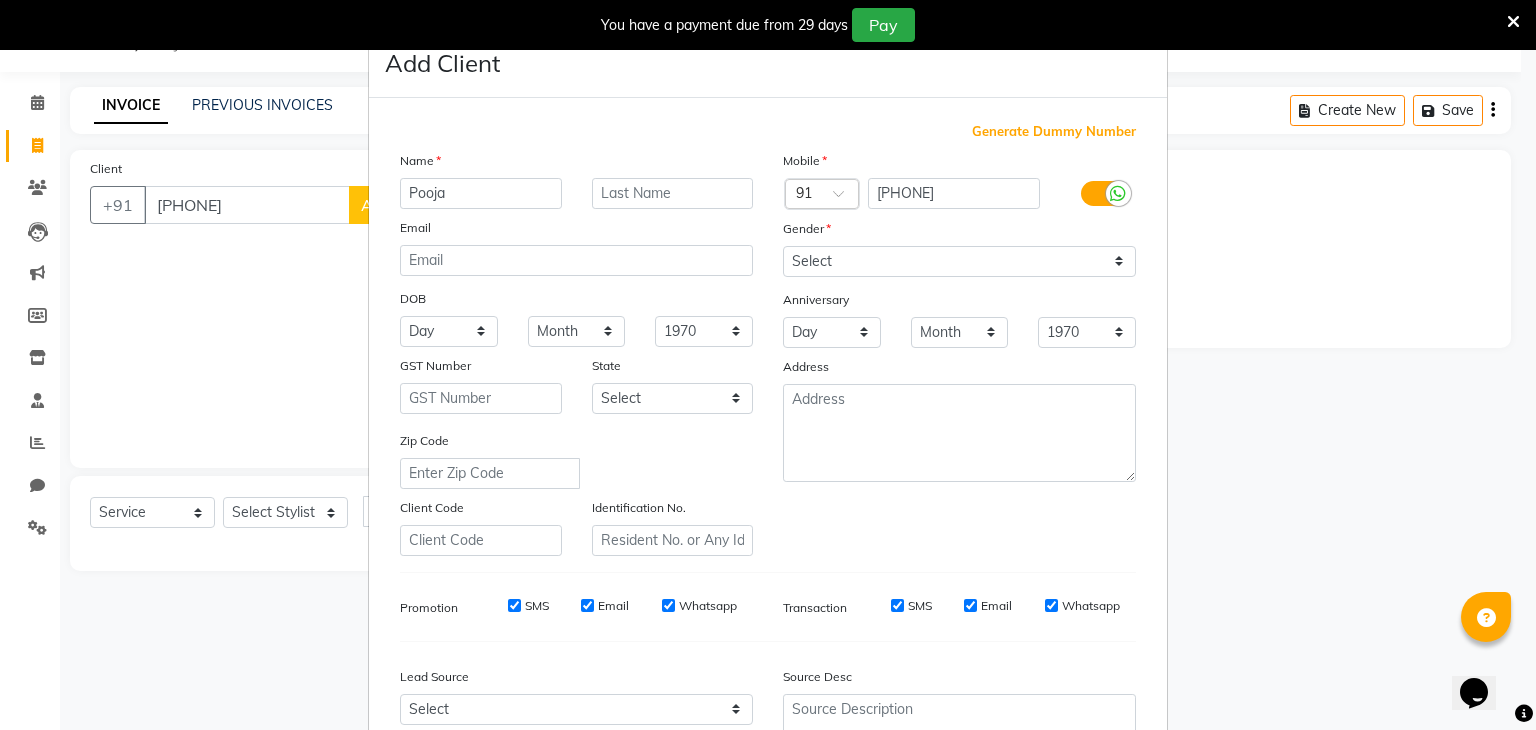 type on "Pooja" 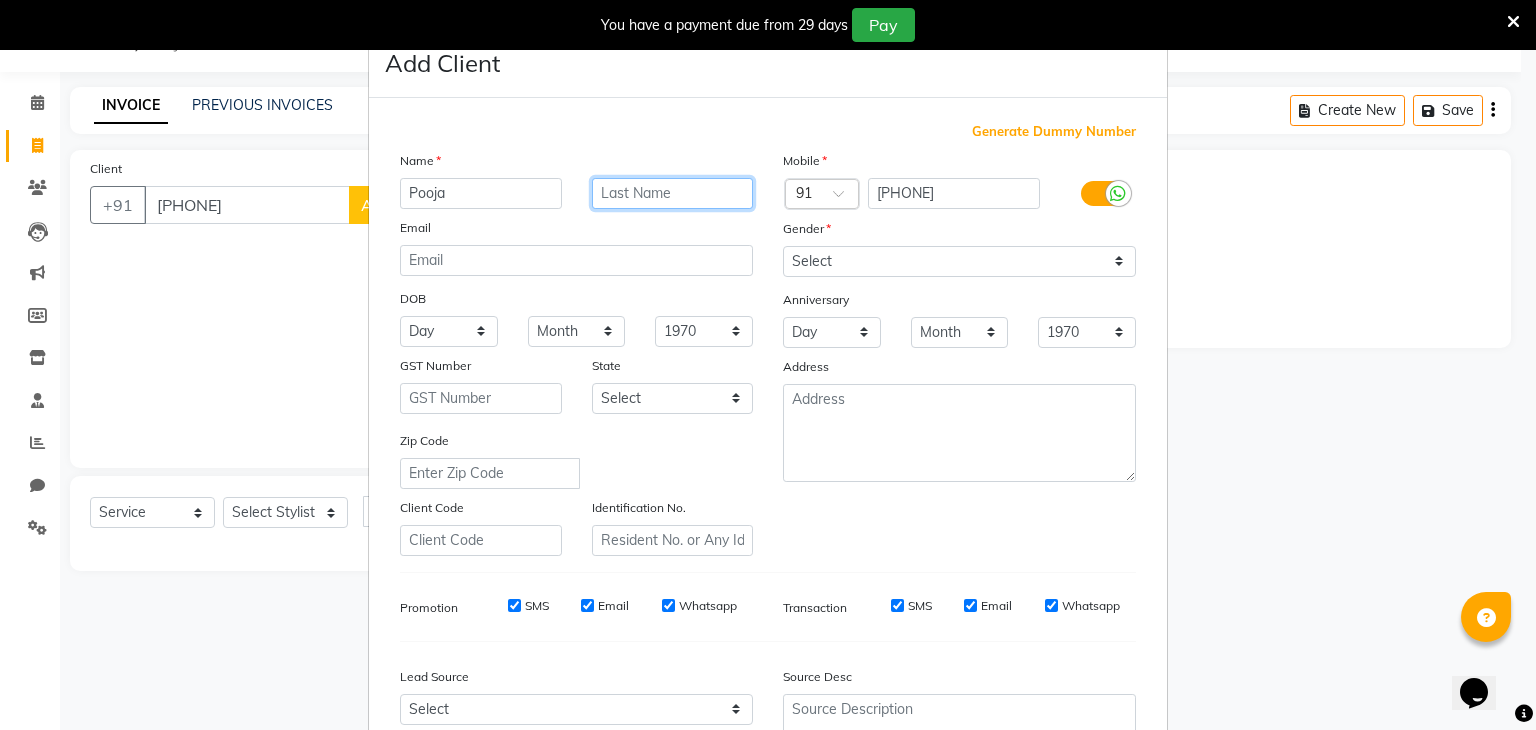 click at bounding box center (673, 193) 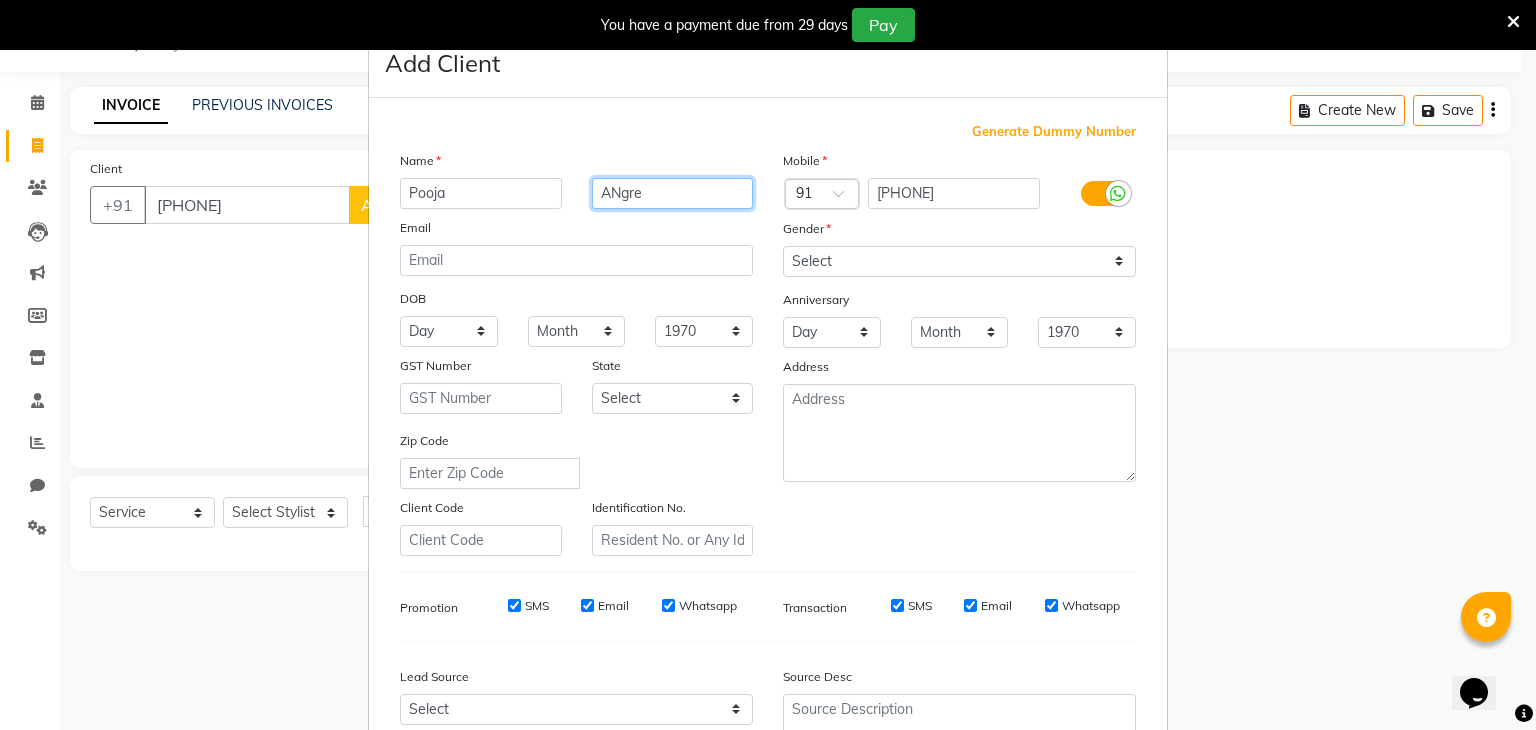 type on "ANgre" 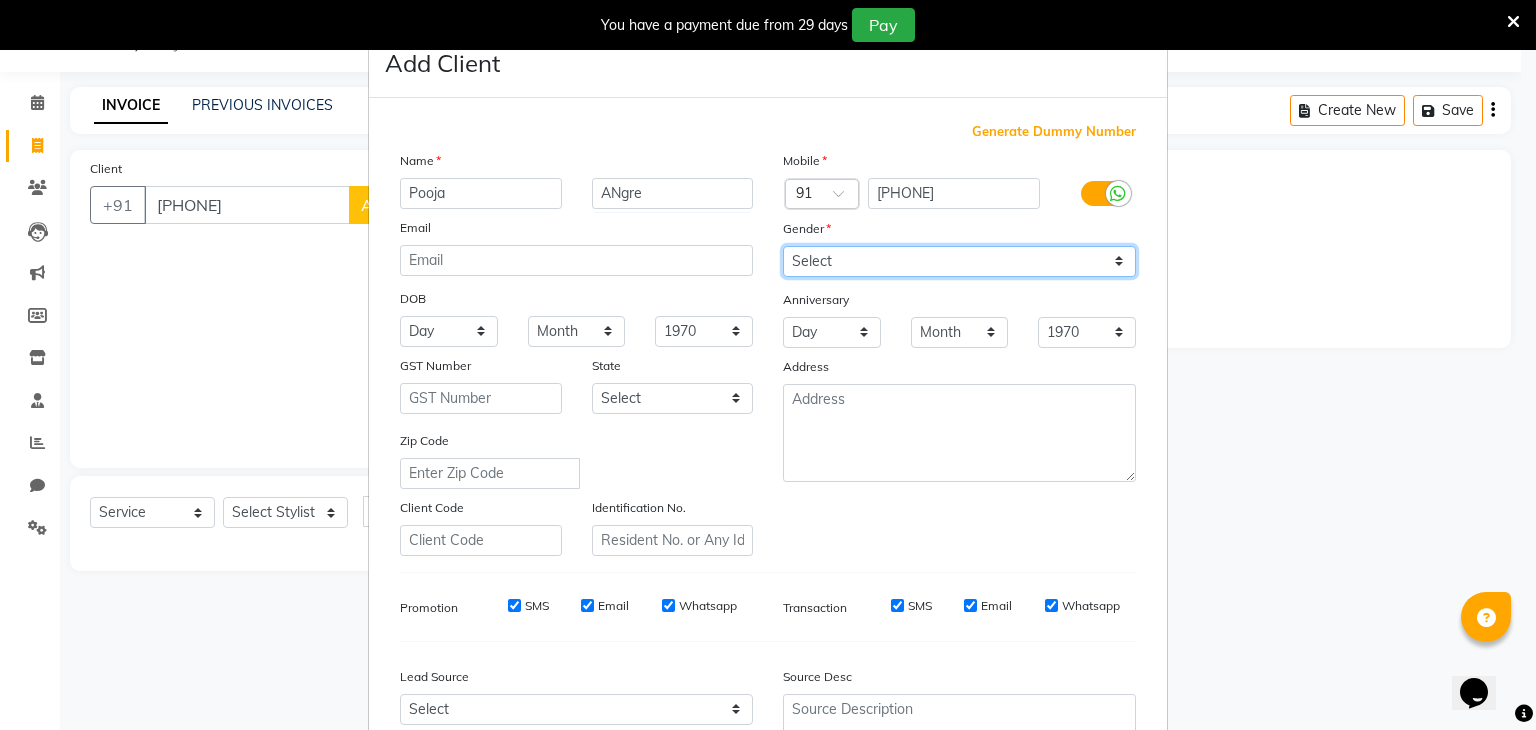 click on "Select Male Female Other Prefer Not To Say" at bounding box center (959, 261) 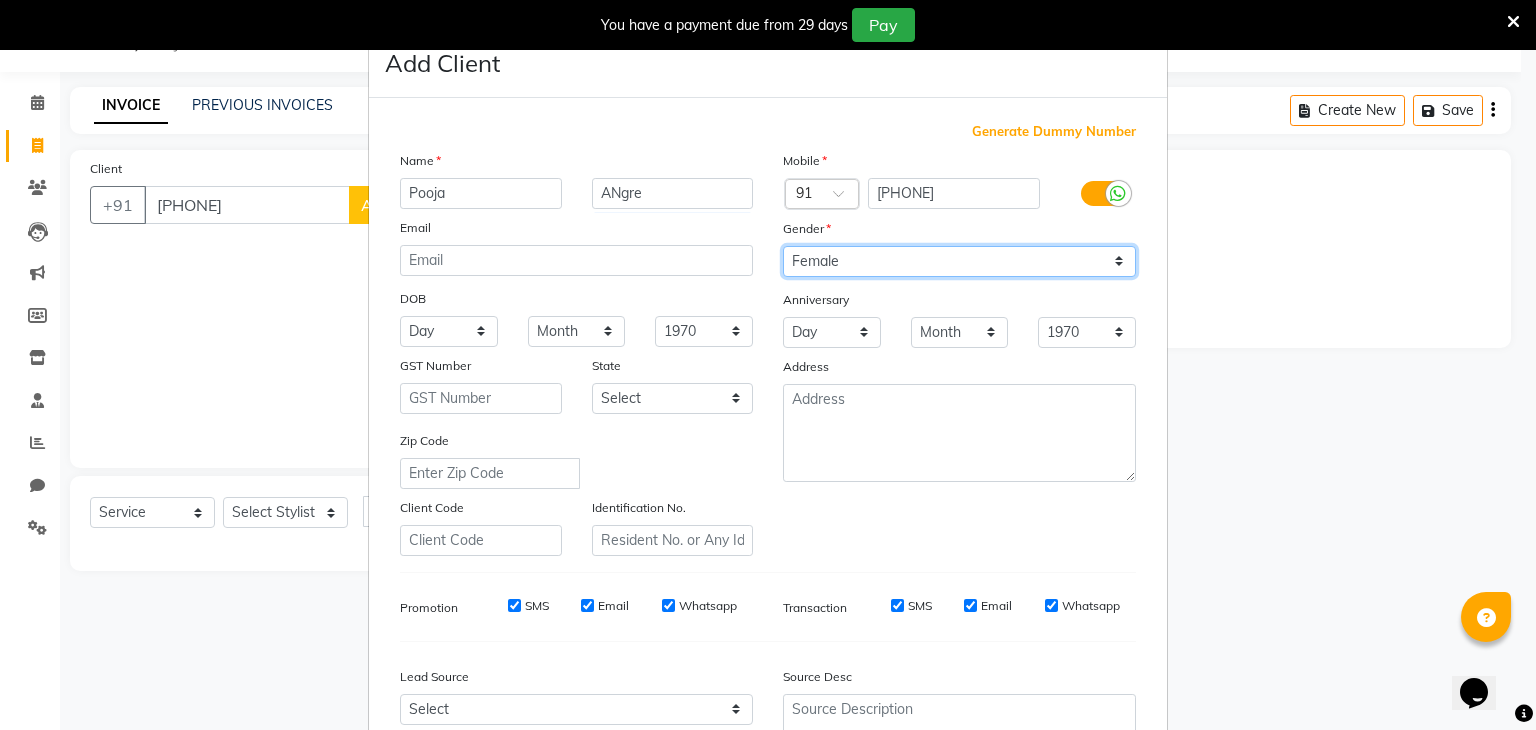click on "Select Male Female Other Prefer Not To Say" at bounding box center (959, 261) 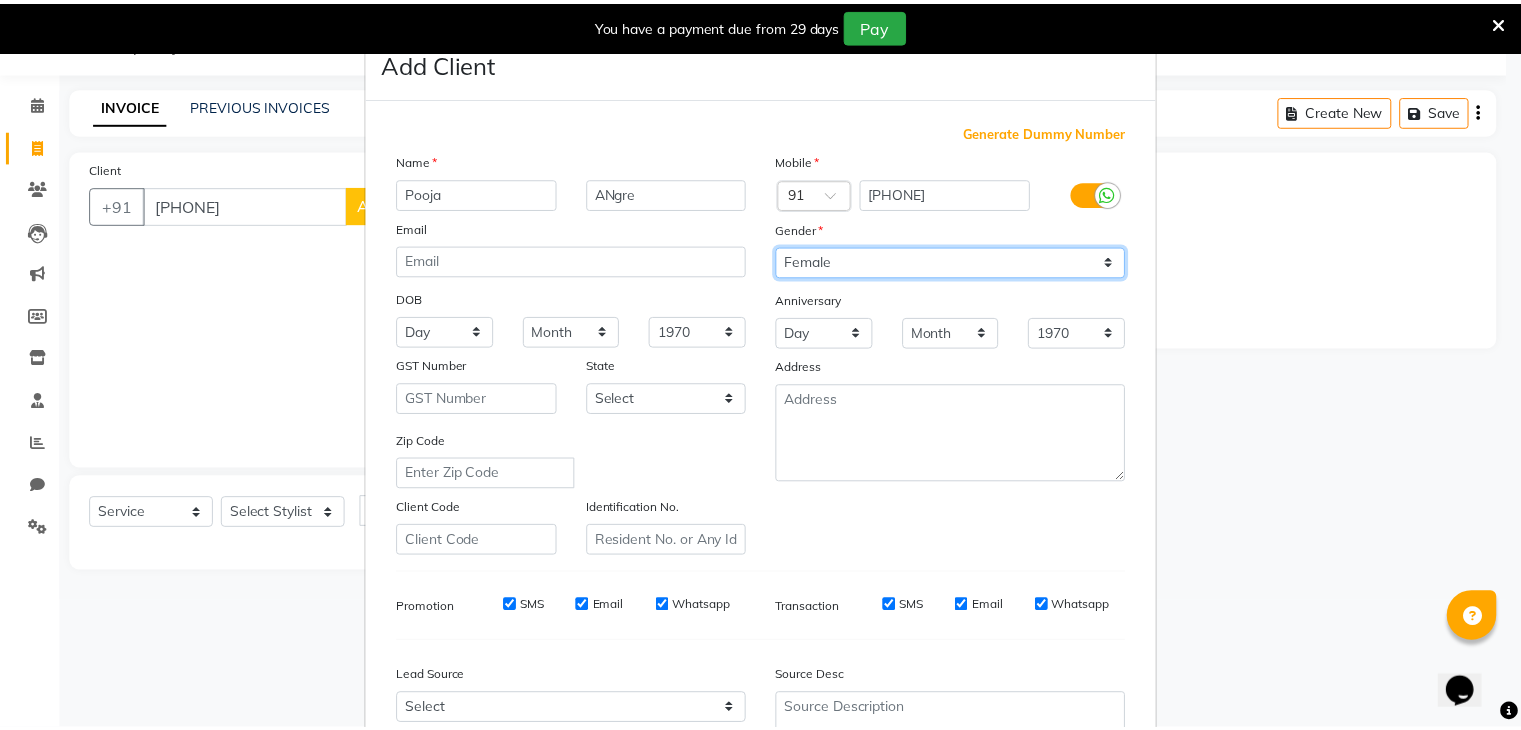 scroll, scrollTop: 203, scrollLeft: 0, axis: vertical 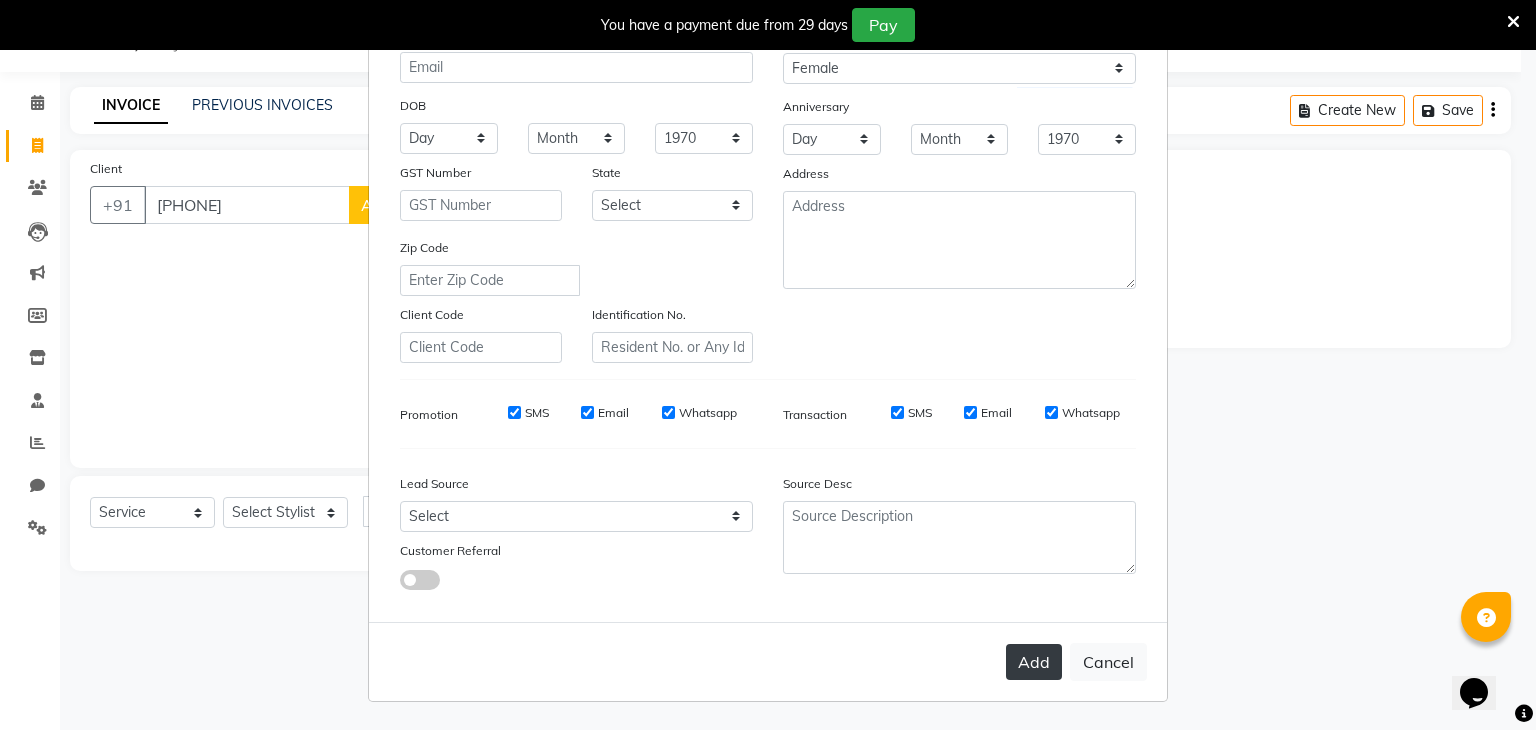 click on "Add" at bounding box center (1034, 662) 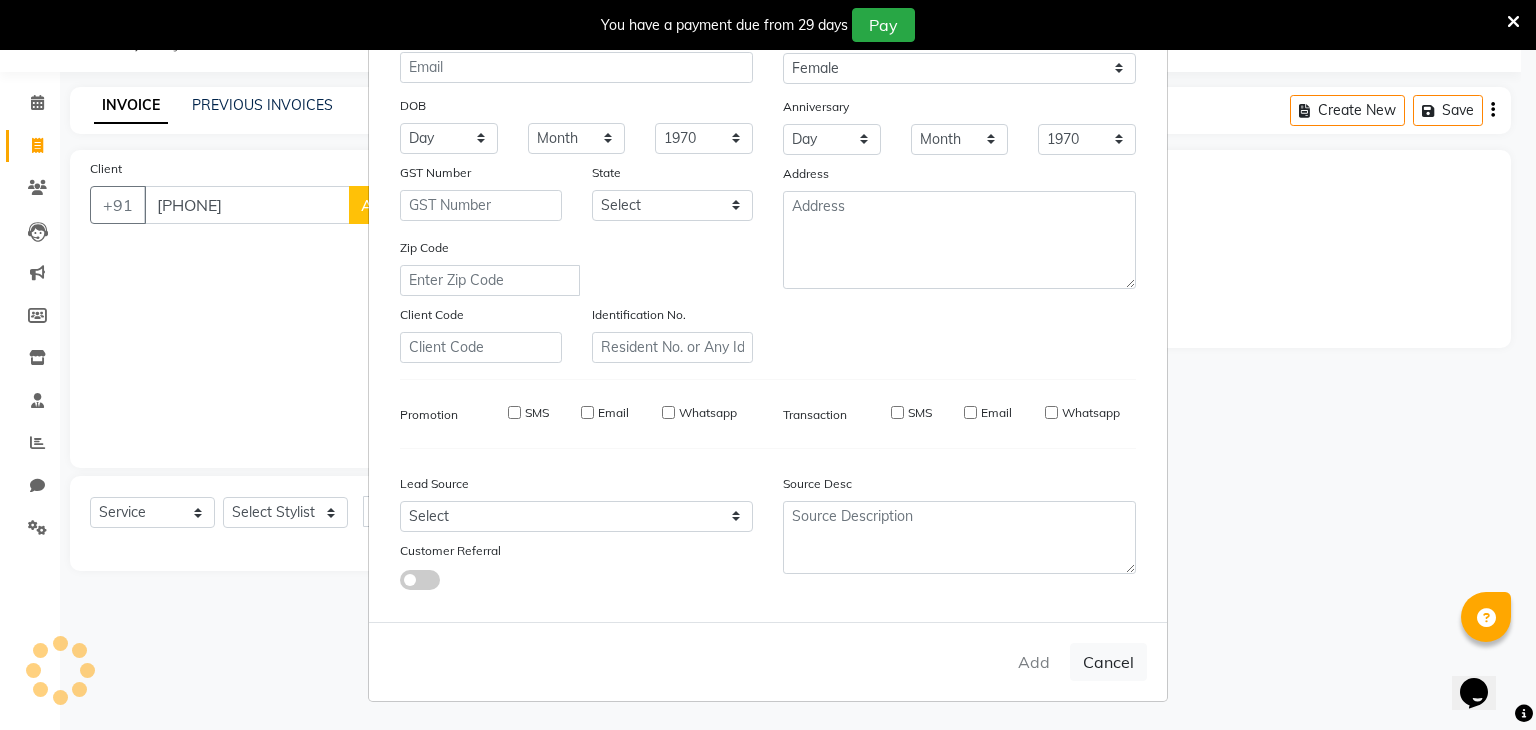 type 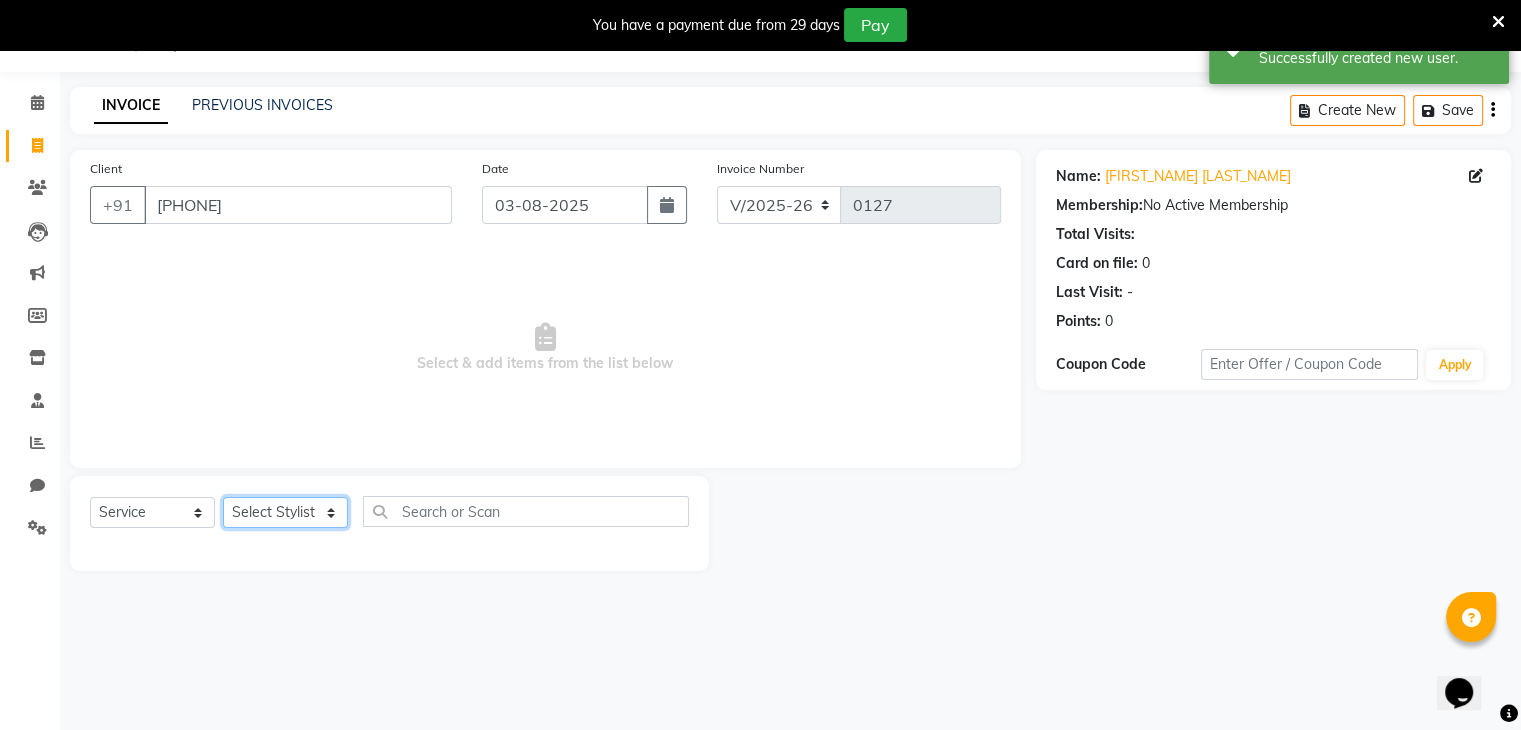 click on "Select Stylist deepa Lucky nadeem Riya Sameer Shivam Tas bina Uzair Vinita" 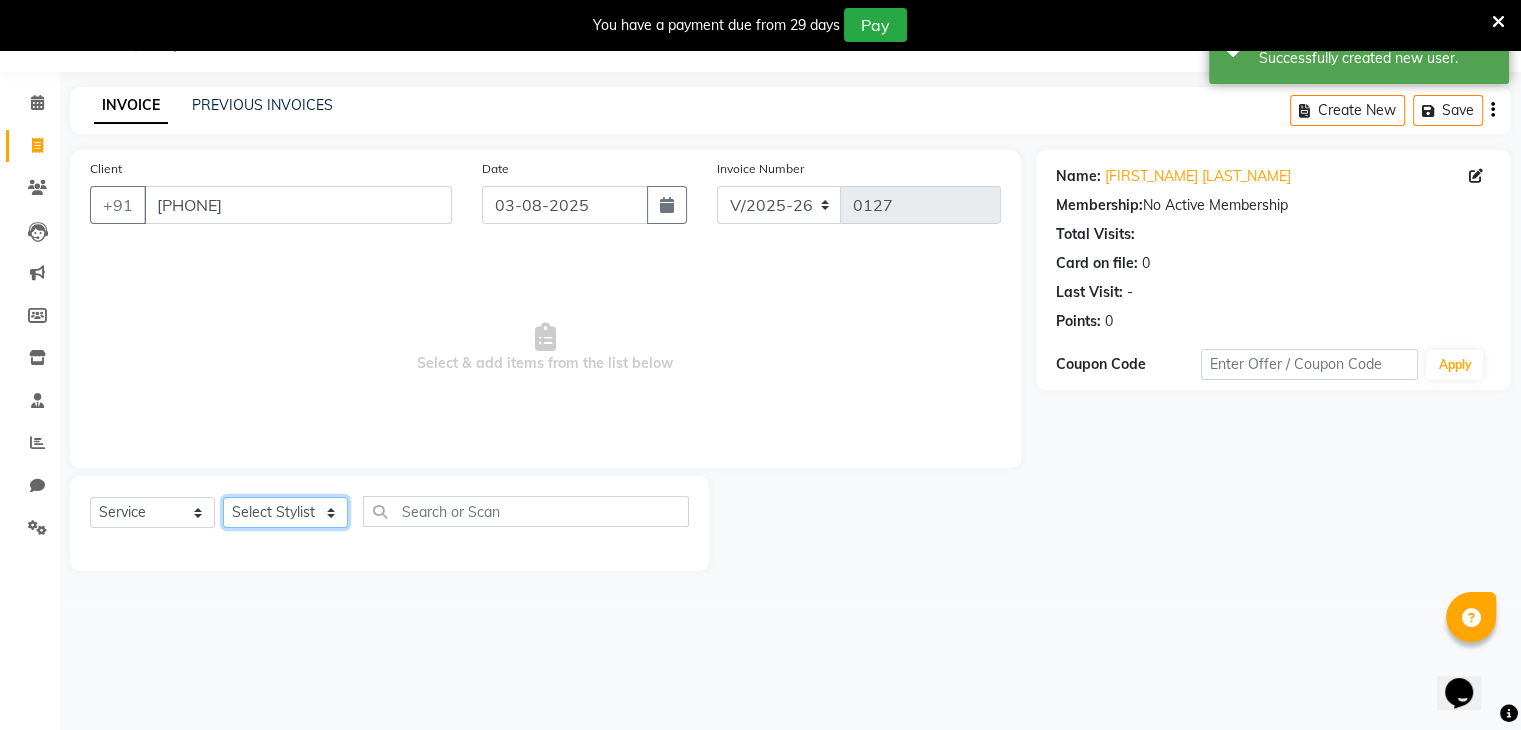 select on "81971" 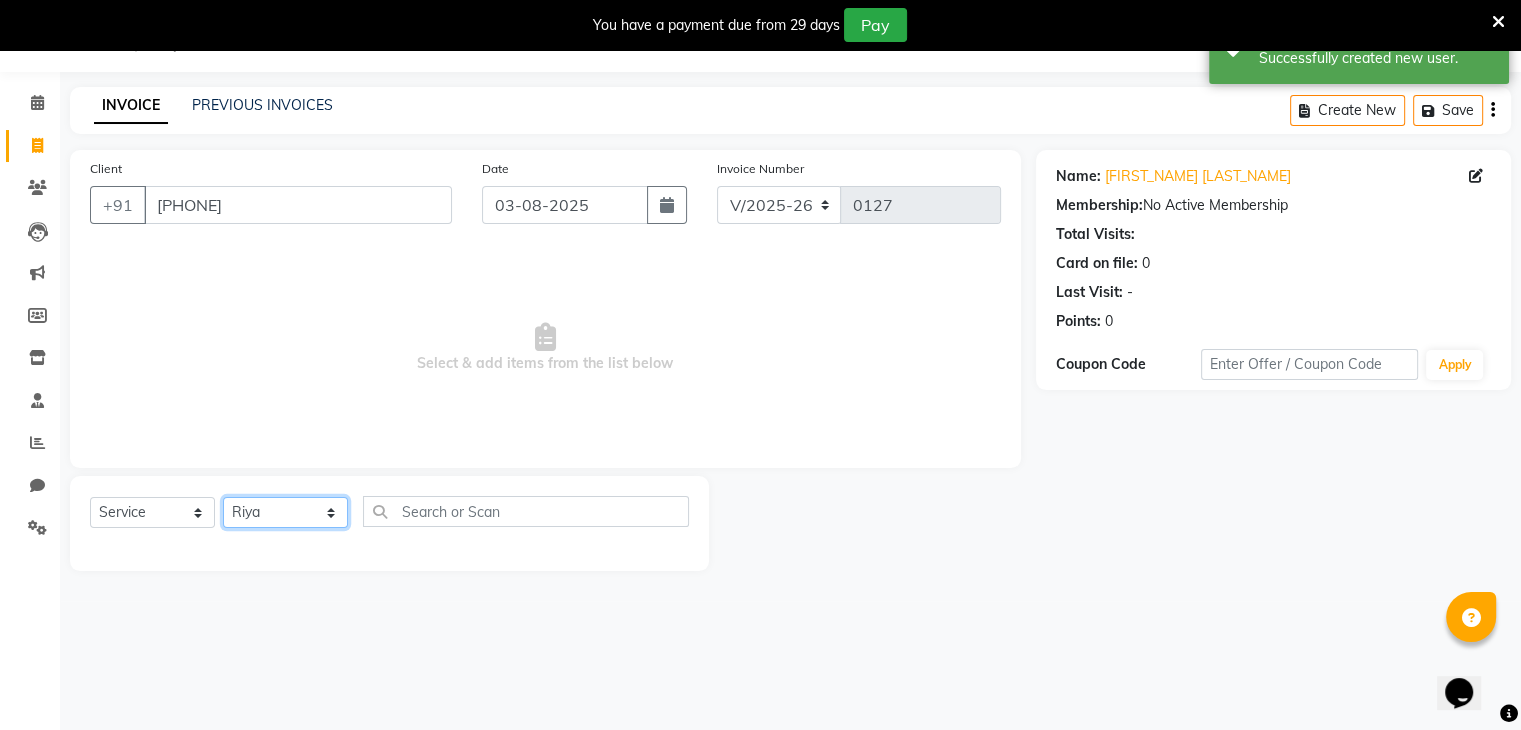 click on "Select Stylist deepa Lucky nadeem Riya Sameer Shivam Tas bina Uzair Vinita" 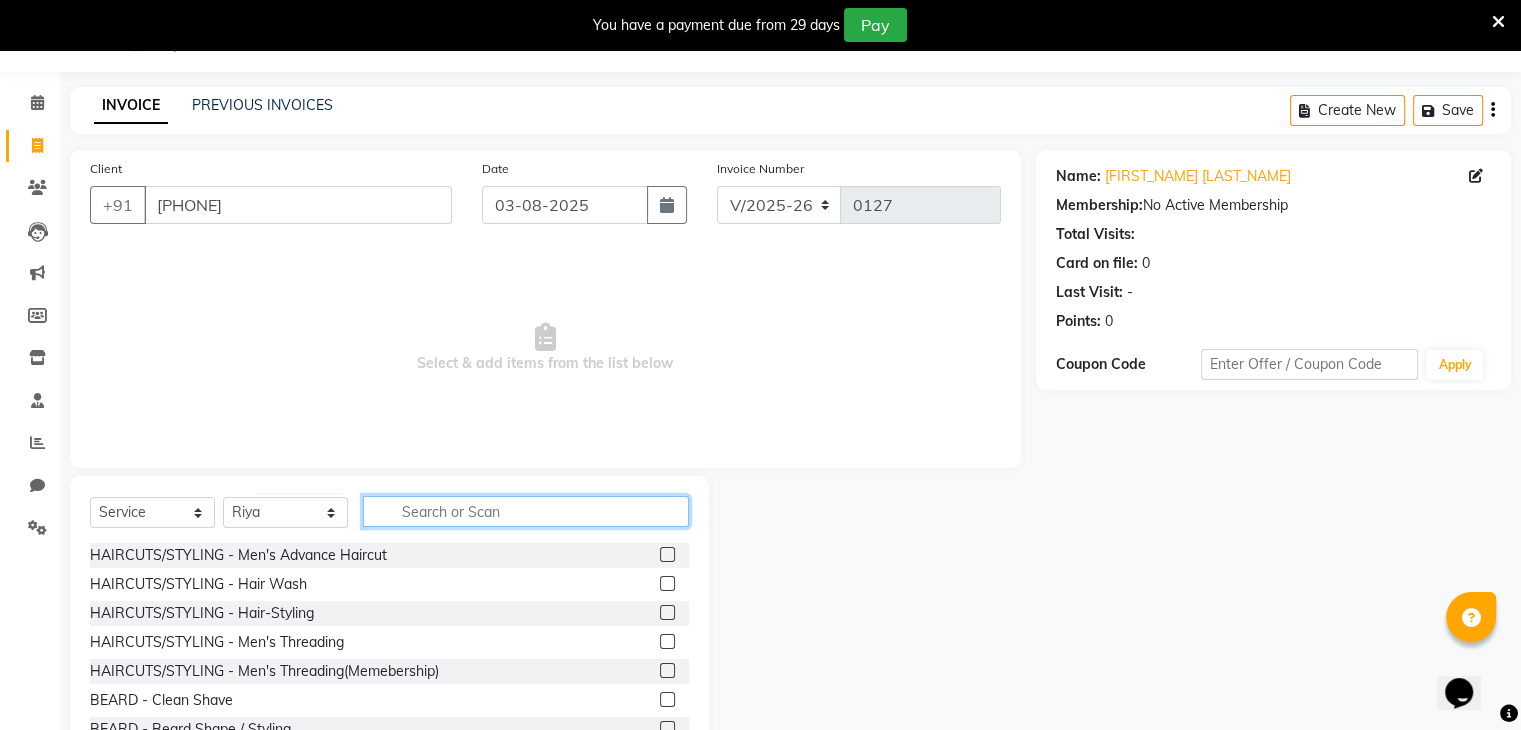 click 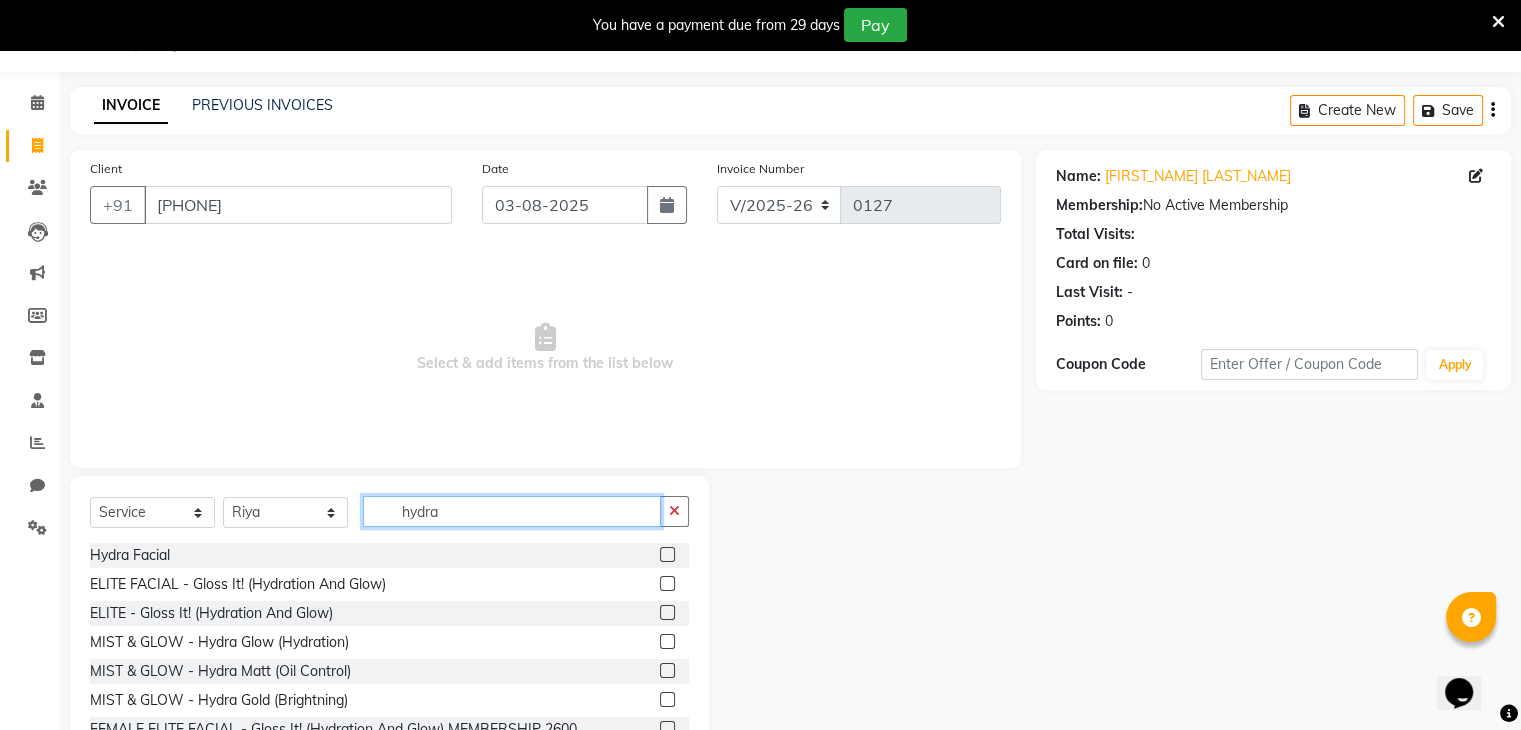 type on "hydra" 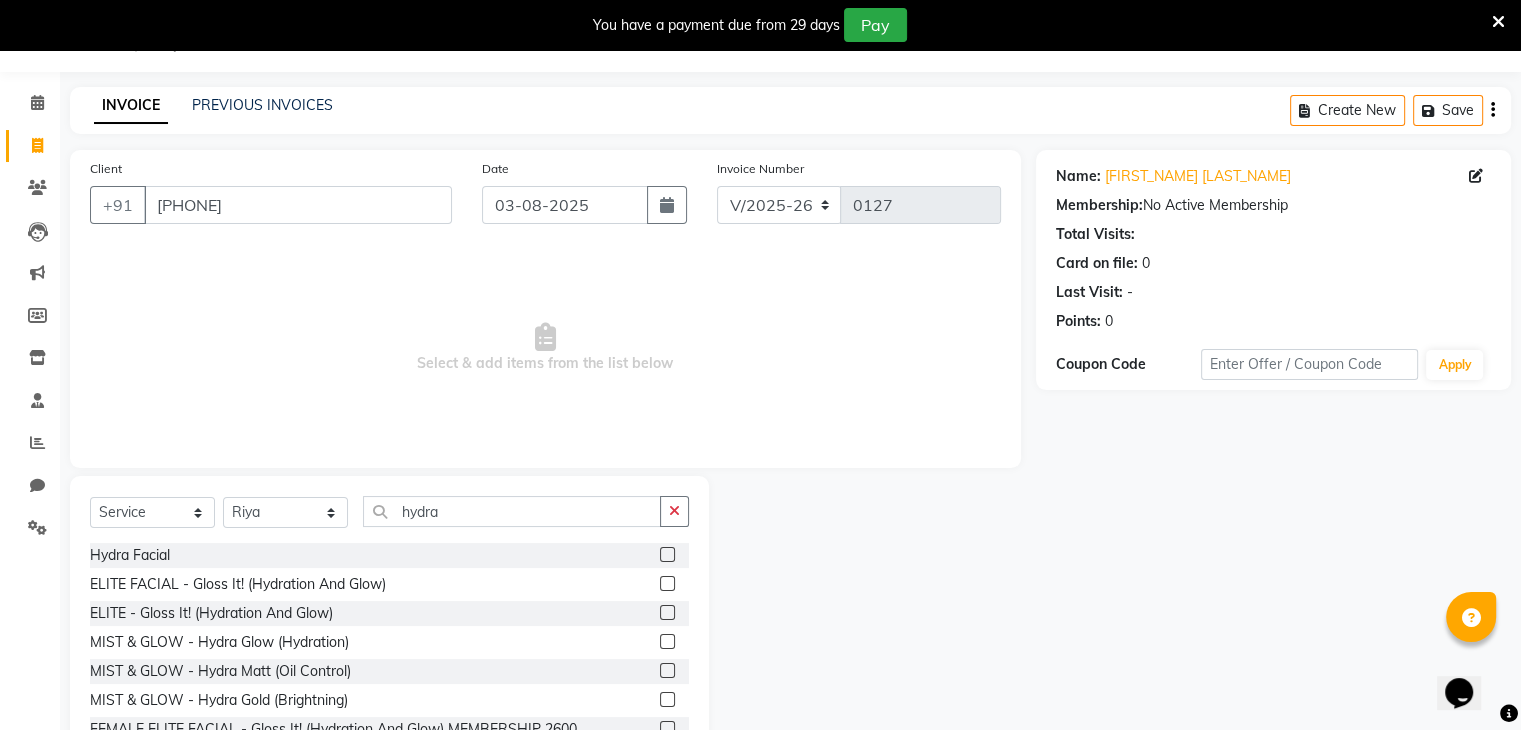 click 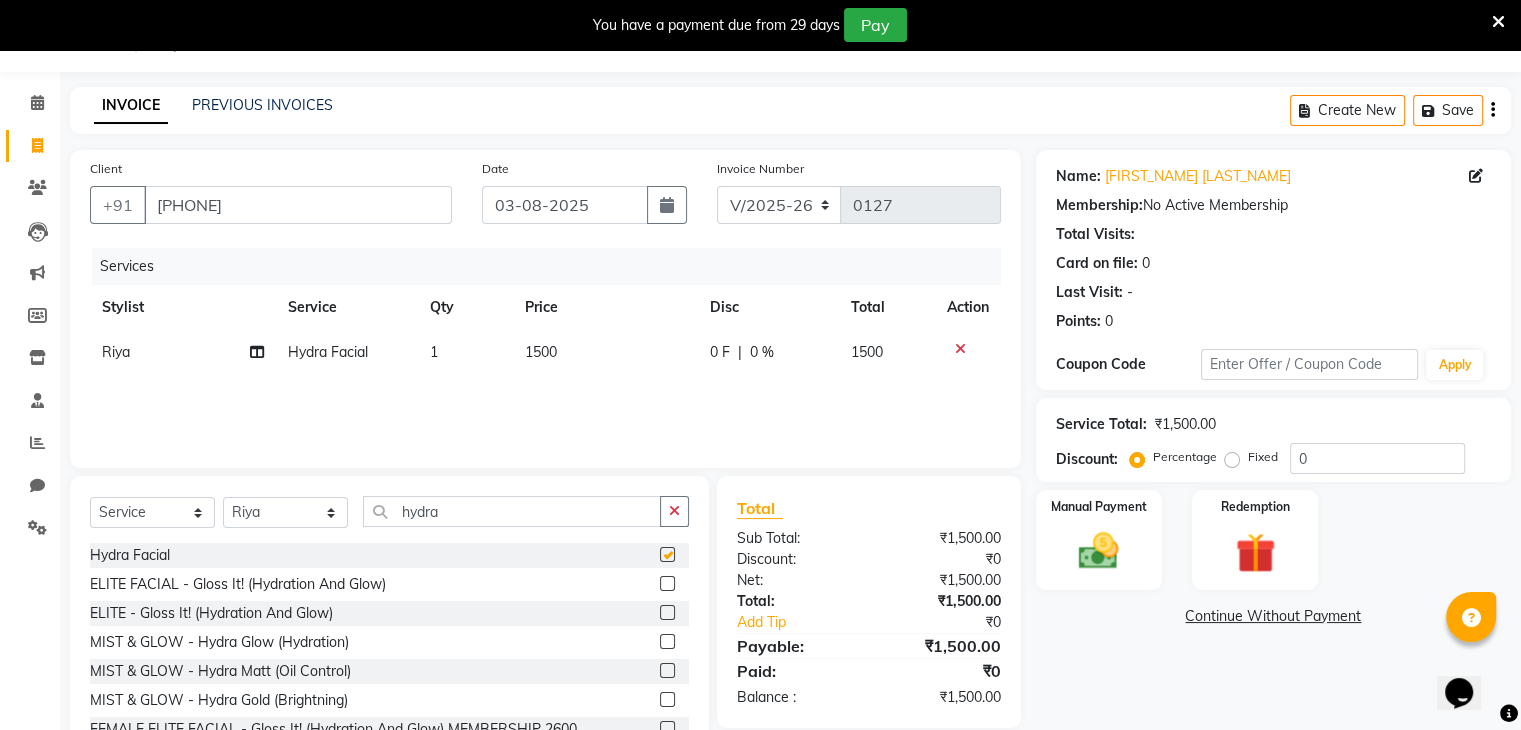 checkbox on "false" 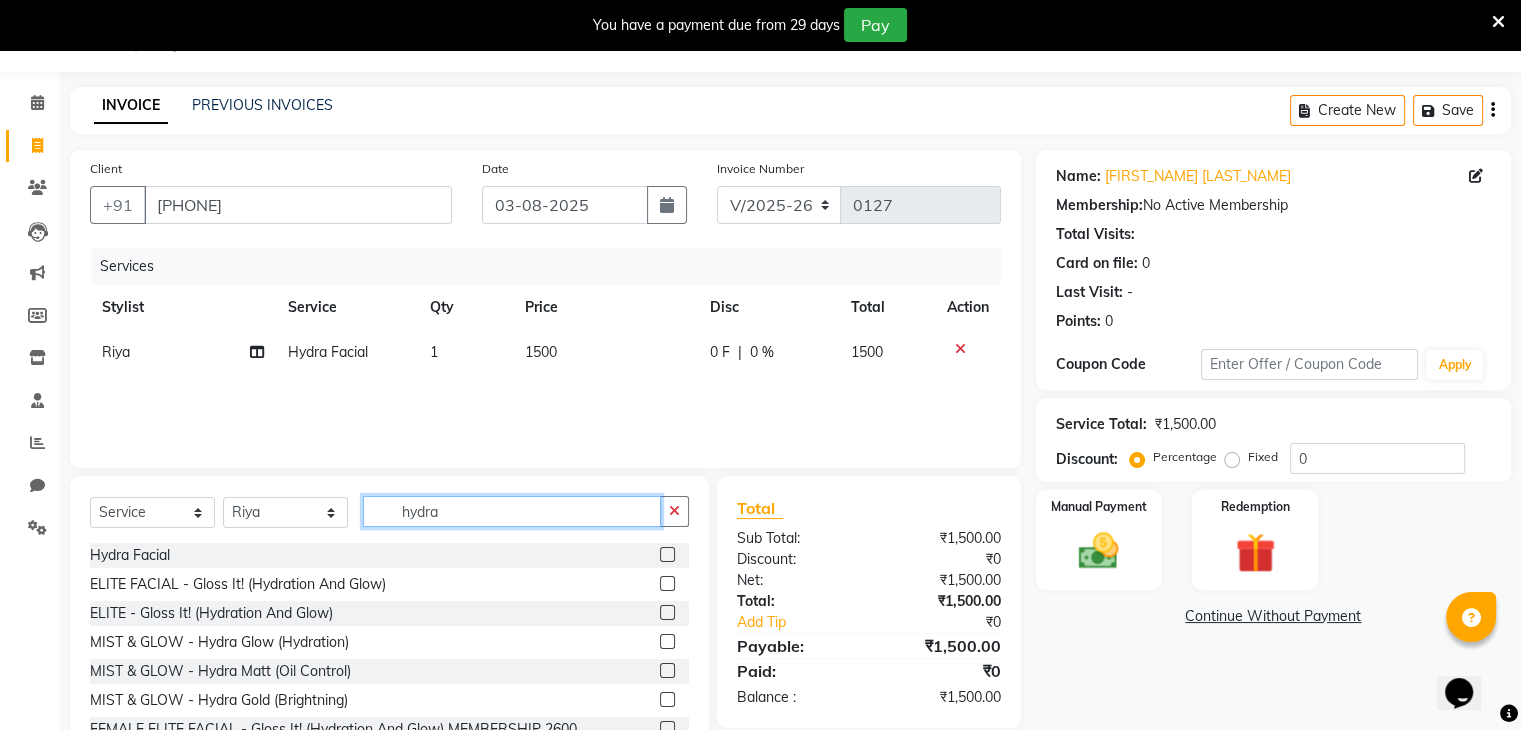click on "hydra" 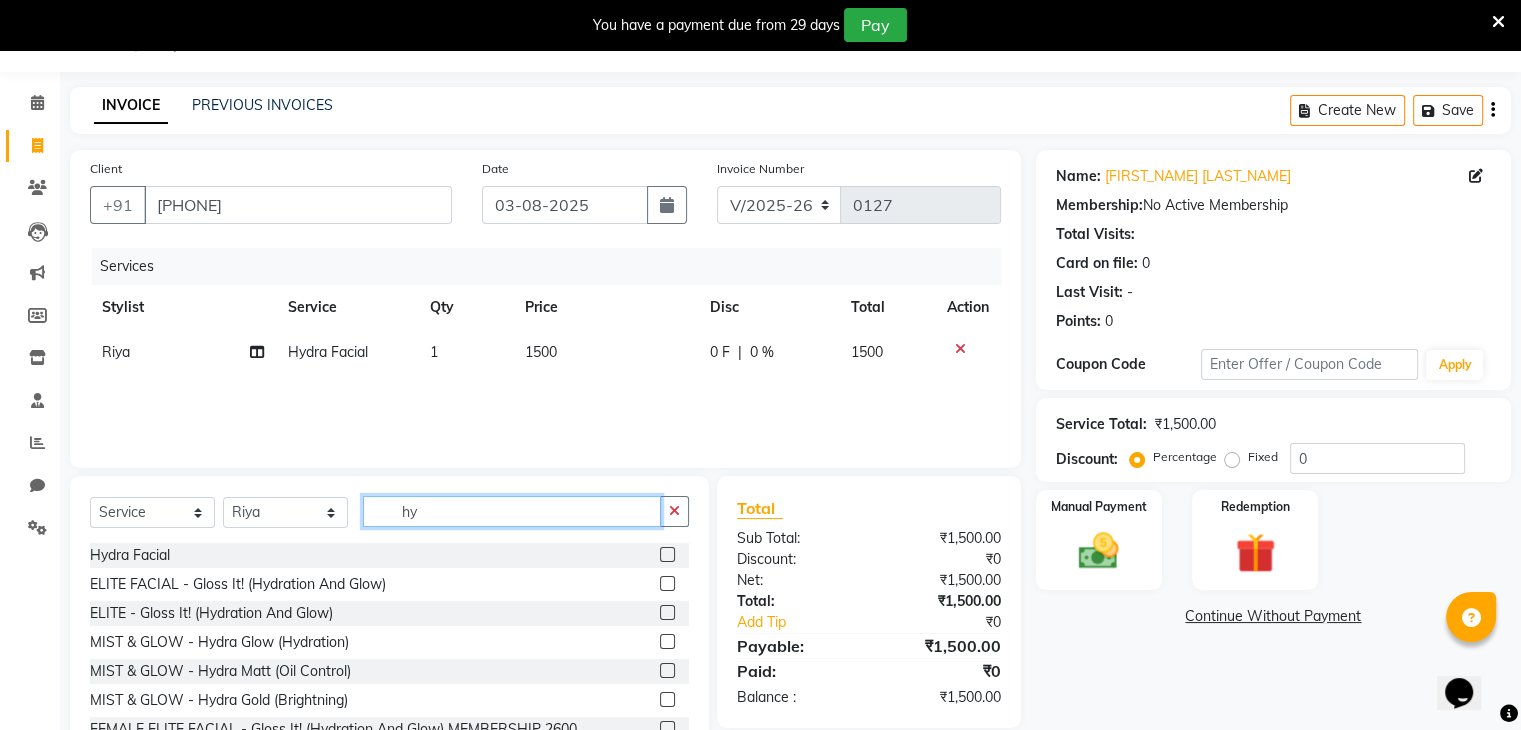 type on "h" 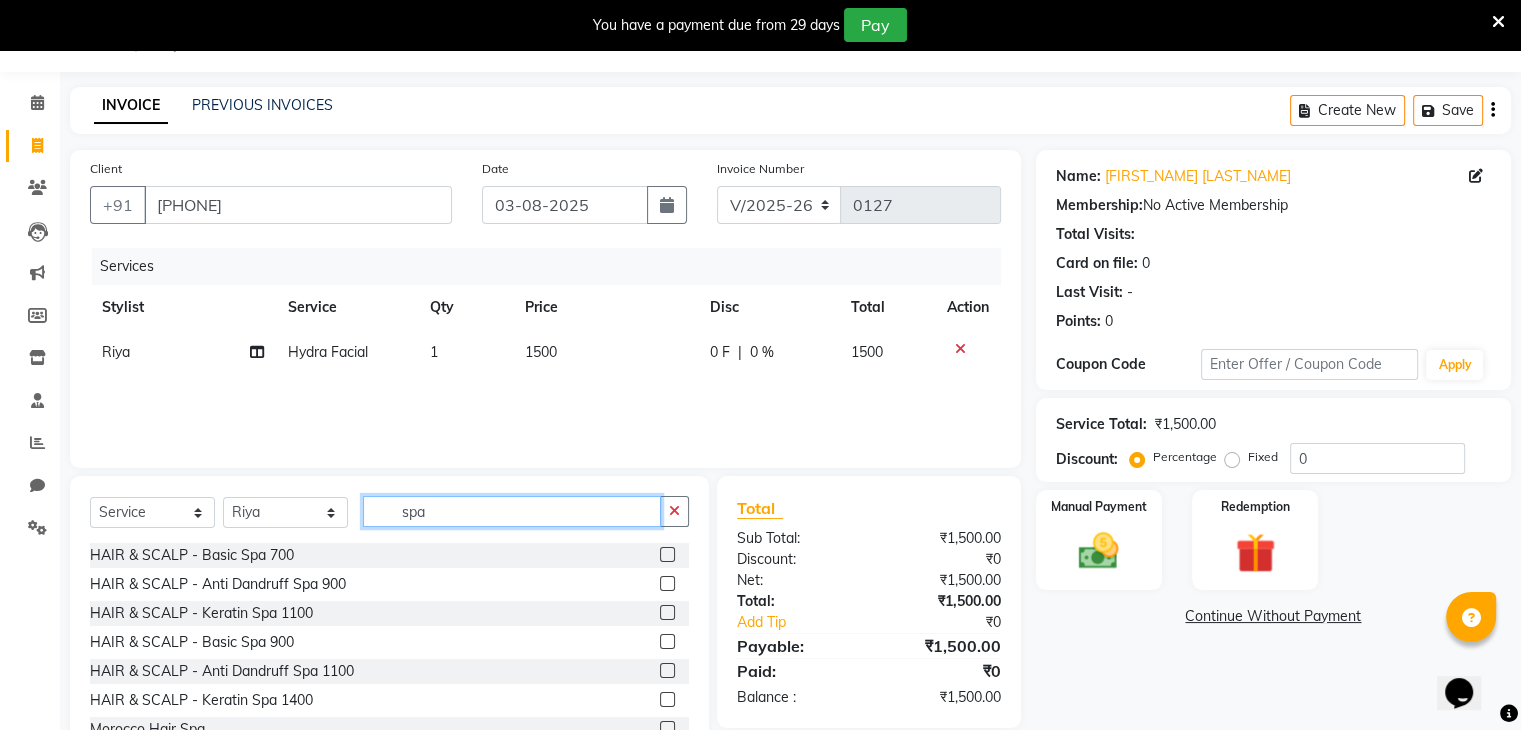 type on "spa" 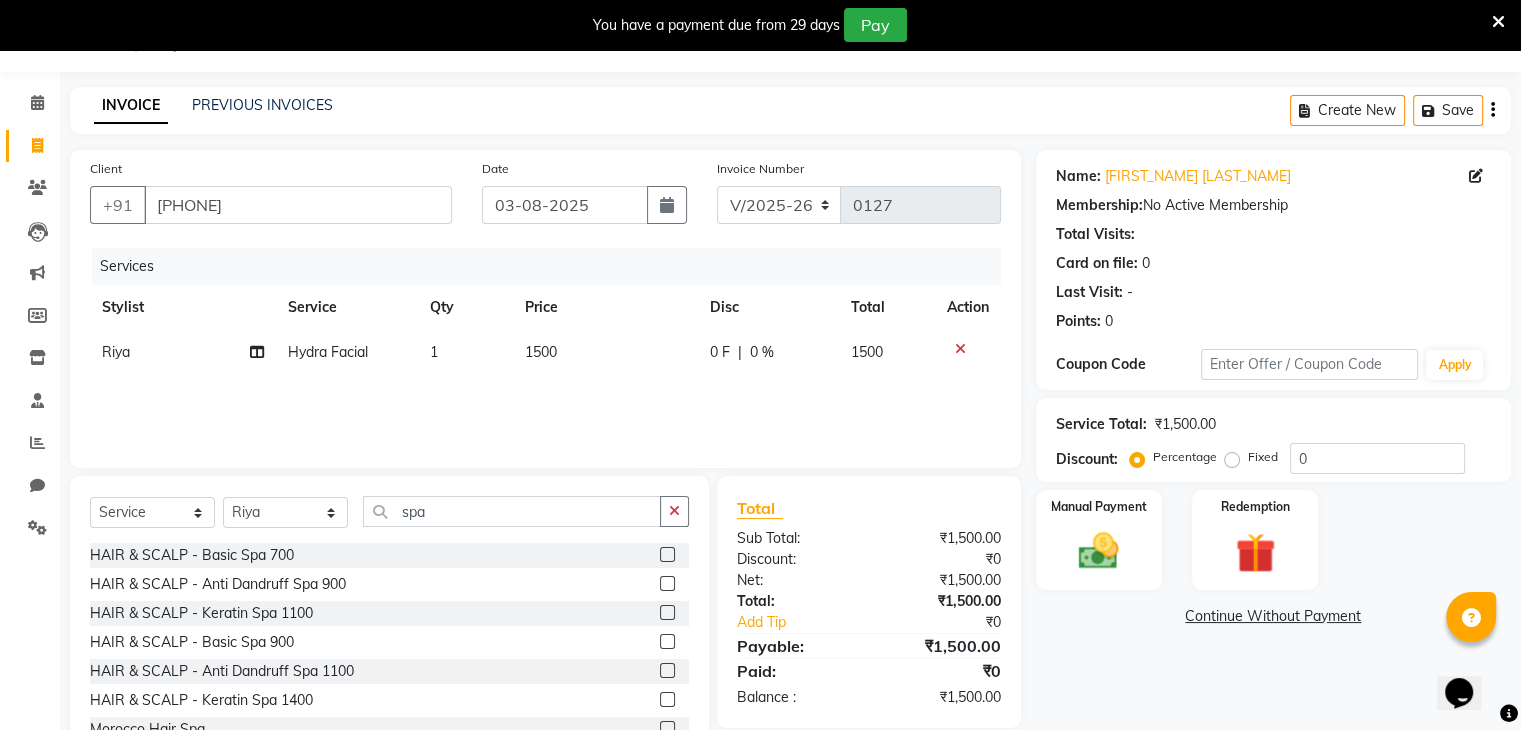 click 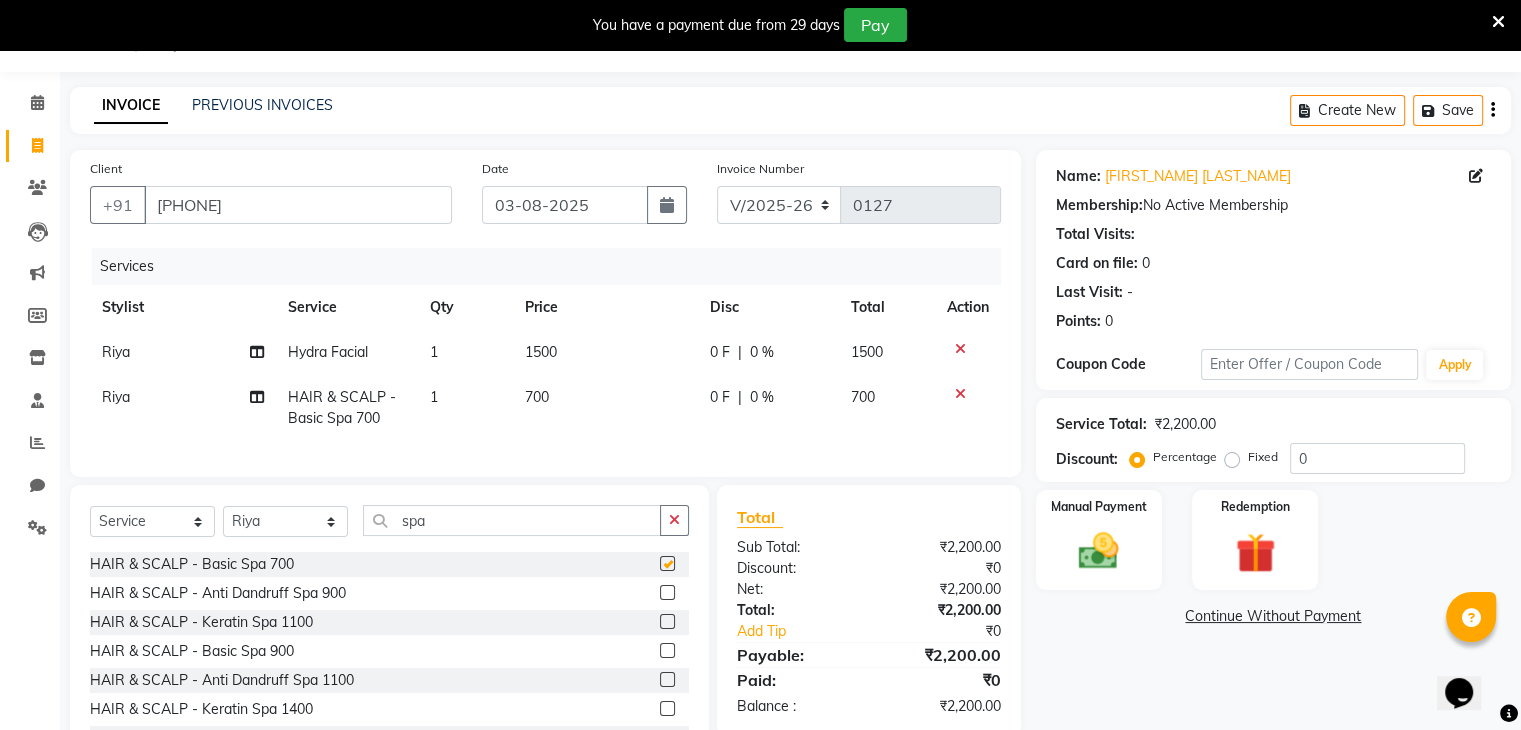 checkbox on "false" 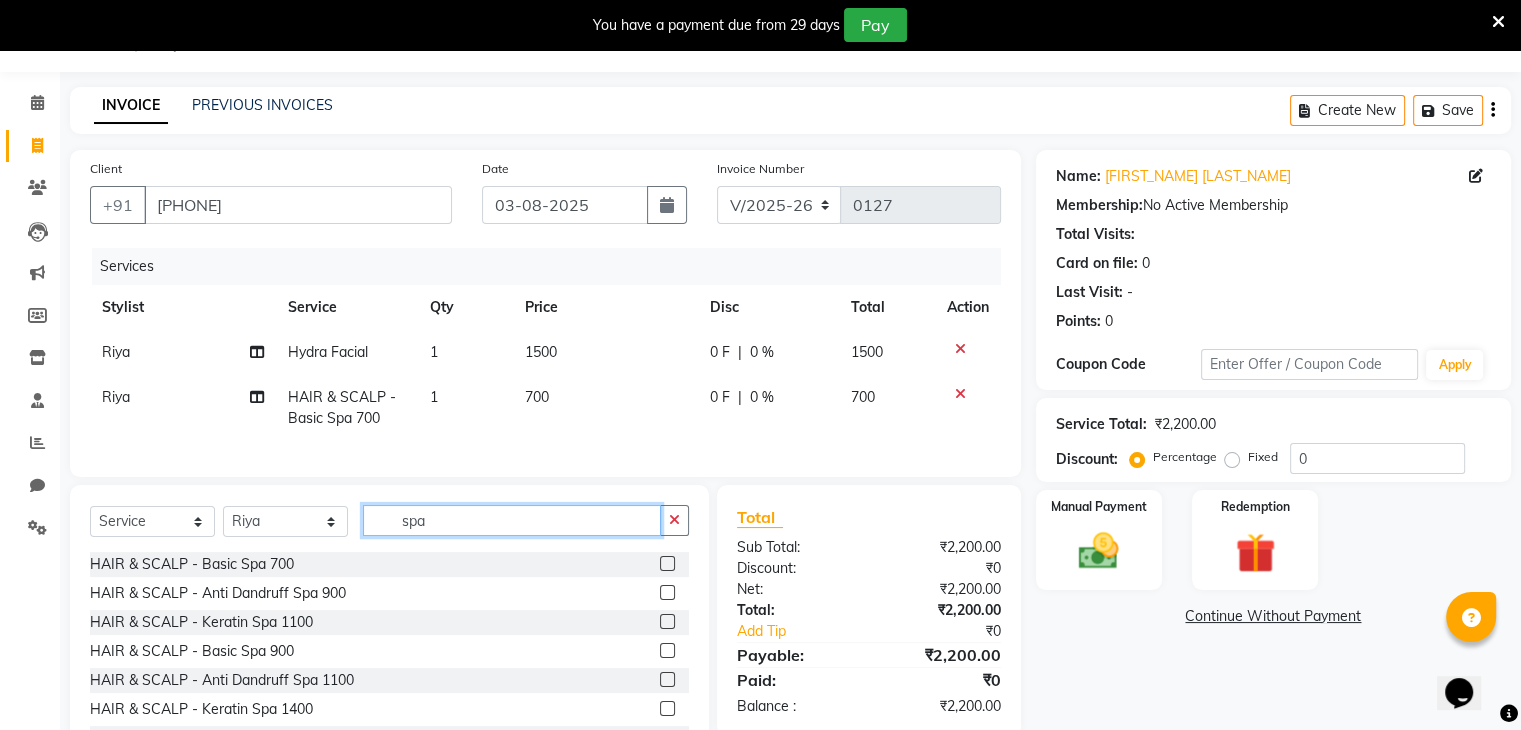 click on "spa" 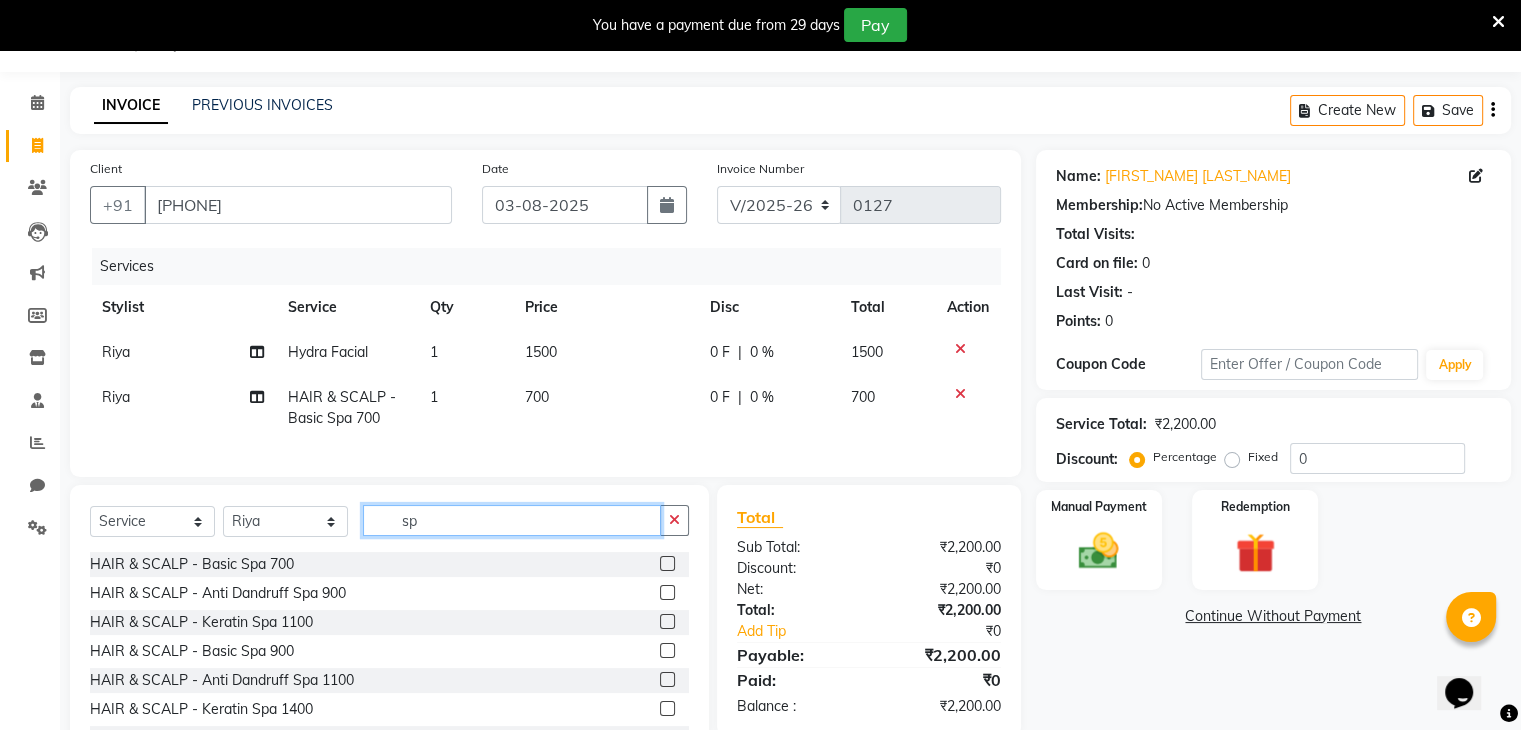 type on "s" 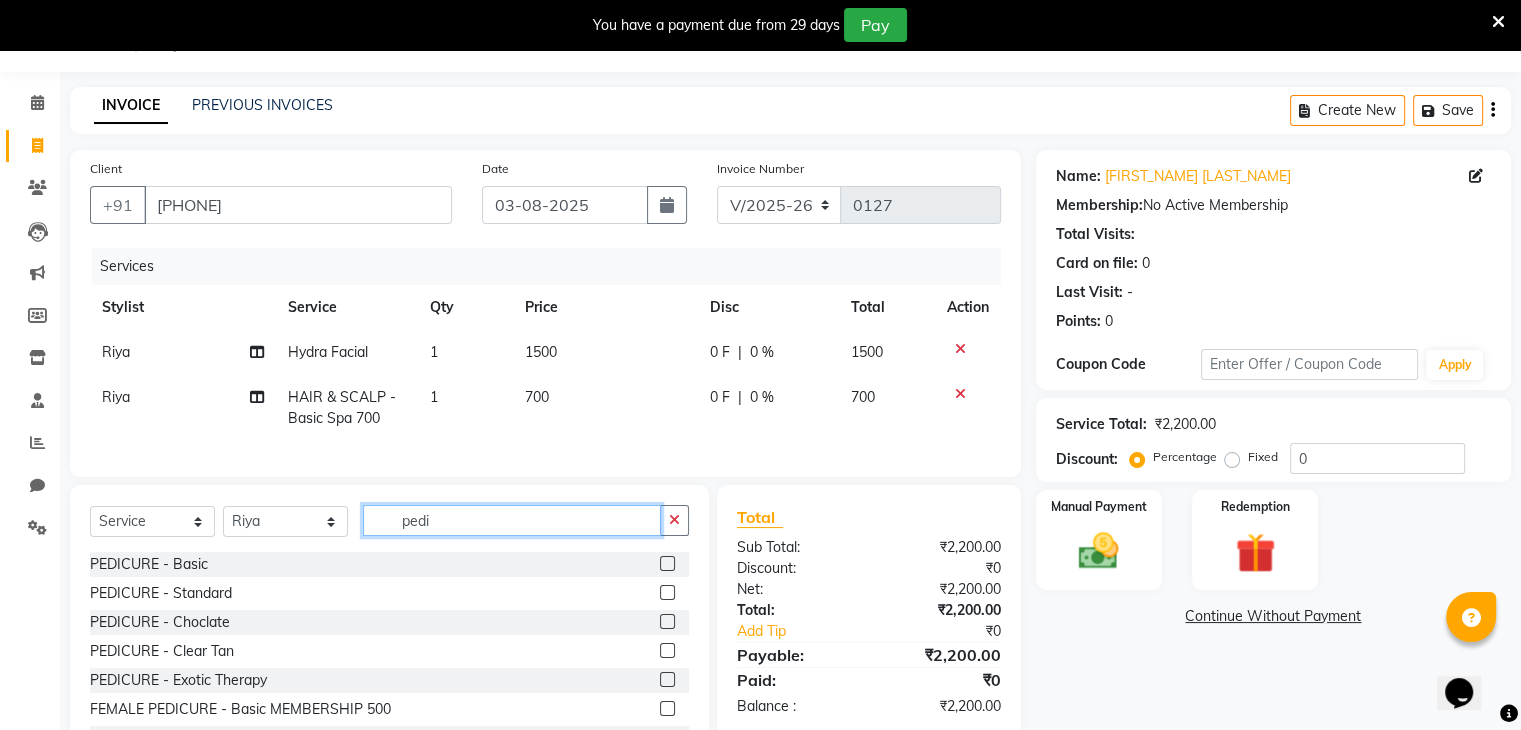 type on "pedi" 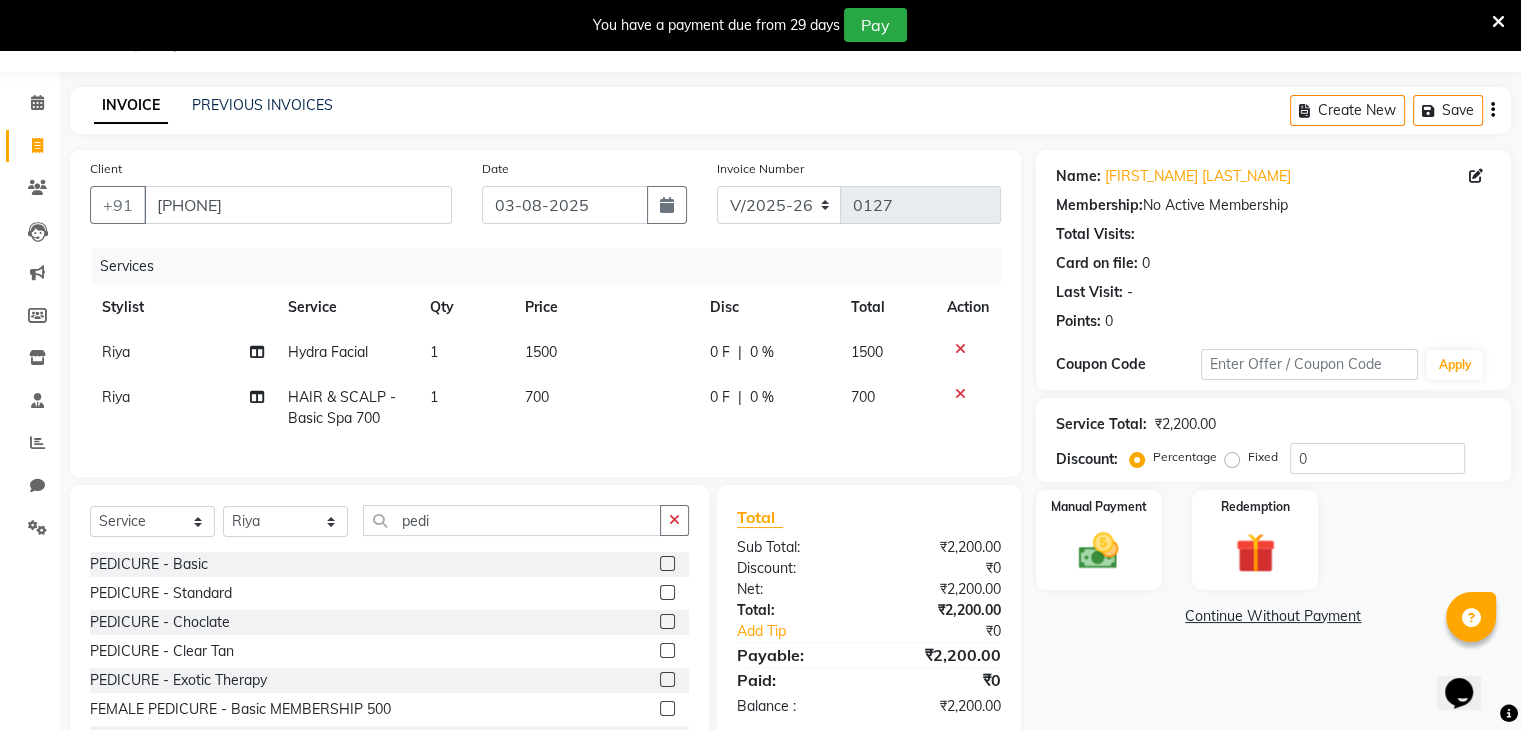 click 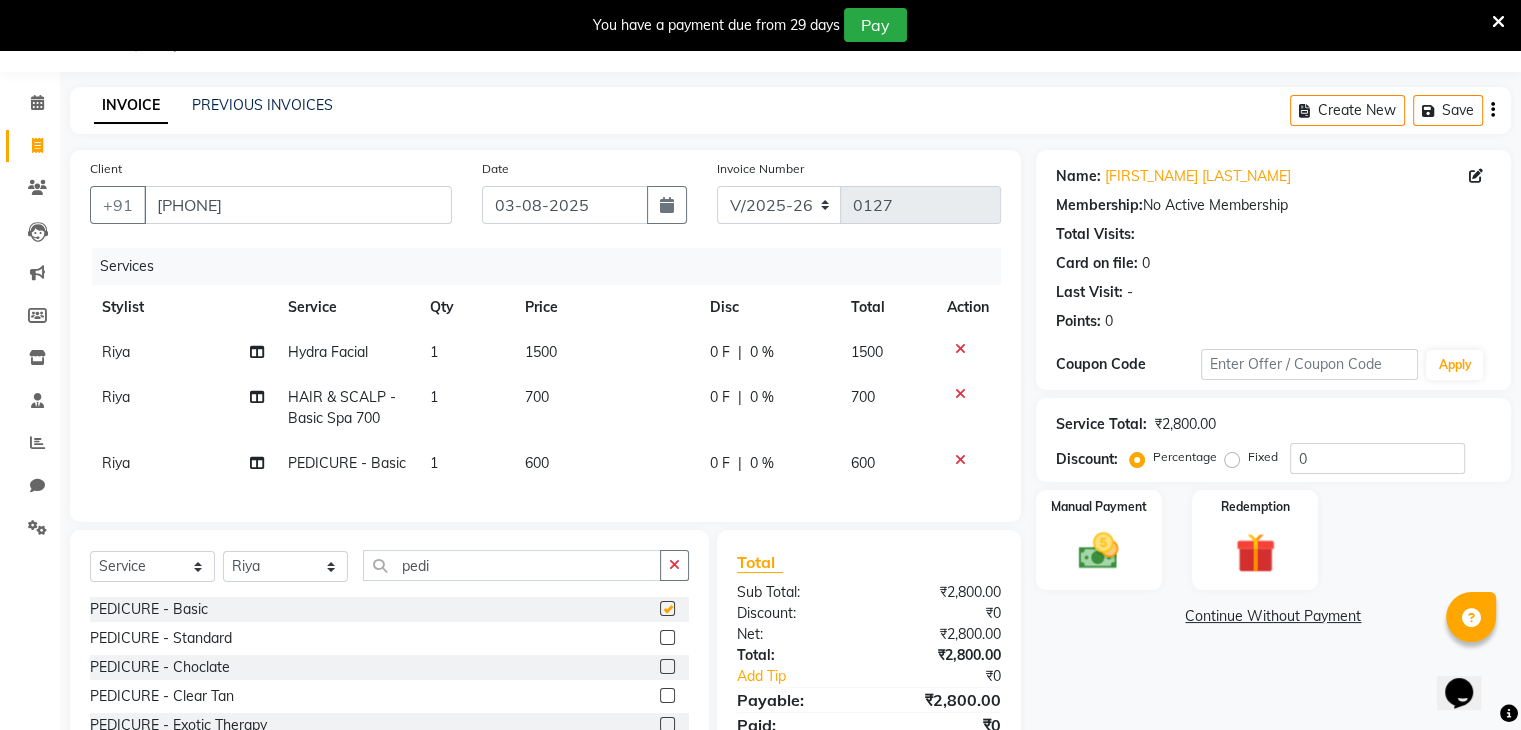 checkbox on "false" 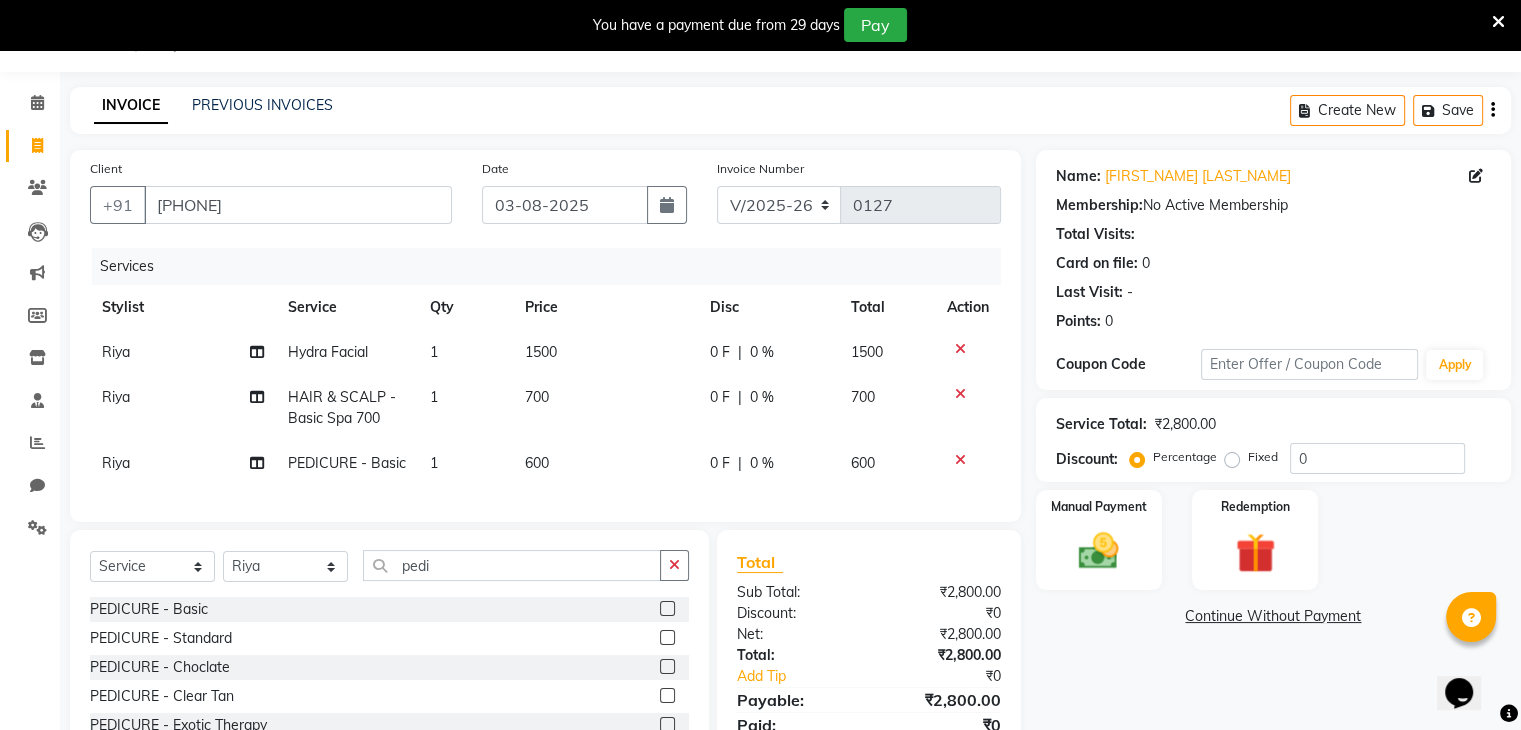 click 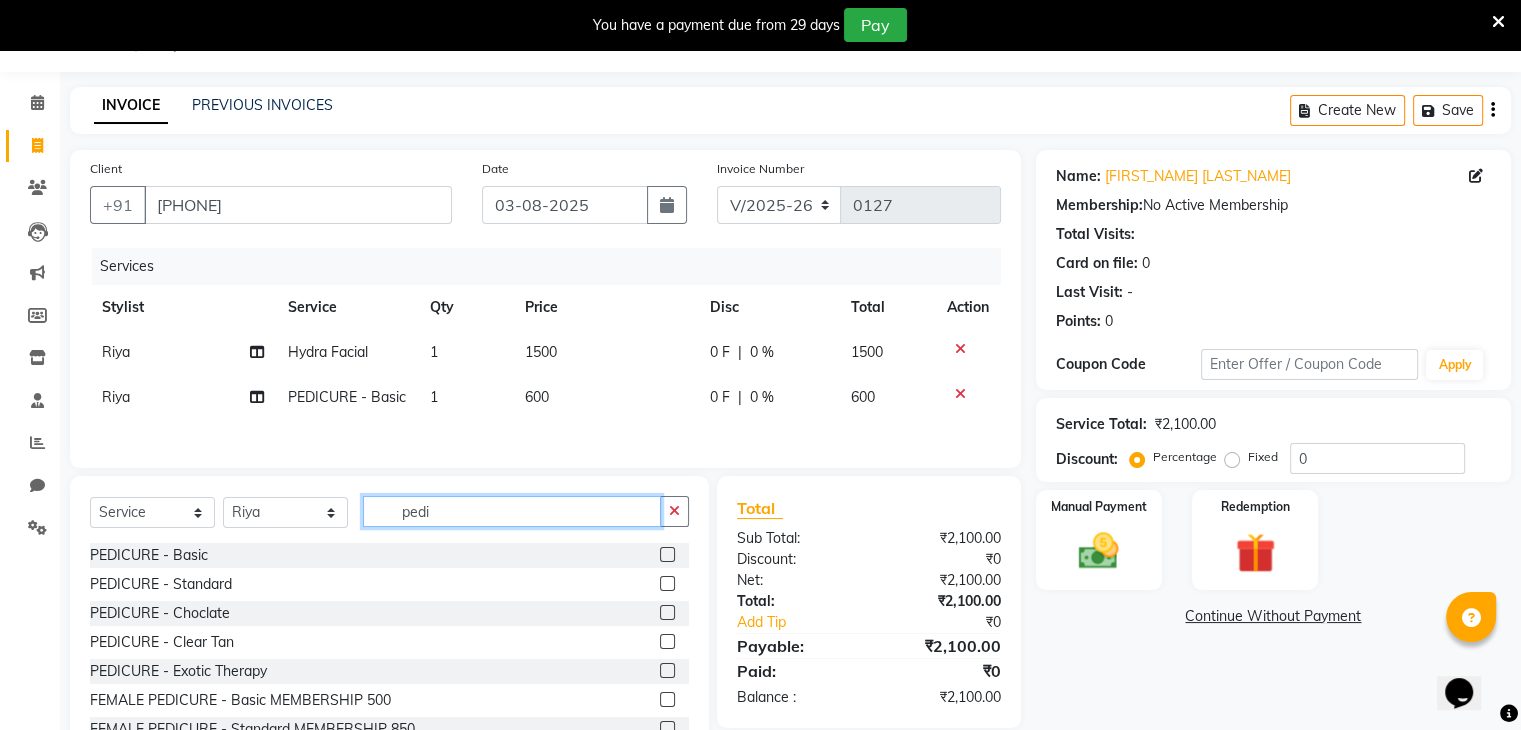 click on "pedi" 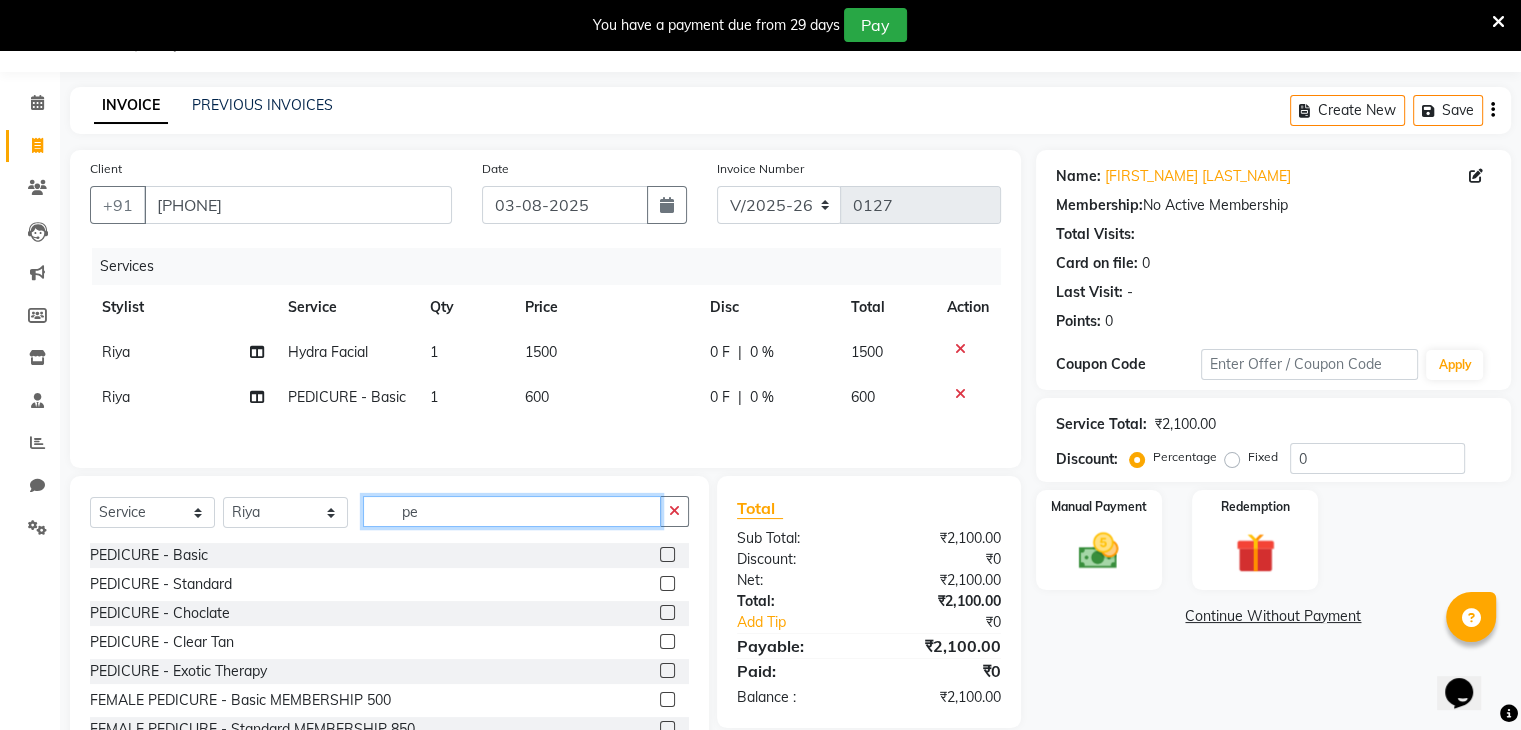 type on "p" 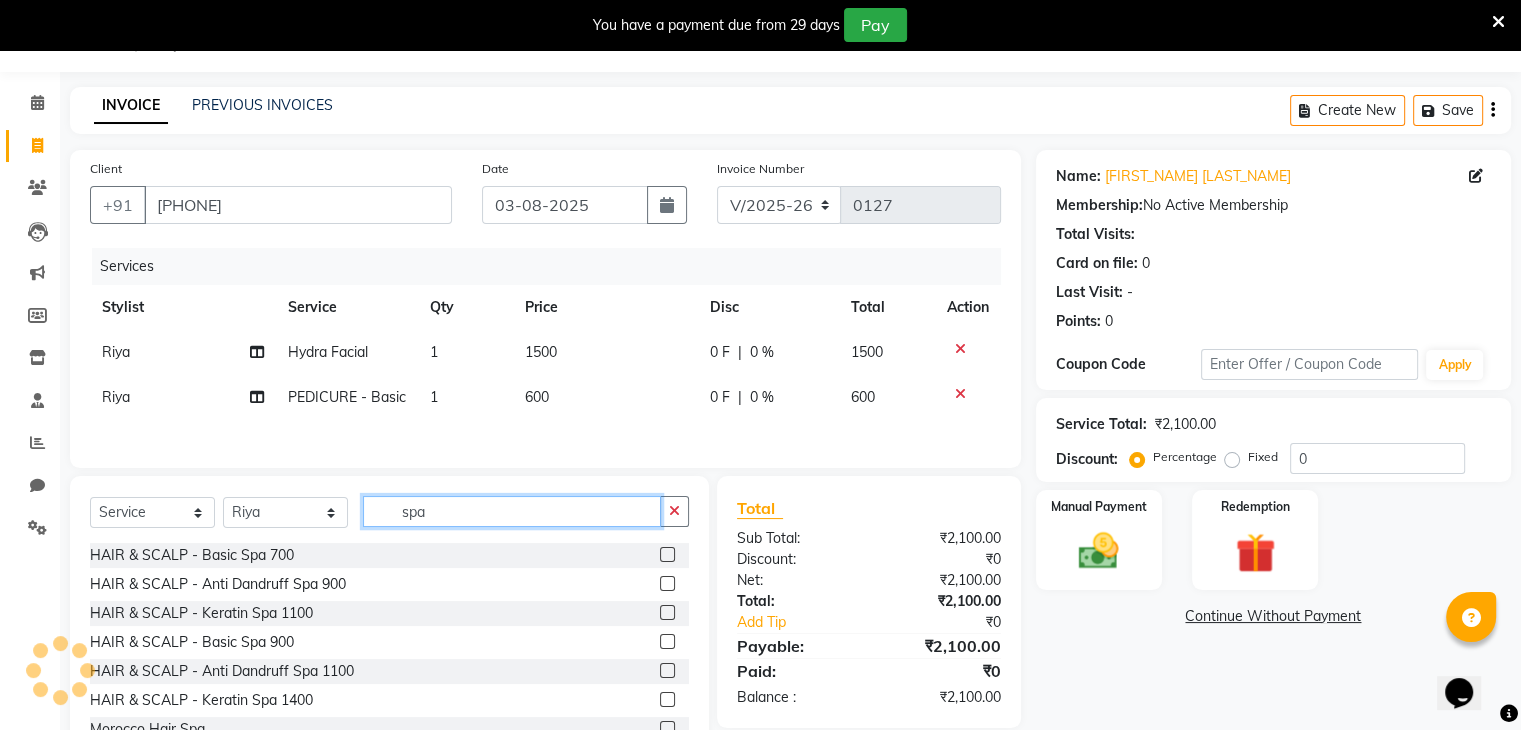 type on "spa" 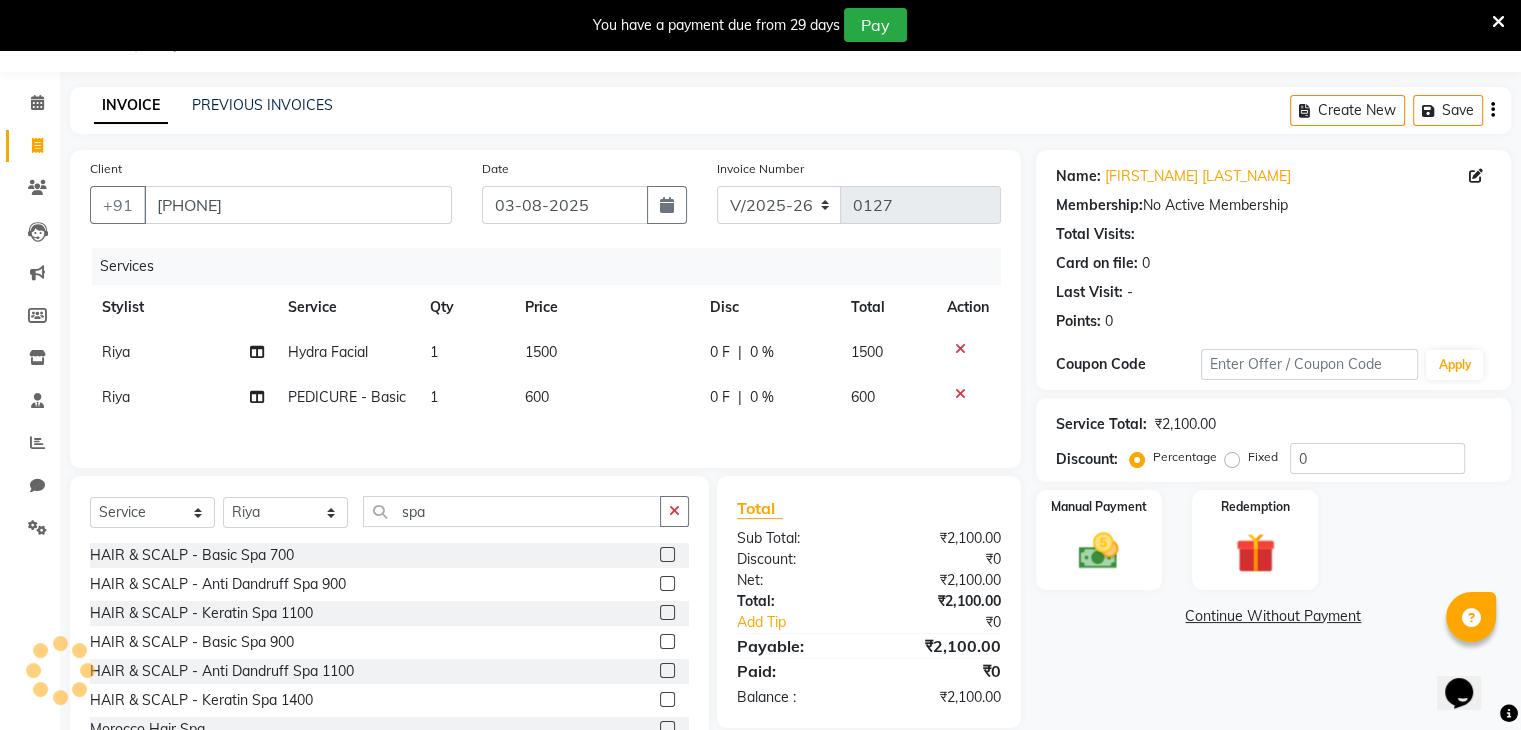 click 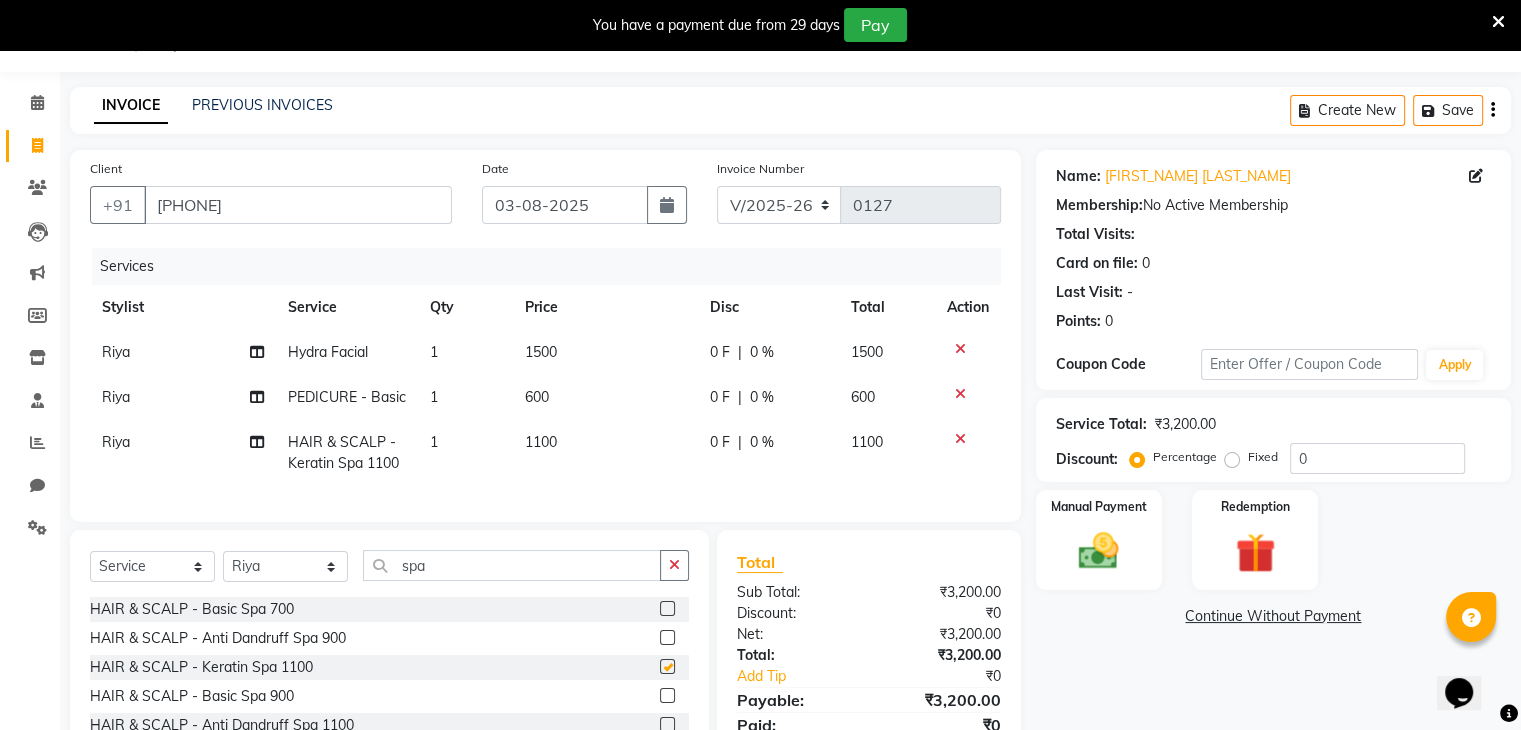 checkbox on "false" 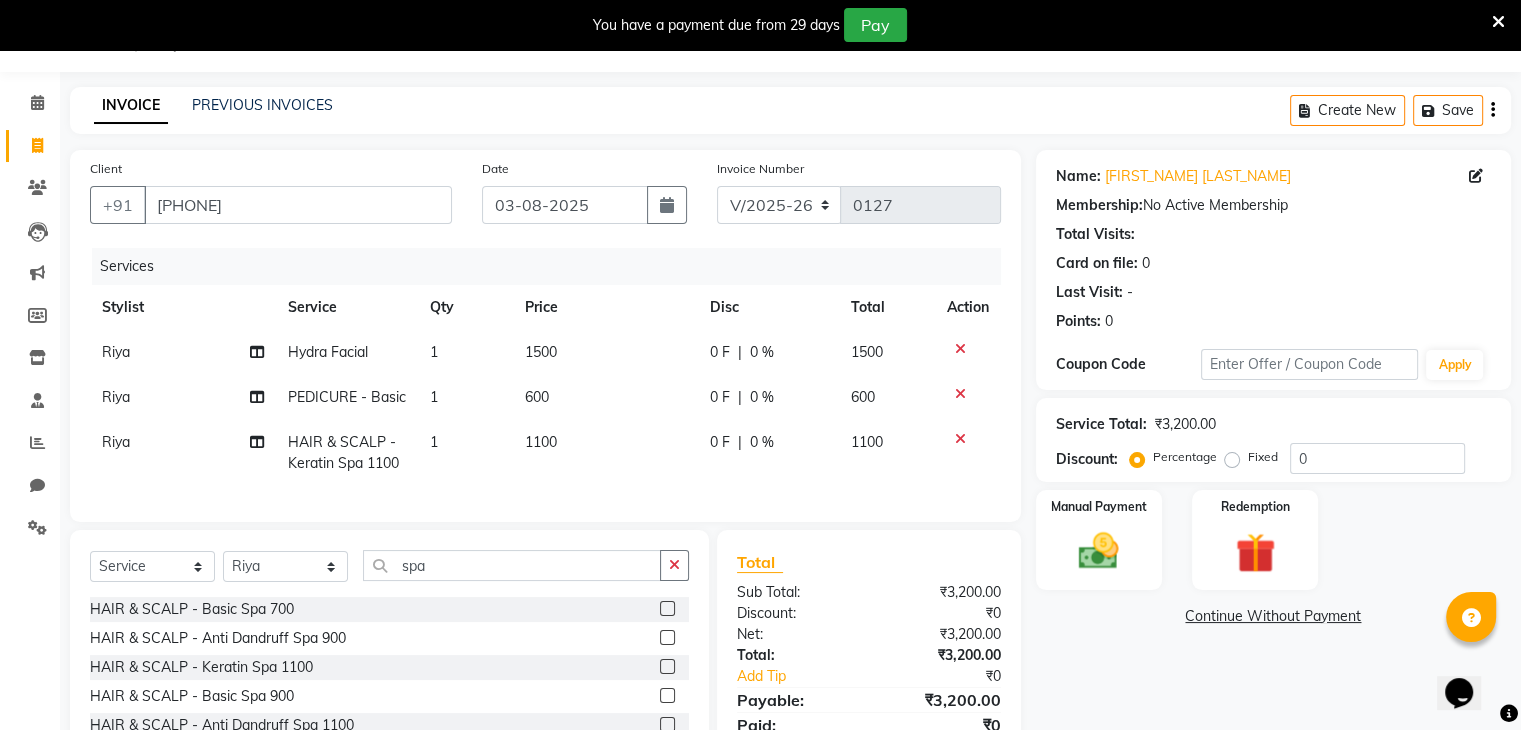 click on "1100" 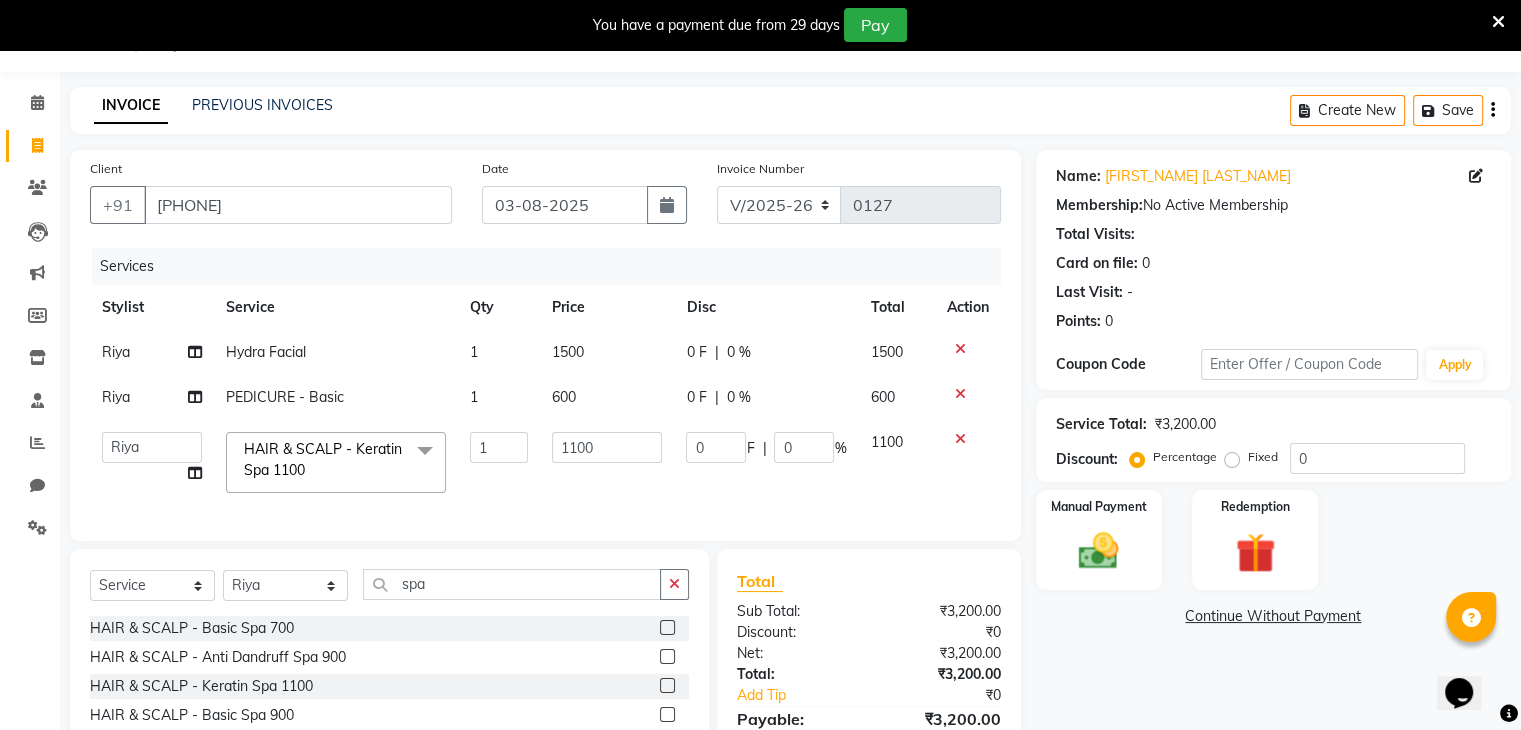click on "1" 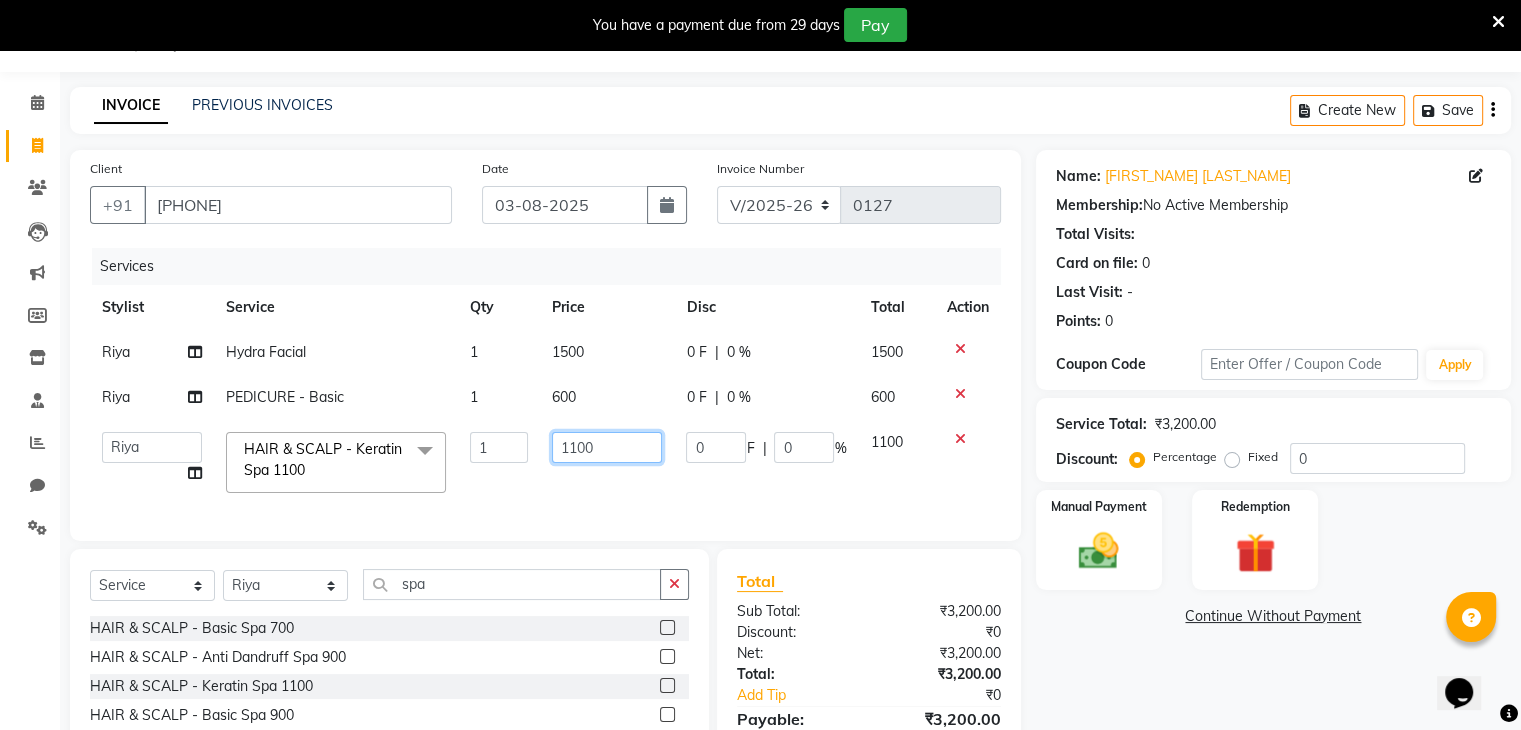 click on "1100" 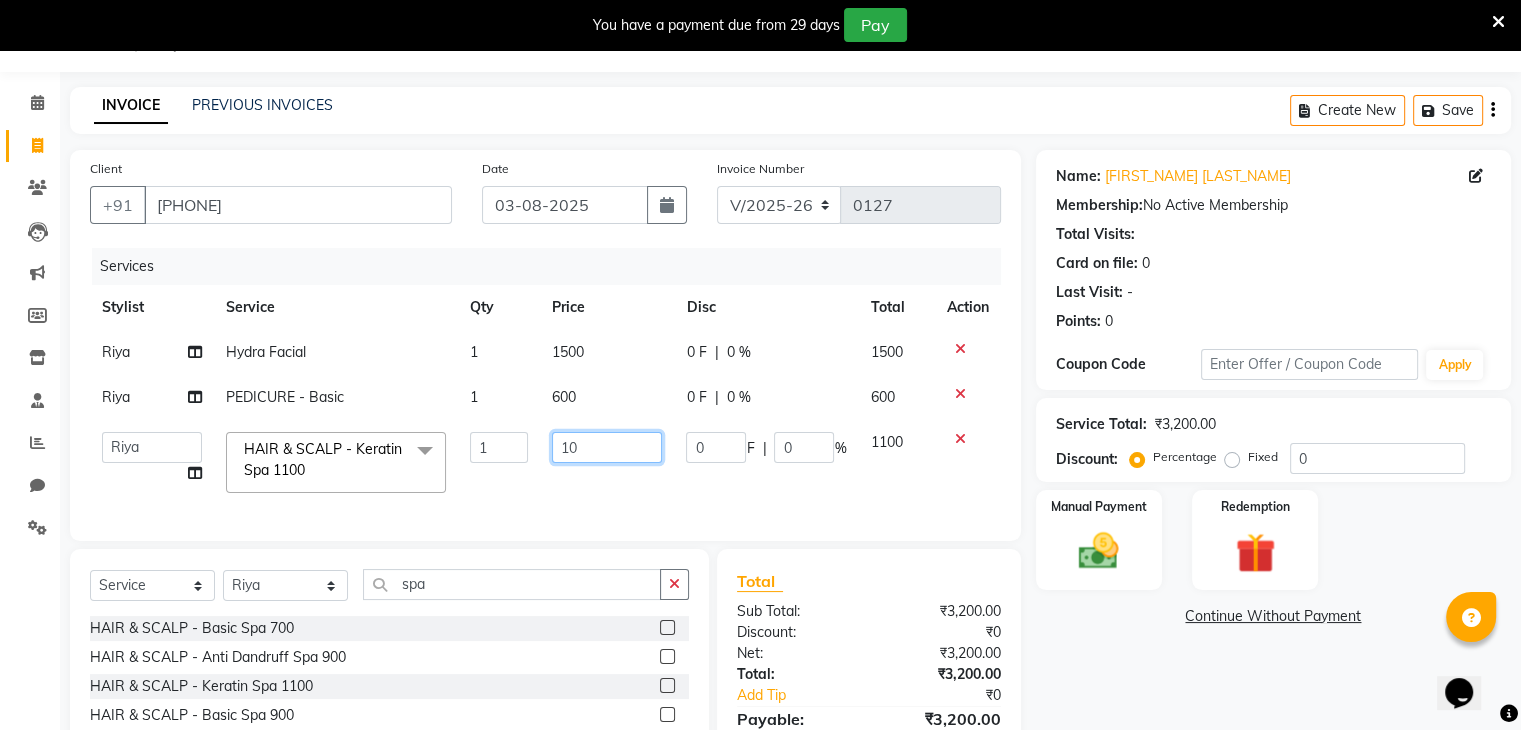 type on "100" 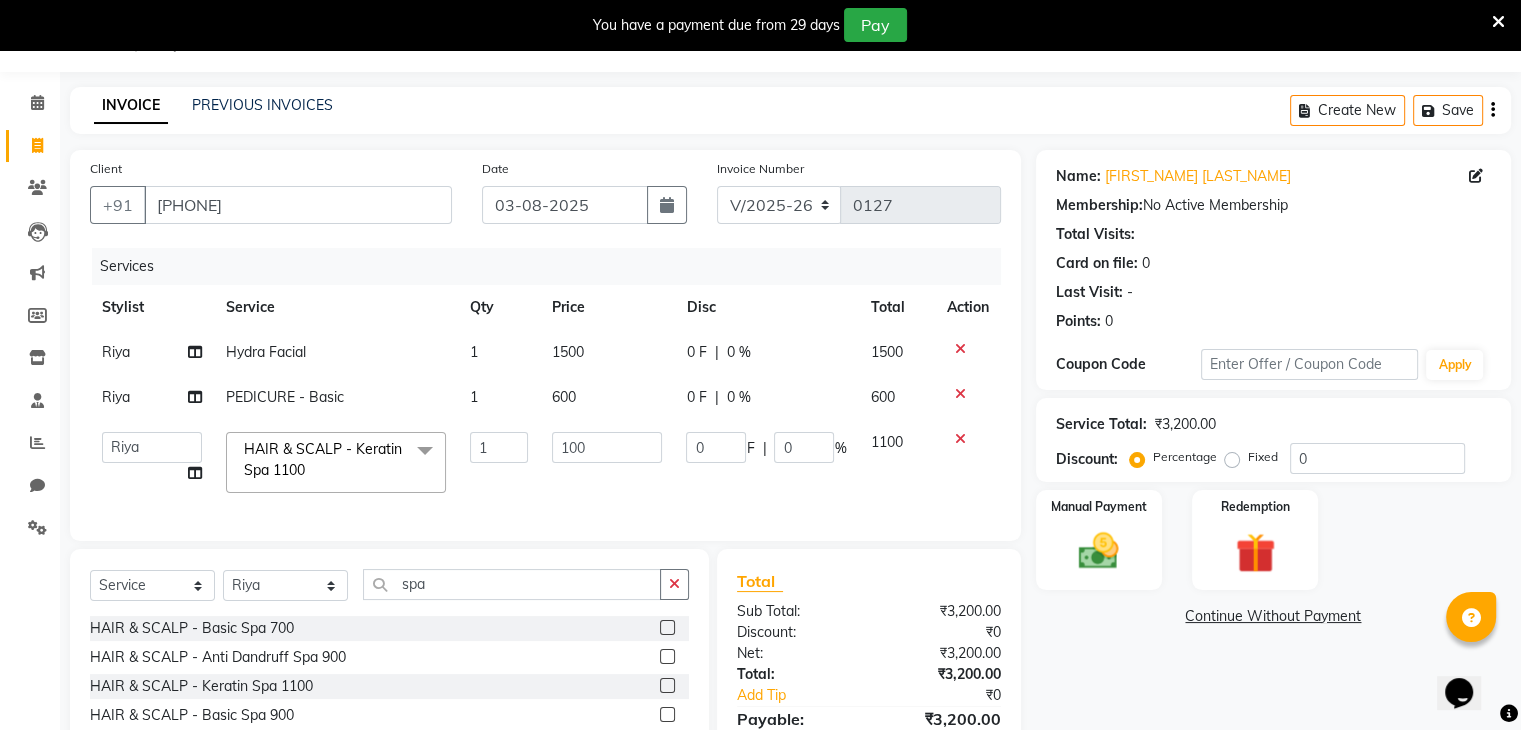 click on "1500" 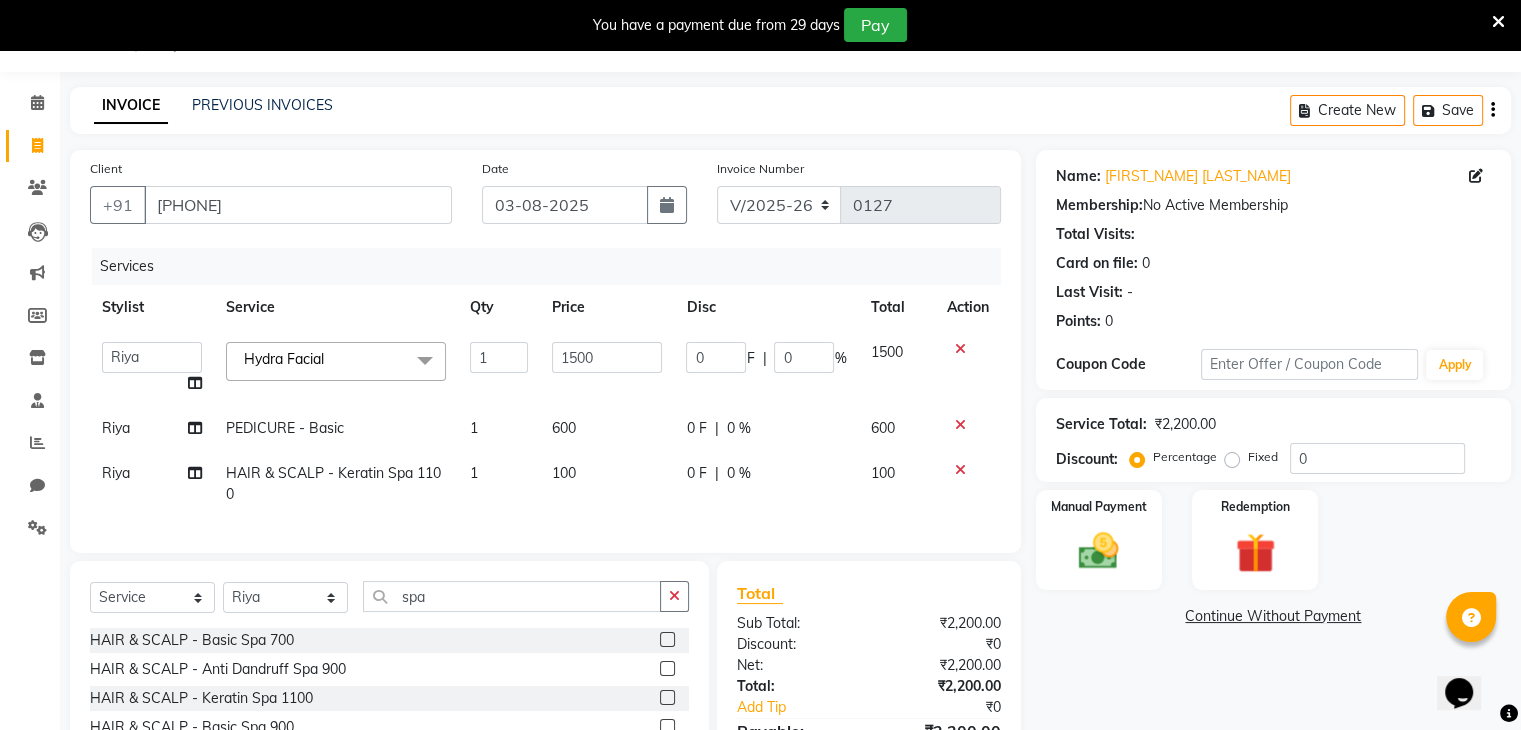 click on "100" 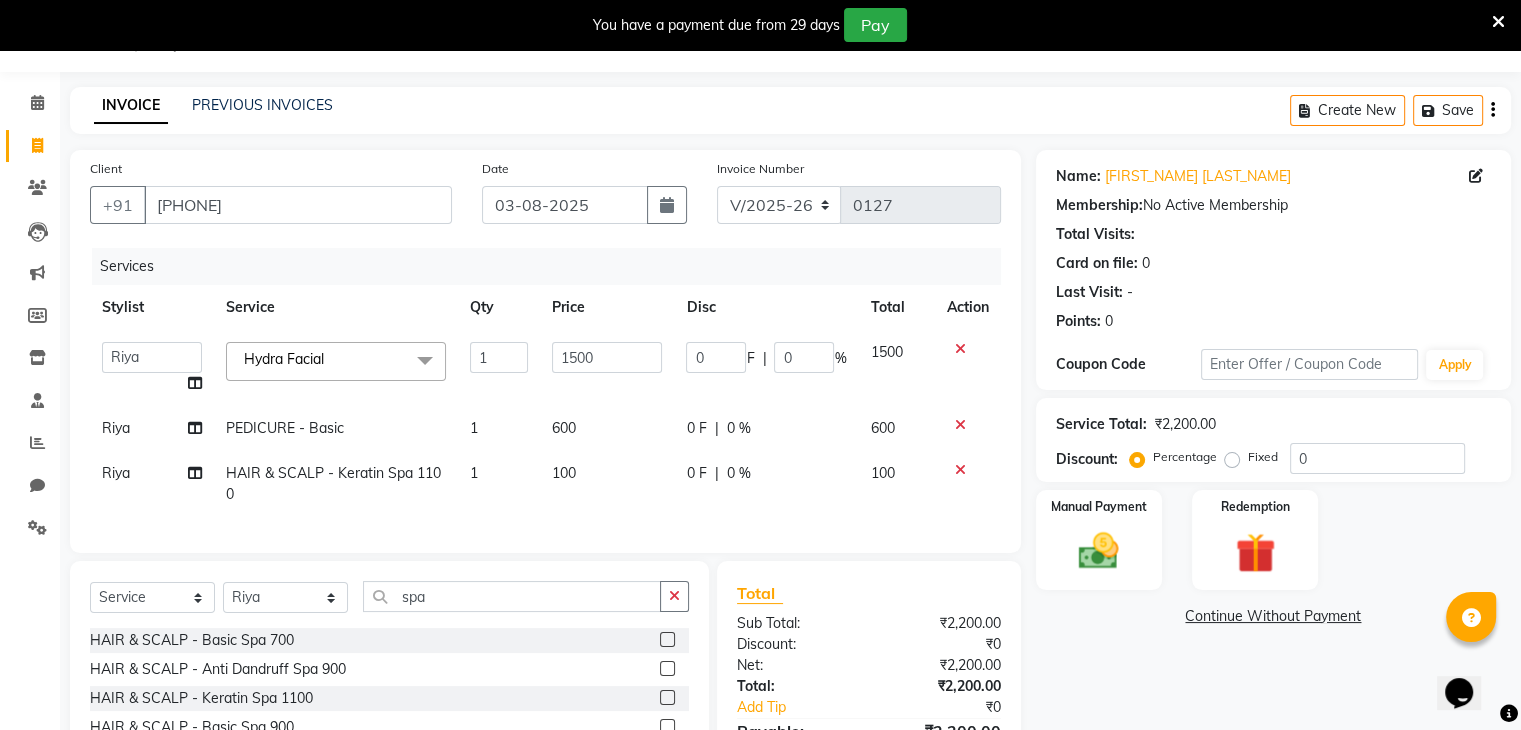 select on "81971" 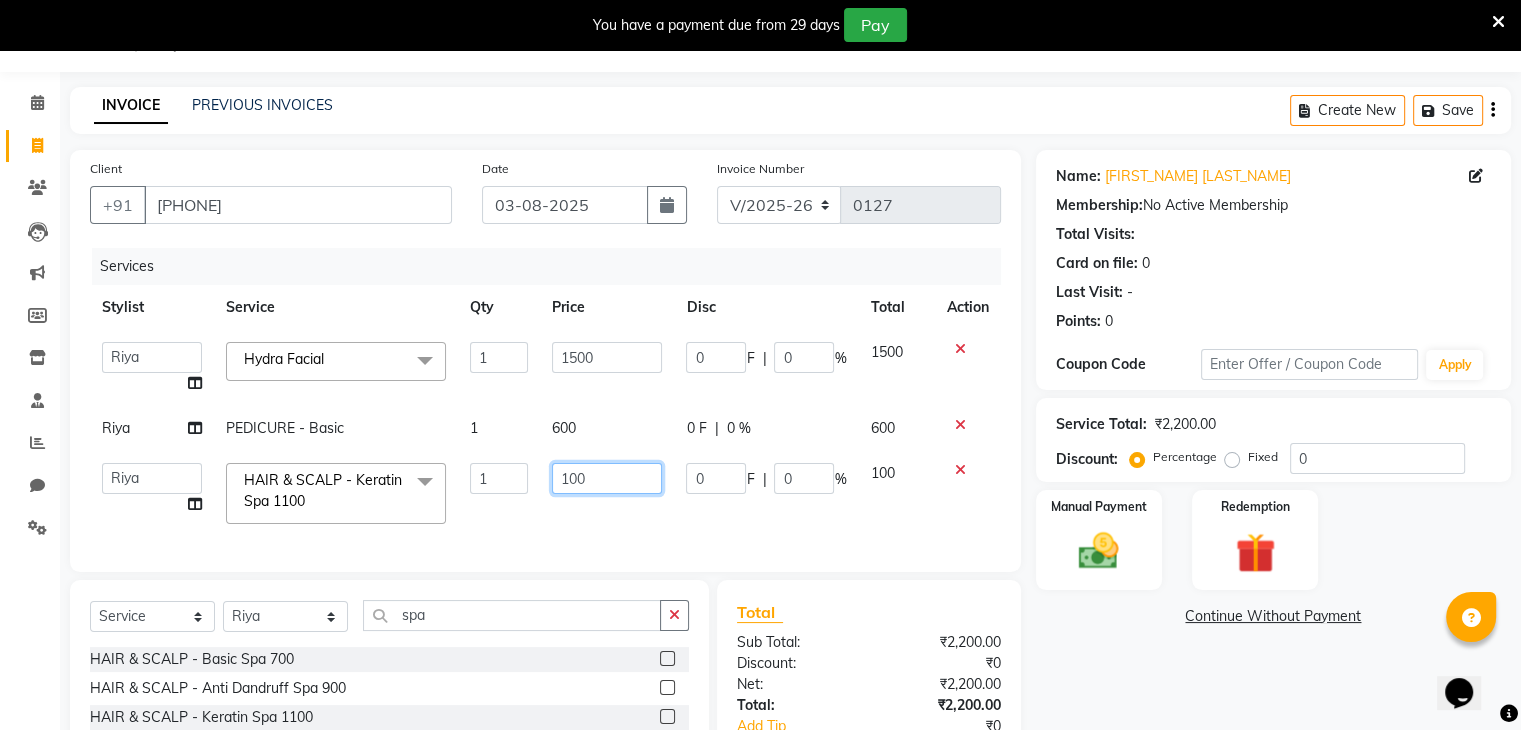 click on "100" 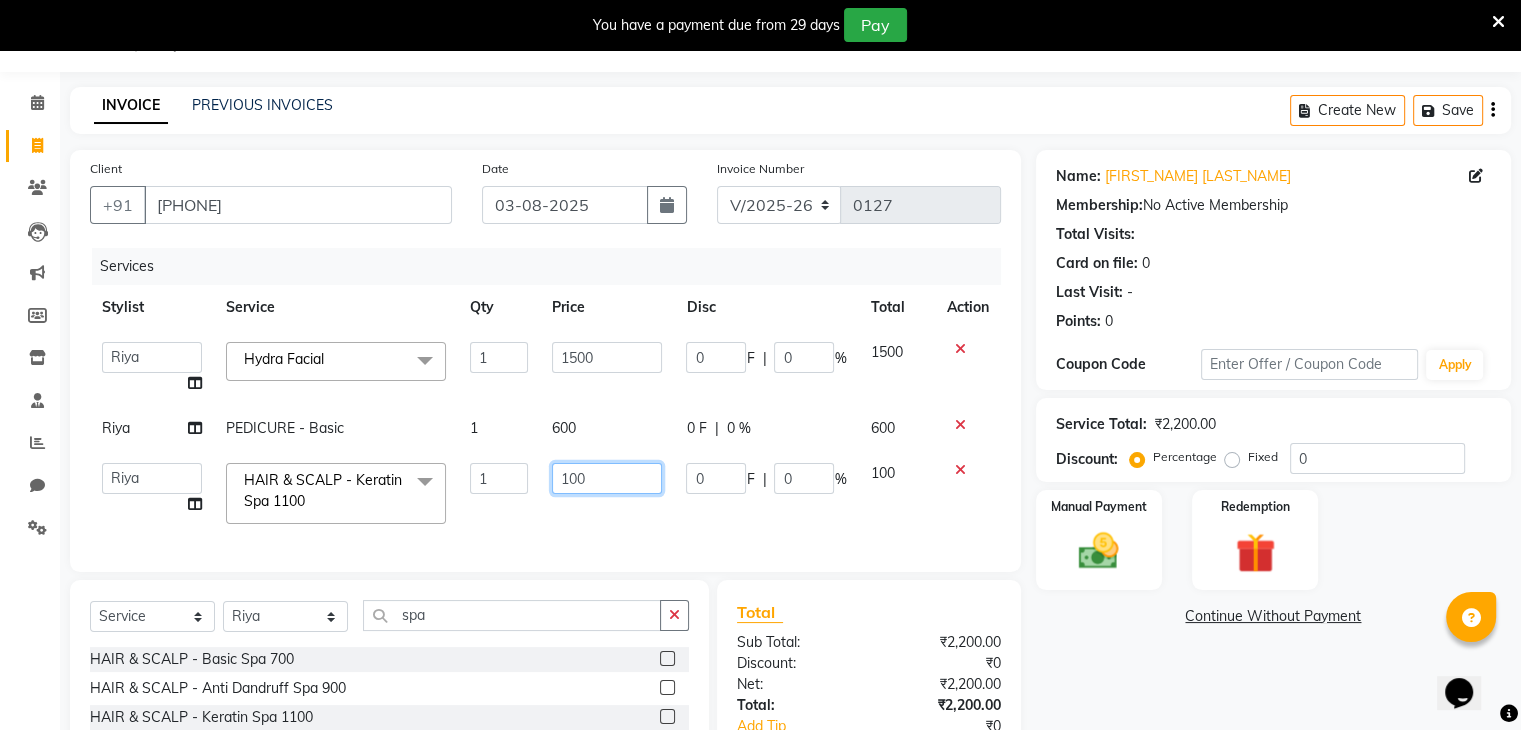 click on "100" 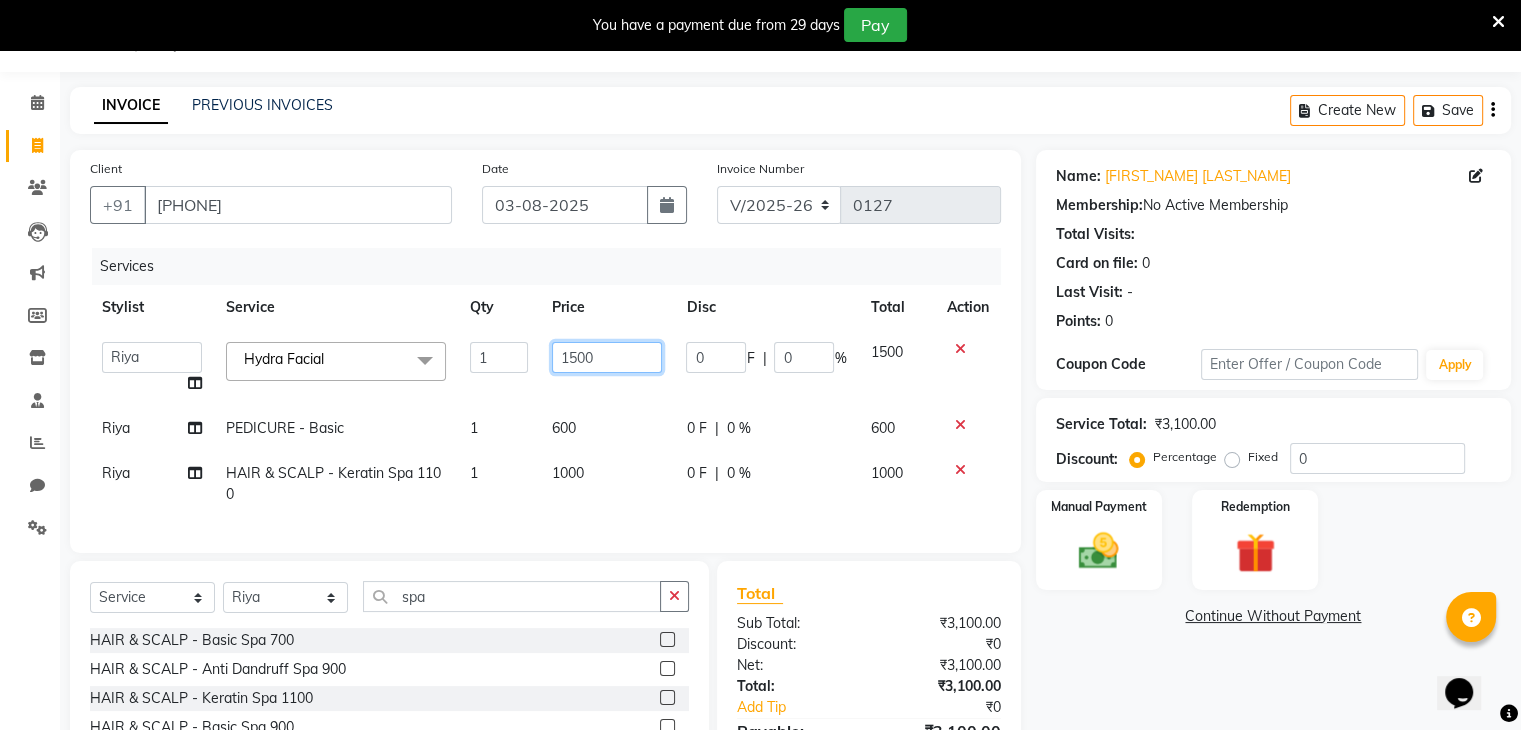 click on "1500" 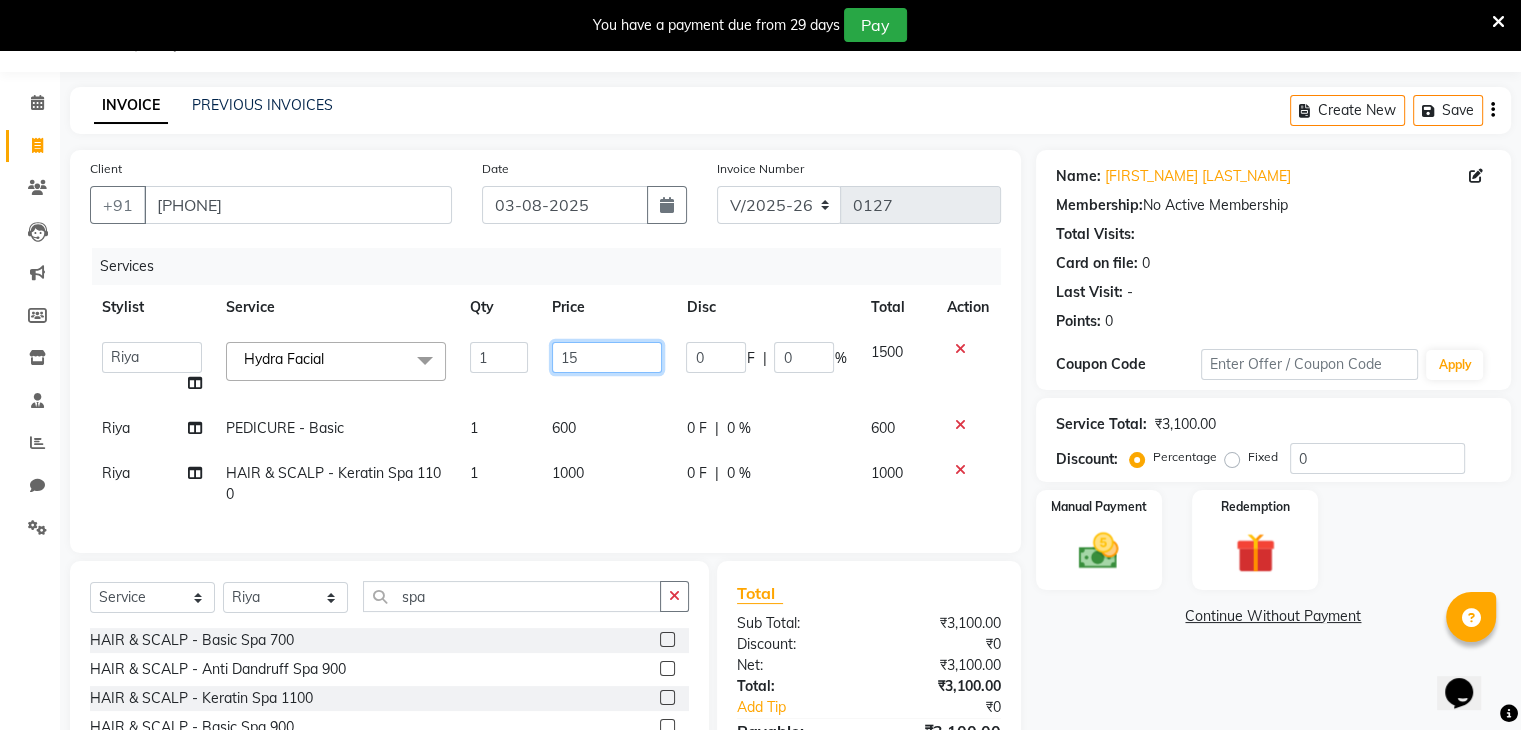 type on "1" 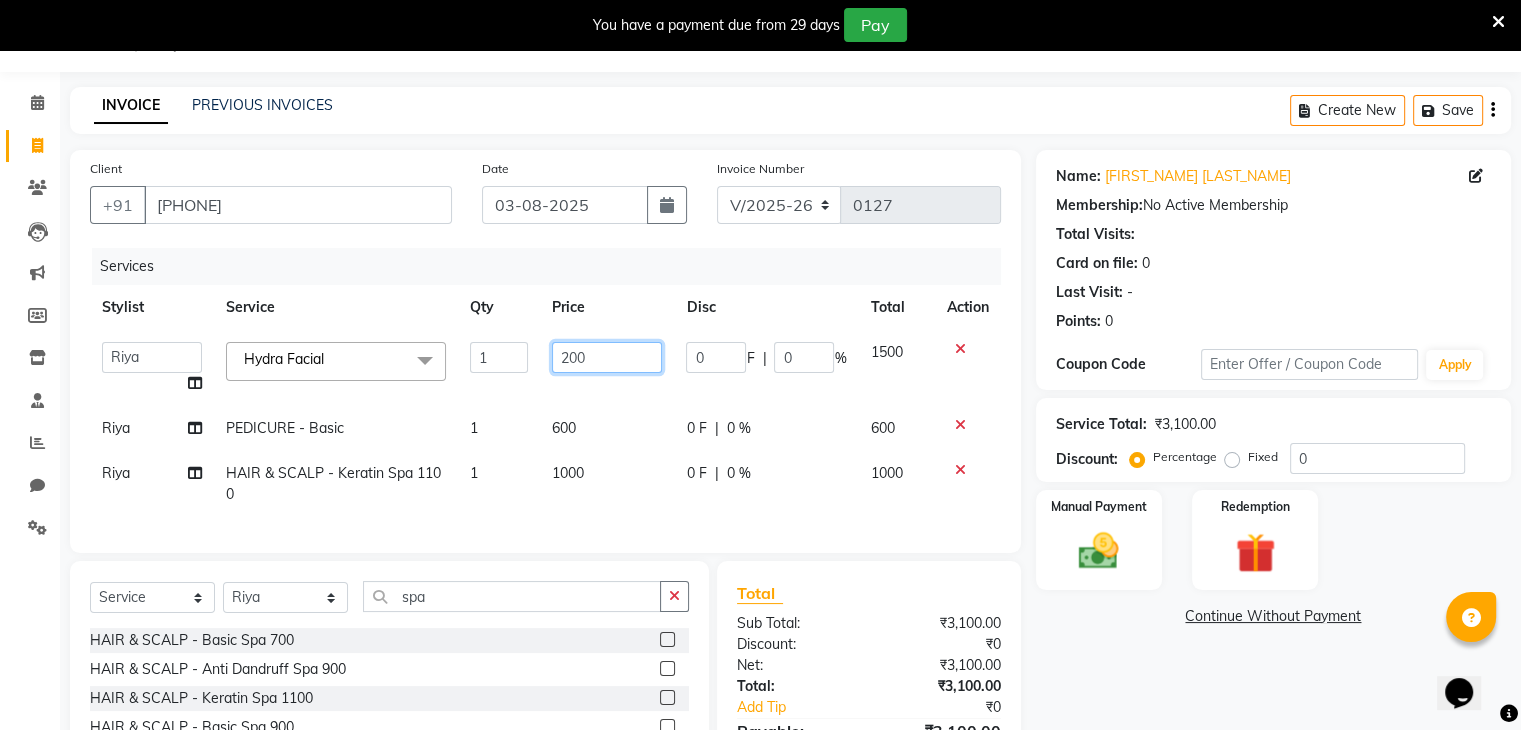 type on "2000" 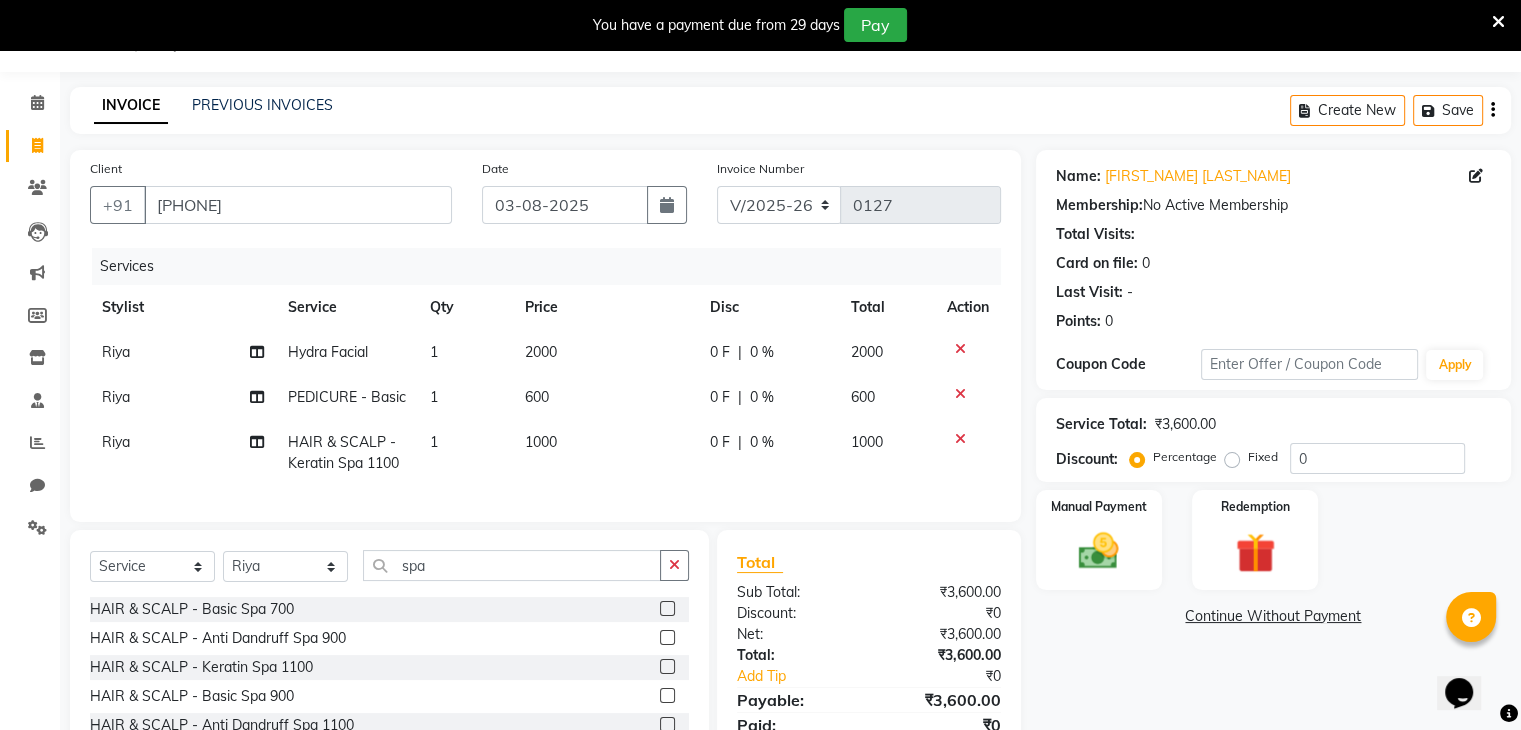 click on "600" 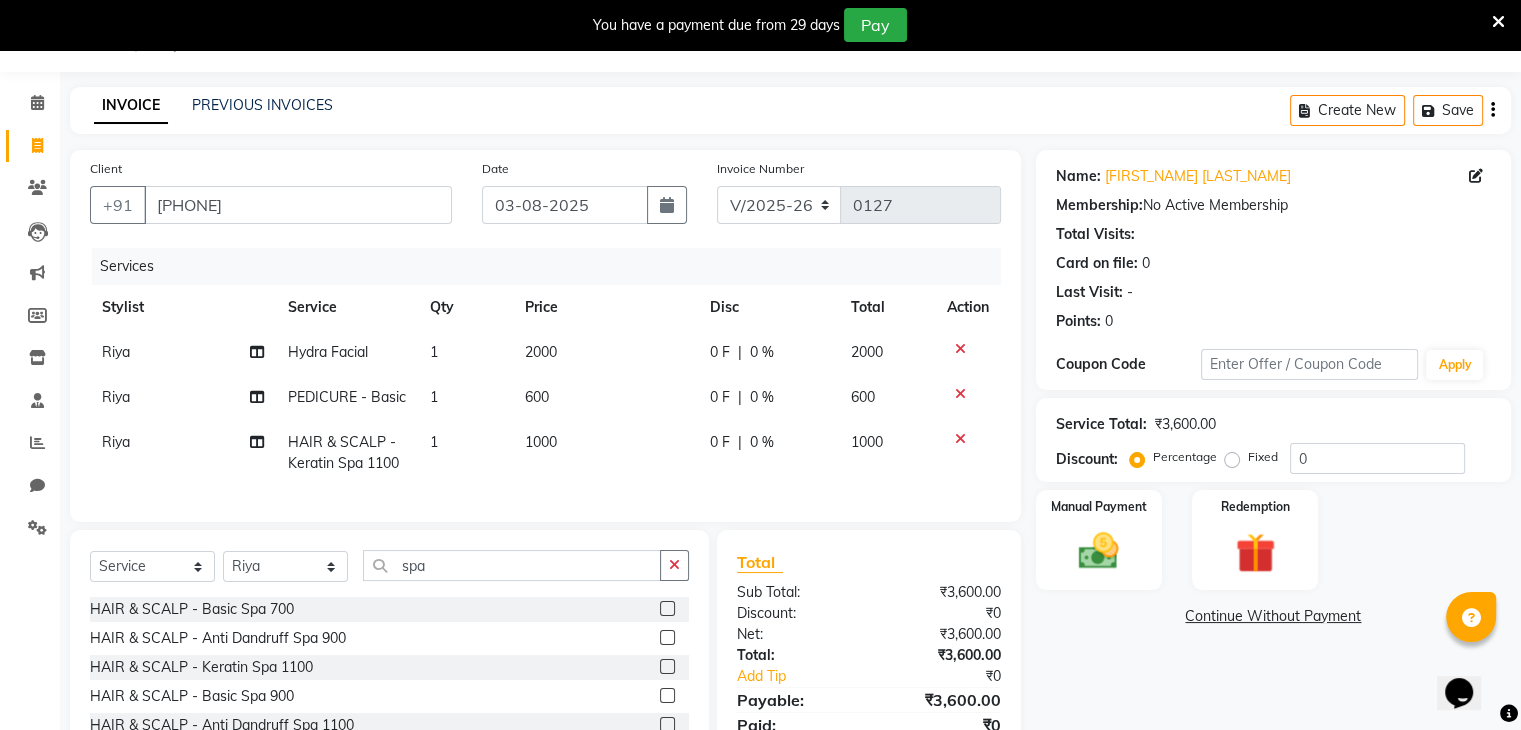 select on "81971" 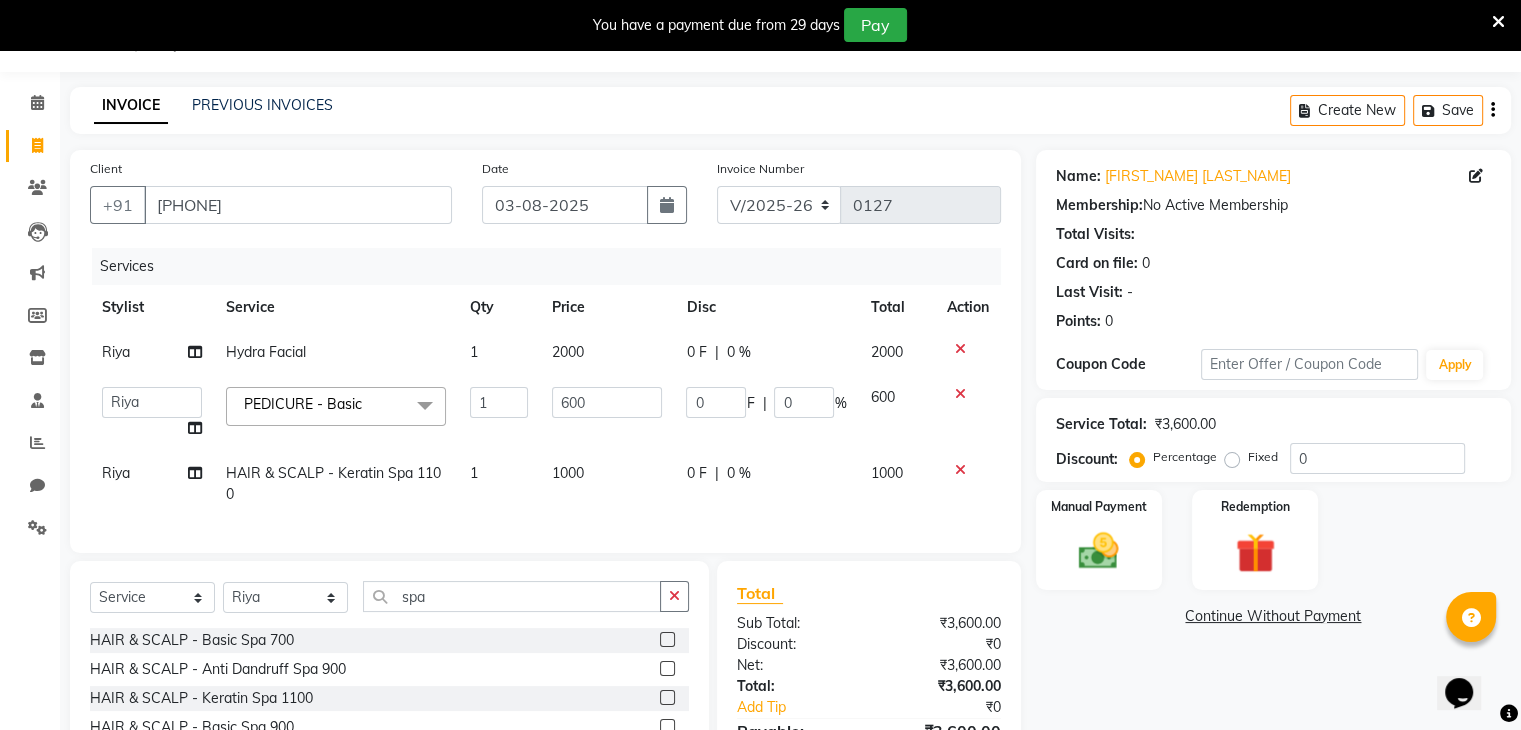 click on "1000" 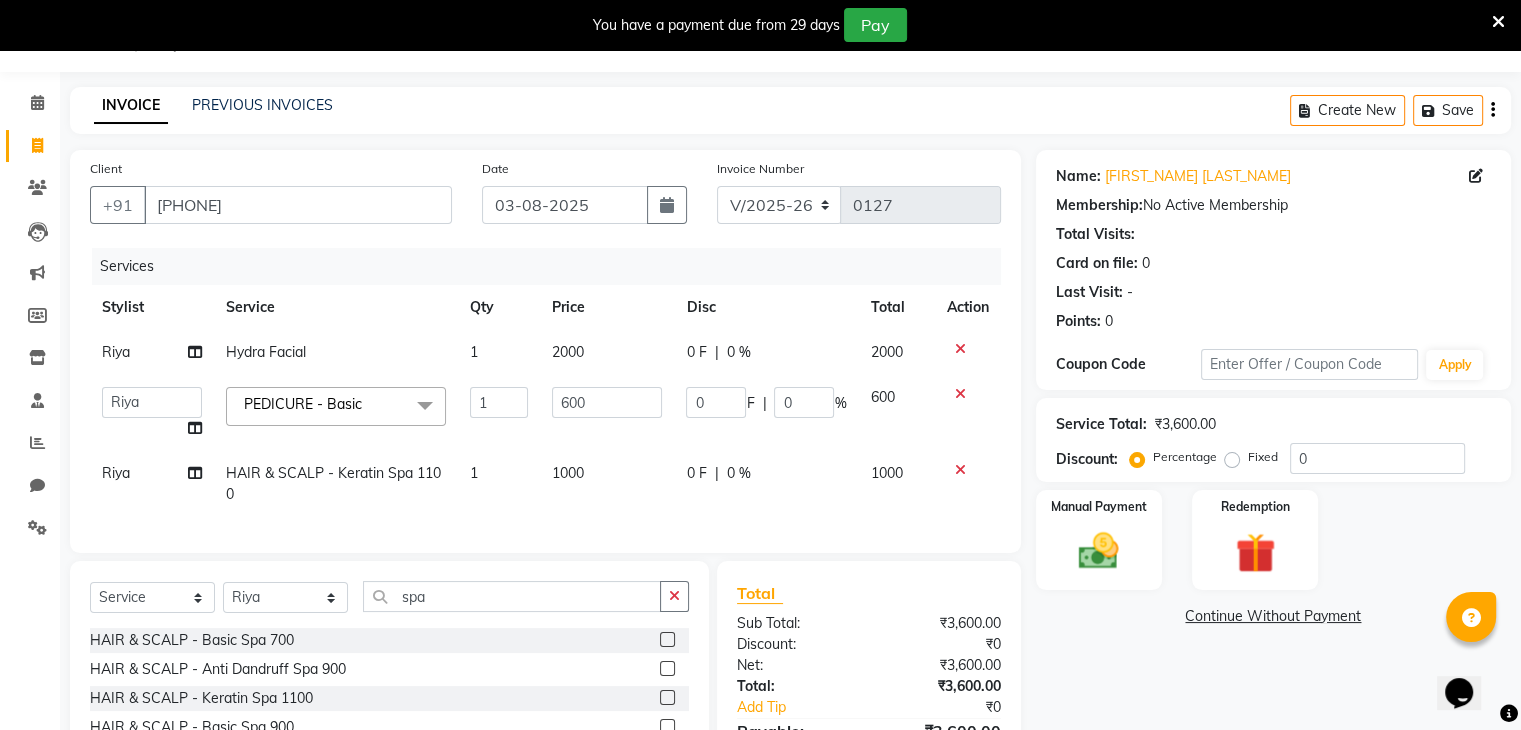 select on "81971" 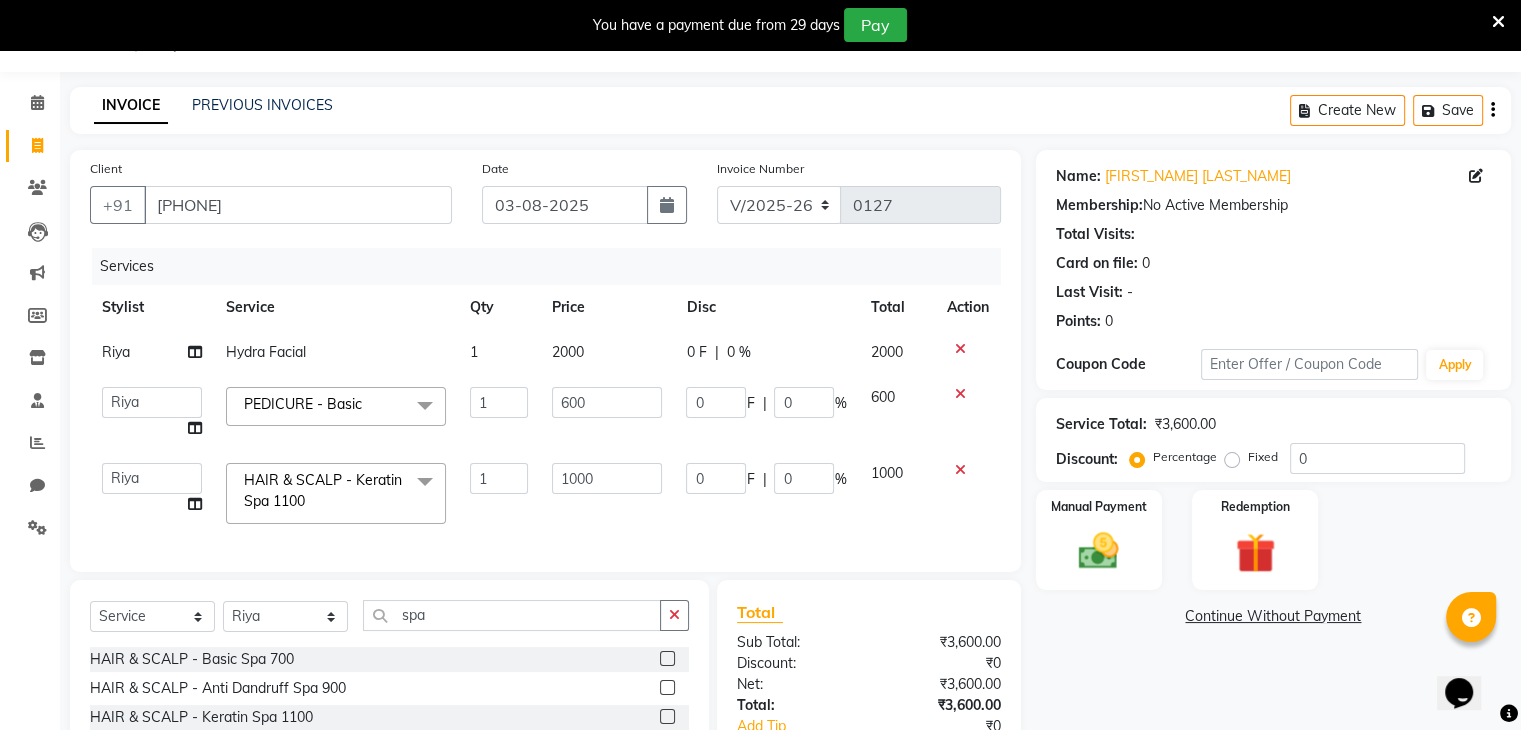 click on "0 F" 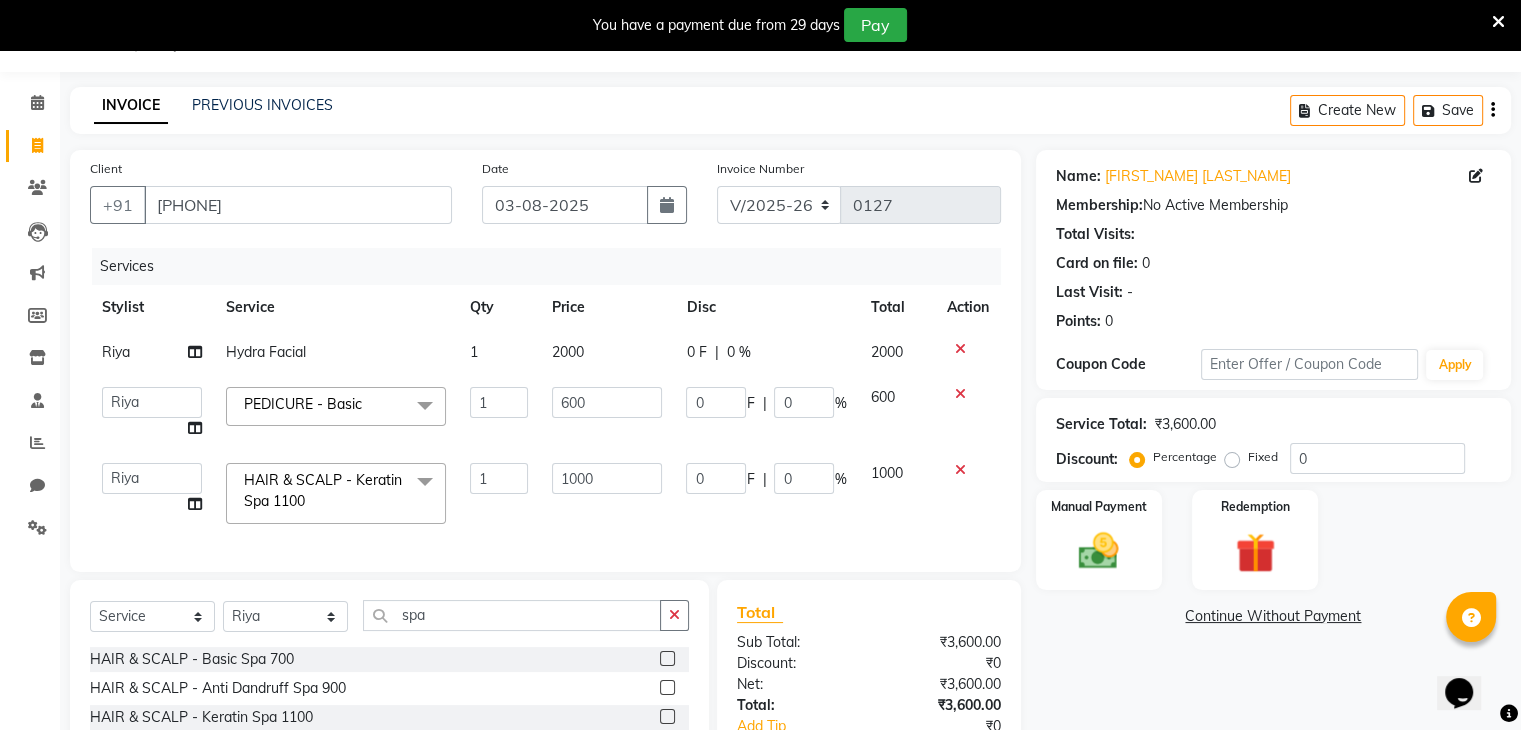 select on "81971" 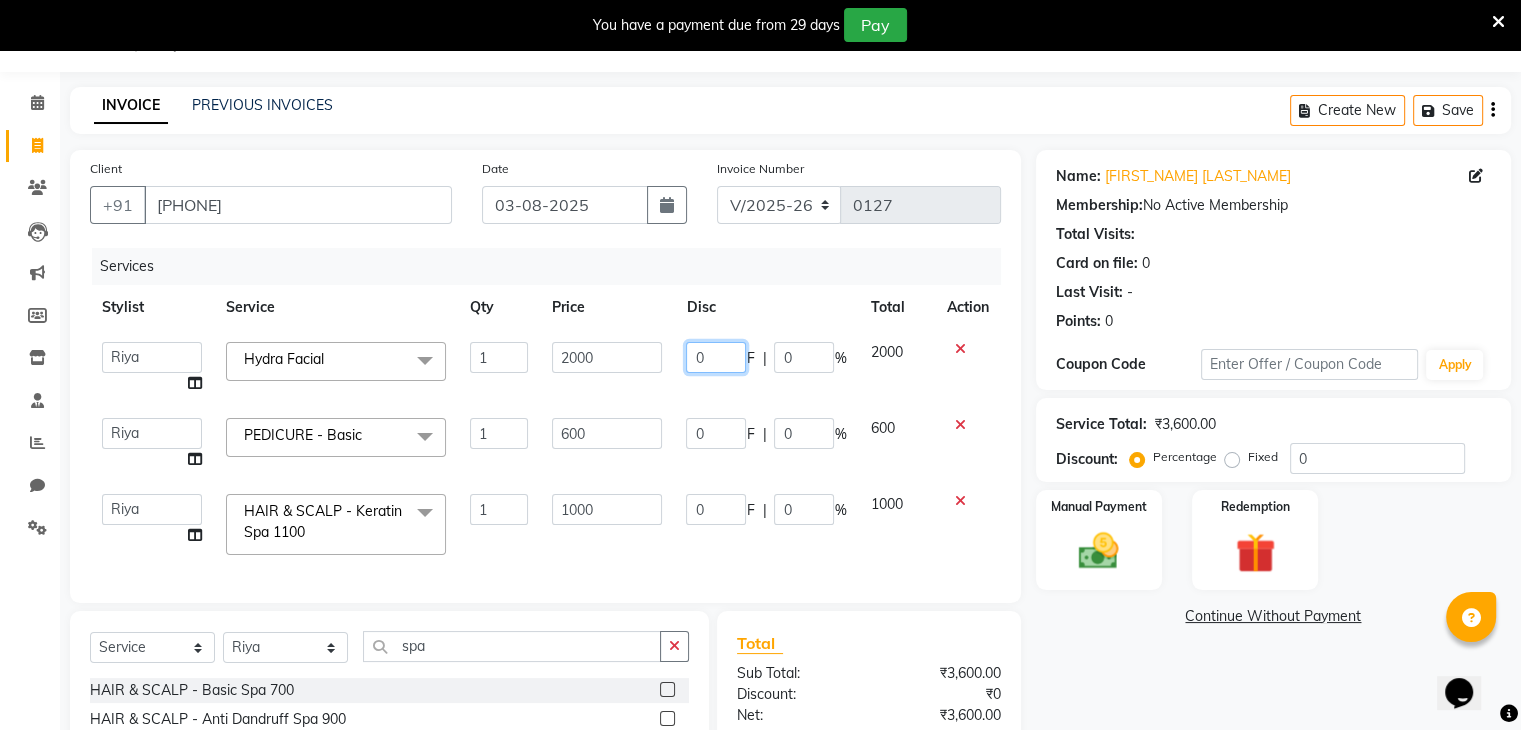 click on "0" 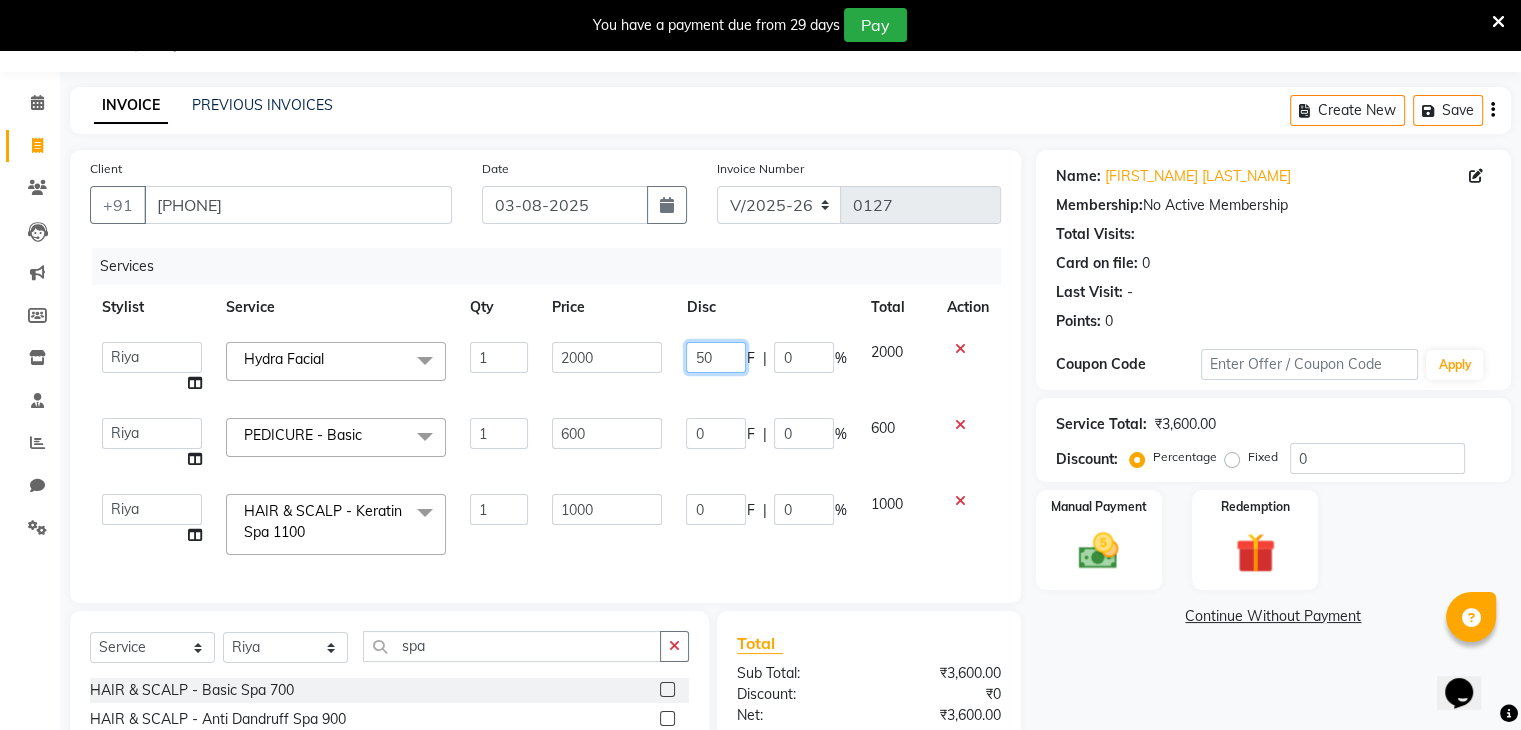 type on "500" 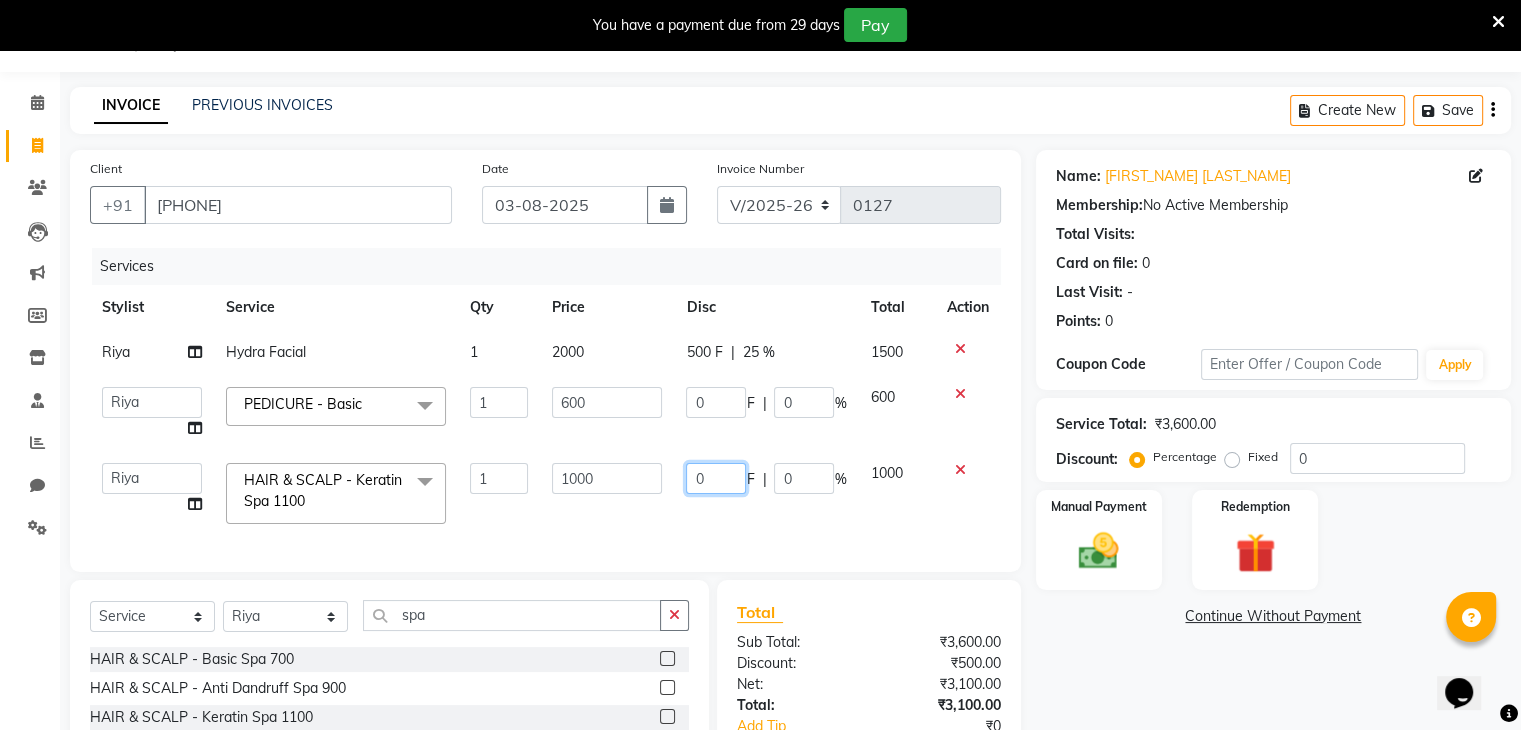 click on "0 F | 0 %" 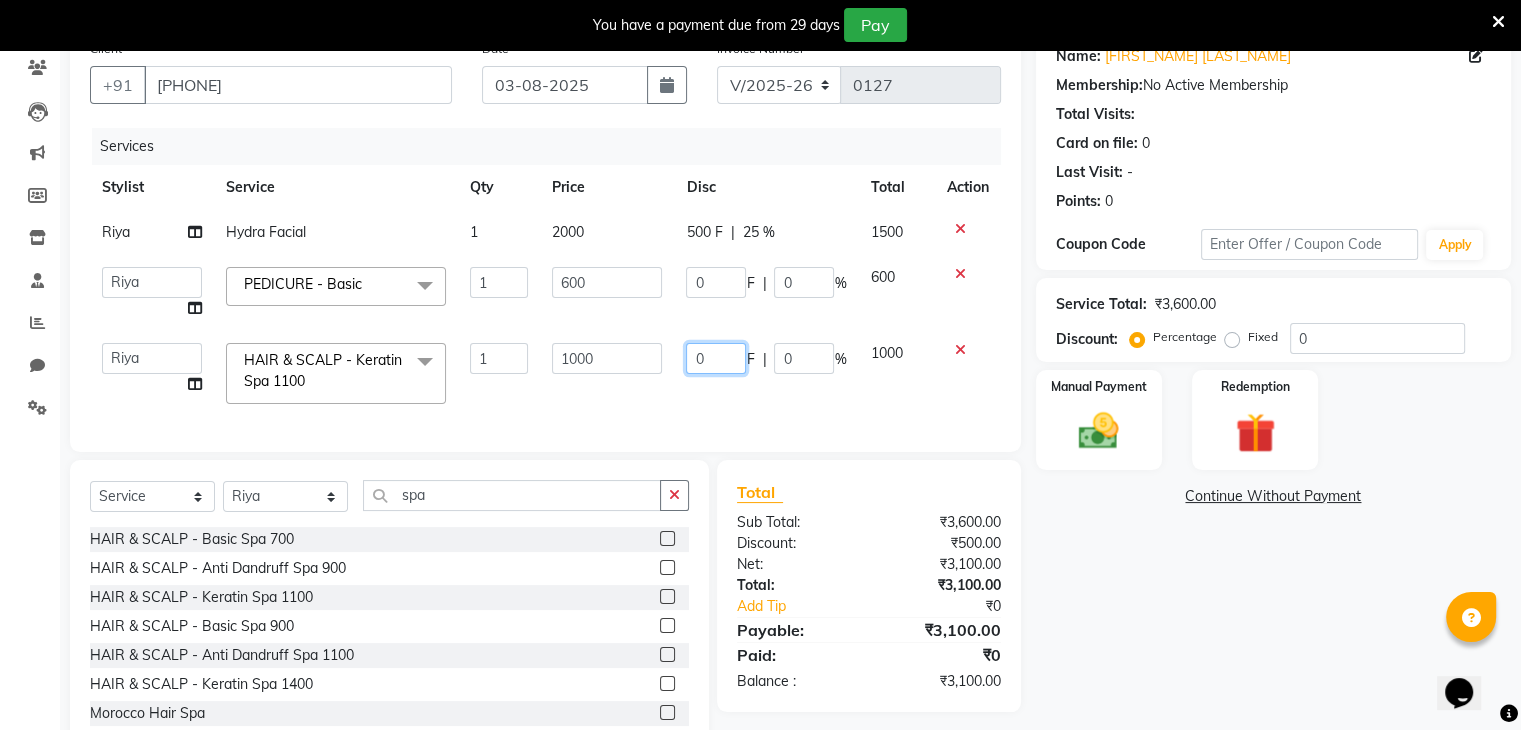 scroll, scrollTop: 180, scrollLeft: 0, axis: vertical 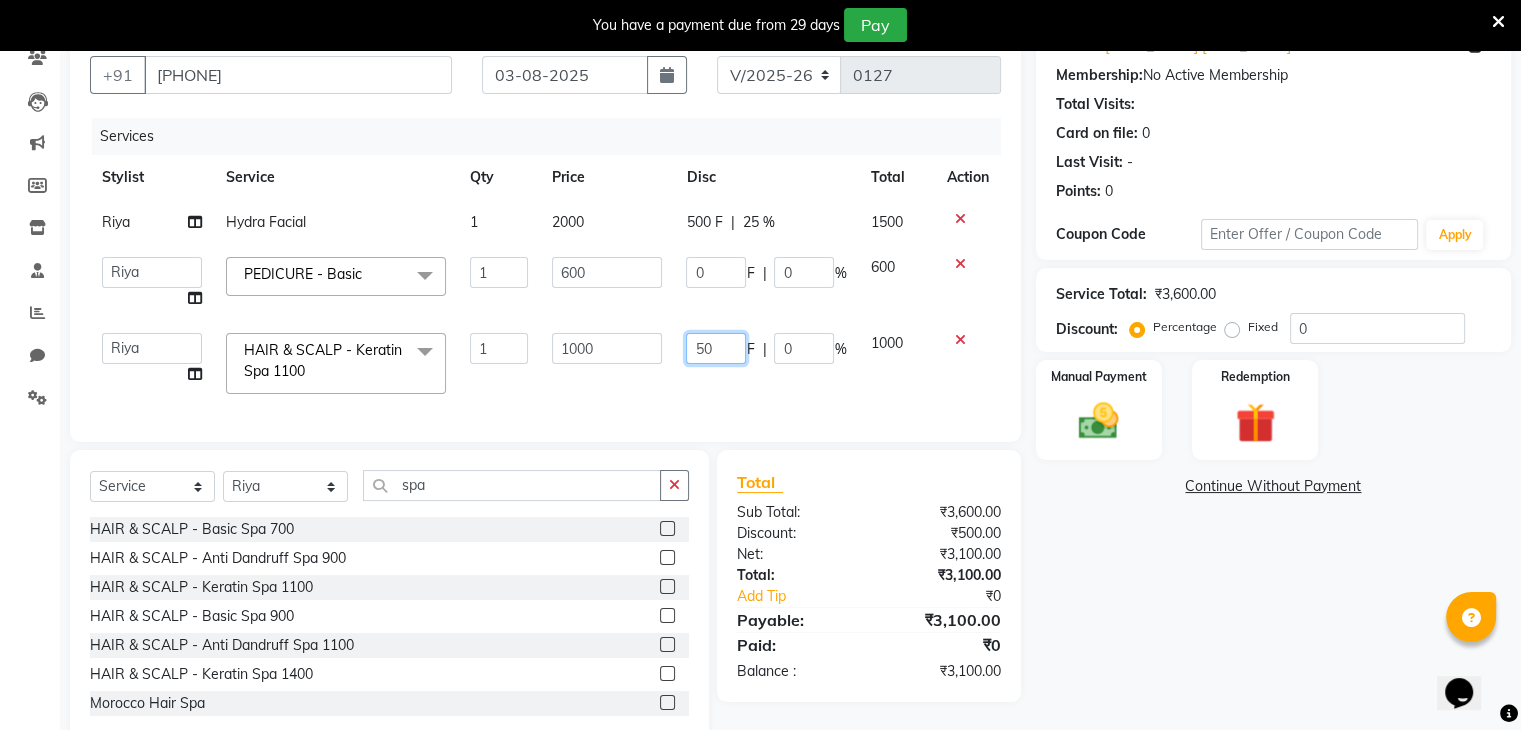 type on "500" 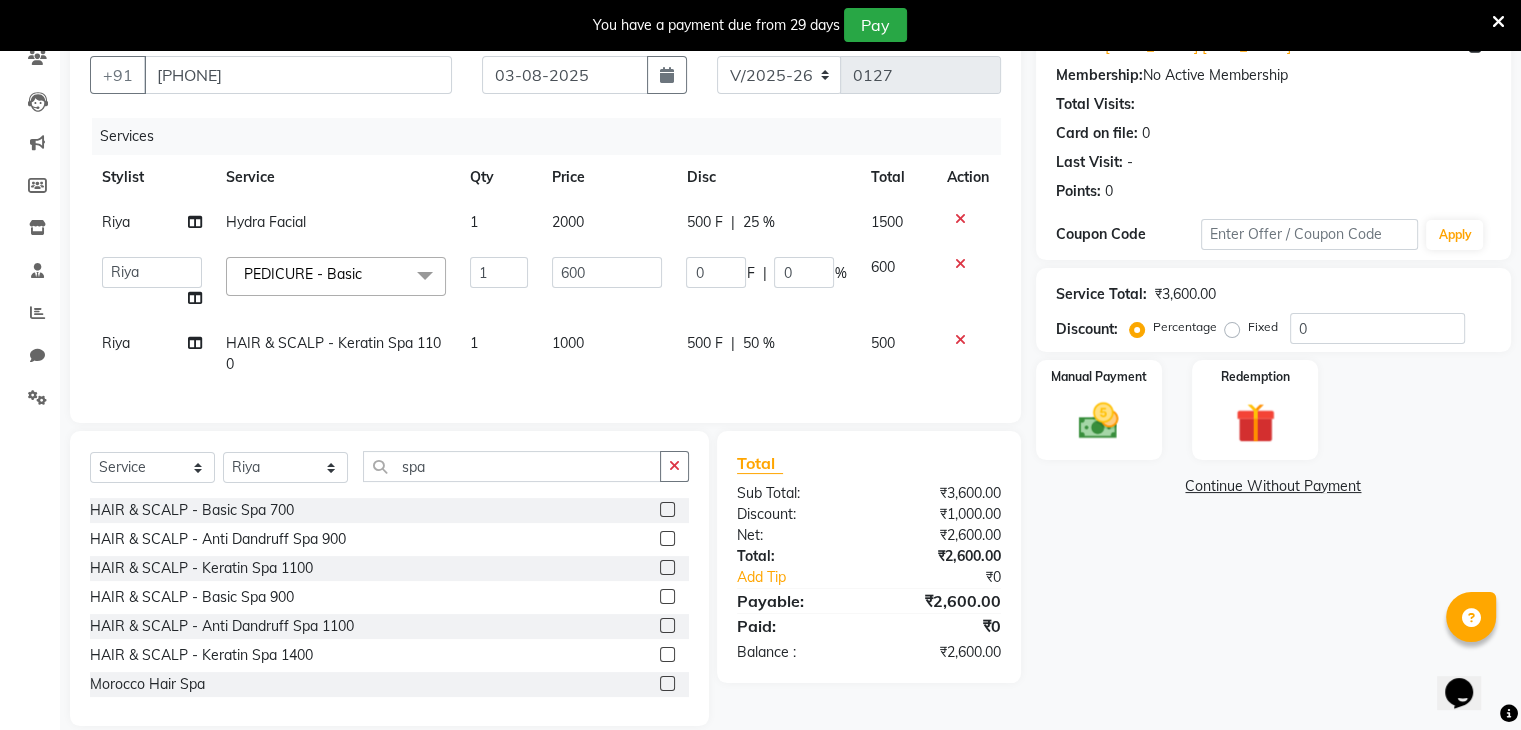 click on "Services Stylist Service Qty Price Disc Total Action Riya Hydra Facial 1 2000 500 F | 25 % 1500  deepa   Lucky   nadeem   Riya   Sameer   Shivam   Tas bina   Uzair   Vinita  PEDICURE - Basic  x HAIRCUTS/STYLING - Men's Advance Haircut HAIRCUTS/STYLING - Hair Wash HAIRCUTS/STYLING - Hair-Styling HAIRCUTS/STYLING - Men's Threading HAIRCUTS/STYLING - Men's Threading(Memebership) BEARD - Clean Shave BEARD - Beard Shape / Styling BEARD - Moustache HAIR & SCALP - Basic Spa 700 HAIR & SCALP - Anti Dandruff Spa 900 HAIR & SCALP - Keratin Spa 1100 HAIR & SCALP - Head Massage Starts From 400 HAIR & SCALP - Basic Spa 900 HAIR & SCALP - Anti Dandruff Spa 1100 HAIR & SCALP - Keratin Spa 1400 HAIR & SCALP - Head Massage Starts From 500 Dandruff Scrub Morocco Hair Spa HAIR TREATMENT - Straightening Starts From 120 HAIR TREATMENT - Beard Shape / Styling 120 HAIR TREATMENT - Moustache 60 HAIR COLORS - Beard Color (Amonia) 400 HAIR COLORS - Beard Color (Amonia Free) 500 HAIR COLORS - Global (Amonia) 1000 GLOBAL - Upto-Neck 1" 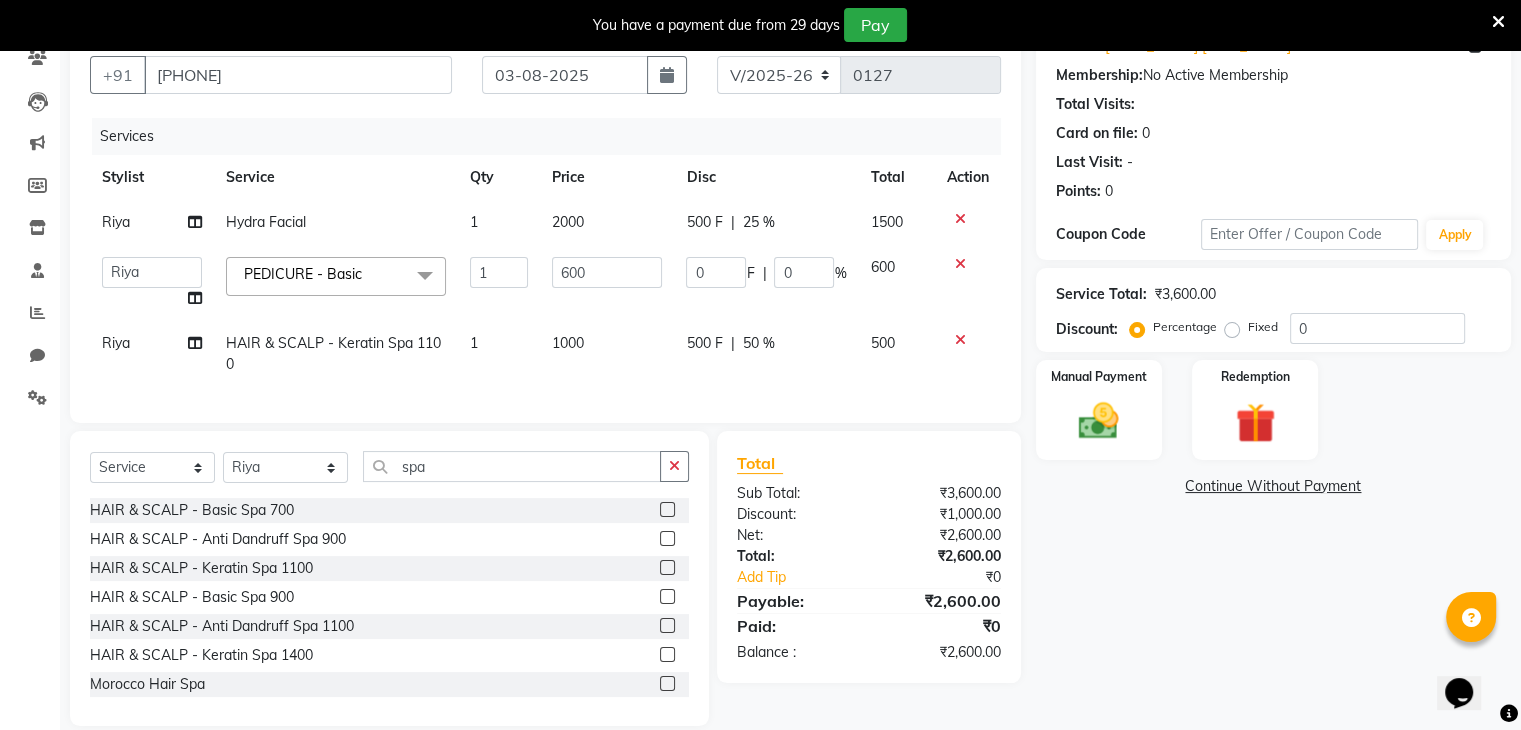 select on "81971" 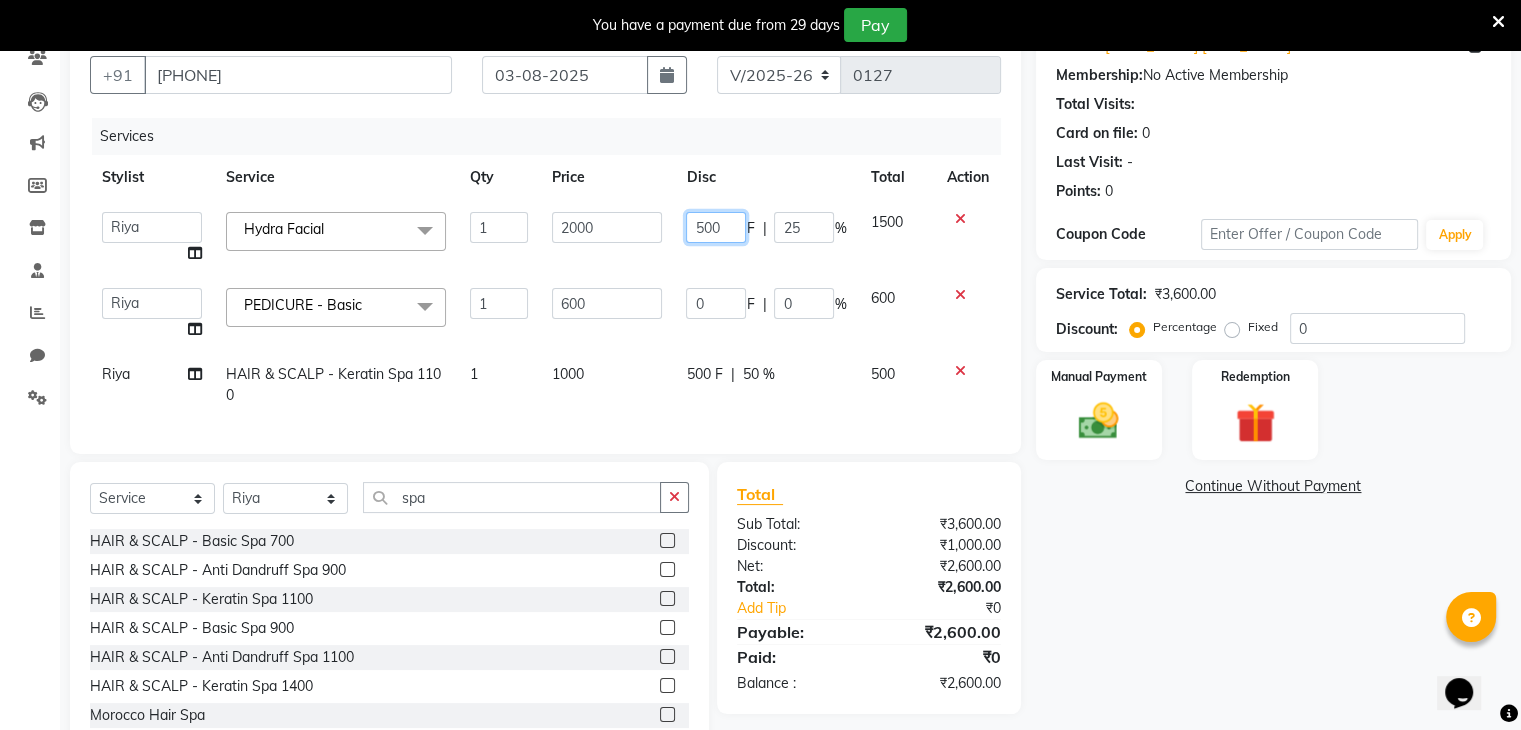 click on "500" 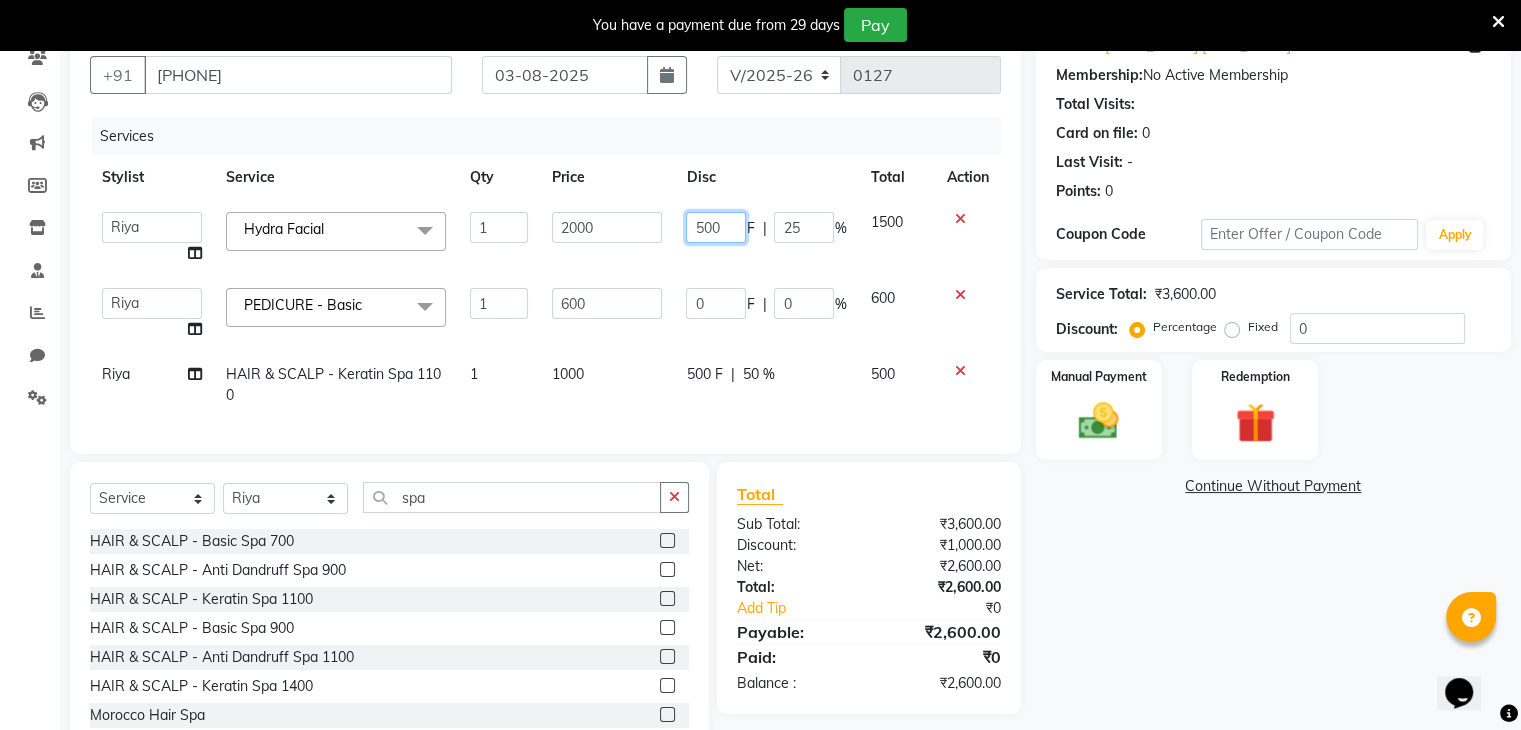 click on "500" 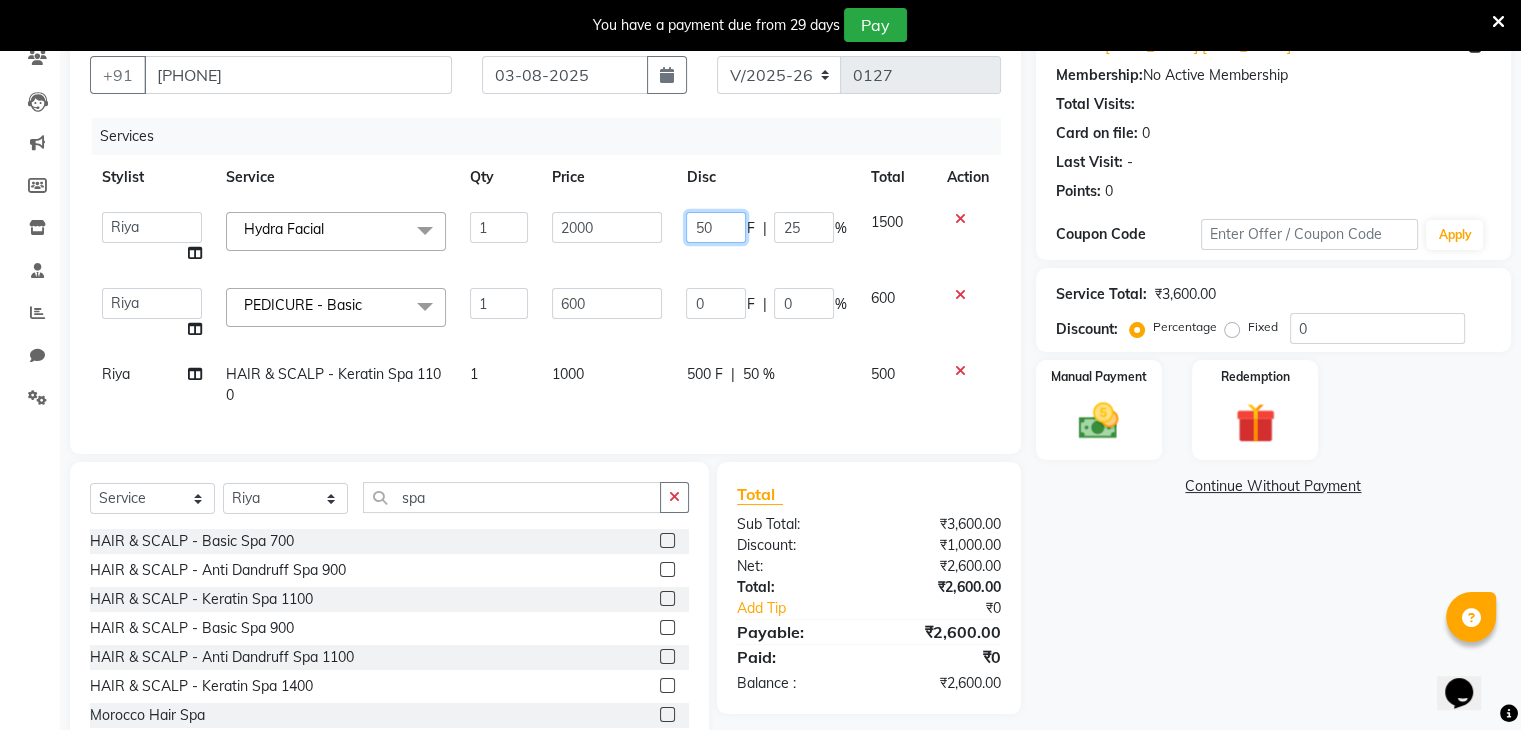 type on "5" 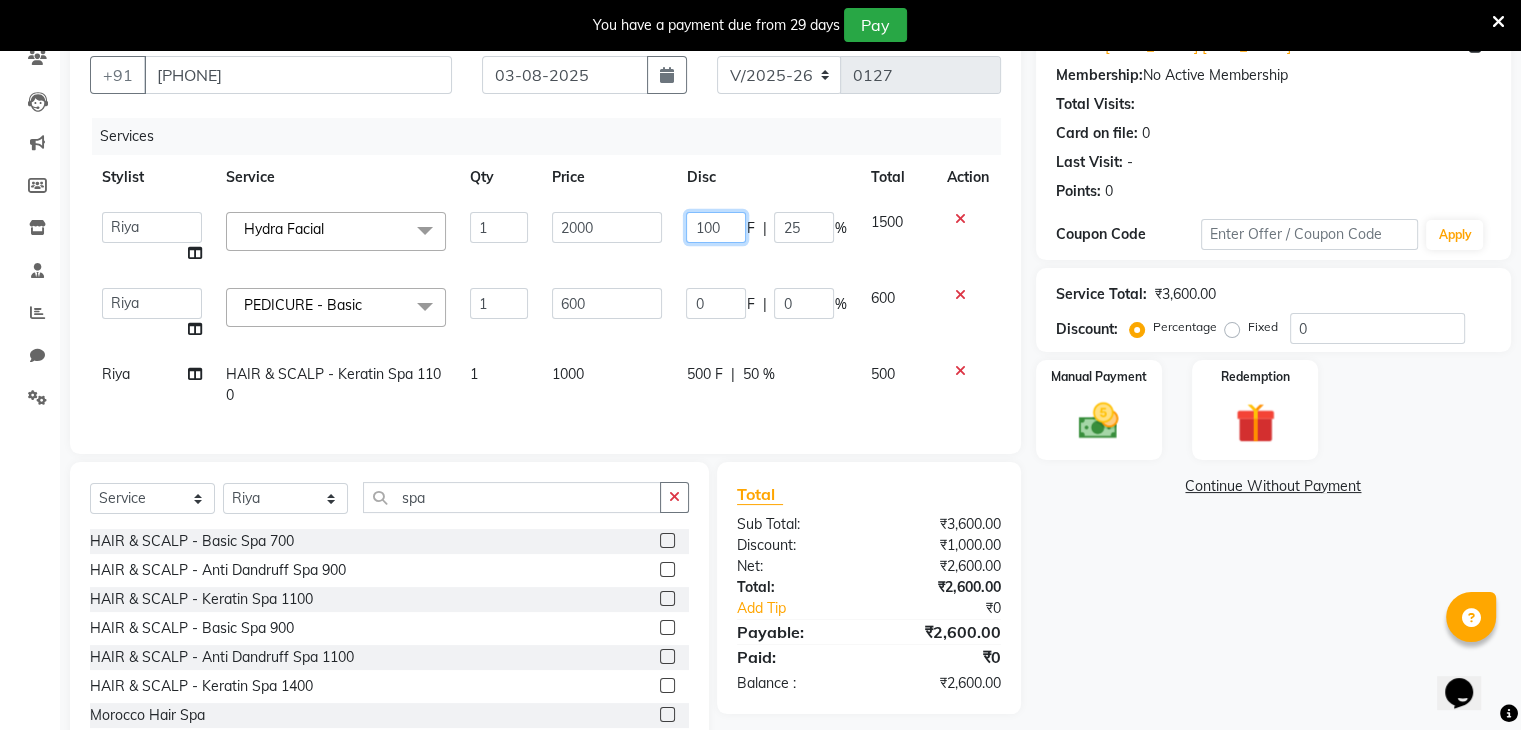 type on "1000" 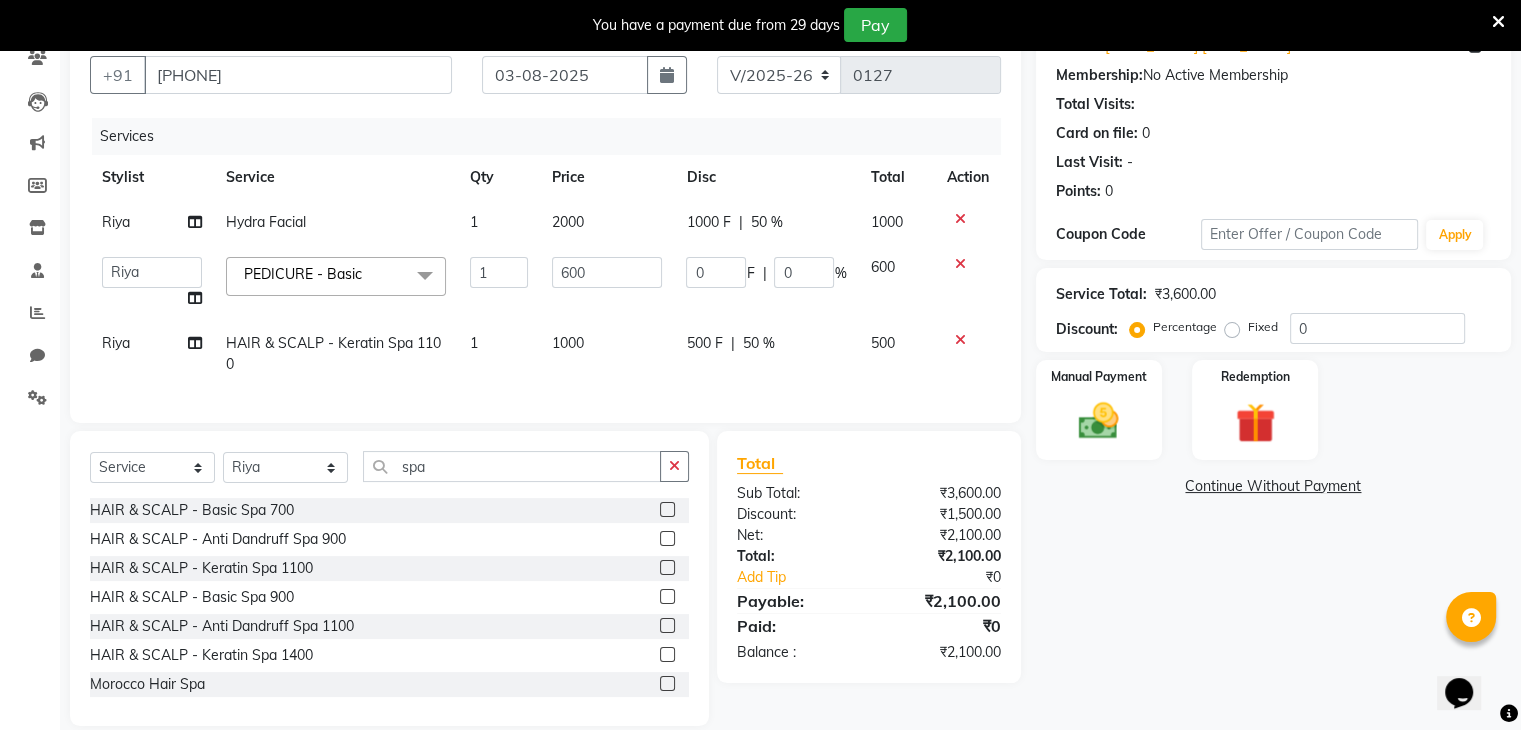 click on "Riya Hydra Facial 1 2000 1000 F | 50 % 1000  deepa   Lucky   nadeem   Riya   Sameer   Shivam   Tas bina   Uzair   Vinita  PEDICURE - Basic  x HAIRCUTS/STYLING - Men's Advance Haircut HAIRCUTS/STYLING - Hair Wash HAIRCUTS/STYLING - Hair-Styling HAIRCUTS/STYLING - Men's Threading HAIRCUTS/STYLING - Men's Threading(Memebership) BEARD - Clean Shave BEARD - Beard Shape / Styling BEARD - Moustache HAIR & SCALP - Basic Spa 700 HAIR & SCALP - Anti Dandruff Spa 900 HAIR & SCALP - Keratin Spa 1100 HAIR & SCALP - Head Massage Starts From 400 HAIR & SCALP - Basic Spa 900 HAIR & SCALP - Anti Dandruff Spa 1100 HAIR & SCALP - Keratin Spa 1400 HAIR & SCALP - Head Massage Starts From 500 Dandruff Scrub Morocco Hair Spa HAIR TREATMENT - Straightening Starts From 120 HAIR TREATMENT - Beard Shape / Styling 120 HAIR TREATMENT - Moustache 60 HAIR COLORS - Beard Color (Amonia) 400 HAIR COLORS - Beard Color (Amonia Free) 500 HAIR COLORS - Global (Amonia) 1000 HAIR COLORS - Global (Amonia Free) 1100 STYLING - Blow Dry - Starts From" 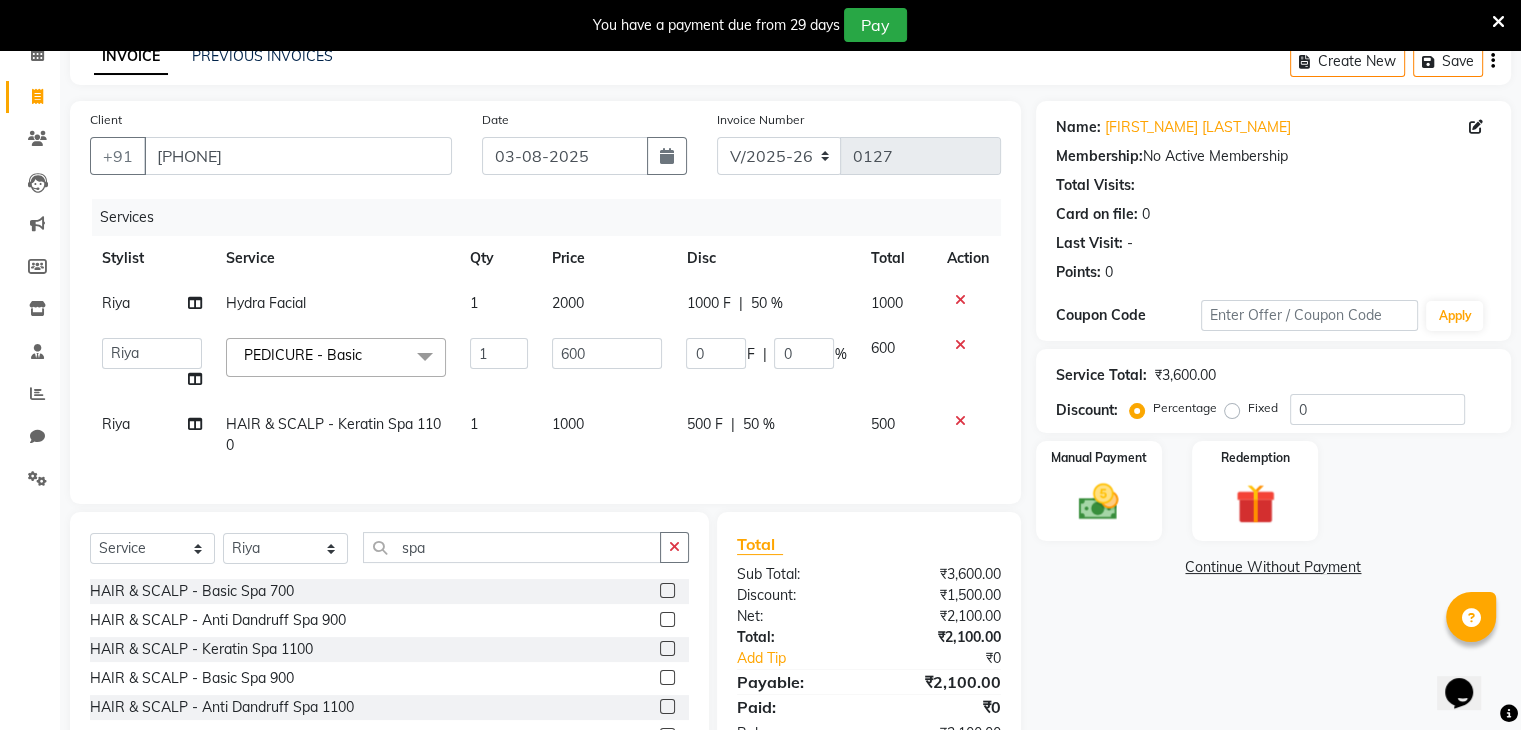 scroll, scrollTop: 94, scrollLeft: 0, axis: vertical 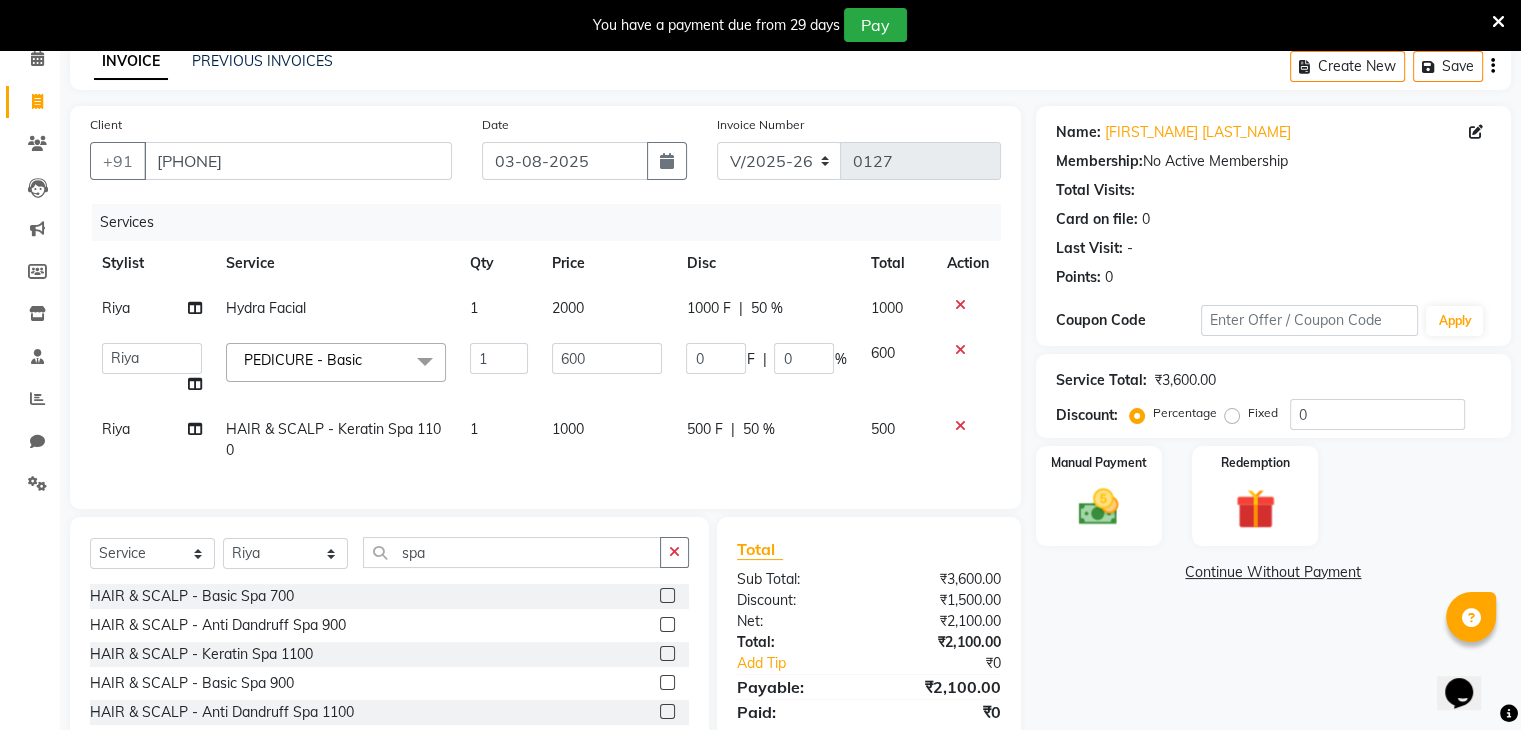 click on "500 F" 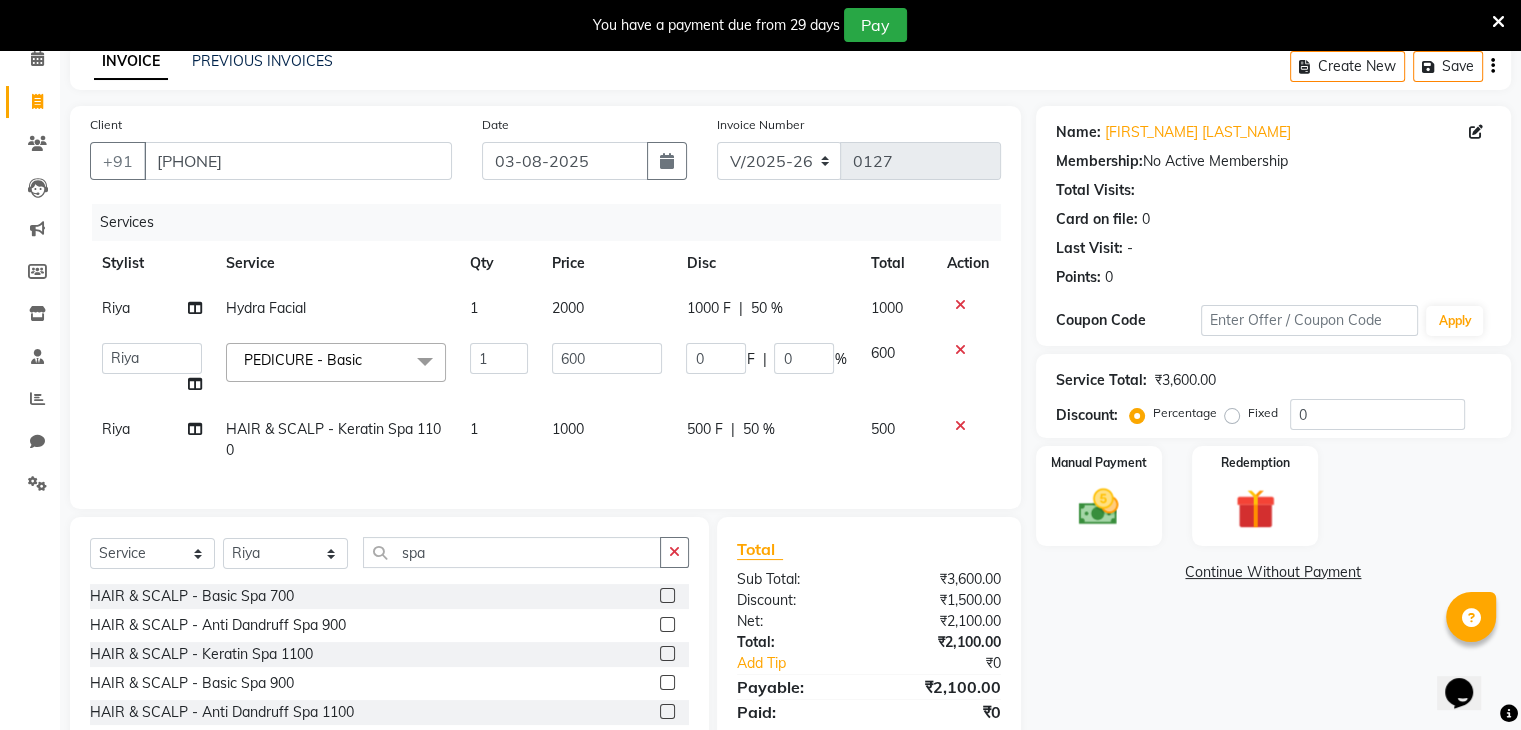 select on "81971" 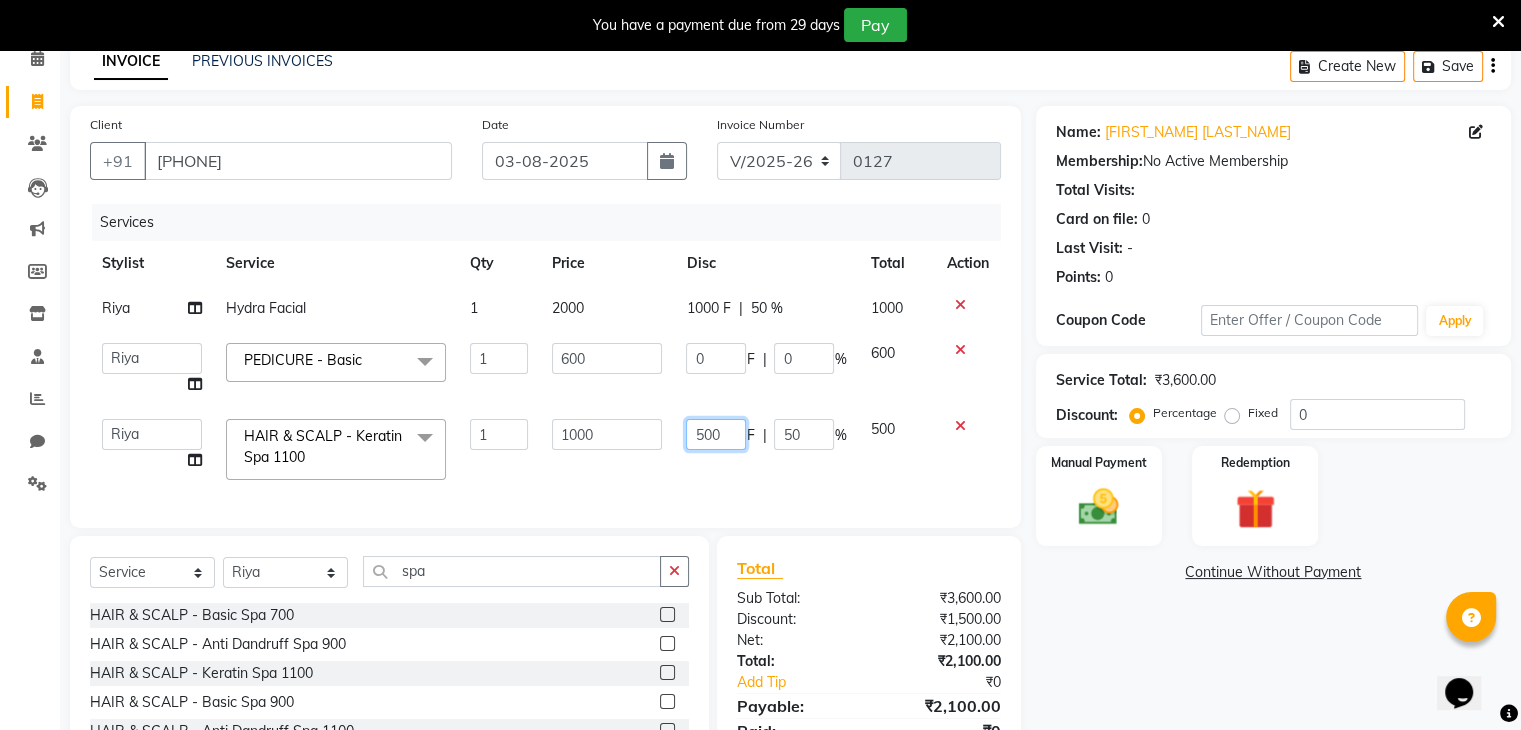 click on "500" 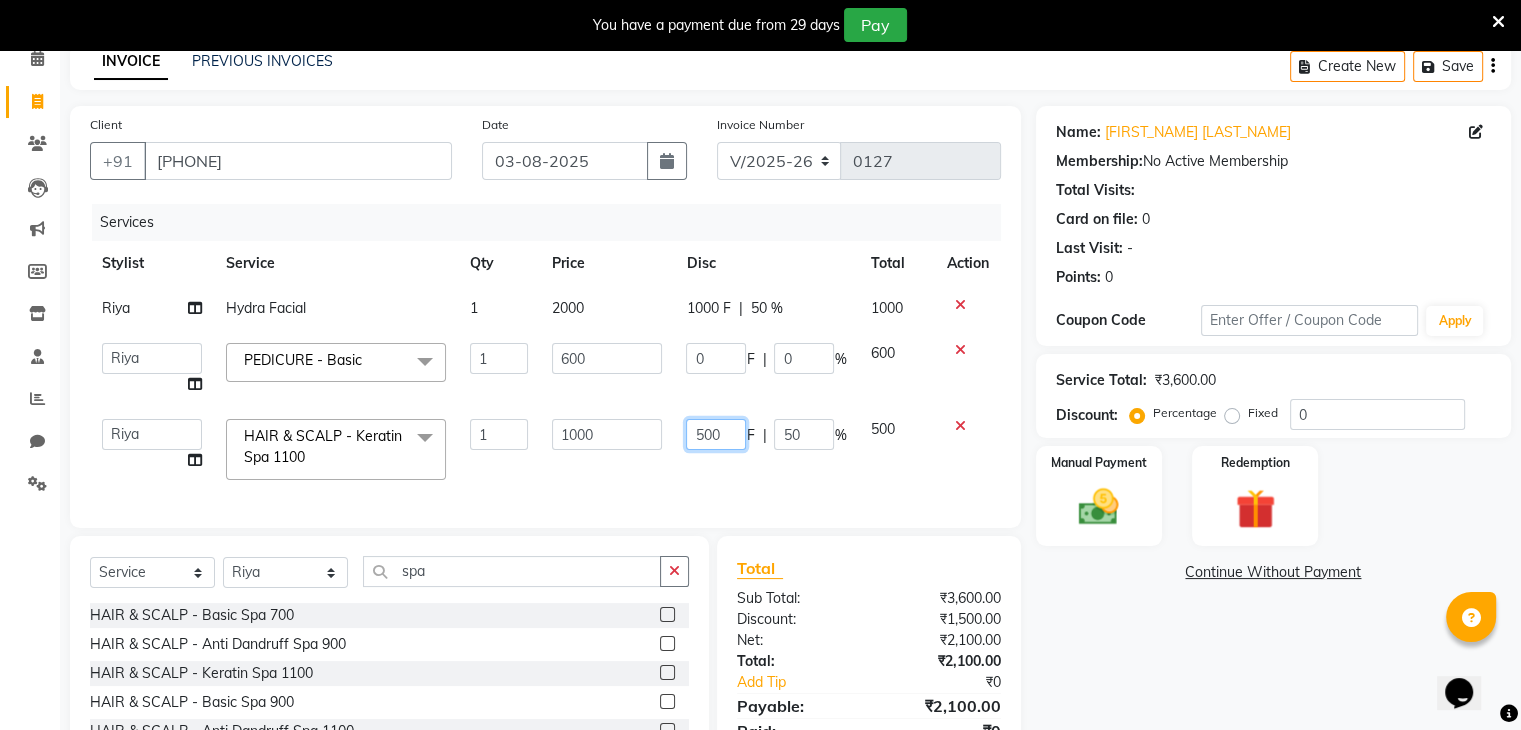 click on "500" 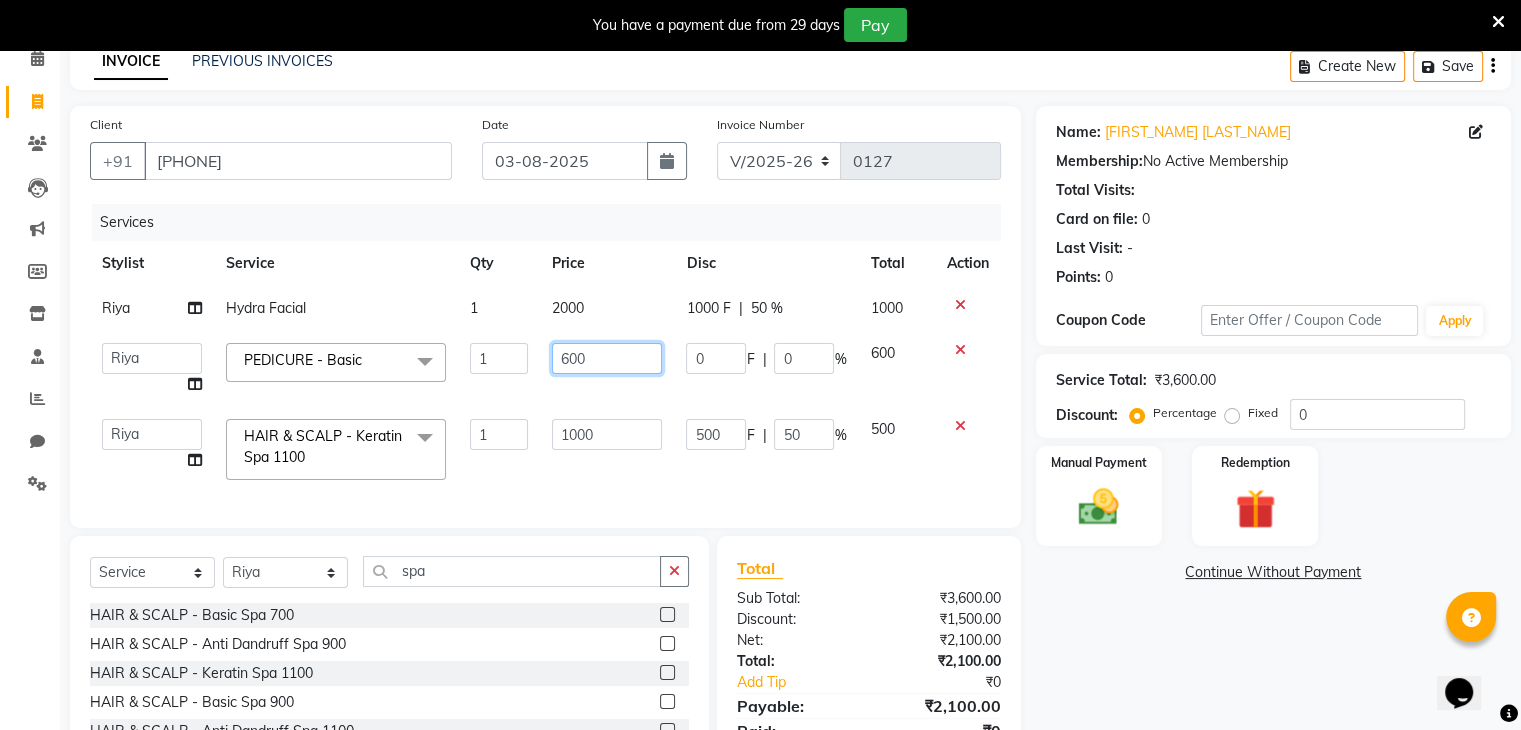click on "600" 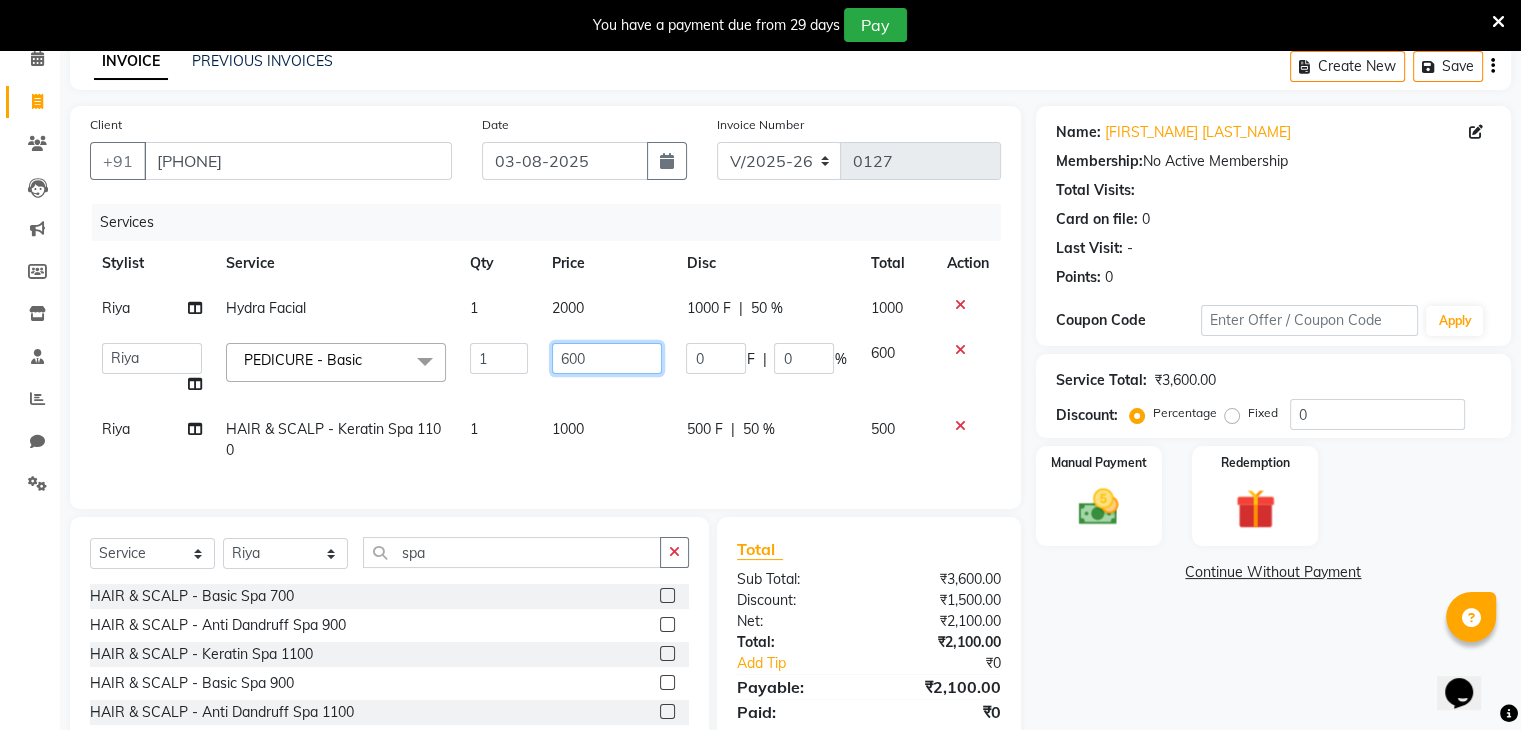 click on "600" 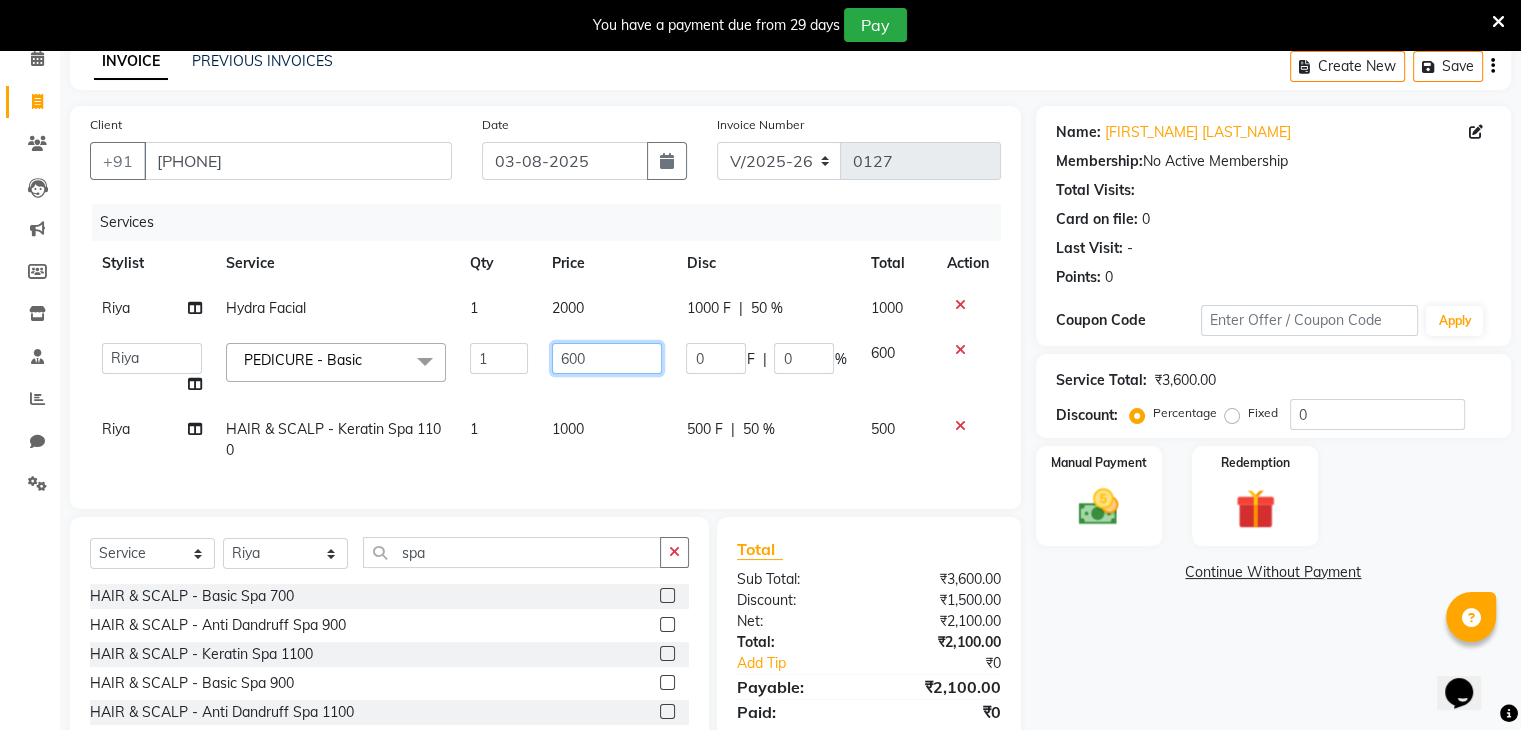 click on "600" 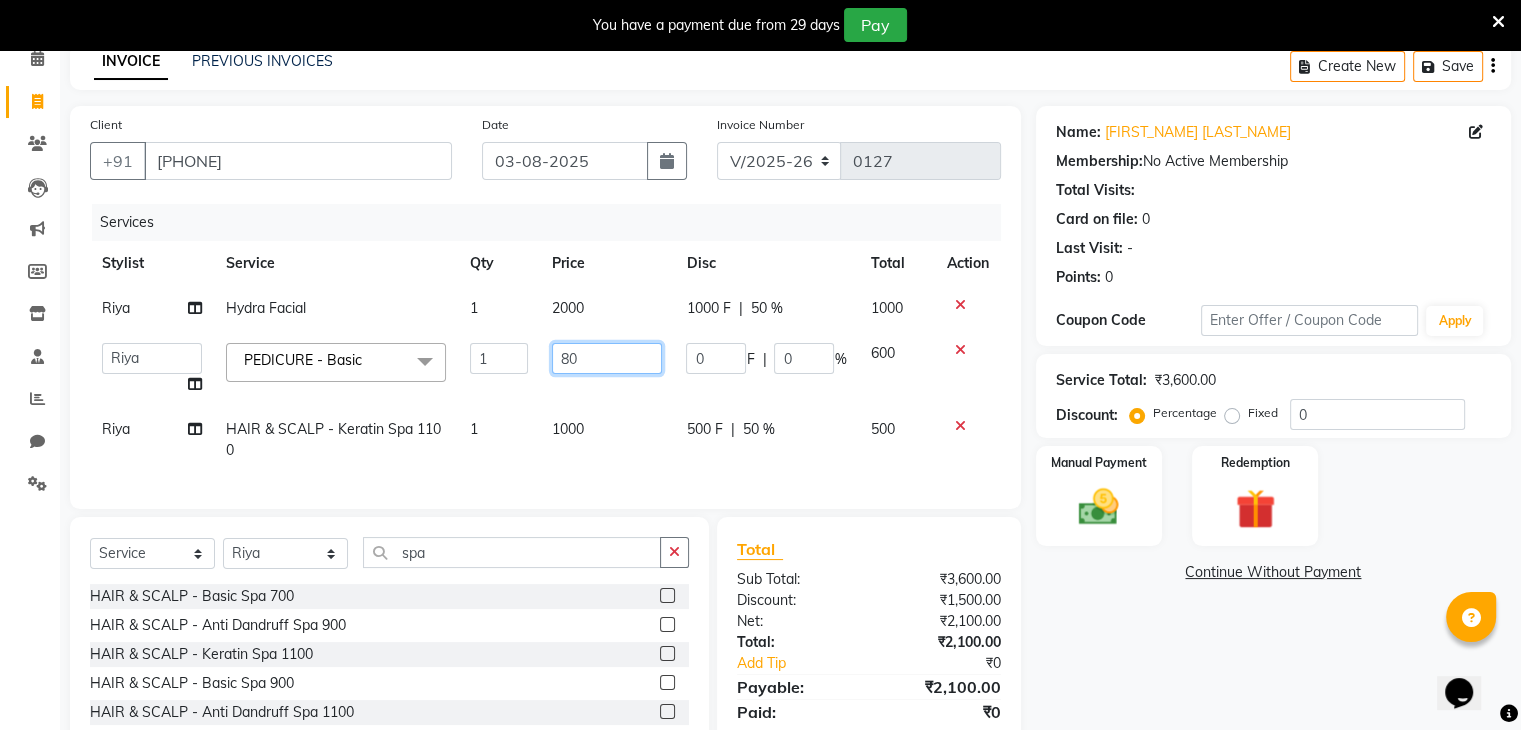 type on "800" 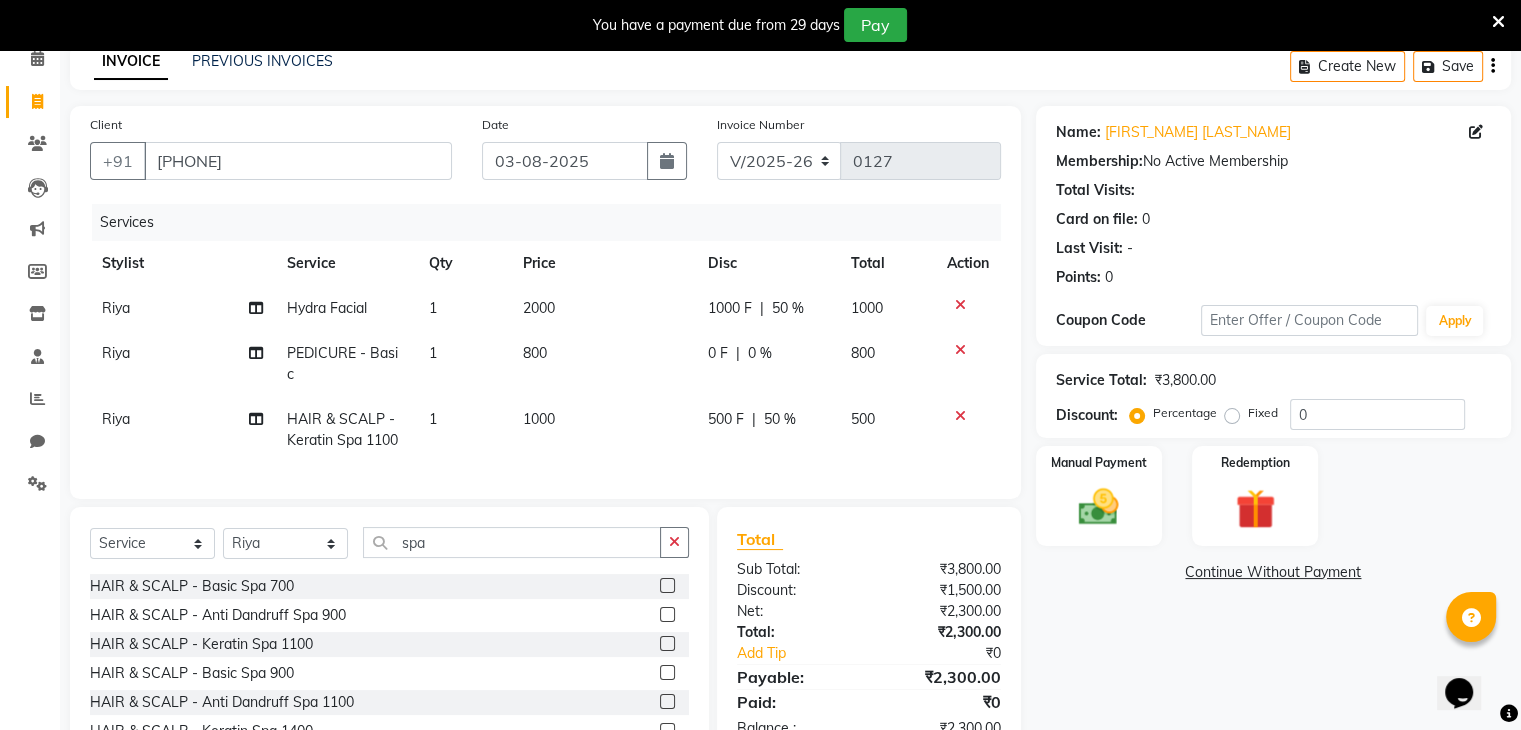 click on "Riya Hydra Facial 1 2000 1000 F | 50 % 1000 Riya PEDICURE - Basic 1 800 0 F | 0 % 800 Riya HAIR & SCALP - Keratin Spa 1100 1 1000 500 F | 50 % 500" 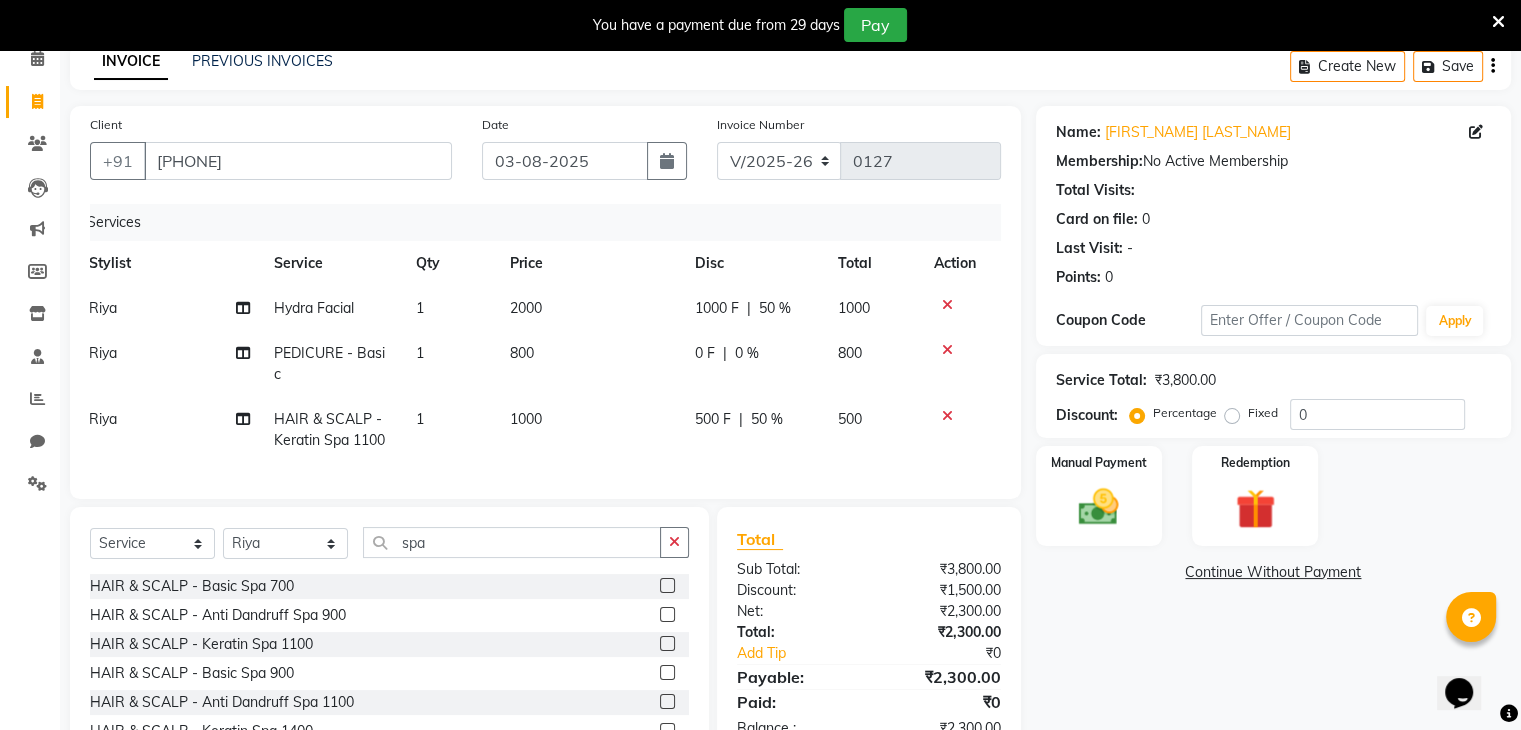 scroll, scrollTop: 0, scrollLeft: 0, axis: both 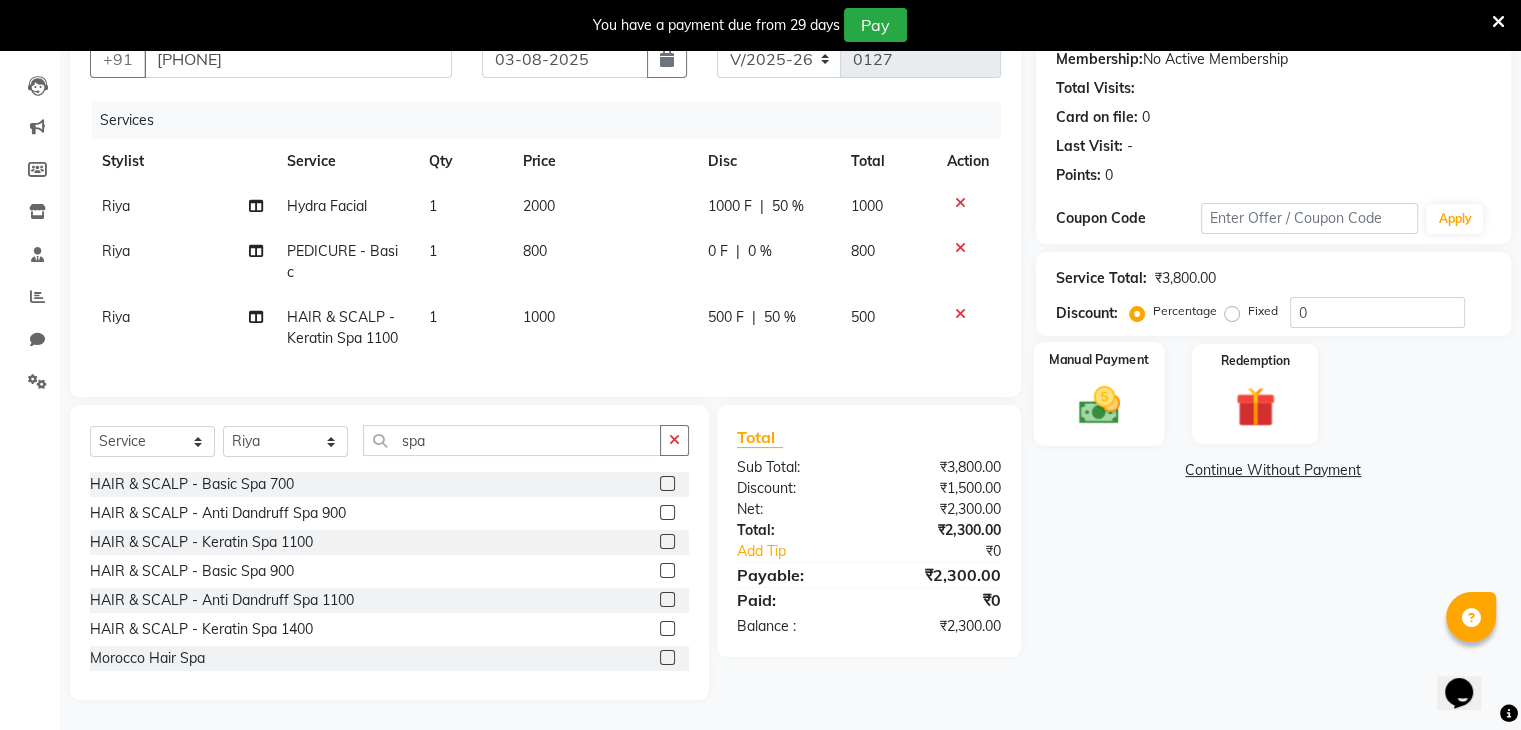 click 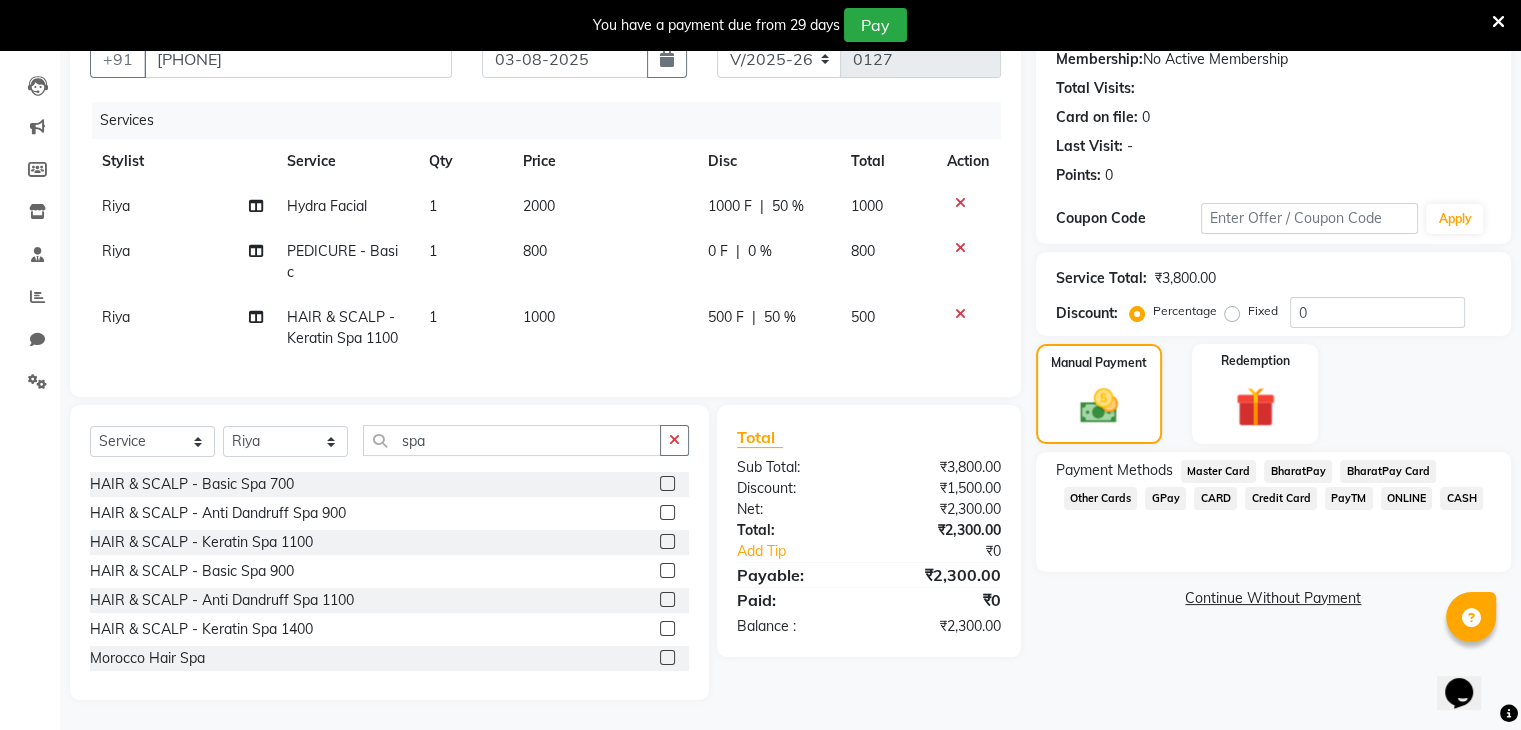 scroll, scrollTop: 212, scrollLeft: 0, axis: vertical 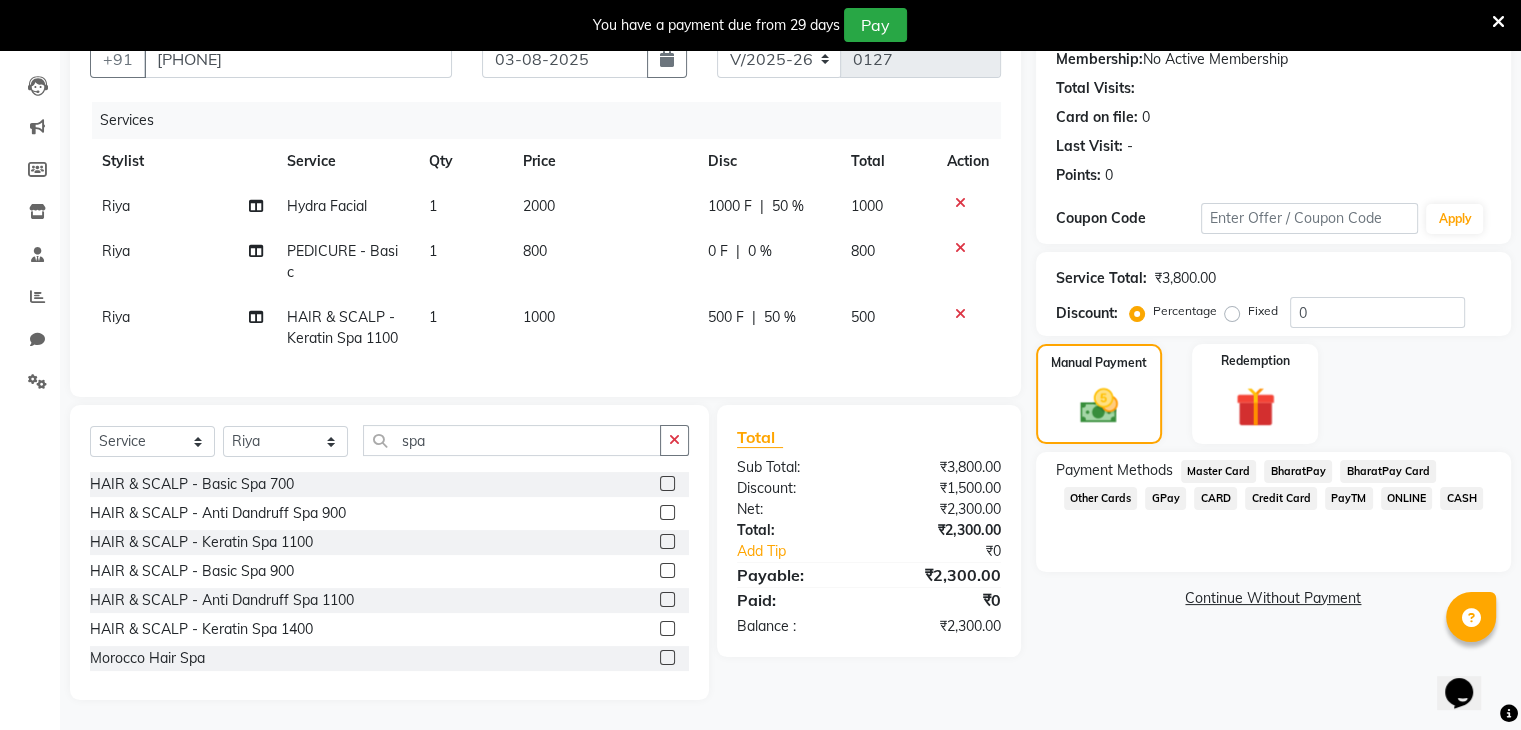 click on "ONLINE" 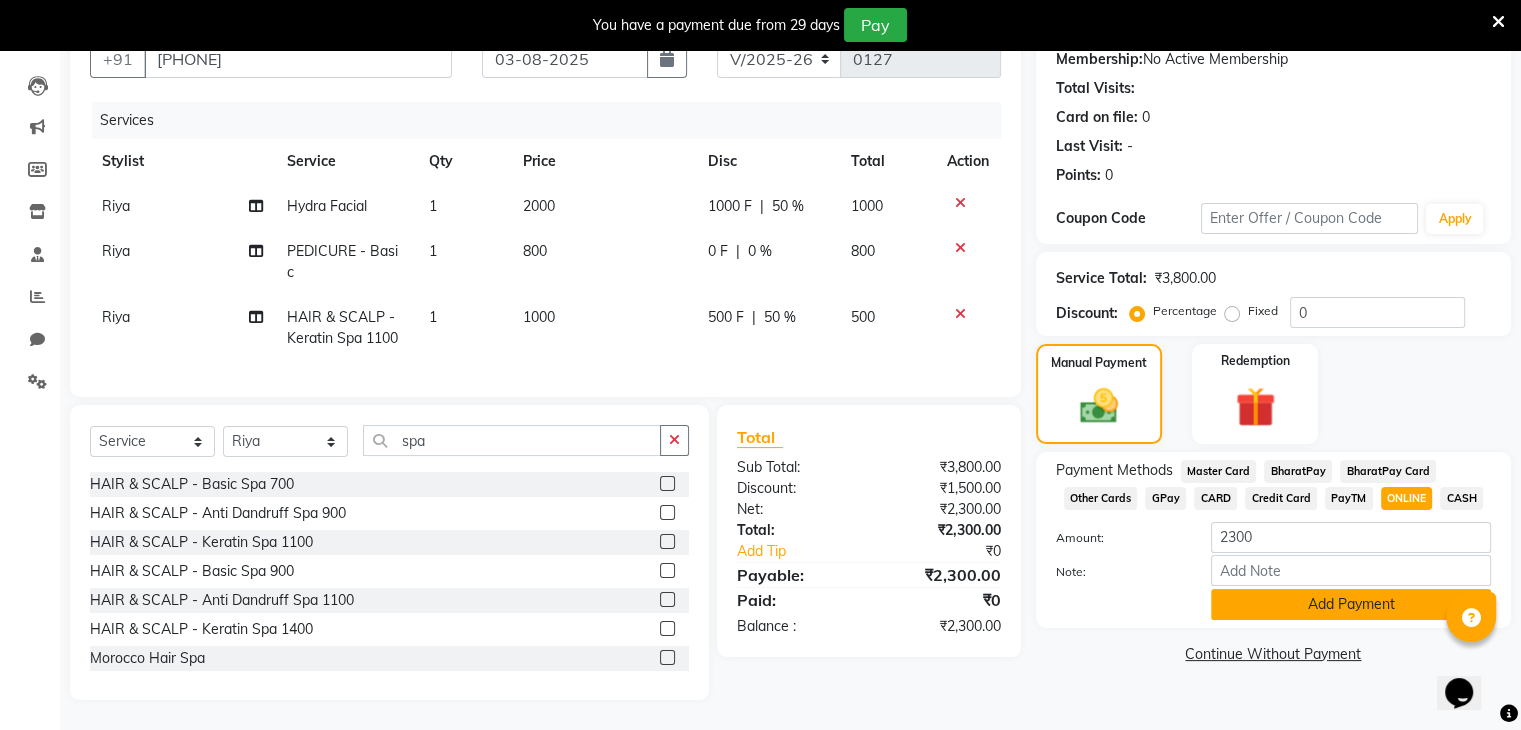 scroll, scrollTop: 212, scrollLeft: 0, axis: vertical 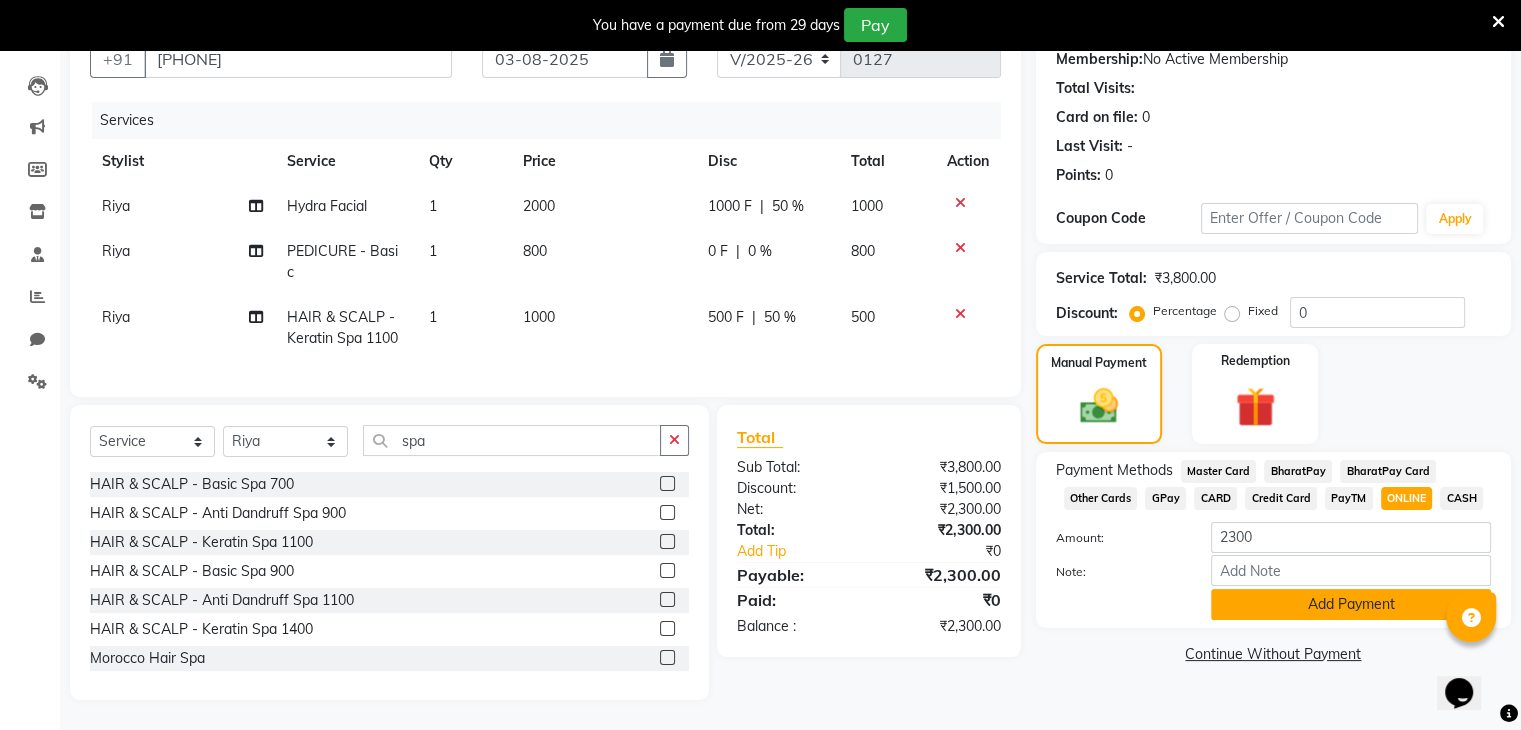 click on "Add Payment" 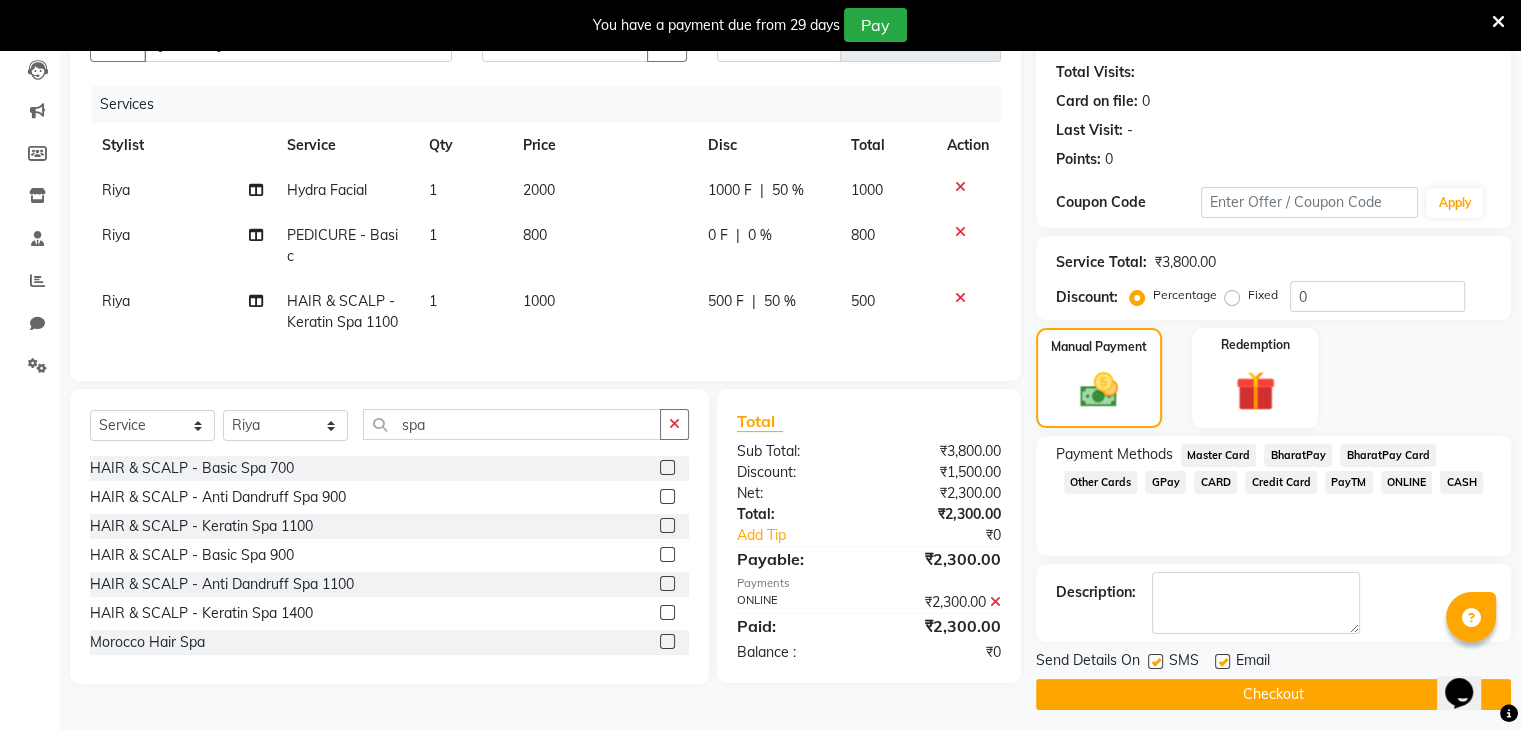 click on "Checkout" 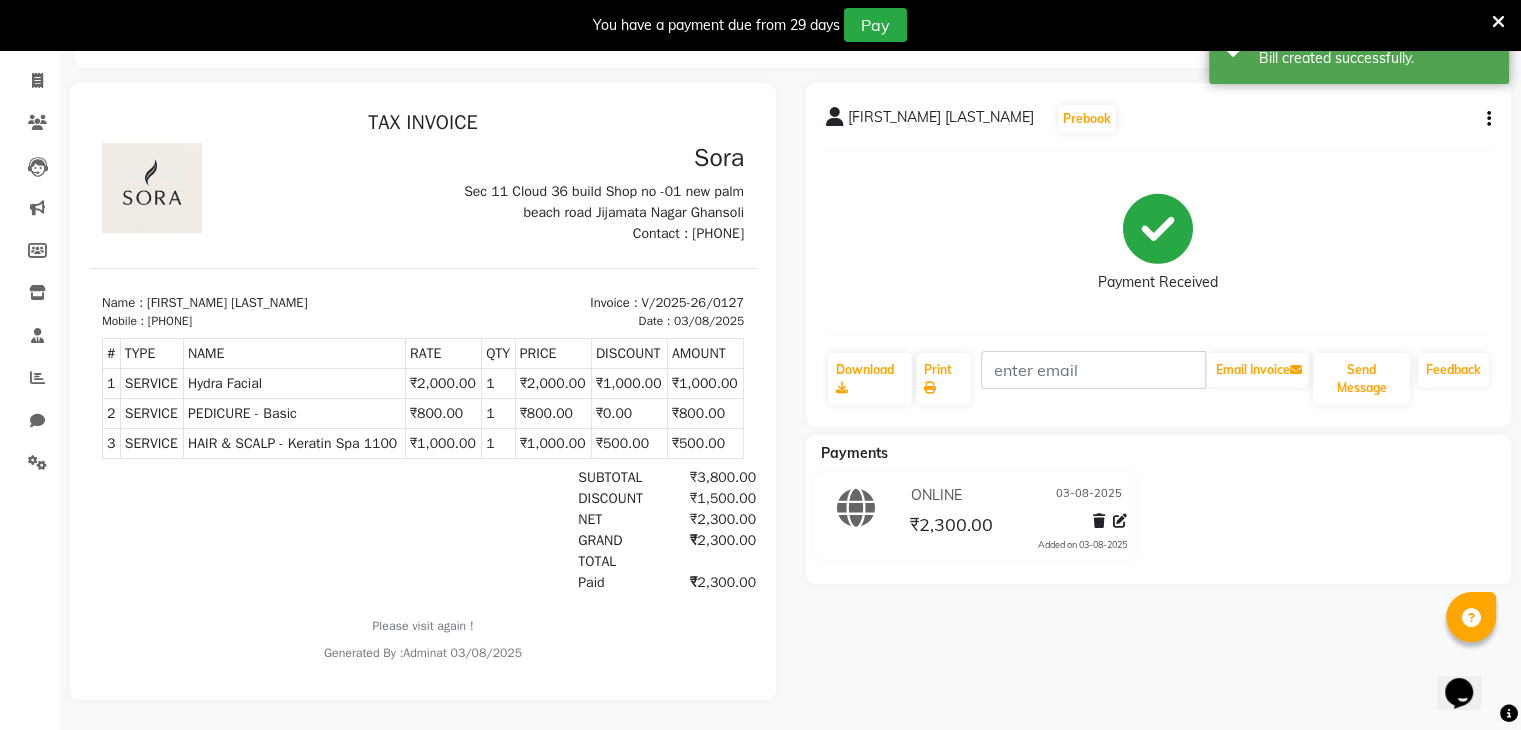 scroll, scrollTop: 0, scrollLeft: 0, axis: both 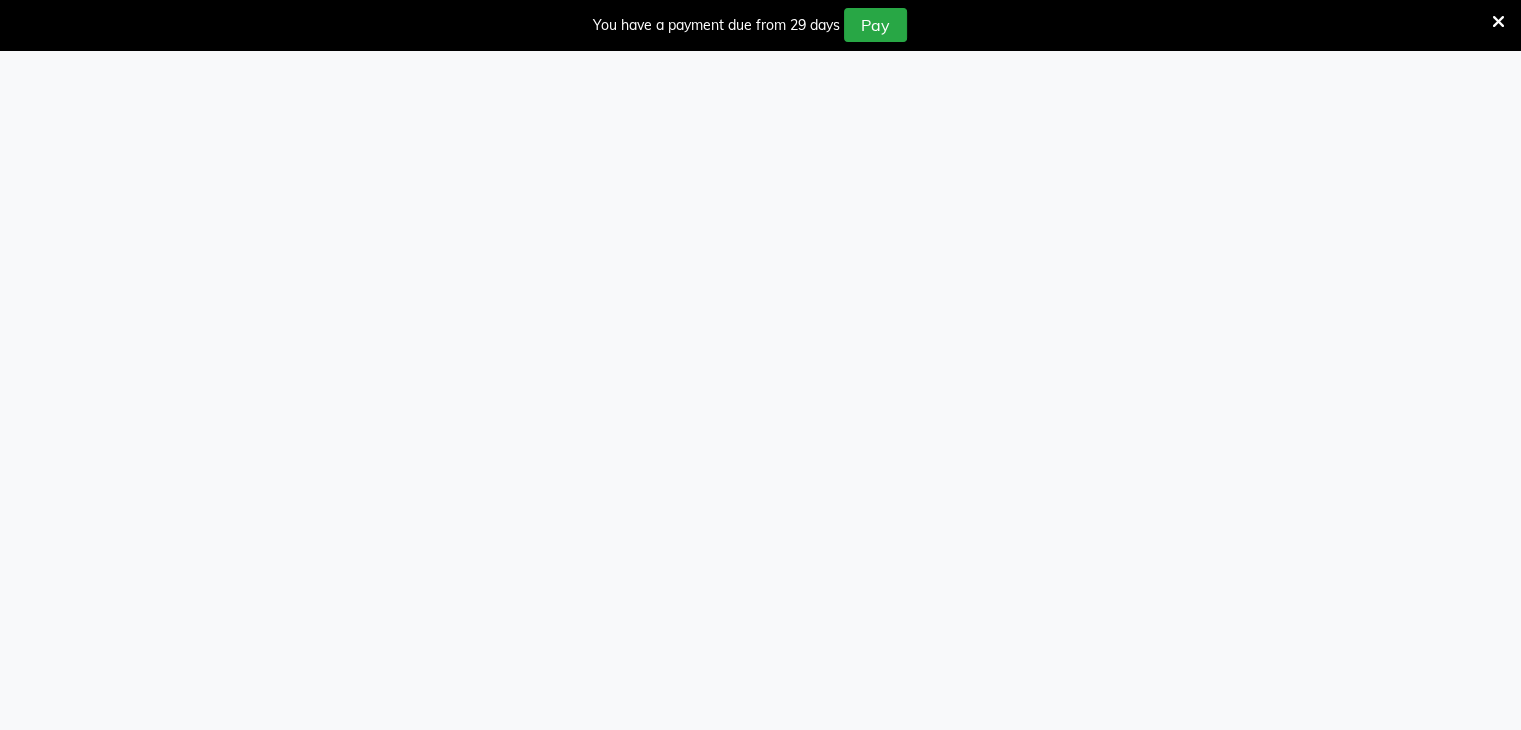 select on "8446" 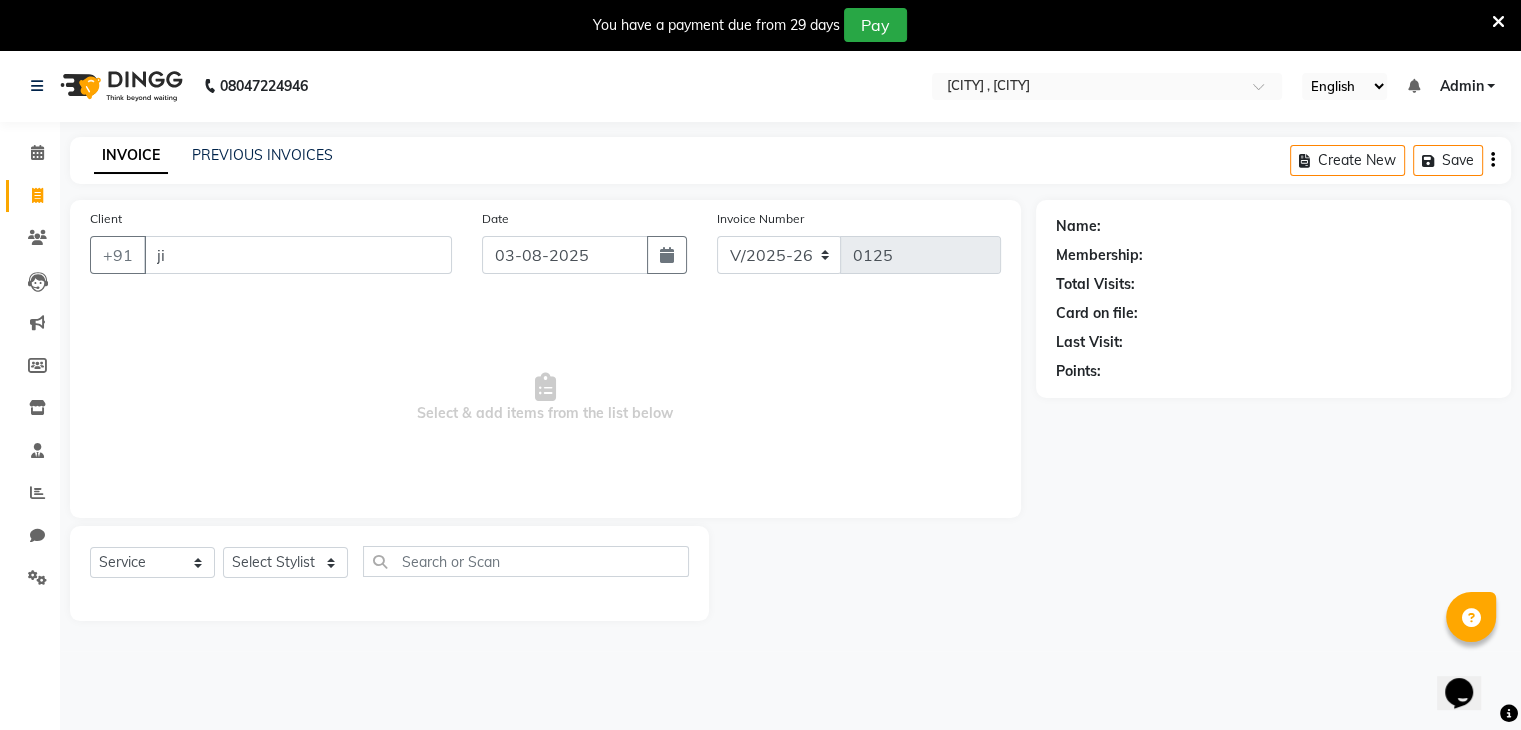scroll, scrollTop: 0, scrollLeft: 0, axis: both 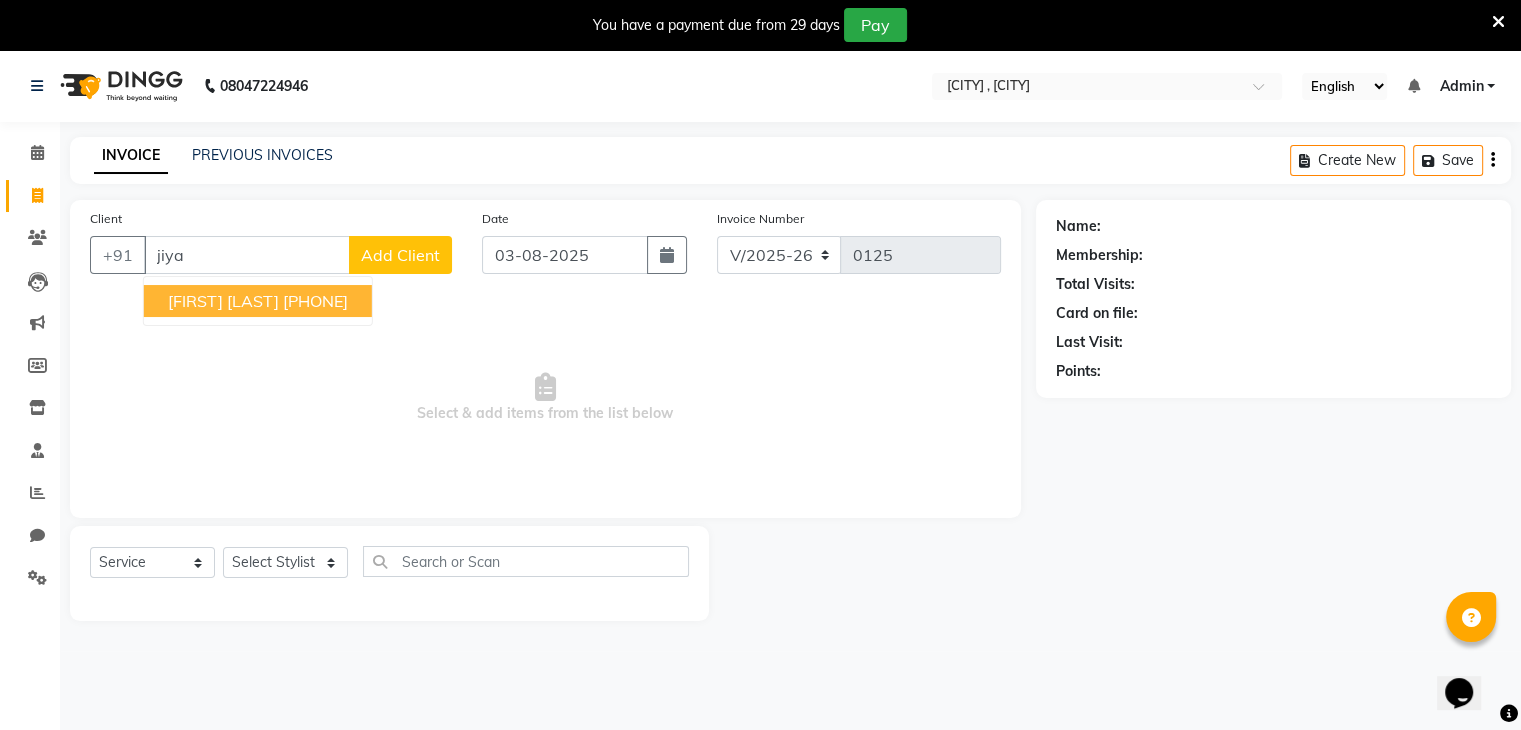 click on "[FIRST] [LAST]" at bounding box center [223, 301] 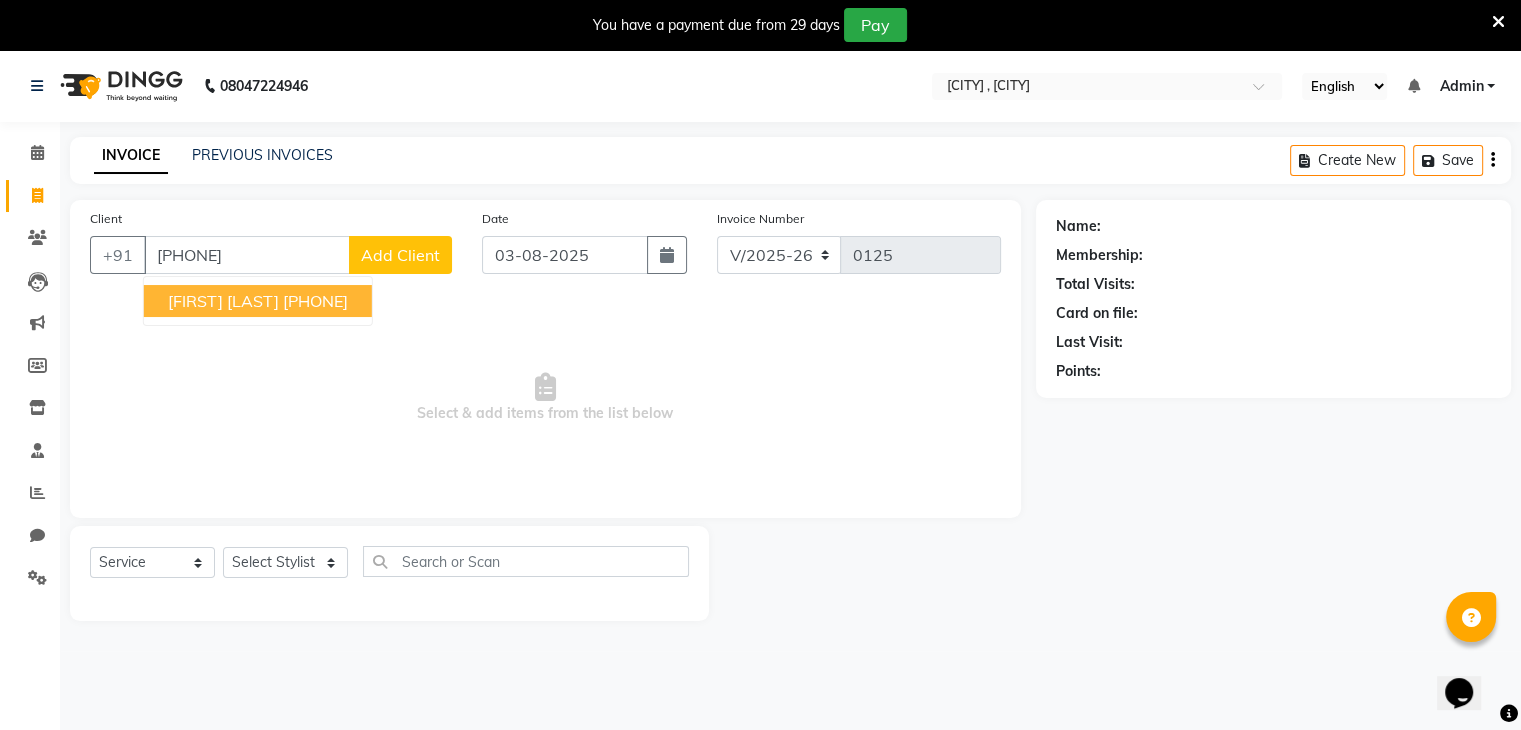 type on "[PHONE]" 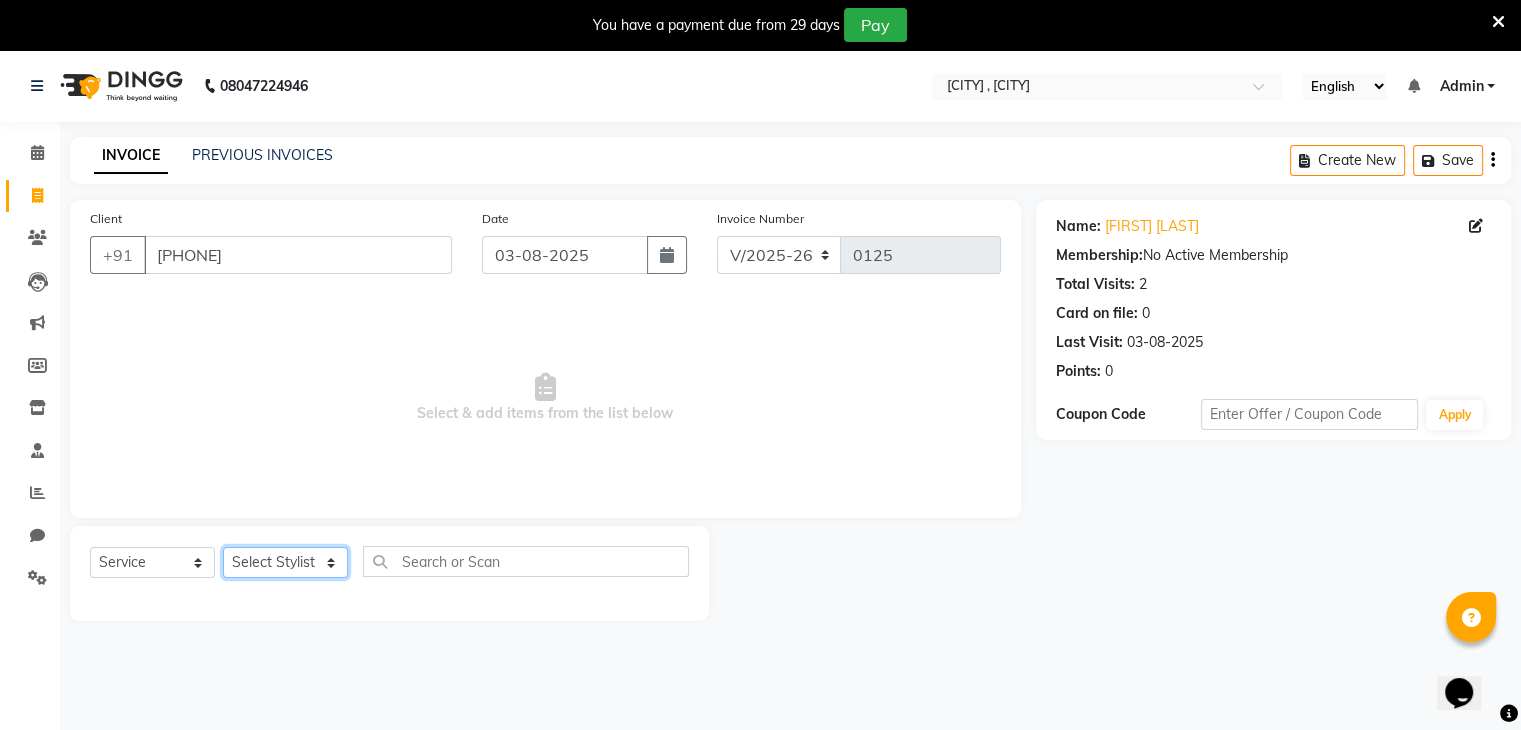 click on "Select Stylist deepa Lucky nadeem Riya Sameer Shivam Tas bina Uzair Vinita" 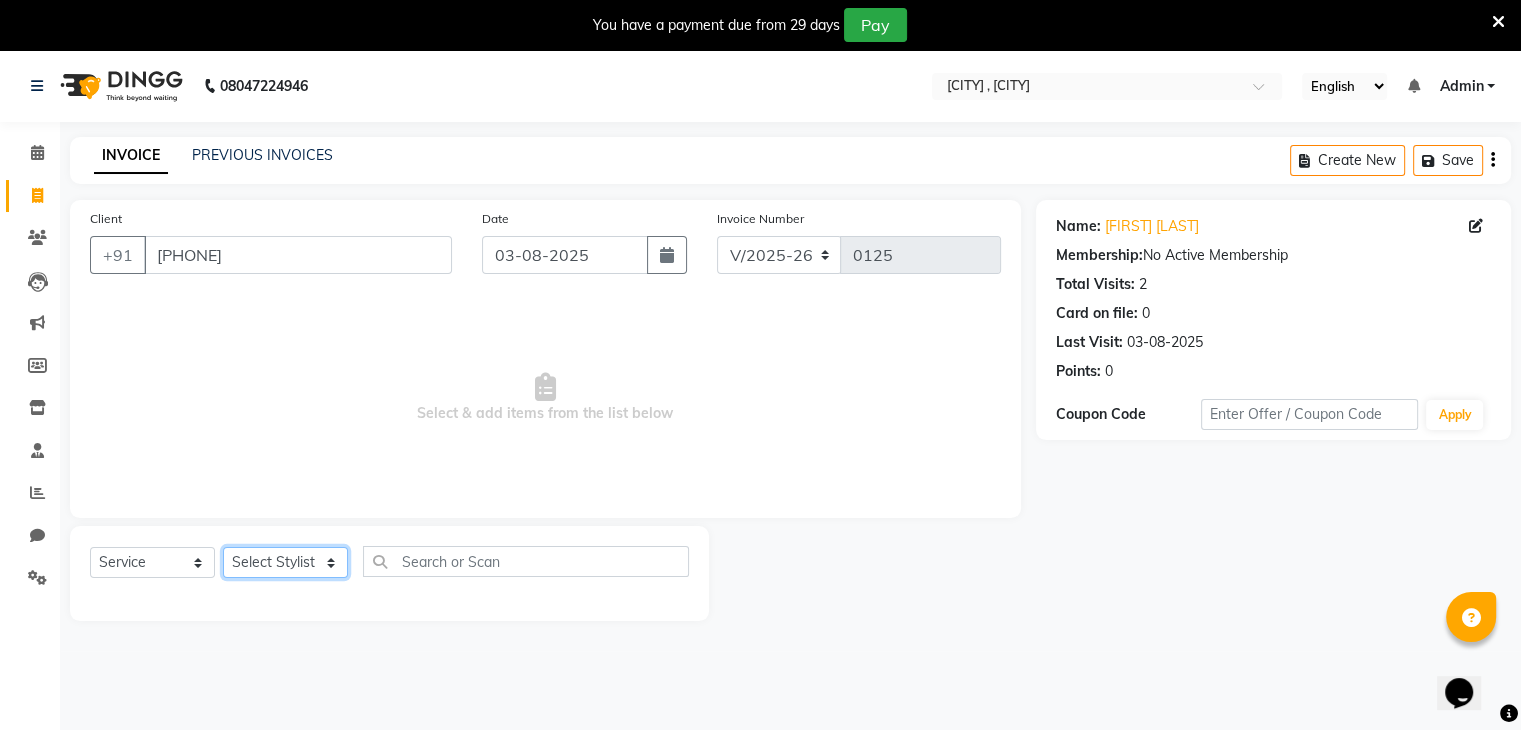 select on "81970" 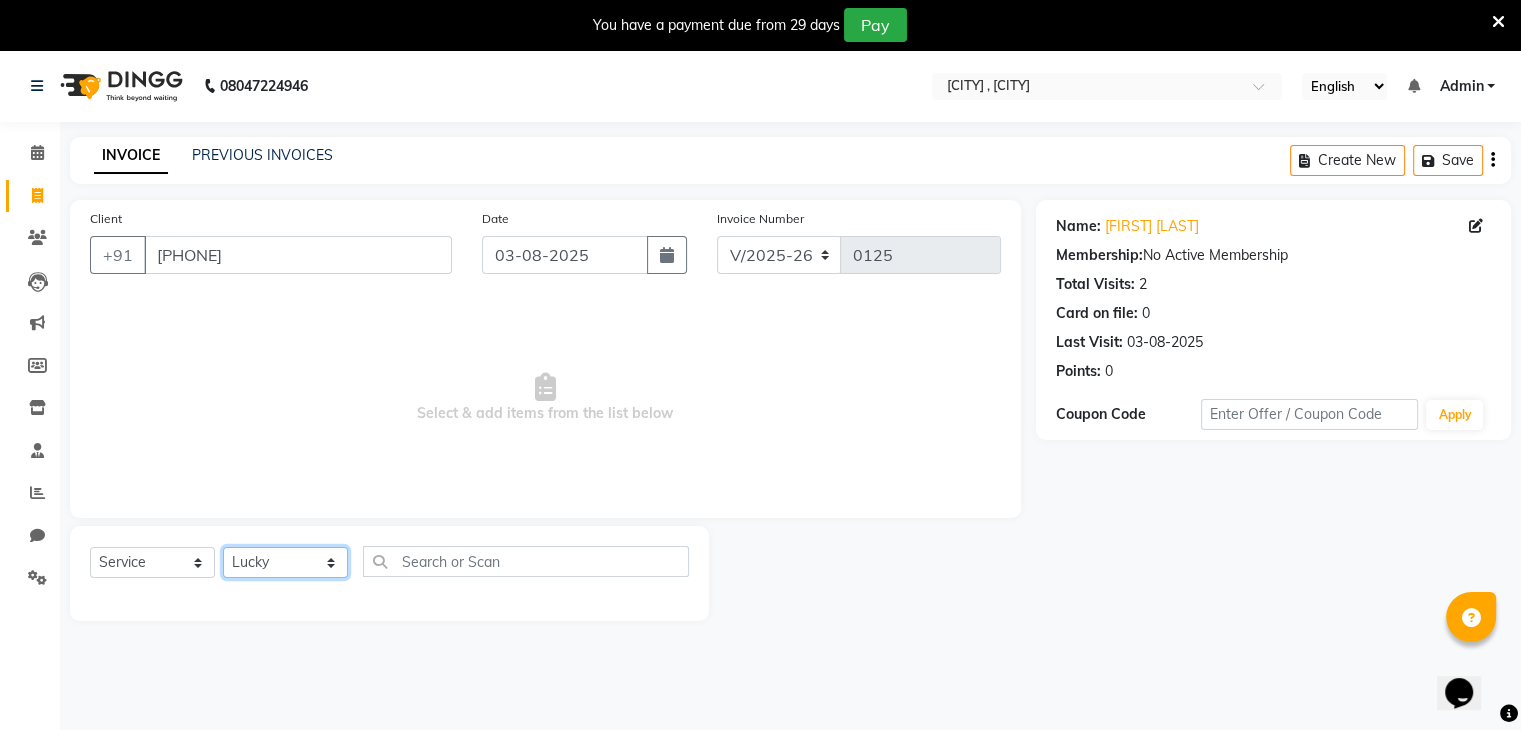 click on "Select Stylist deepa Lucky nadeem Riya Sameer Shivam Tas bina Uzair Vinita" 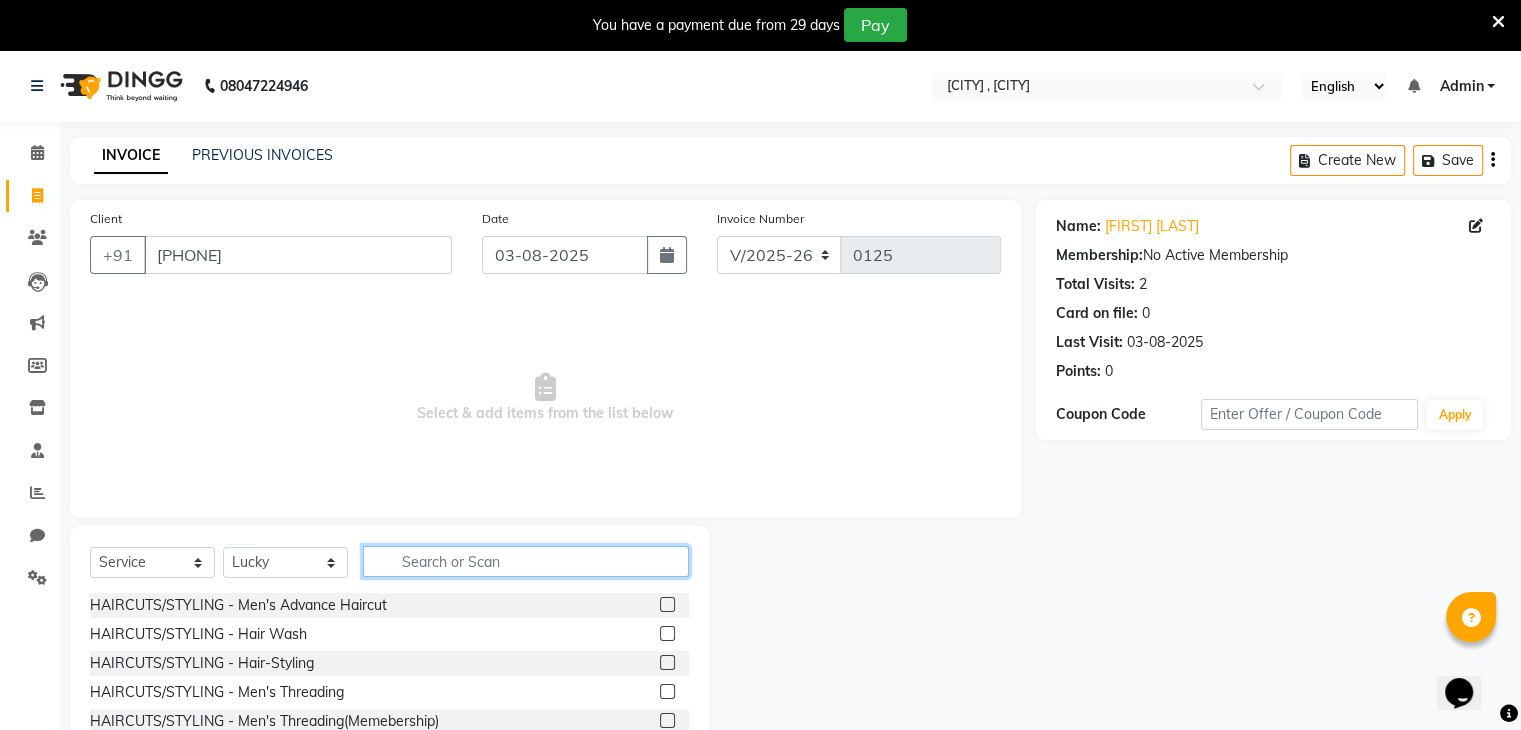 click 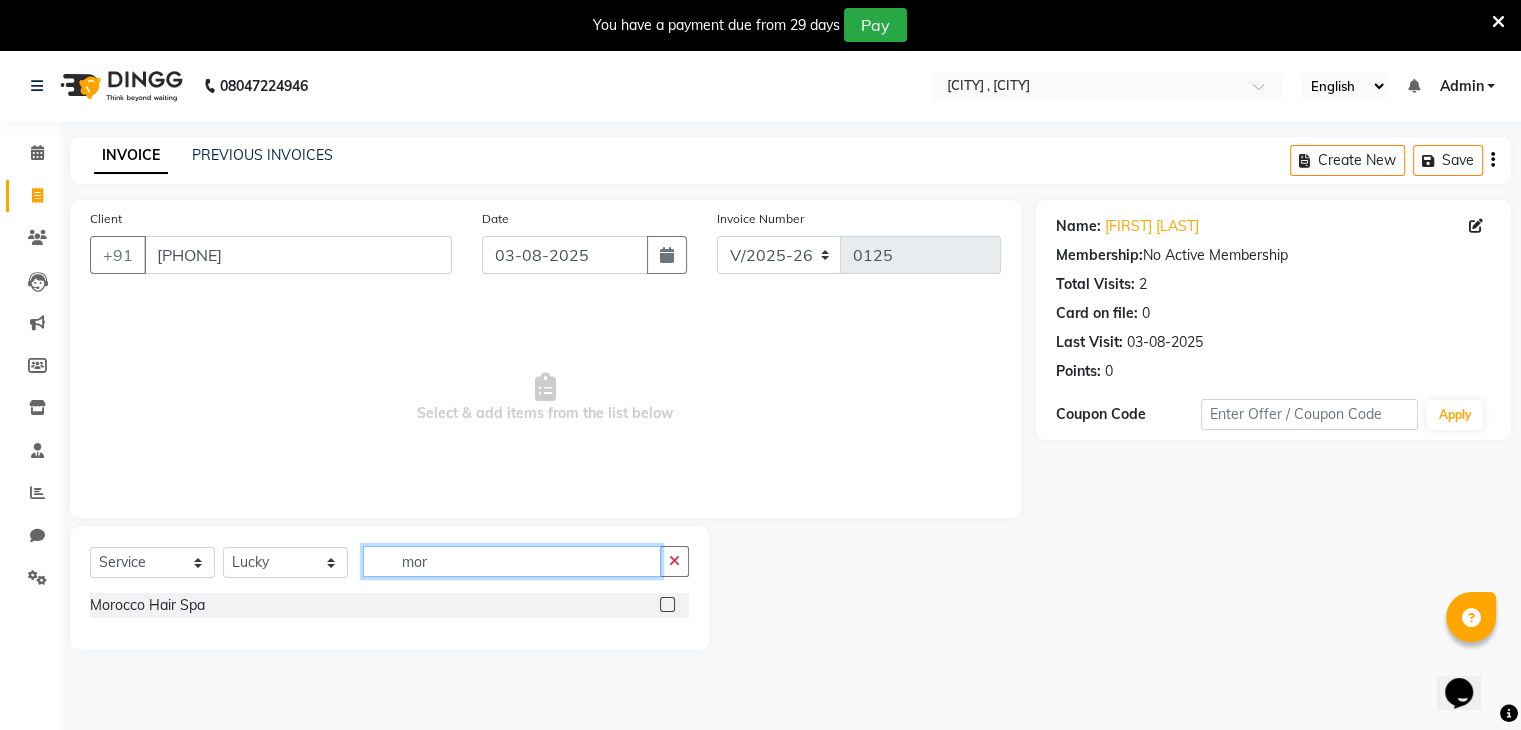 type on "mor" 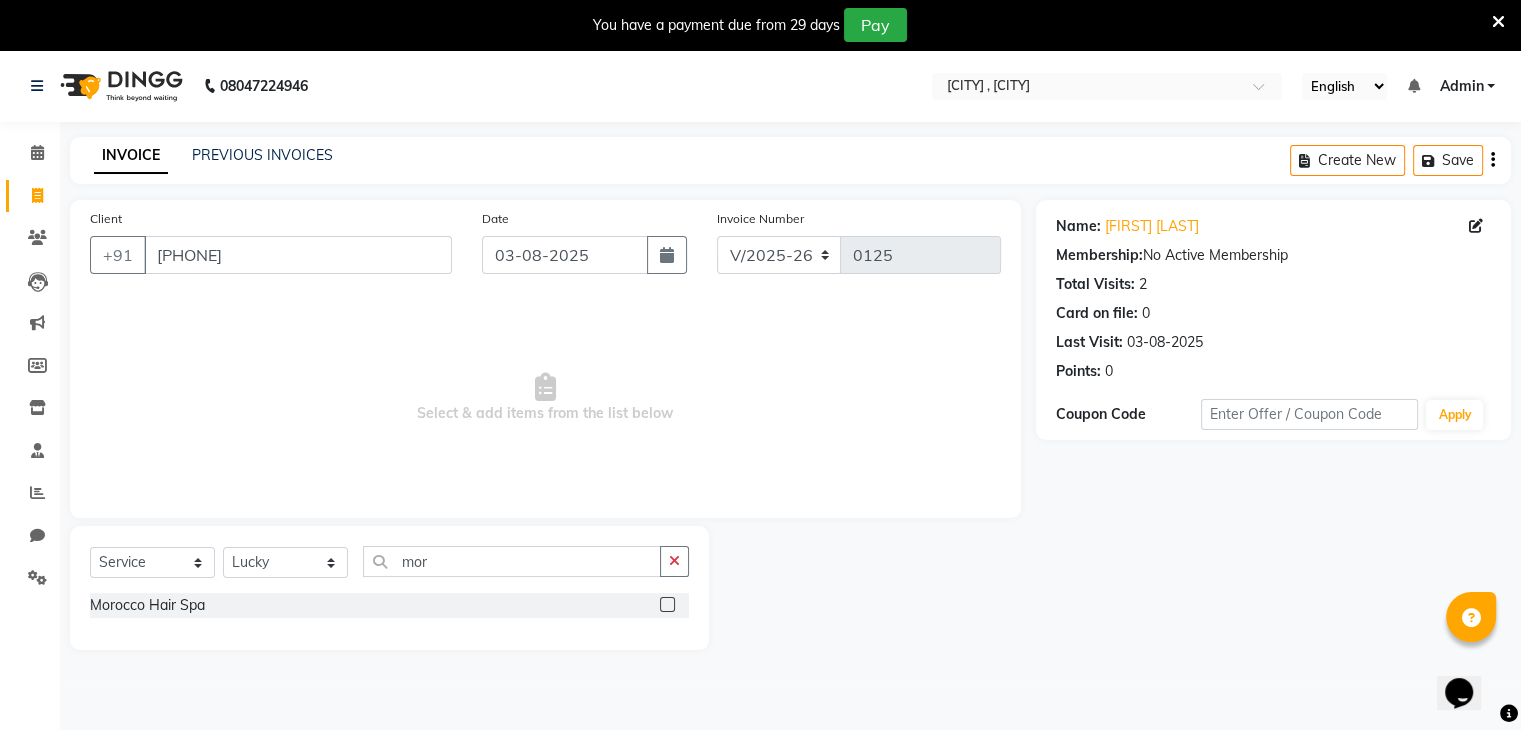 click 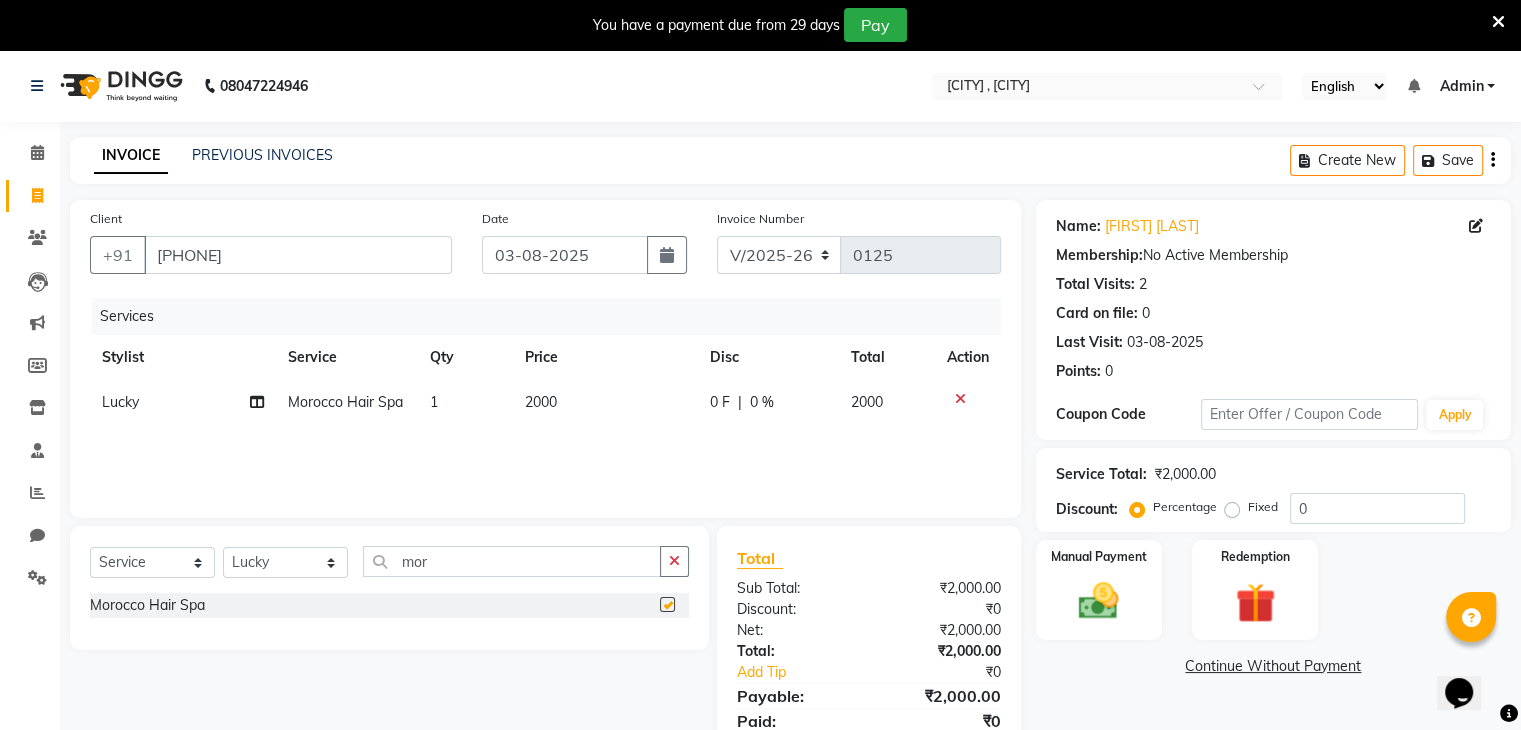 checkbox on "false" 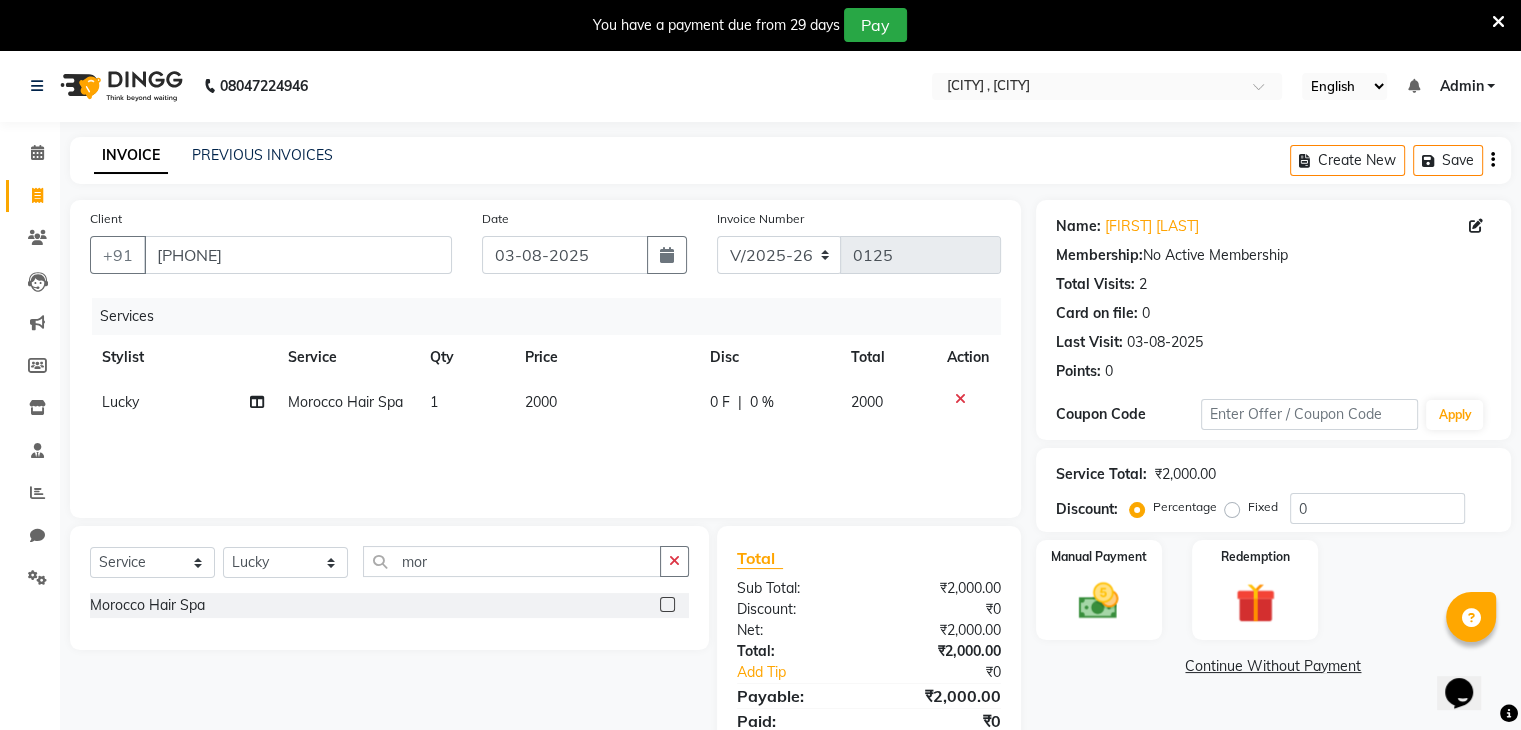 click on "0 F" 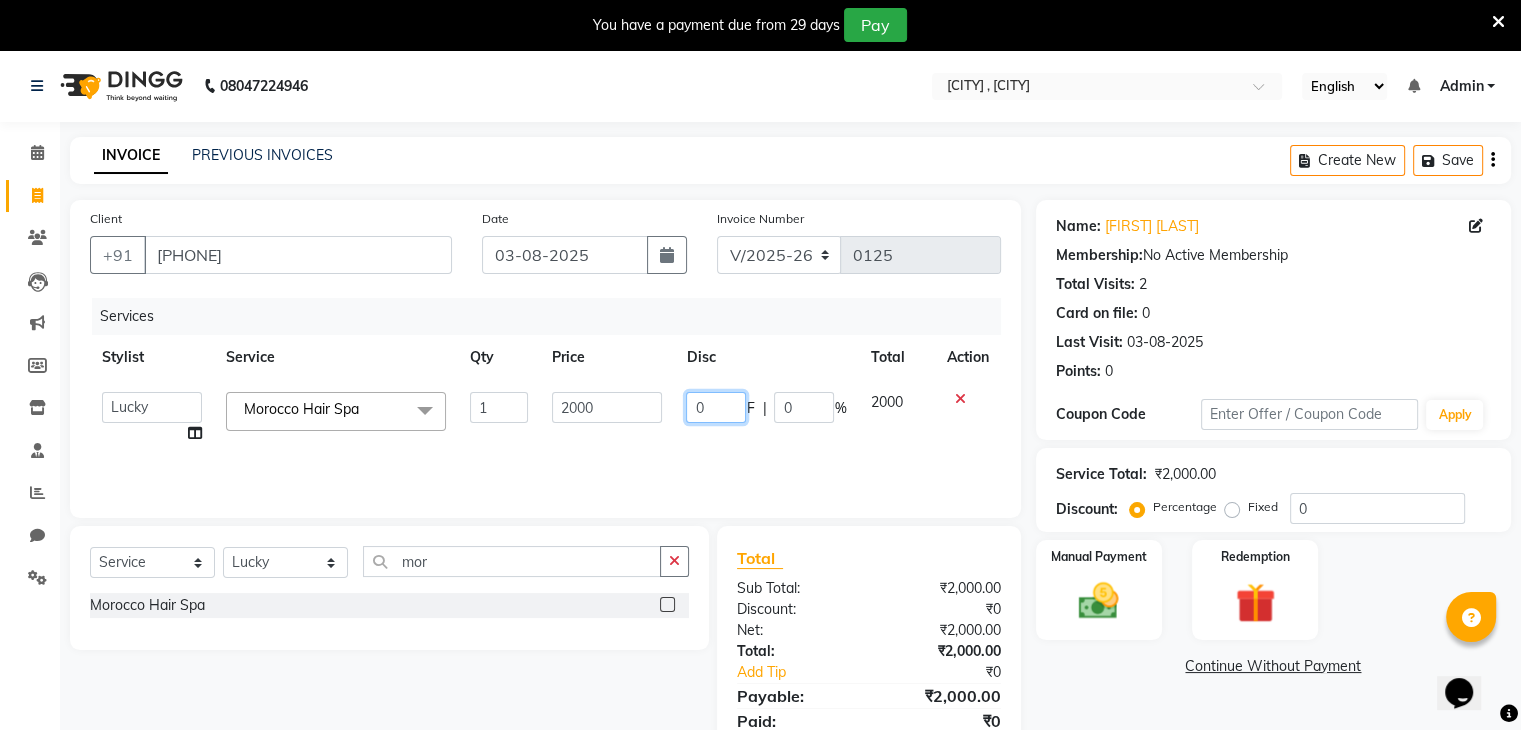 click on "0" 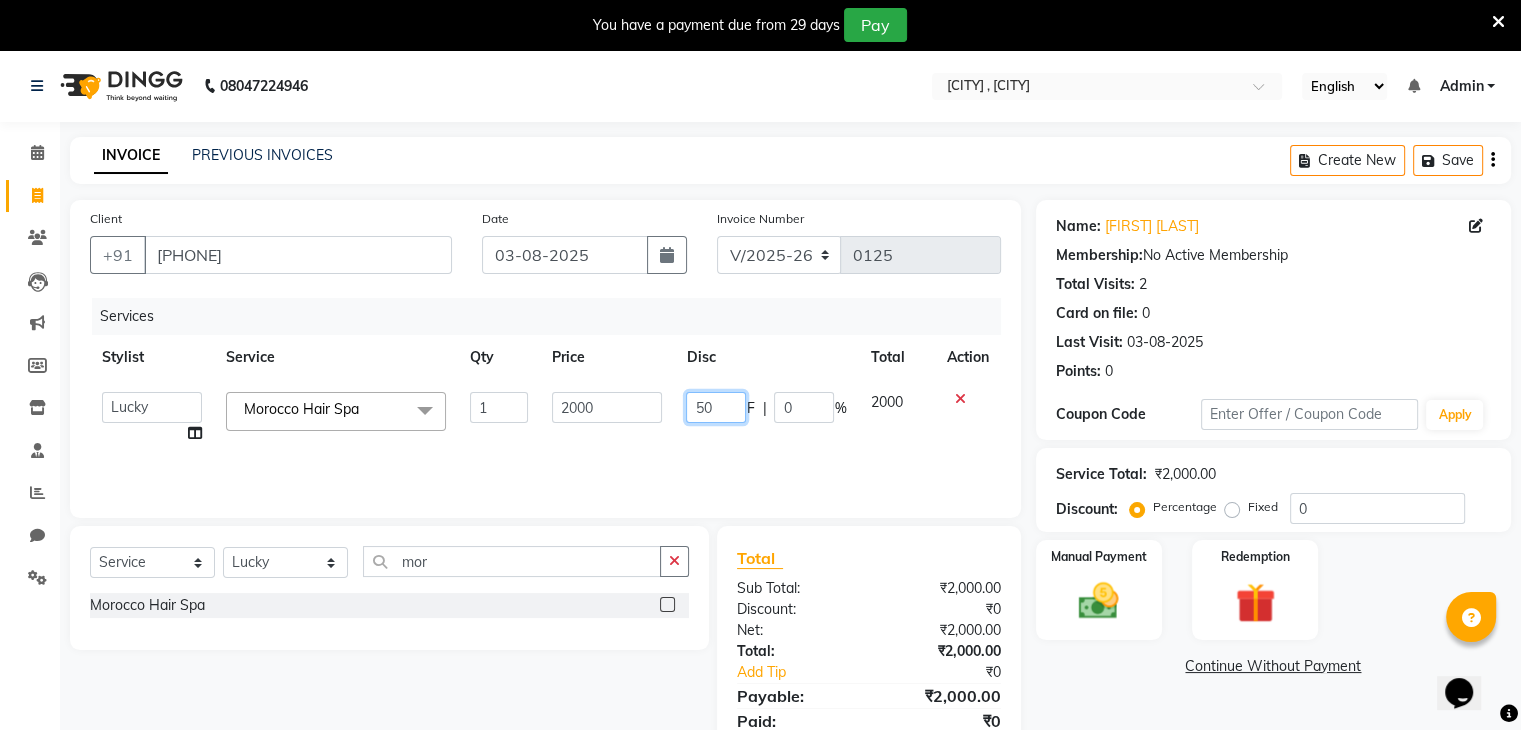 type on "500" 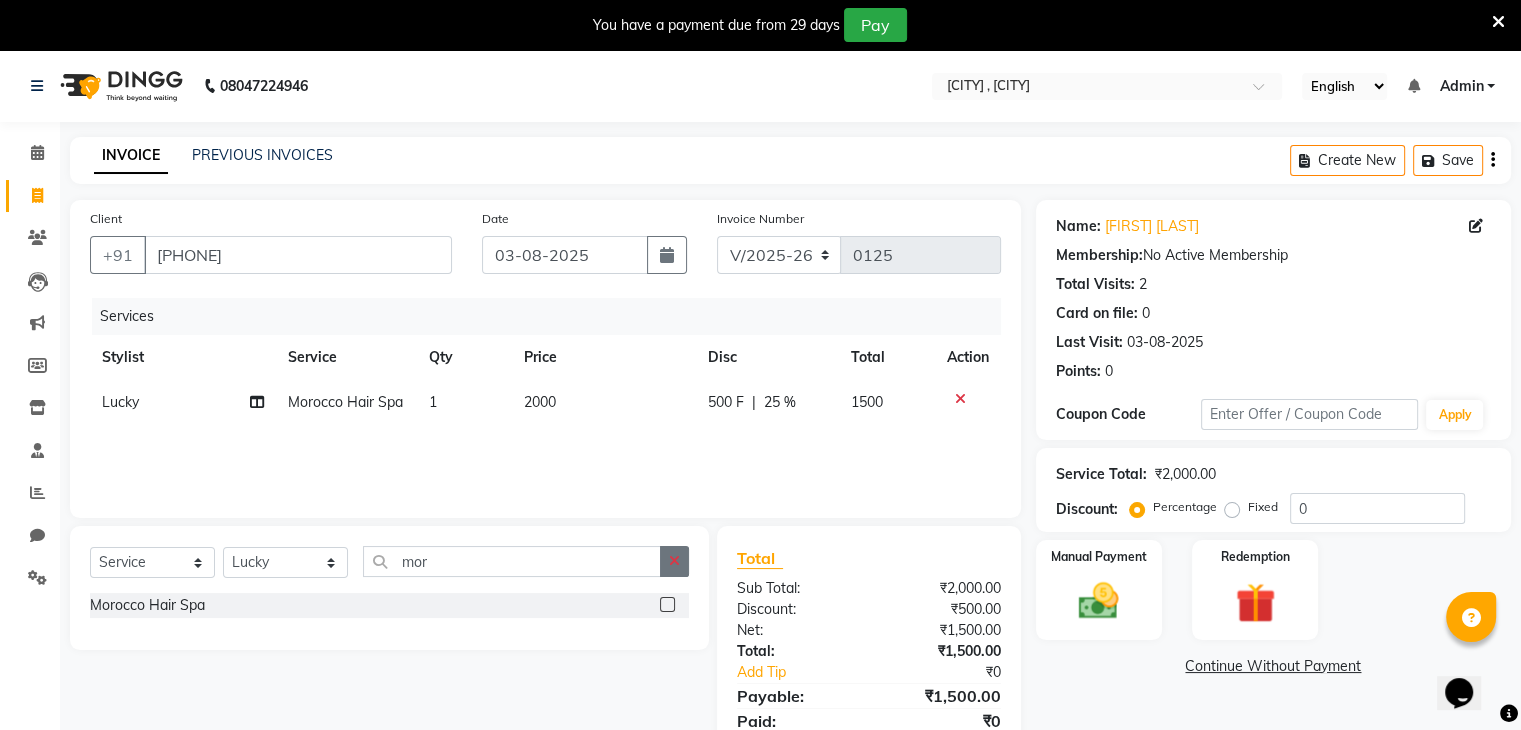 click 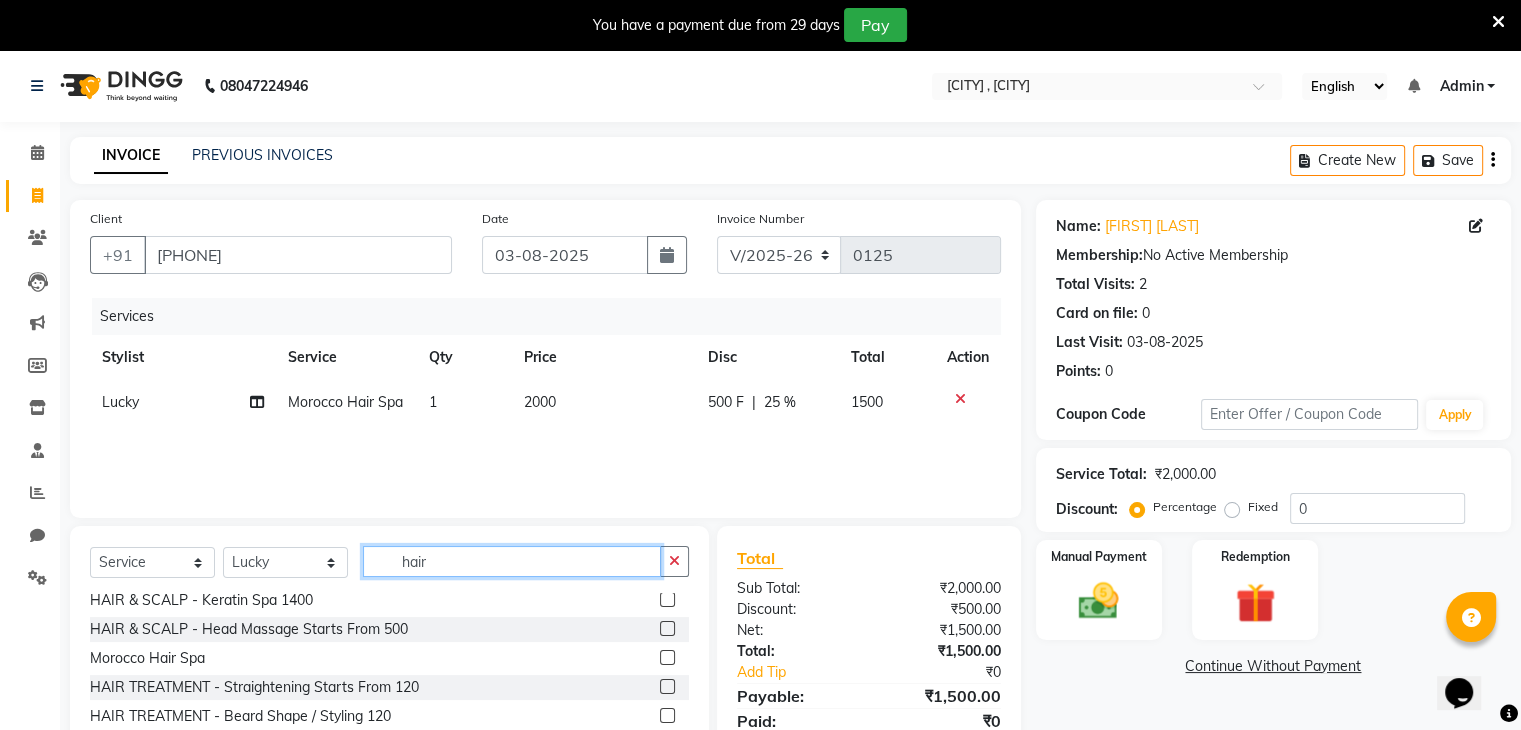 scroll, scrollTop: 322, scrollLeft: 0, axis: vertical 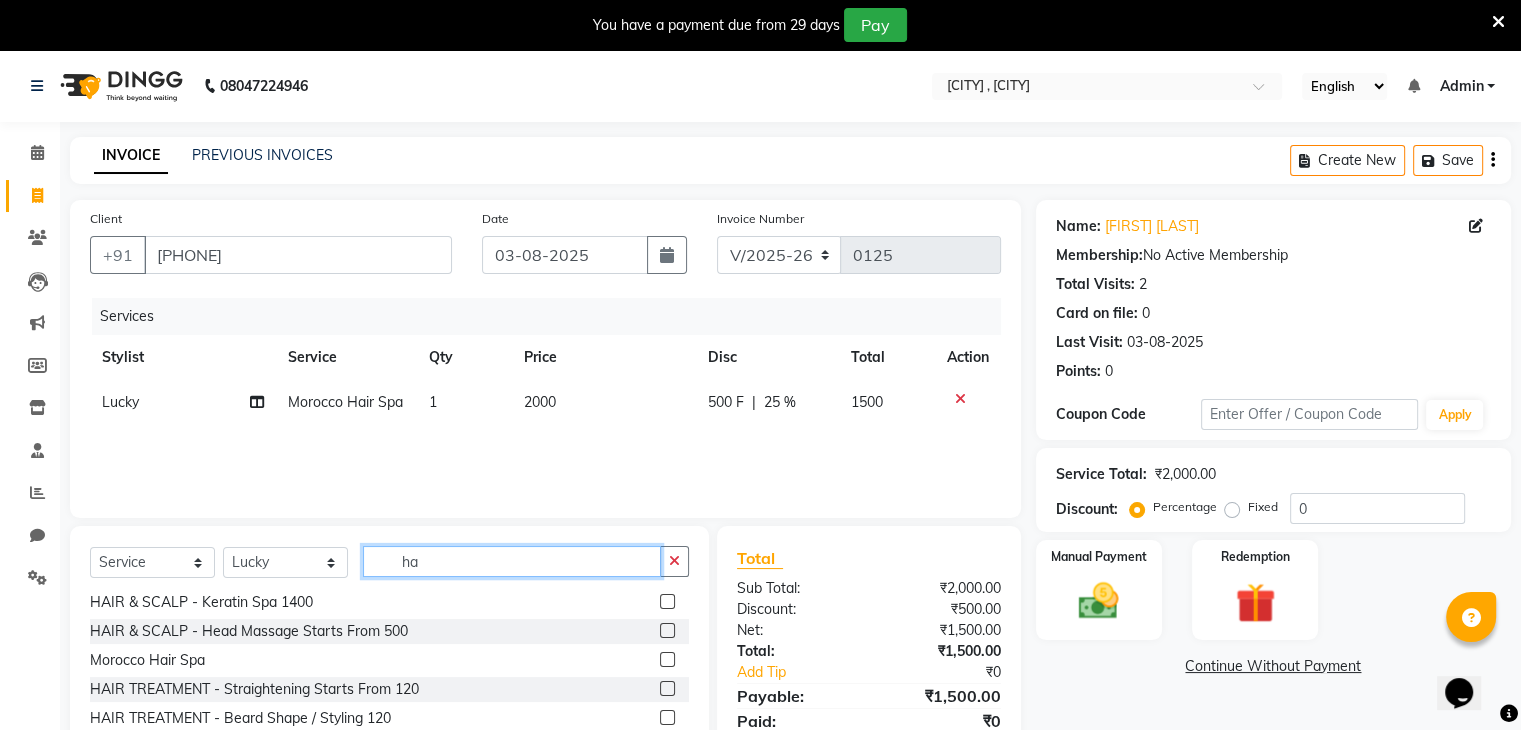 type on "h" 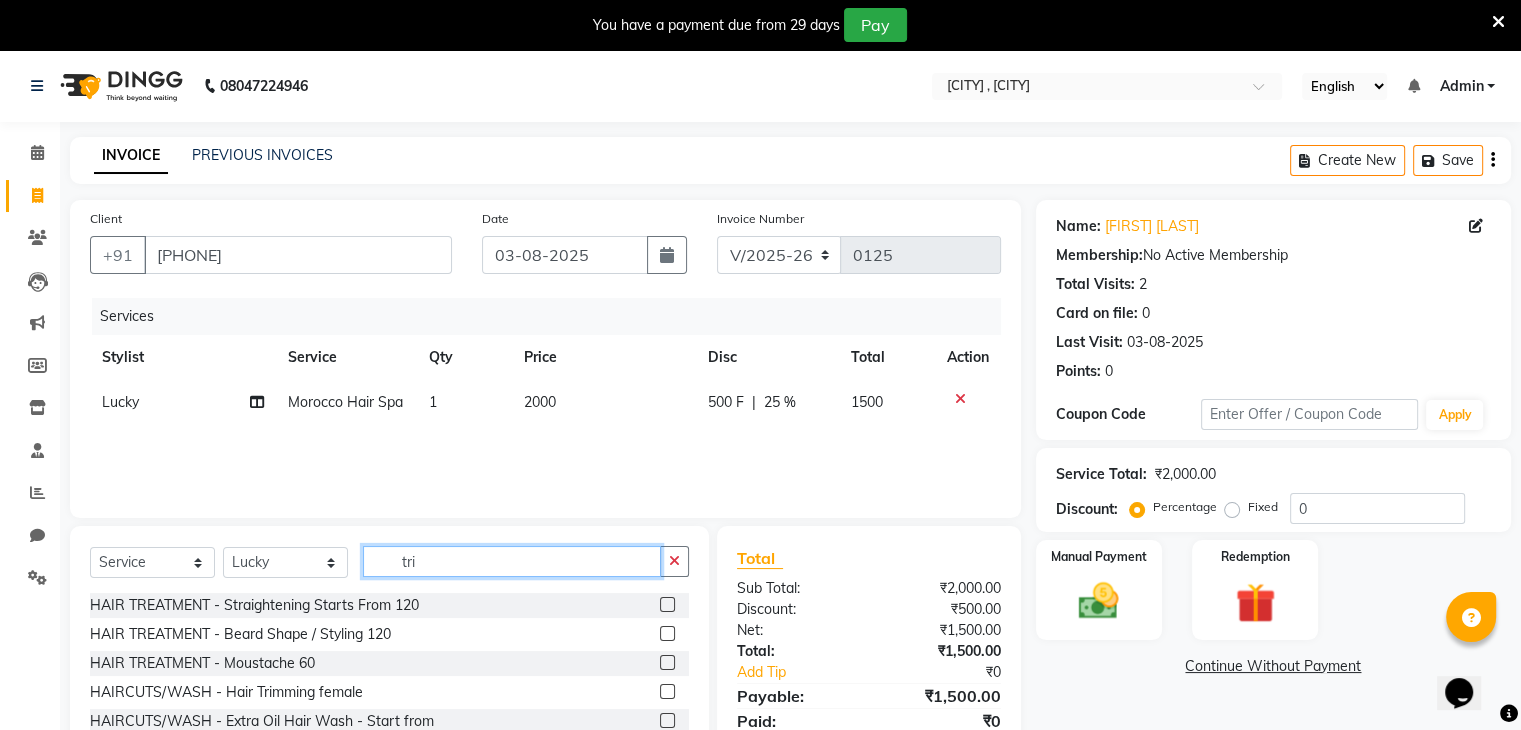 scroll, scrollTop: 0, scrollLeft: 0, axis: both 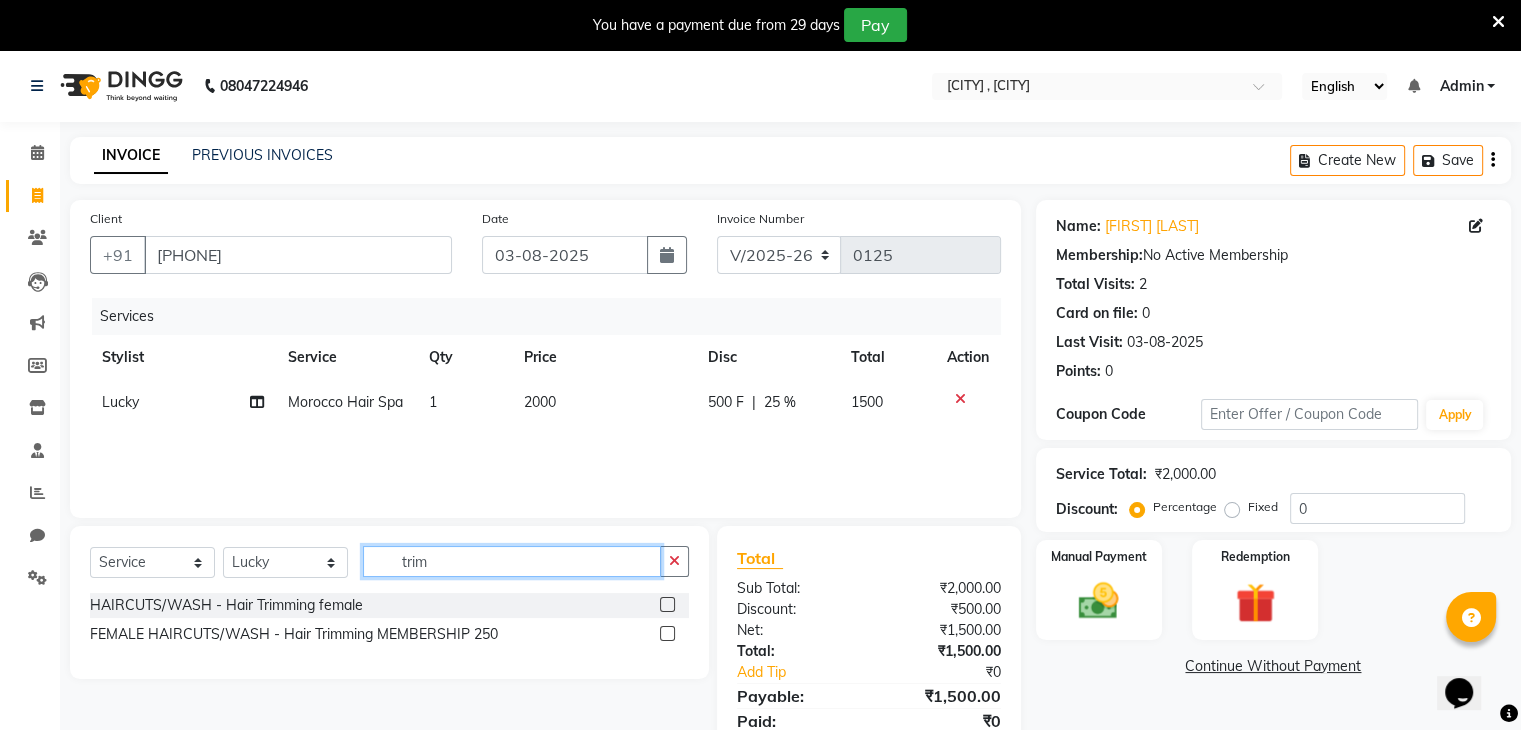 type on "trim" 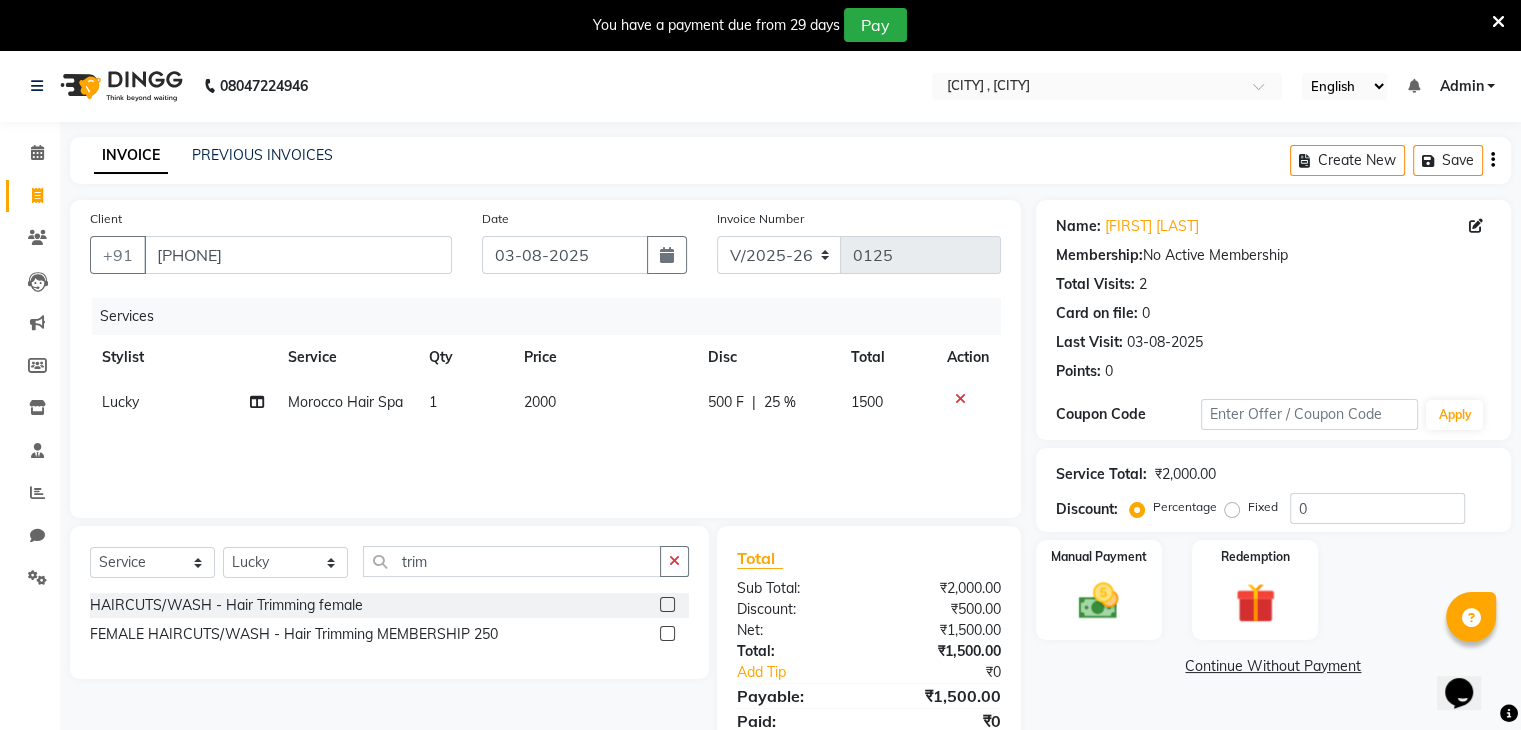 click 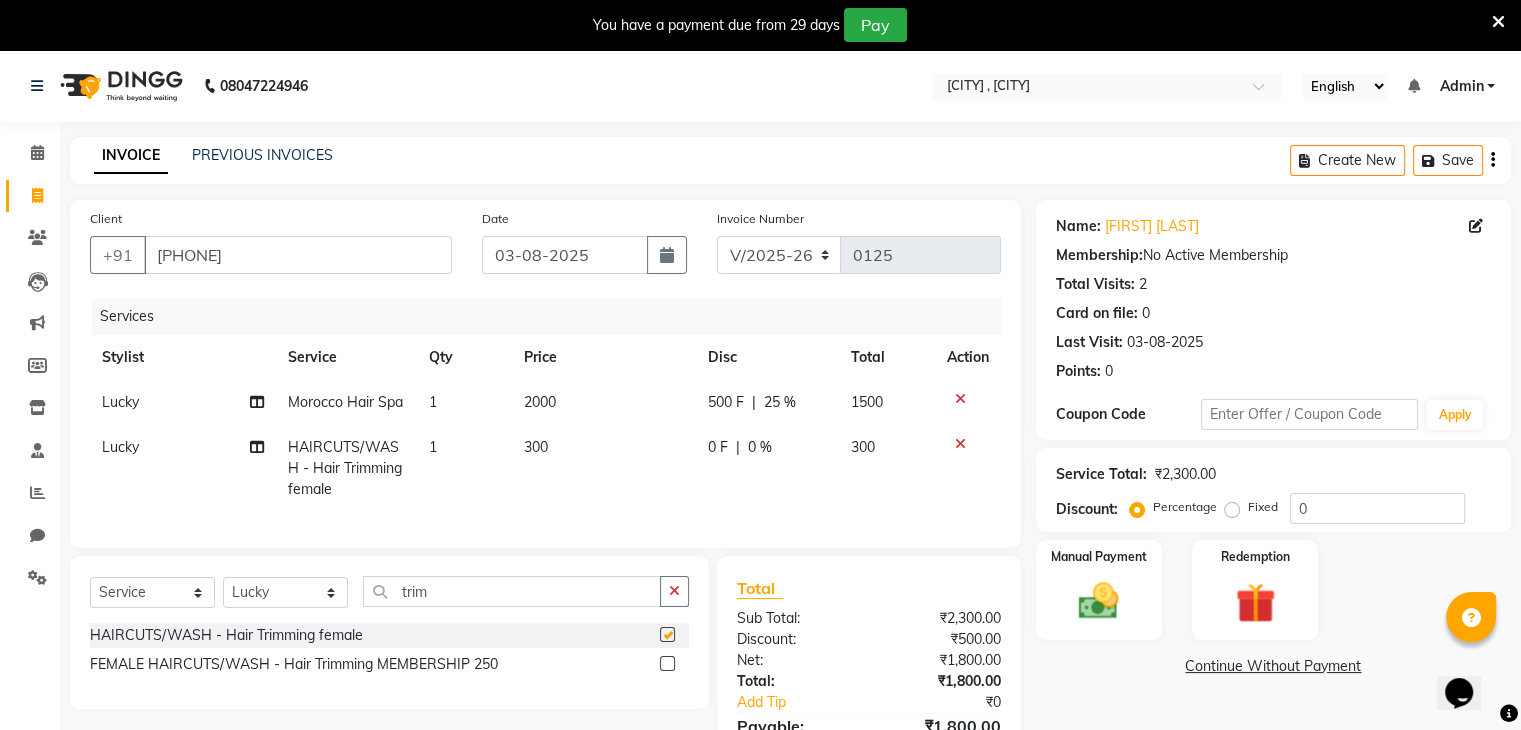 checkbox on "false" 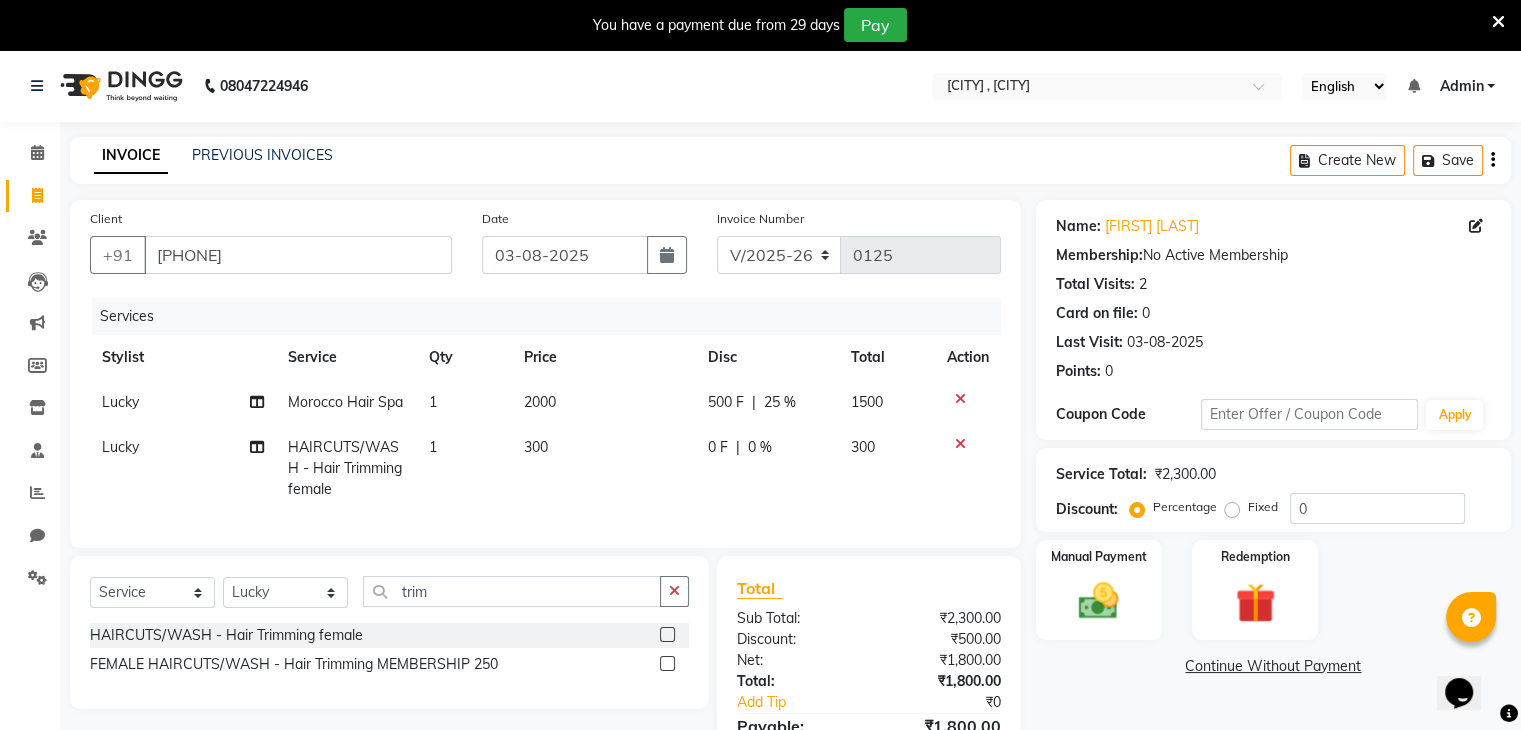 click on "500 F" 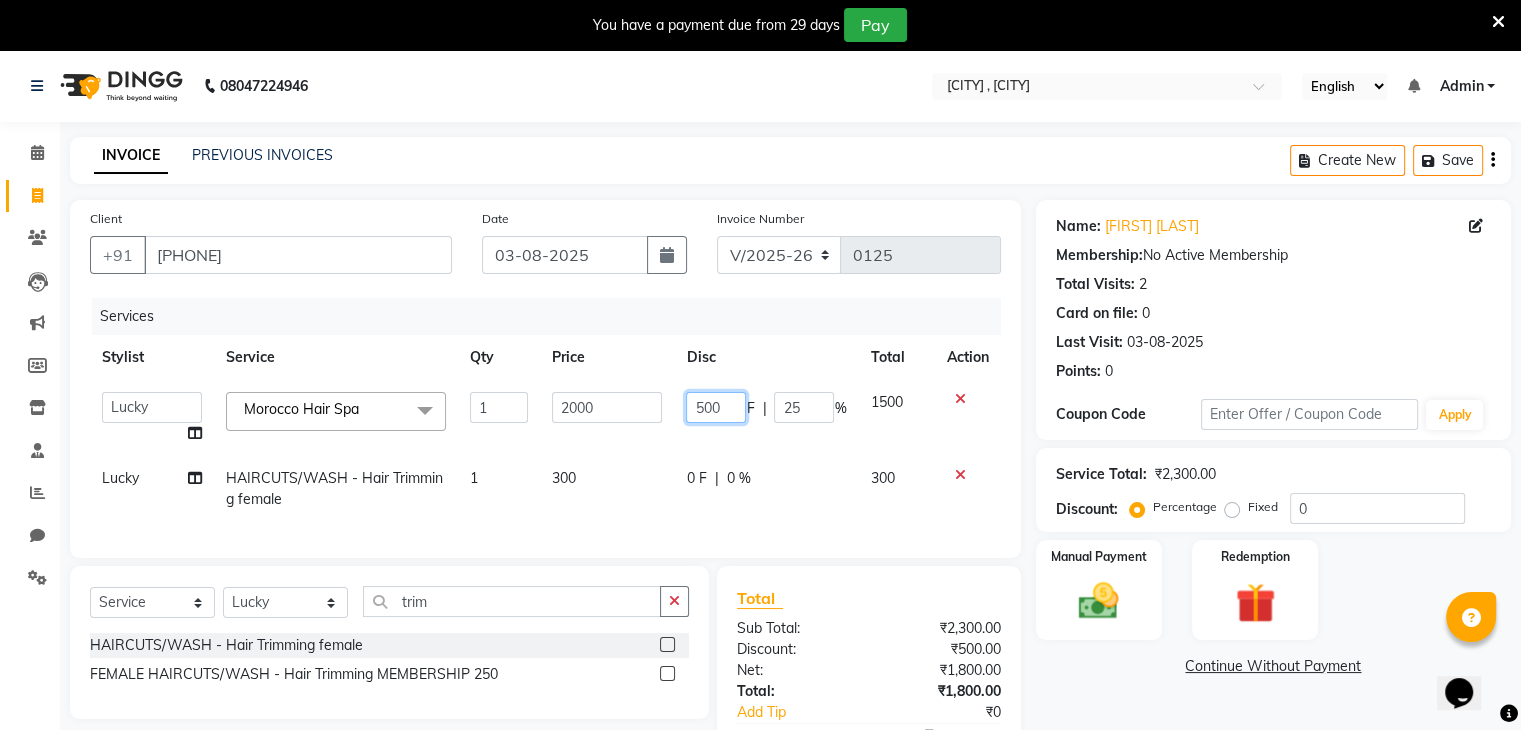 click on "500" 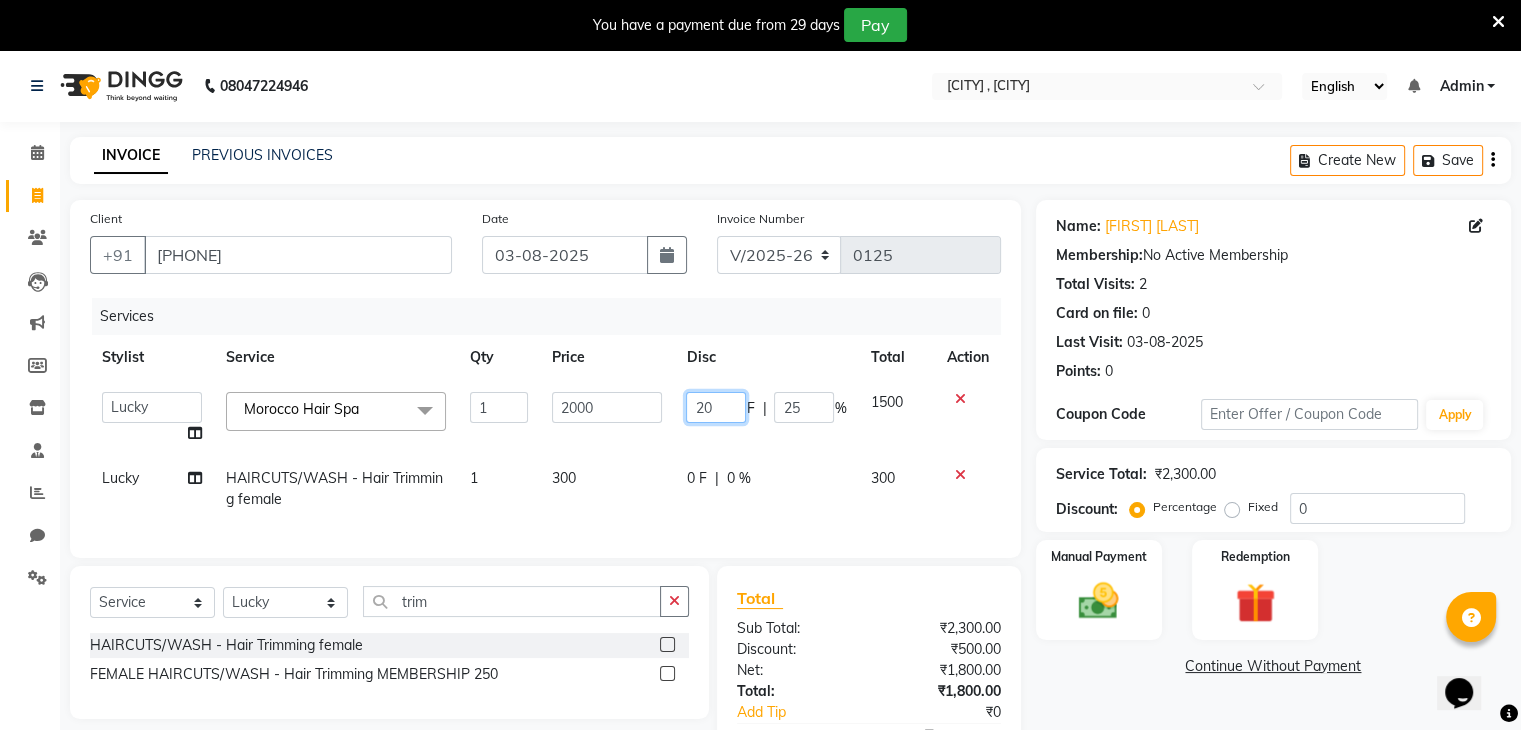 type on "200" 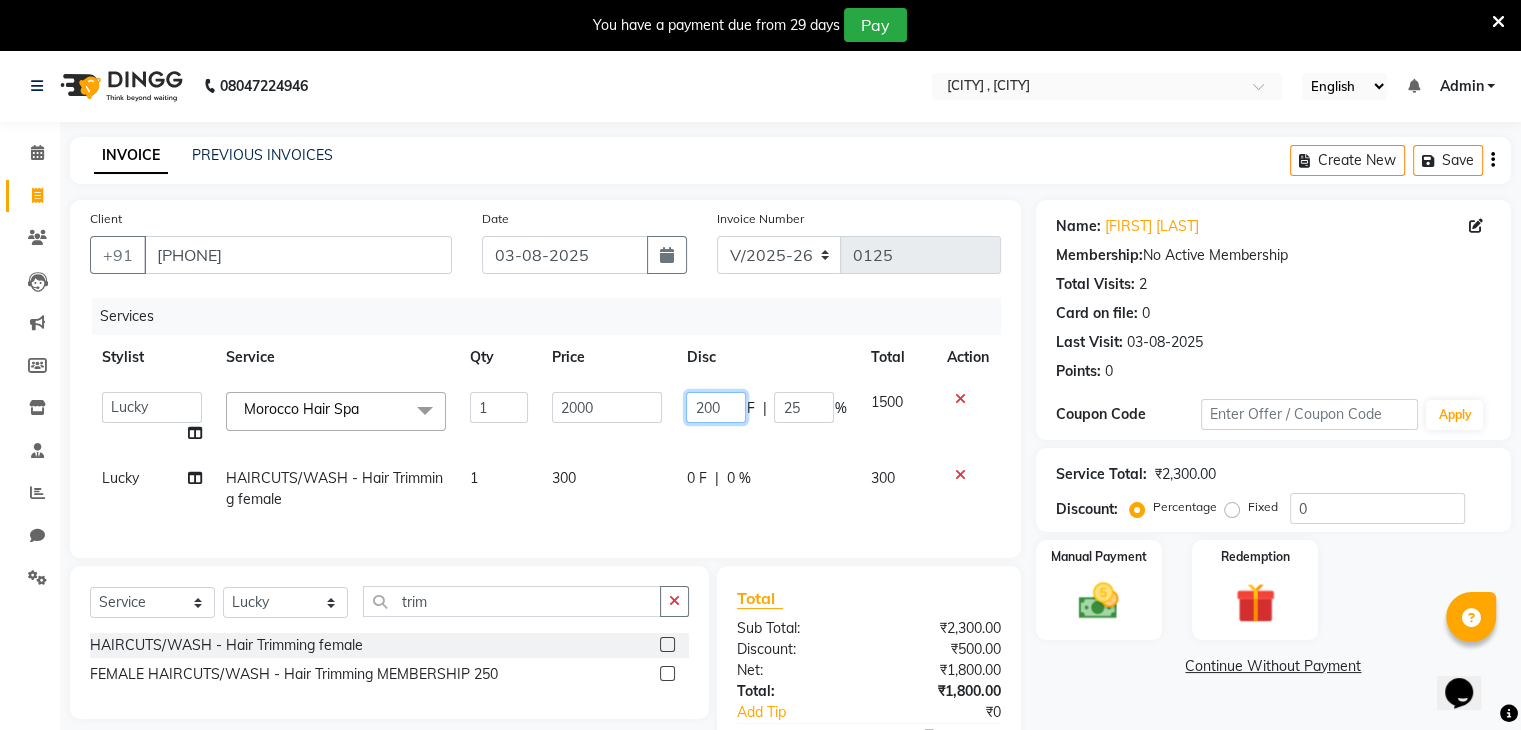 click on "200" 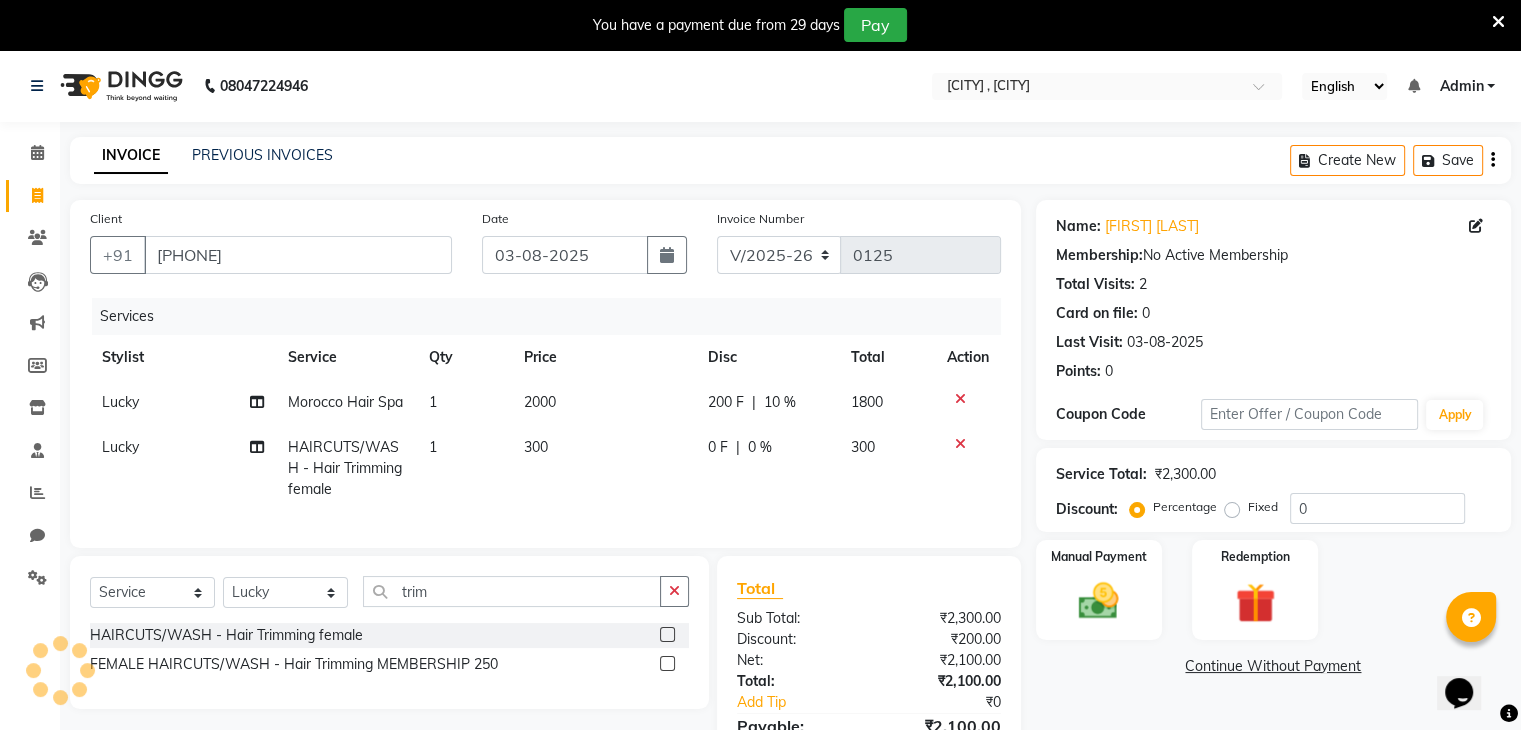 click on "0 F | 0 %" 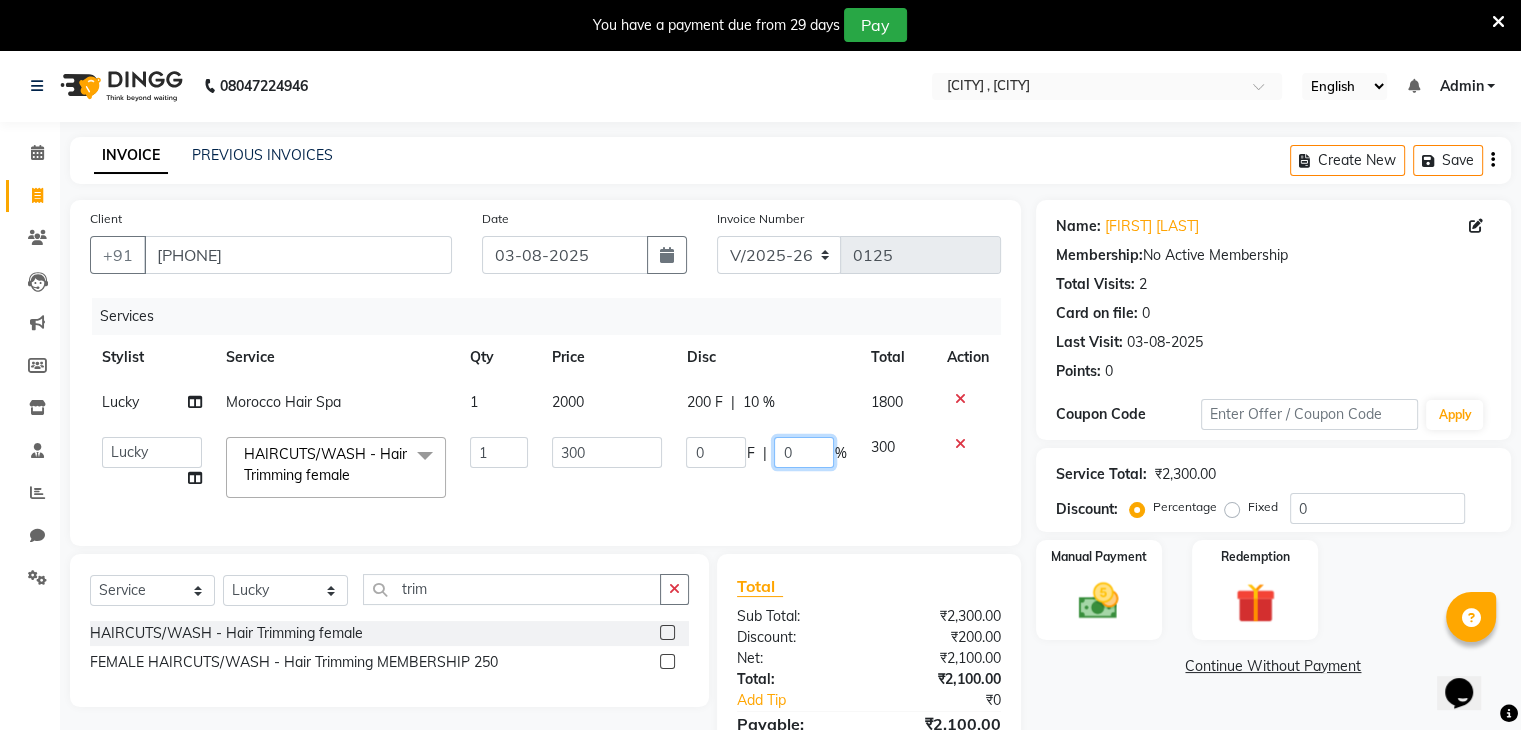 click on "0" 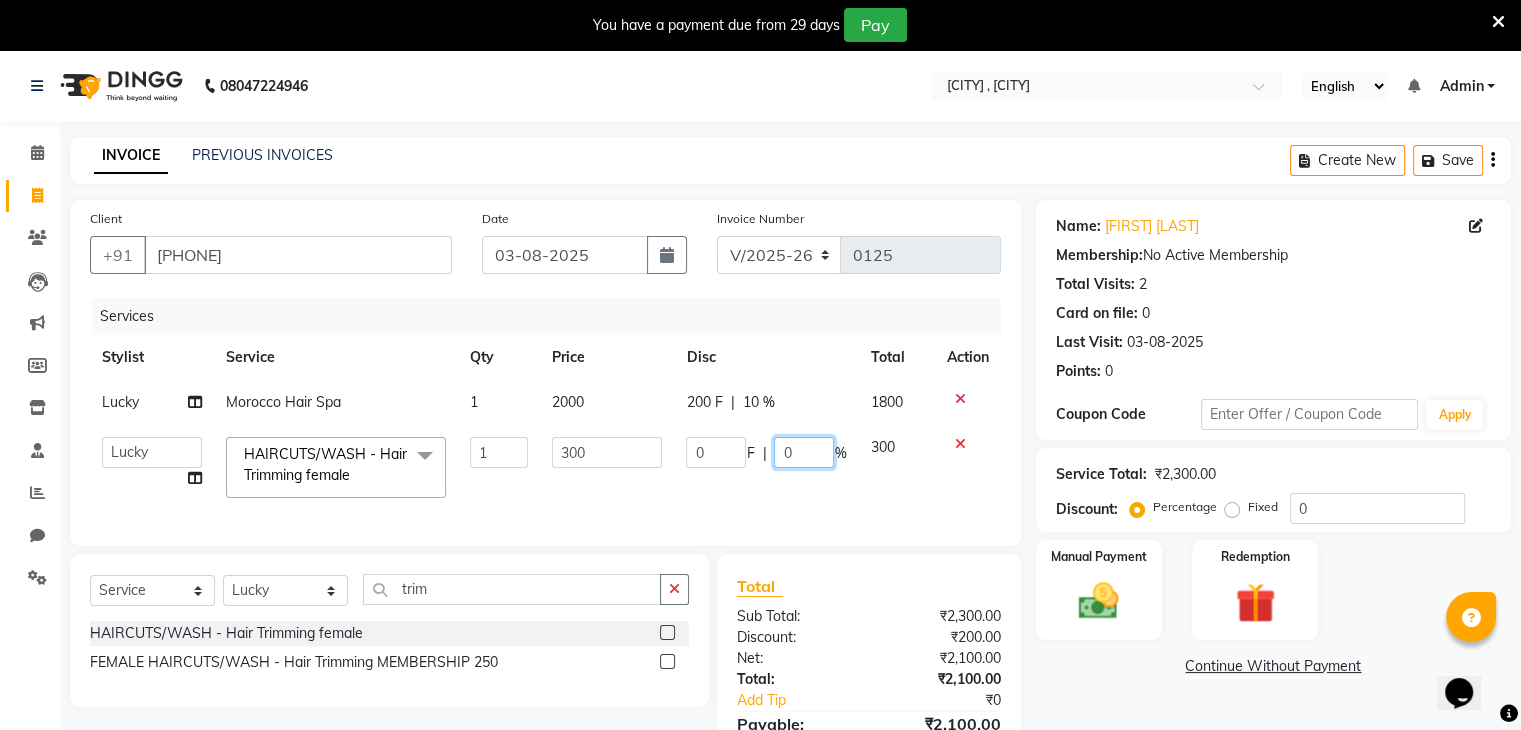 click on "0" 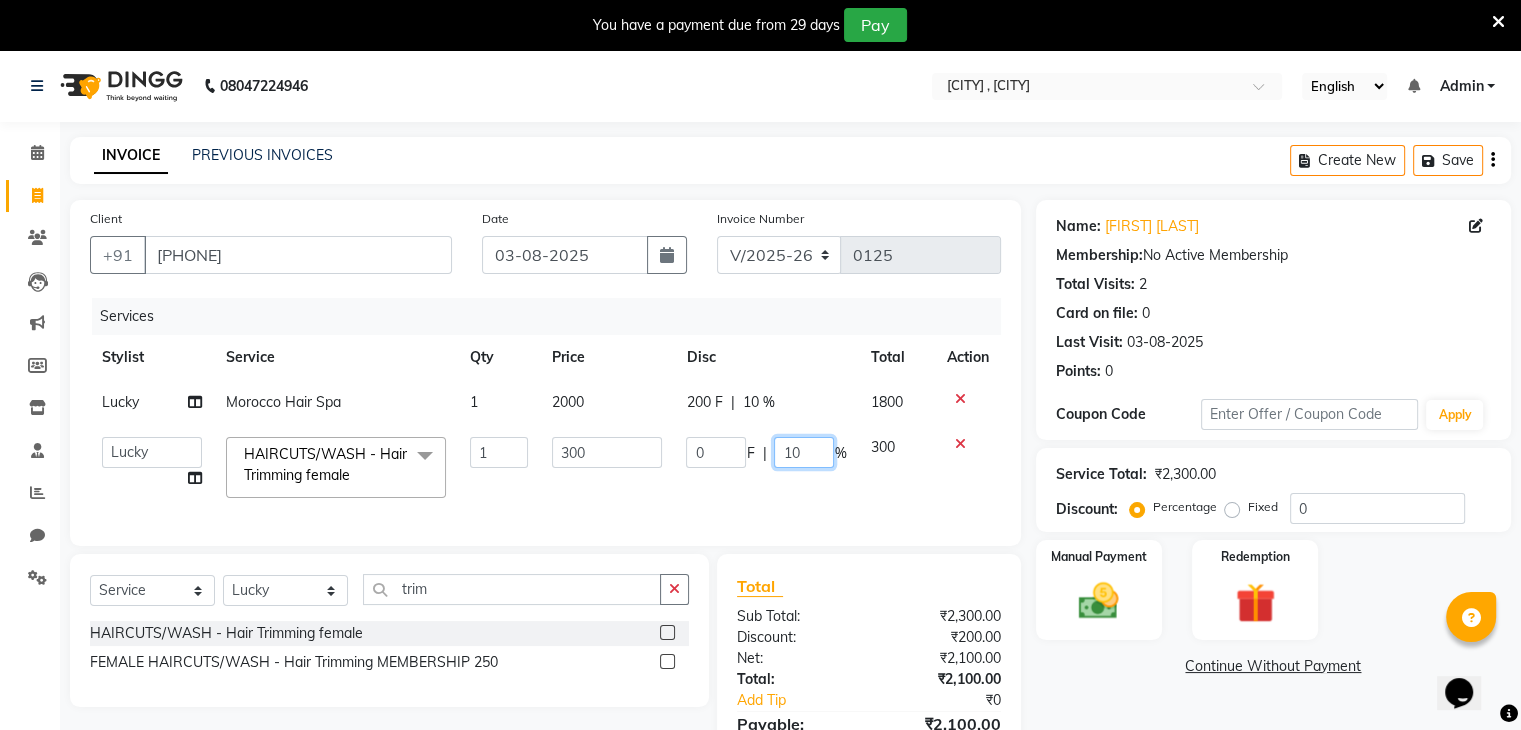 type on "100" 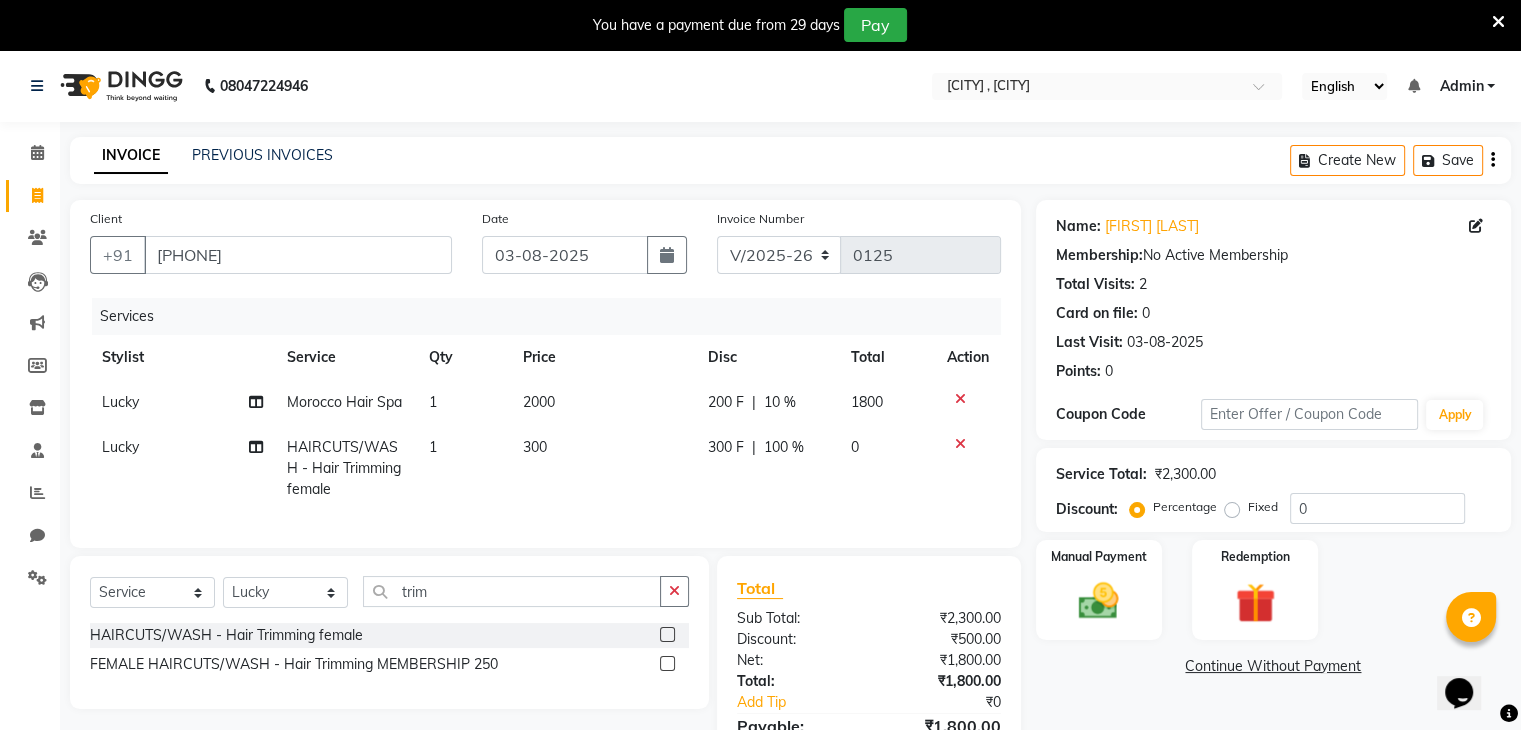 click on "Services" 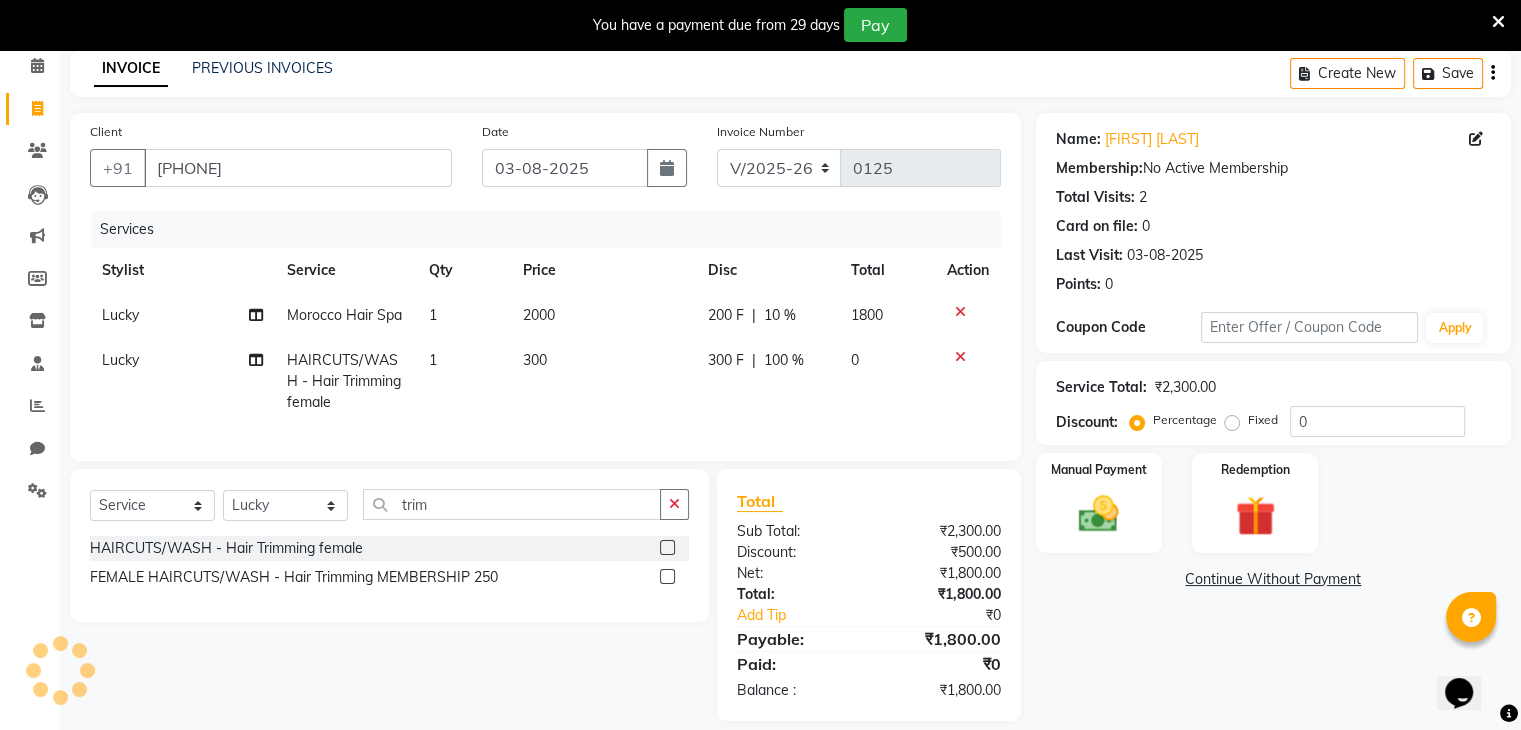 scroll, scrollTop: 96, scrollLeft: 0, axis: vertical 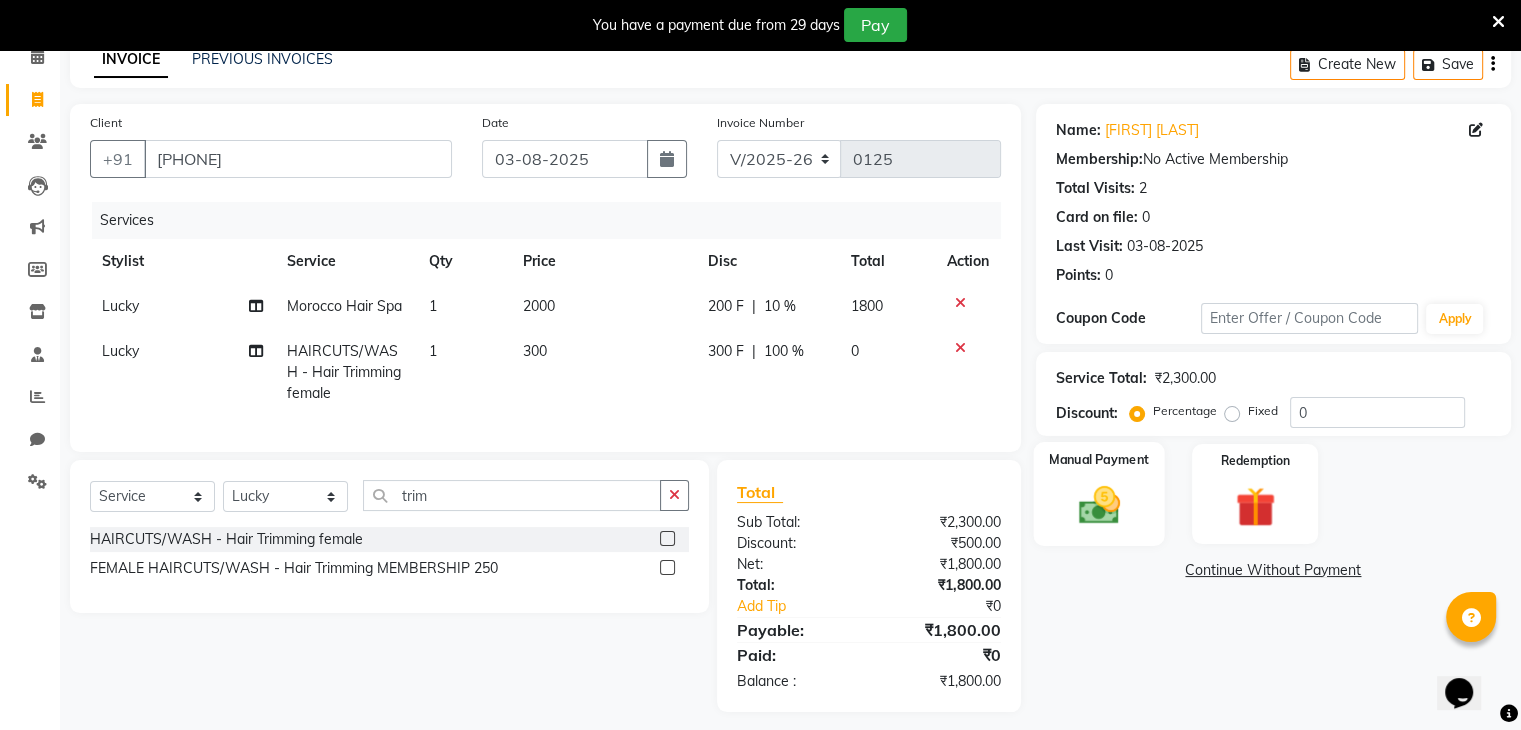 click 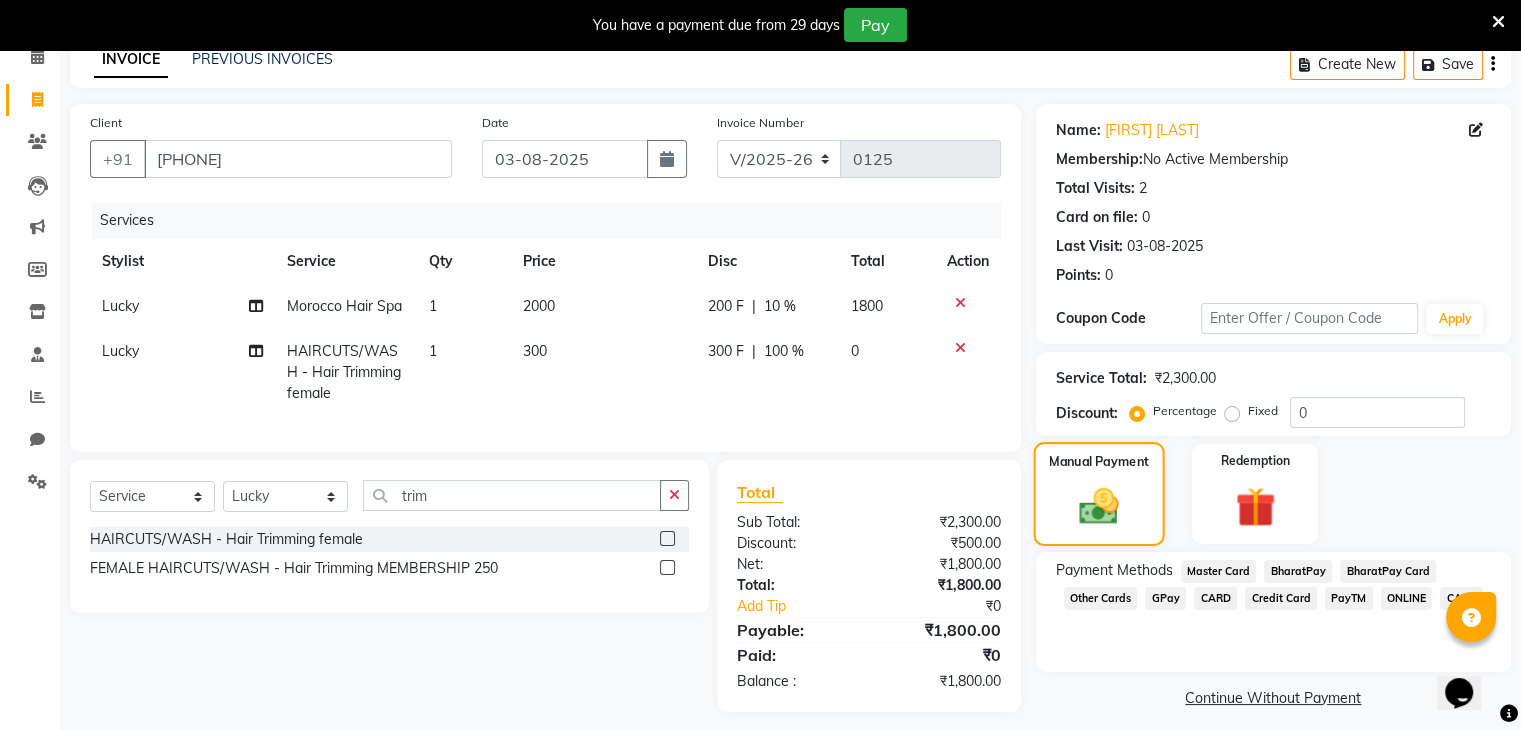 scroll, scrollTop: 124, scrollLeft: 0, axis: vertical 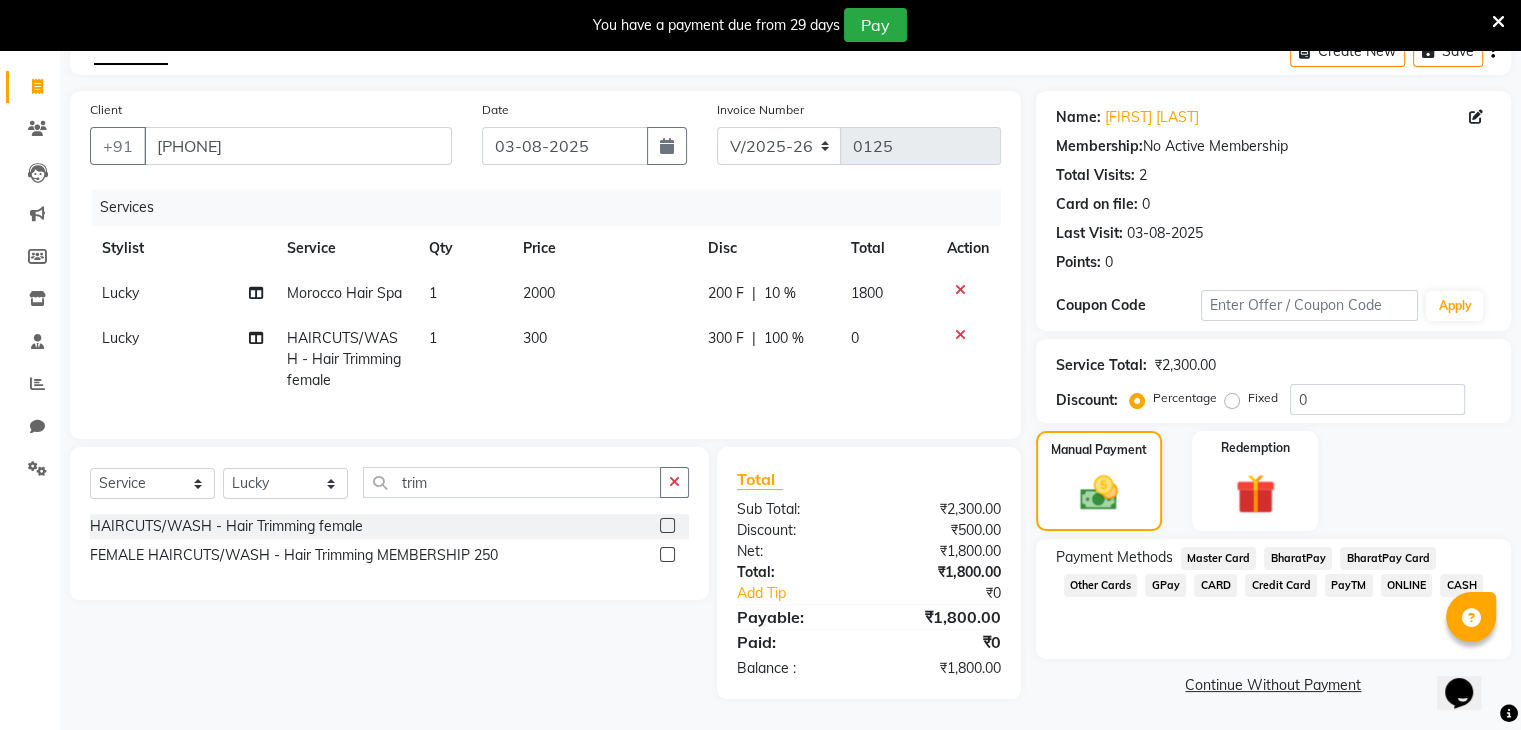 click on "ONLINE" 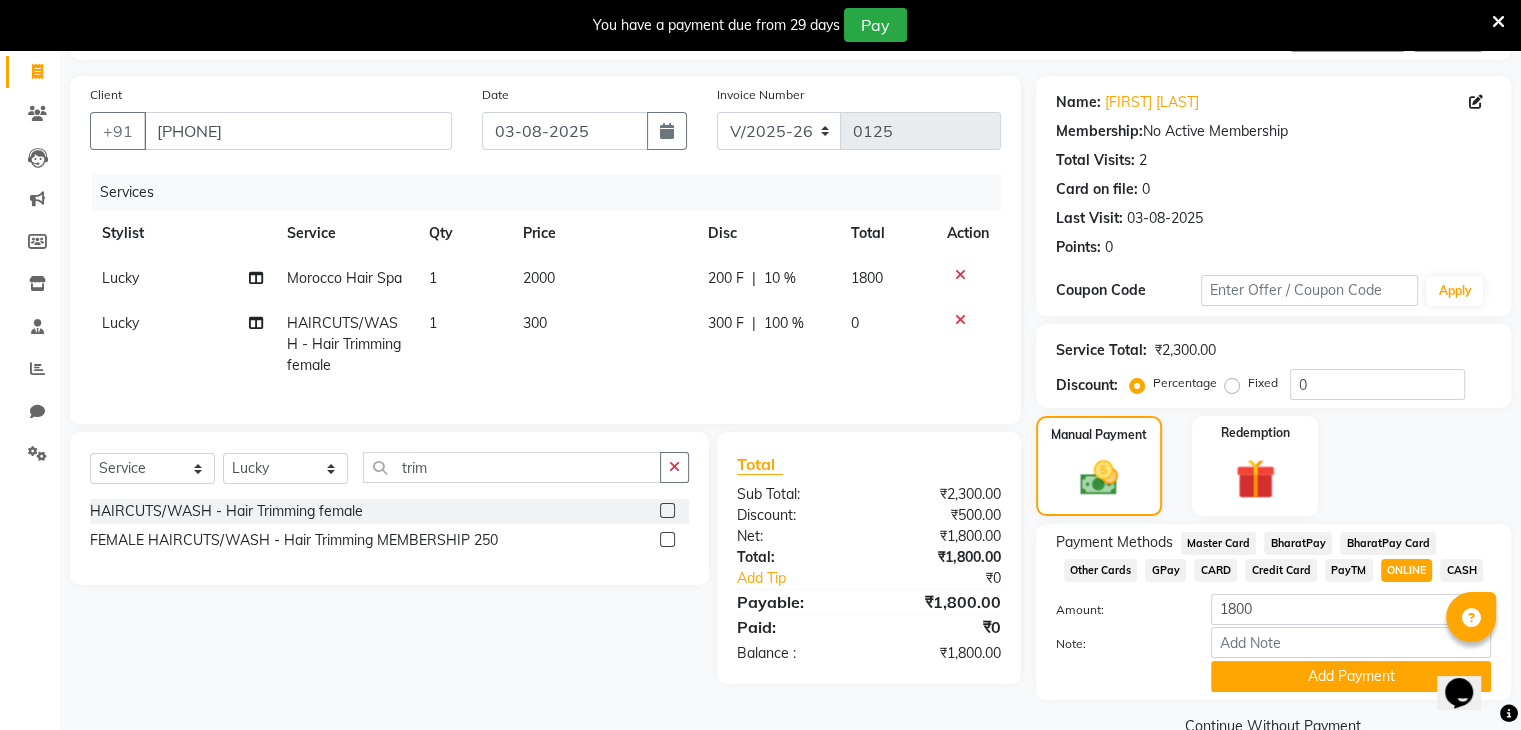 scroll, scrollTop: 167, scrollLeft: 0, axis: vertical 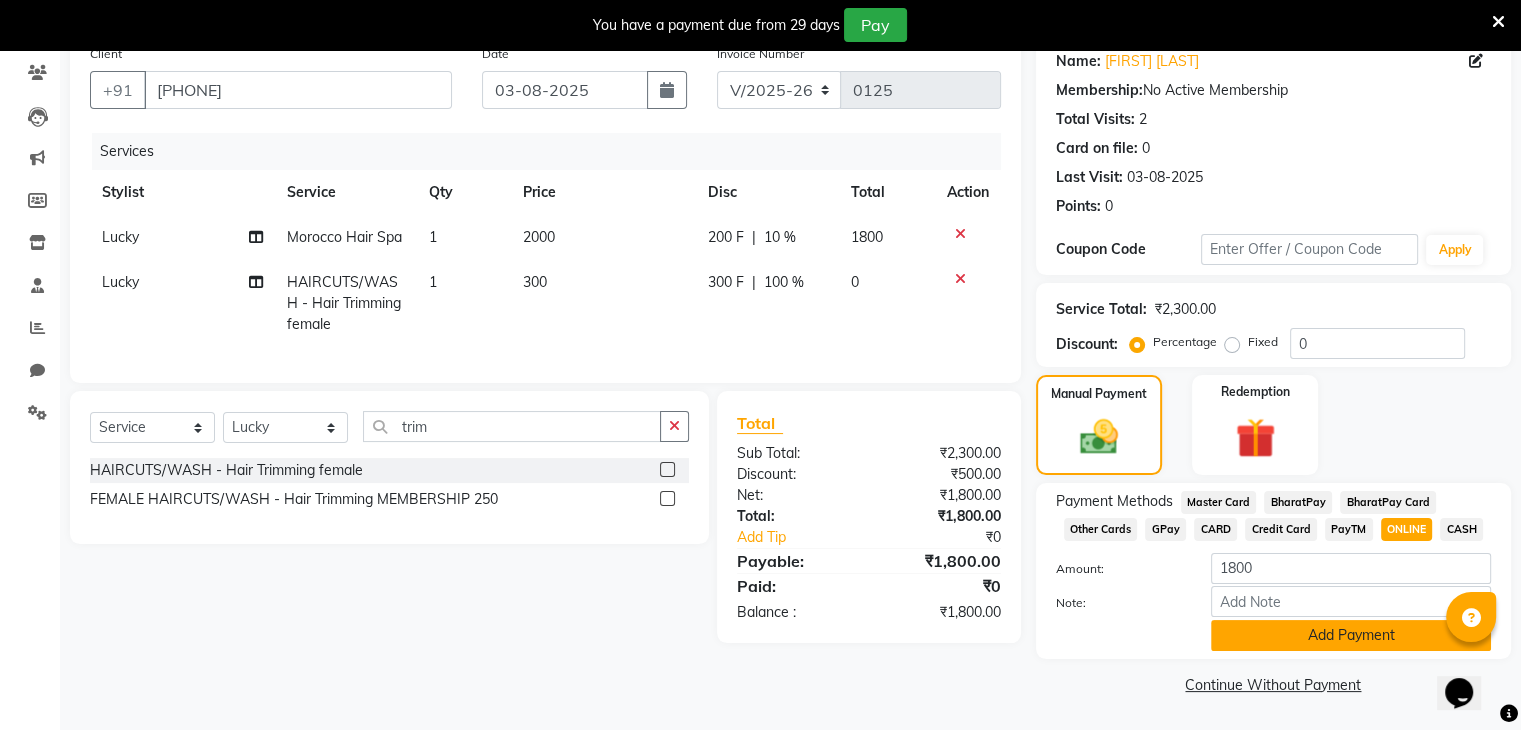 click on "Add Payment" 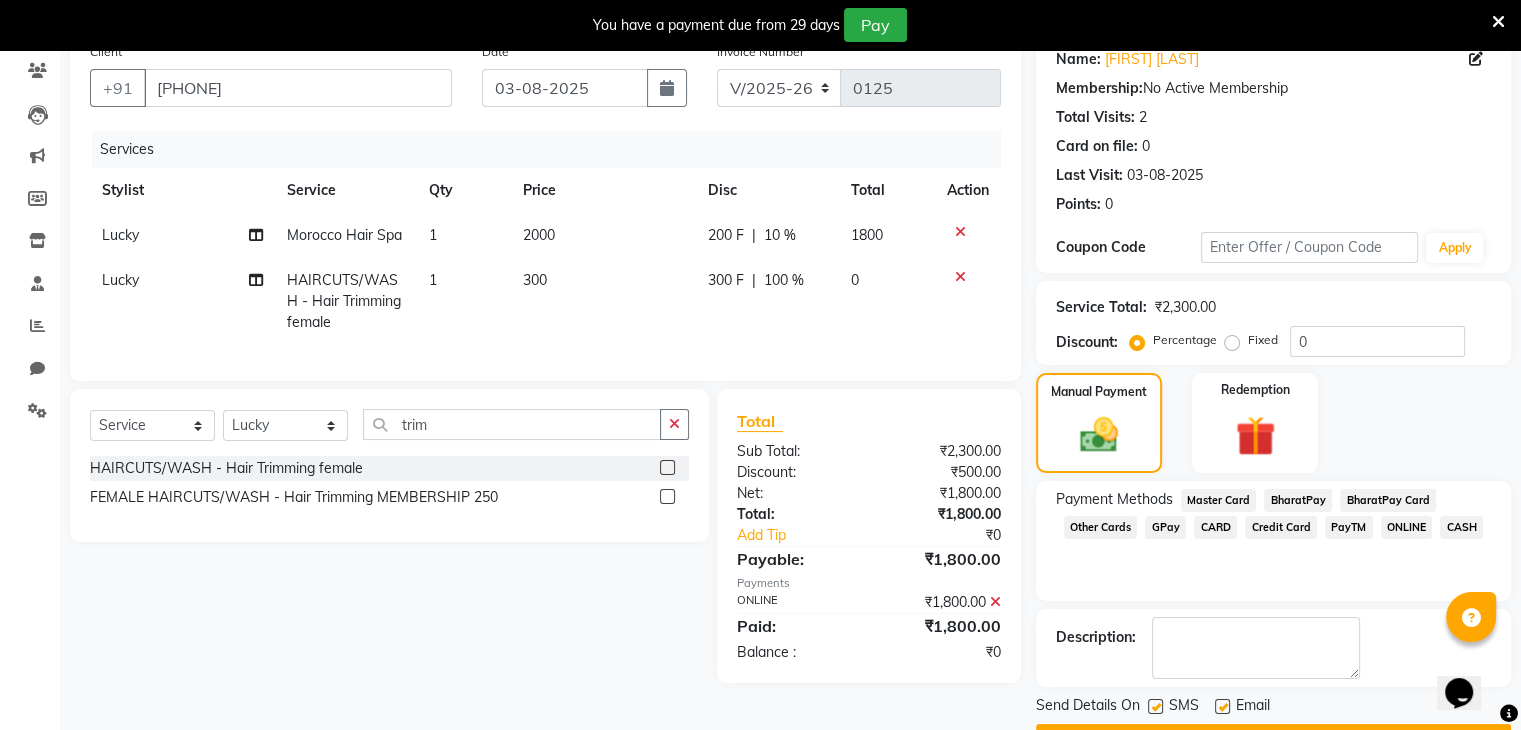 scroll, scrollTop: 220, scrollLeft: 0, axis: vertical 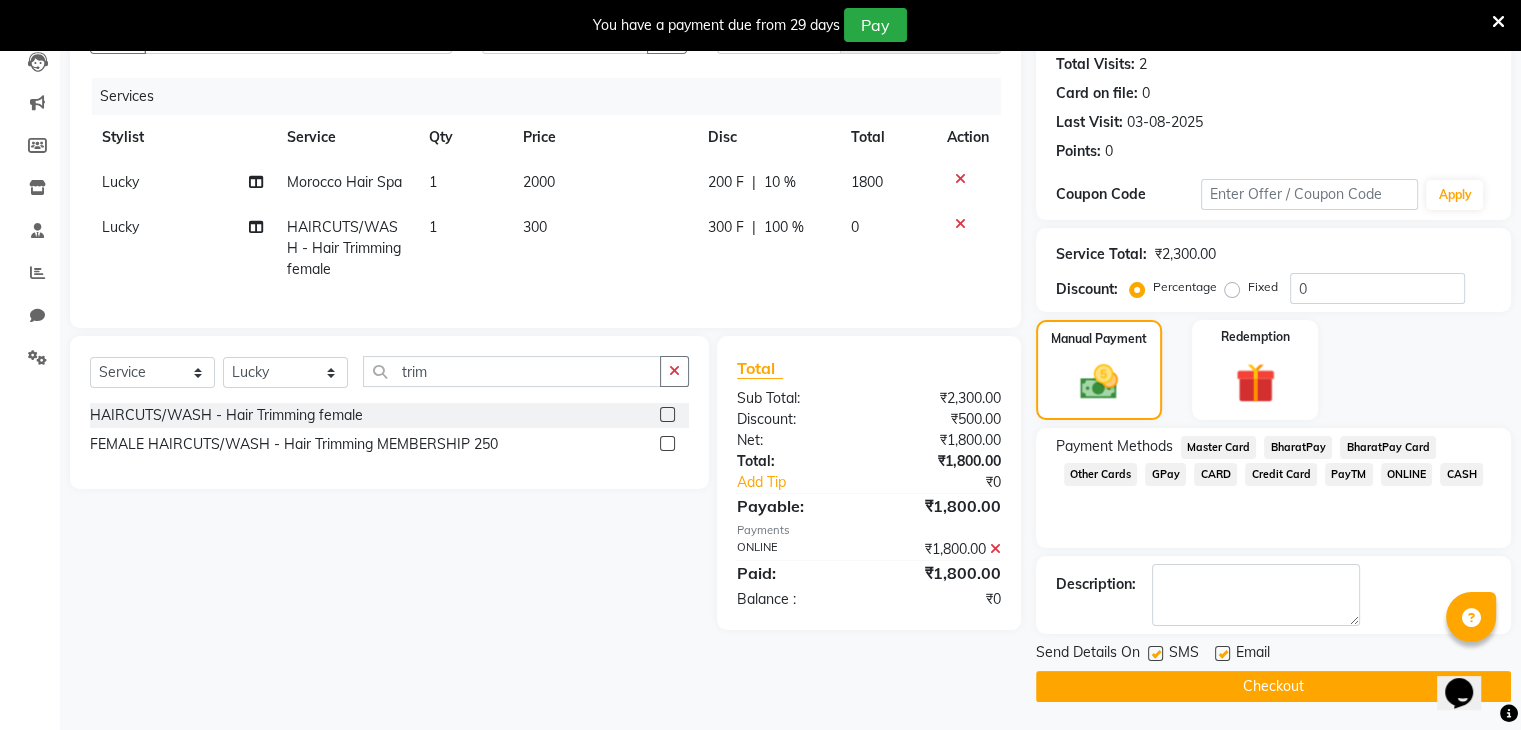click on "Checkout" 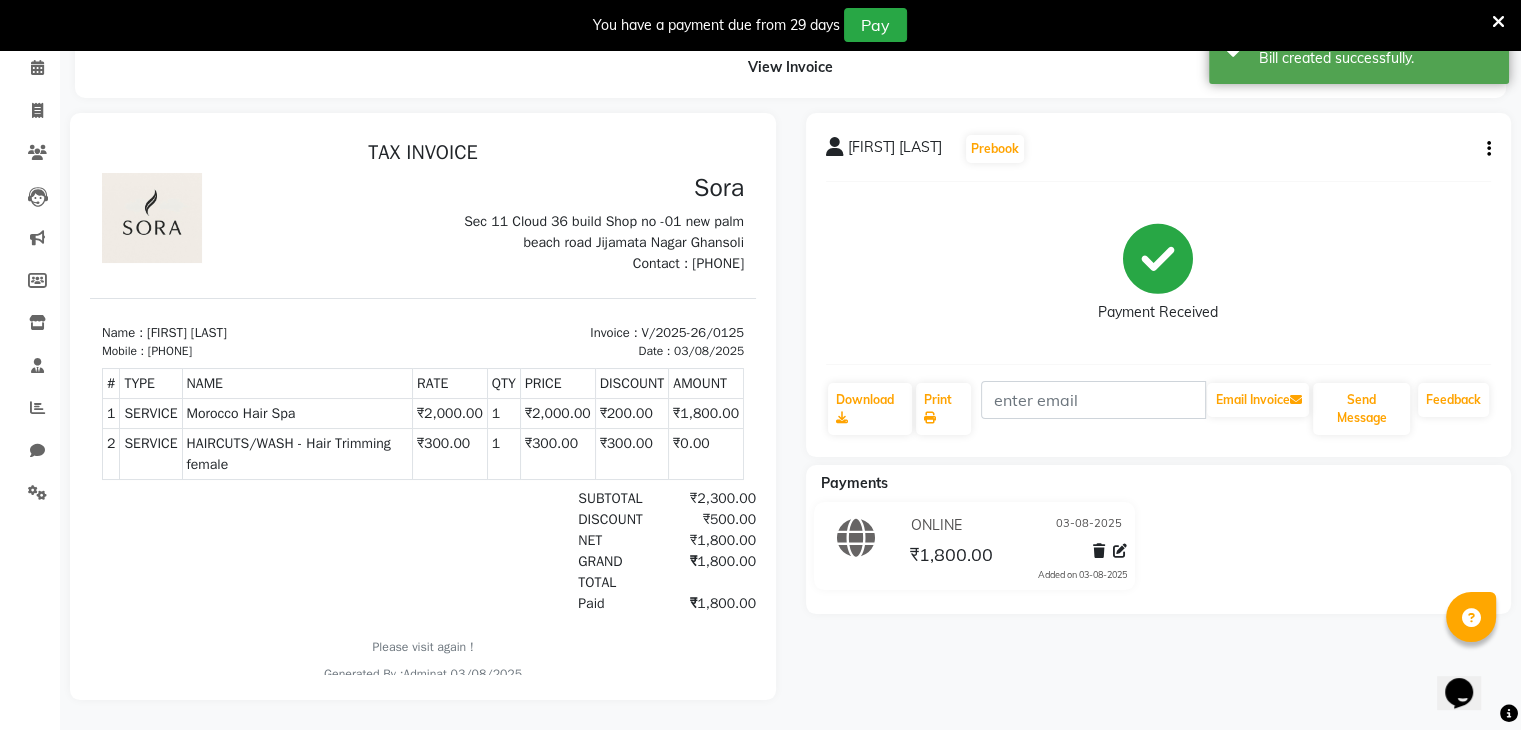 scroll, scrollTop: 0, scrollLeft: 0, axis: both 